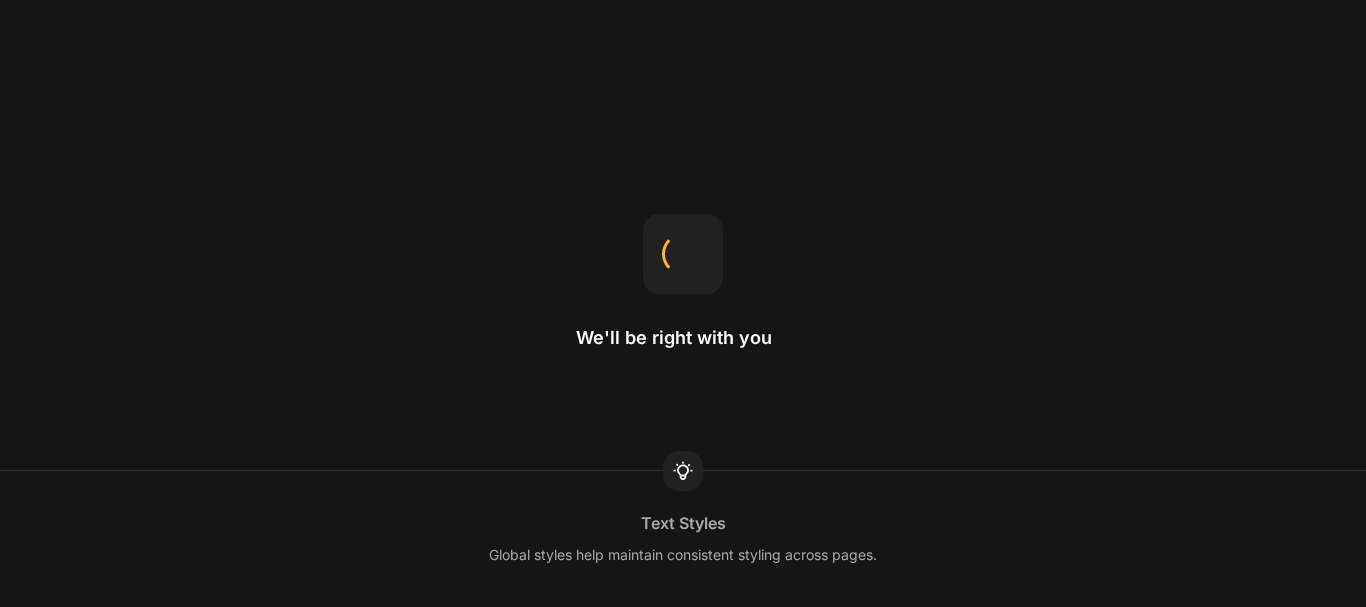 scroll, scrollTop: 0, scrollLeft: 0, axis: both 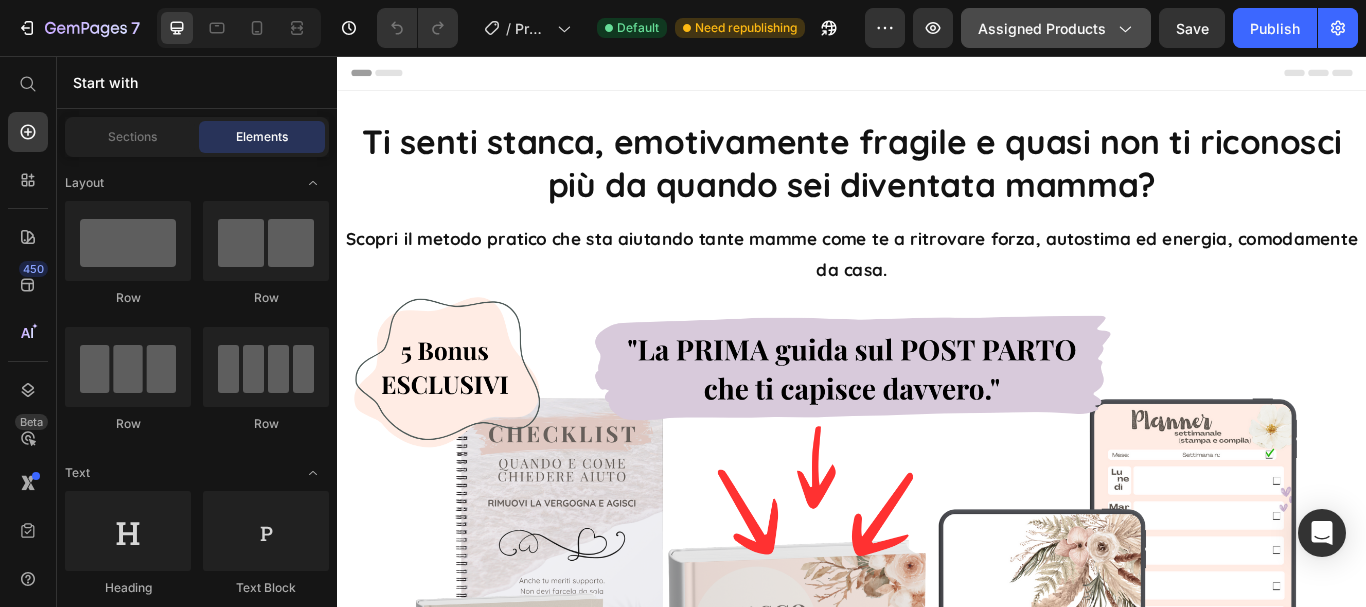 click on "Assigned Products" 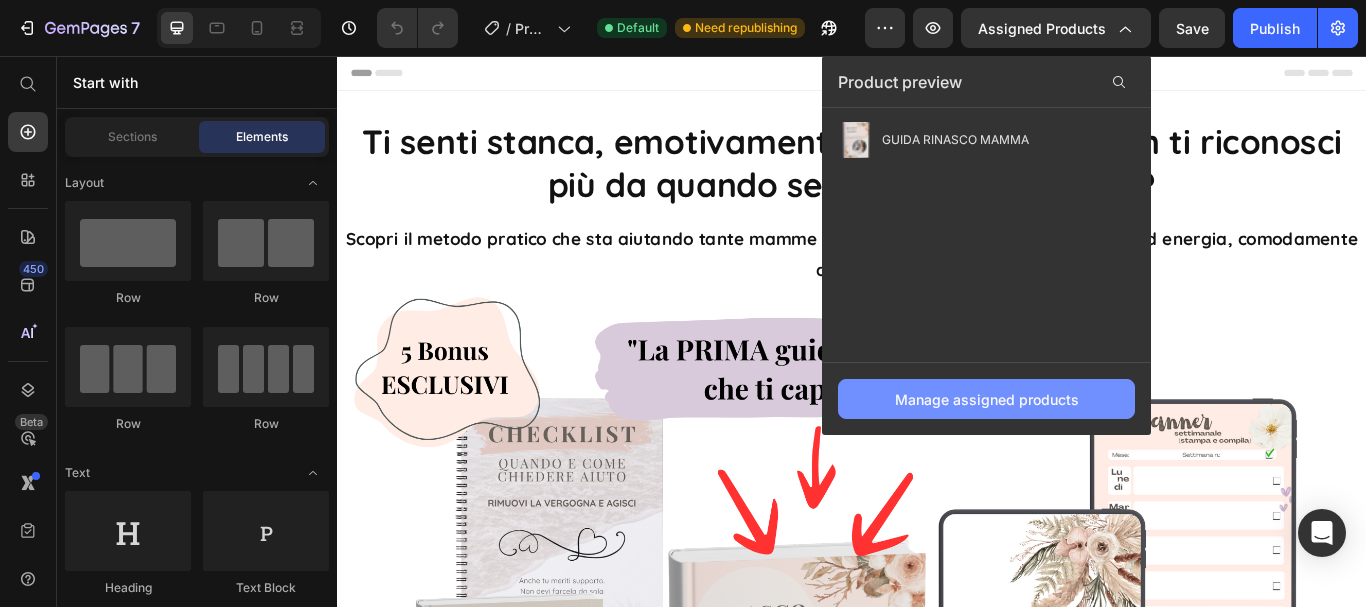 click on "Manage assigned products" at bounding box center [987, 399] 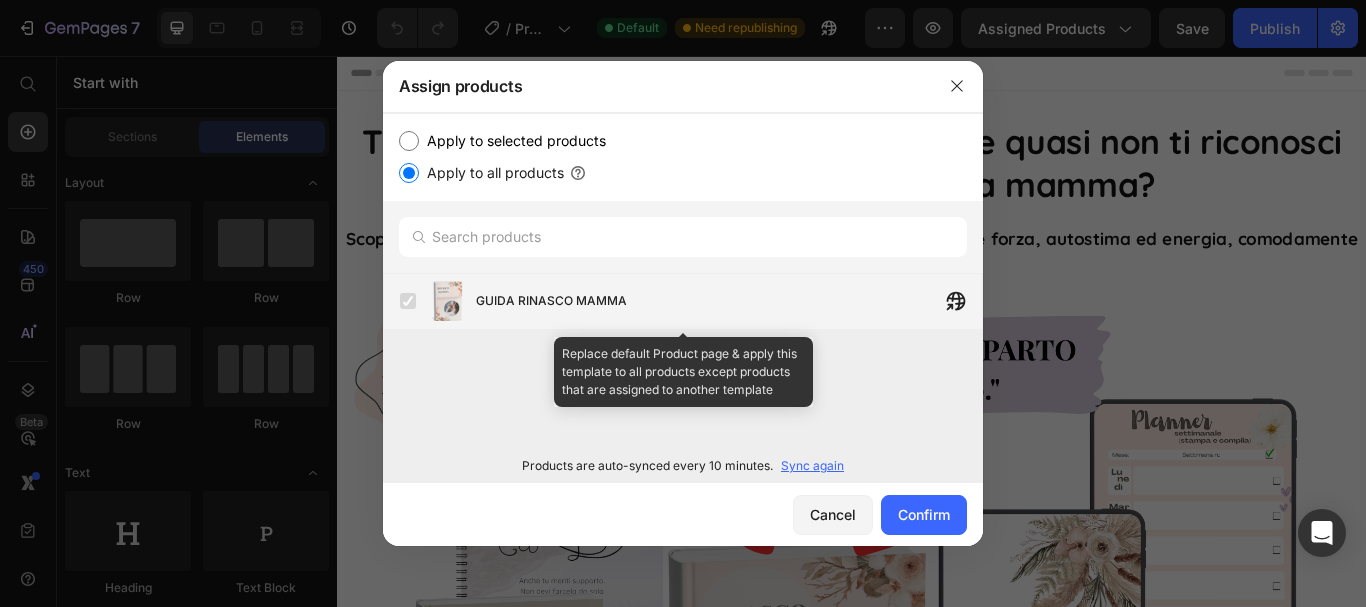 click at bounding box center [408, 301] 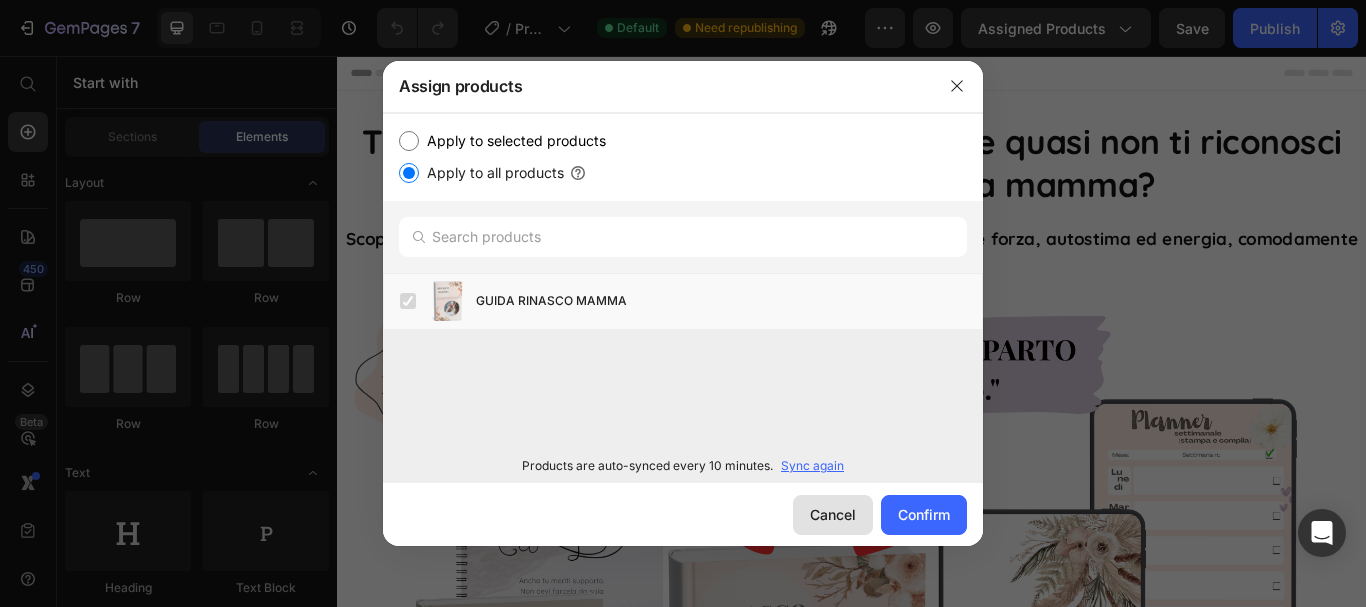 click on "Cancel" at bounding box center (833, 514) 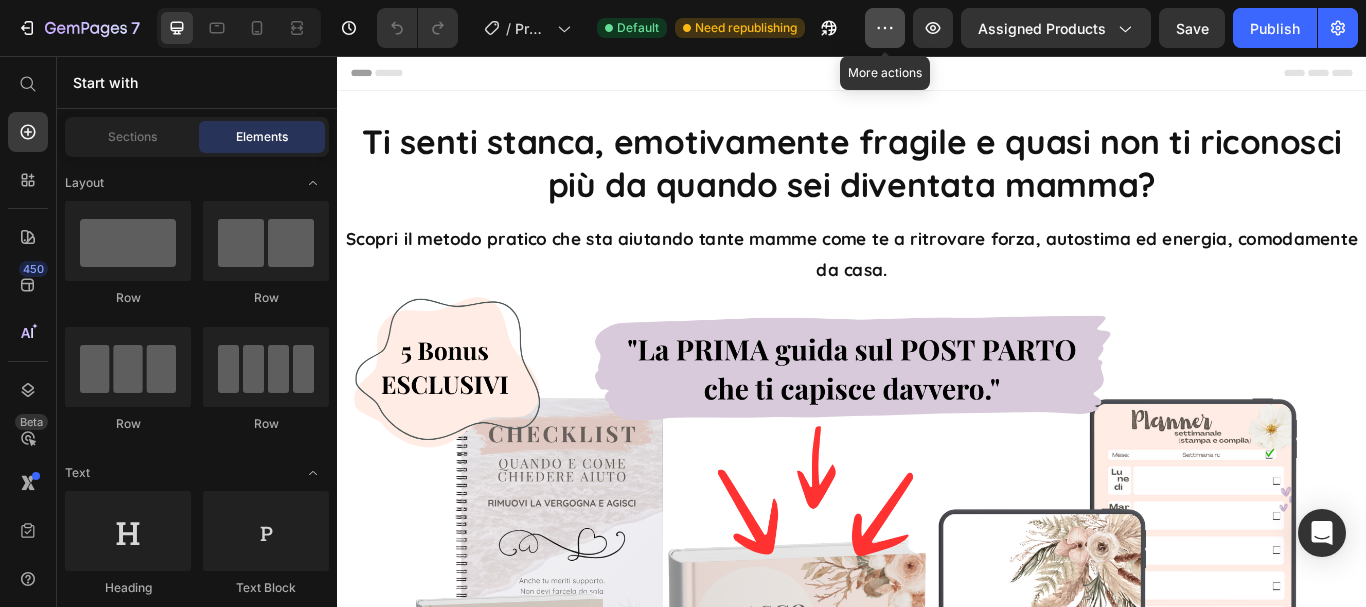 click 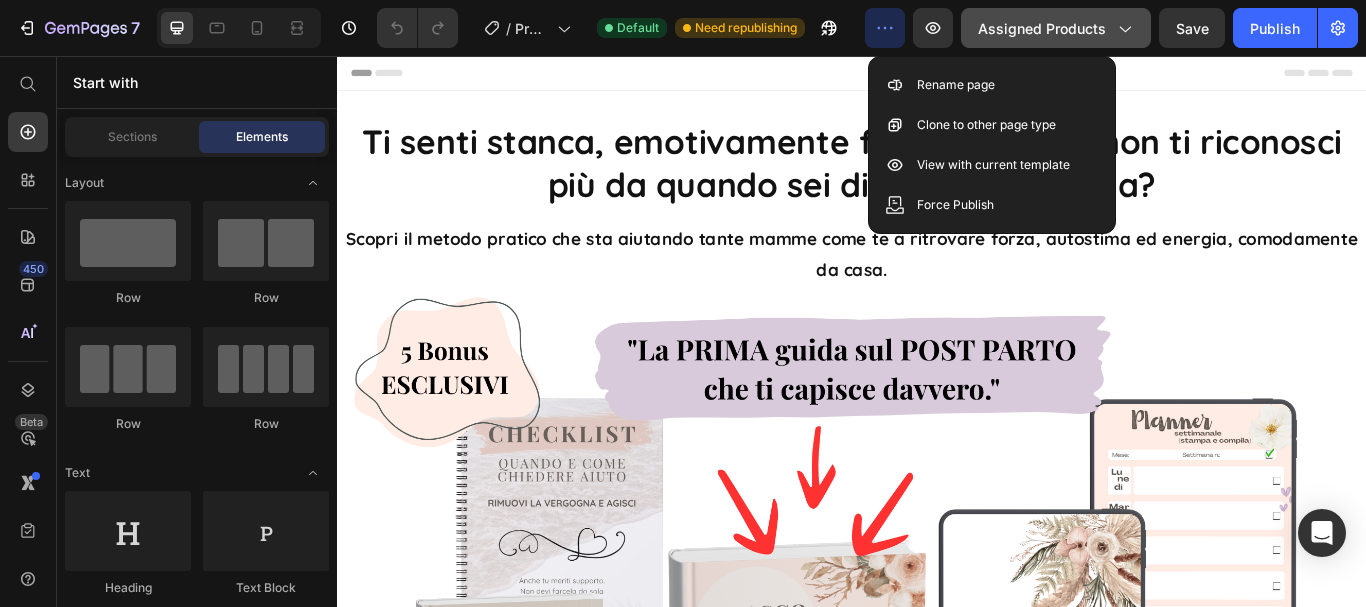 click on "Assigned Products" at bounding box center (1056, 28) 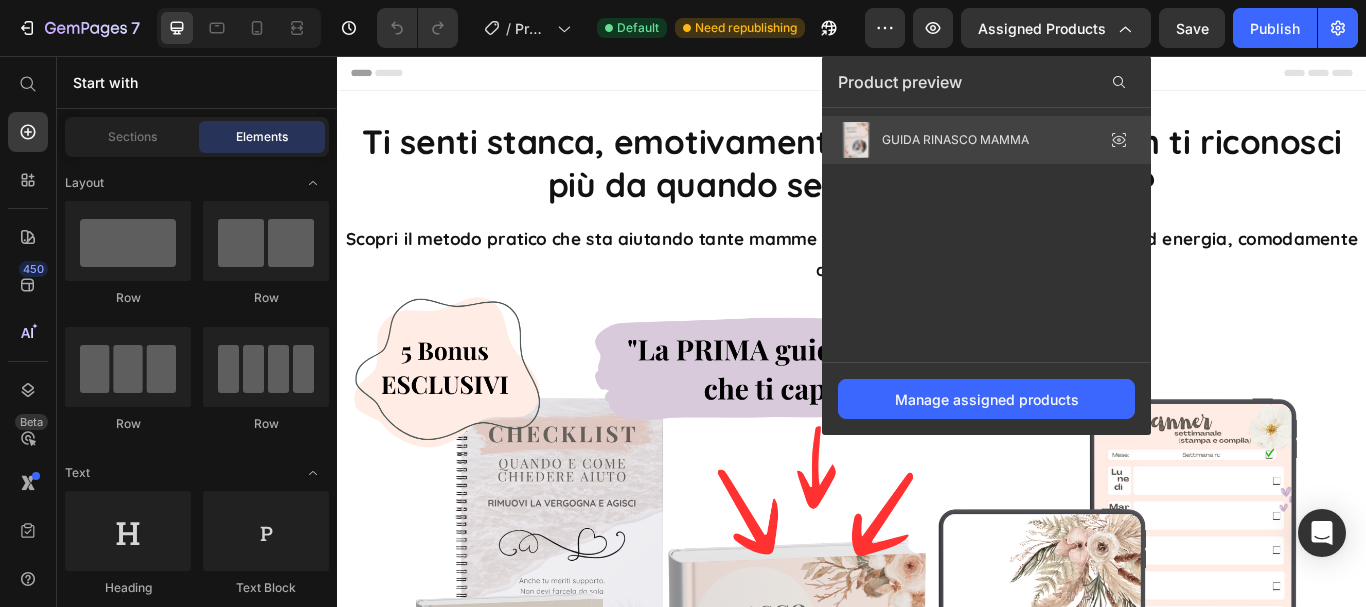 click on "GUIDA RINASCO MAMMA" at bounding box center [955, 140] 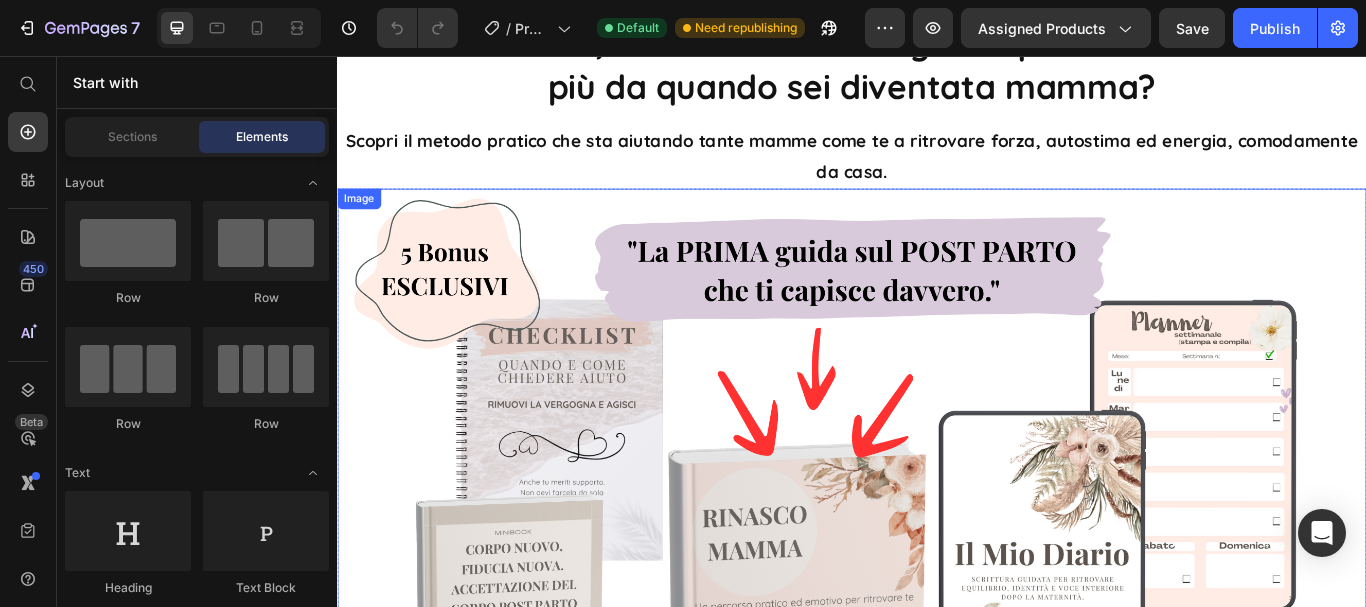 scroll, scrollTop: 0, scrollLeft: 0, axis: both 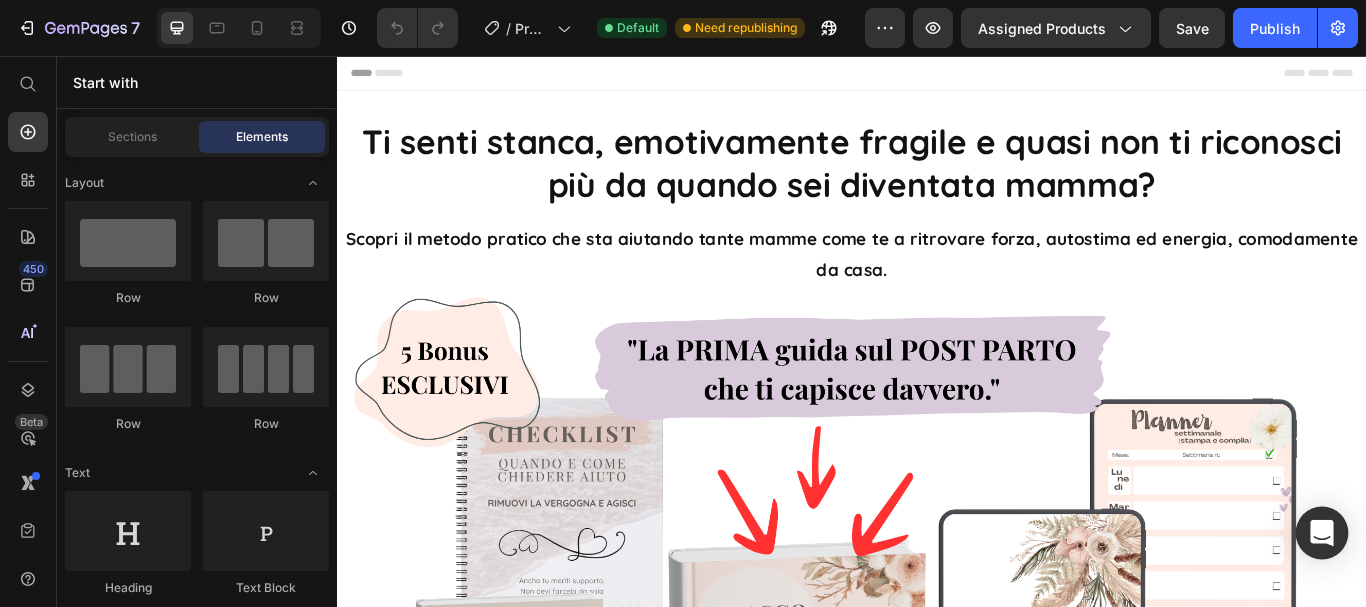 click 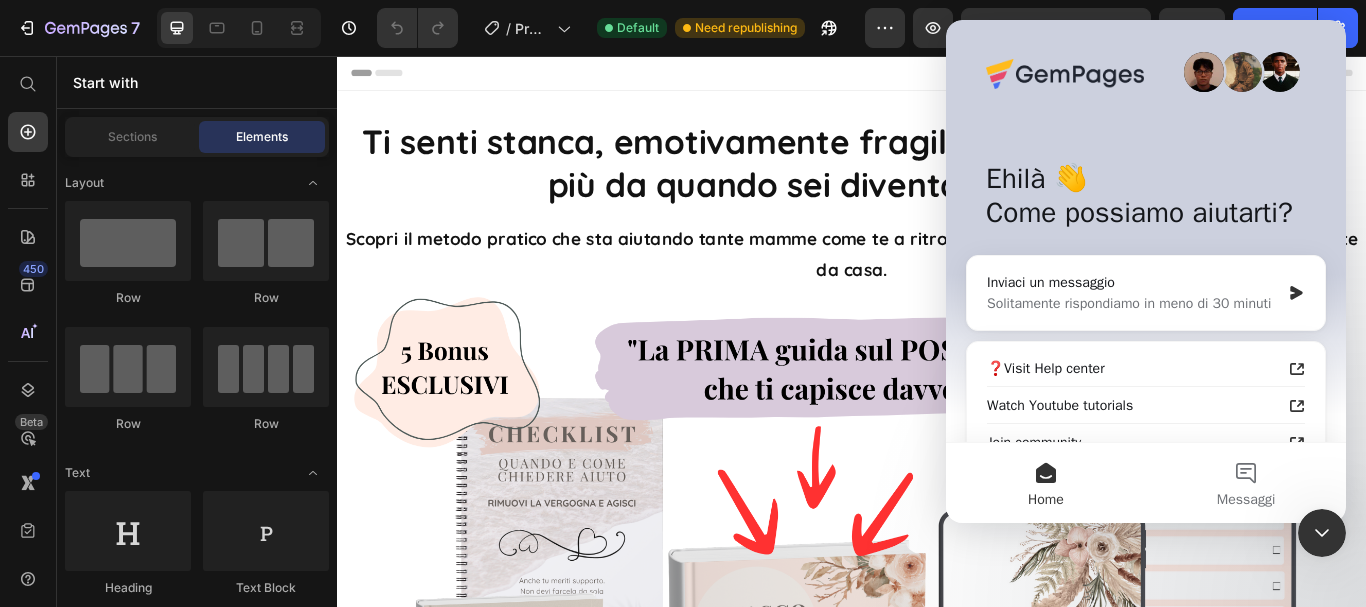 scroll, scrollTop: 0, scrollLeft: 0, axis: both 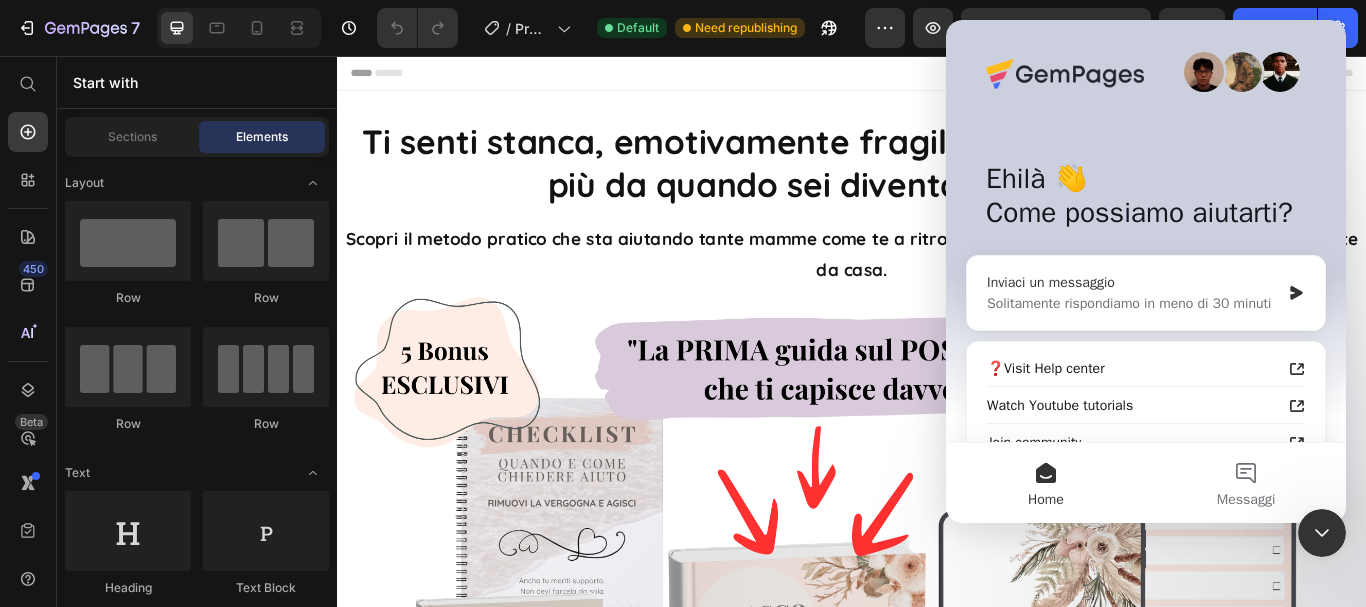 click on "Solitamente rispondiamo in meno di 30 minuti" at bounding box center [1133, 303] 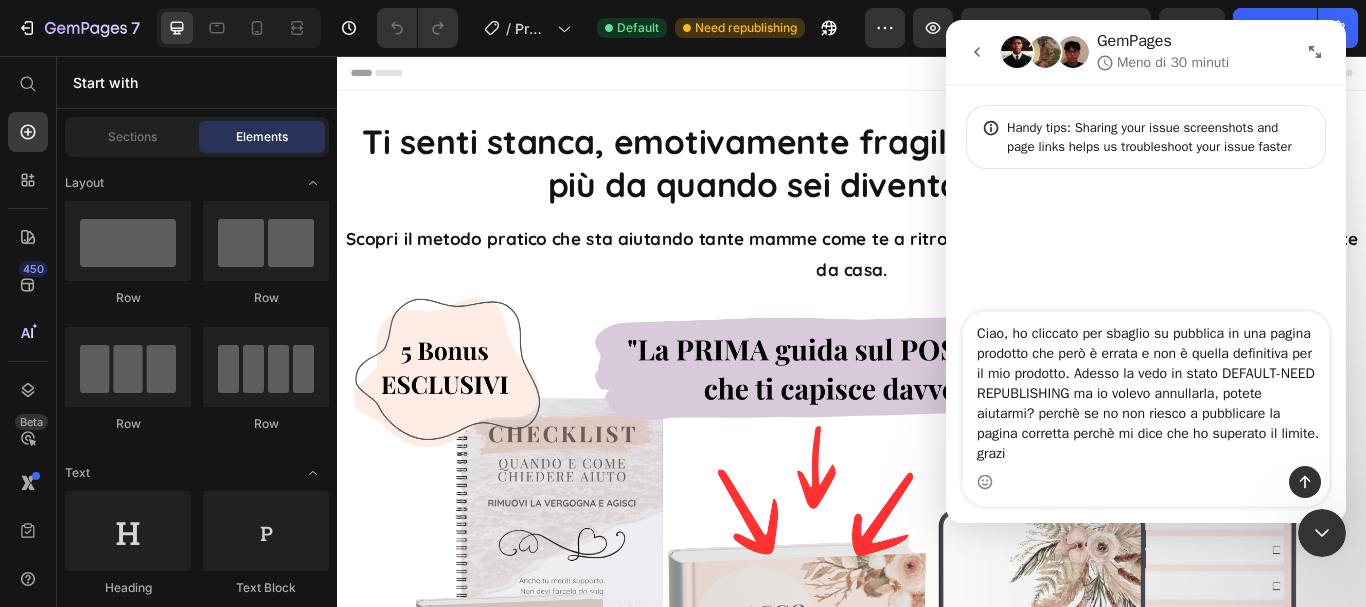 type on "Ciao, ho cliccato per sbaglio su pubblica in una pagina prodotto che però è errata e non è quella definitiva per il mio prodotto. Adesso la vedo in stato DEFAULT-NEED REPUBLISHING ma io volevo annullarla, potete aiutarmi? perchè se no non riesco a pubblicare la pagina corretta perchè mi dice che ho superato il limite. grazie" 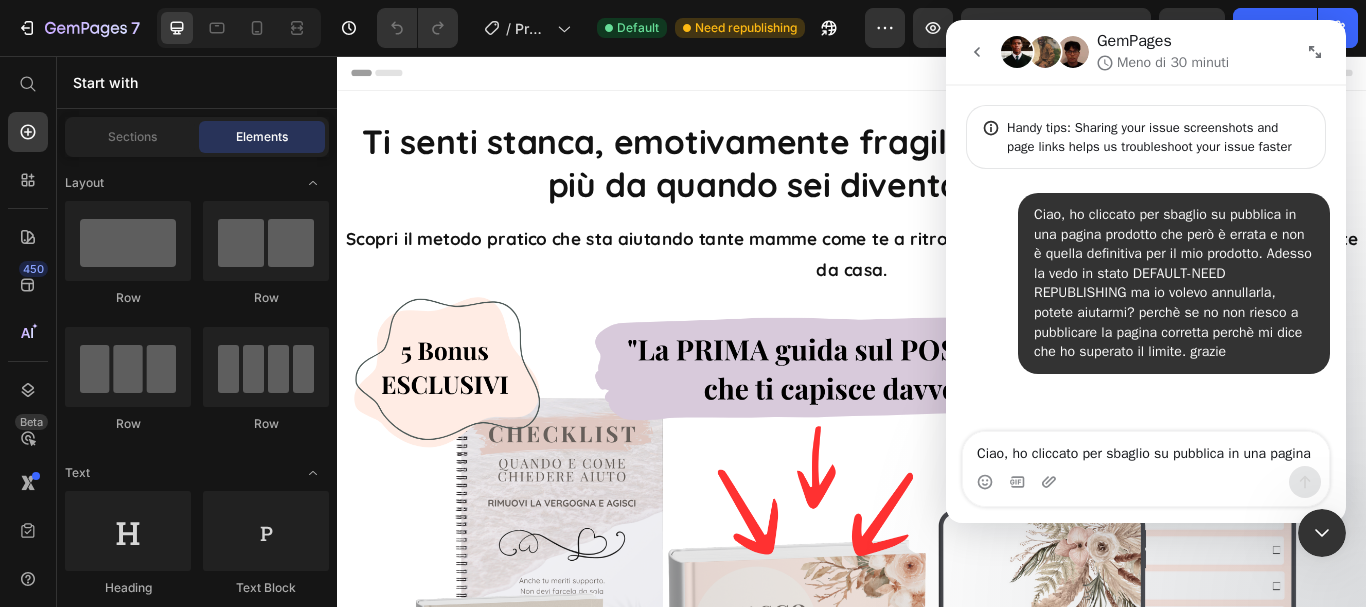 type 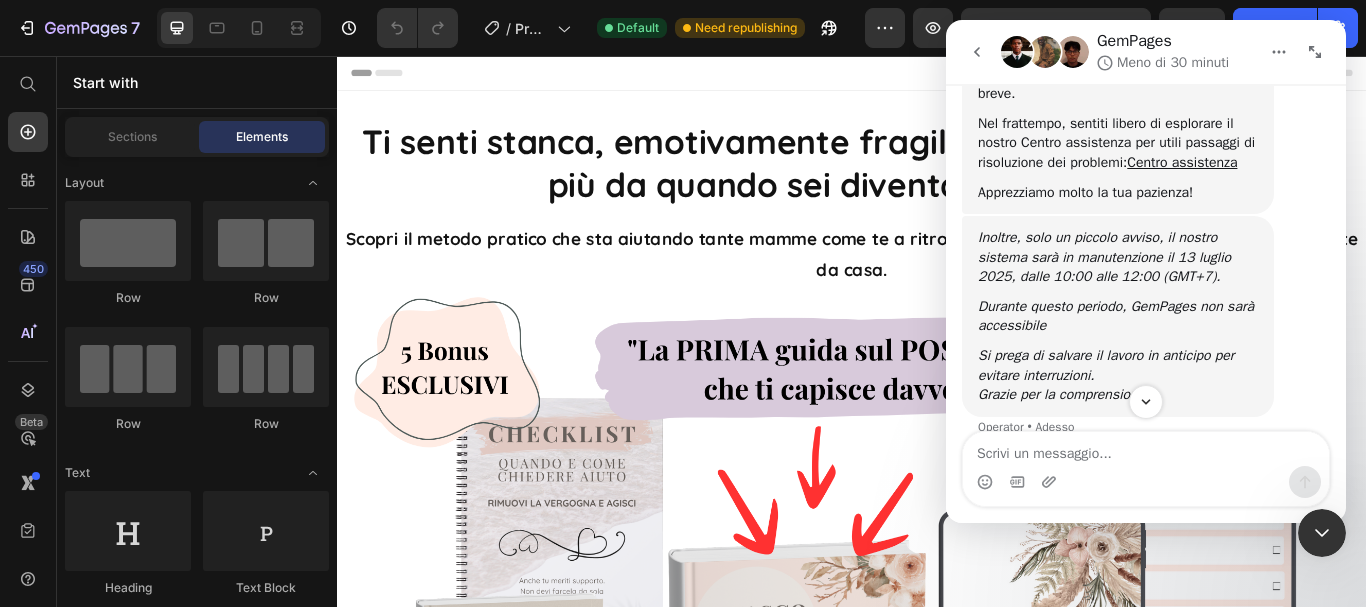 scroll, scrollTop: 433, scrollLeft: 0, axis: vertical 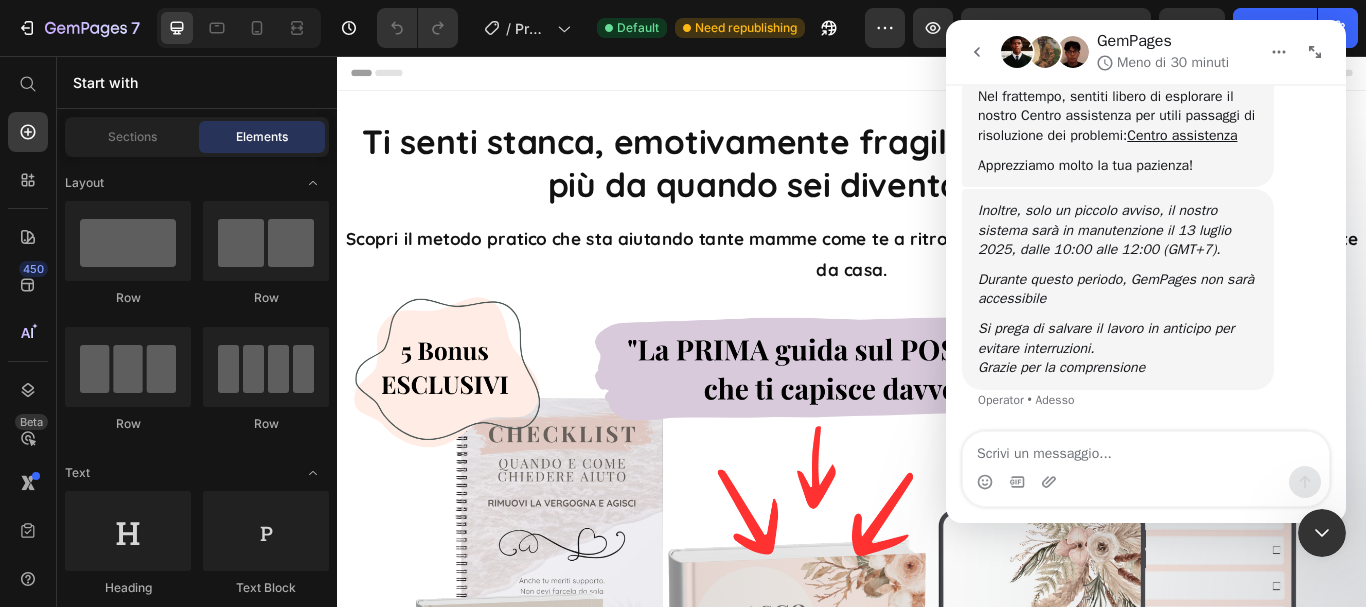 click 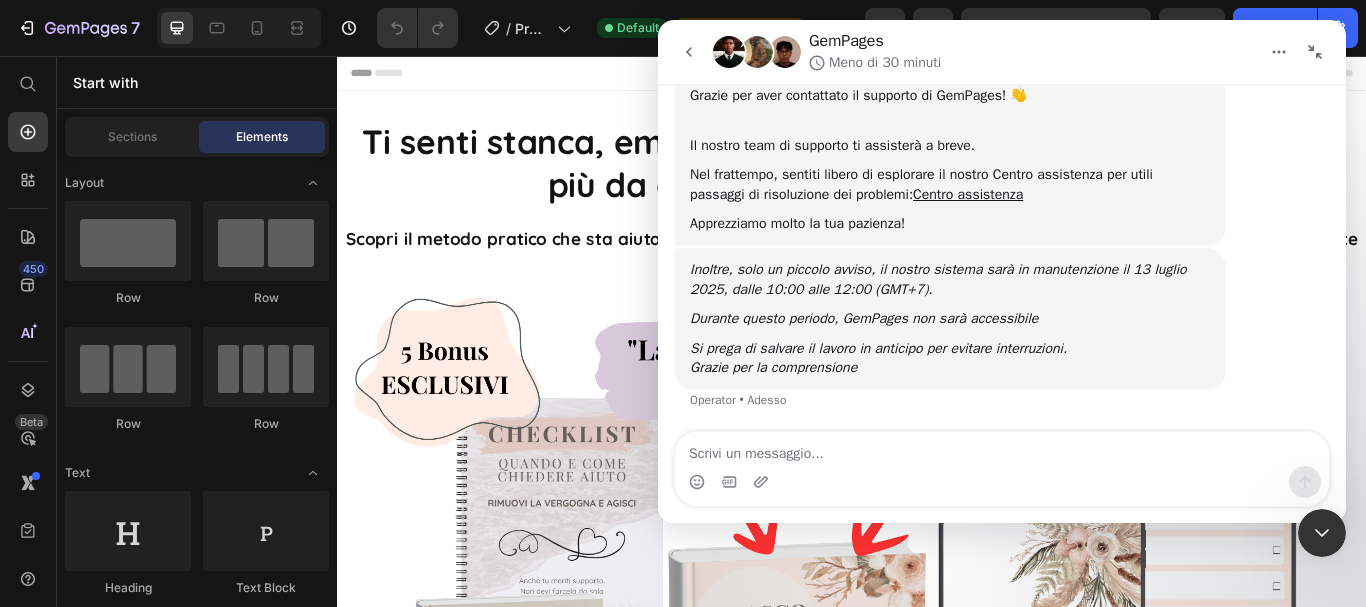 click 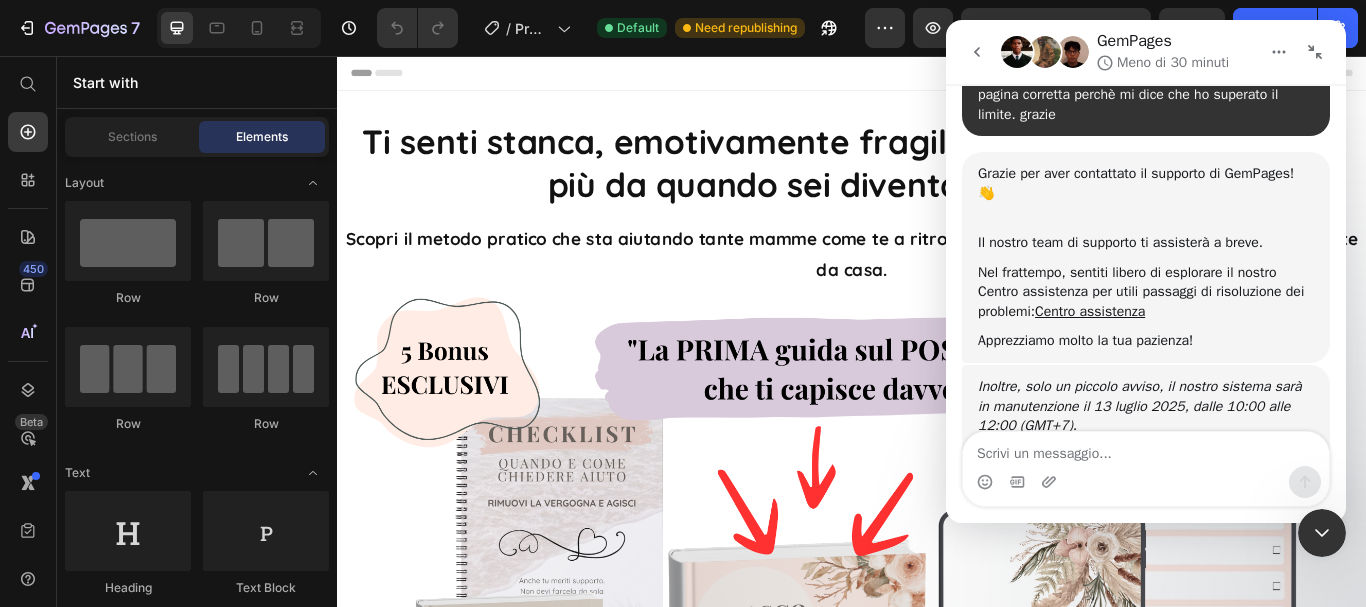 scroll, scrollTop: 433, scrollLeft: 0, axis: vertical 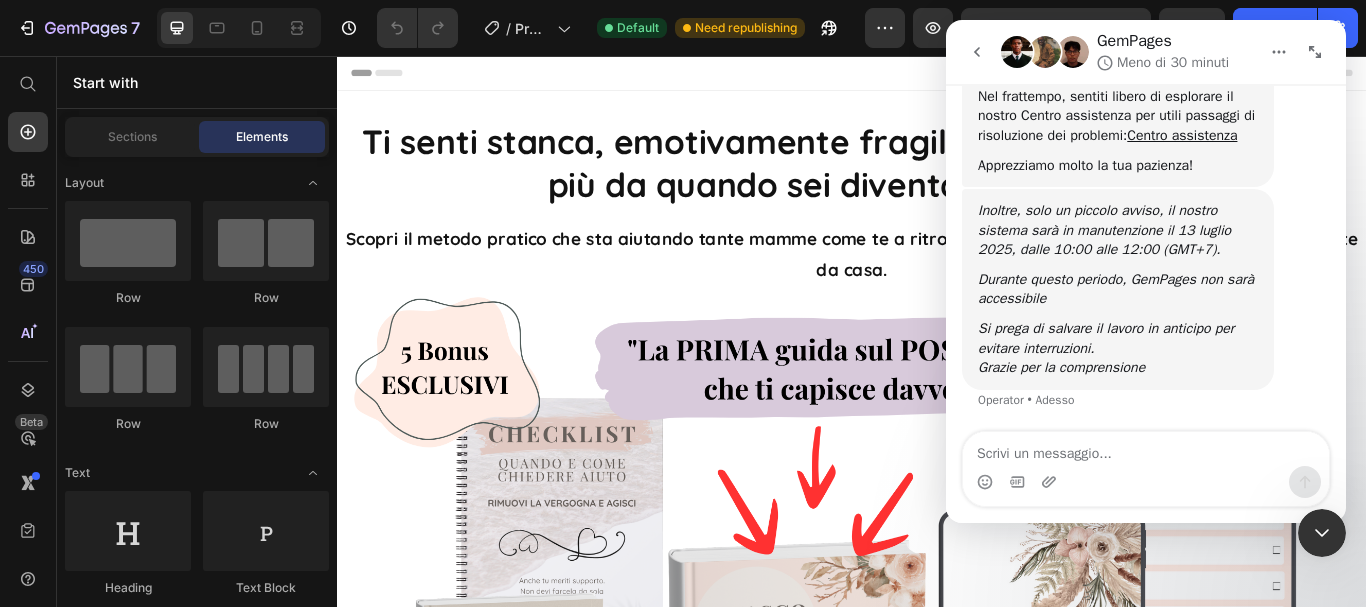 click 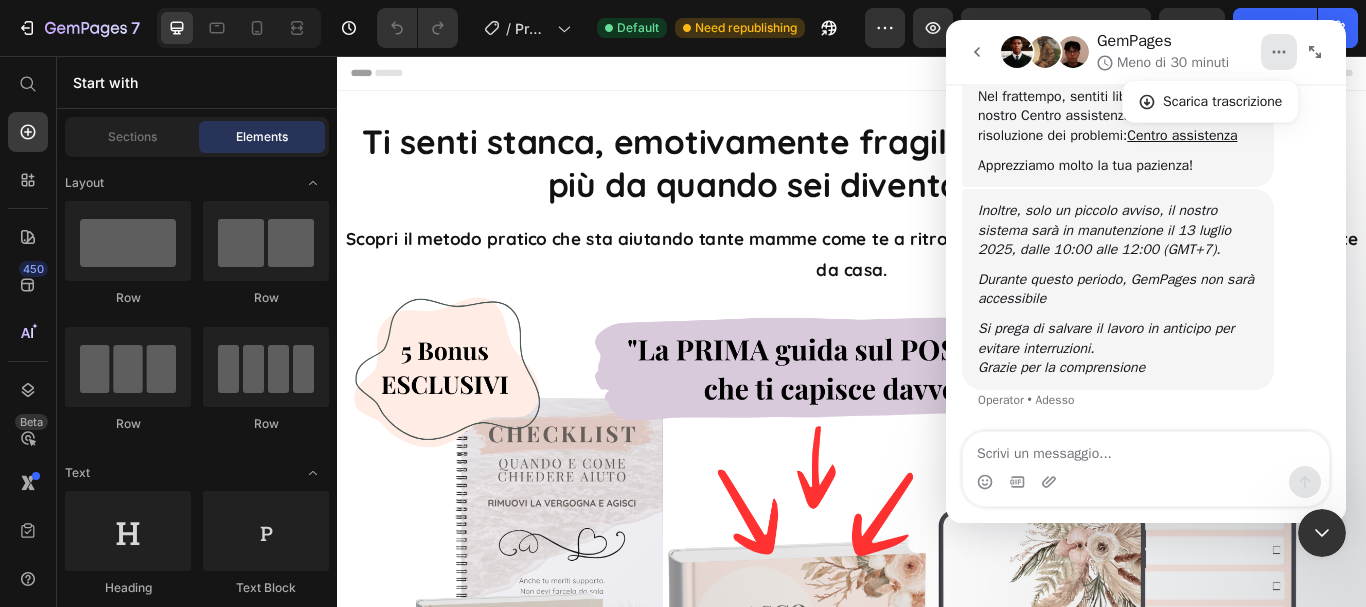 click 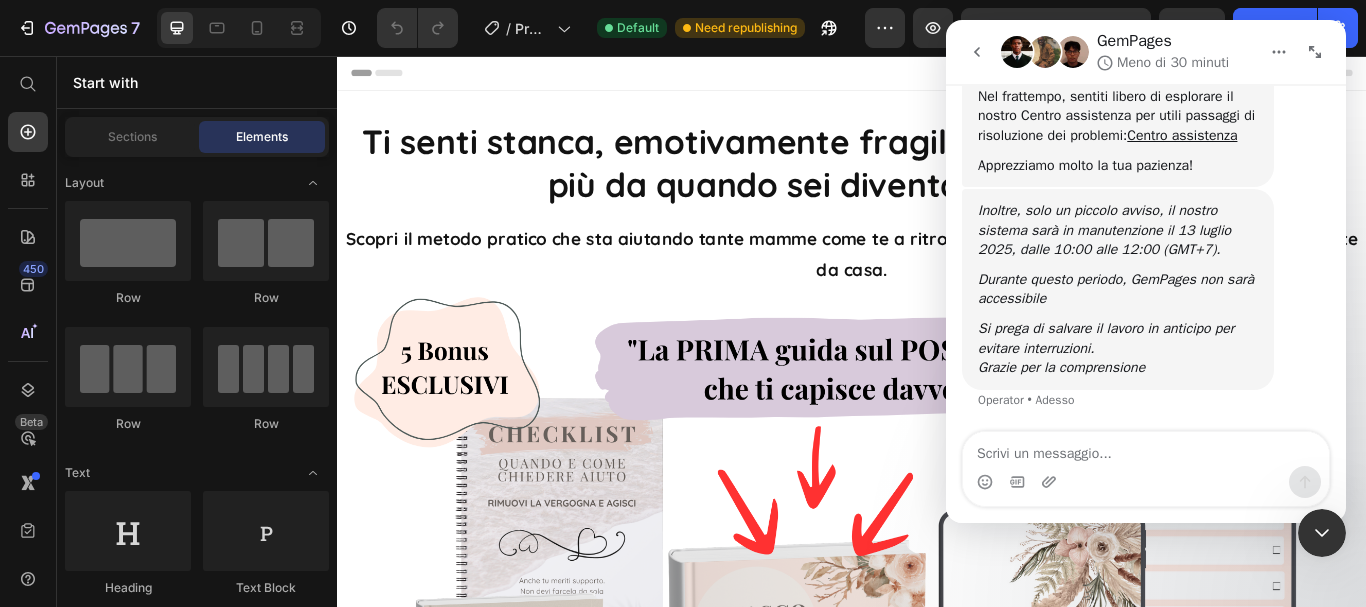 click 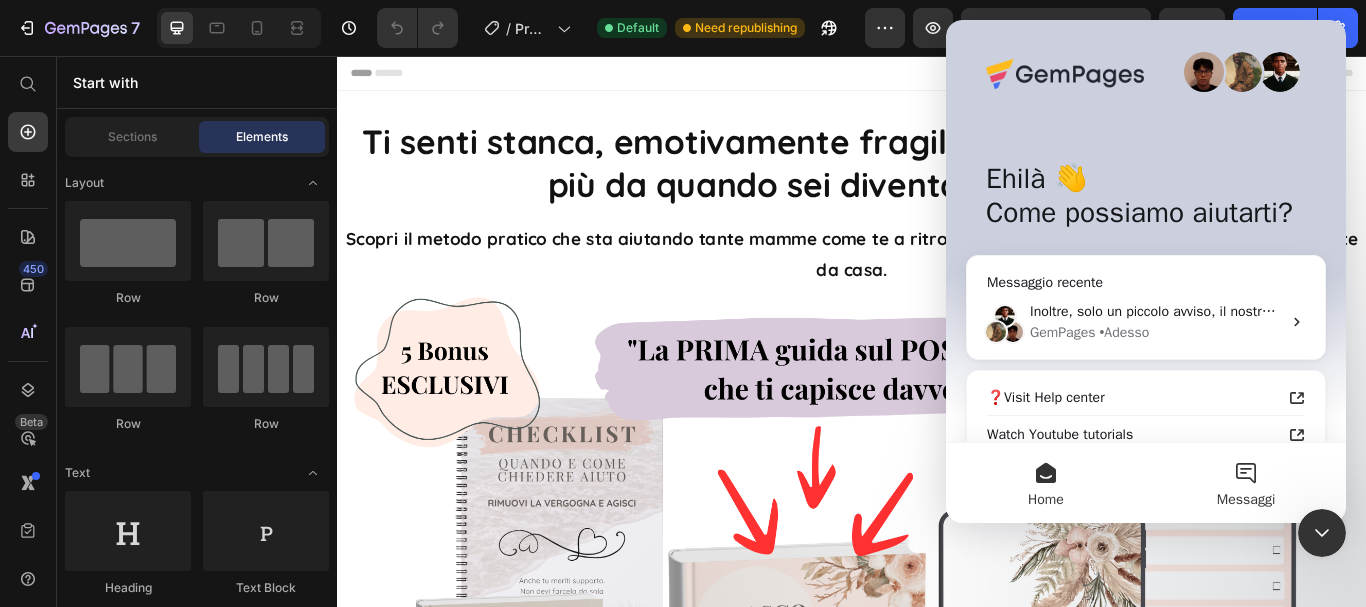 click on "Messaggi" at bounding box center (1246, 483) 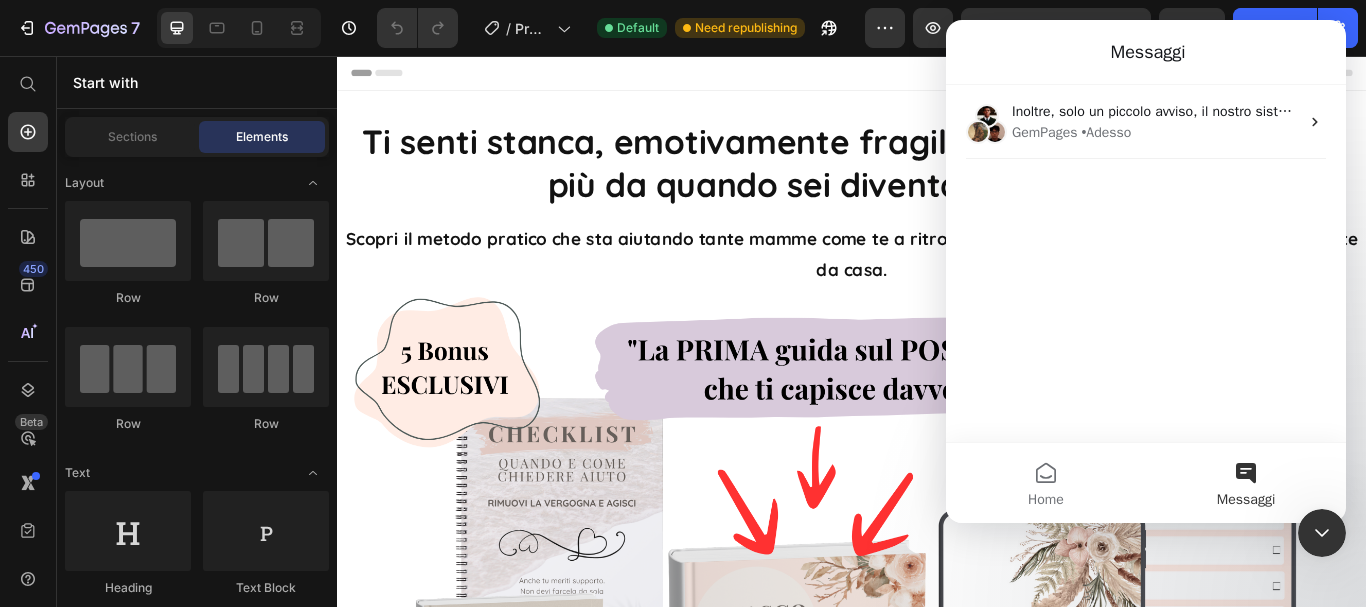click on "Header" at bounding box center [937, 76] 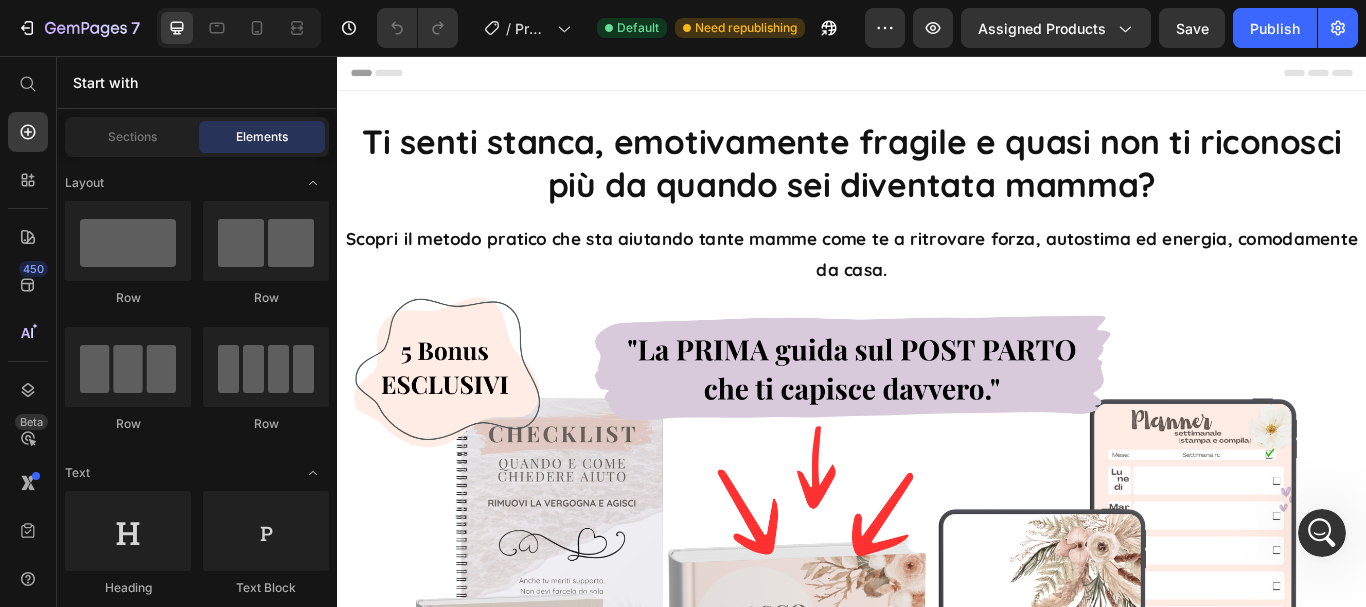 scroll, scrollTop: 0, scrollLeft: 0, axis: both 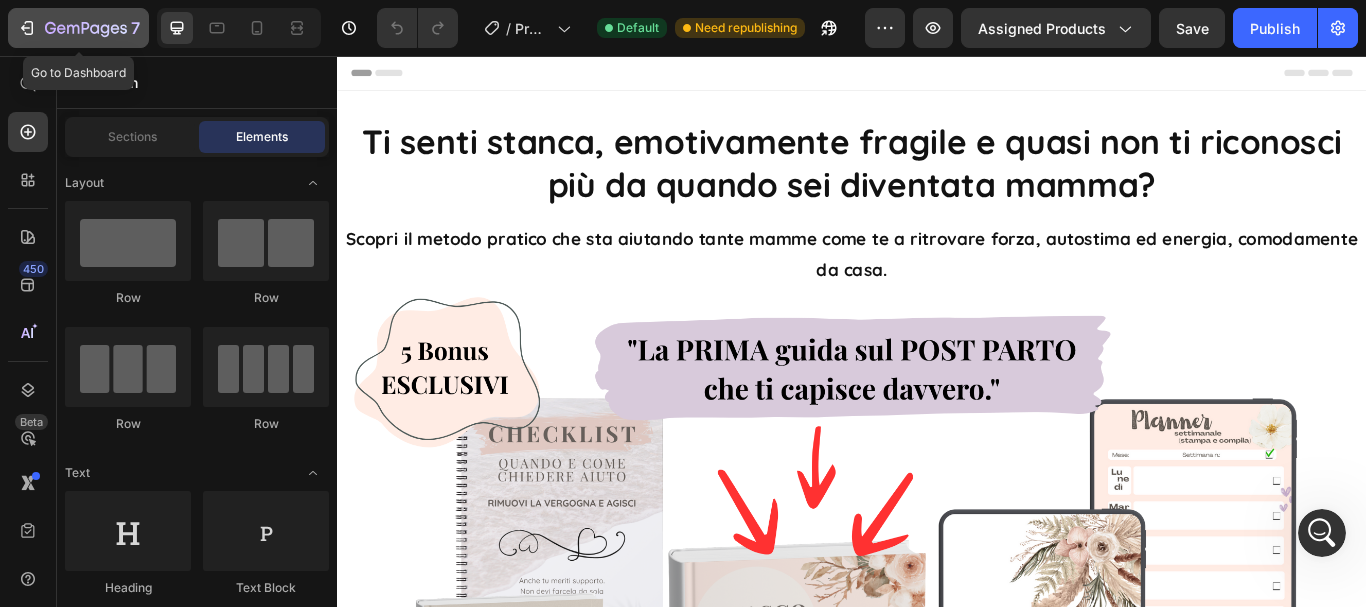 click 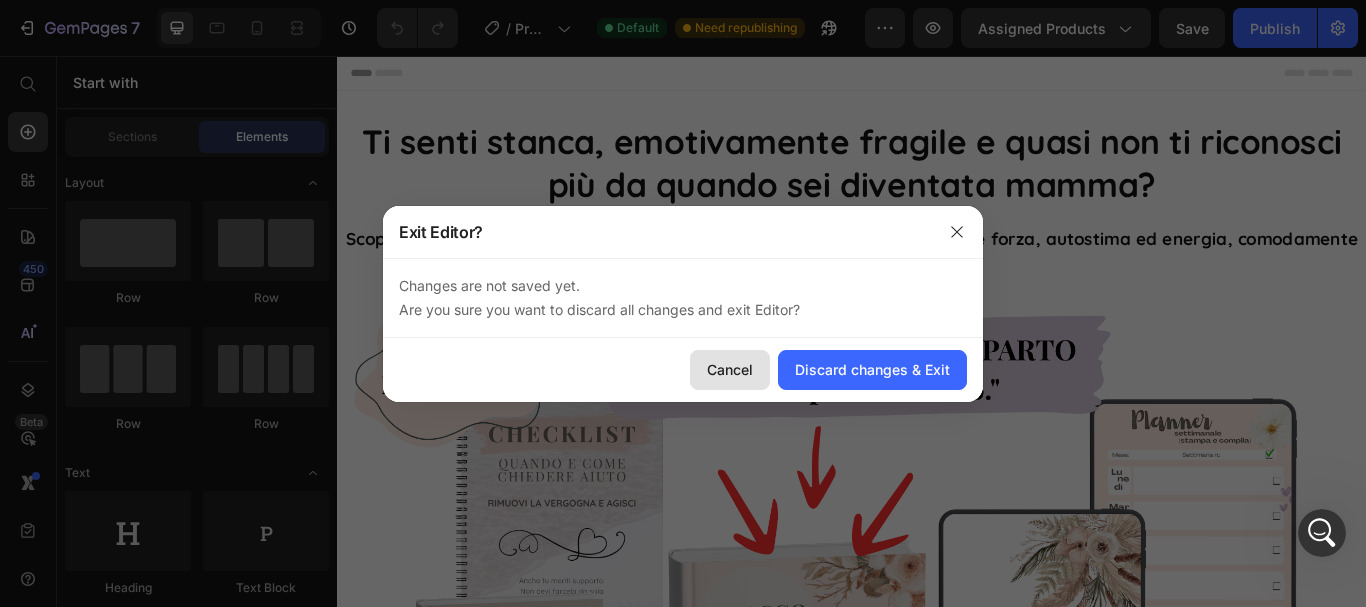 click on "Cancel" at bounding box center [730, 369] 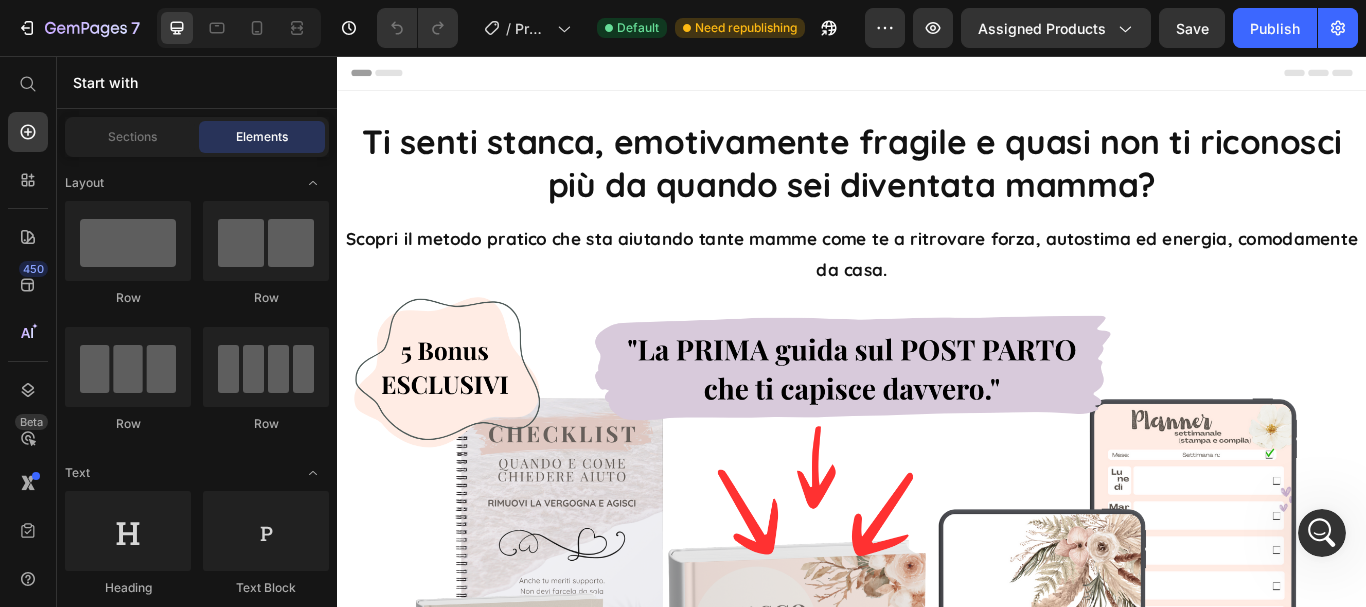 click at bounding box center [1322, 533] 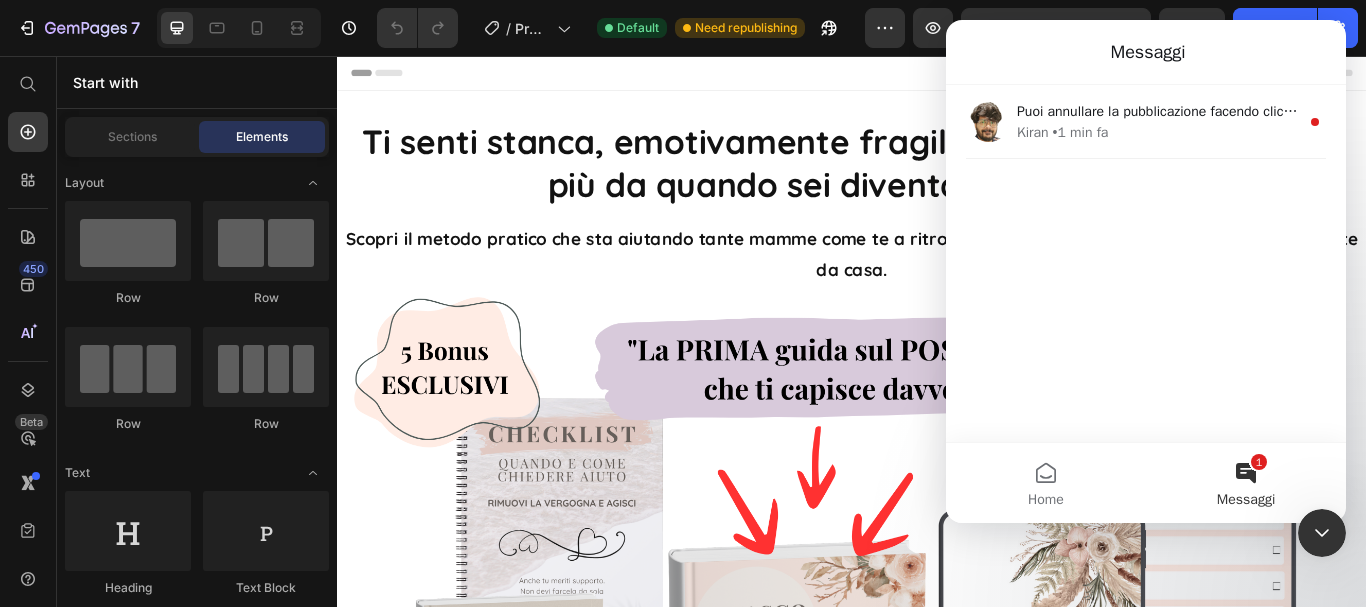 click on "1 Messaggi" at bounding box center [1246, 483] 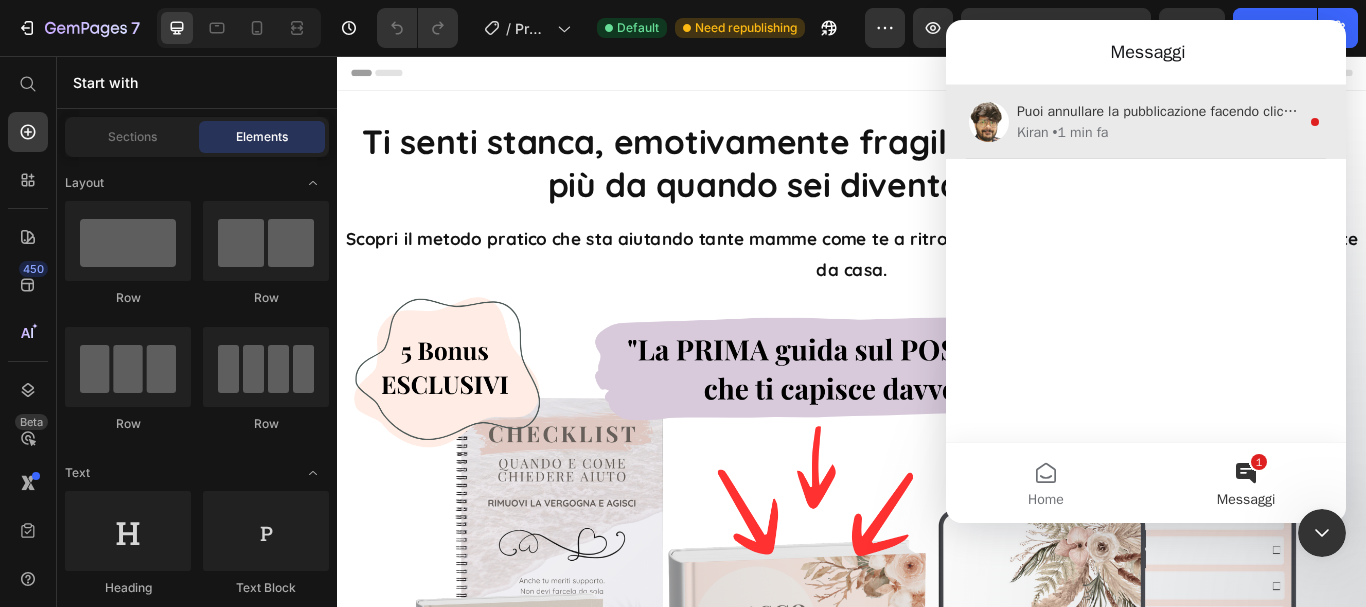click on "Puoi annullare la pubblicazione facendo clic sui 3 punti accanto alla pagina nella dashboard e facendo clic su "Annulla pubblicazione"" at bounding box center [1426, 111] 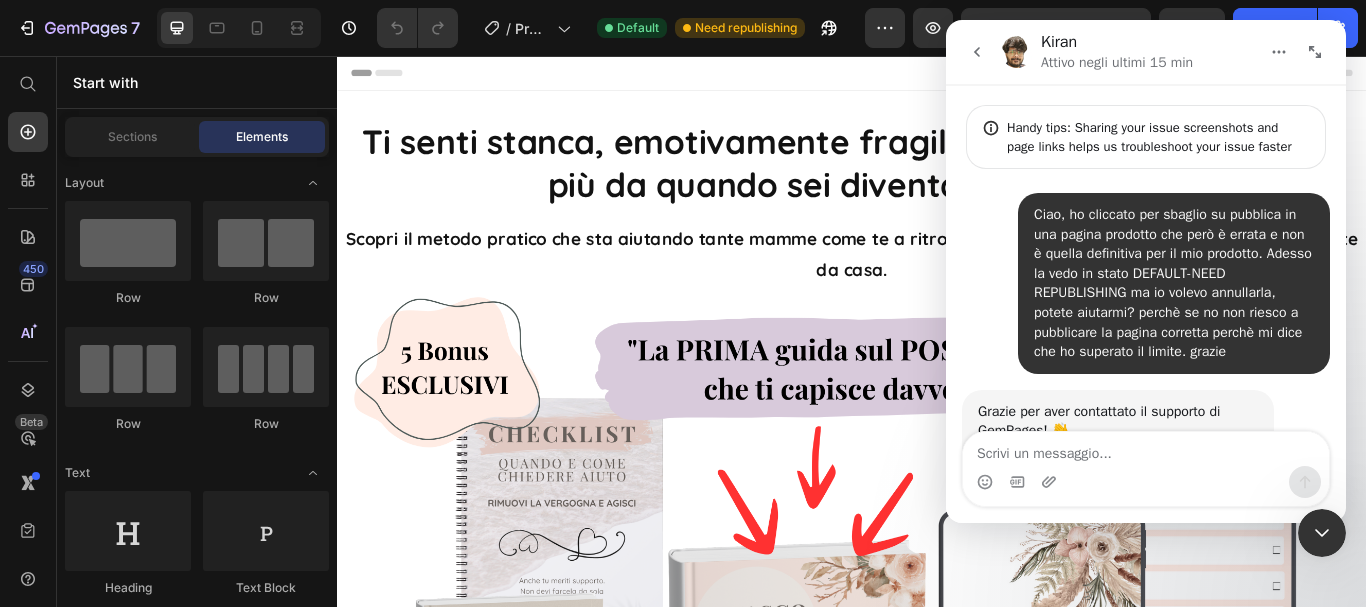 scroll, scrollTop: 3, scrollLeft: 0, axis: vertical 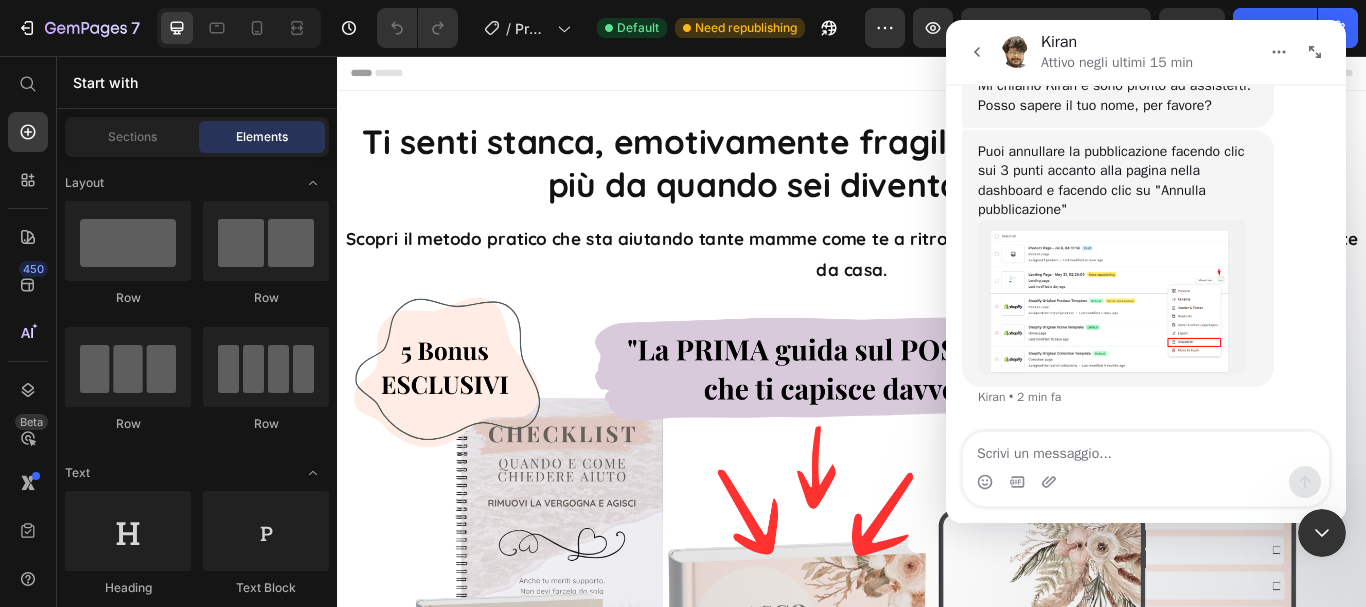 click at bounding box center (1112, 297) 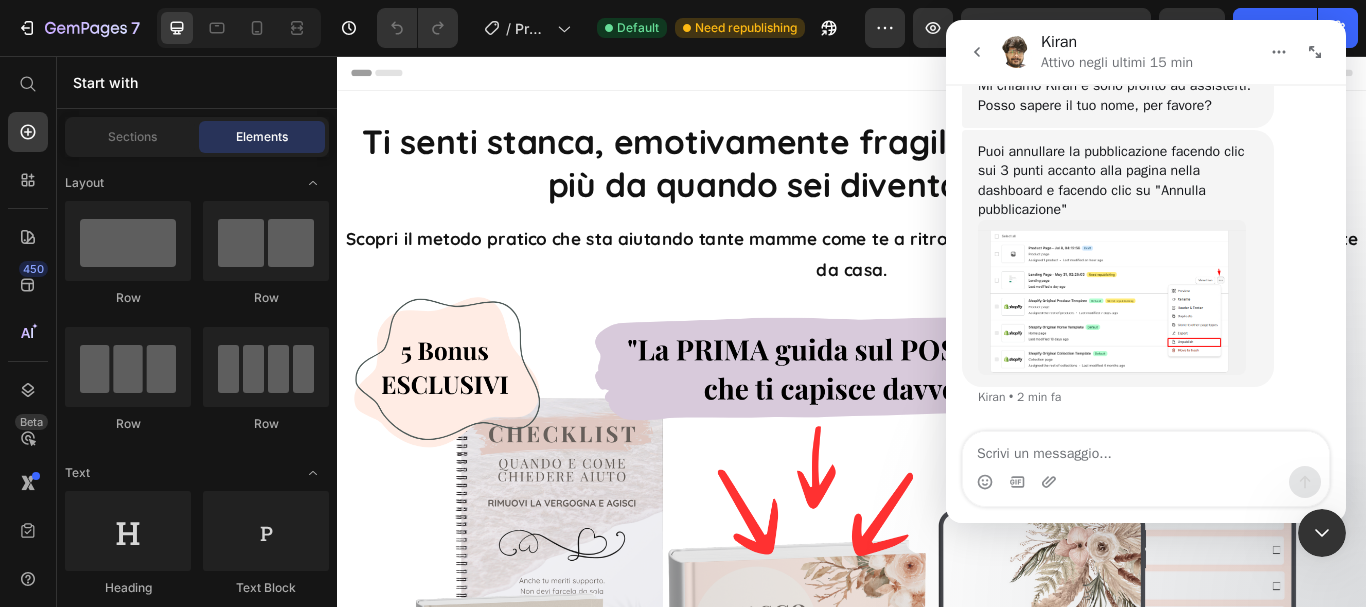 scroll, scrollTop: 0, scrollLeft: 0, axis: both 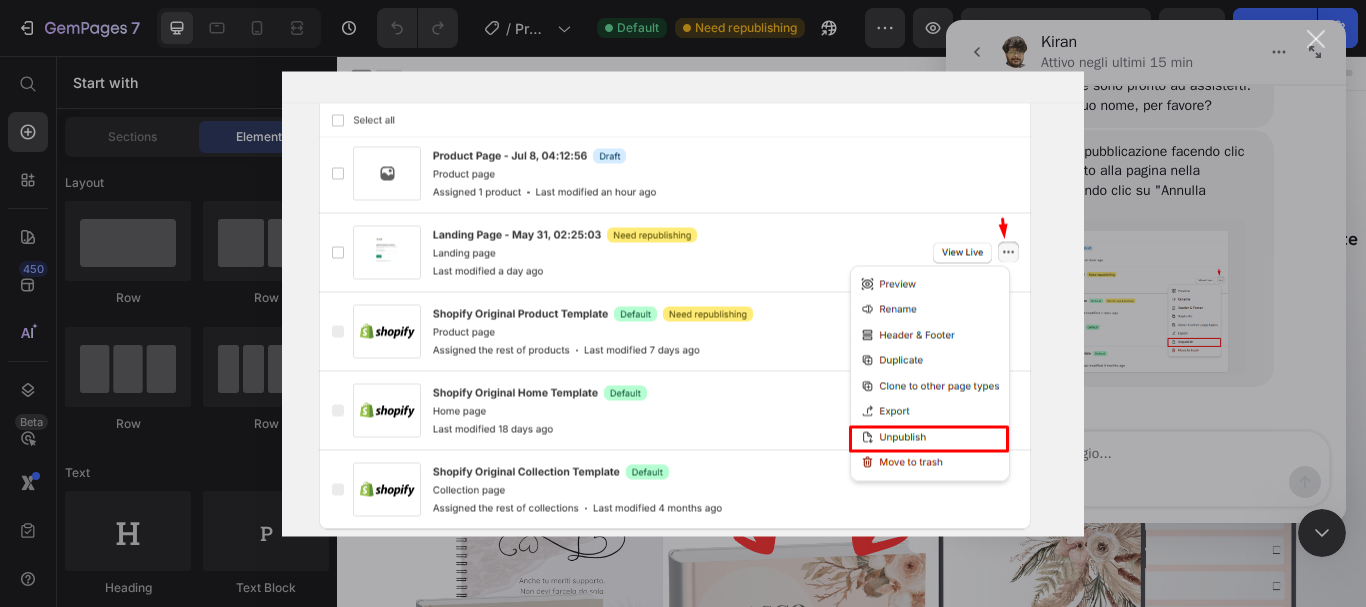 click at bounding box center (683, 303) 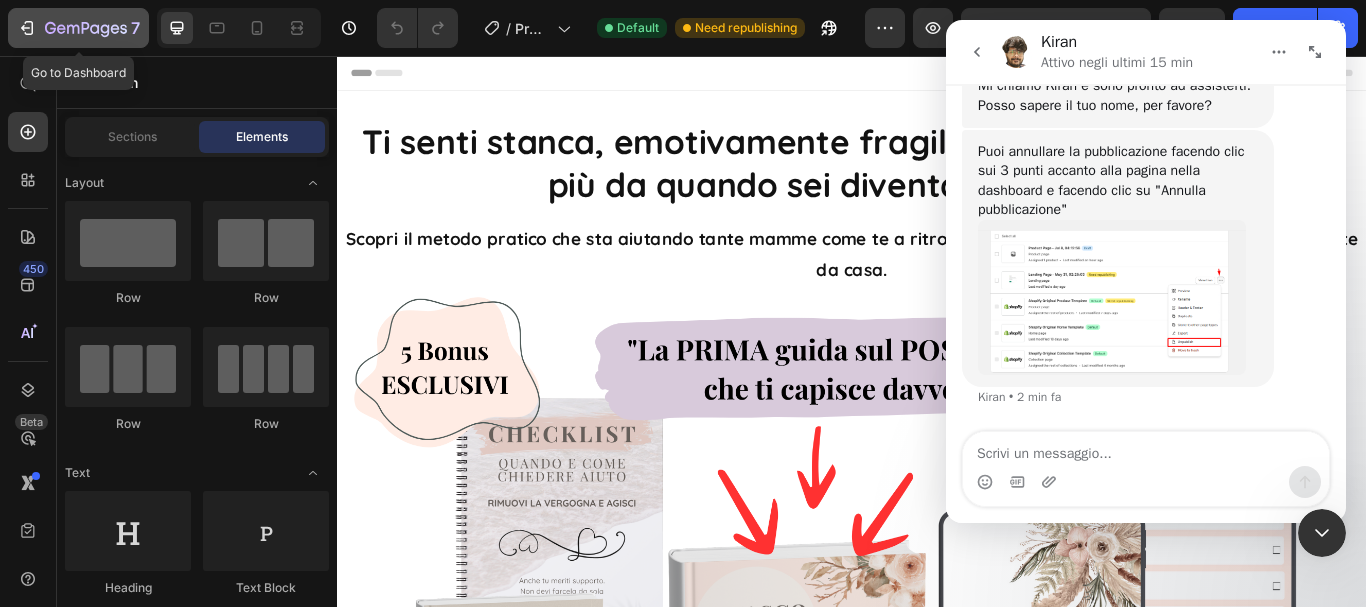click 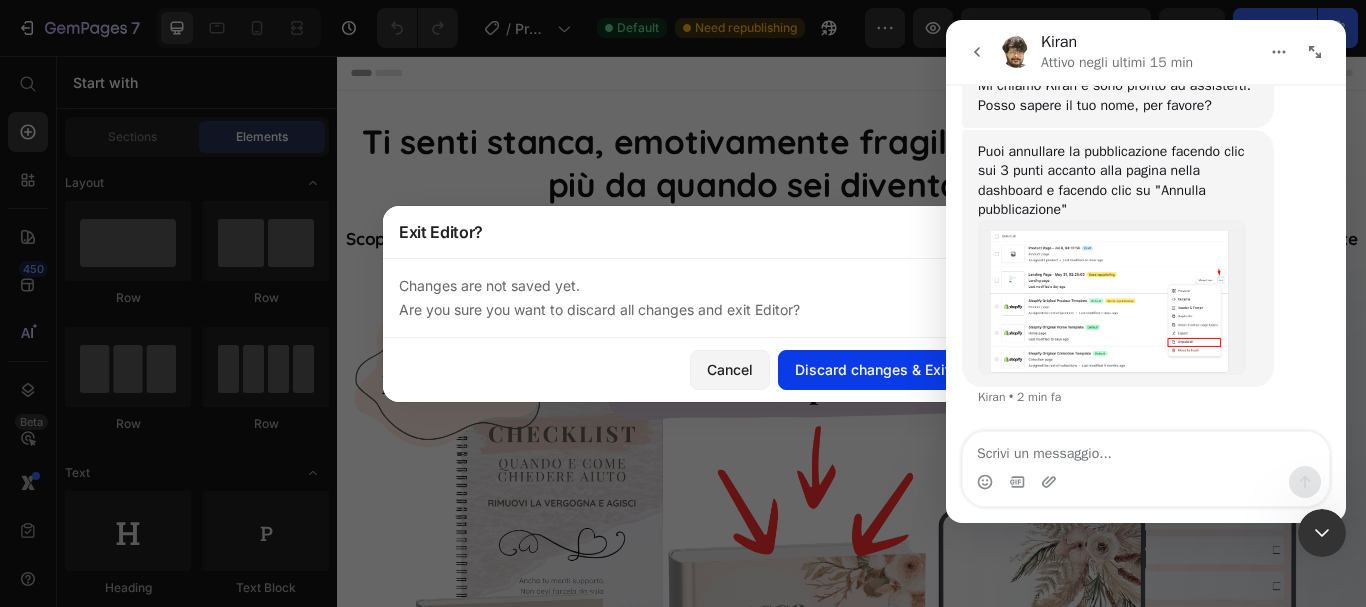 click on "Discard changes & Exit" at bounding box center (872, 369) 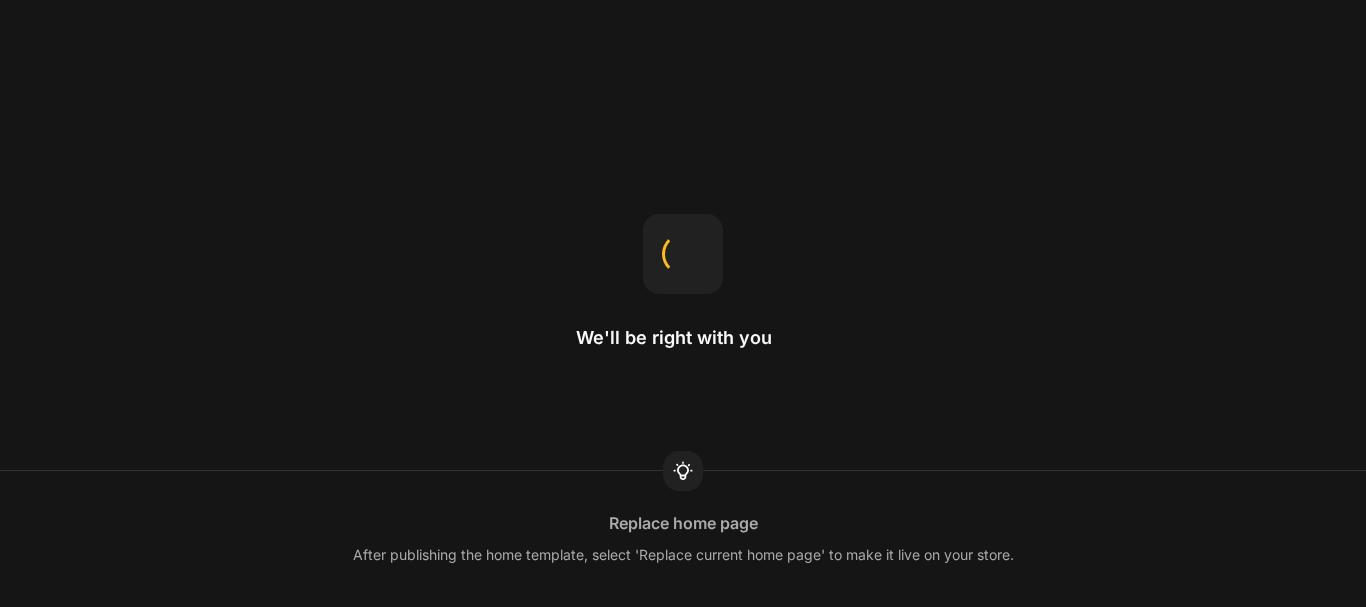 scroll, scrollTop: 0, scrollLeft: 0, axis: both 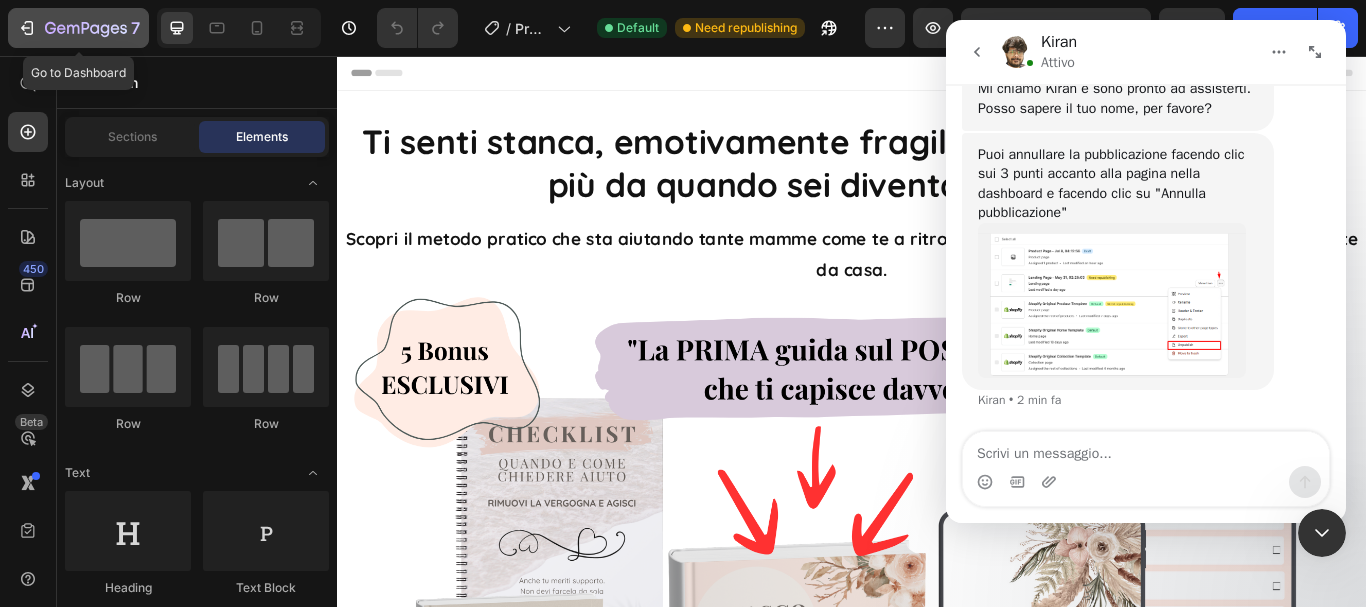 click 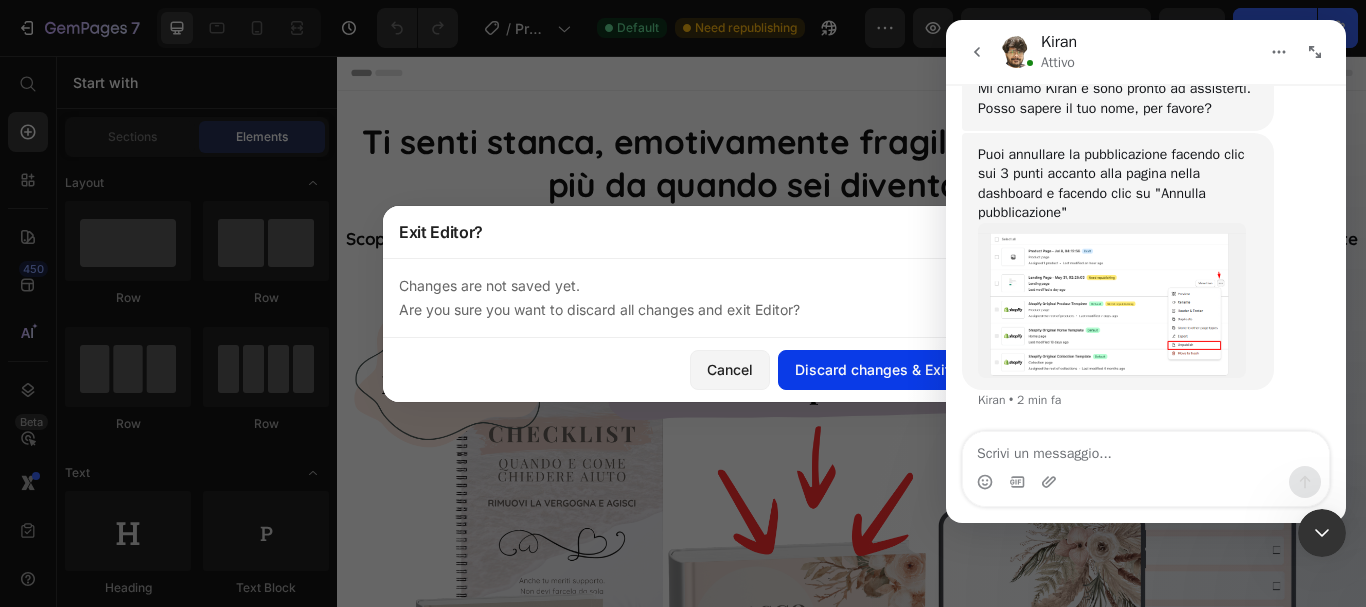 click on "Discard changes & Exit" at bounding box center (872, 369) 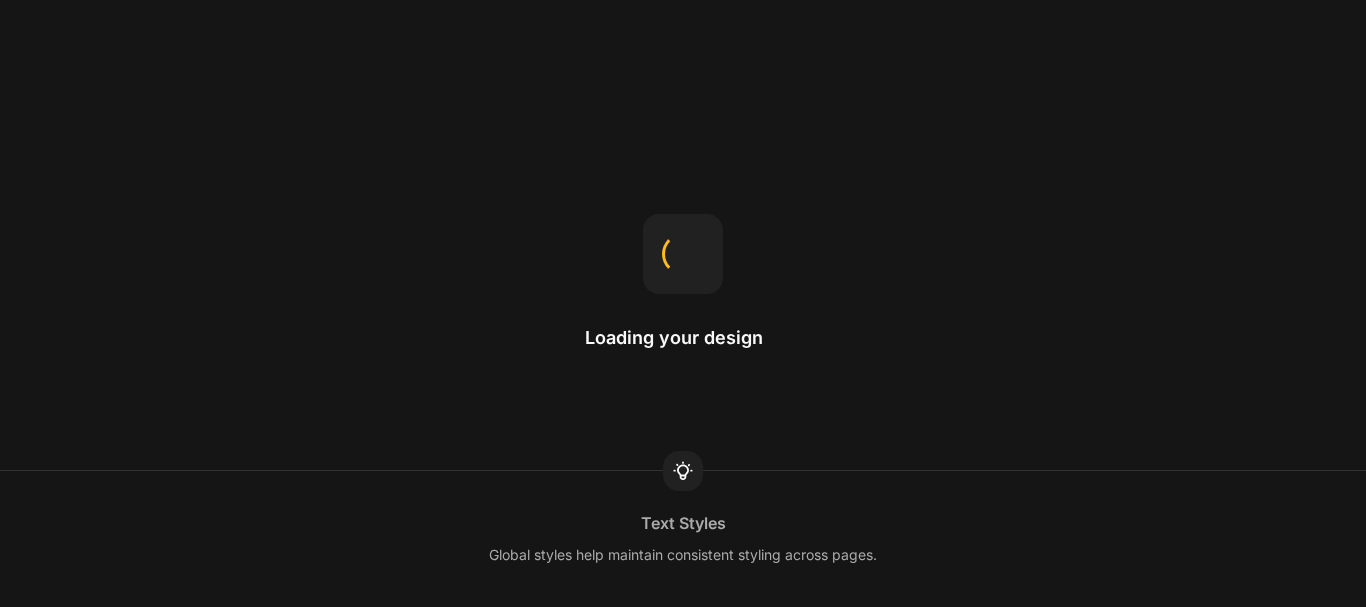 scroll, scrollTop: 0, scrollLeft: 0, axis: both 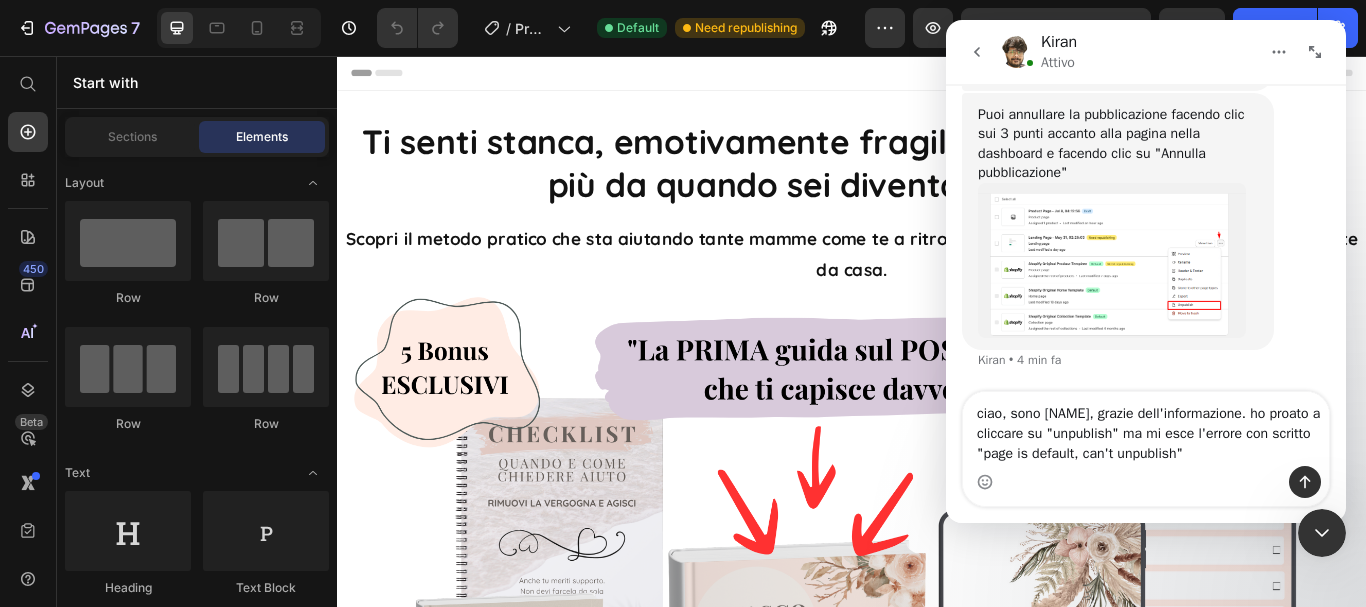 type on "ciao, sono [FIRST], grazie dell'informazione. ho proato a cliccare su "unpublish" ma mi esce l'errore con scritto "page is default, can't unpublish"" 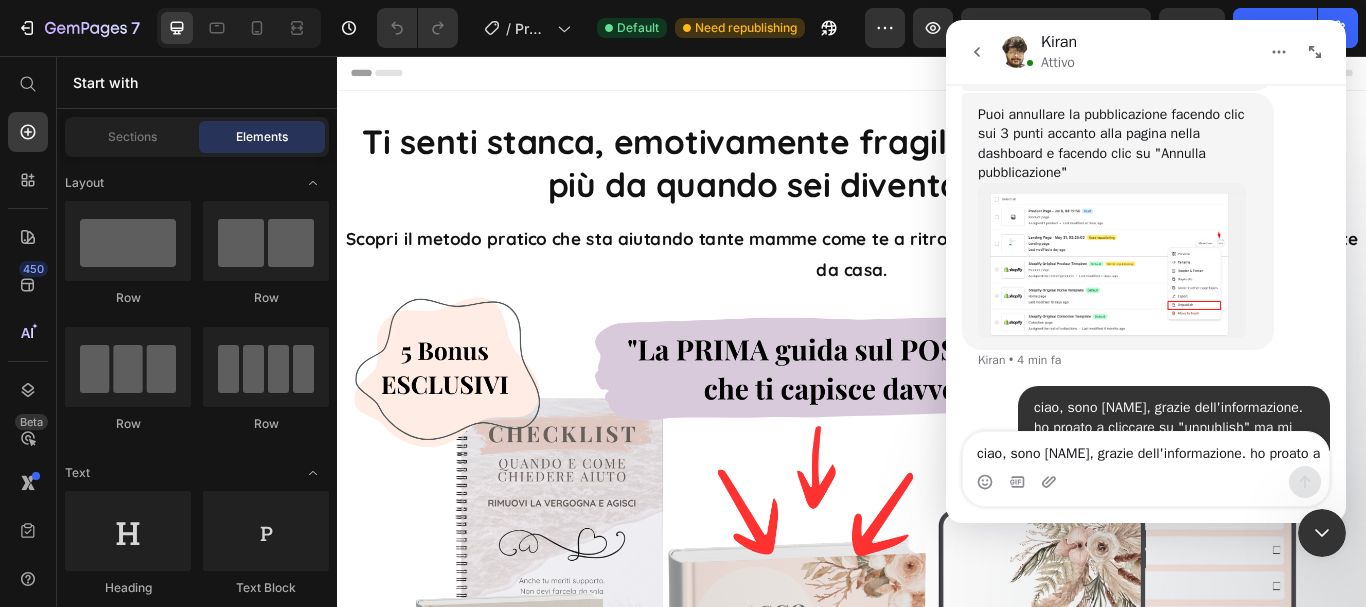 type 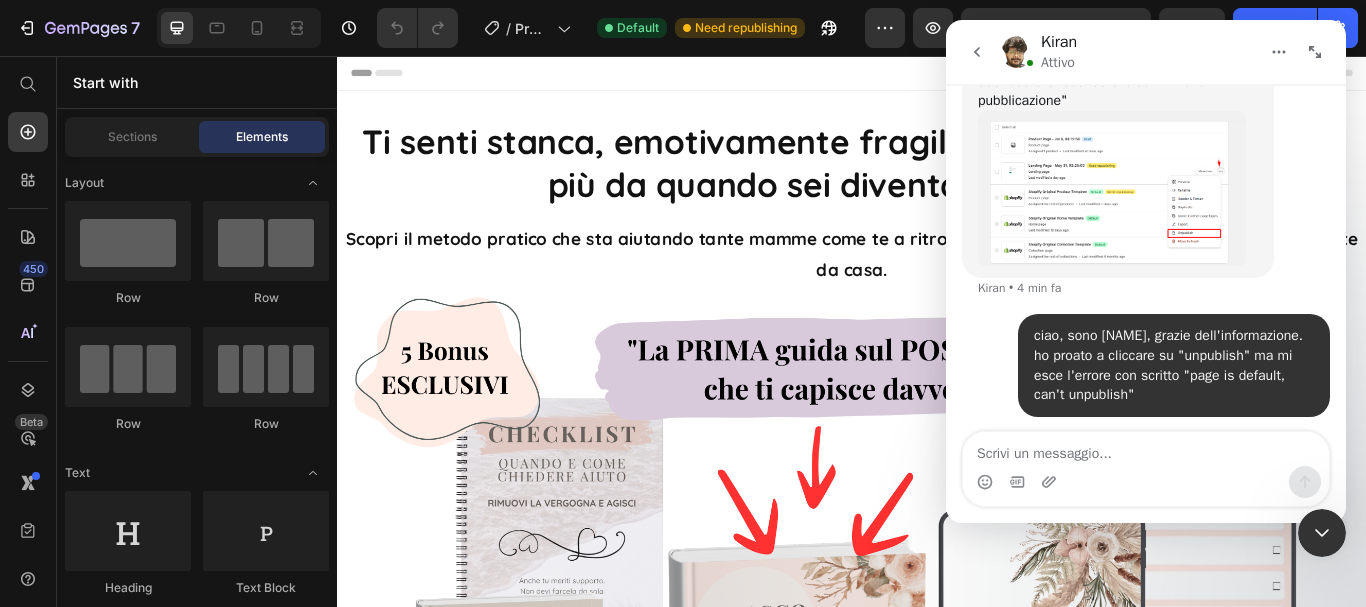 scroll, scrollTop: 910, scrollLeft: 0, axis: vertical 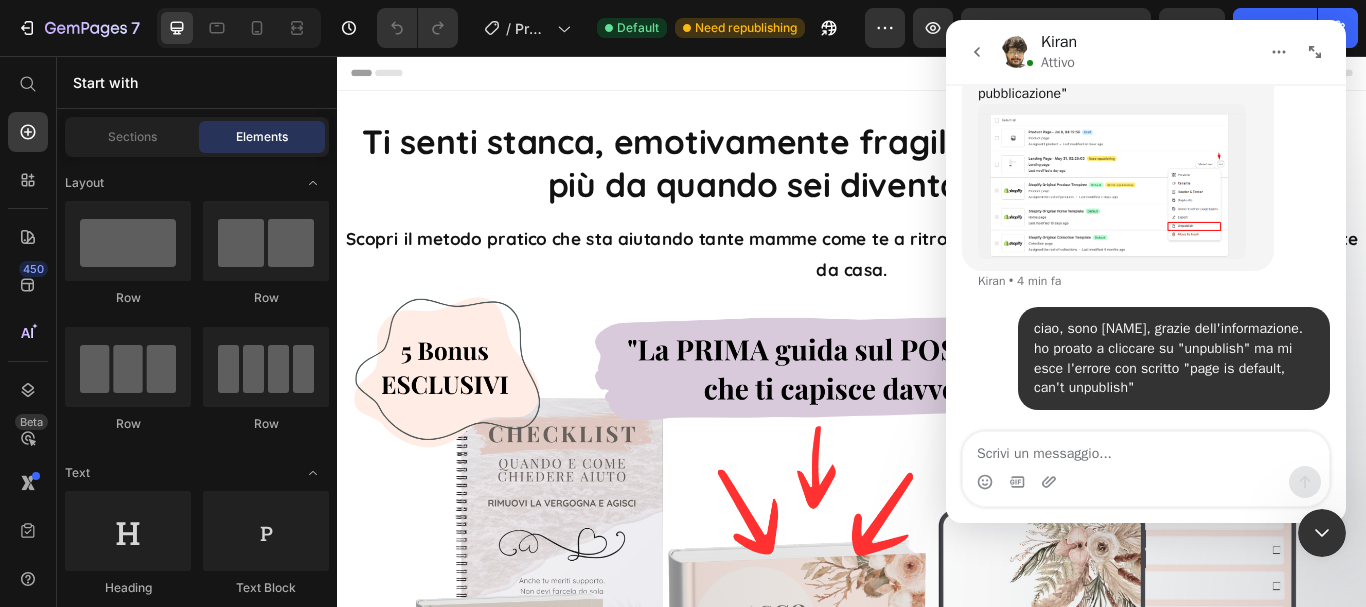 click on "ciao, sono [NAME], grazie dell'informazione. ho proato a cliccare su "unpublish" ma mi esce l'errore con scritto "page is default, can't unpublish"" 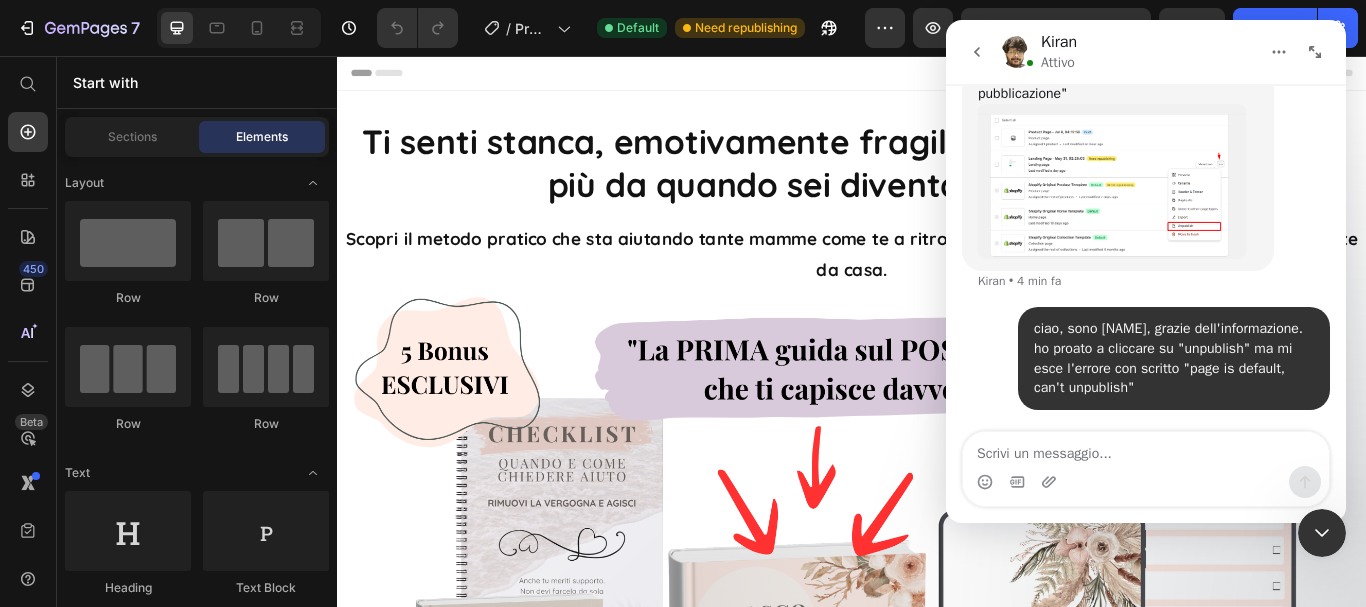 scroll, scrollTop: 0, scrollLeft: 0, axis: both 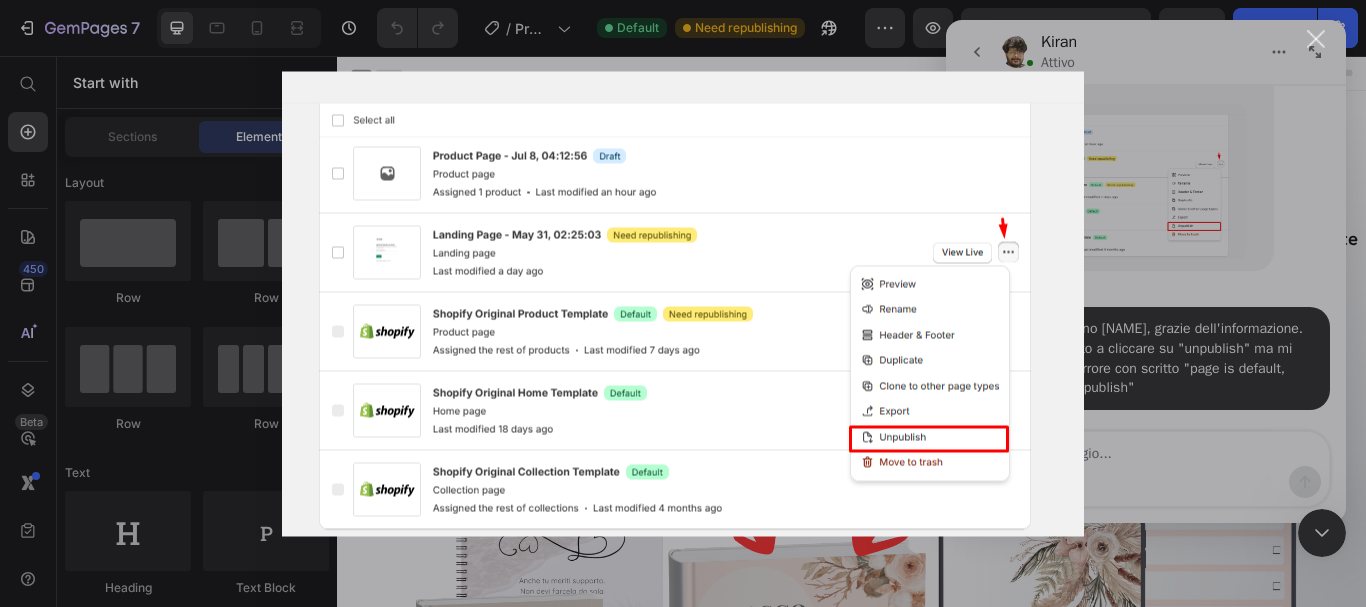 click 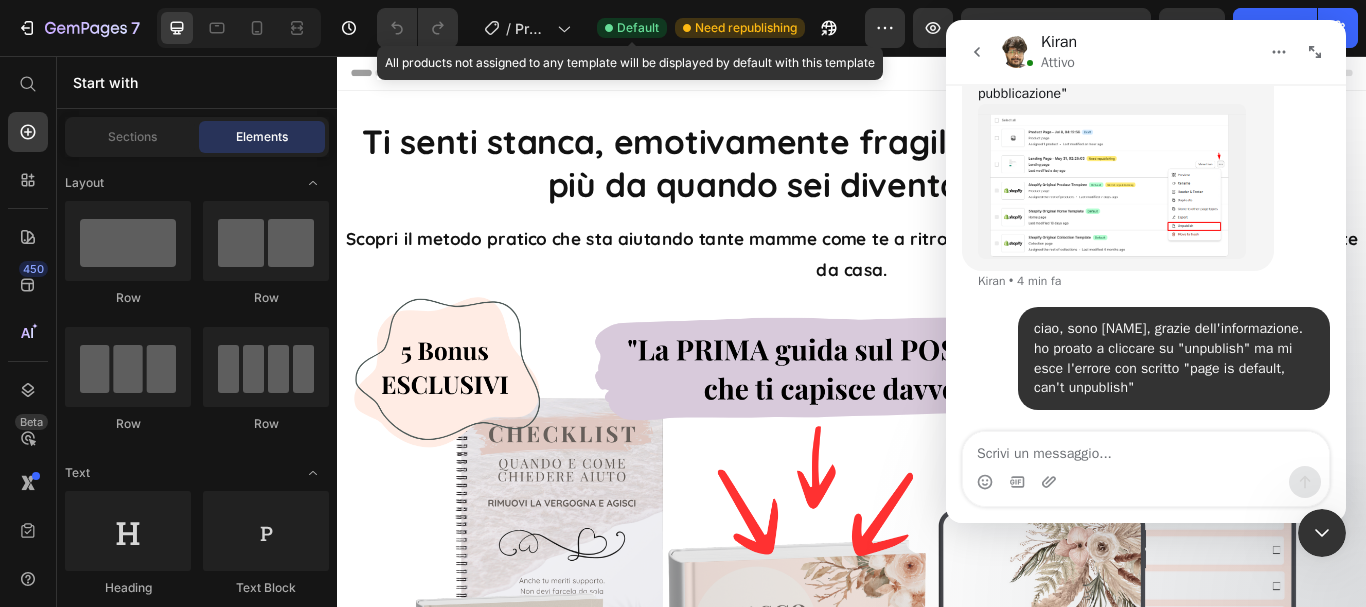 click on "Default" 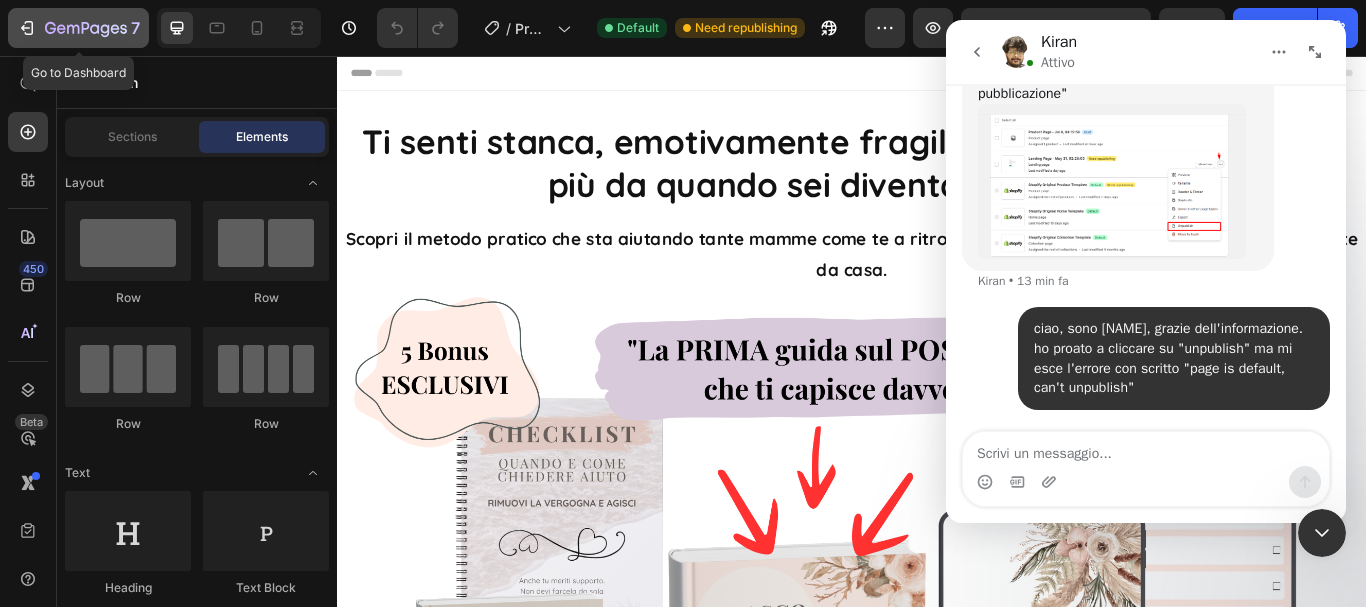click 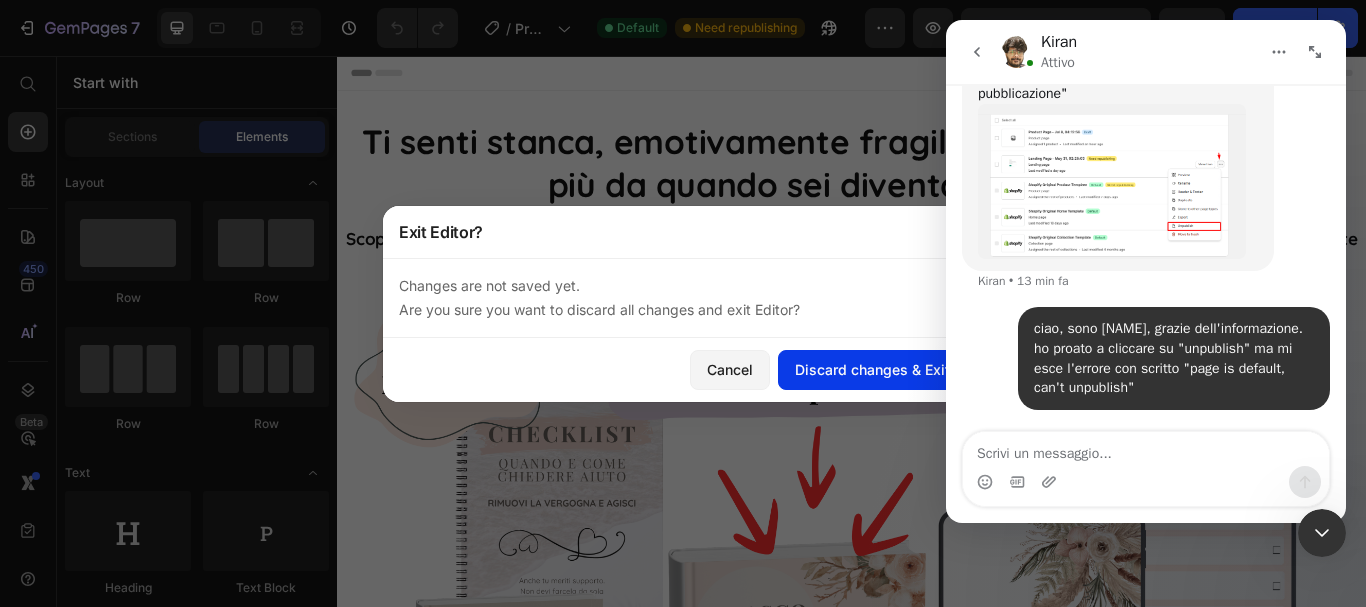 click on "Discard changes & Exit" 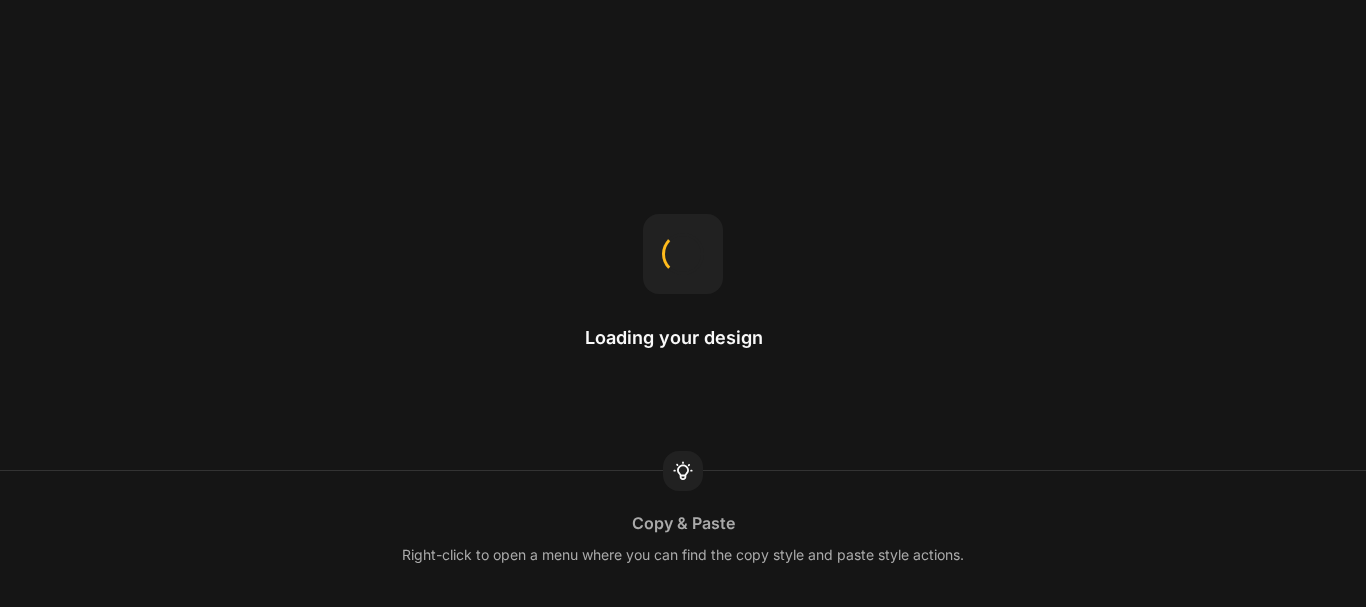 scroll, scrollTop: 0, scrollLeft: 0, axis: both 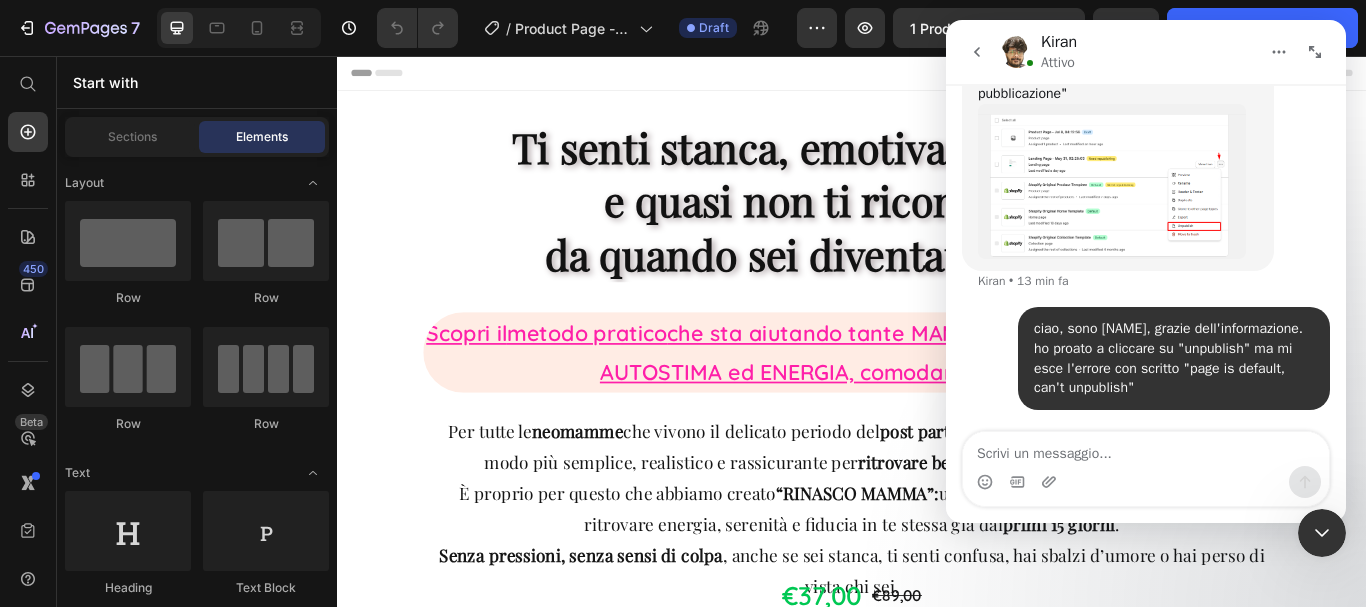 click at bounding box center [1322, 533] 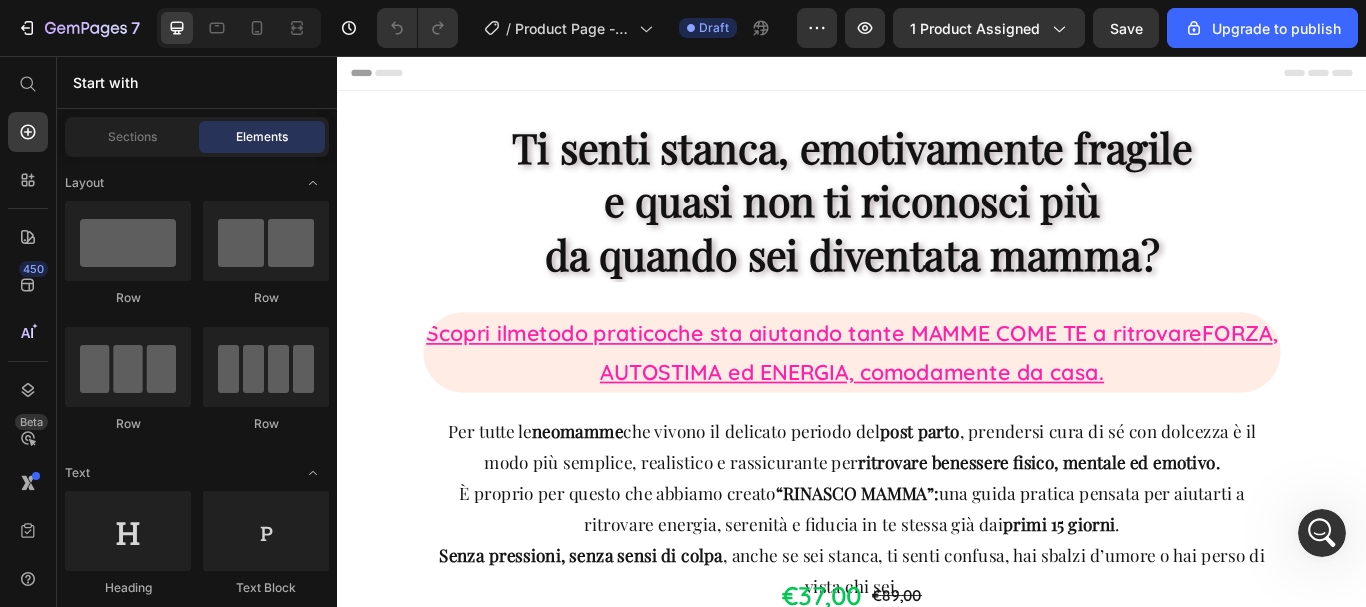 scroll, scrollTop: 0, scrollLeft: 0, axis: both 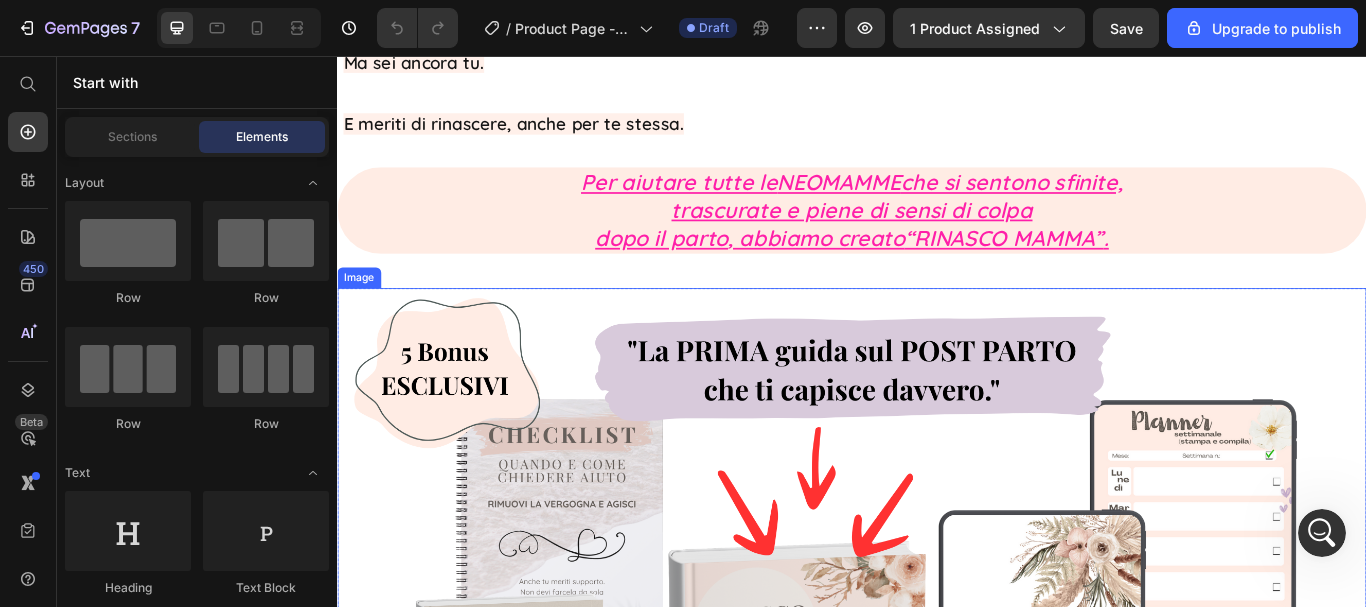 click at bounding box center (937, 776) 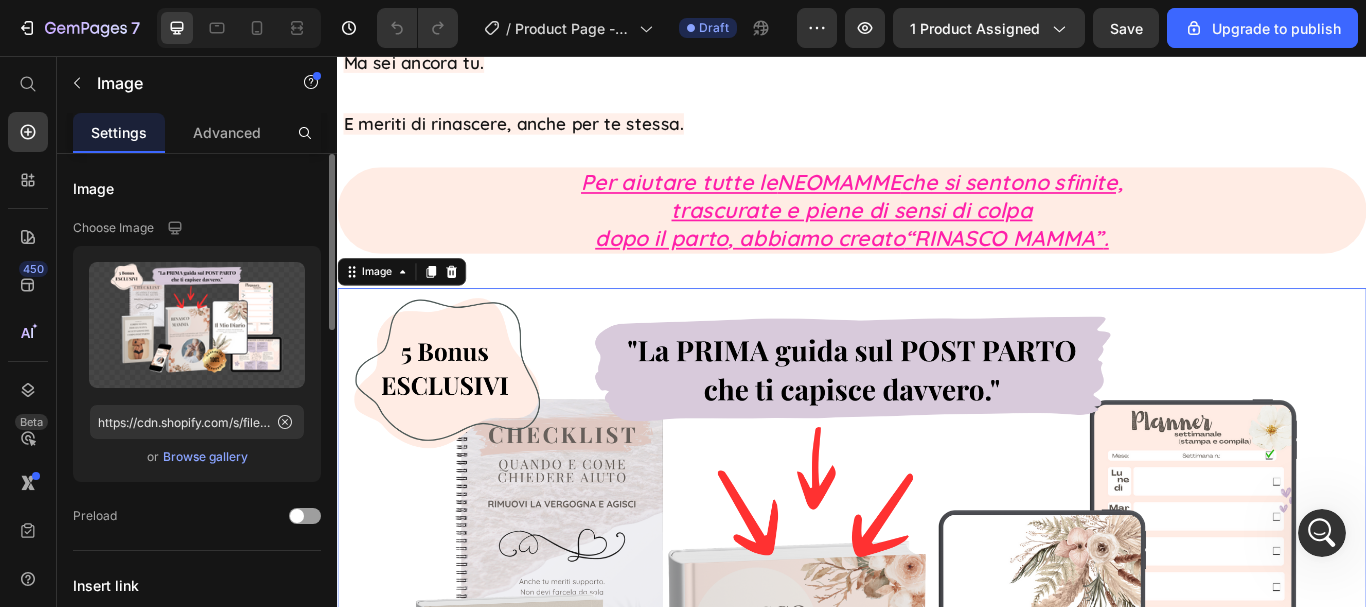 scroll, scrollTop: 987, scrollLeft: 0, axis: vertical 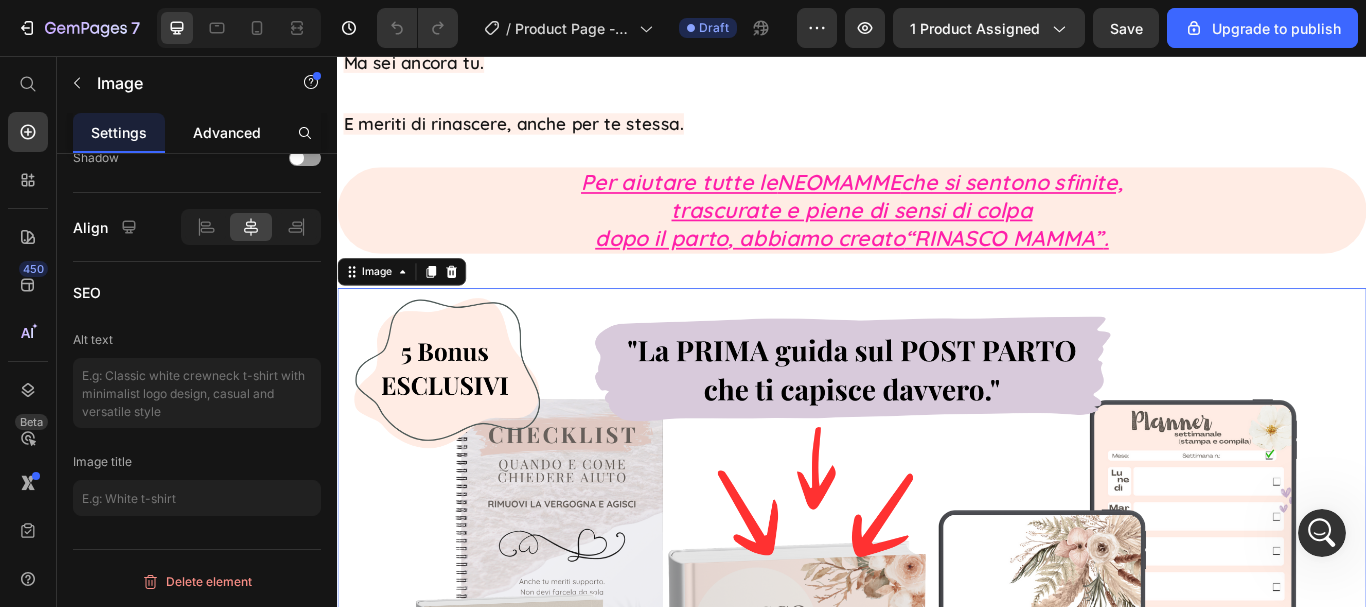 click on "Advanced" at bounding box center (227, 132) 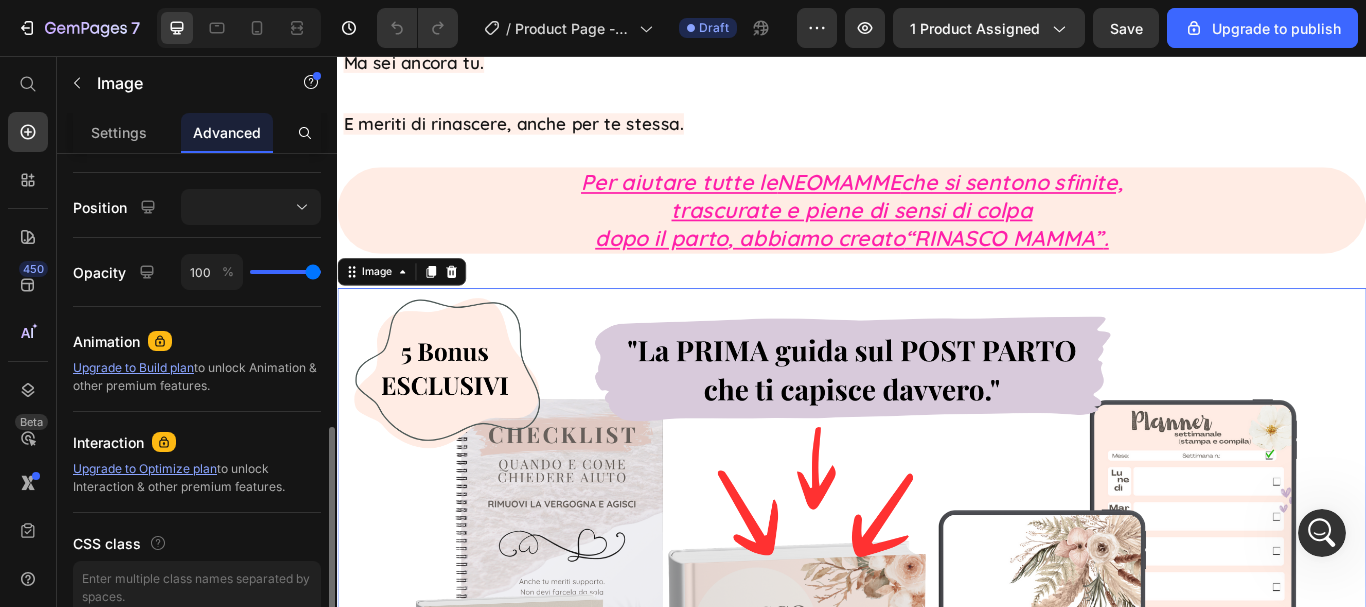 scroll, scrollTop: 795, scrollLeft: 0, axis: vertical 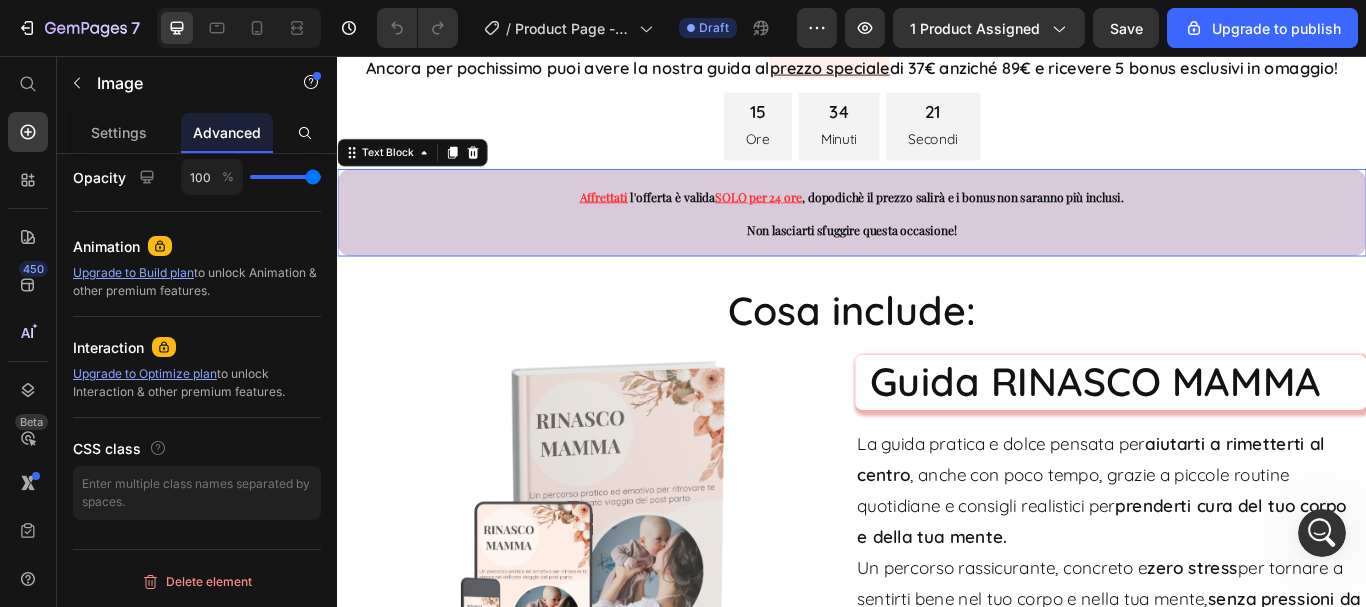 click on "Affrettati   l'offerta è valida  SOLO per 24 ore , dopodichè il prezzo salirà e i bonus non saranno più inclusi." at bounding box center [937, 219] 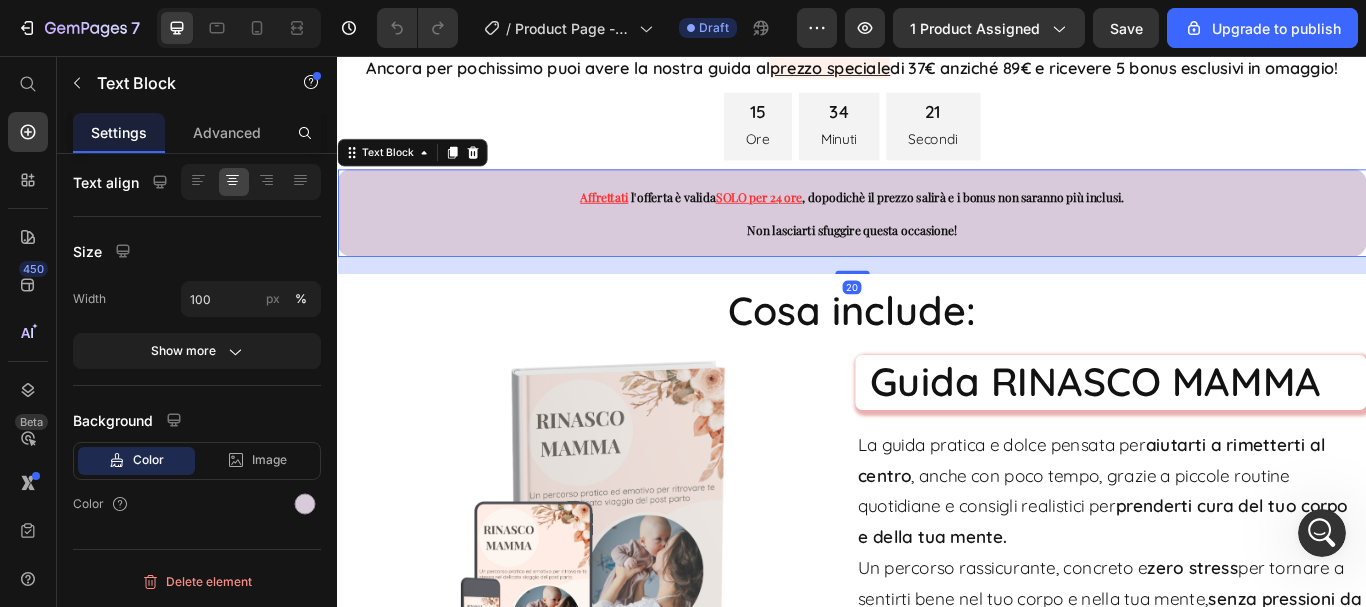 scroll, scrollTop: 0, scrollLeft: 0, axis: both 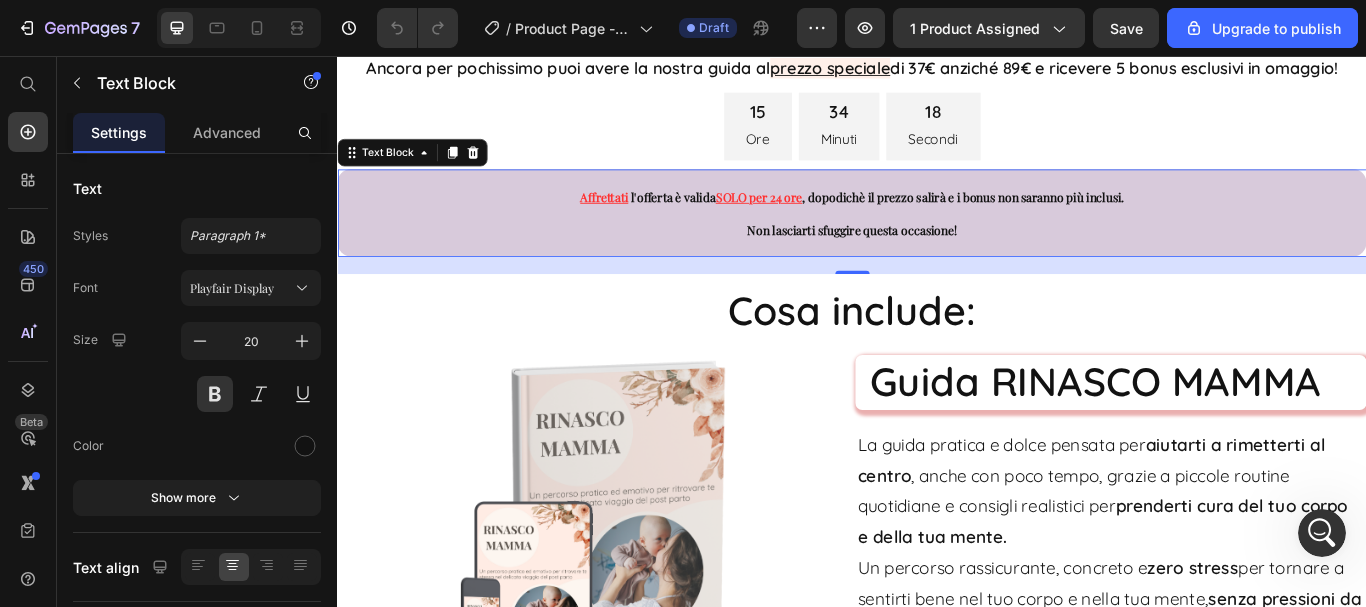 click on "l'offerta è valida" at bounding box center [728, 220] 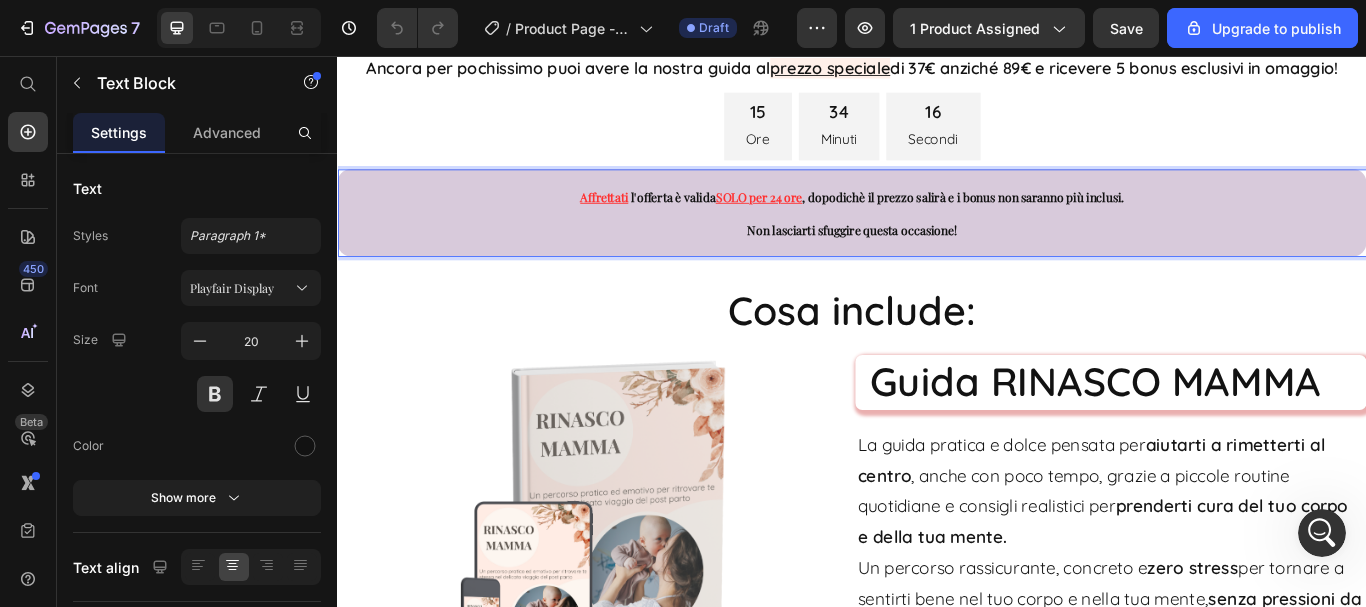 scroll, scrollTop: 910, scrollLeft: 0, axis: vertical 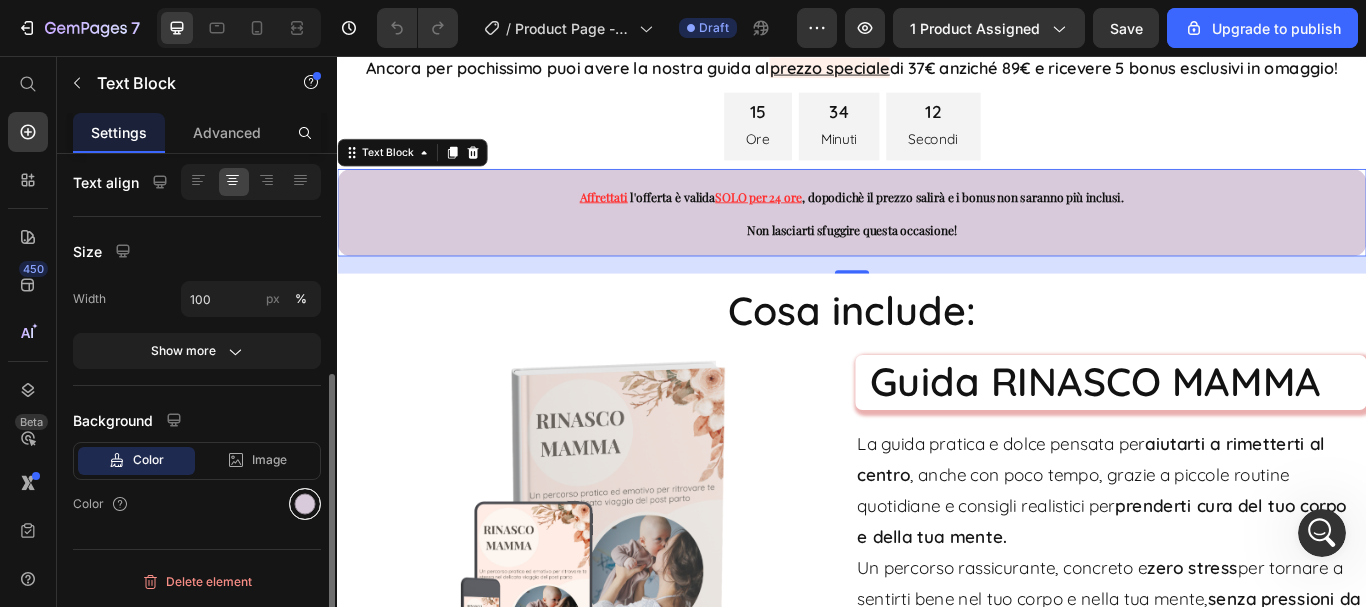 click at bounding box center (305, 504) 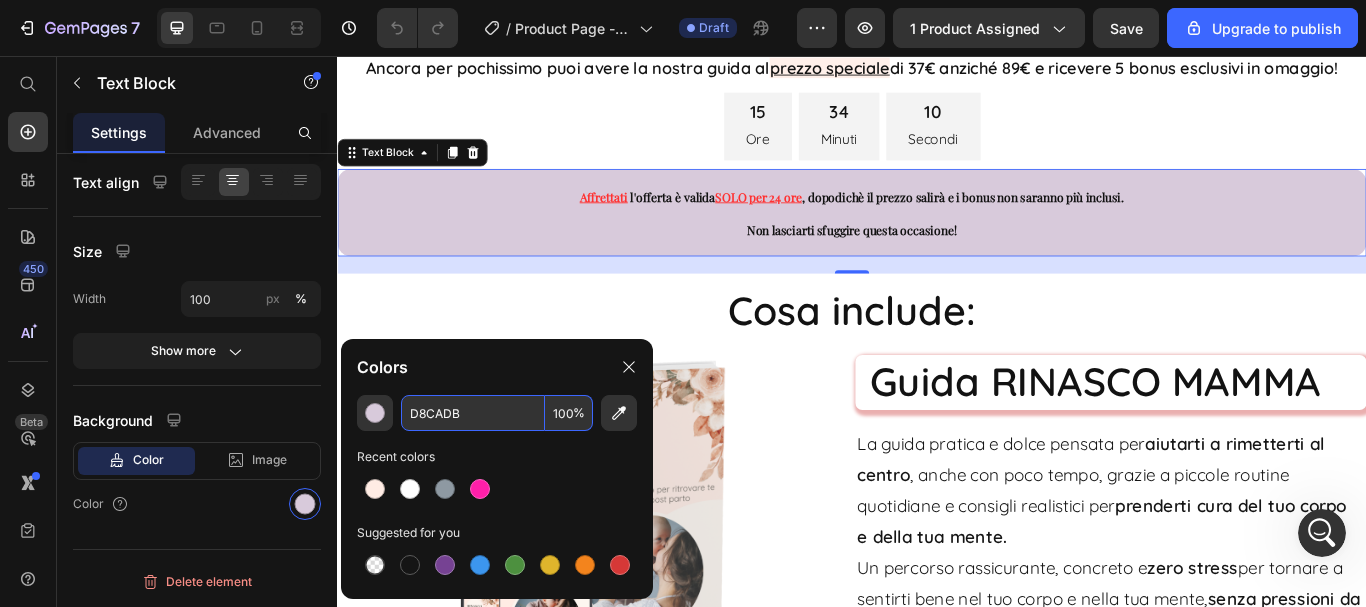 click on "D8CADB" at bounding box center (473, 413) 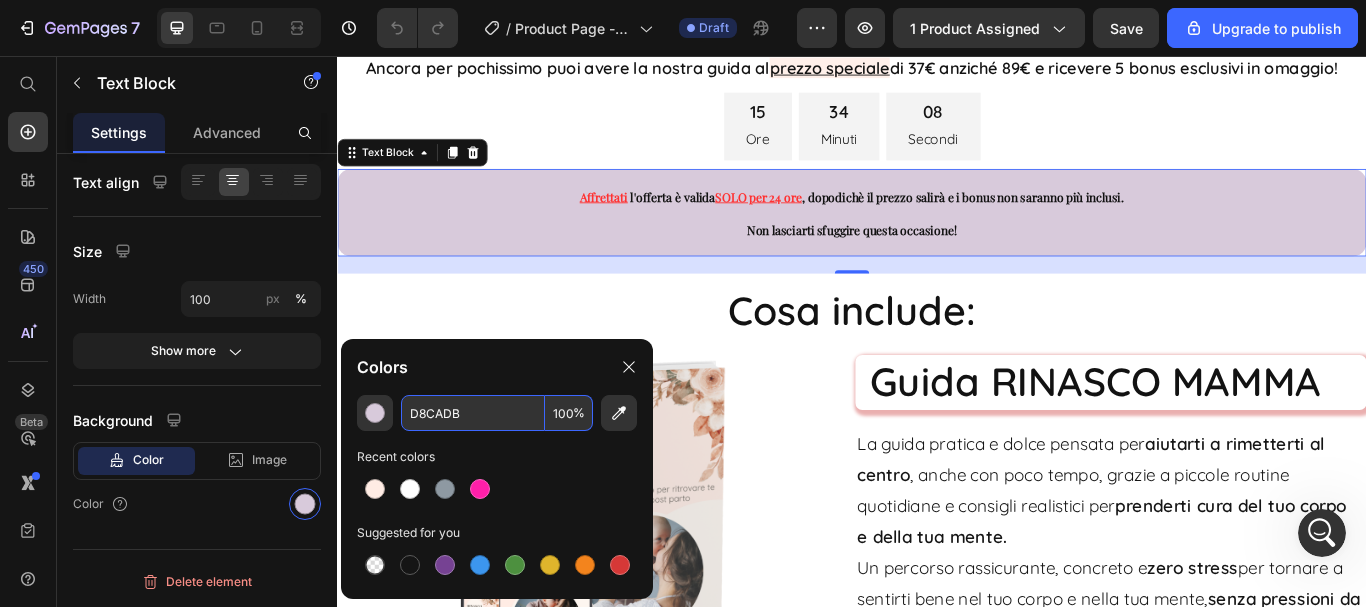 scroll, scrollTop: 987, scrollLeft: 0, axis: vertical 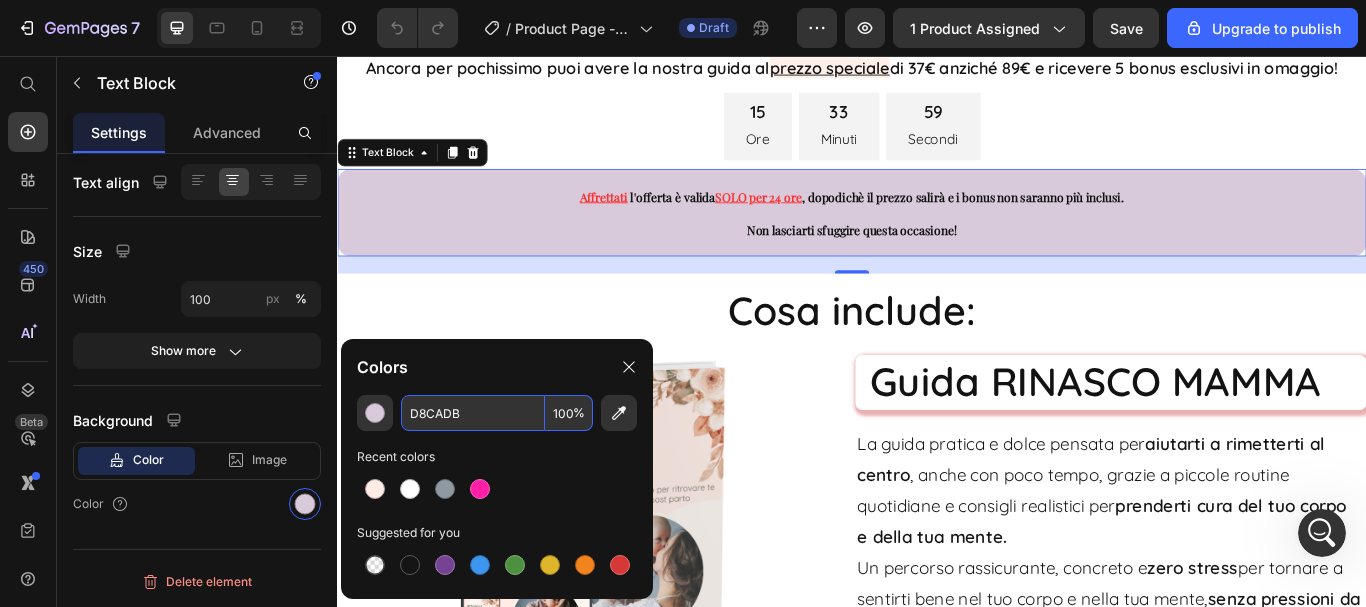 click on "D8CADB" at bounding box center (473, 413) 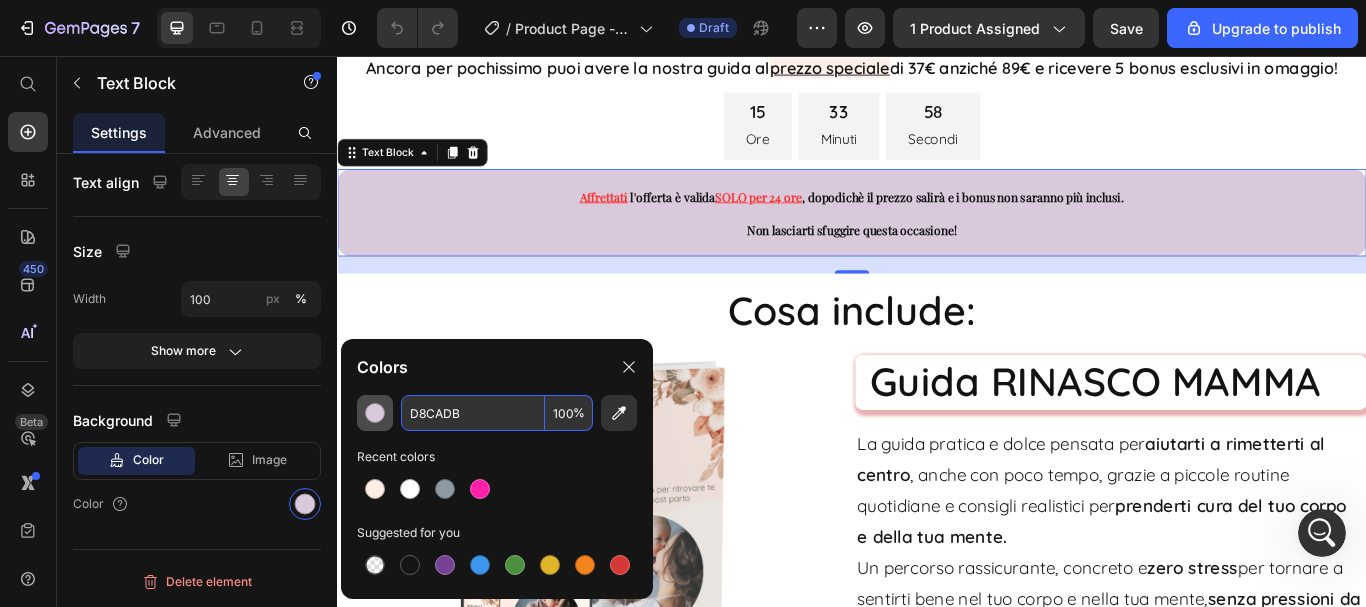 drag, startPoint x: 489, startPoint y: 410, endPoint x: 389, endPoint y: 408, distance: 100.02 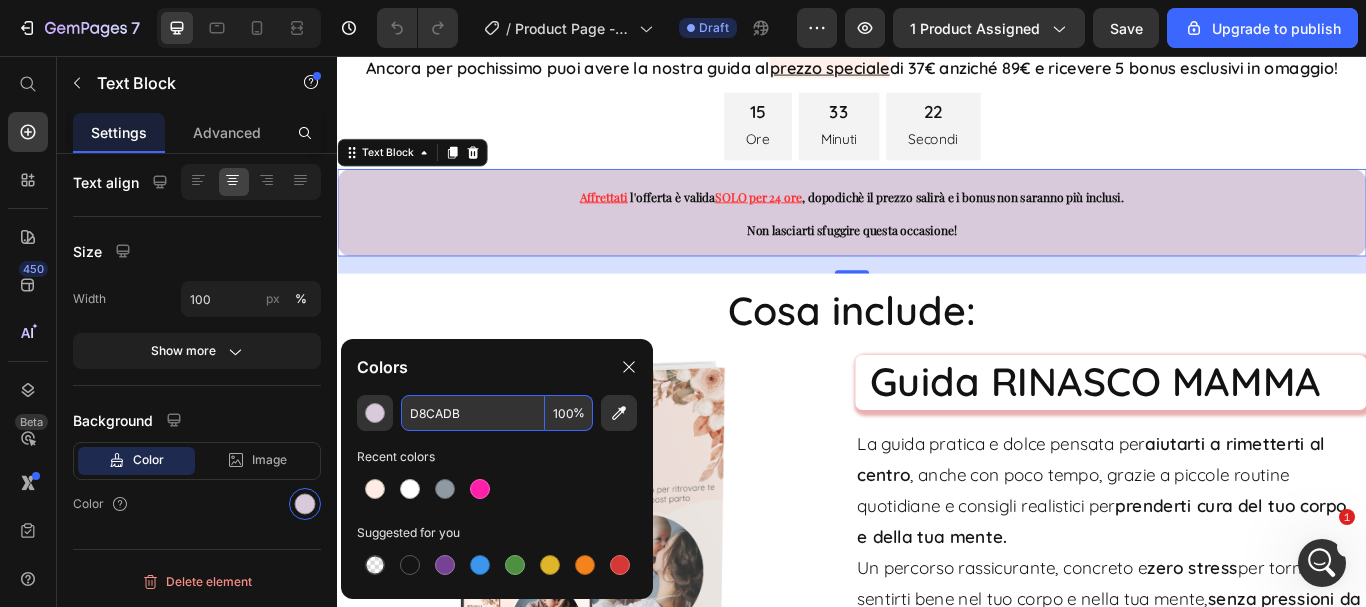 scroll, scrollTop: 1113, scrollLeft: 0, axis: vertical 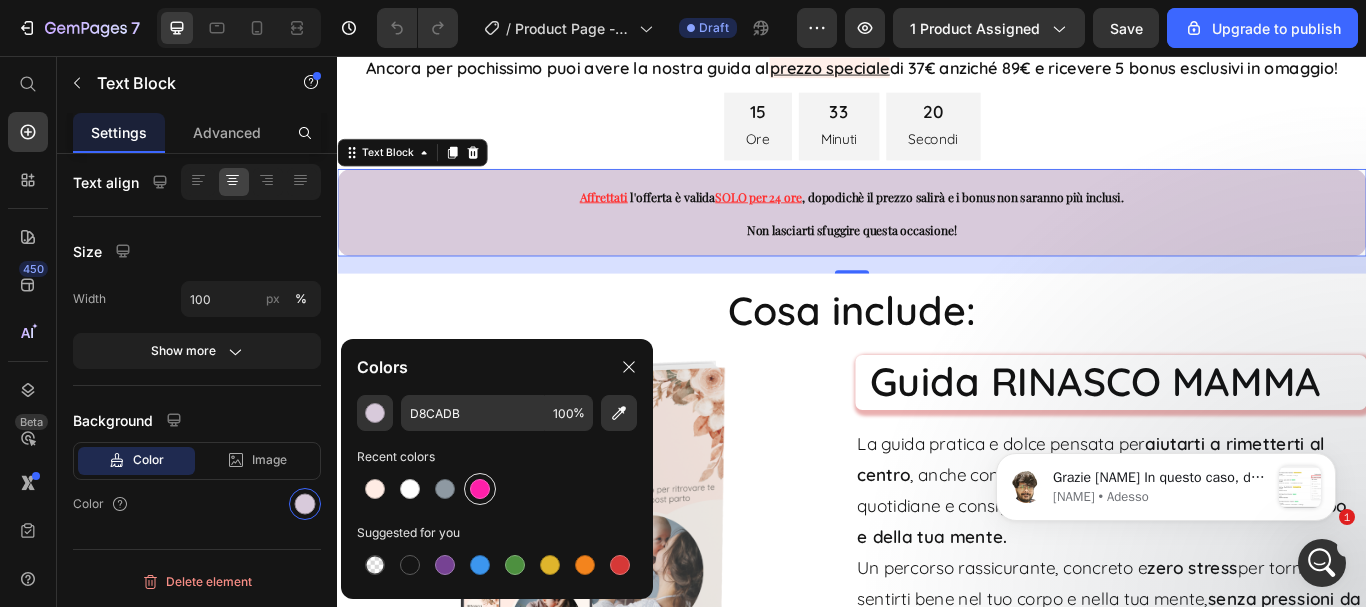 click at bounding box center (480, 489) 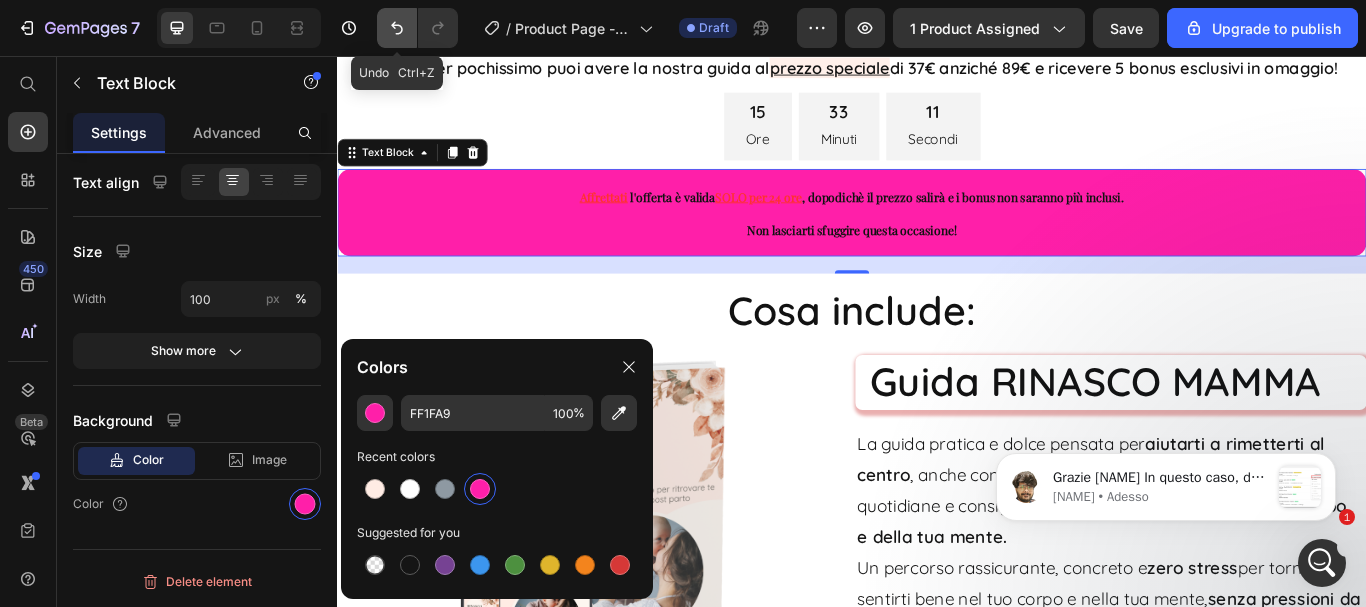 click 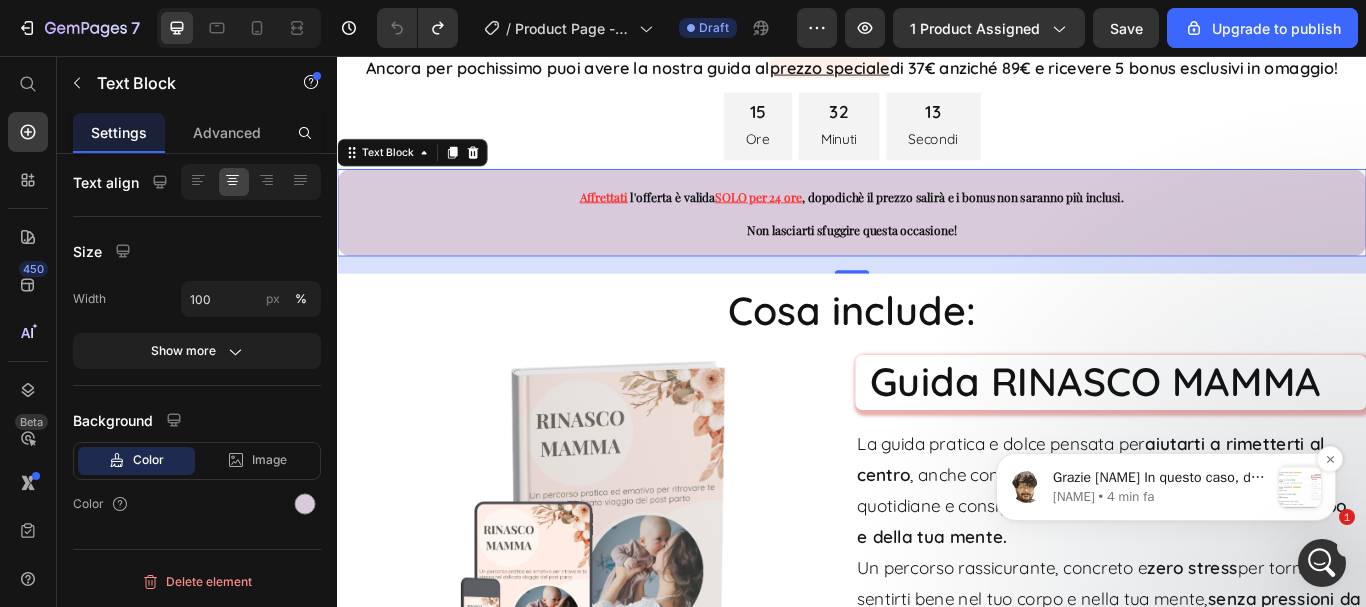 click at bounding box center [1300, 487] 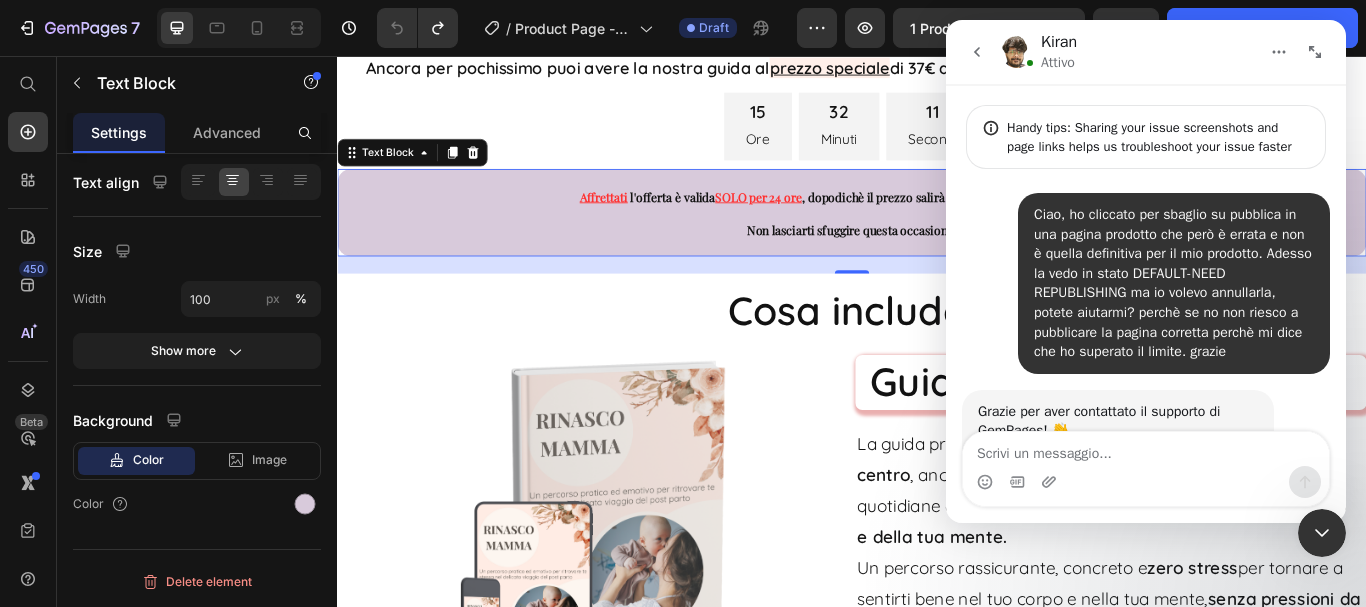 scroll, scrollTop: 460, scrollLeft: 0, axis: vertical 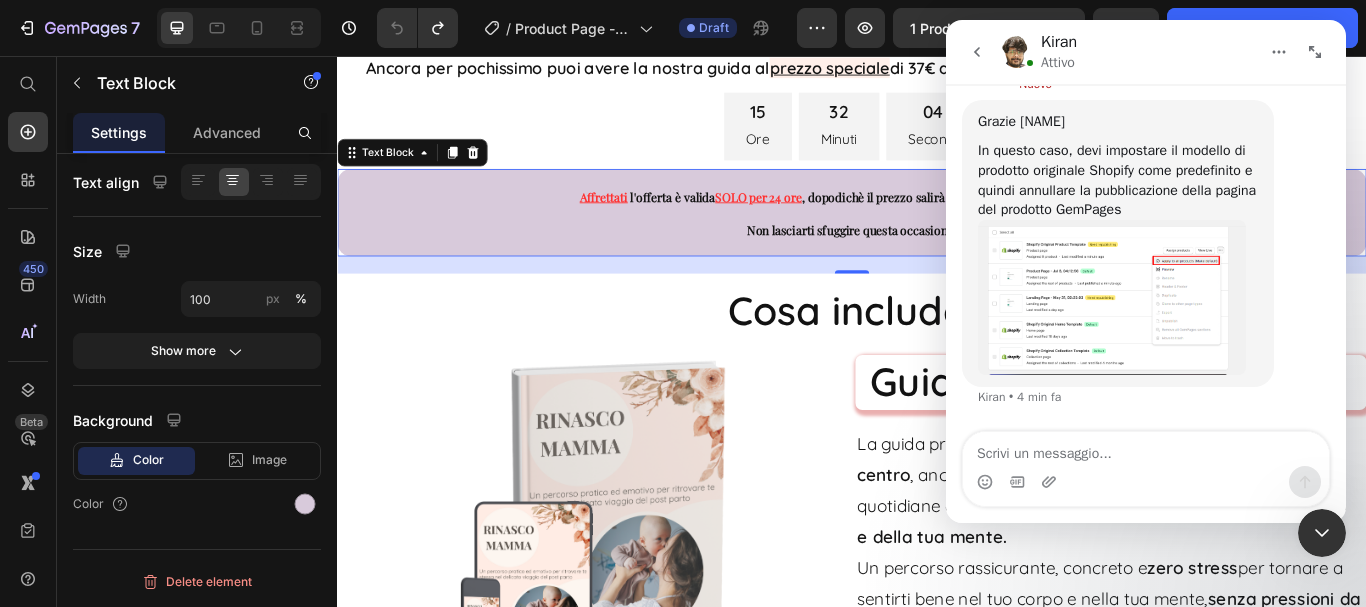 click at bounding box center (1112, 297) 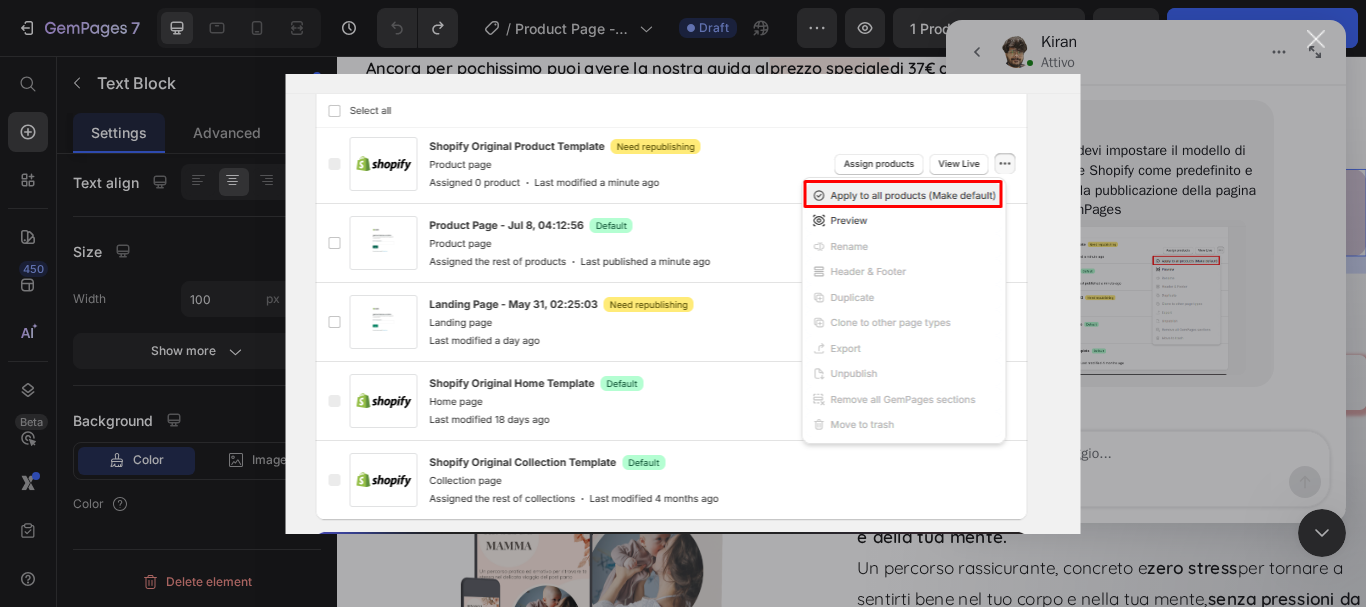 scroll, scrollTop: 0, scrollLeft: 0, axis: both 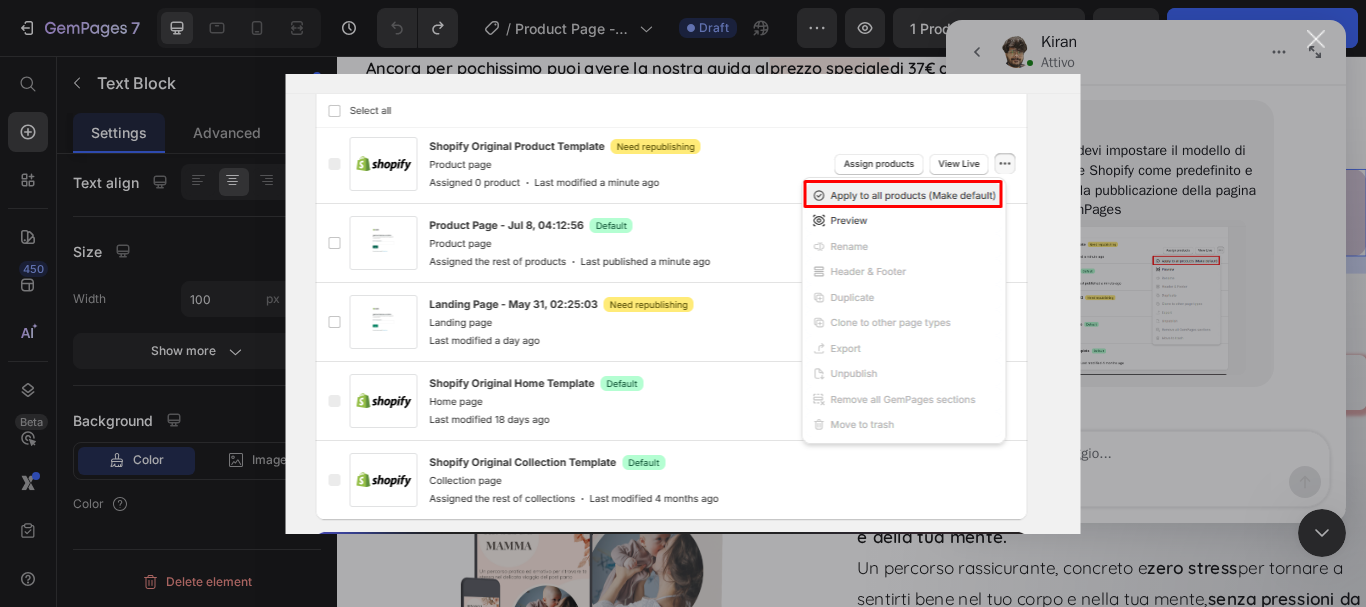 click at bounding box center (683, 303) 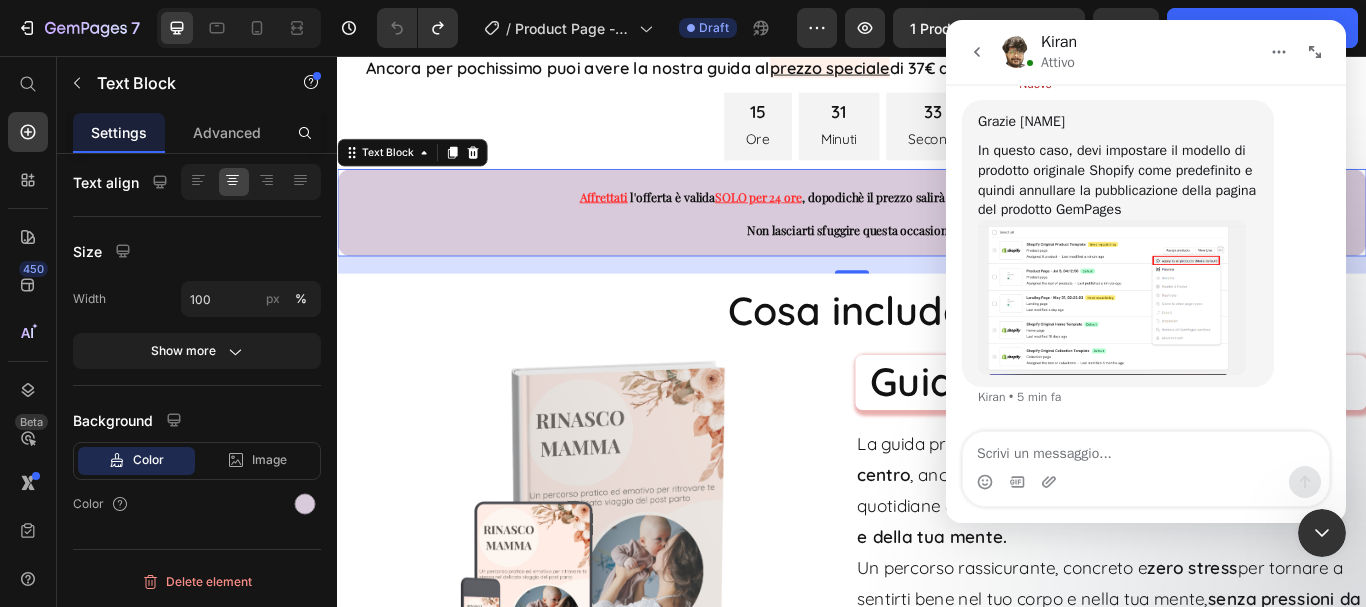 click at bounding box center [1112, 297] 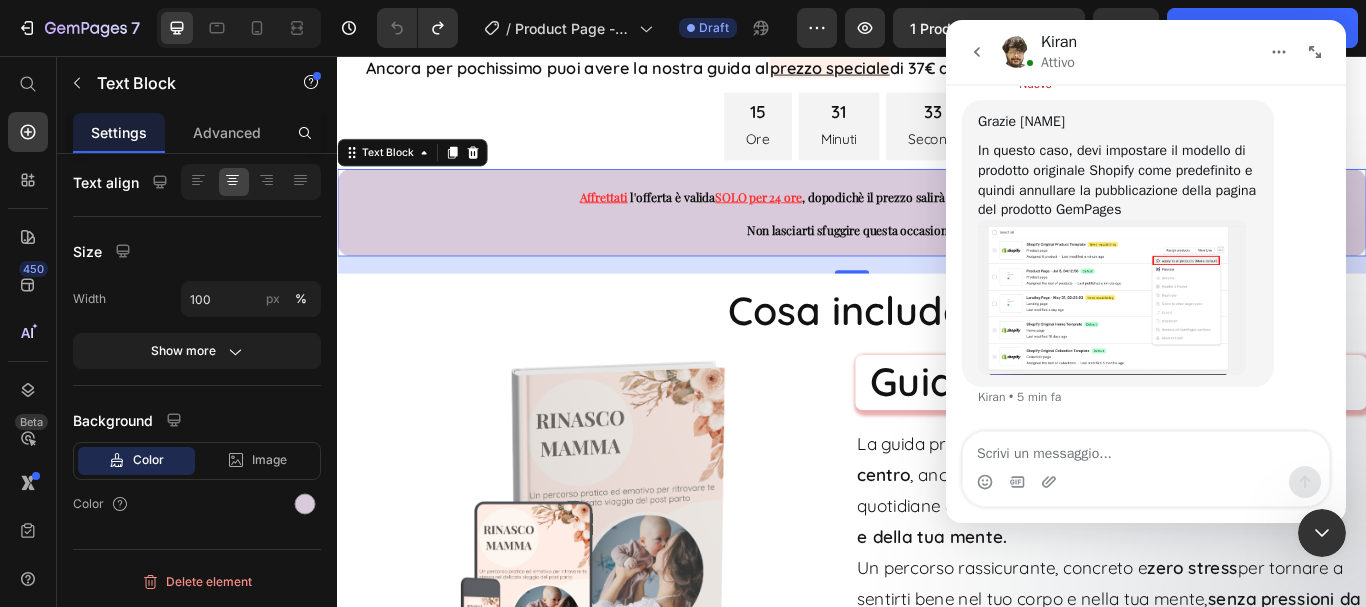 scroll, scrollTop: 0, scrollLeft: 0, axis: both 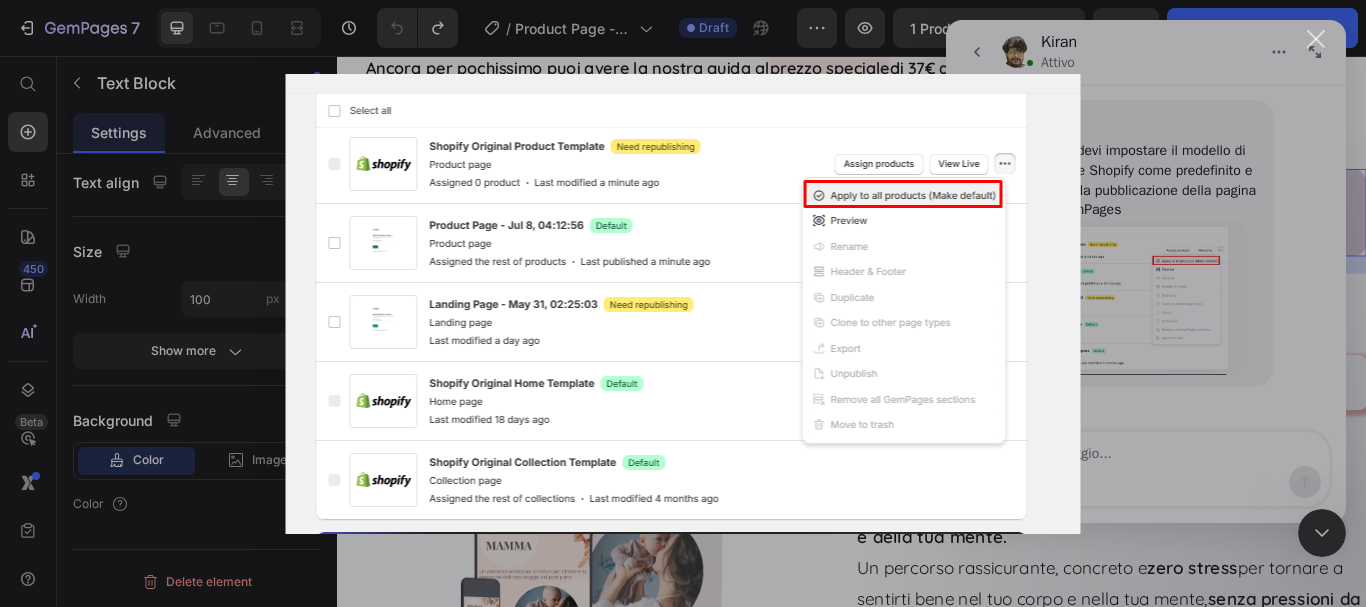 click at bounding box center [683, 303] 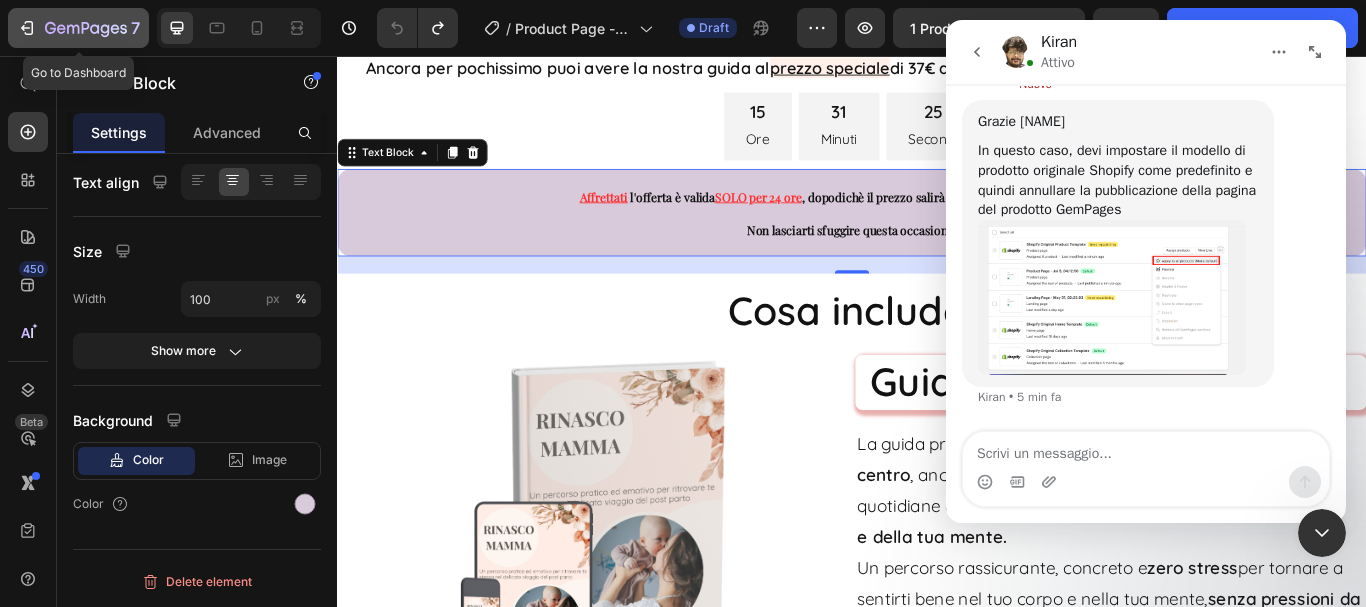 click 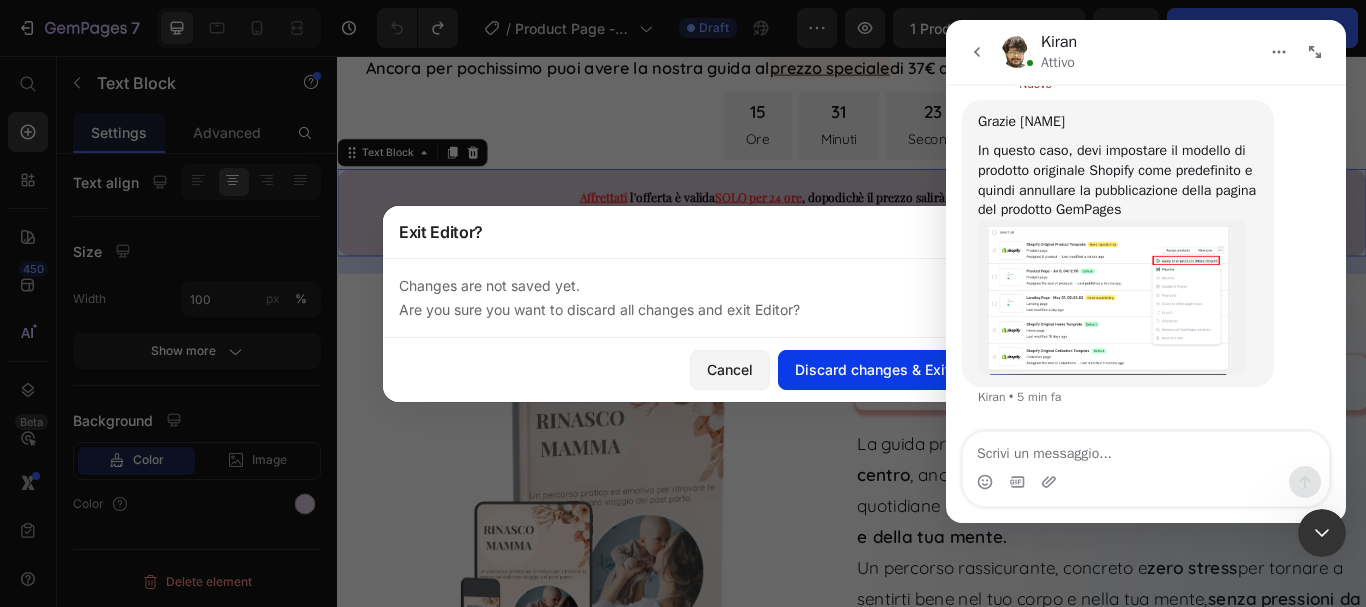 click on "Discard changes & Exit" at bounding box center (872, 369) 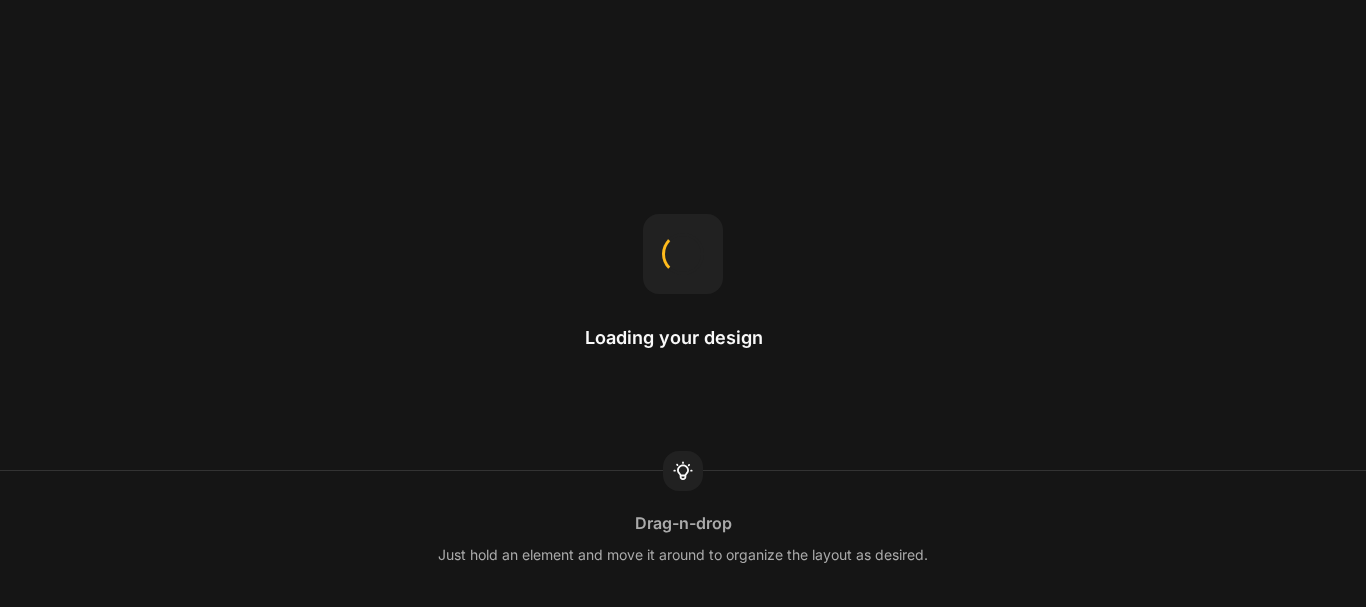 scroll, scrollTop: 0, scrollLeft: 0, axis: both 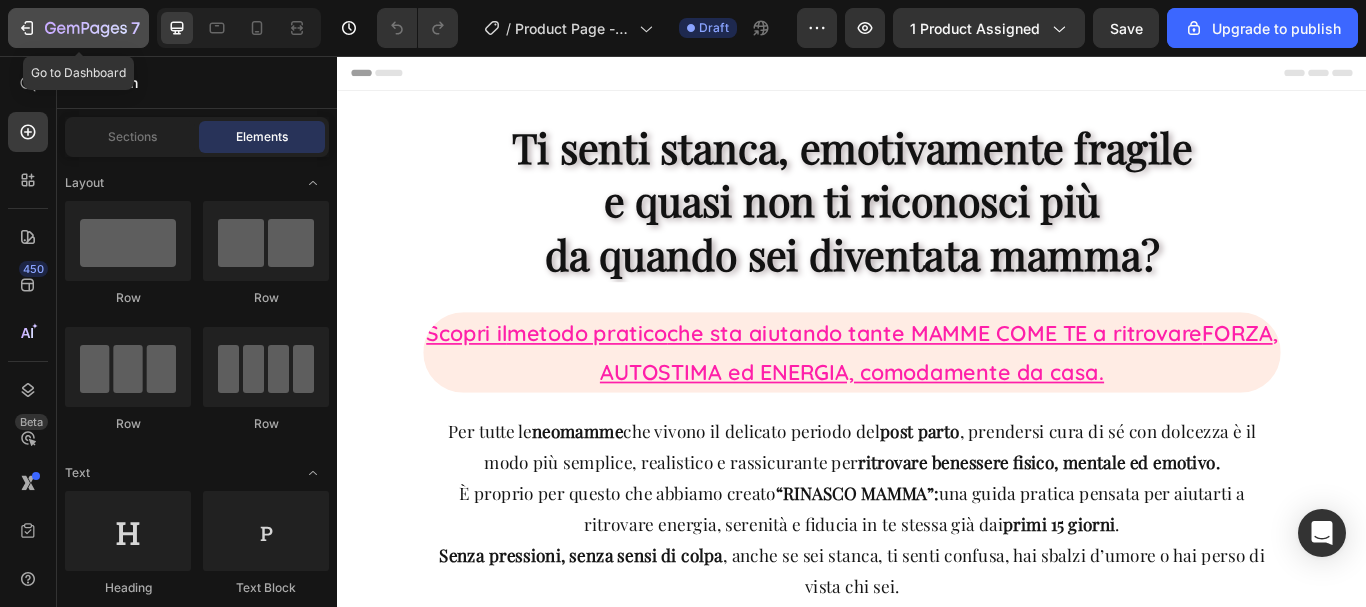 click 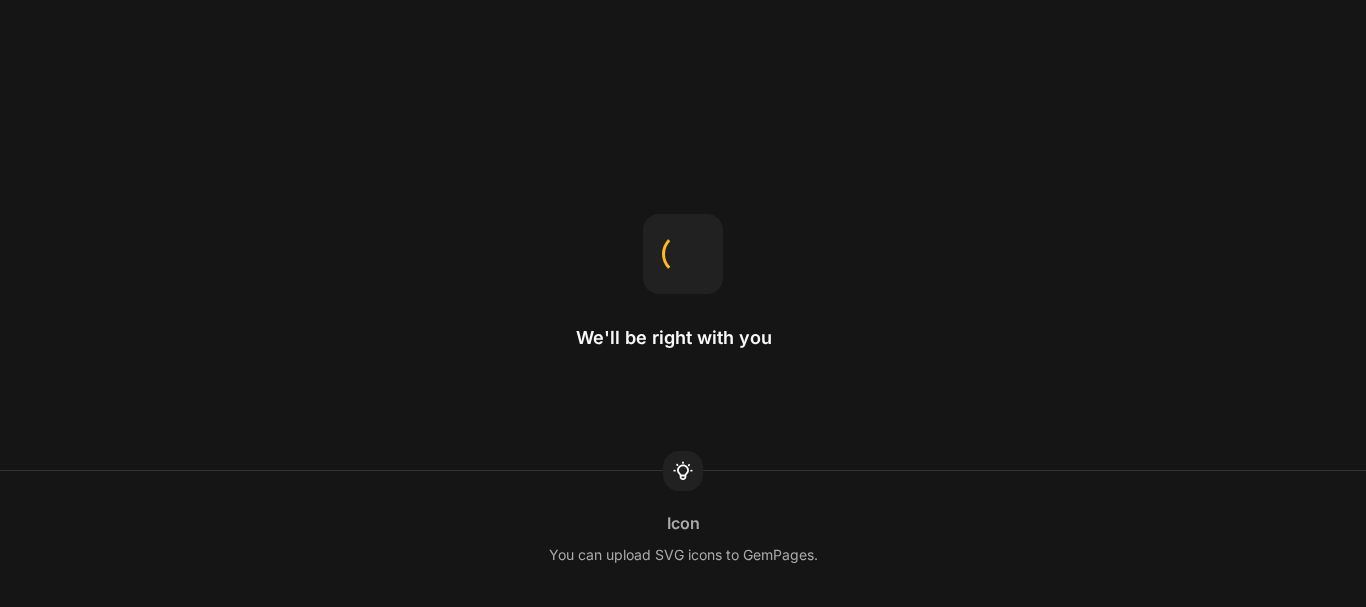 scroll, scrollTop: 0, scrollLeft: 0, axis: both 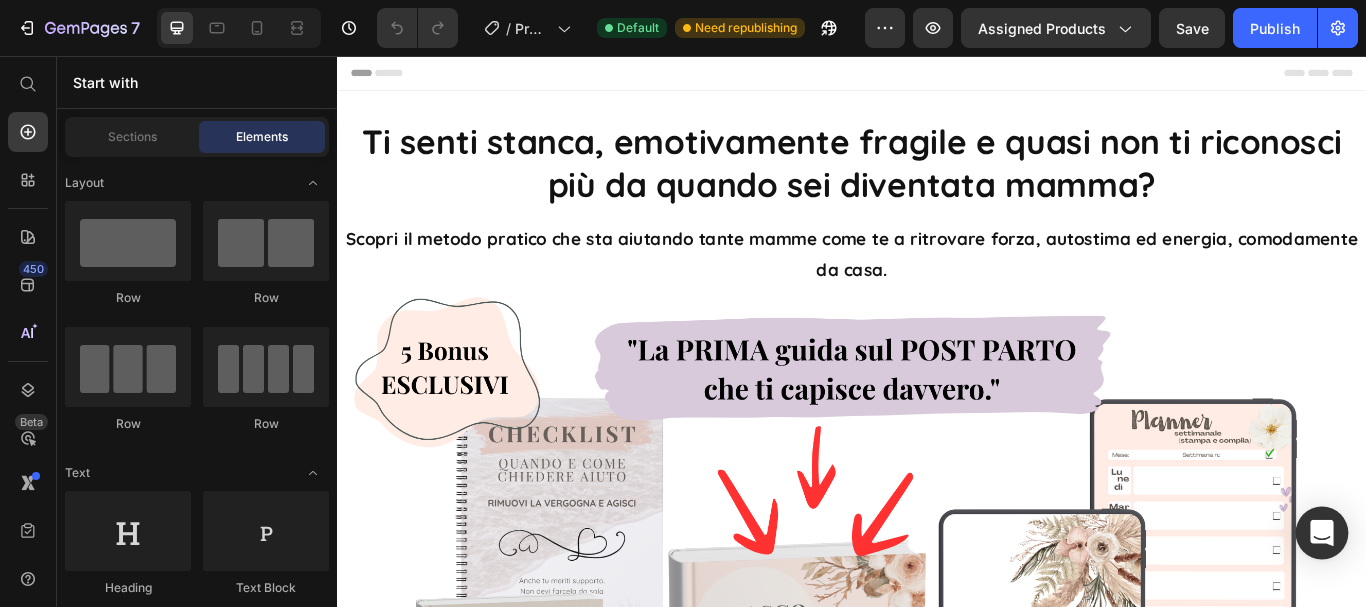 click 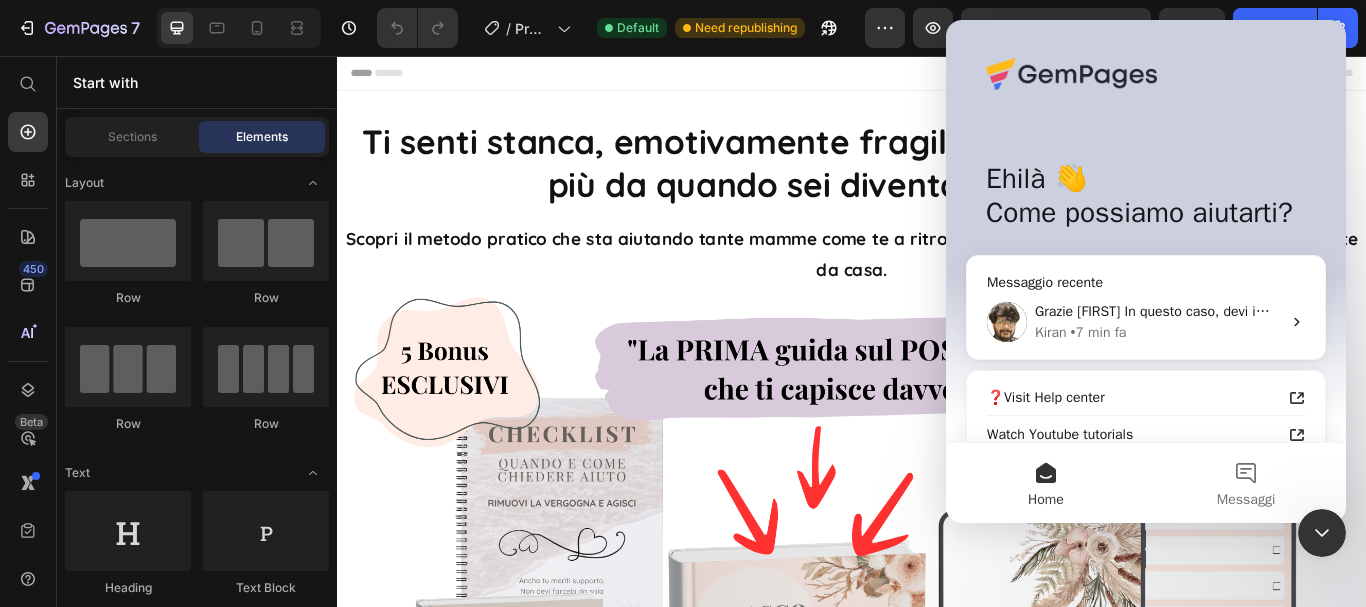 scroll, scrollTop: 0, scrollLeft: 0, axis: both 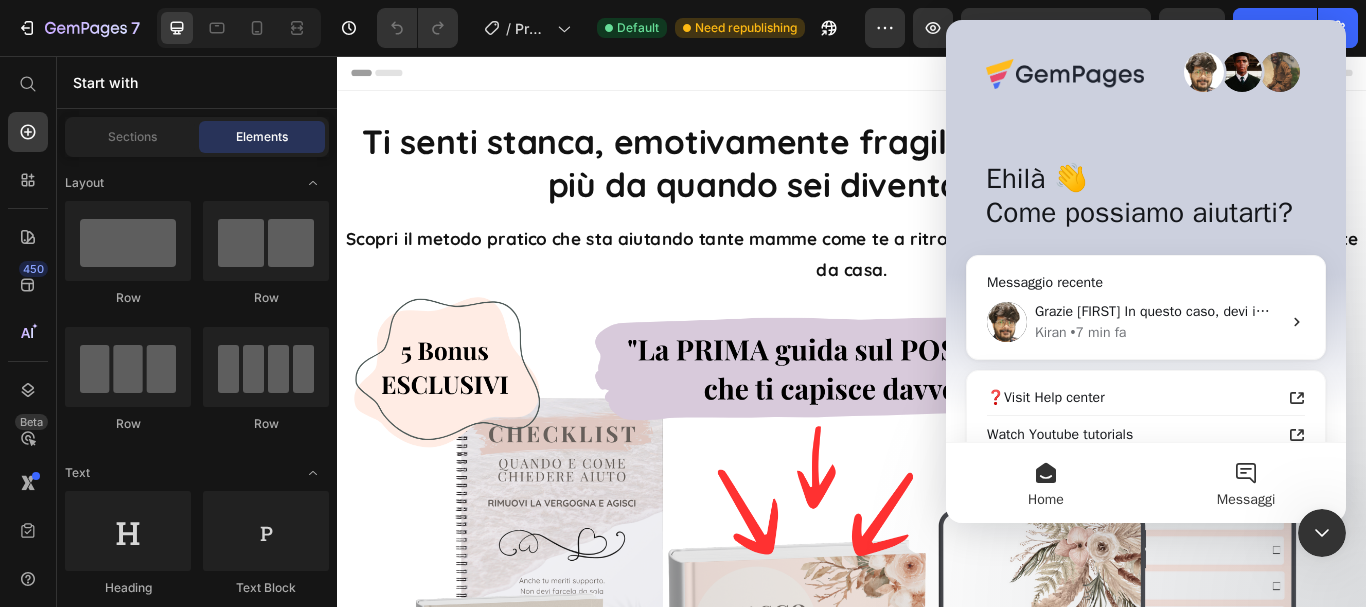 click on "Messaggi" at bounding box center (1246, 483) 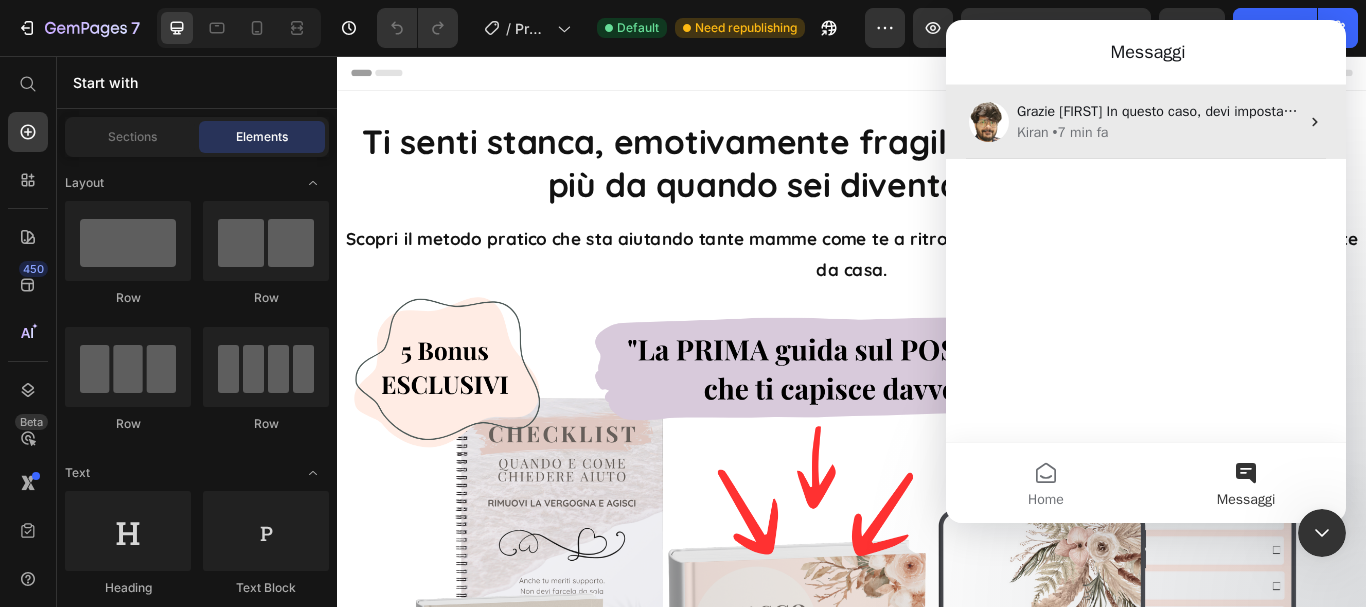 click on "Grazie [FIRST]   In questo caso, devi impostare il modello di prodotto originale Shopify come predefinito e quindi annullare la pubblicazione della pagina del prodotto GemPages" at bounding box center (1550, 111) 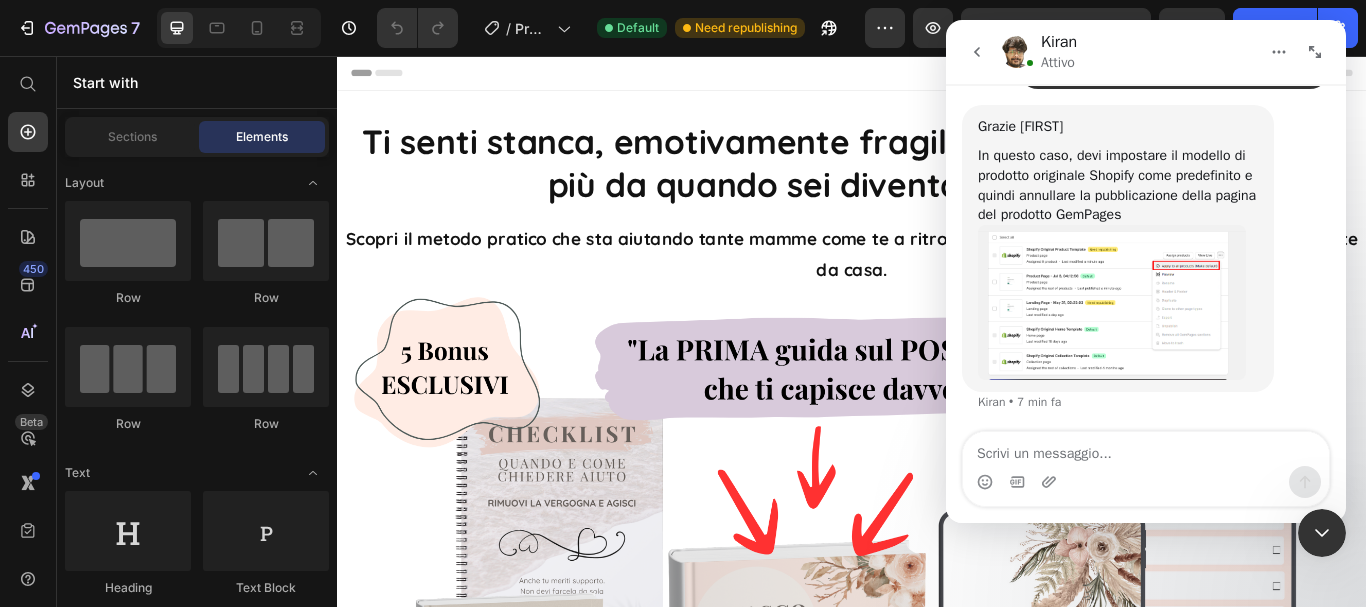 scroll, scrollTop: 1213, scrollLeft: 0, axis: vertical 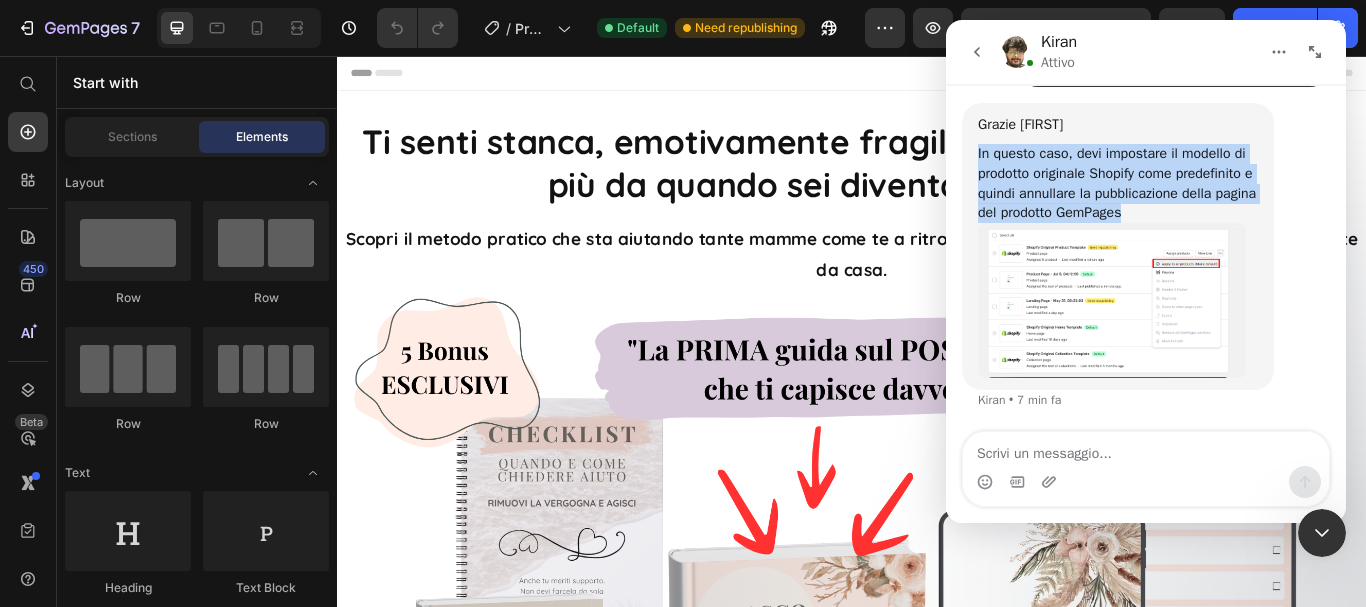 drag, startPoint x: 978, startPoint y: 150, endPoint x: 1187, endPoint y: 218, distance: 219.78398 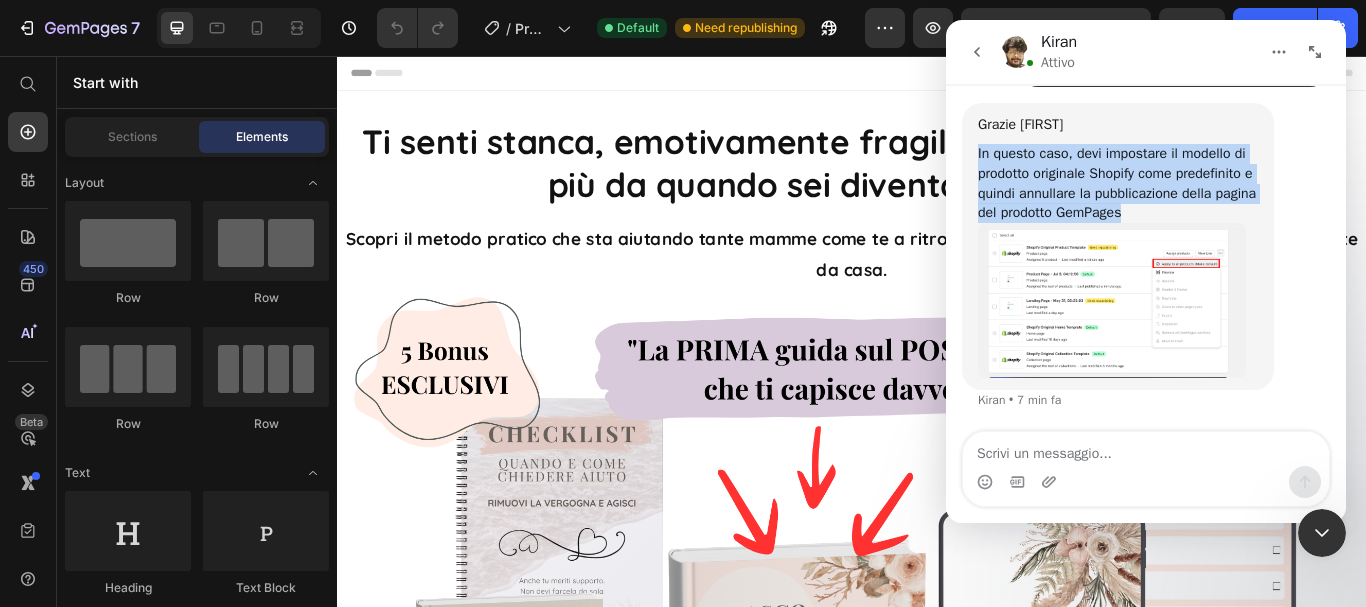 copy on "In questo caso, devi impostare il modello di prodotto originale Shopify come predefinito e quindi annullare la pubblicazione della pagina del prodotto GemPages" 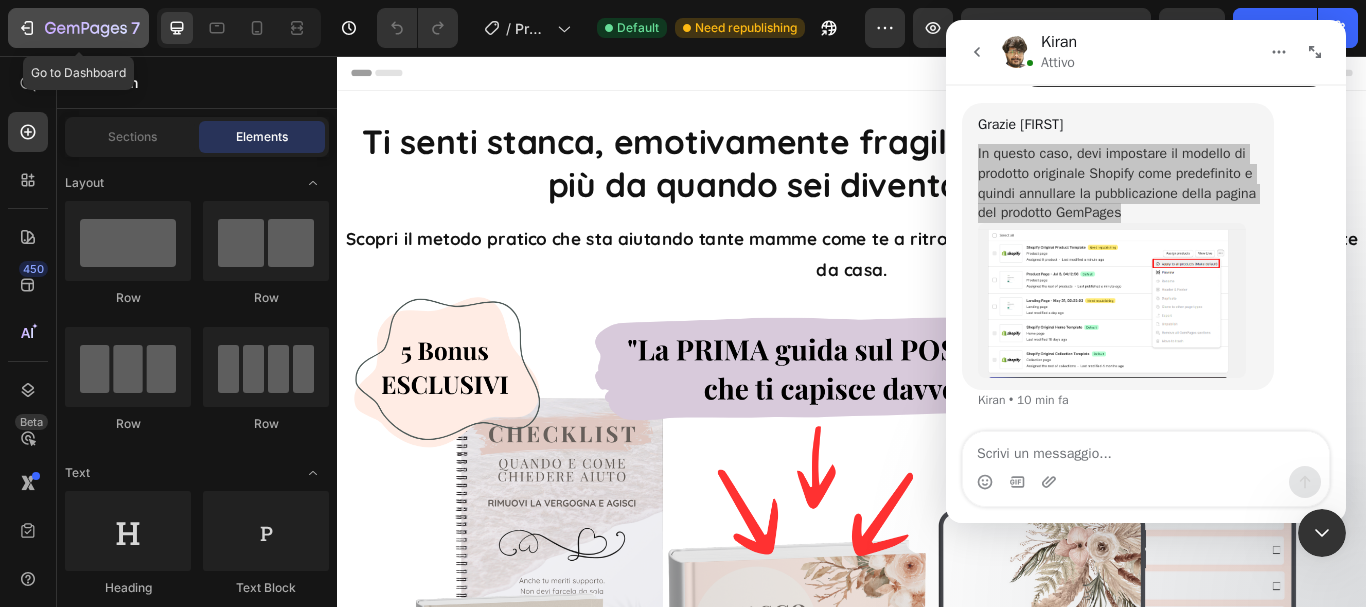 click 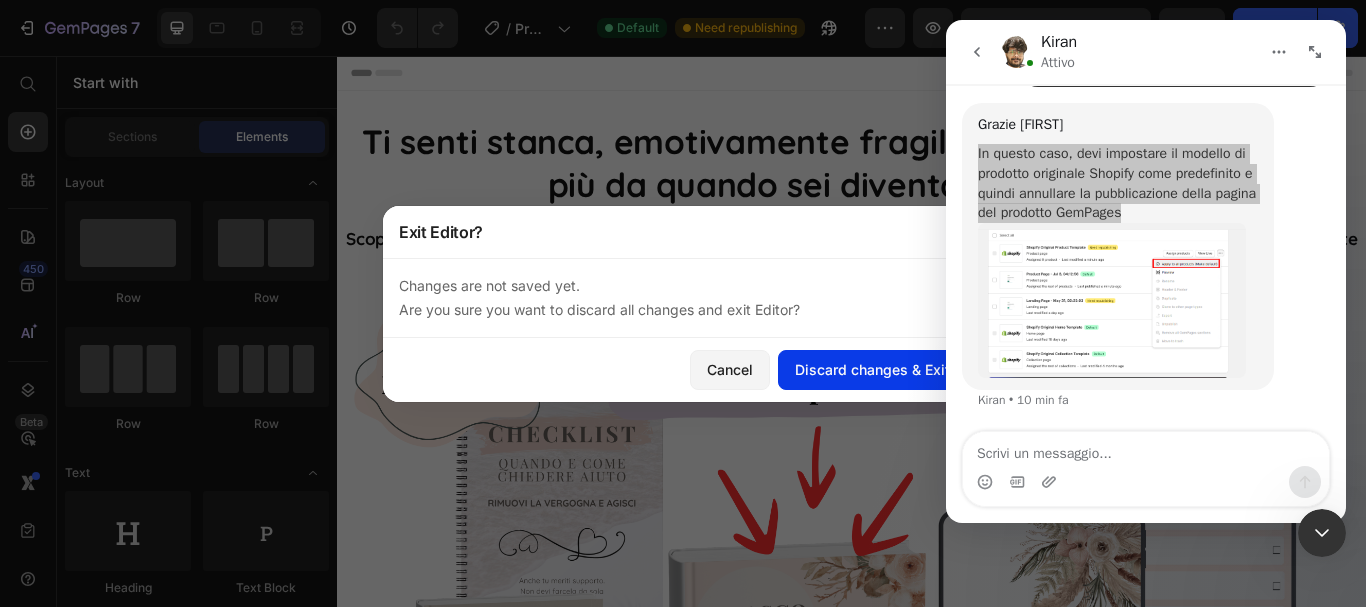 click on "Discard changes & Exit" at bounding box center (872, 369) 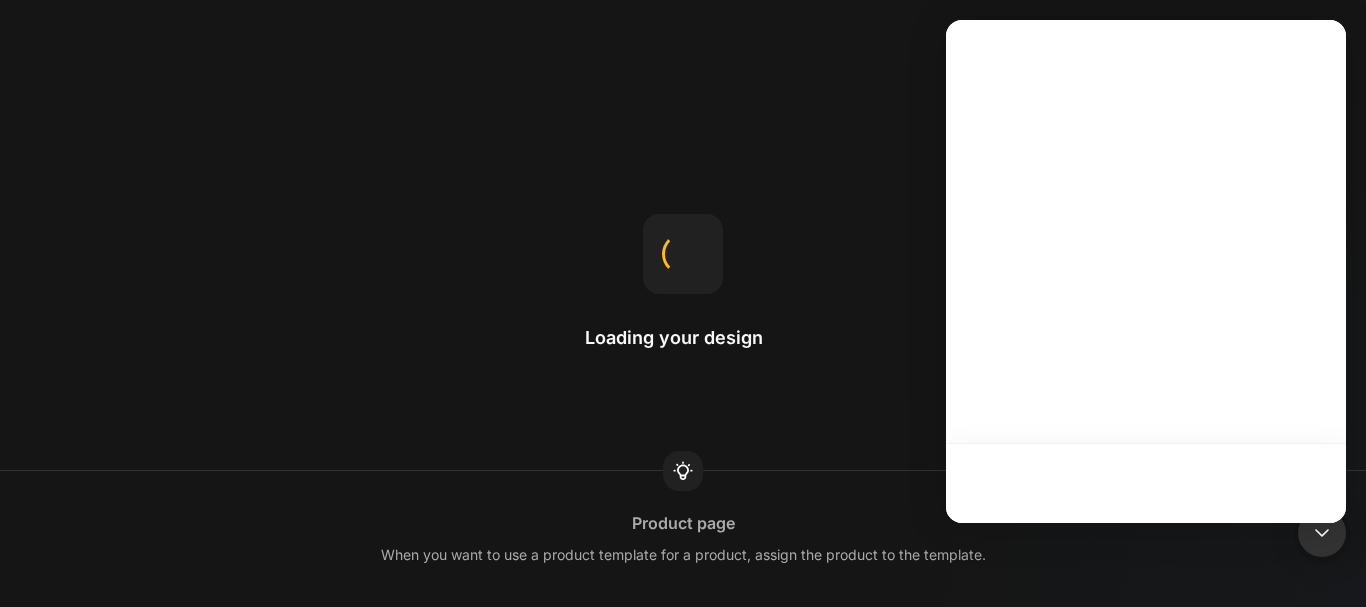 scroll, scrollTop: 0, scrollLeft: 0, axis: both 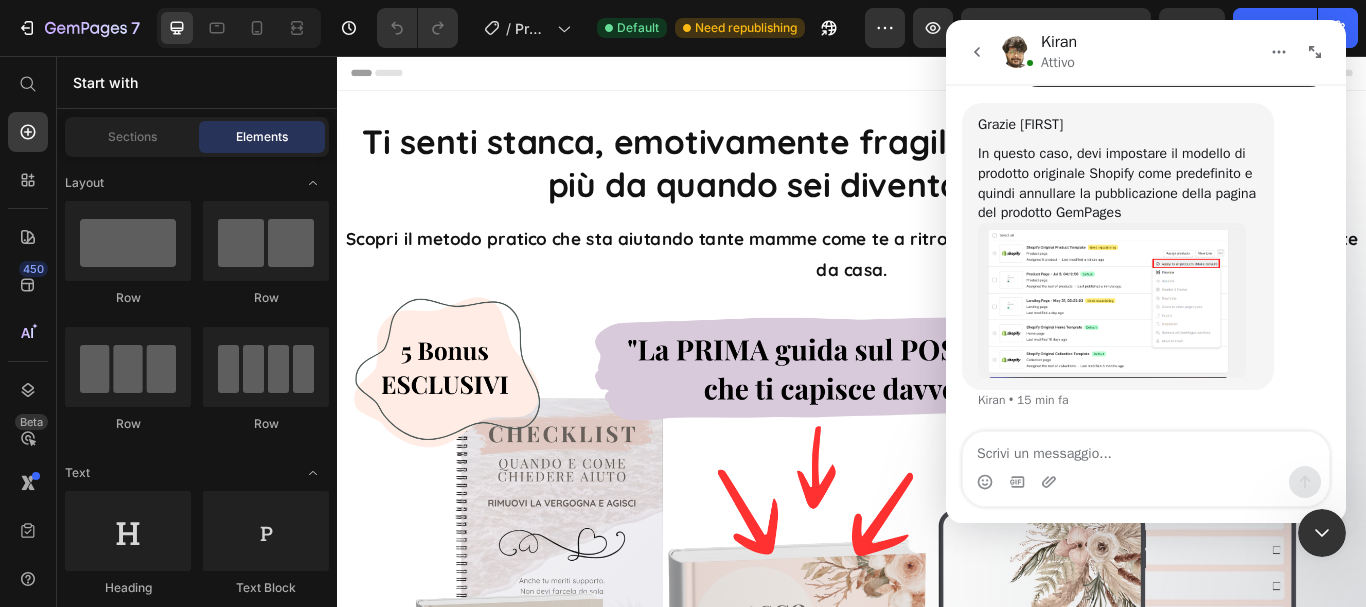click at bounding box center (1146, 449) 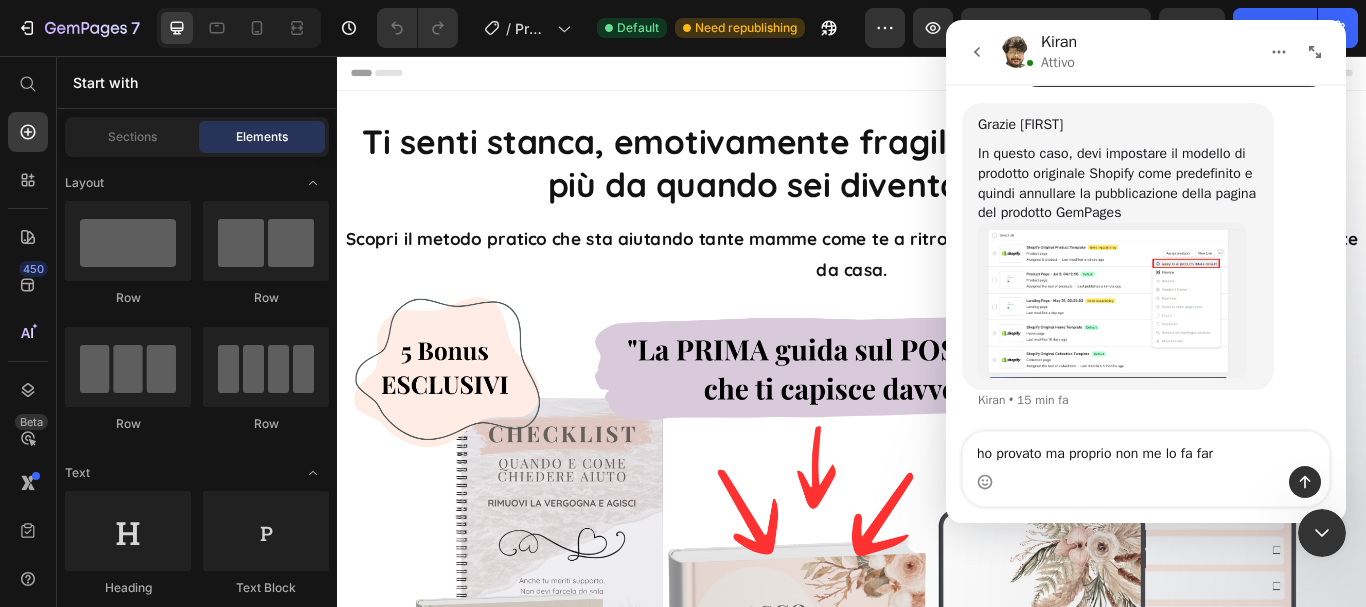 type on "ho provato ma proprio non me lo fa fare" 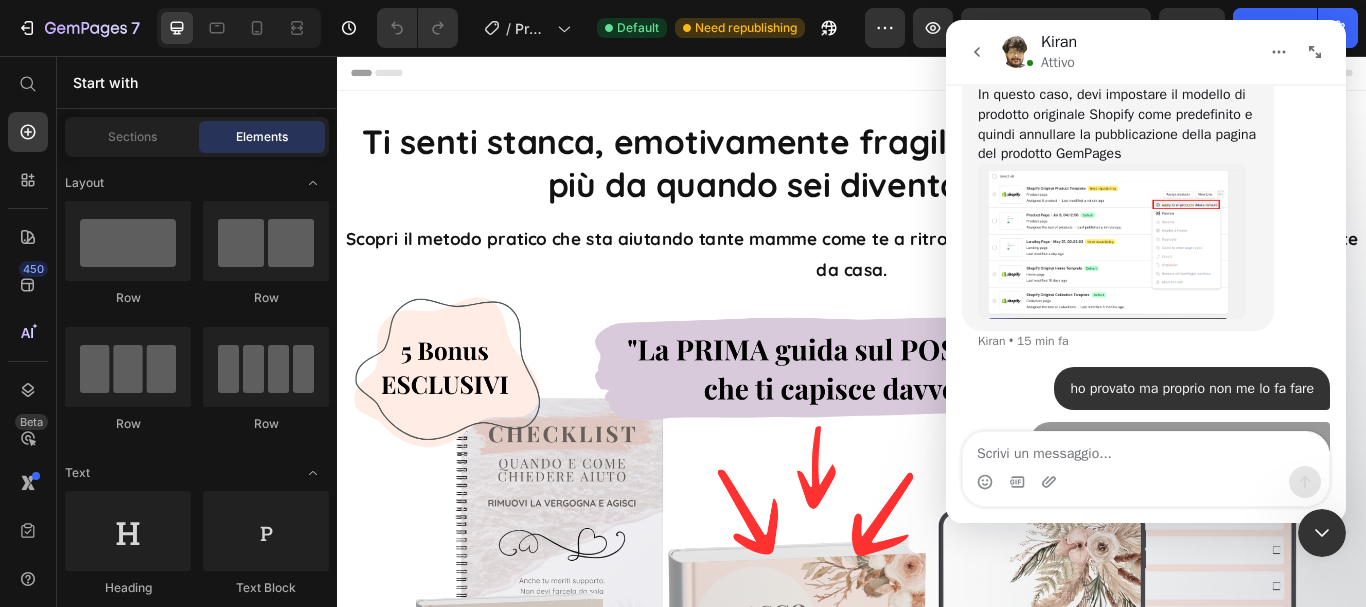 scroll, scrollTop: 1346, scrollLeft: 0, axis: vertical 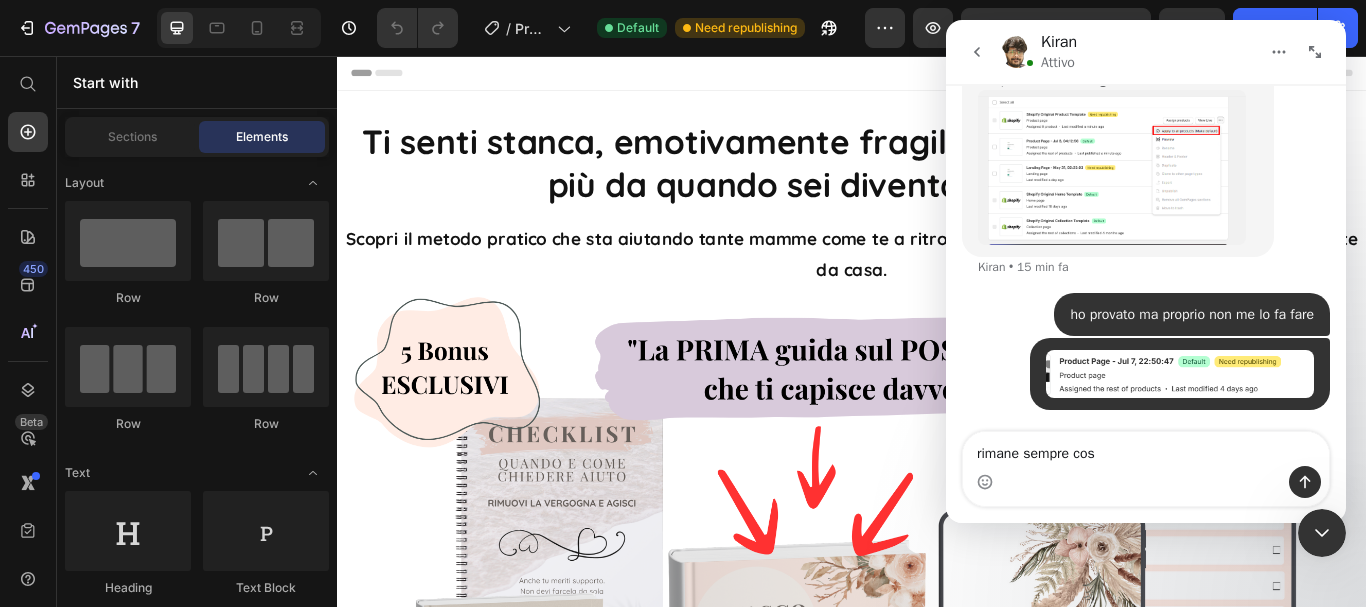 type on "rimane sempre cosi" 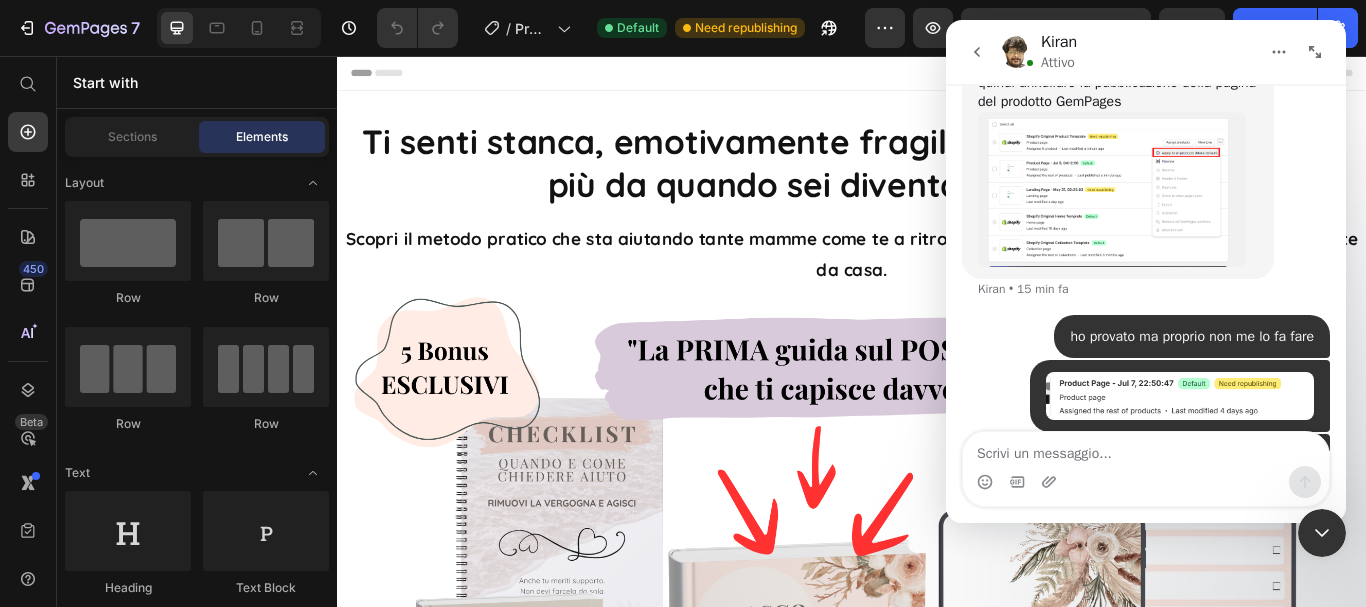 scroll, scrollTop: 1292, scrollLeft: 0, axis: vertical 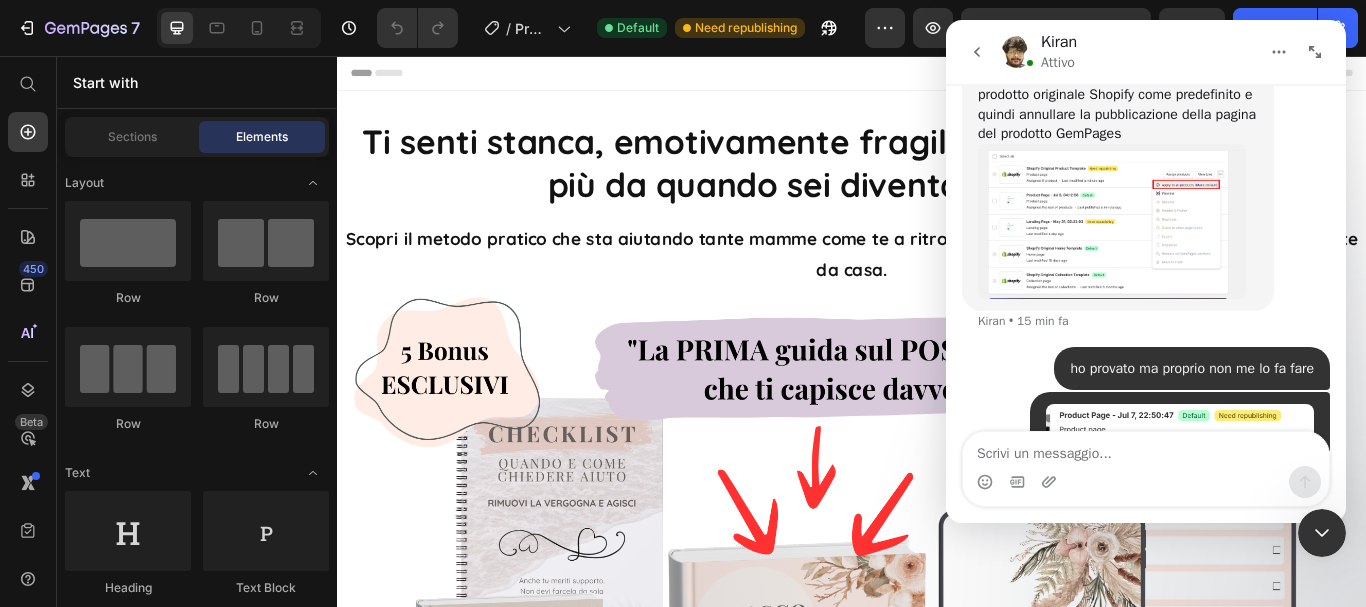 click at bounding box center (1112, 221) 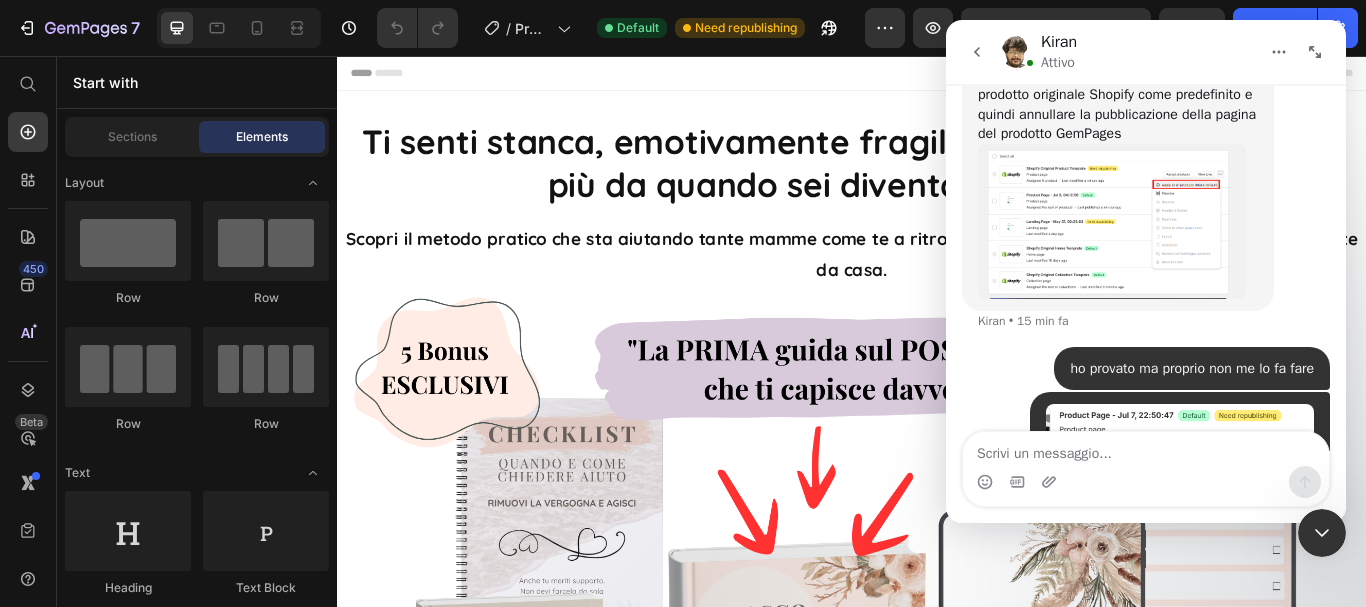 scroll, scrollTop: 0, scrollLeft: 0, axis: both 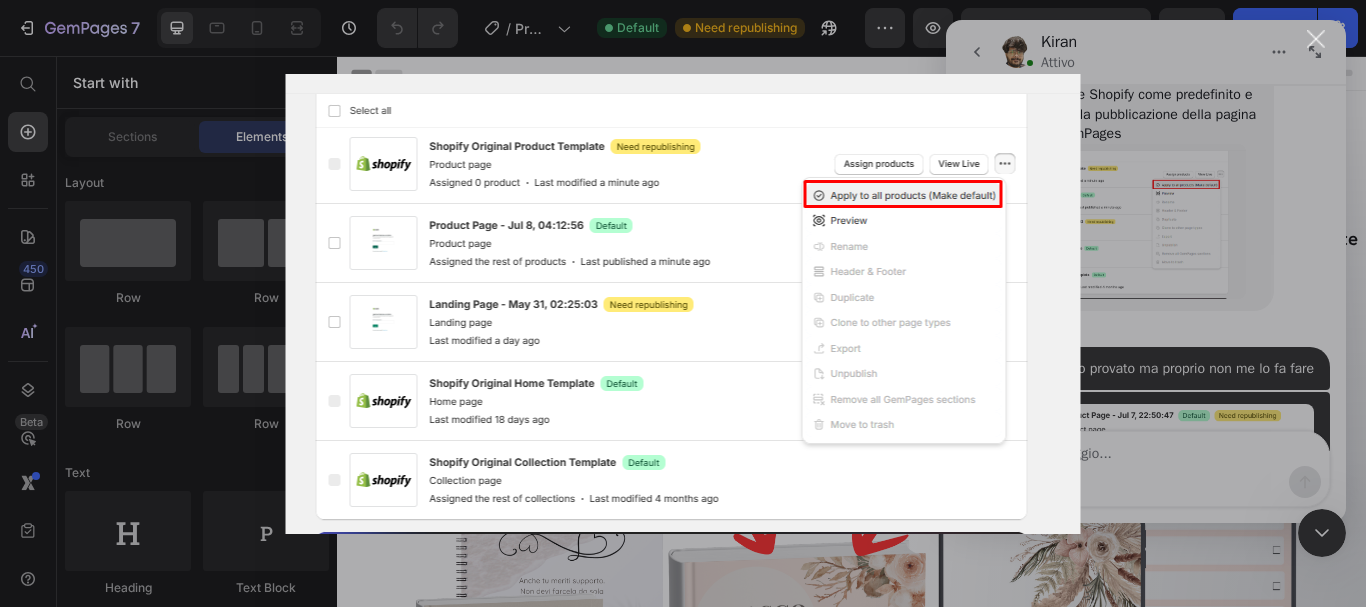 click at bounding box center [683, 303] 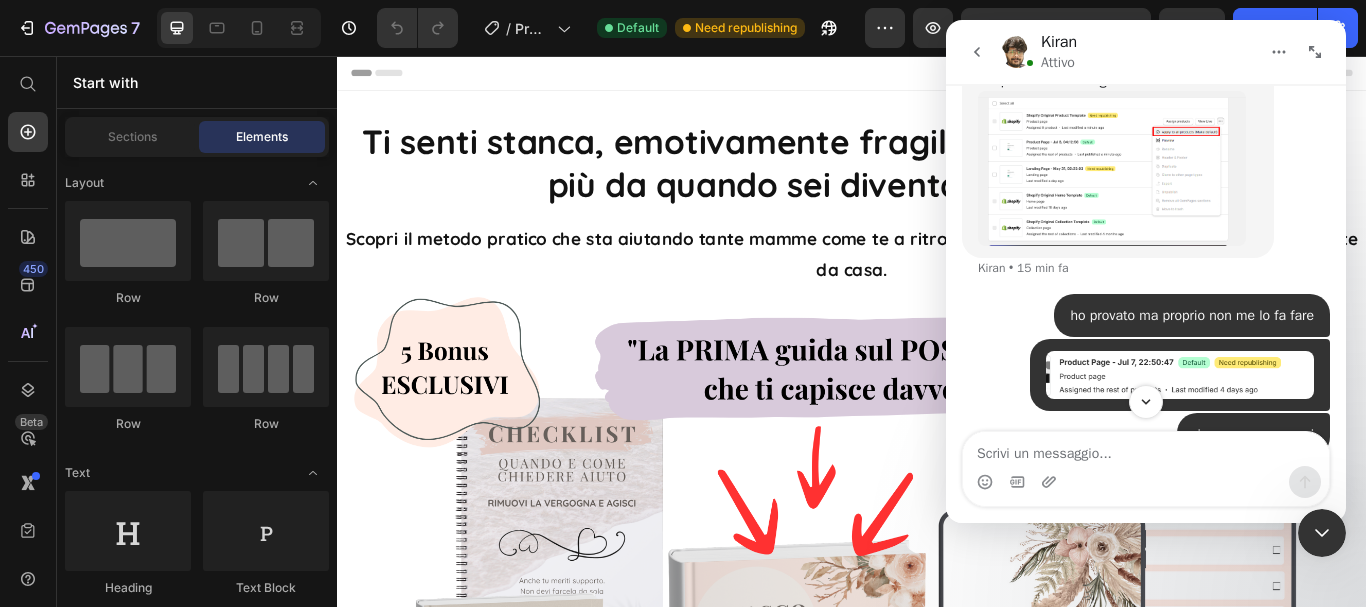 scroll, scrollTop: 1392, scrollLeft: 0, axis: vertical 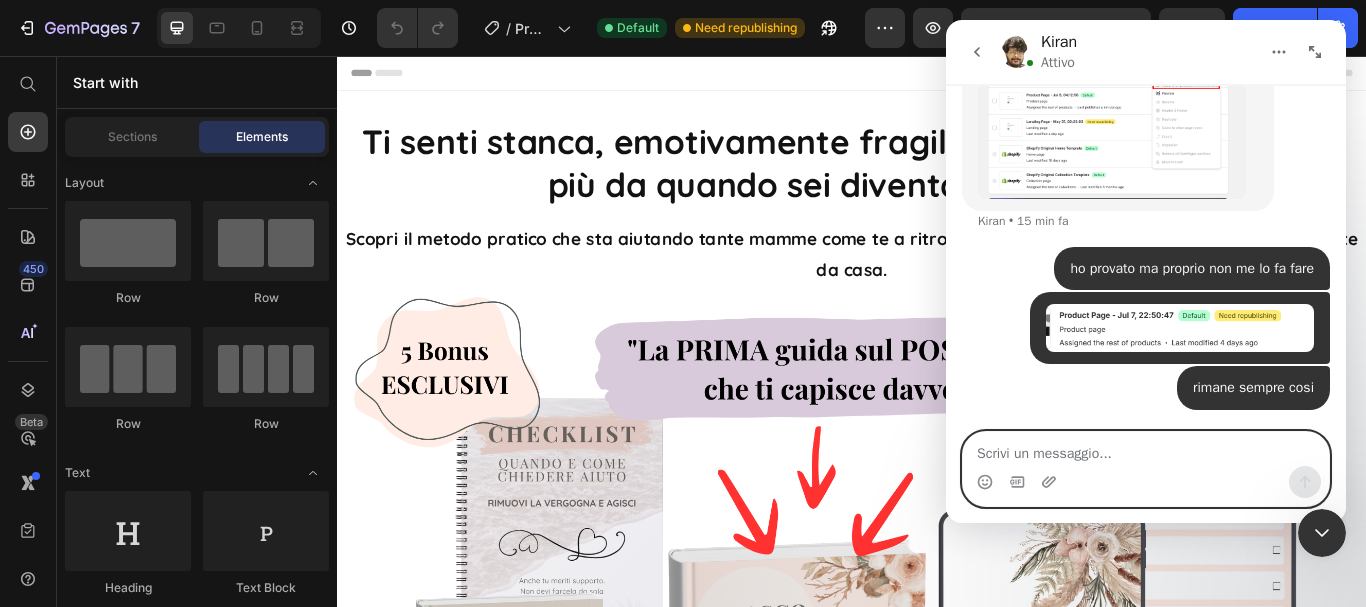 click at bounding box center [1146, 449] 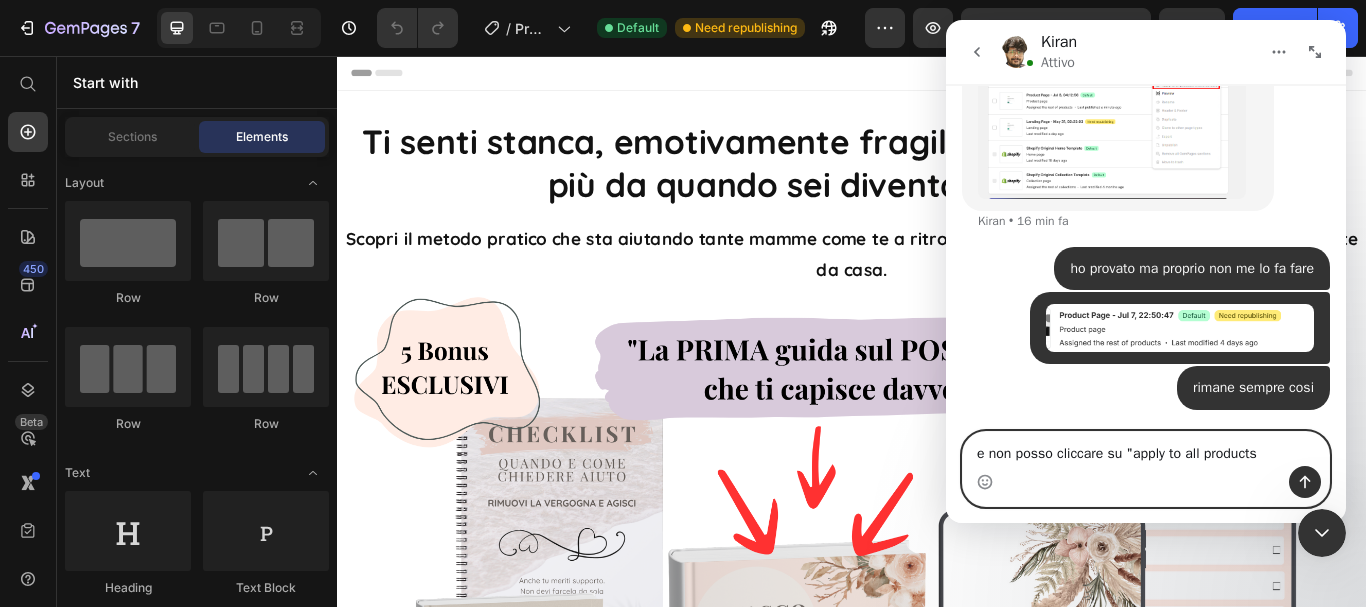 type on "e non posso cliccare su "apply to all products"" 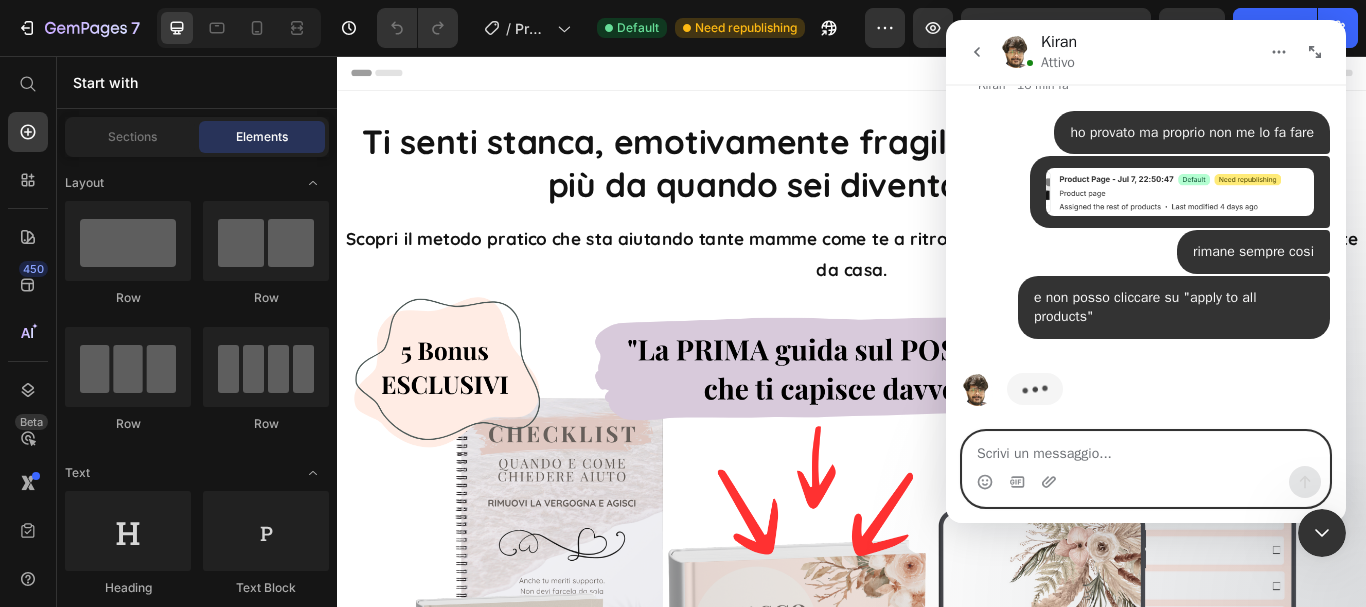 scroll, scrollTop: 1534, scrollLeft: 0, axis: vertical 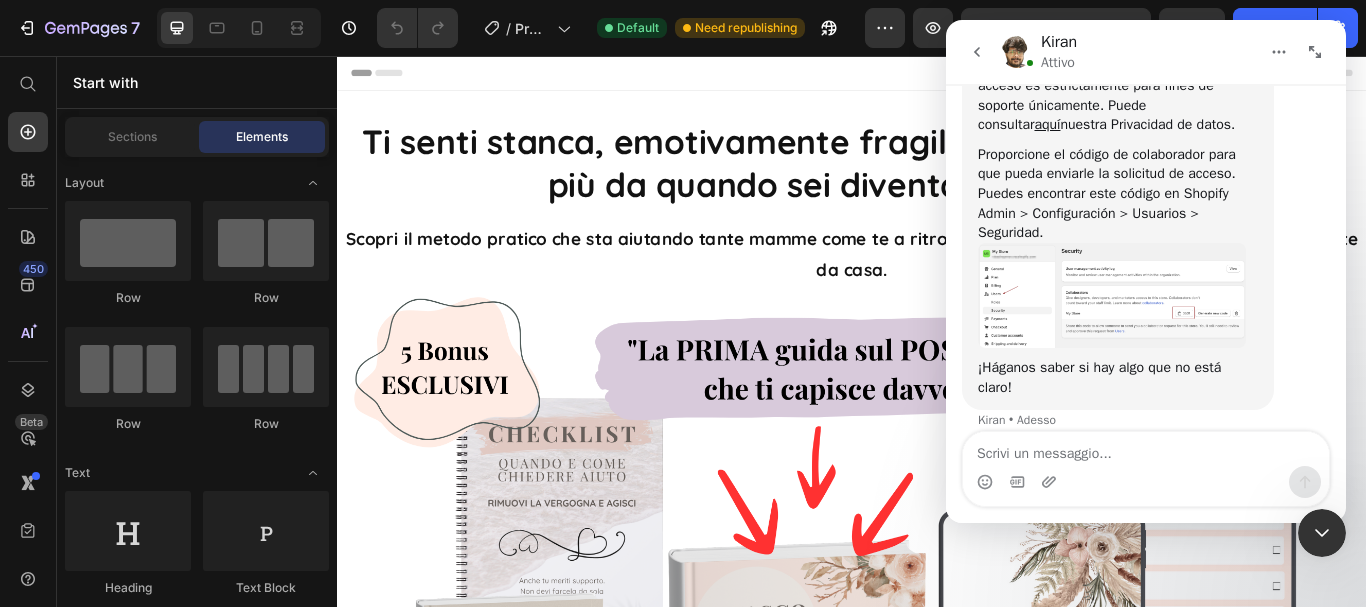 click at bounding box center [1112, 296] 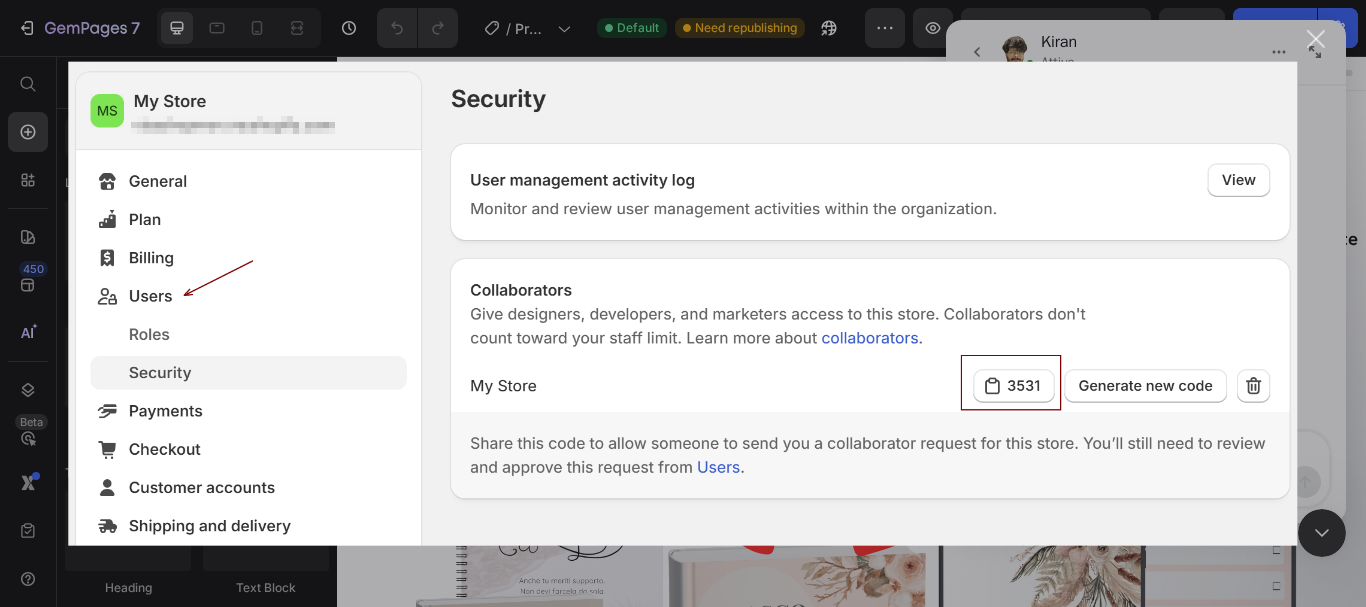 scroll, scrollTop: 0, scrollLeft: 0, axis: both 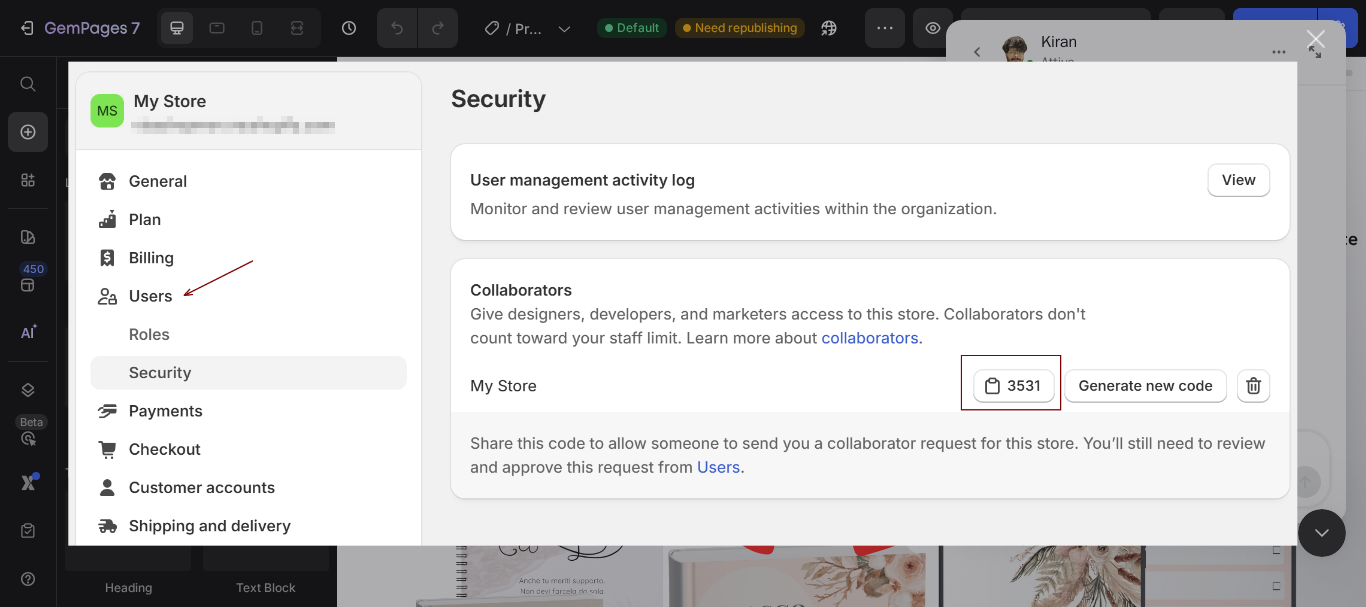 click at bounding box center (1316, 39) 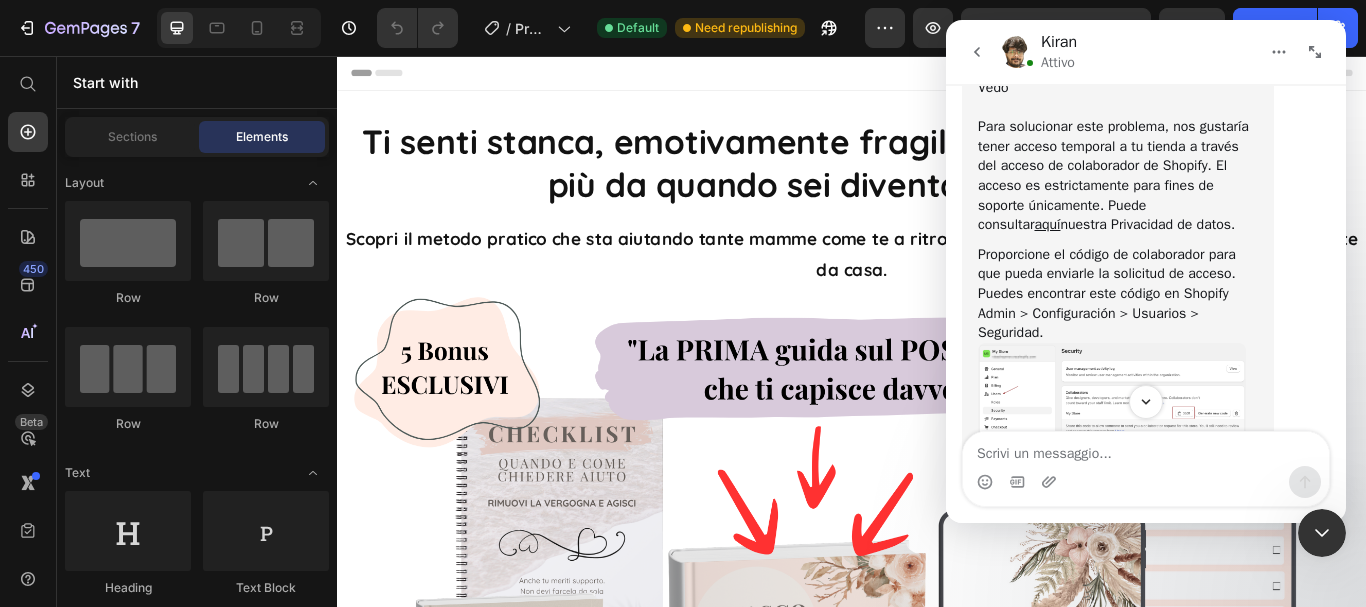 scroll, scrollTop: 1897, scrollLeft: 0, axis: vertical 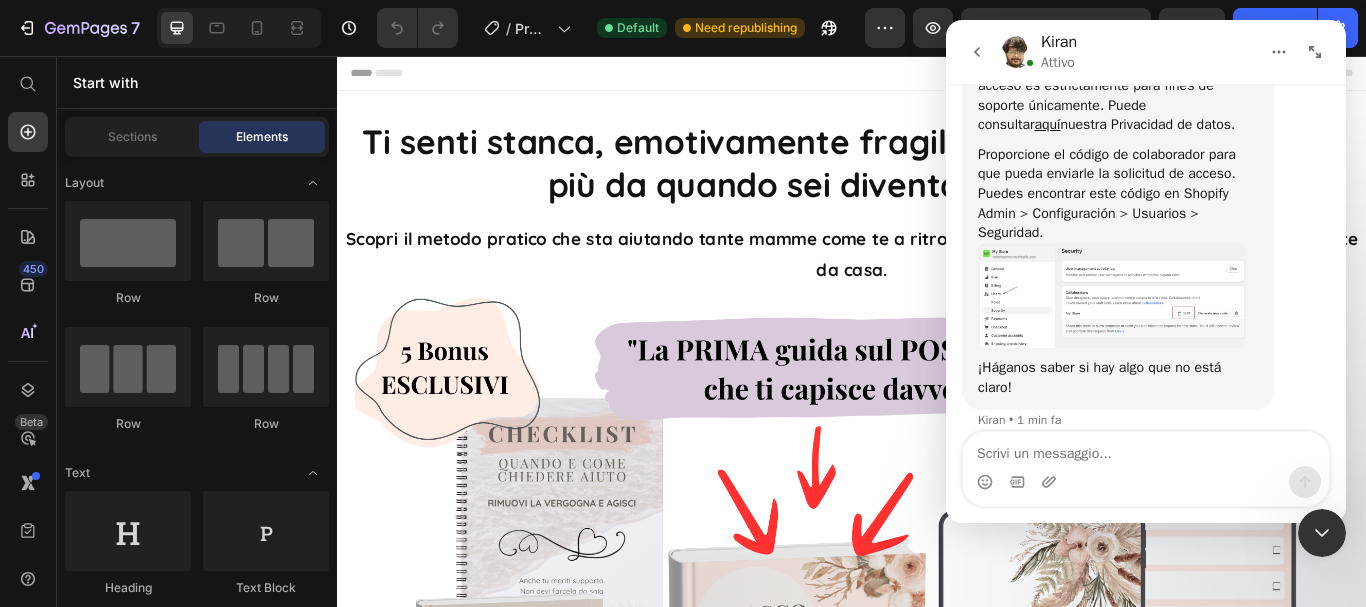 click at bounding box center [1112, 296] 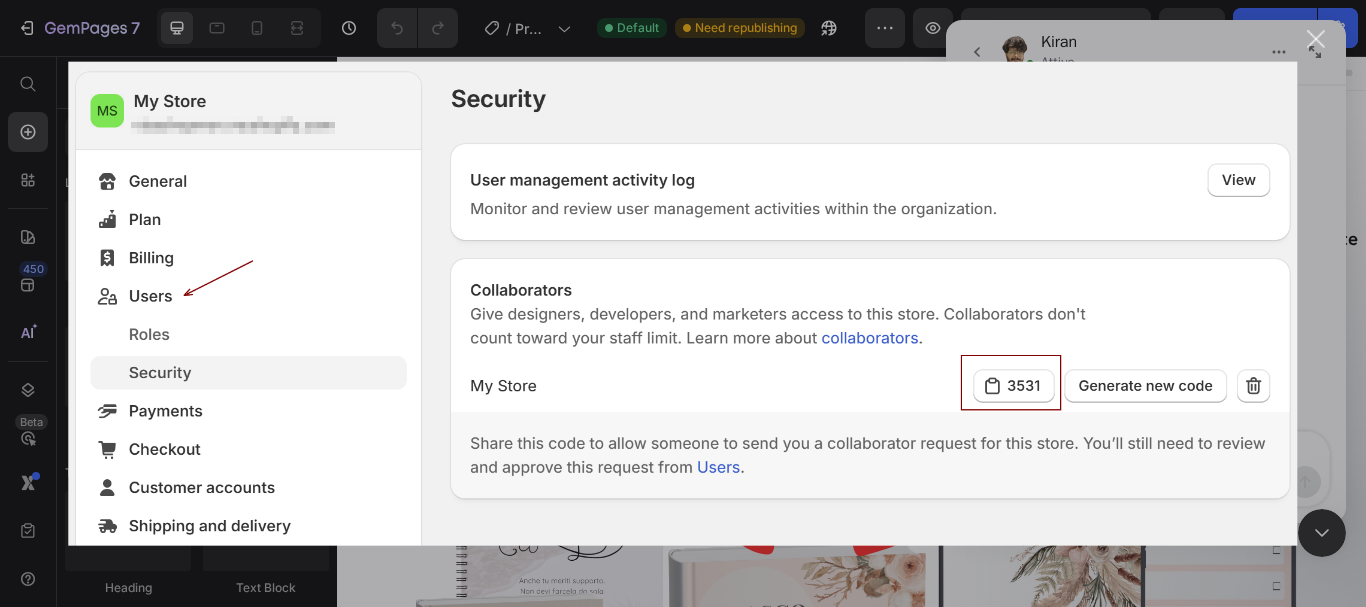 scroll, scrollTop: 0, scrollLeft: 0, axis: both 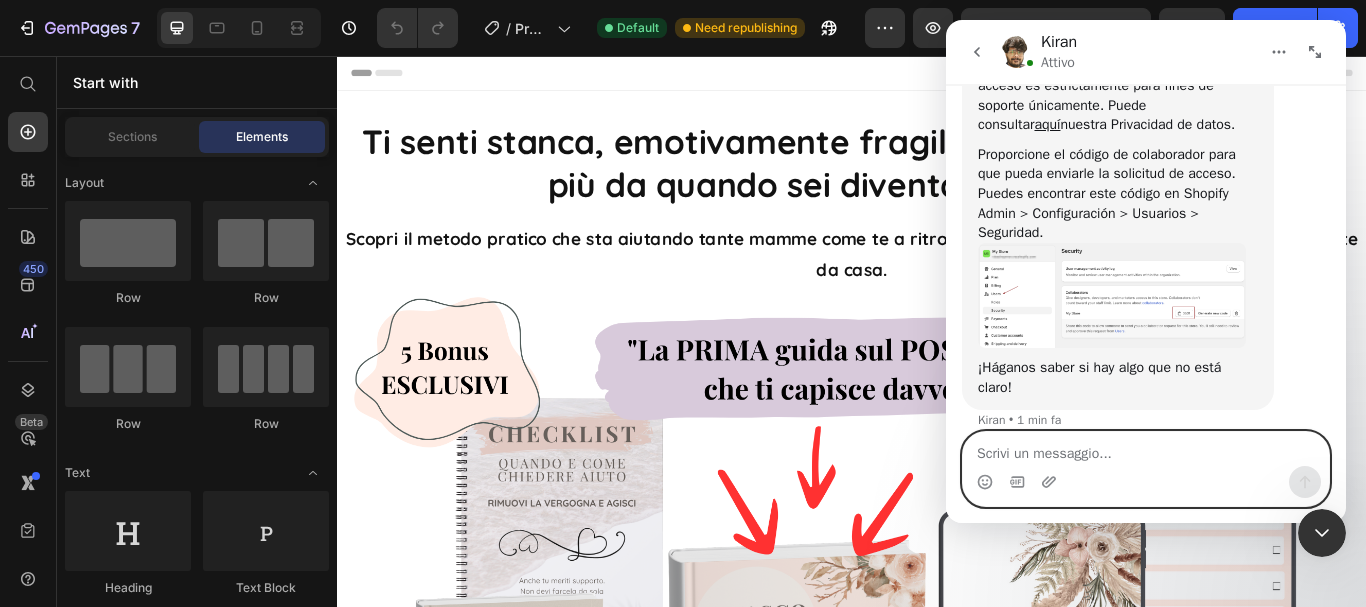 click at bounding box center [1146, 449] 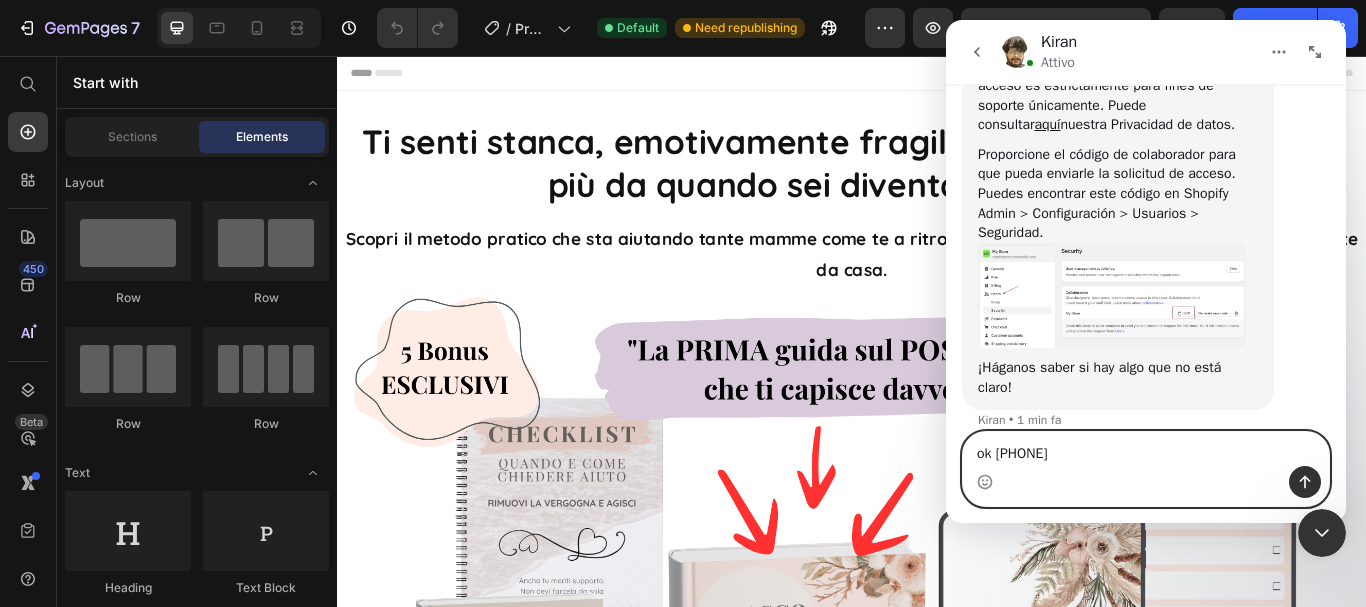 type on "ok 3123" 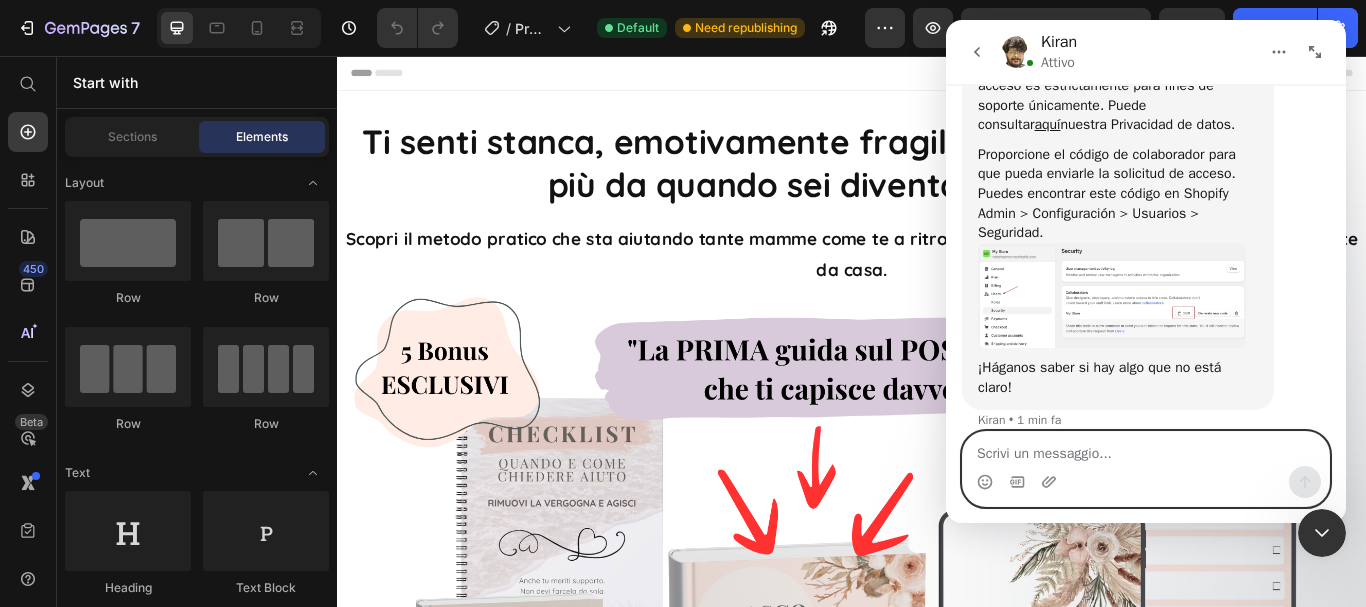 scroll, scrollTop: 1957, scrollLeft: 0, axis: vertical 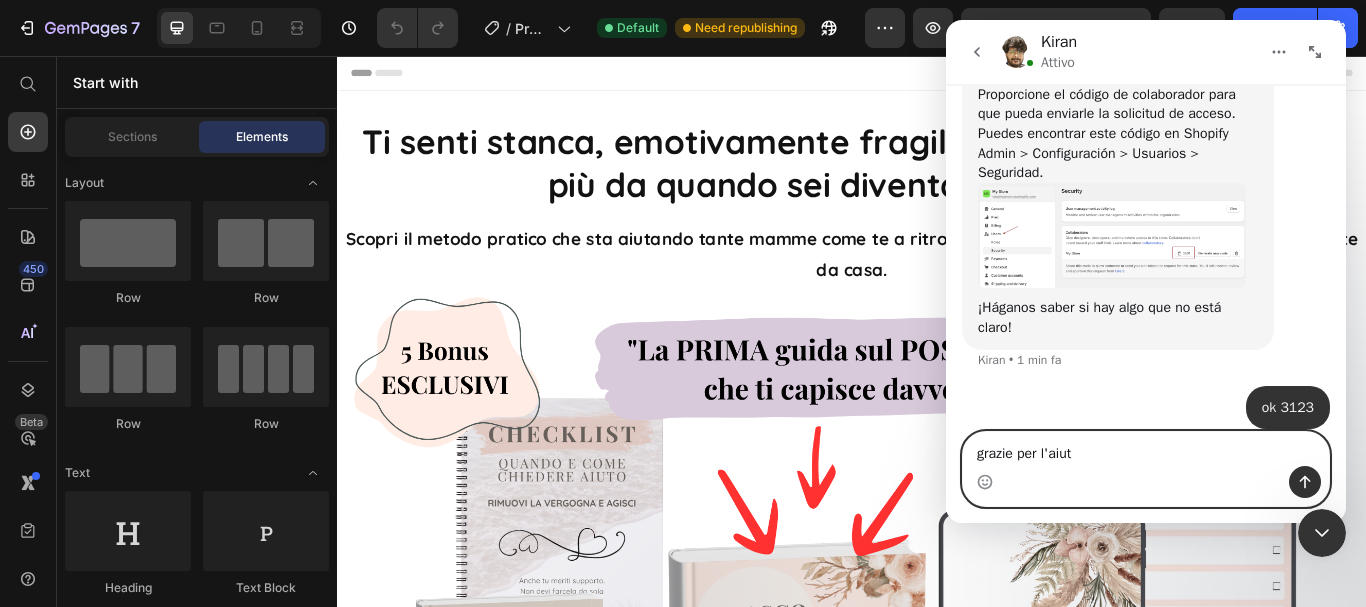 type on "grazie per l'aiuto" 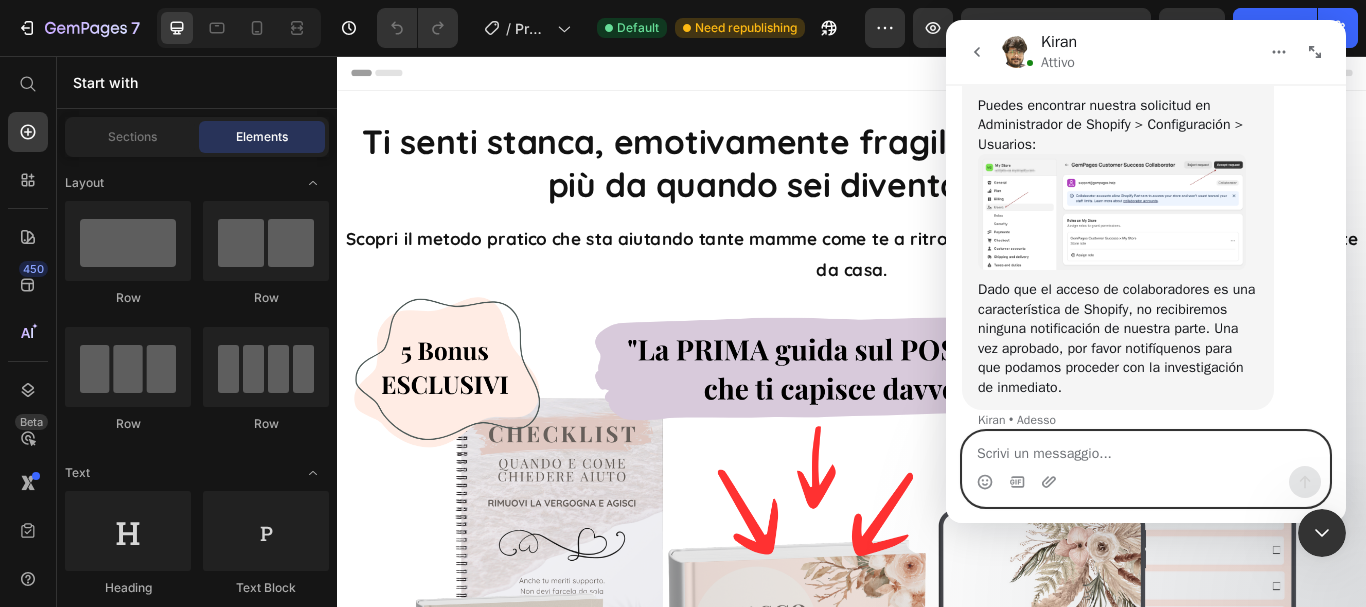 scroll, scrollTop: 2223, scrollLeft: 0, axis: vertical 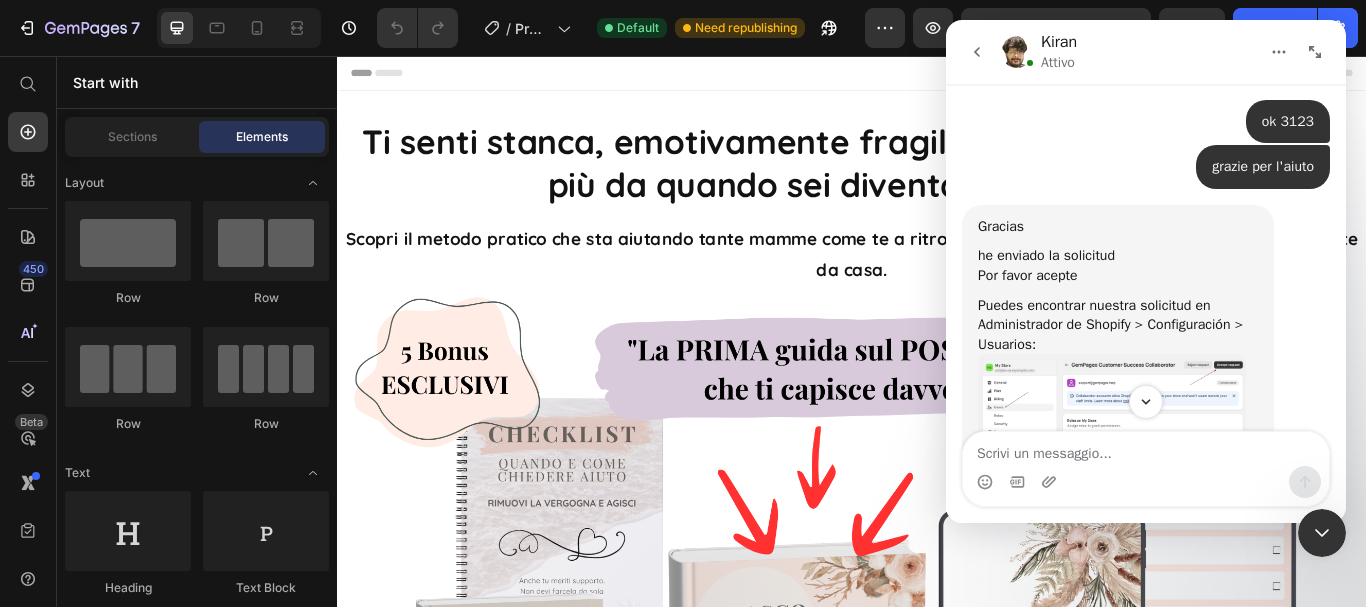 click at bounding box center (1112, 412) 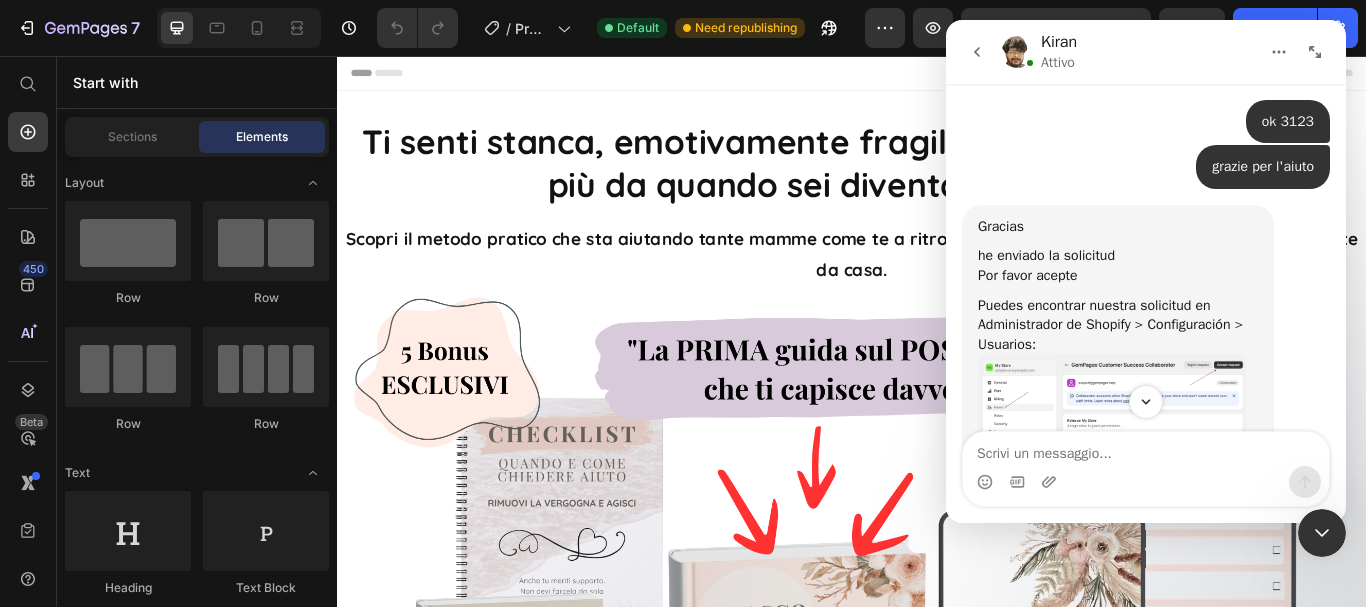 scroll, scrollTop: 0, scrollLeft: 0, axis: both 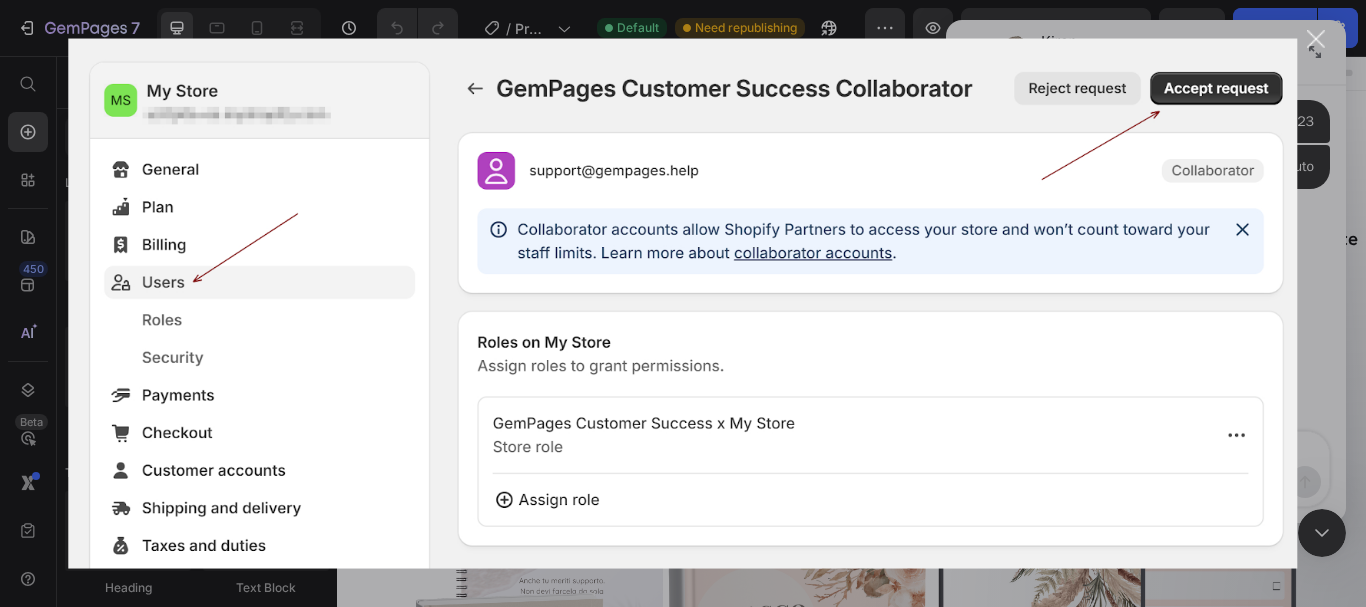 click at bounding box center (1316, 39) 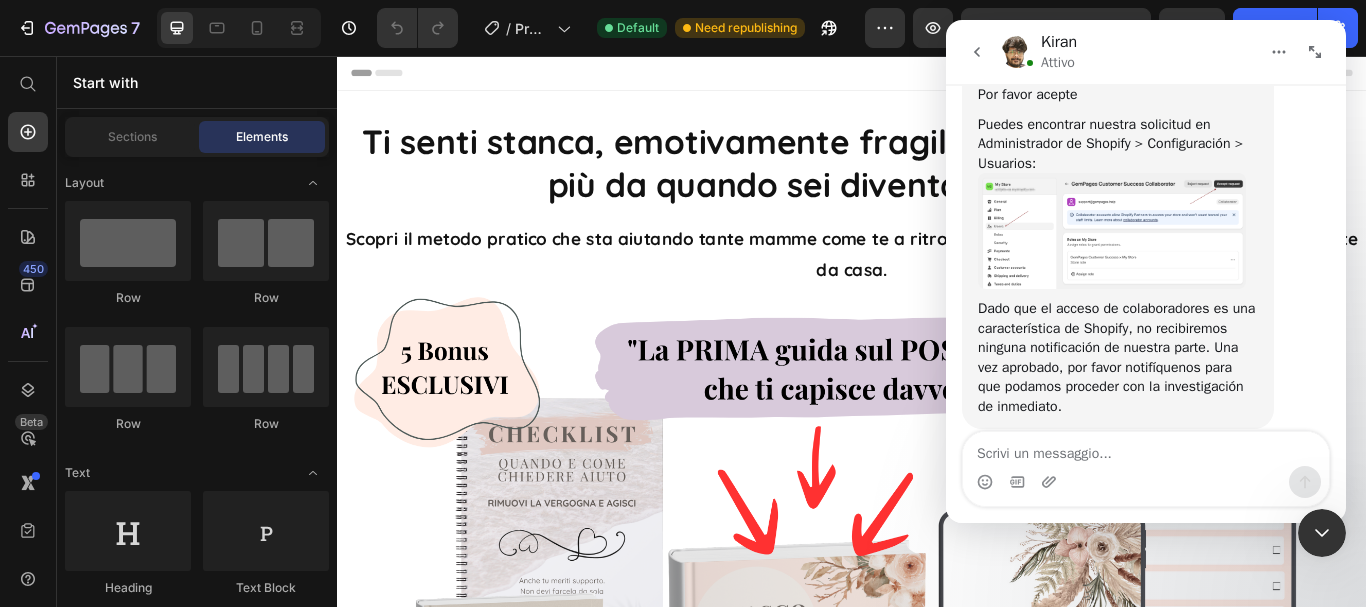 scroll, scrollTop: 2423, scrollLeft: 0, axis: vertical 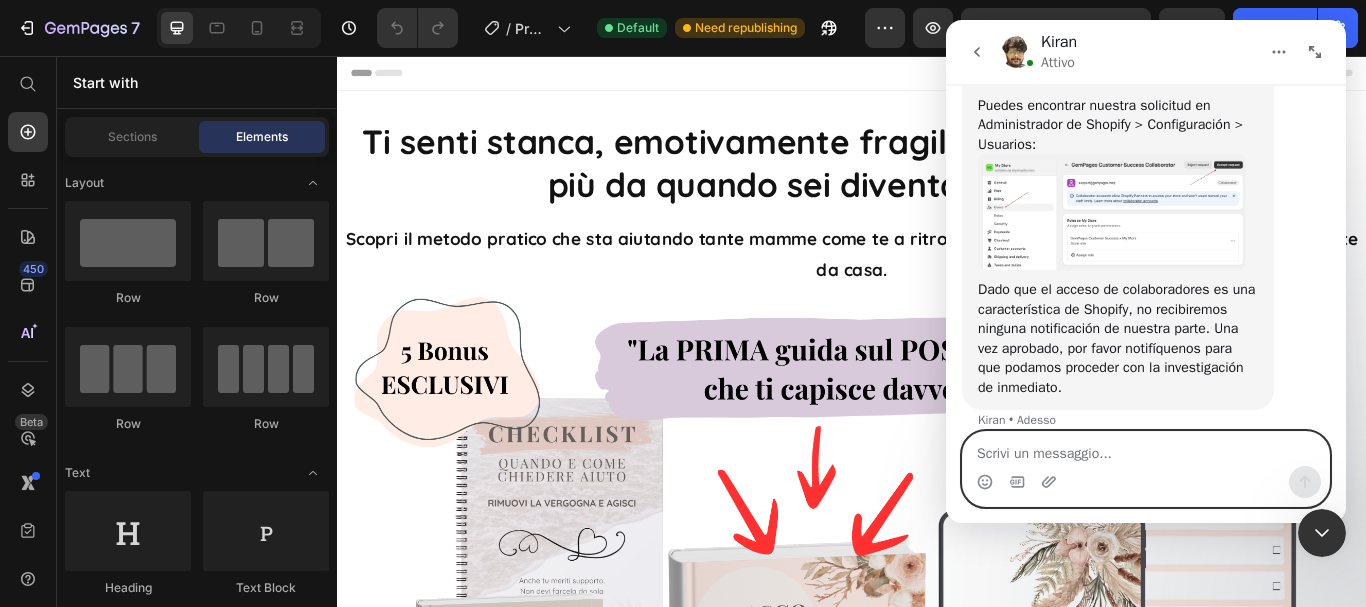 click at bounding box center (1146, 449) 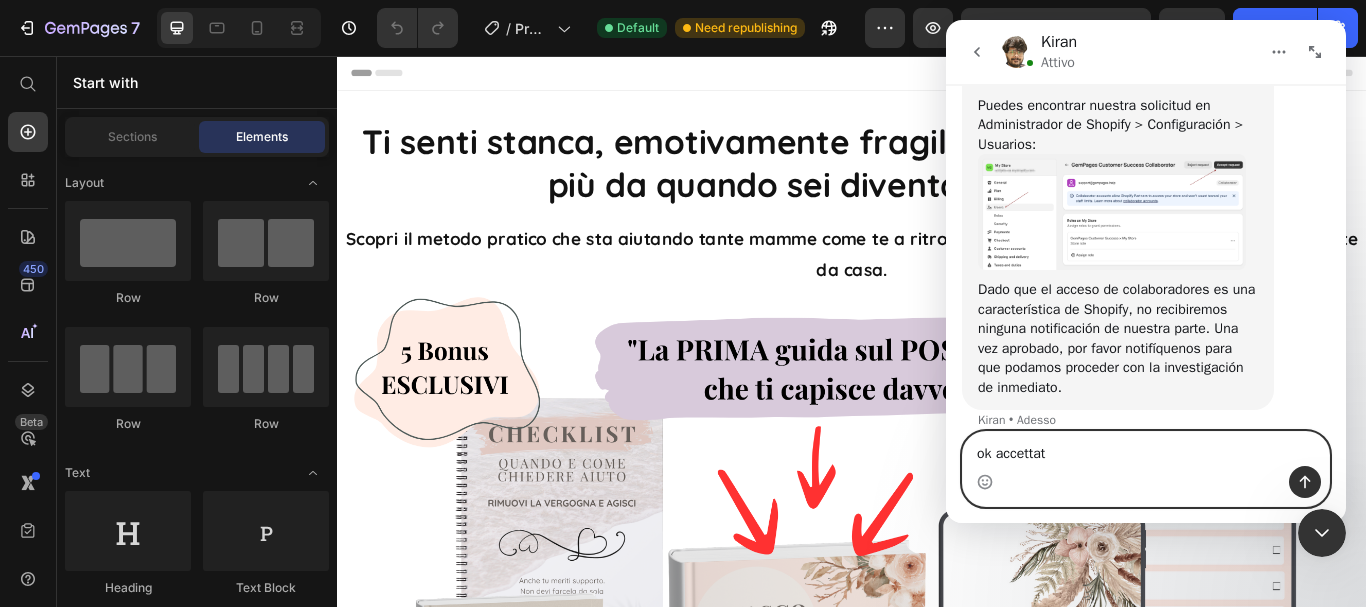 type on "ok accettato" 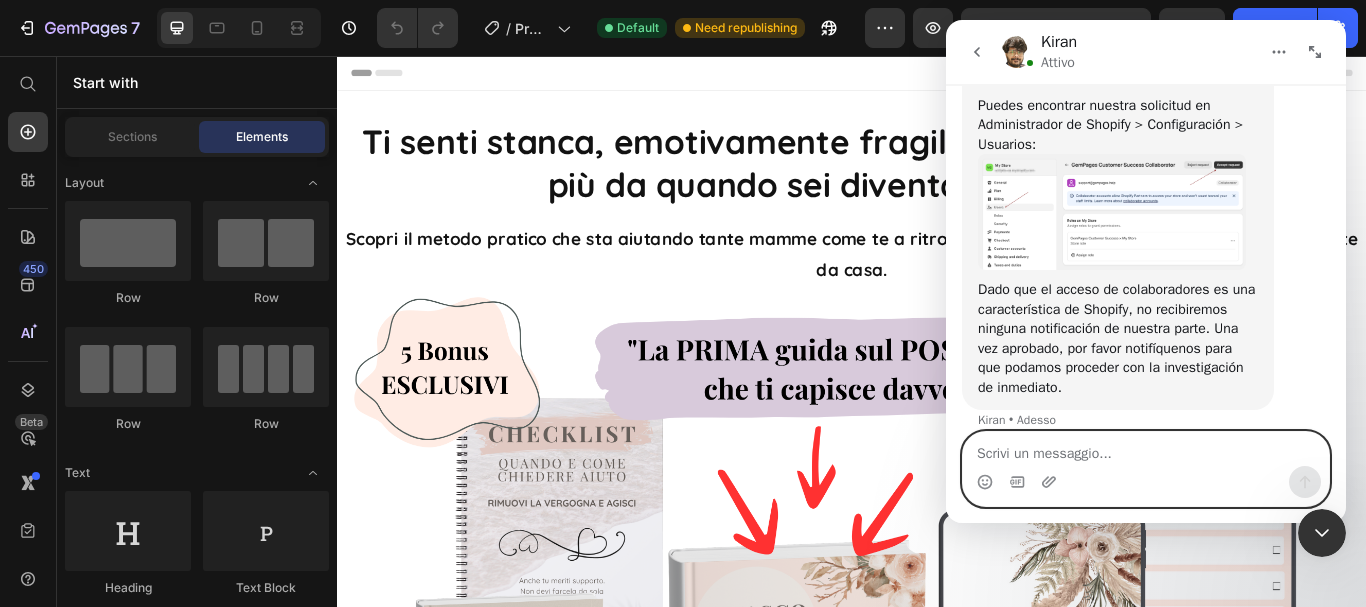 scroll, scrollTop: 2483, scrollLeft: 0, axis: vertical 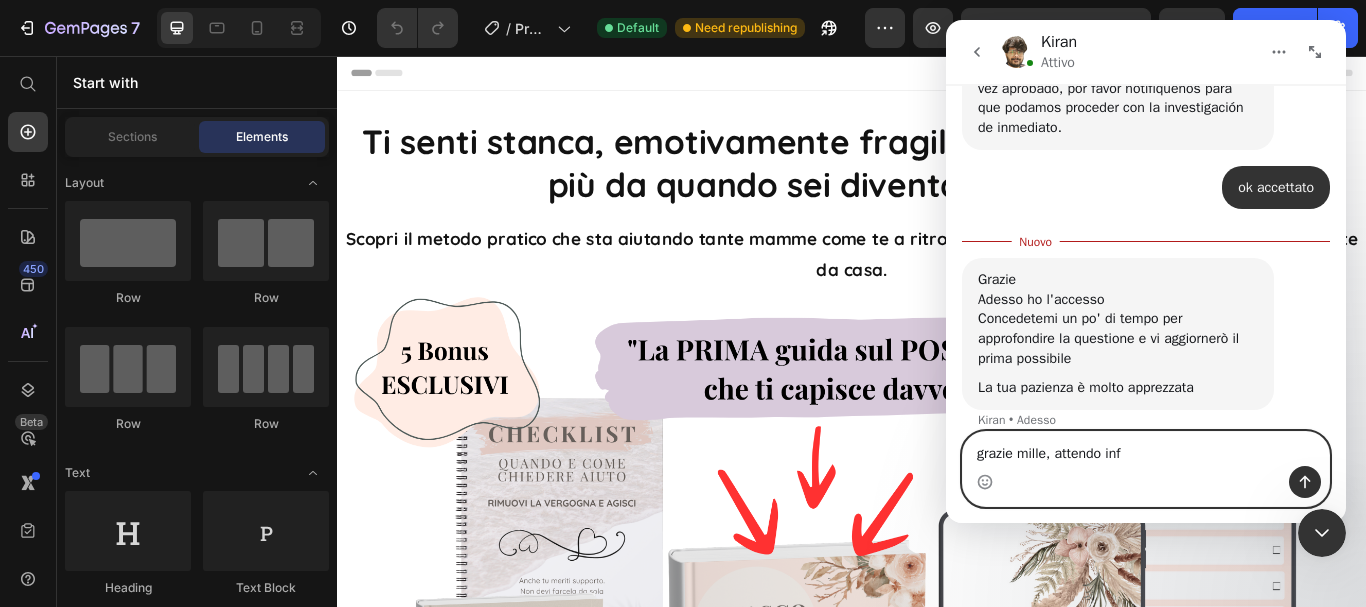 type on "grazie mille, attendo info" 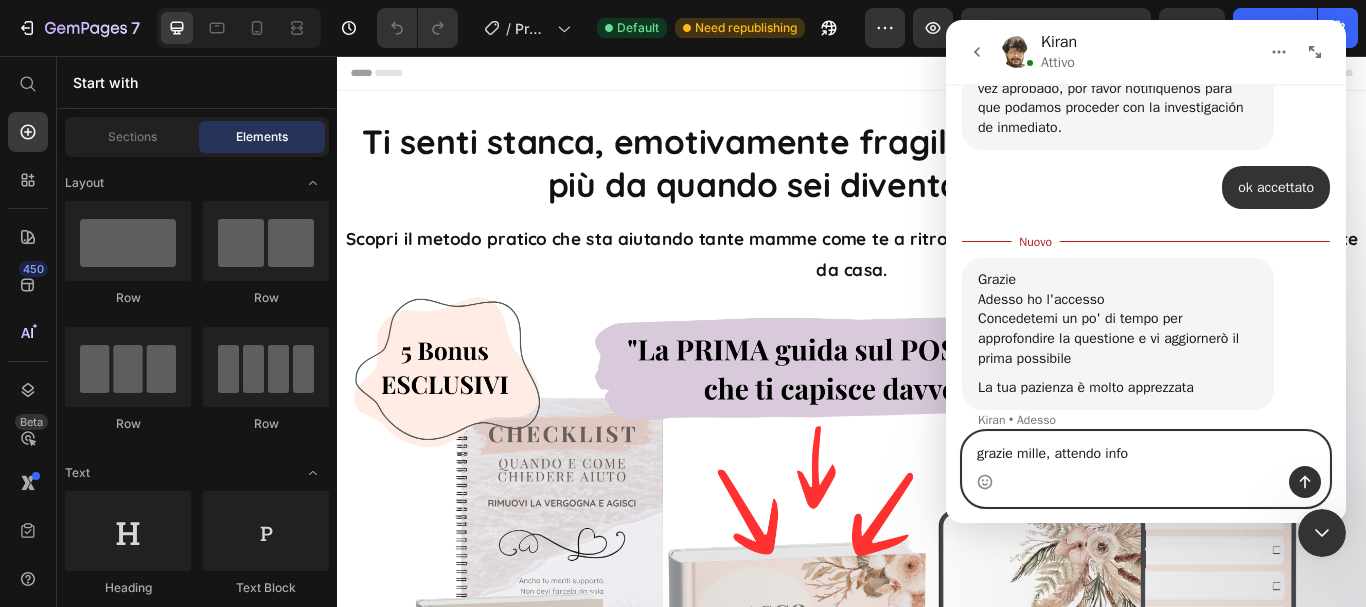 type 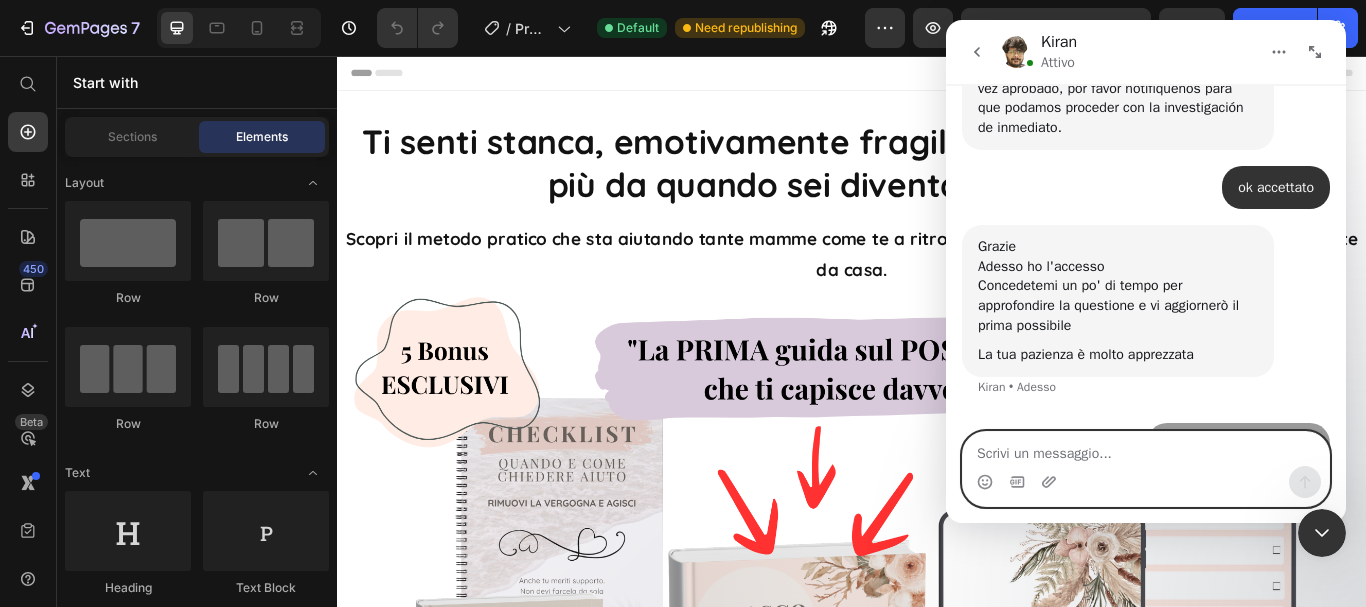 scroll, scrollTop: 2710, scrollLeft: 0, axis: vertical 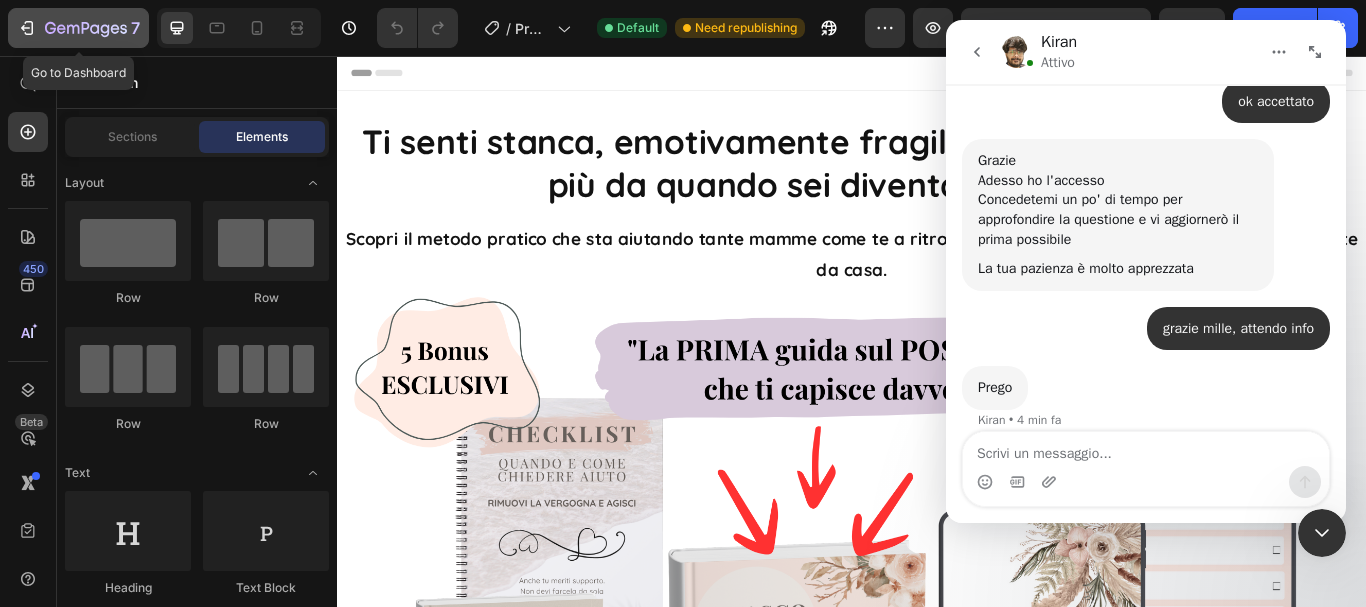 click 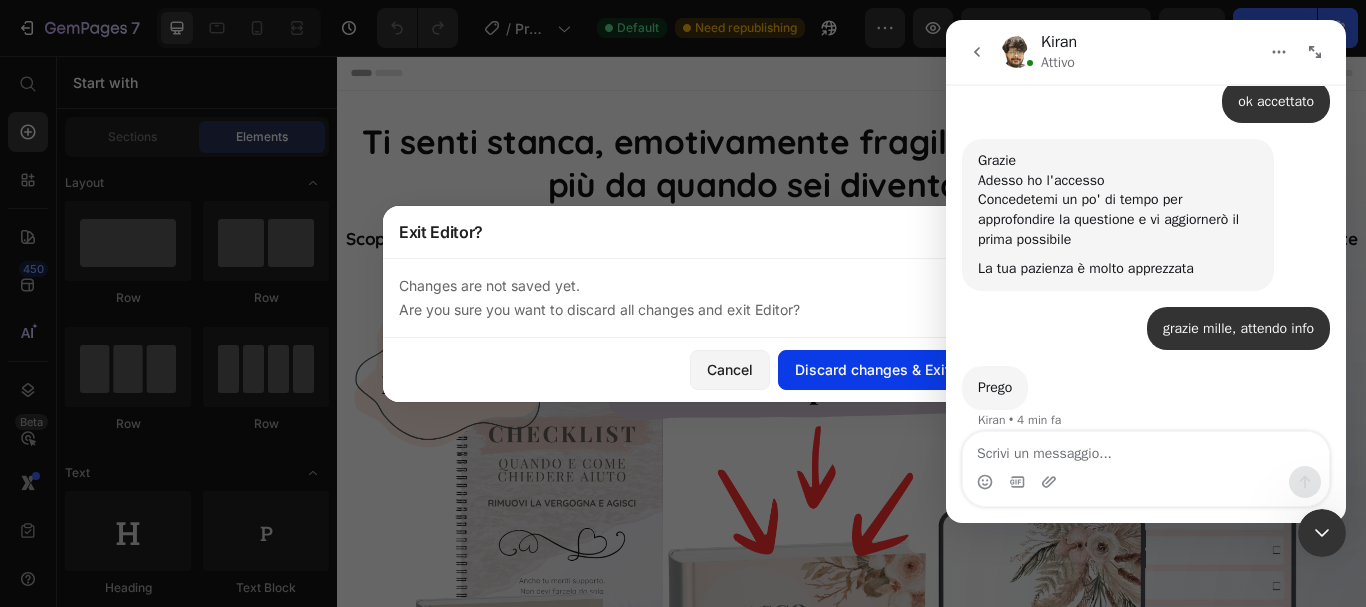 click on "Discard changes & Exit" at bounding box center (872, 369) 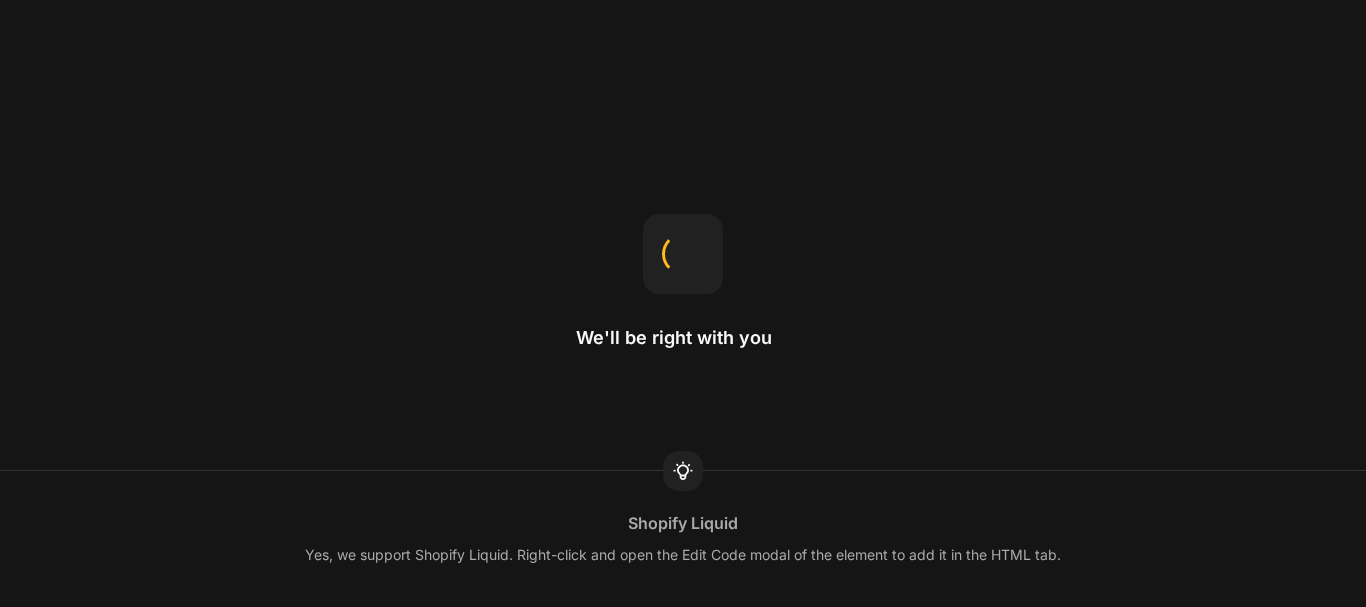 scroll, scrollTop: 0, scrollLeft: 0, axis: both 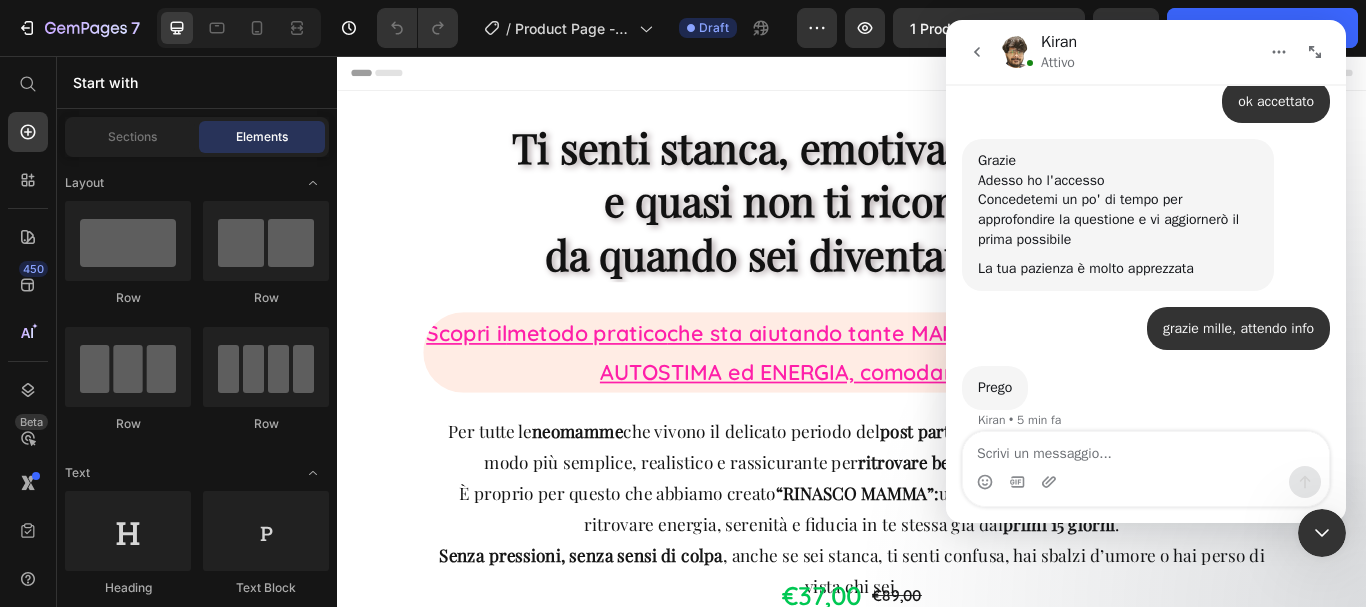 click 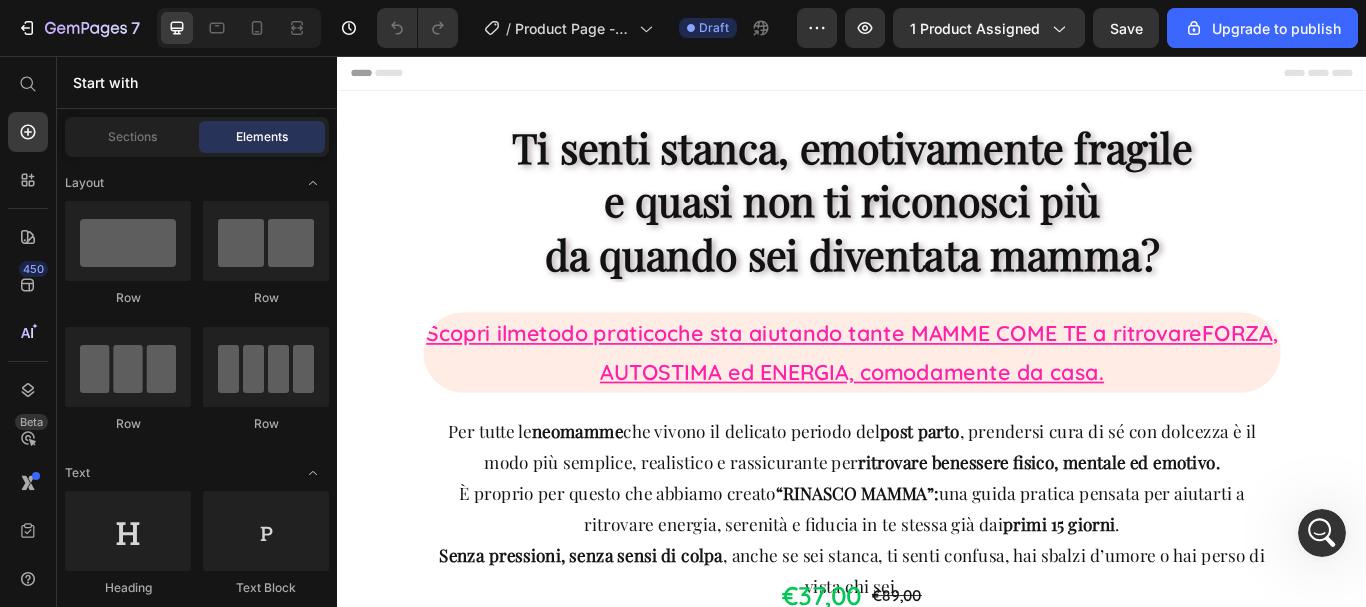 scroll, scrollTop: 0, scrollLeft: 0, axis: both 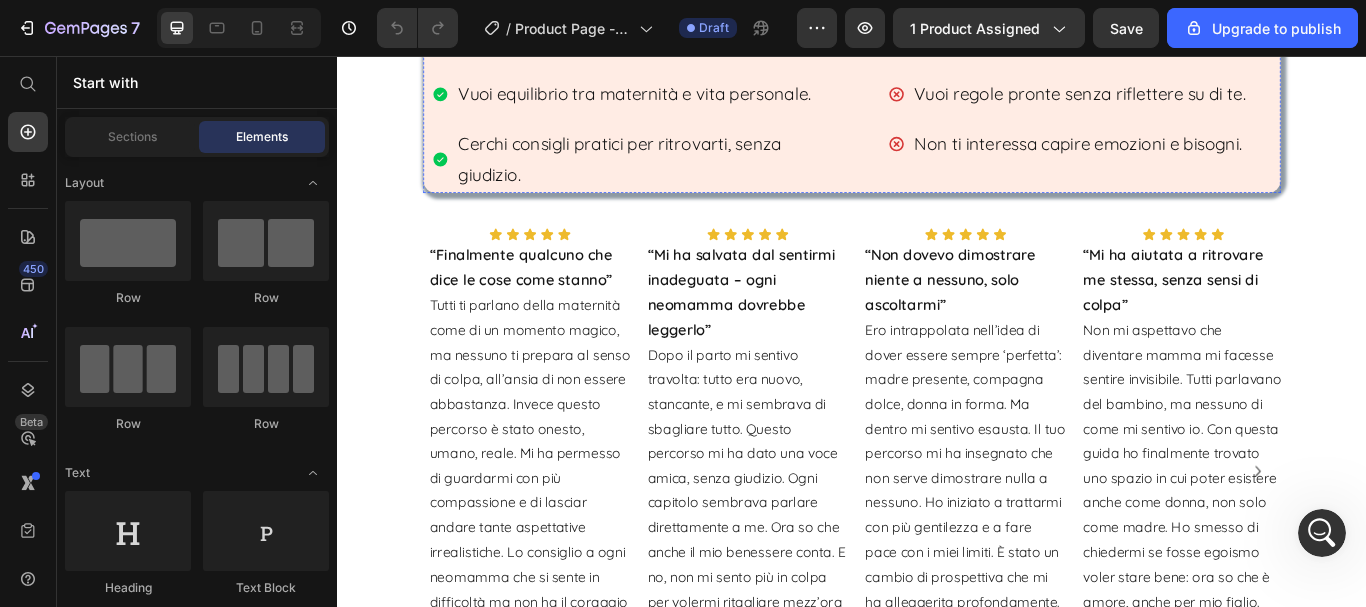 click on ", dopodichè il prezzo salirà e i bonus non saranno più inclusi." at bounding box center [1067, -126] 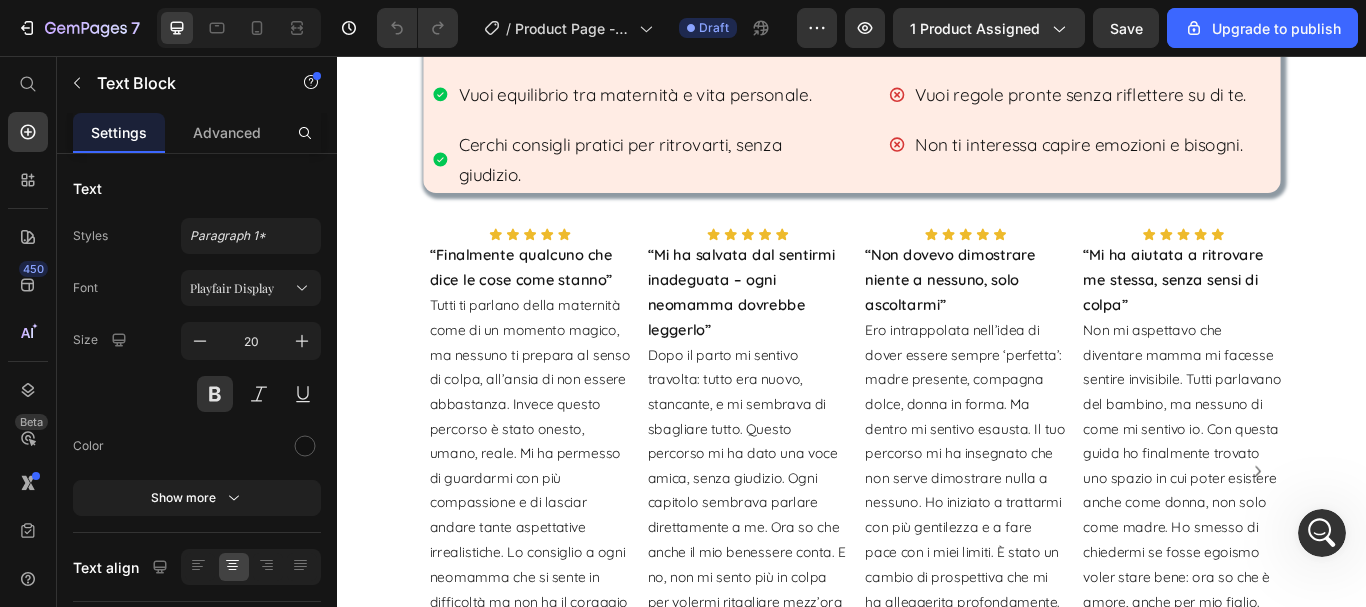 click on "Affrettati   l'offerta è valida  SOLO per 24 ore , dopodichè il prezzo salirà e i bonus non saranno più inclusi." at bounding box center [937, -127] 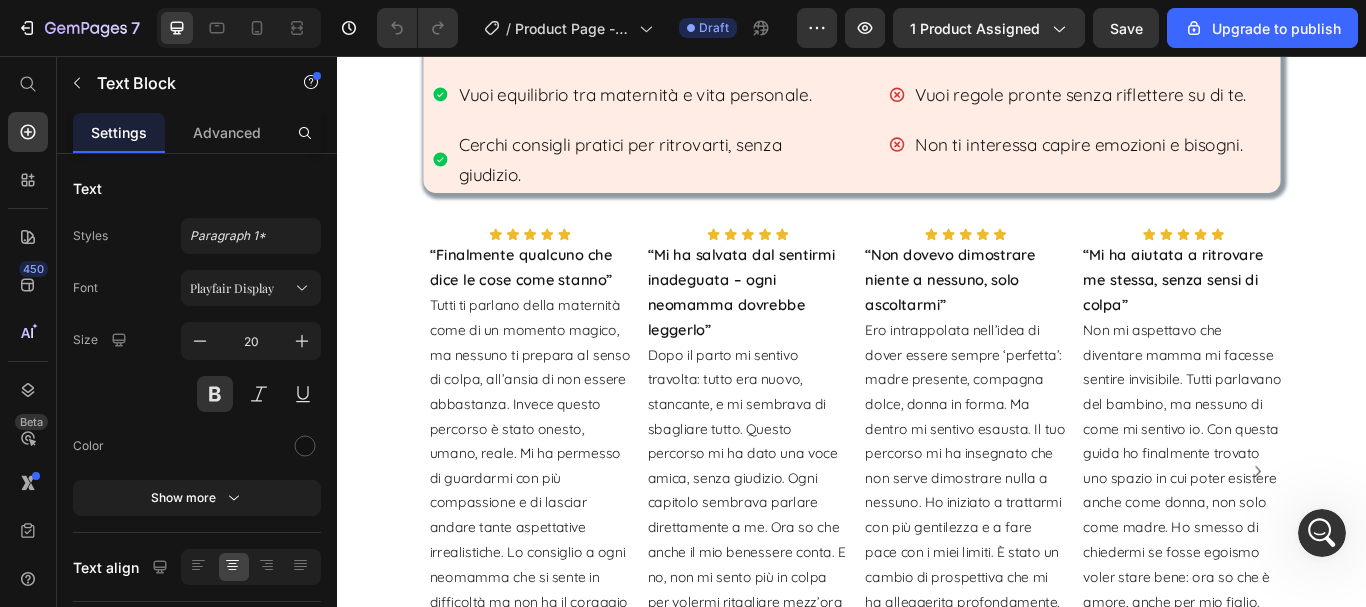 drag, startPoint x: 1070, startPoint y: 670, endPoint x: 601, endPoint y: 622, distance: 471.4499 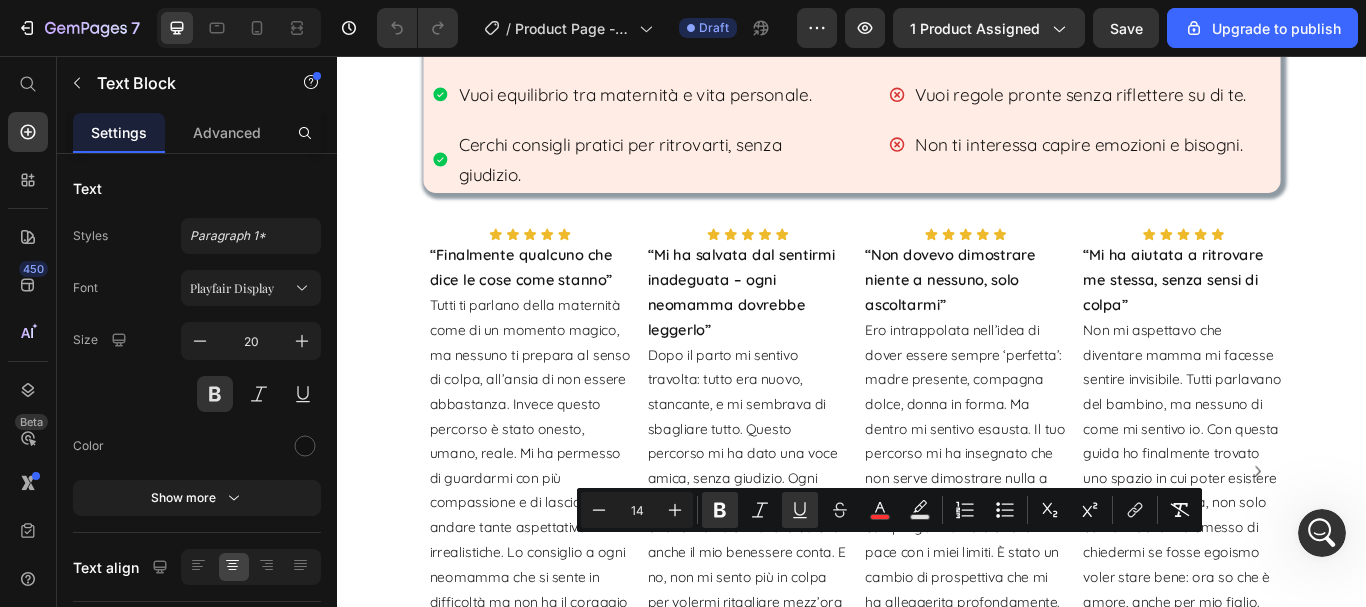 click on "14" at bounding box center (637, 510) 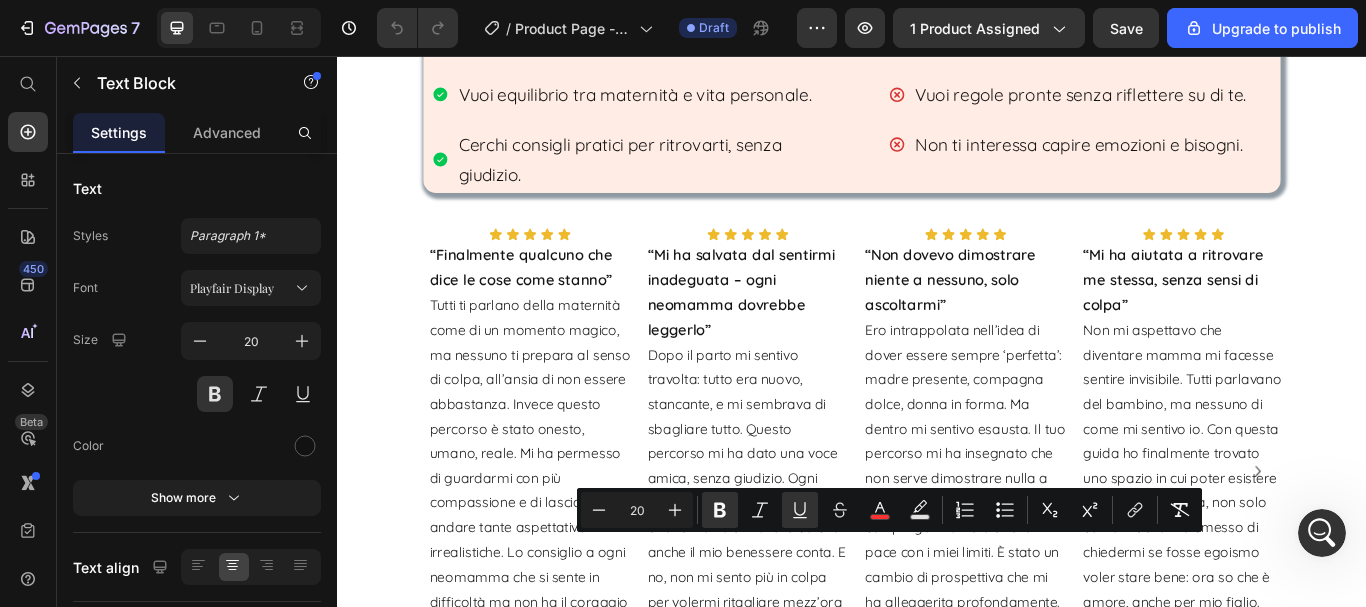 type on "20" 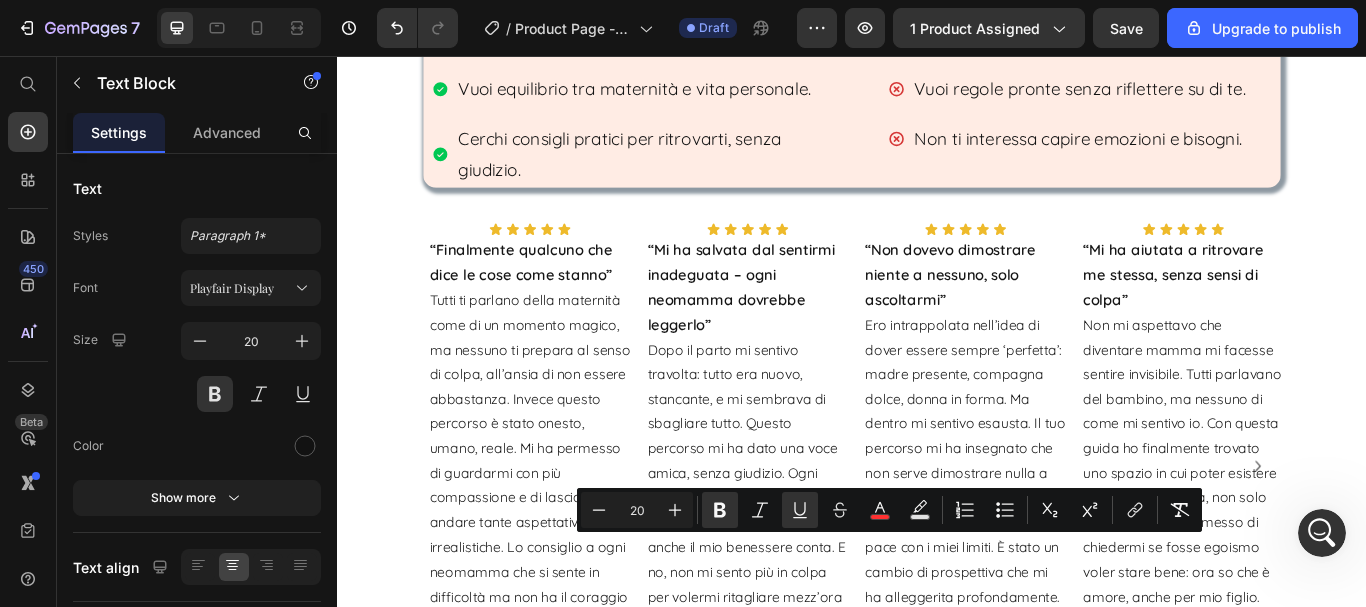 click on "Ti senti stanca, emotivamente fragile  e quasi non ti riconosci più  da quando sei diventata mamma? Heading Row Scopri il  metodo pratico  che sta aiutando tante MAMME COME TE a ritrovare  FORZA ,  AUTOSTIMA ed ENERGIA, comodamente da casa. Text Block Row Per tutte le  neomamme  che vivono il delicato periodo del  post parto , prendersi cura di sé con dolcezza è il modo più semplice, realistico e rassicurante per  ritrovare benessere fisico, mentale ed emotivo. È proprio per questo che abbiamo creato  “RINASCO MAMMA”:  una guida pratica pensata per aiutarti a ritrovare energia, serenità e fiducia in te stessa già dai  primi 15 giorni . Senza pressioni, senza sensi di colpa , anche se sei stanca, ti senti confusa, hai sbalzi d’umore o hai perso di vista chi sei. Text Block Image €37,00 Product Price €89,00 Product Price Row Scarica ora la tua guida e ricomincia da te! Add to Cart Product Row Row Text Block 15 Ore 03 Minuti 08 Secondi Countdown Timer Affrettati   l'offerta è valida  FA  Row" at bounding box center [937, 4270] 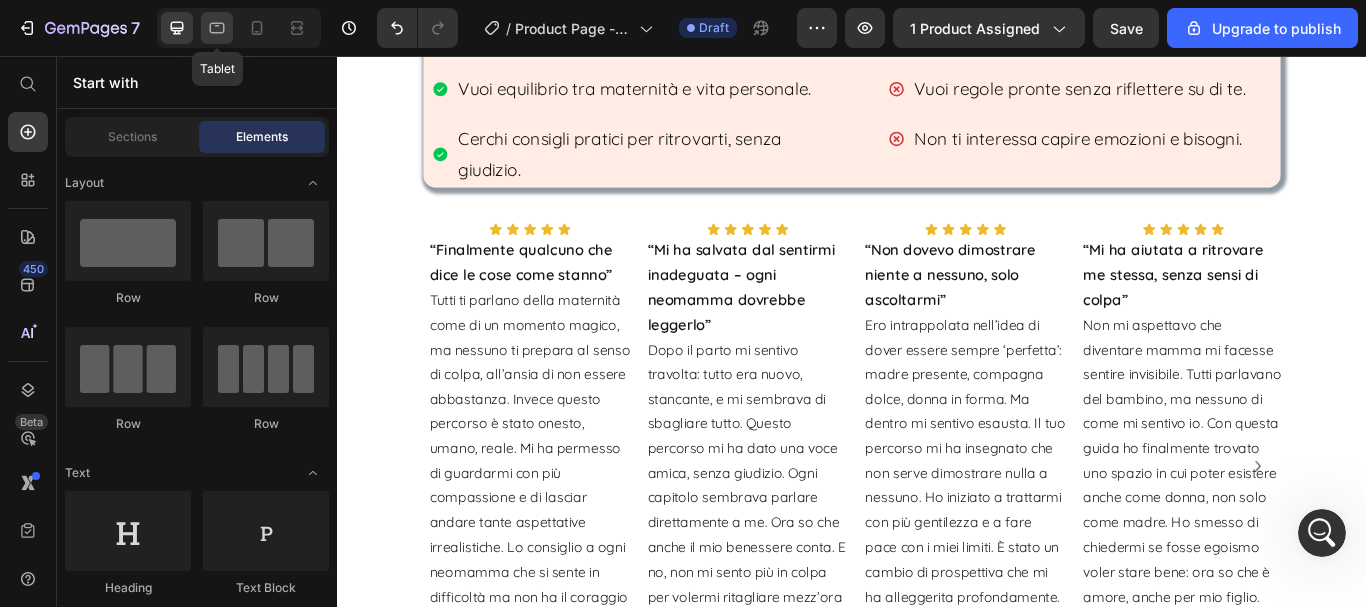 click 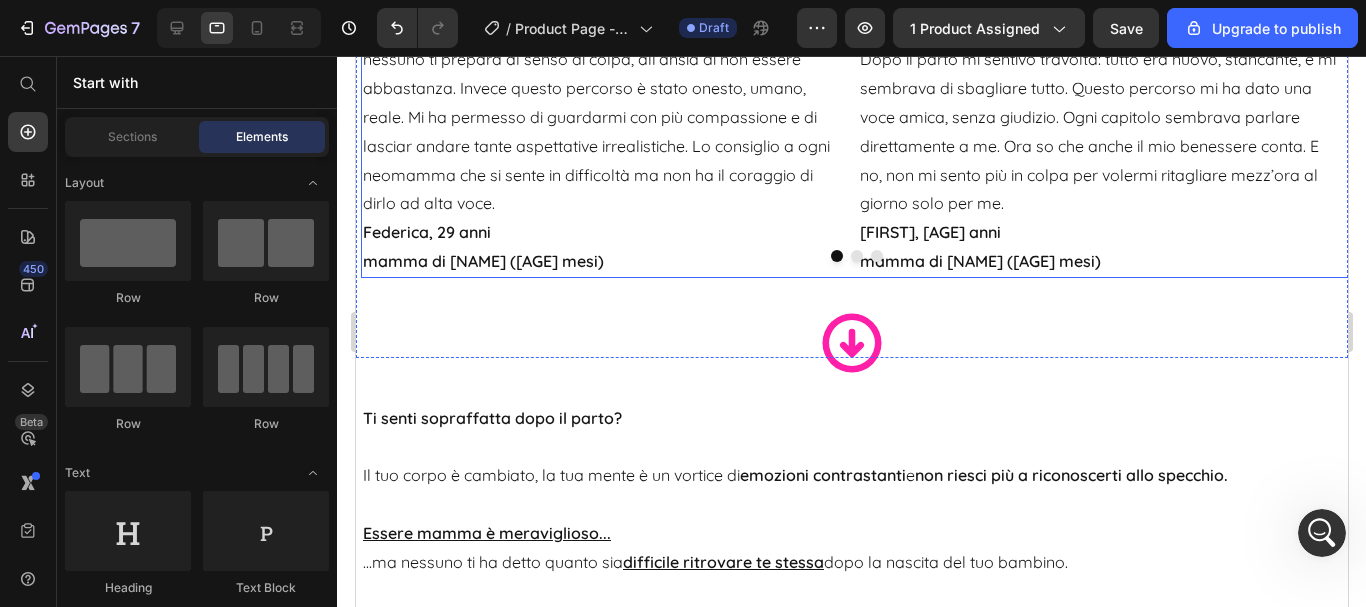 scroll, scrollTop: 1100, scrollLeft: 0, axis: vertical 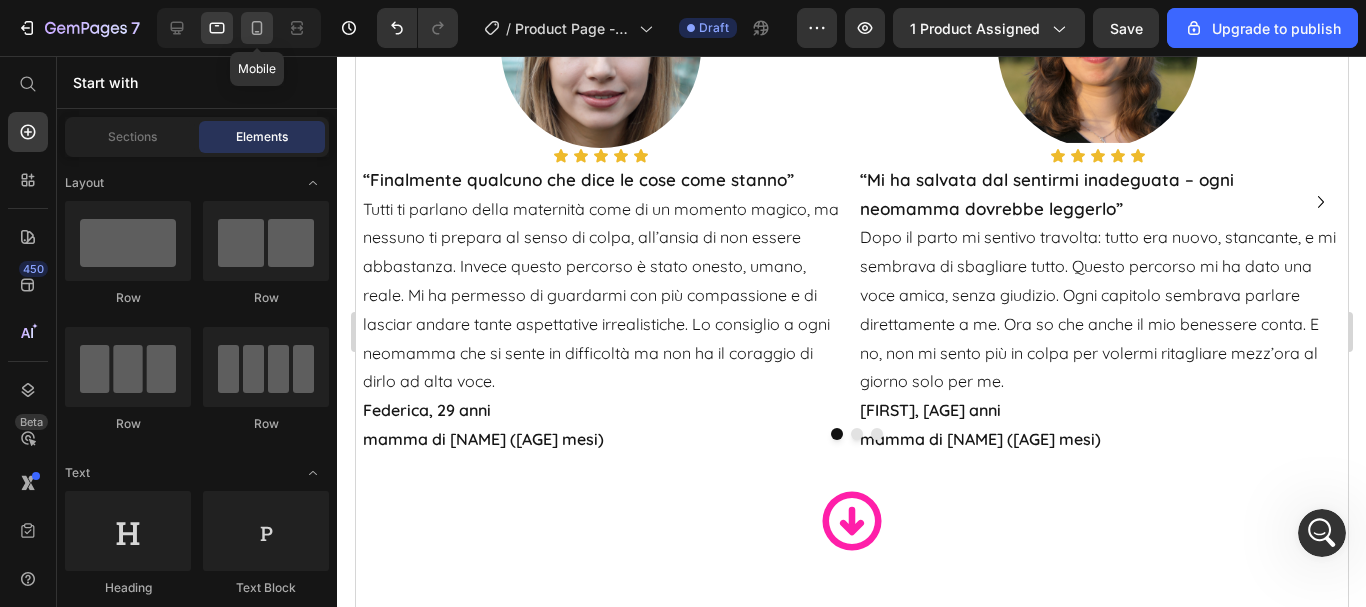 click 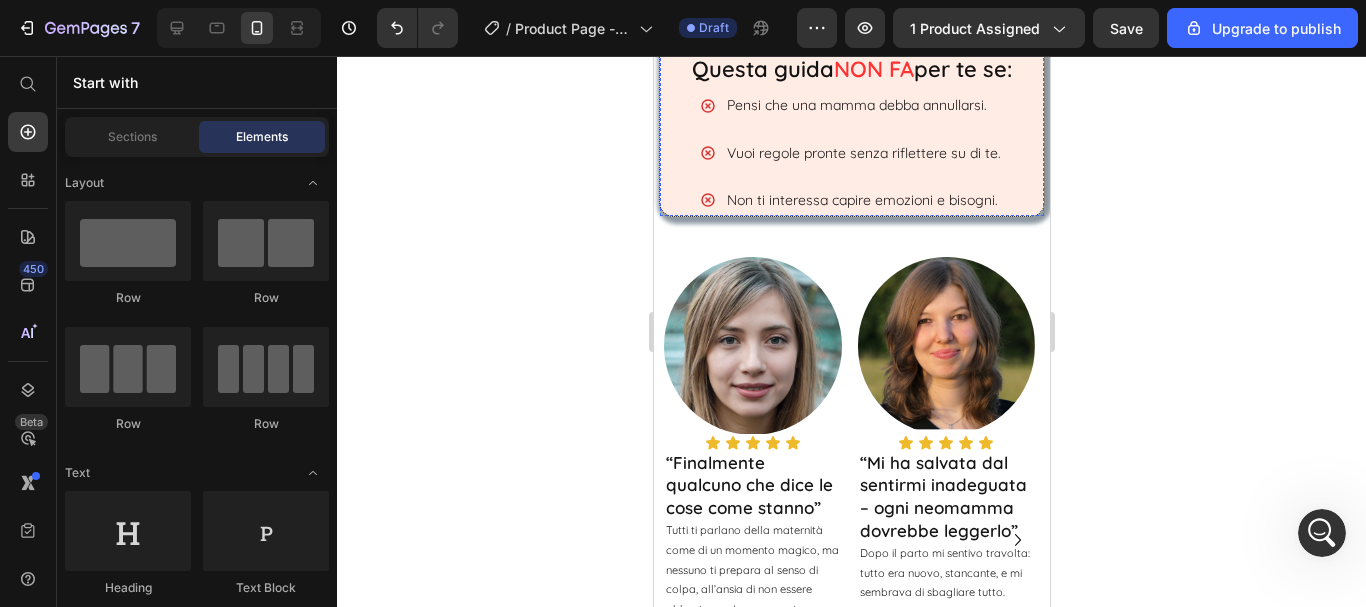 scroll, scrollTop: 806, scrollLeft: 0, axis: vertical 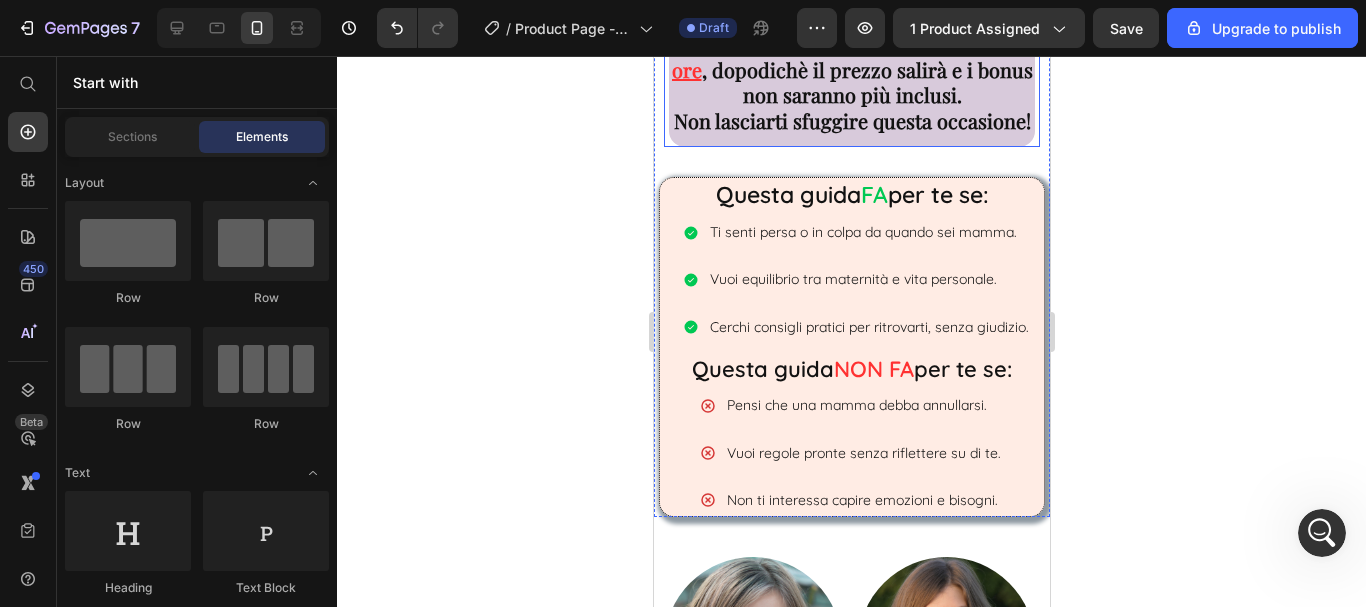 click on ", dopodichè il prezzo salirà e i bonus non saranno più inclusi." at bounding box center [866, 82] 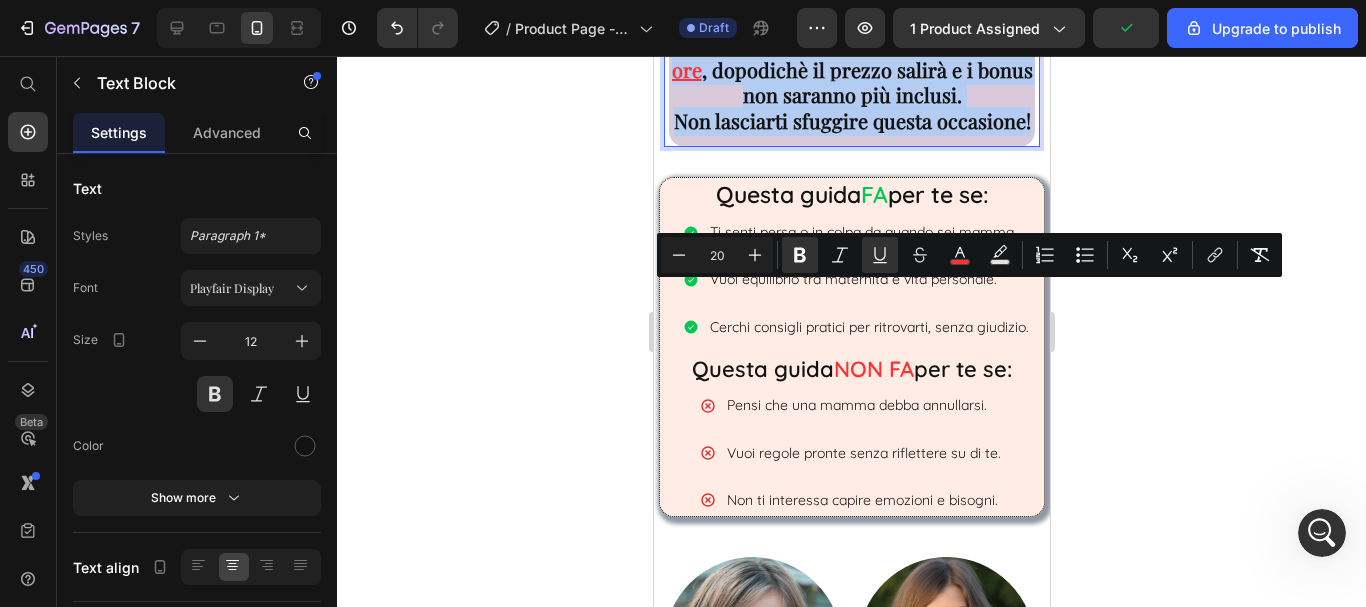 drag, startPoint x: 674, startPoint y: 298, endPoint x: 906, endPoint y: 409, distance: 257.1867 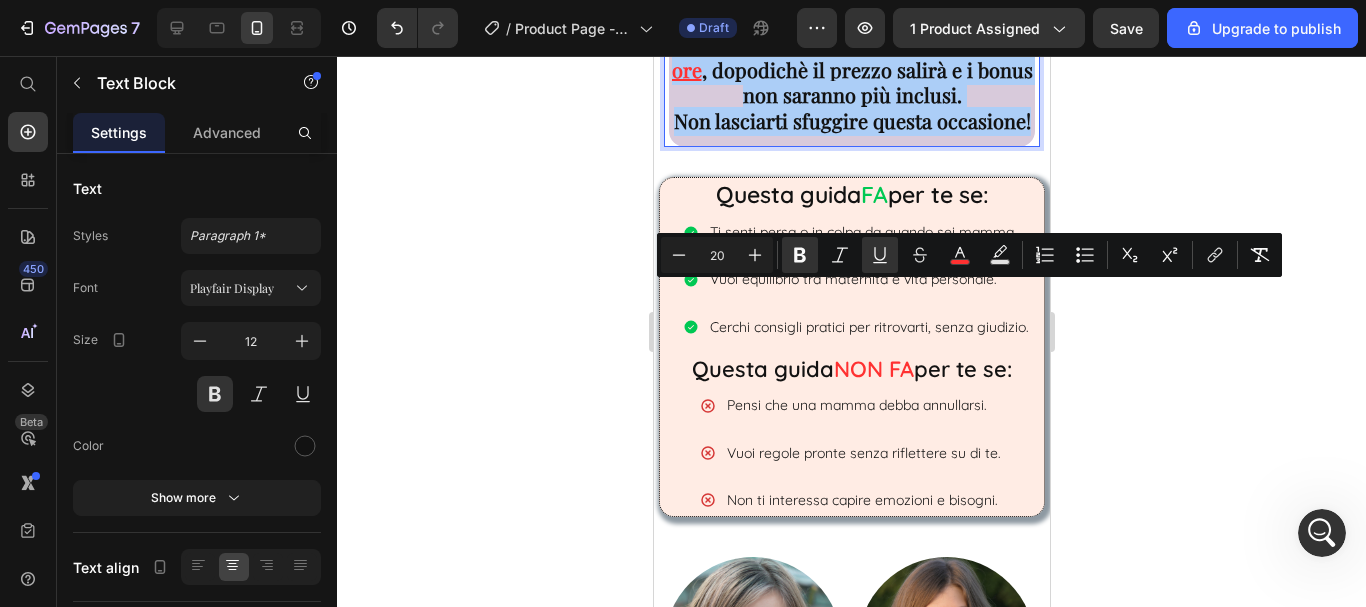 click on "20" at bounding box center (717, 255) 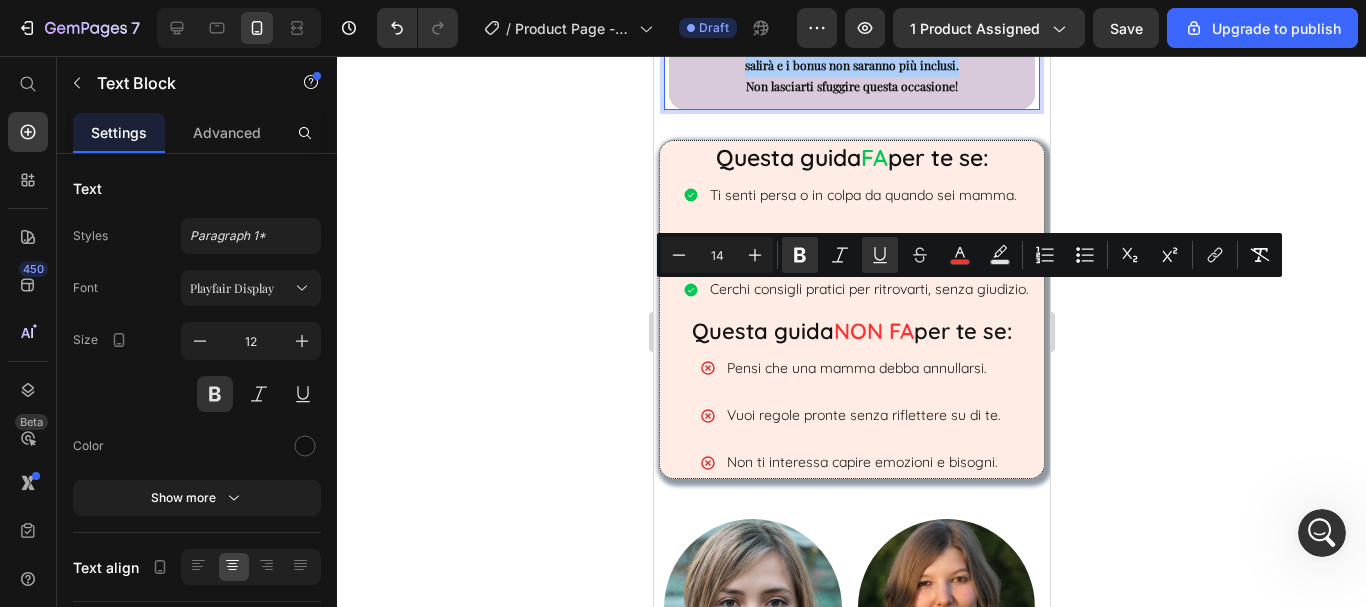 type on "14" 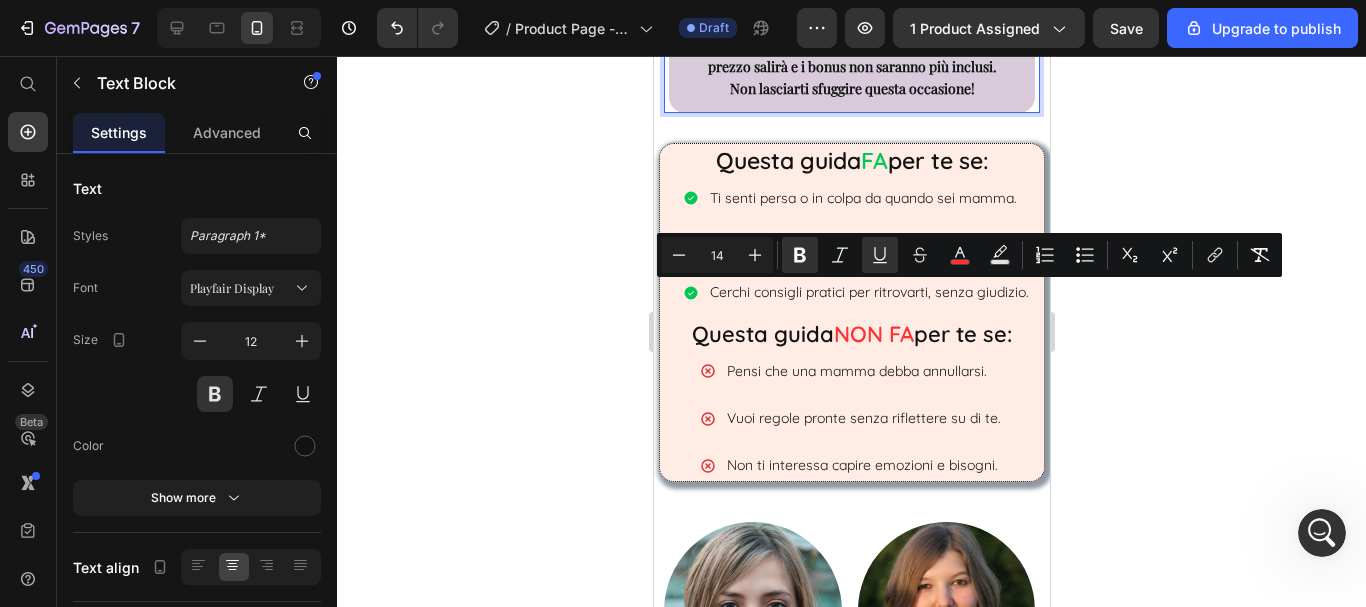 click 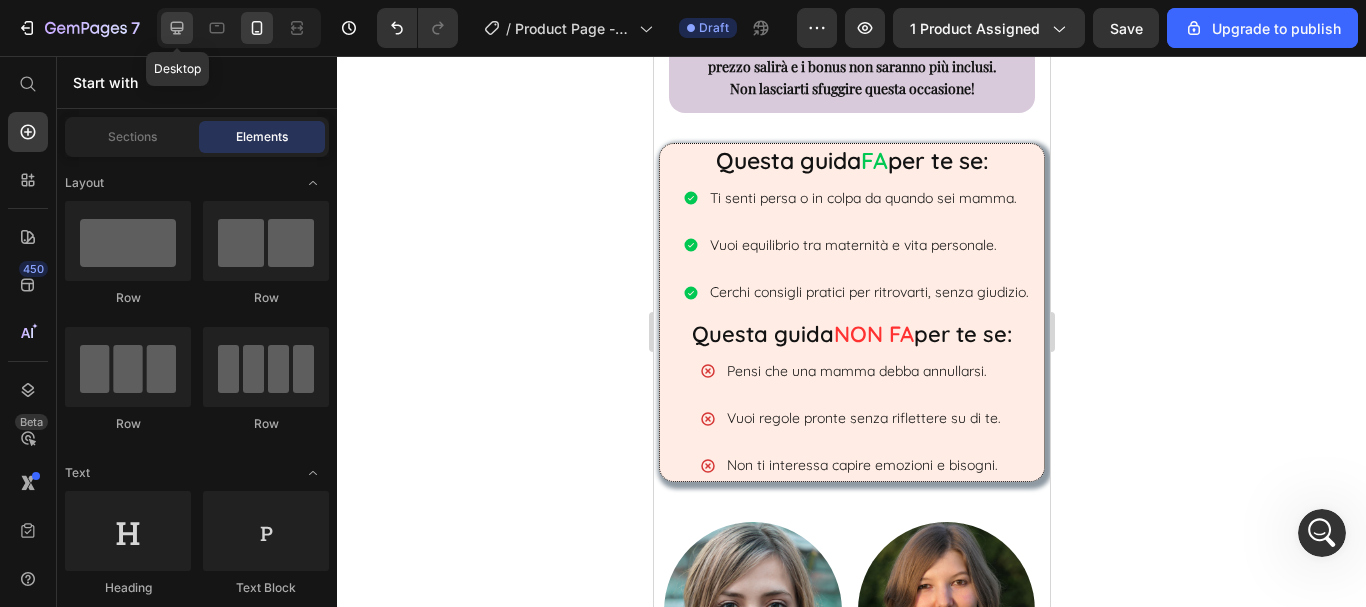 click 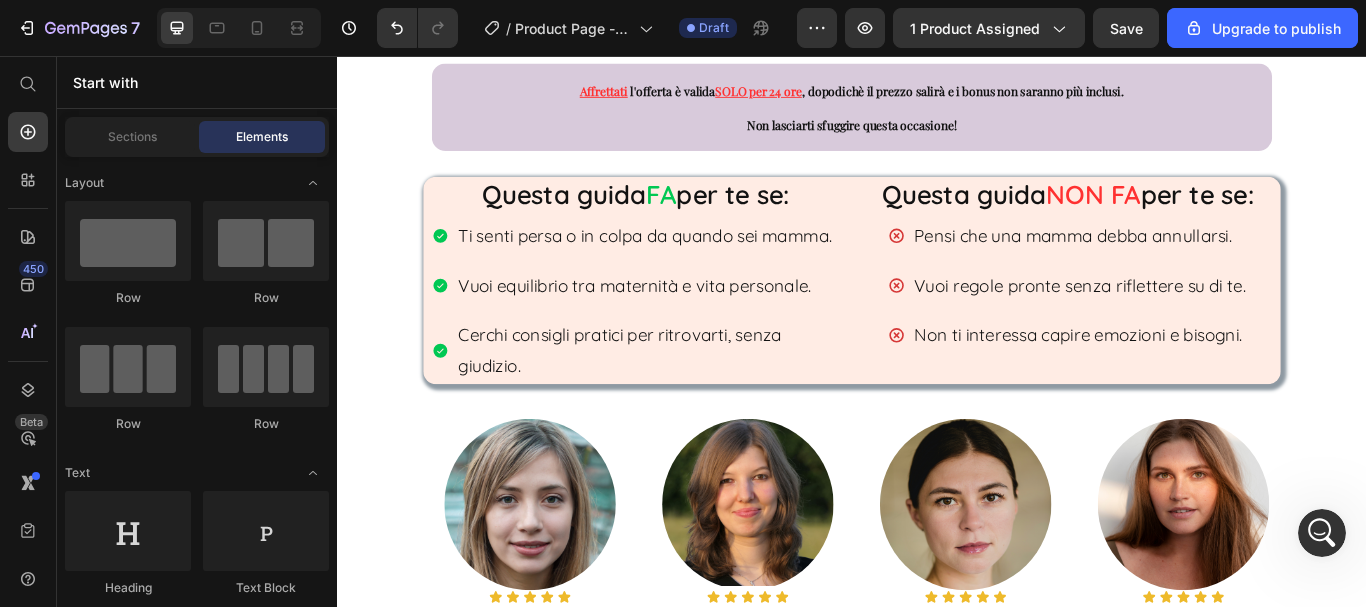 scroll, scrollTop: 1193, scrollLeft: 0, axis: vertical 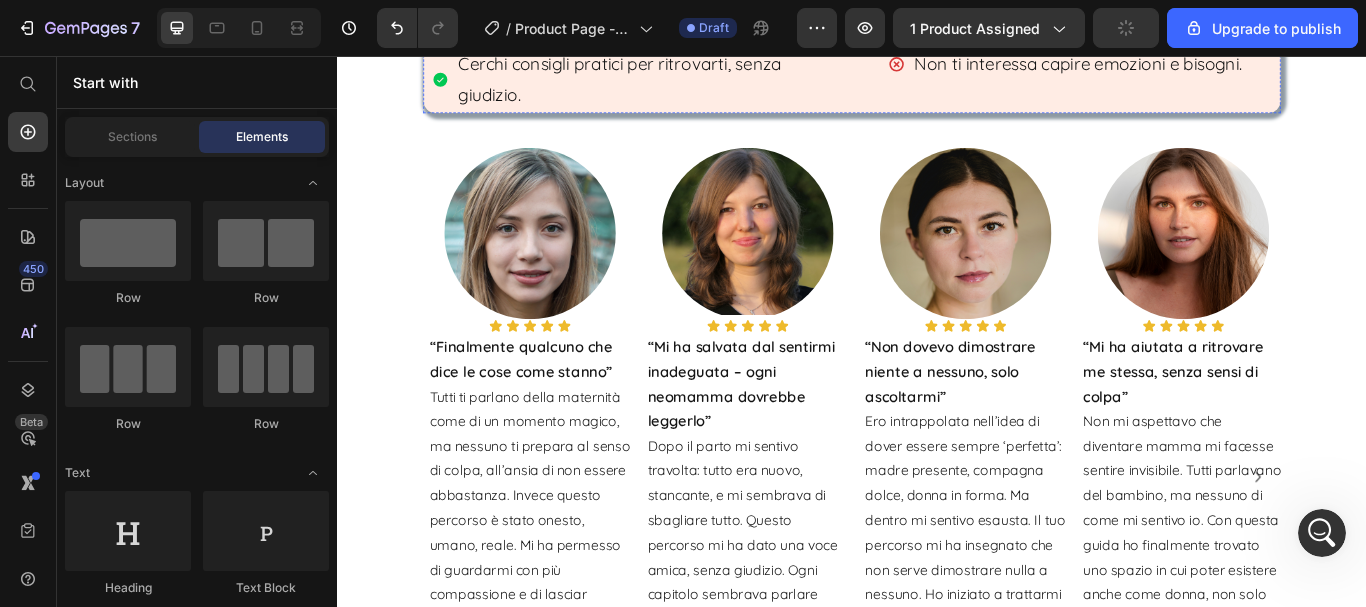 click on "Non lasciarti sfuggire questa occasione!" at bounding box center (937, -181) 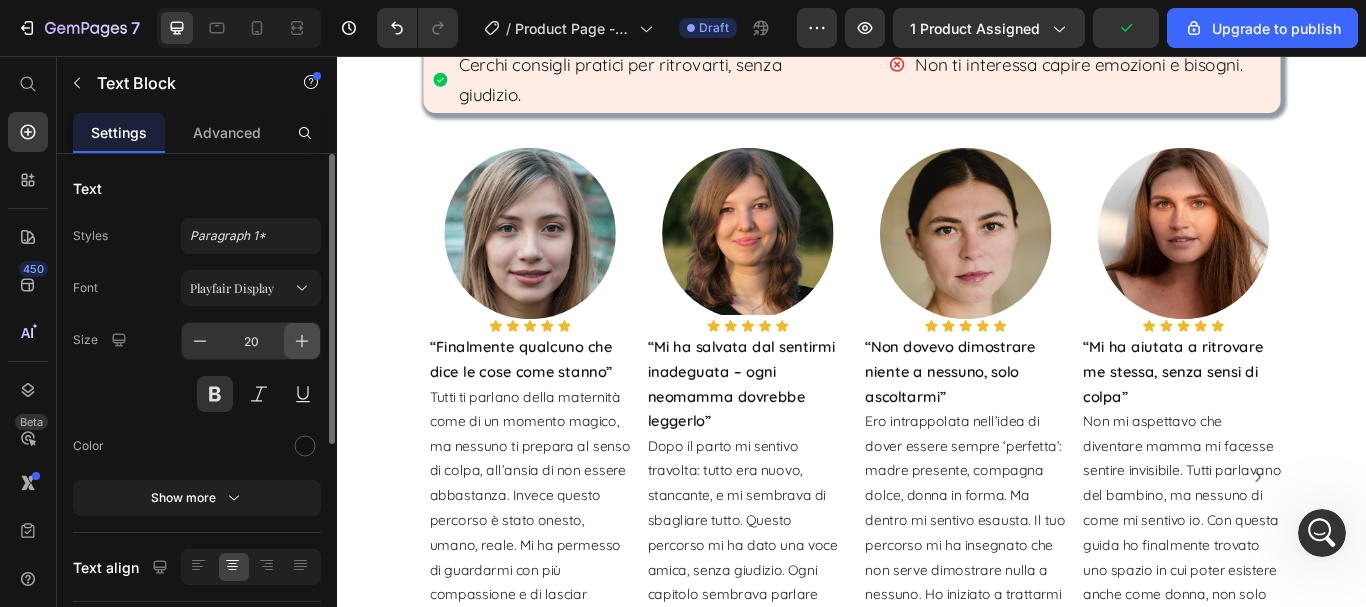 click at bounding box center [302, 341] 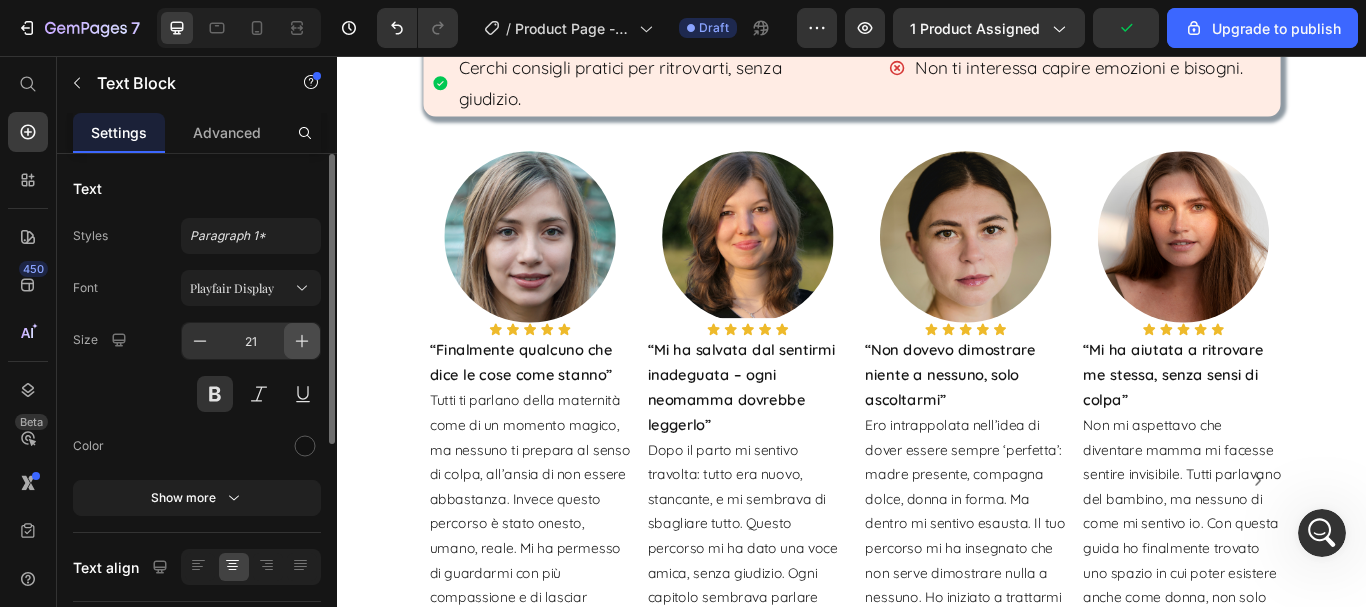 click at bounding box center [302, 341] 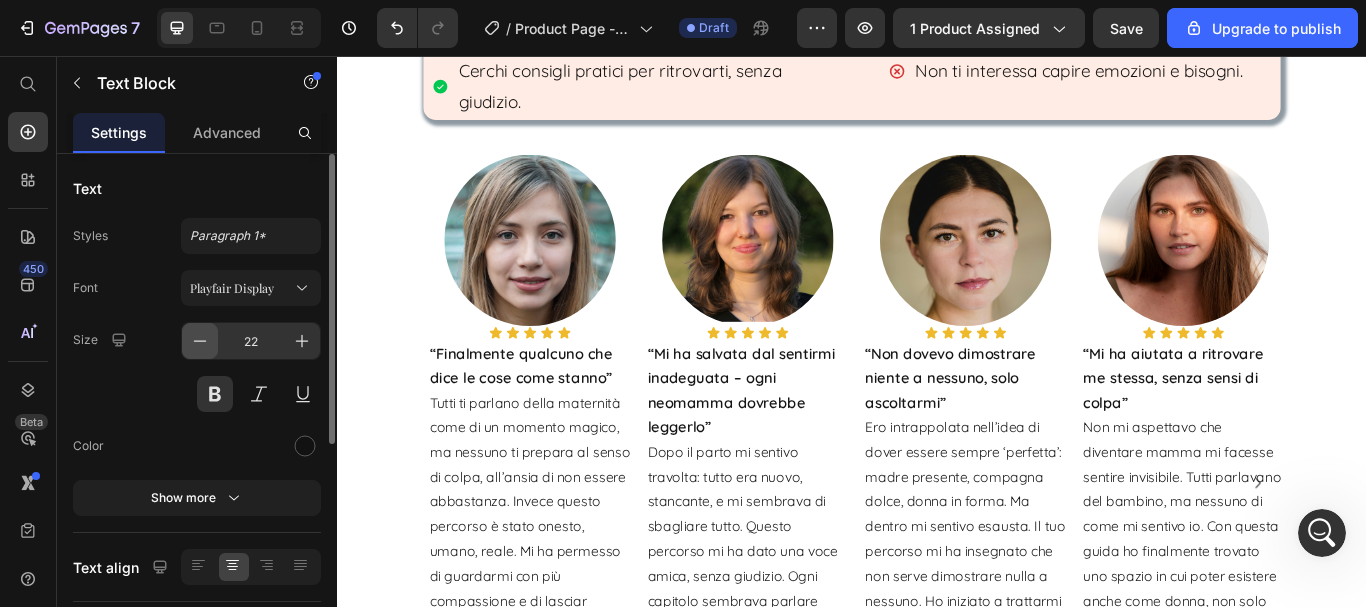 click 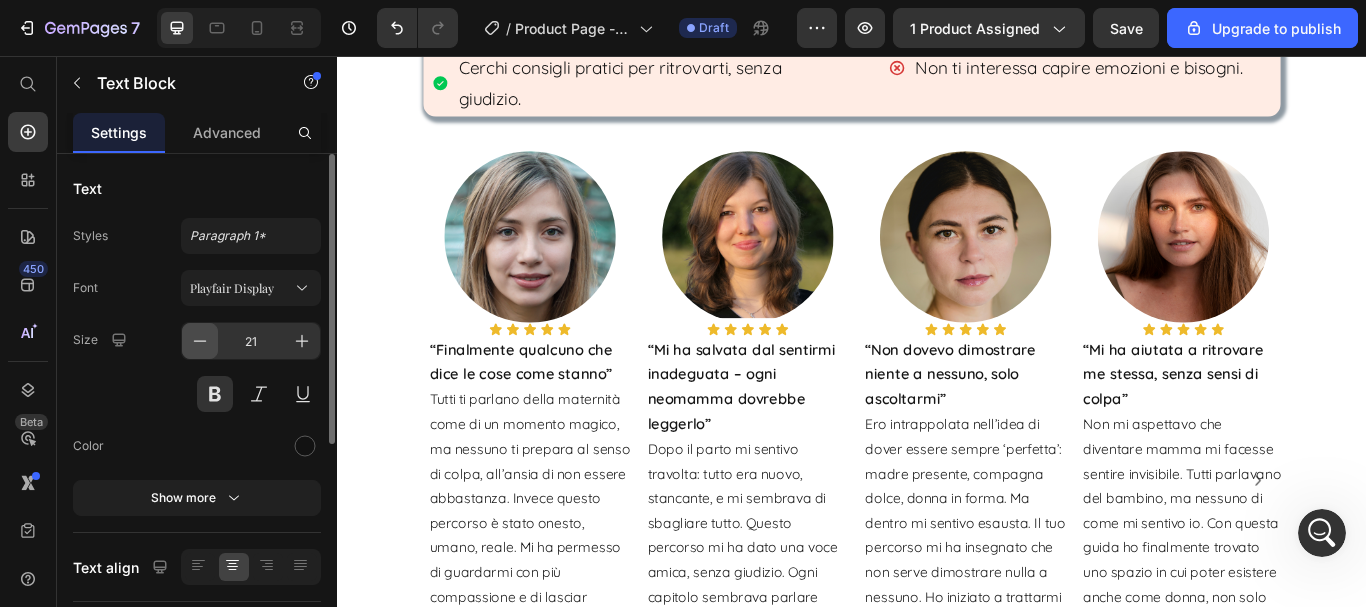 click 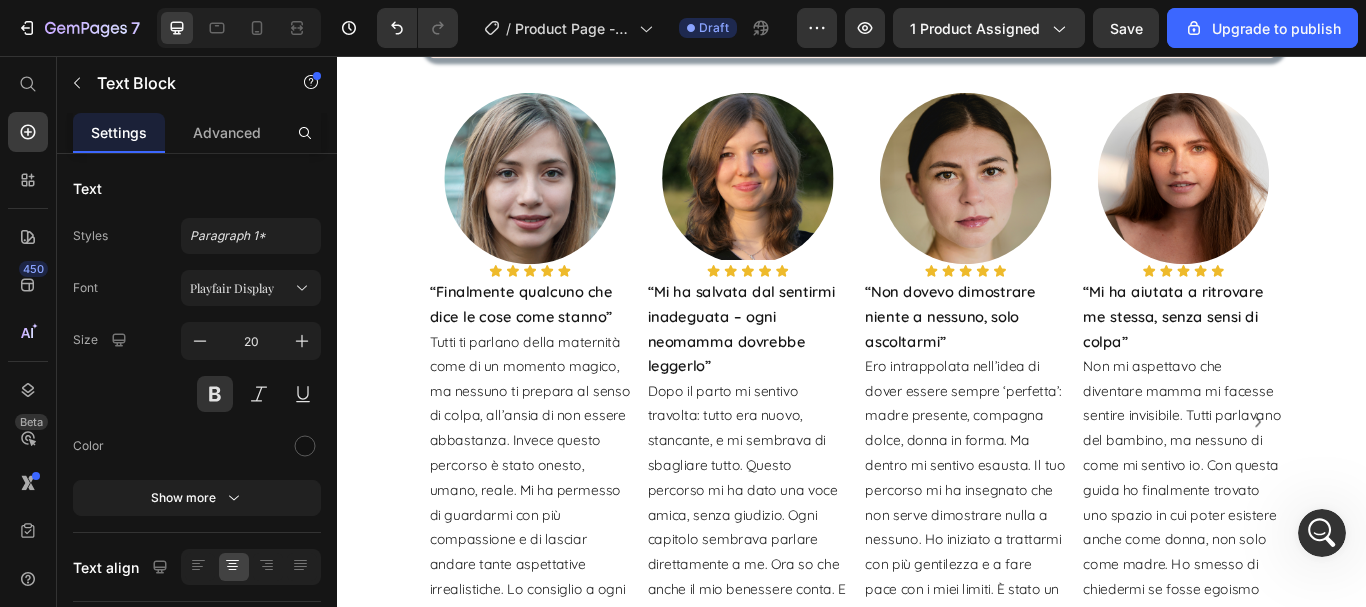 scroll, scrollTop: 1293, scrollLeft: 0, axis: vertical 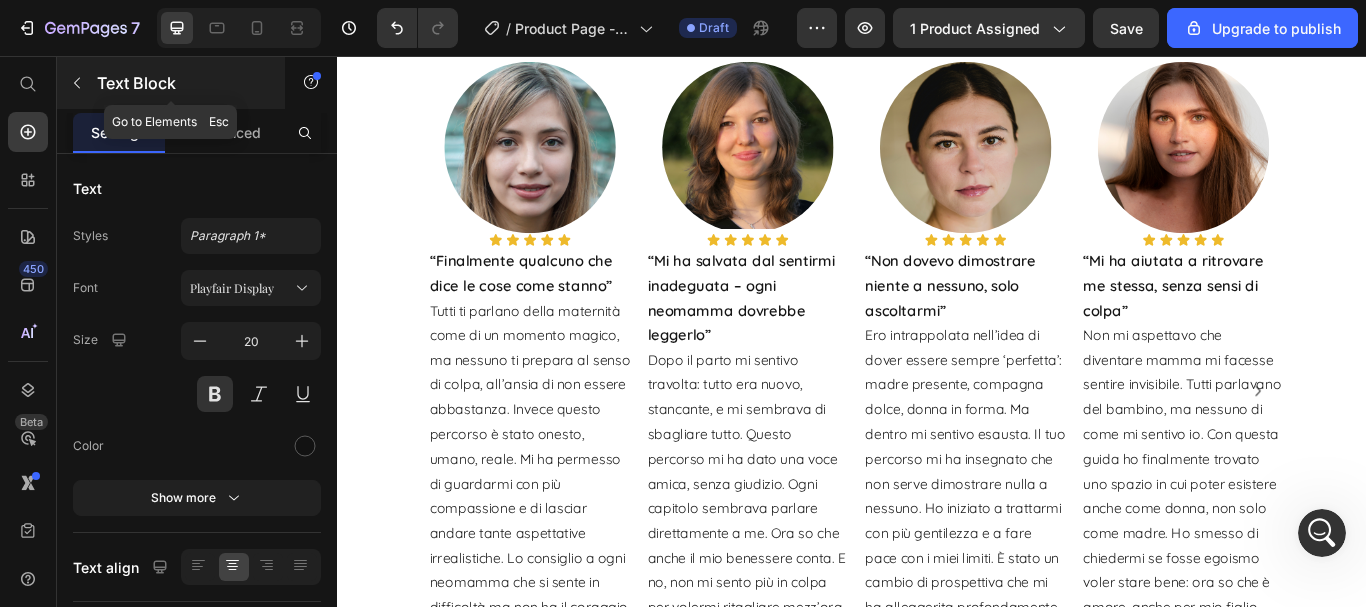 click on "Text Block" at bounding box center [182, 83] 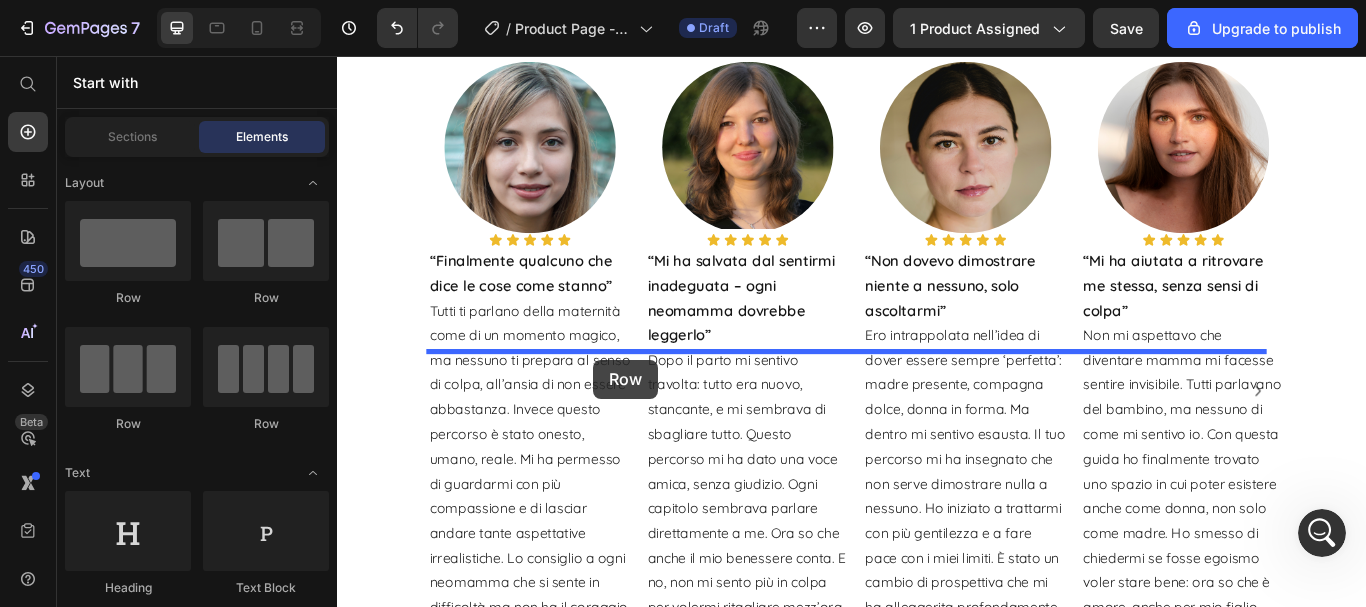 drag, startPoint x: 488, startPoint y: 309, endPoint x: 636, endPoint y: 410, distance: 179.17868 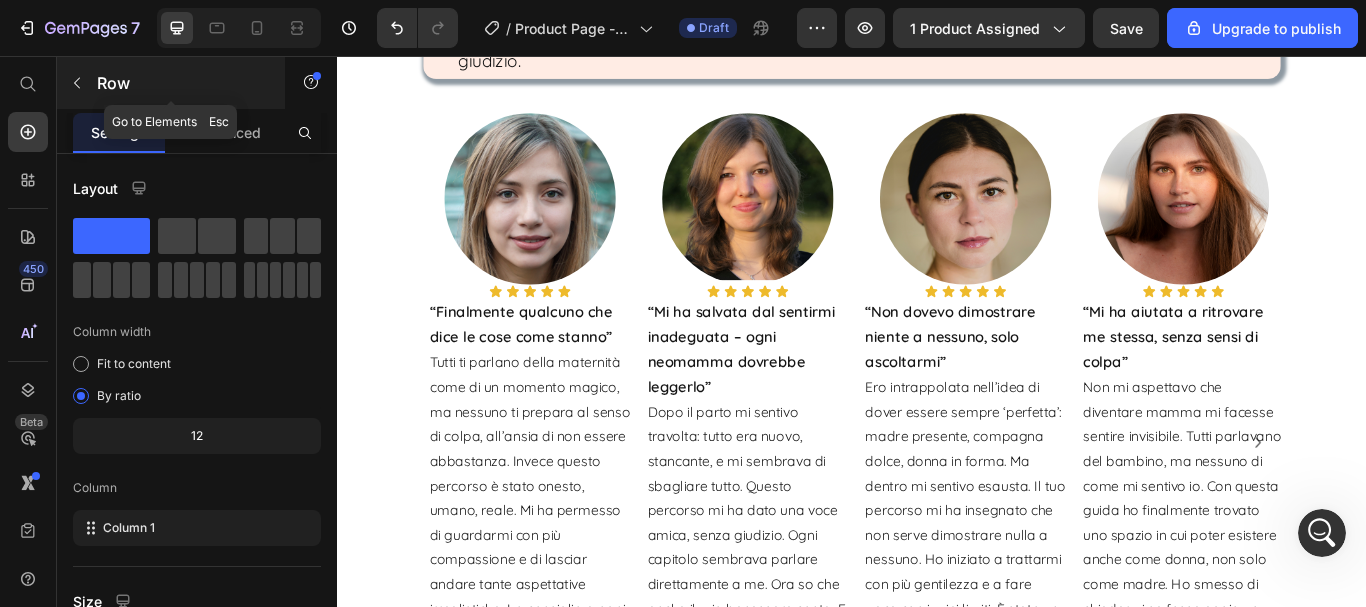 click on "Row" at bounding box center (182, 83) 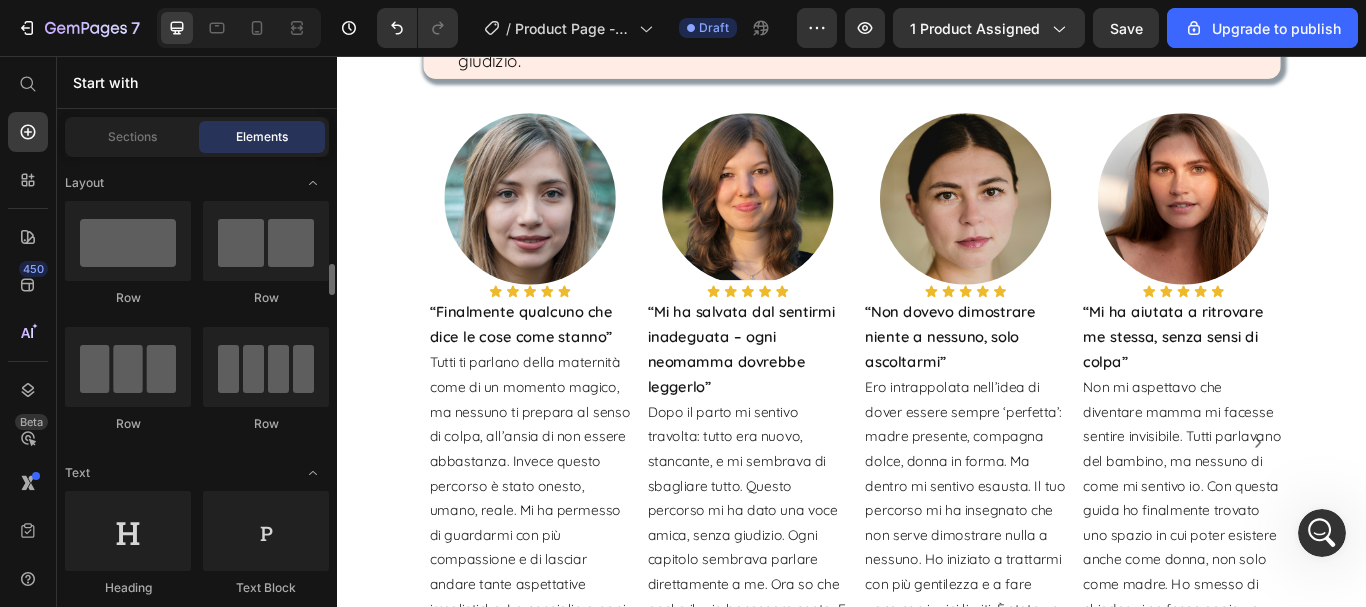 scroll, scrollTop: 100, scrollLeft: 0, axis: vertical 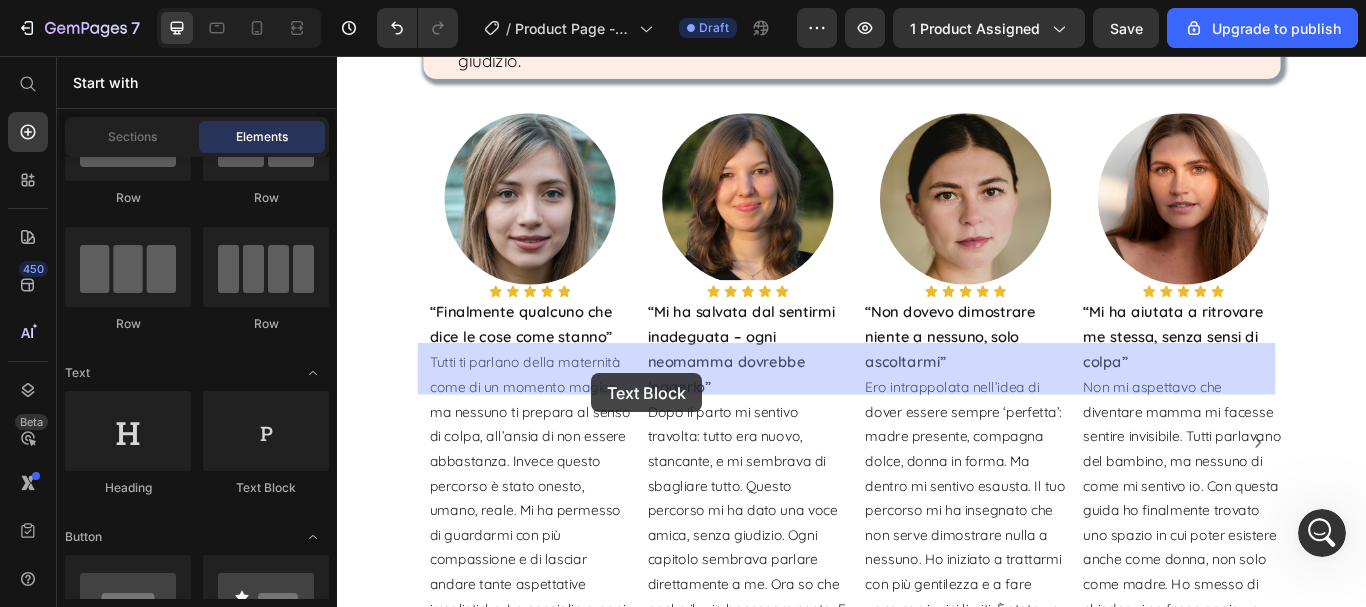 drag, startPoint x: 610, startPoint y: 499, endPoint x: 633, endPoint y: 426, distance: 76.537575 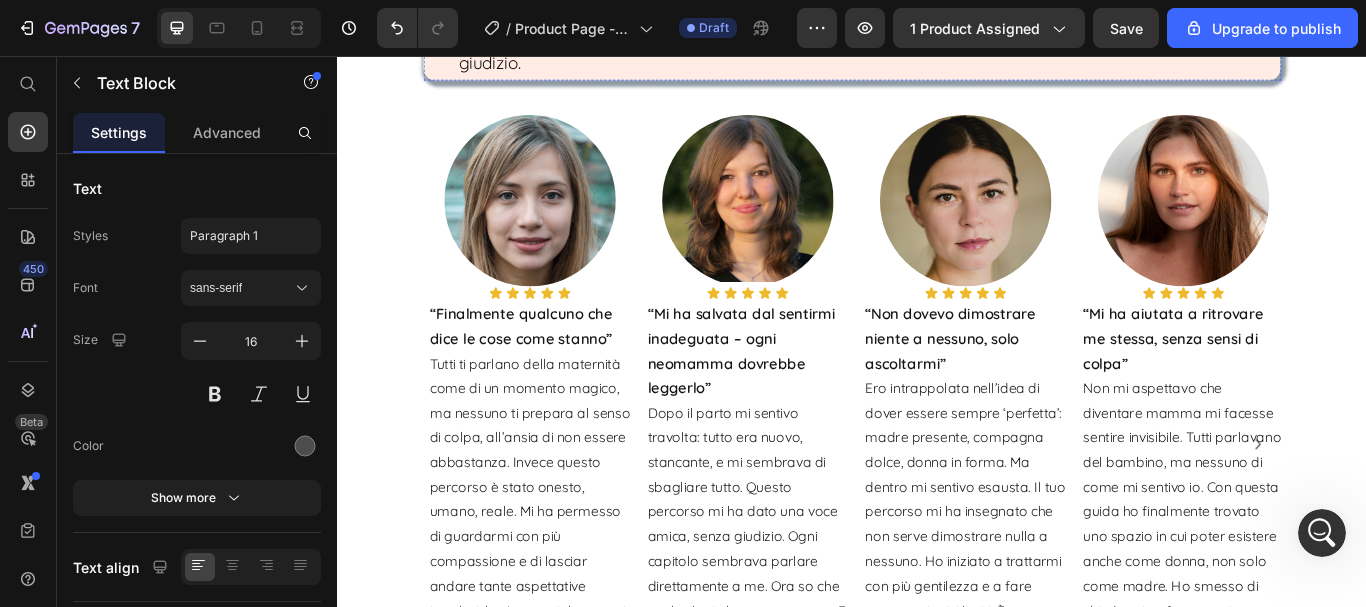 click on "l'offerta è valida" at bounding box center (728, -257) 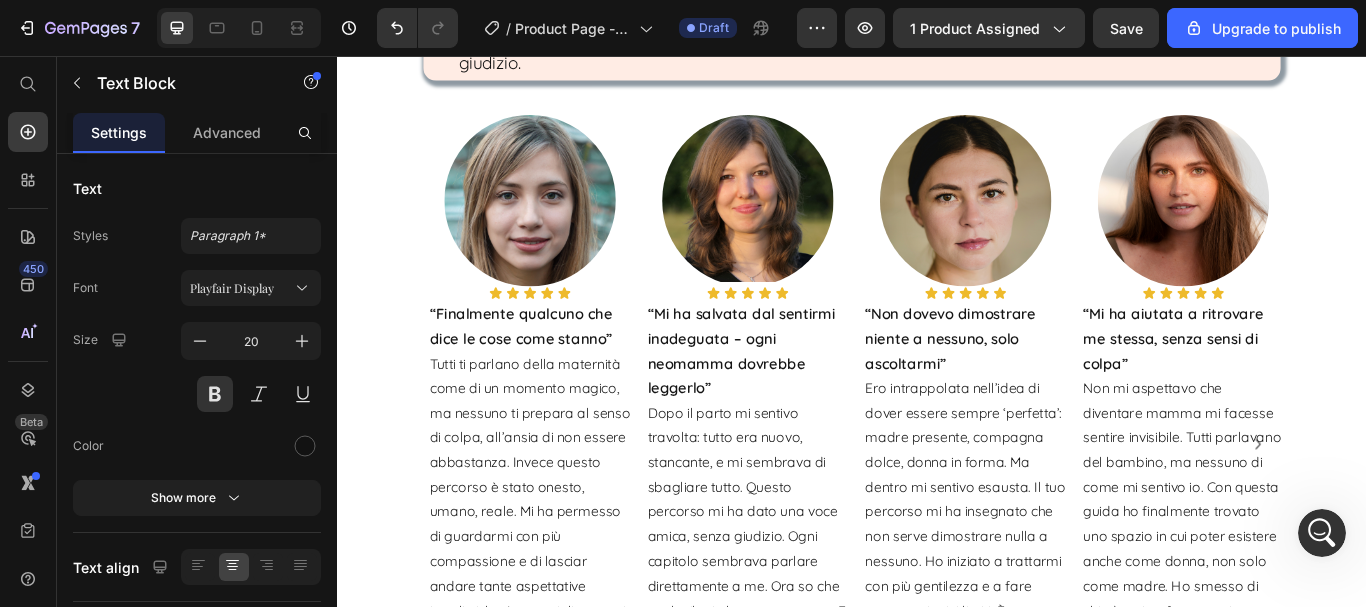 drag, startPoint x: 1062, startPoint y: 541, endPoint x: 593, endPoint y: 499, distance: 470.87683 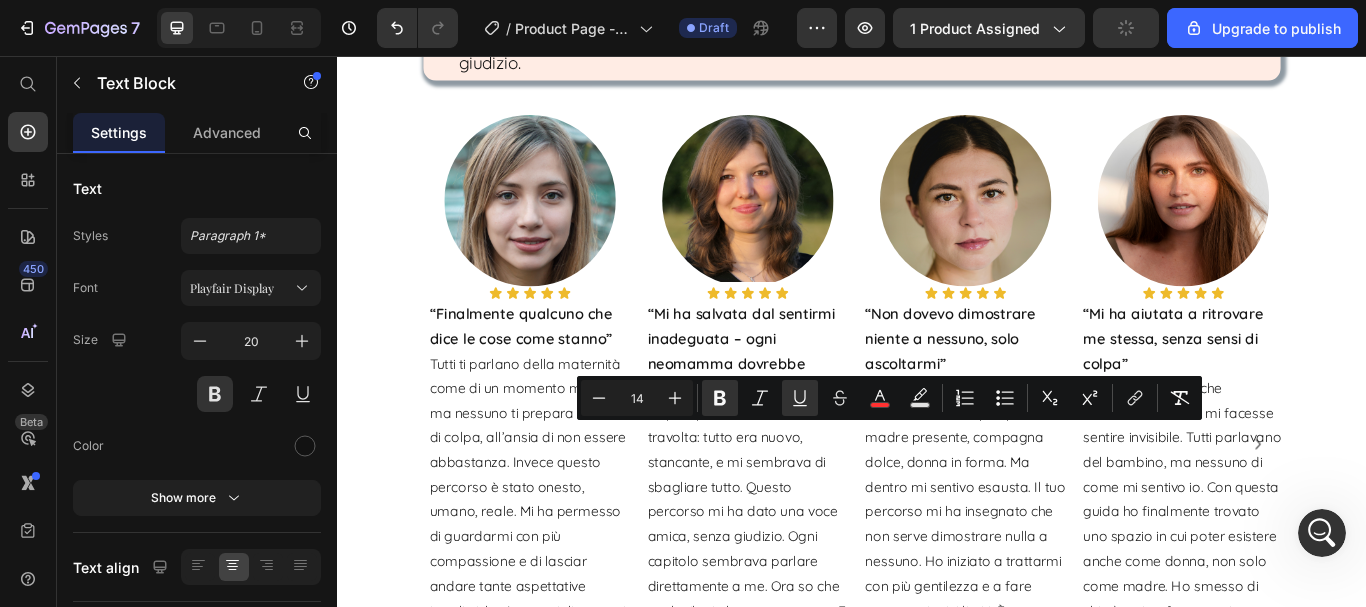 copy on "Affrettati   l'offerta è valida  SOLO per 24 ore , dopodichè il prezzo salirà e i bonus non saranno più inclusi.  Non lasciarti sfuggire questa occasione!" 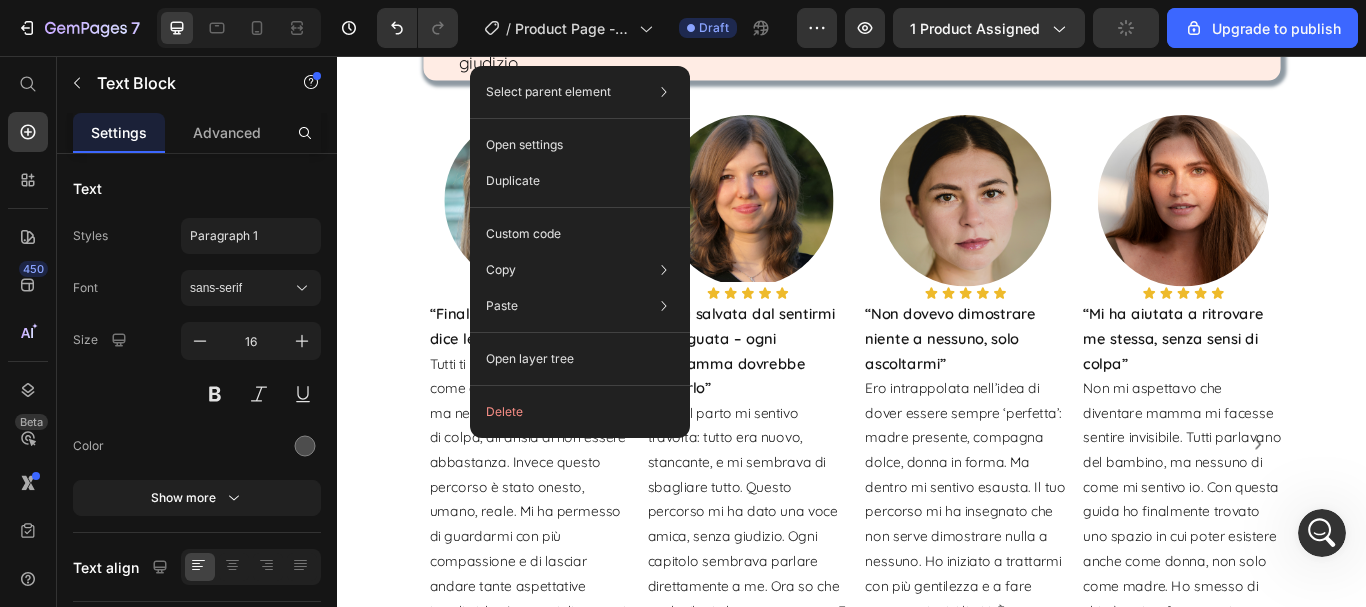 click on "Lorem ipsum dolor sit amet, consectetur adipiscing elit, sed do eiusmod tempor incididunt ut labore et dolore magna aliqua. Ut enim ad minim veniam, quis nostrud exercitation ullamco laboris nisi ut aliquip ex ea commodo consequat." at bounding box center (937, -330) 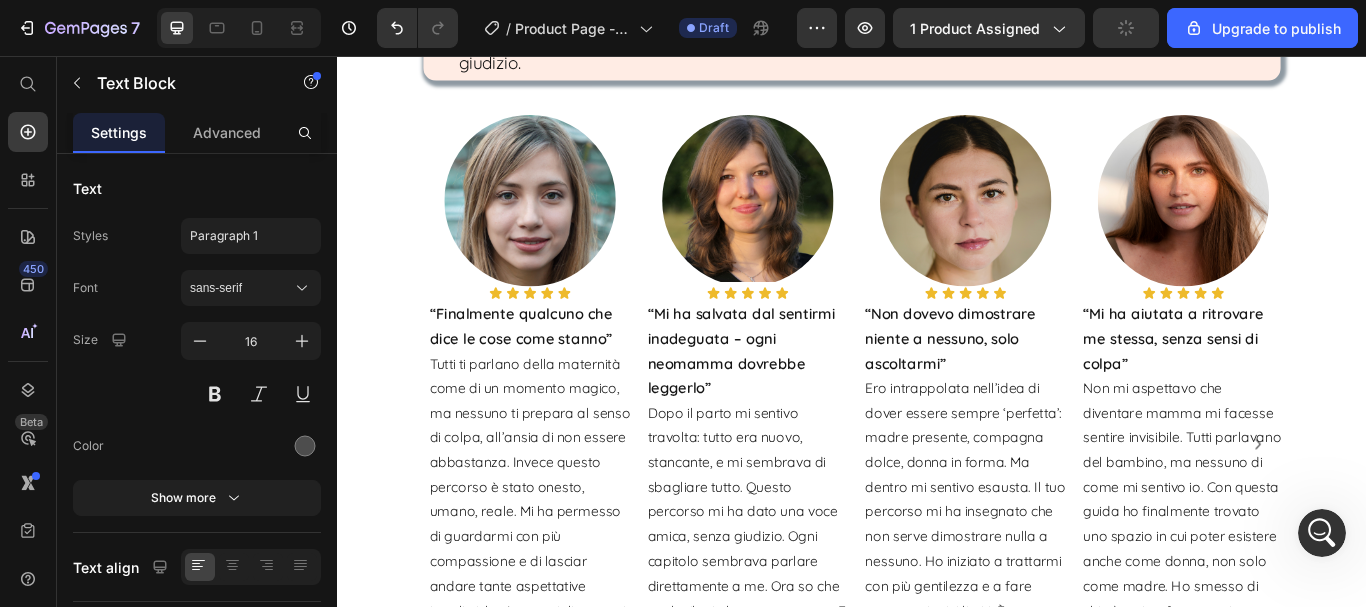 click on "Lorem ipsum dolor sit amet, consectetur adipiscing elit, sed do eiusmod tempor incididunt ut labore et dolore magna aliqua. Ut enim ad minim veniam, quis nostrud exercitation ullamco laboris nisi ut aliquip ex ea commodo consequat." at bounding box center [937, -330] 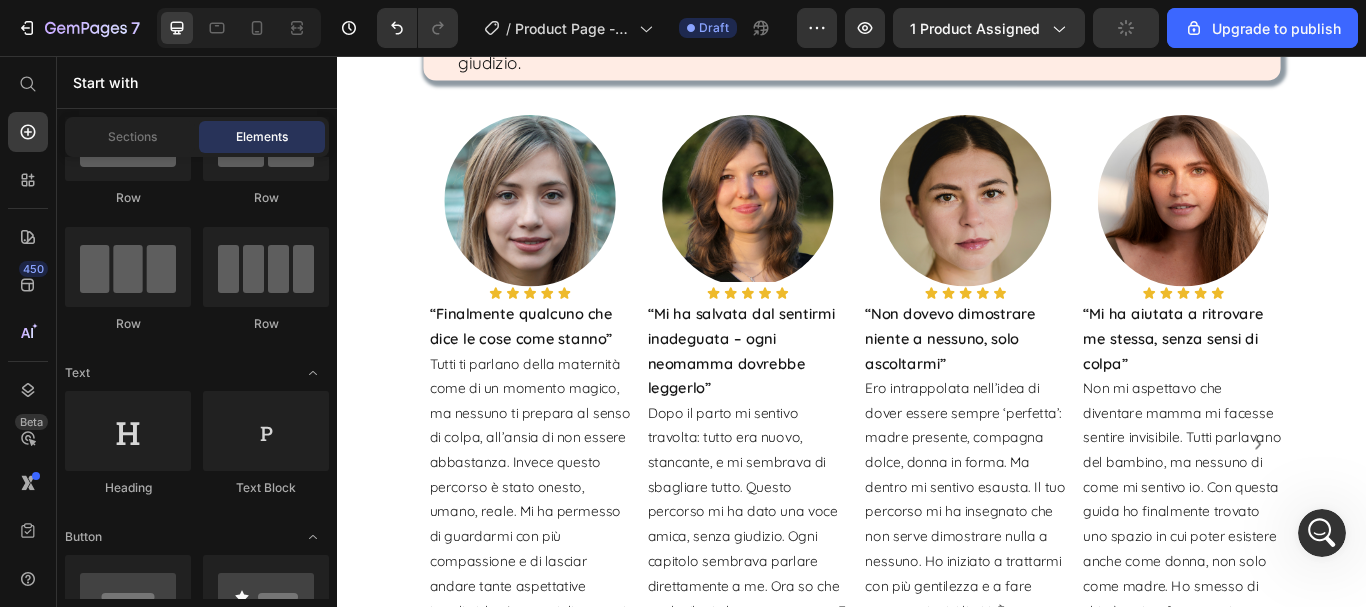 click on "Non lasciarti sfuggire questa occasione!" at bounding box center [937, -316] 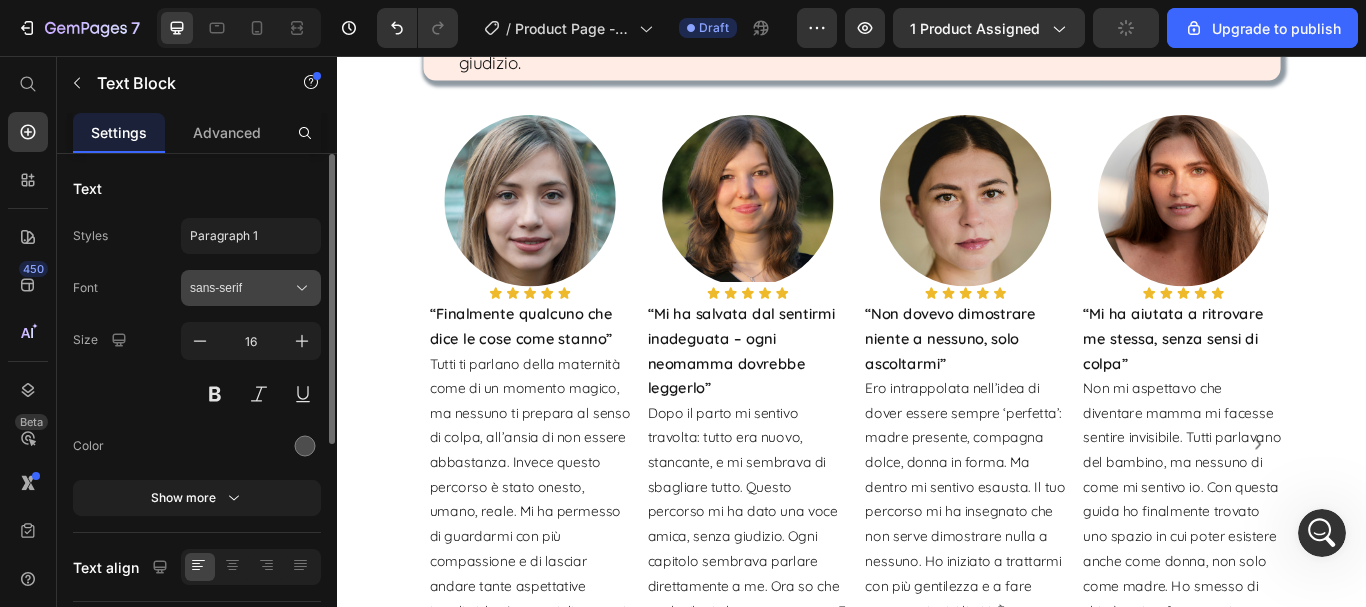 click on "sans-serif" at bounding box center [251, 288] 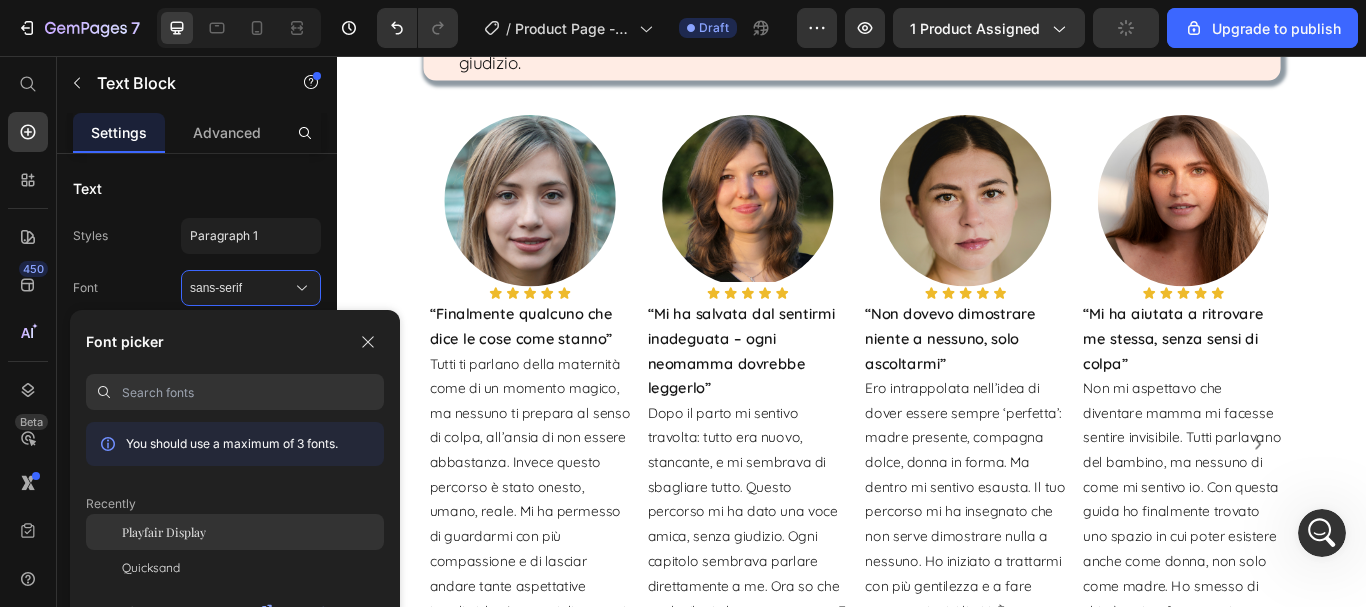 scroll, scrollTop: 2821, scrollLeft: 0, axis: vertical 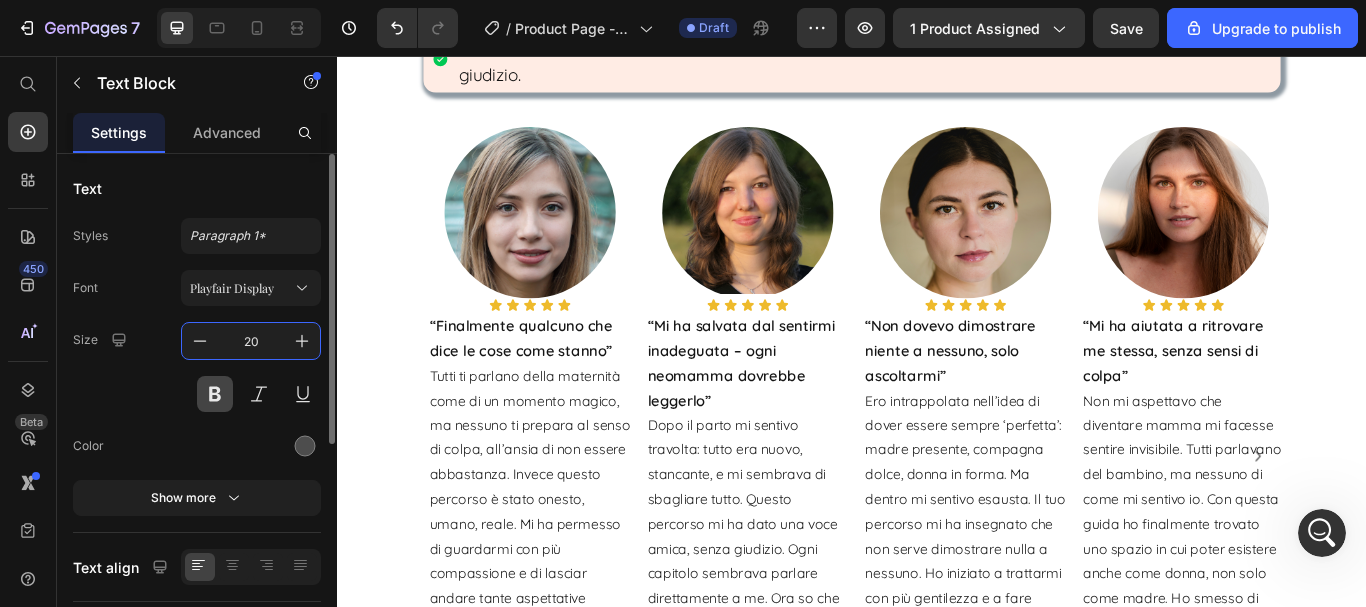 type on "20" 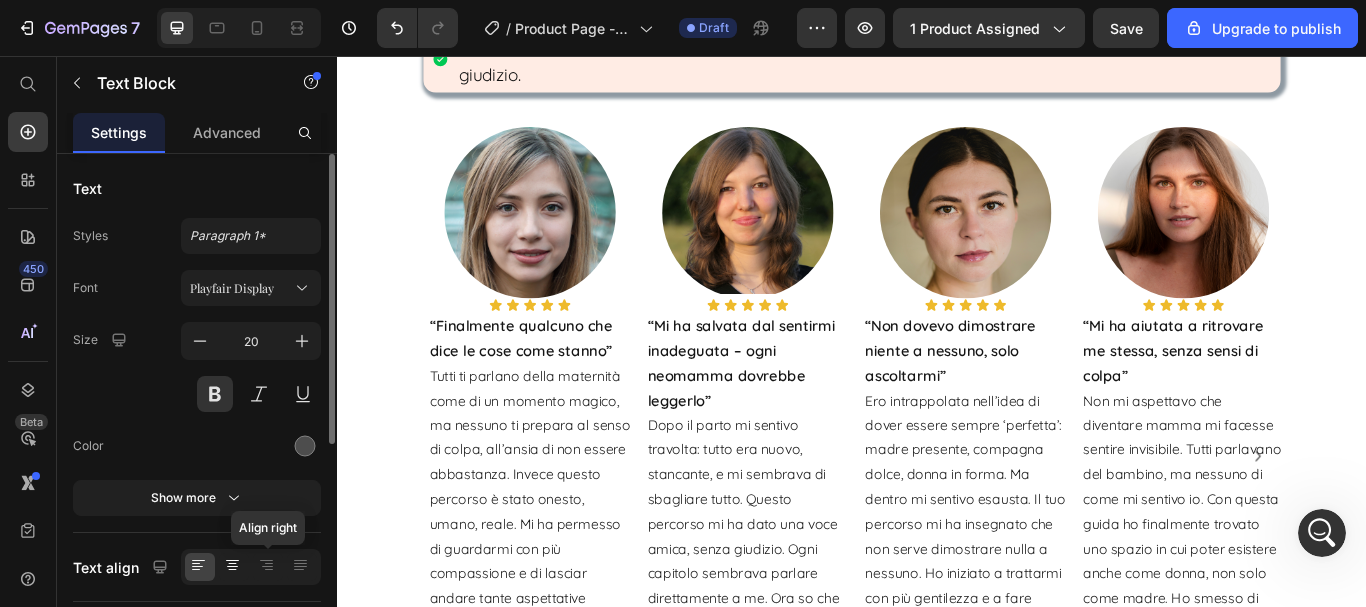 scroll, scrollTop: 0, scrollLeft: 0, axis: both 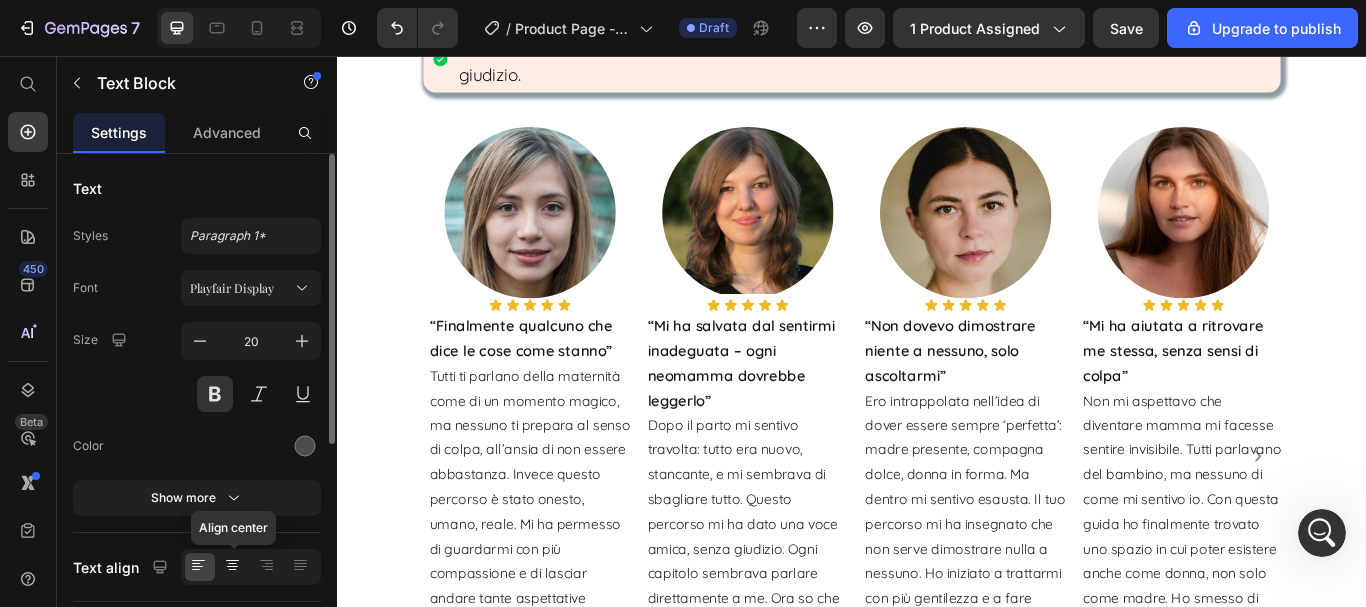 click 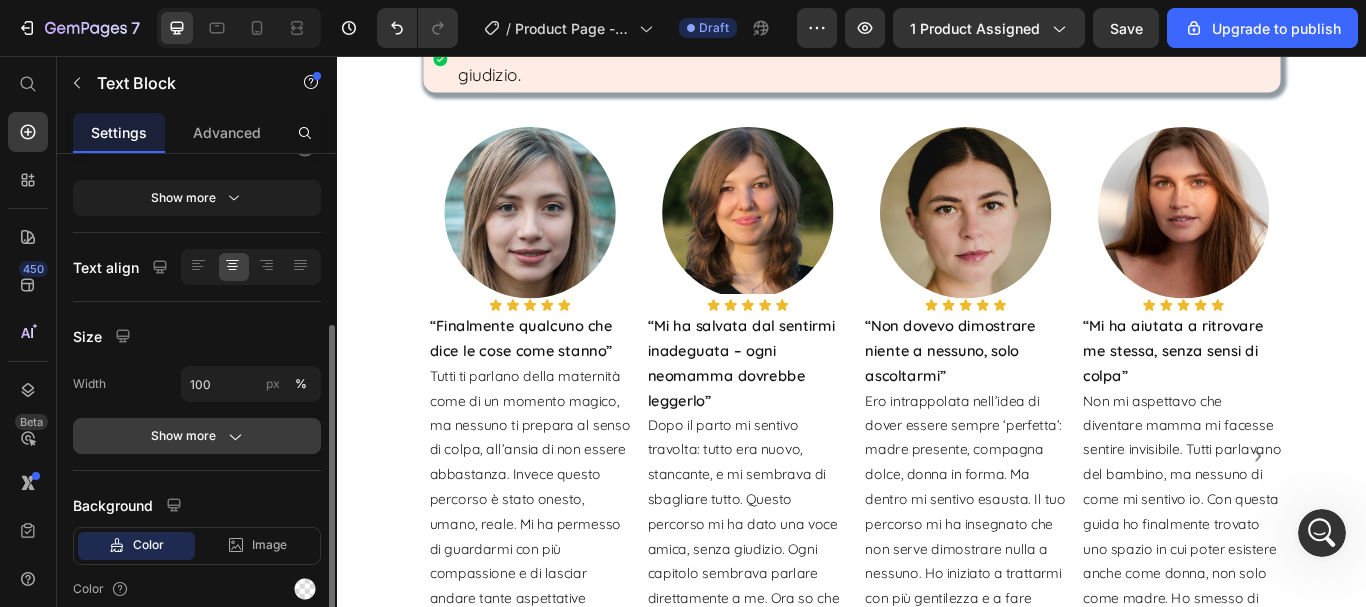 scroll, scrollTop: 385, scrollLeft: 0, axis: vertical 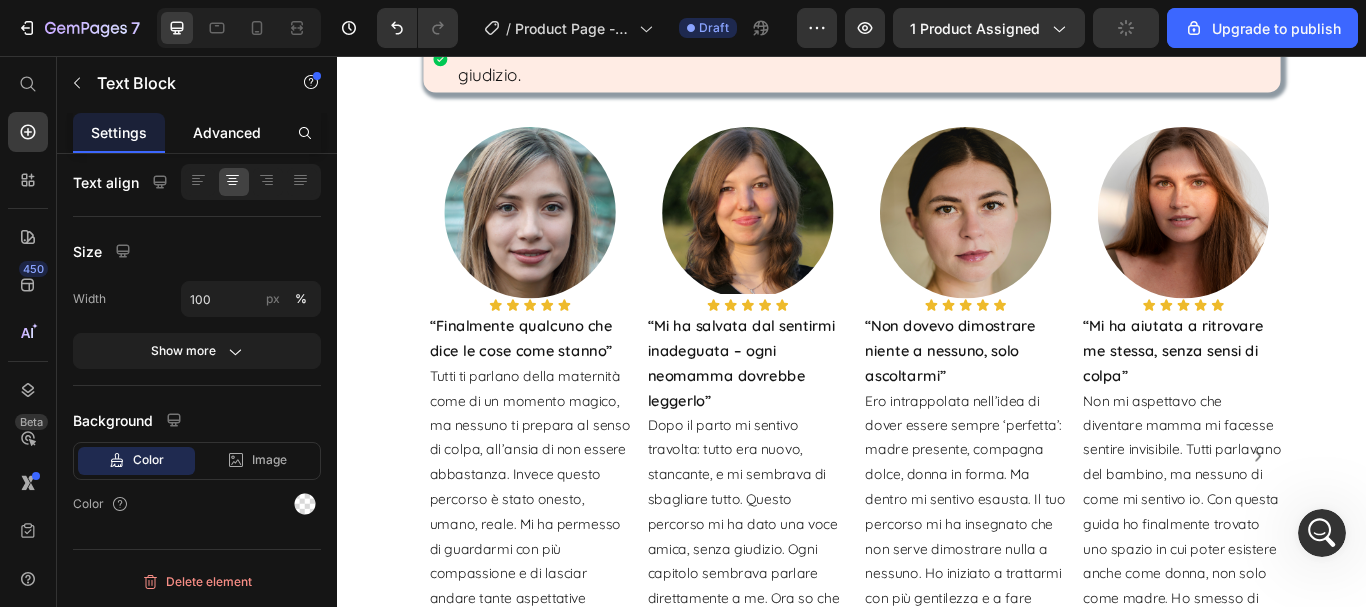 click on "Advanced" at bounding box center [227, 132] 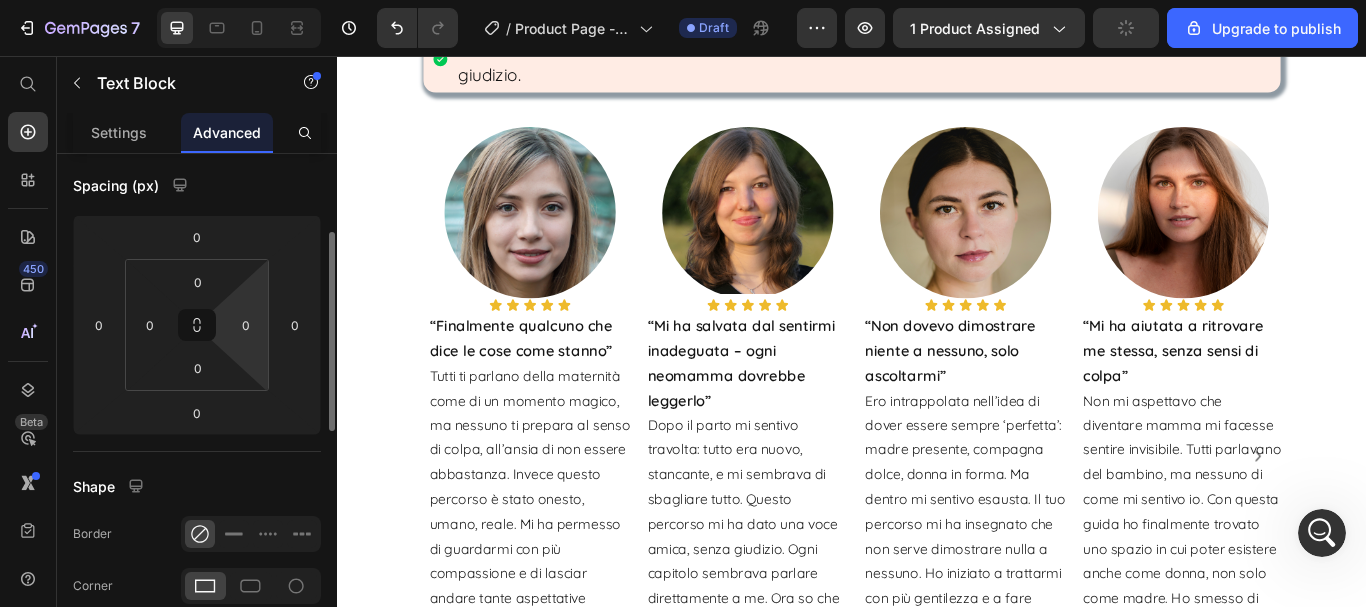 scroll, scrollTop: 300, scrollLeft: 0, axis: vertical 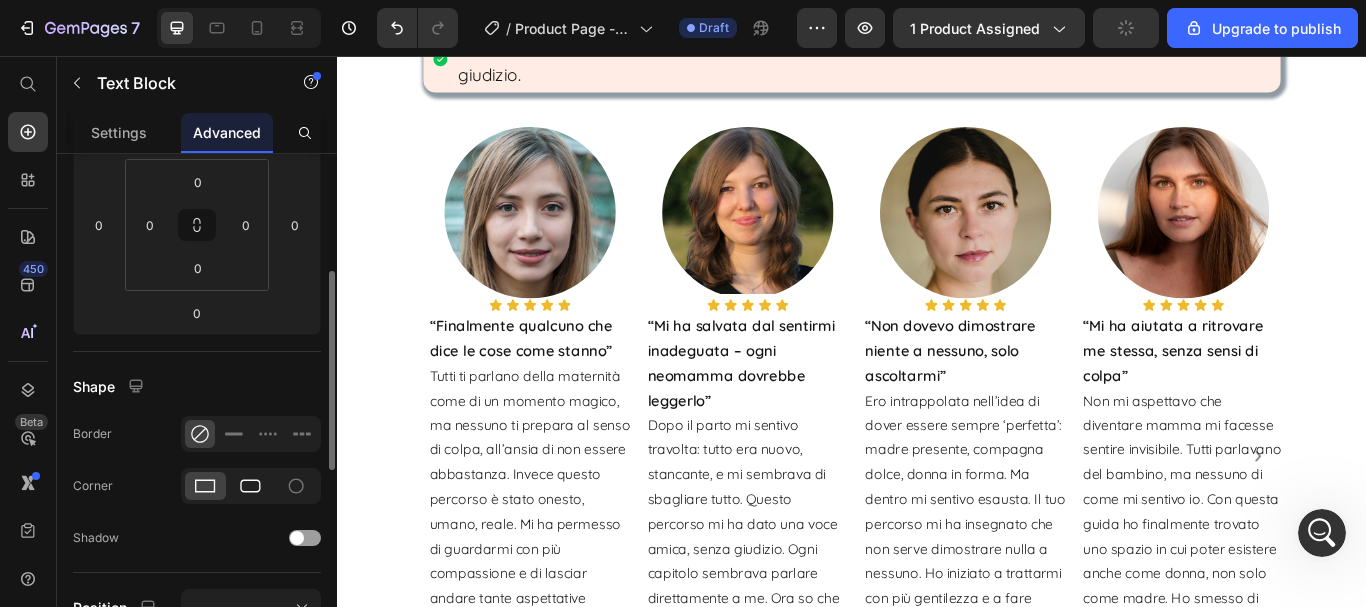 click 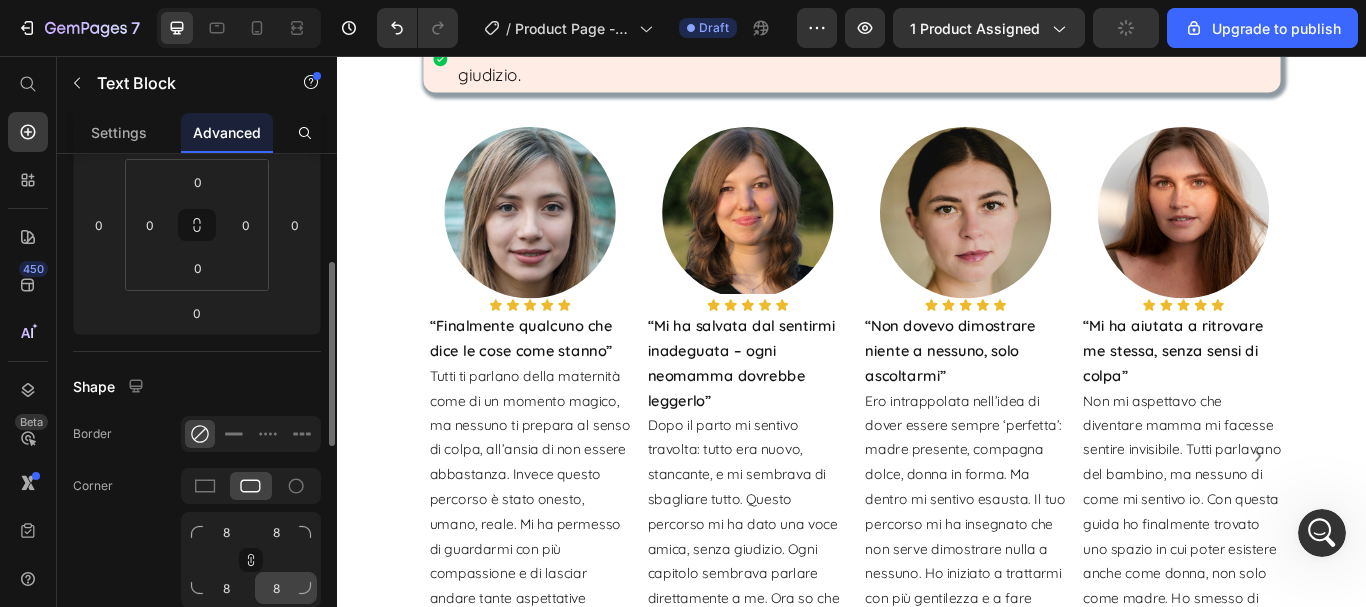 scroll, scrollTop: 500, scrollLeft: 0, axis: vertical 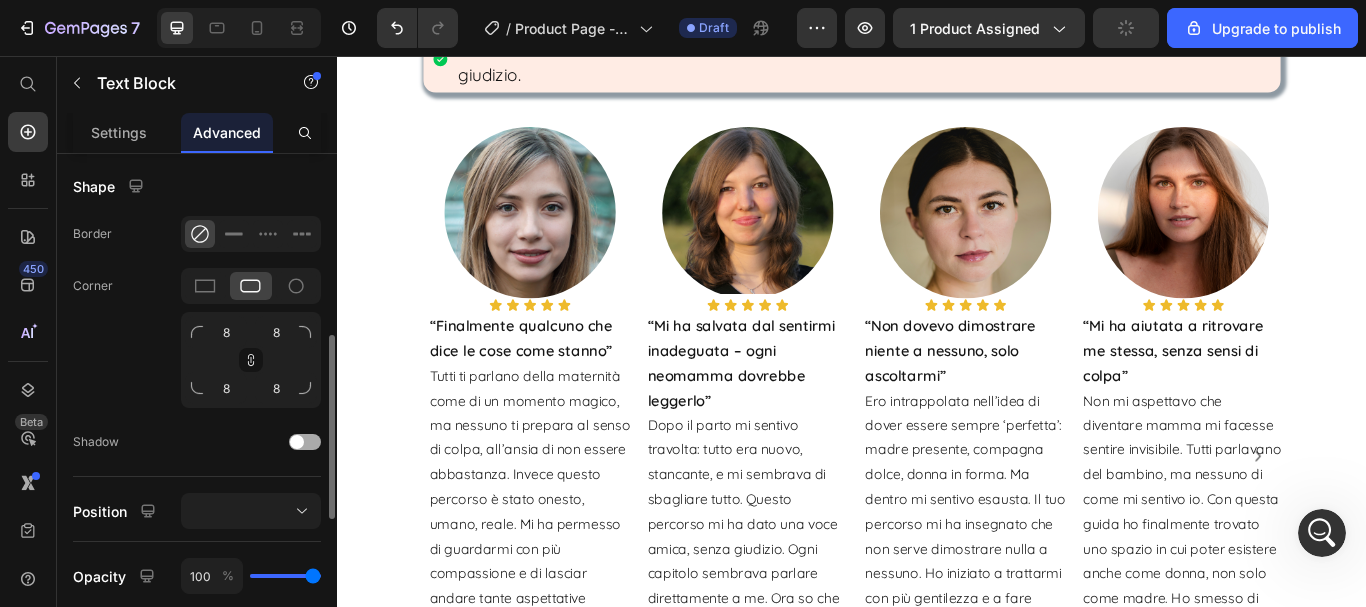 click at bounding box center (305, 442) 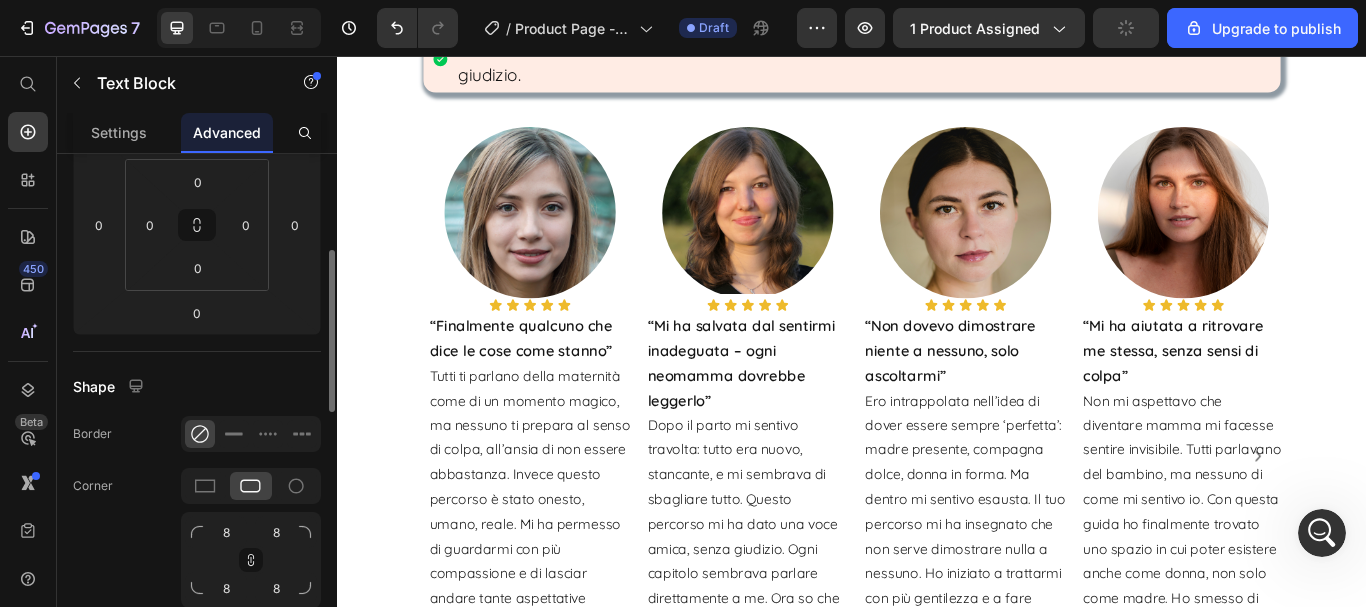 scroll, scrollTop: 0, scrollLeft: 0, axis: both 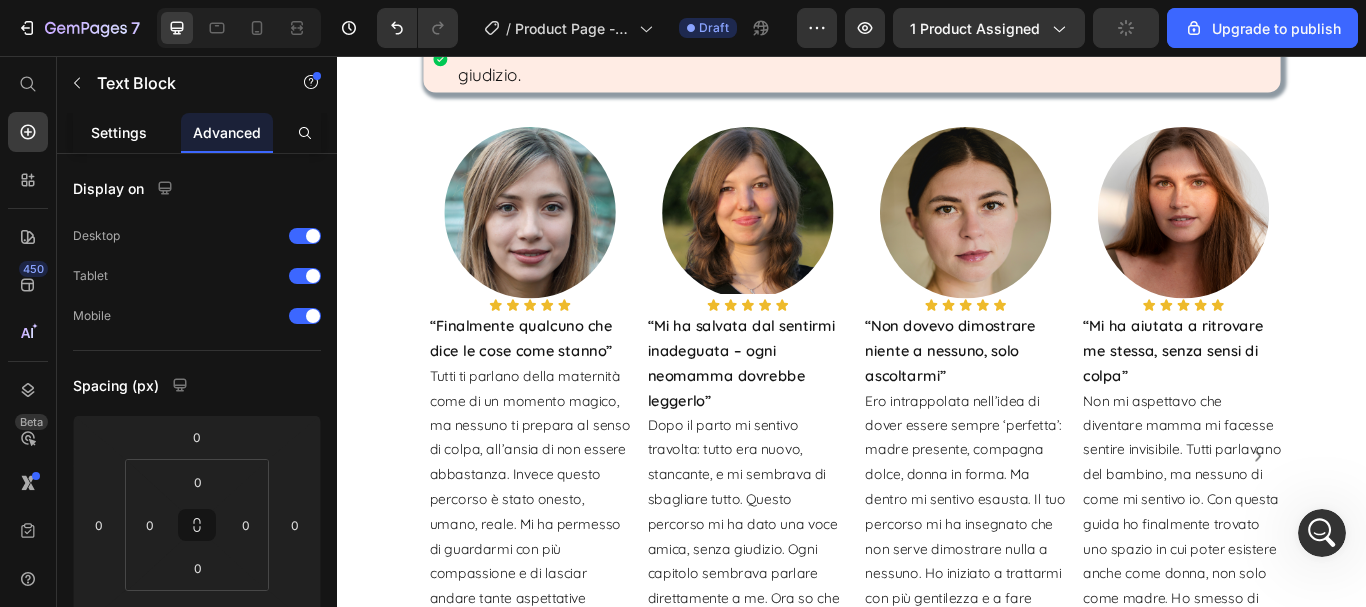 click on "Settings" at bounding box center [119, 132] 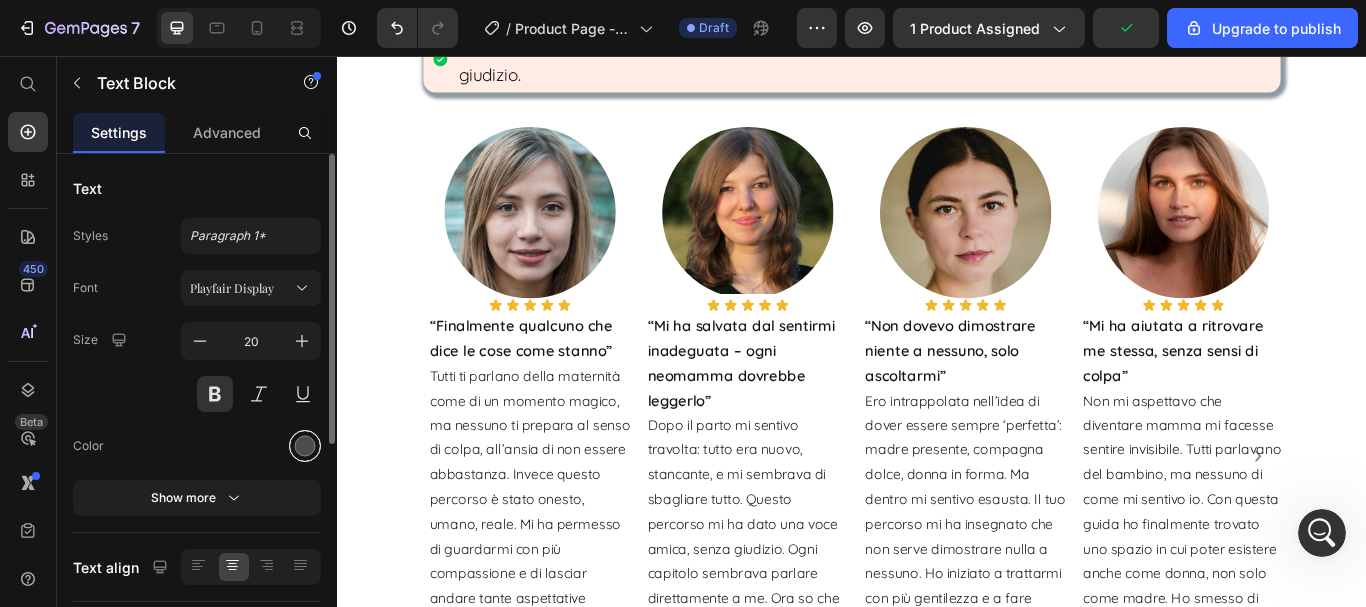 click at bounding box center (305, 446) 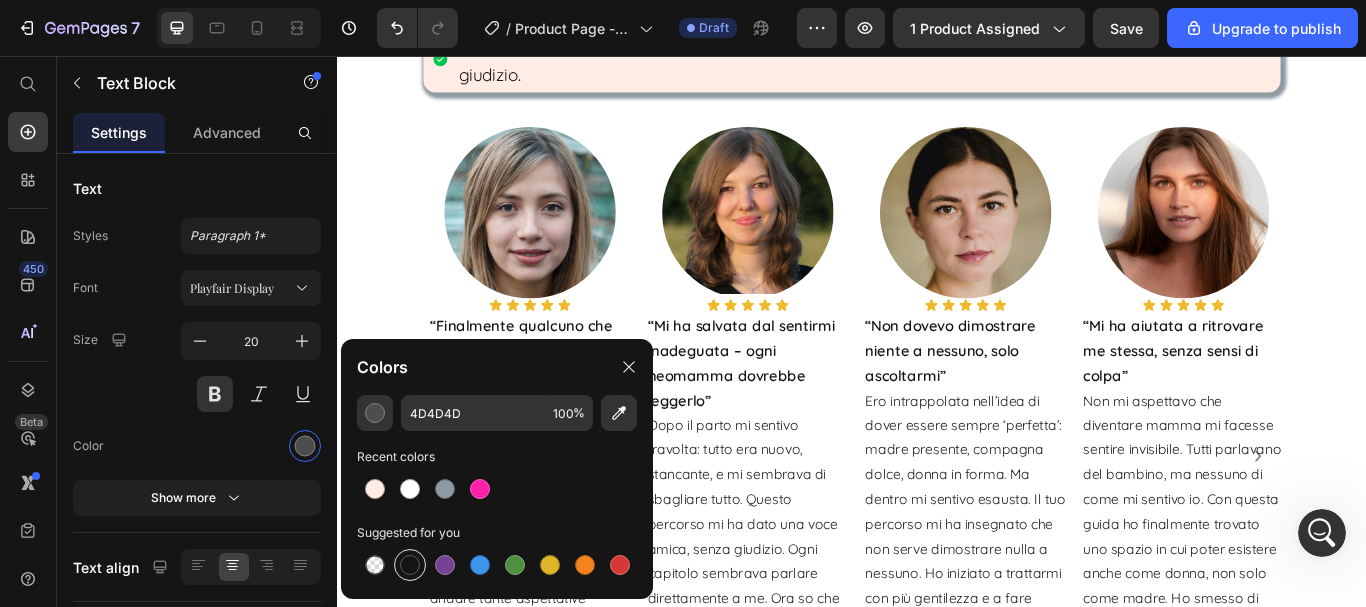 click at bounding box center (410, 565) 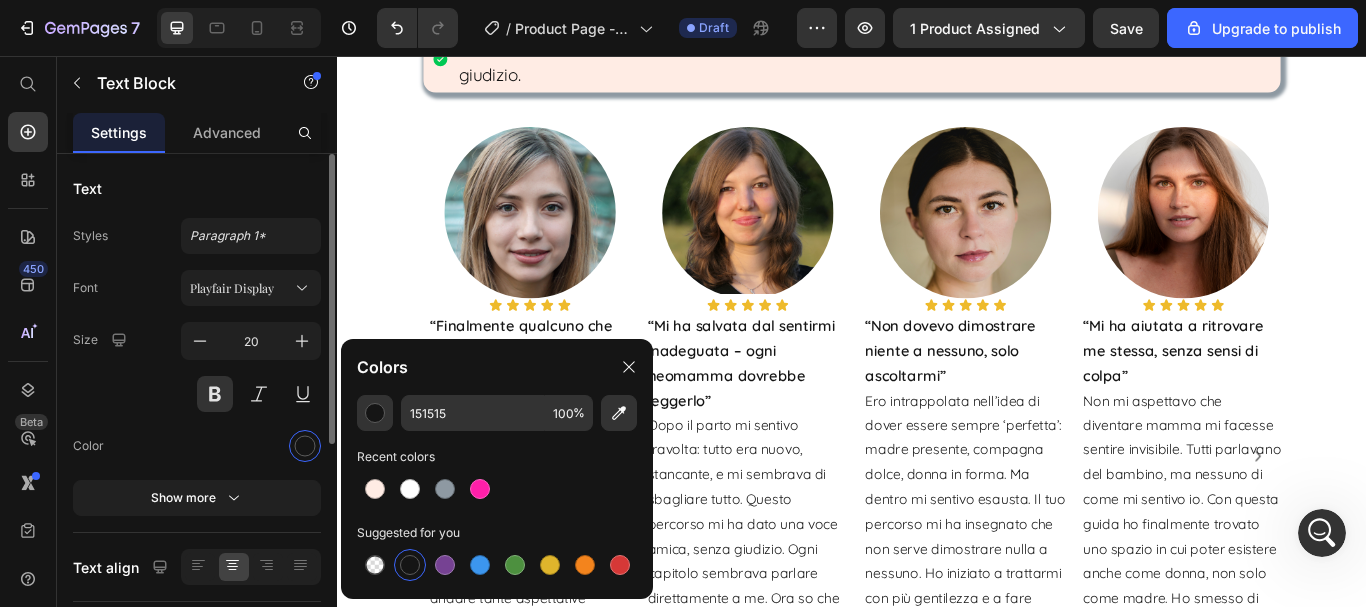 click on "Size 20" at bounding box center (197, 367) 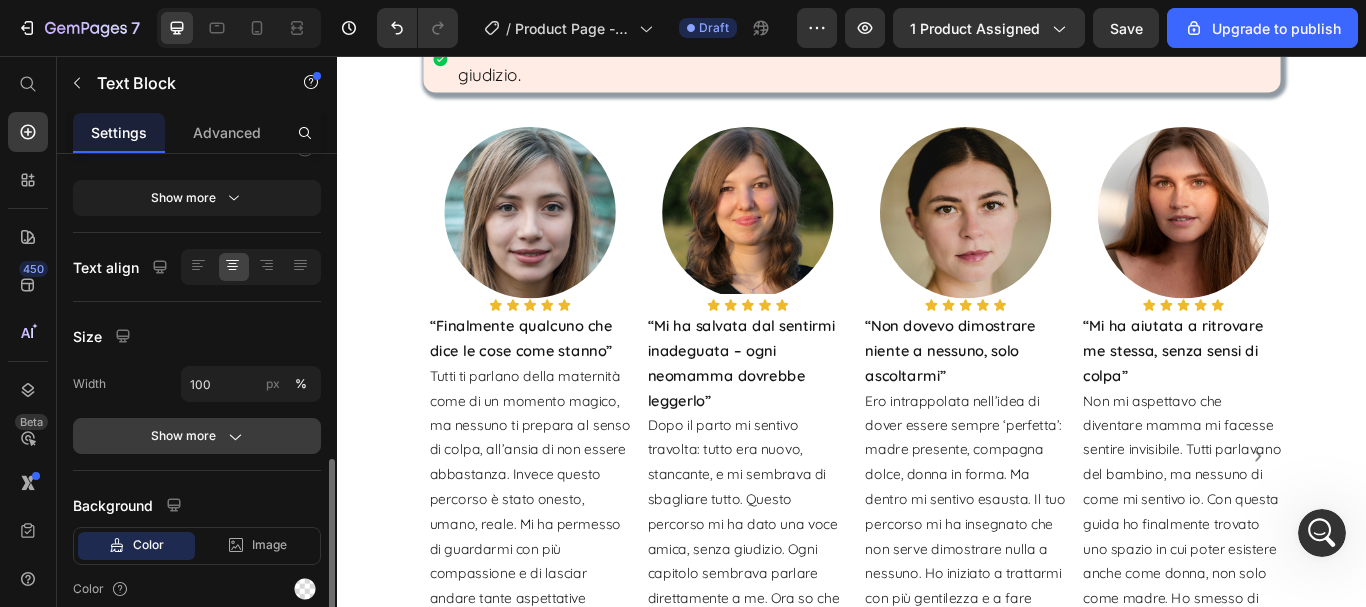 scroll, scrollTop: 385, scrollLeft: 0, axis: vertical 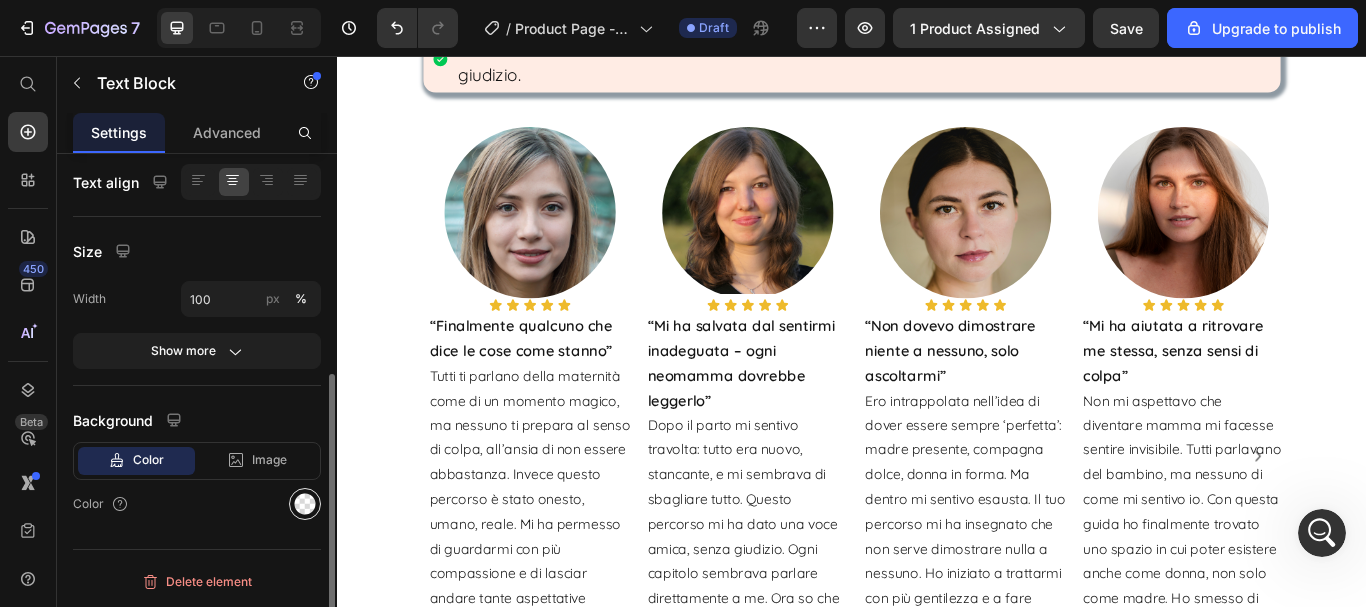 click at bounding box center (305, 504) 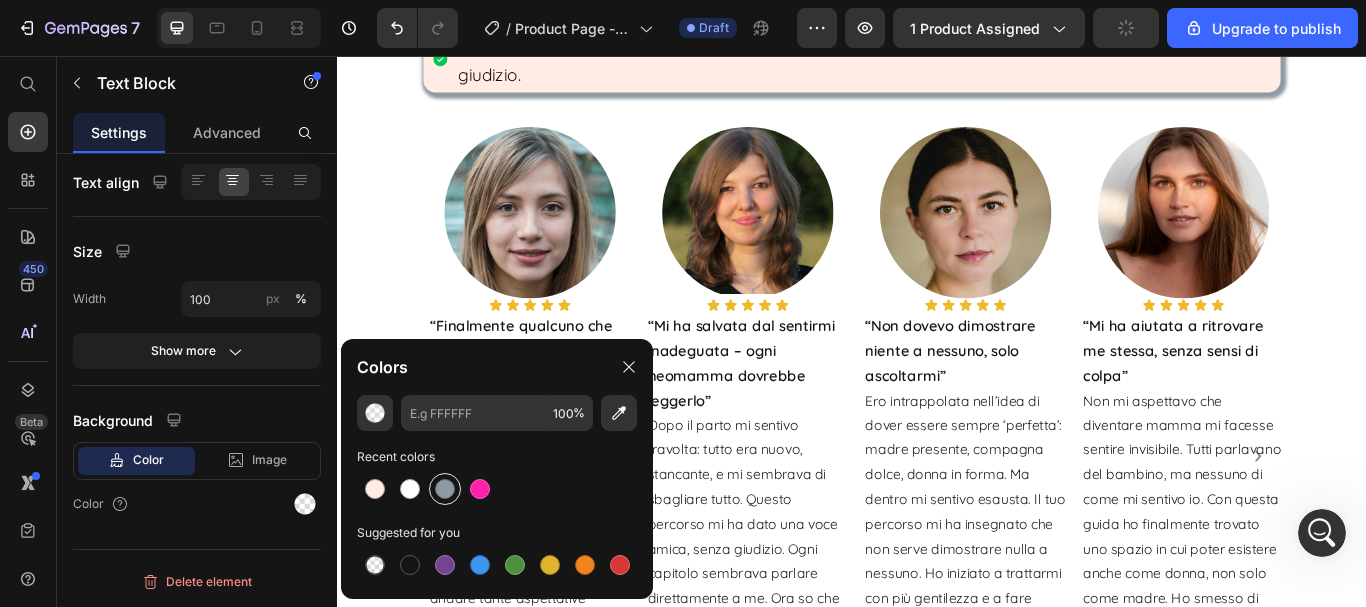 click at bounding box center [445, 489] 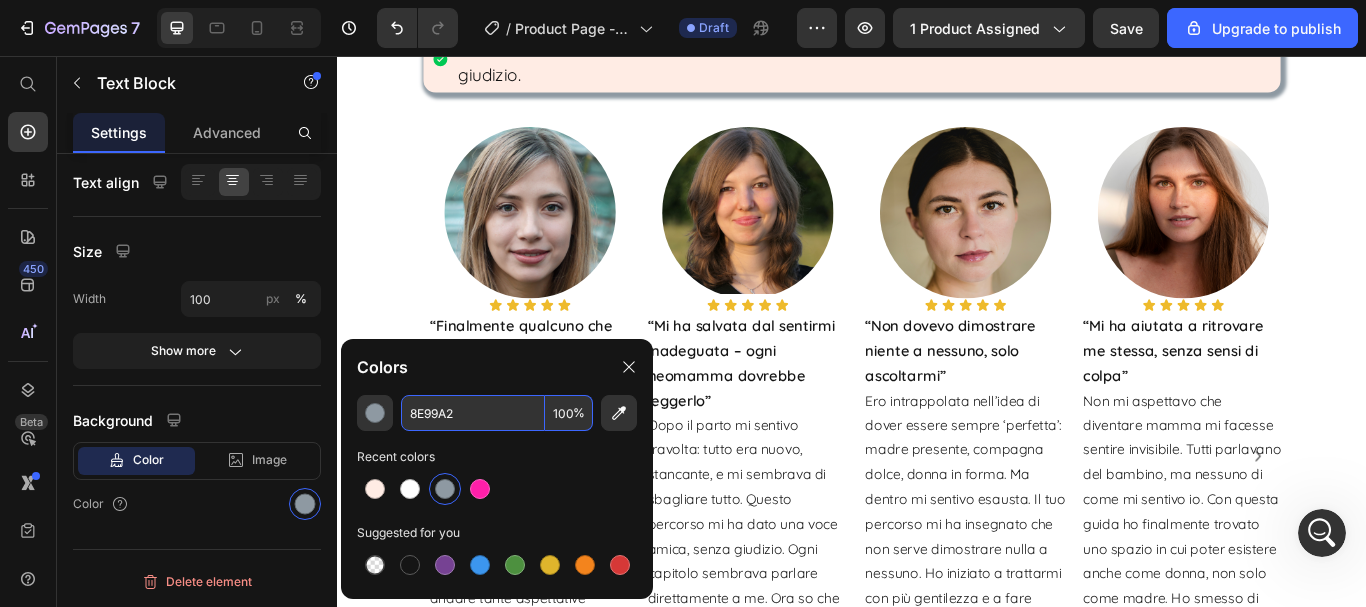 click on "8E99A2" at bounding box center (473, 413) 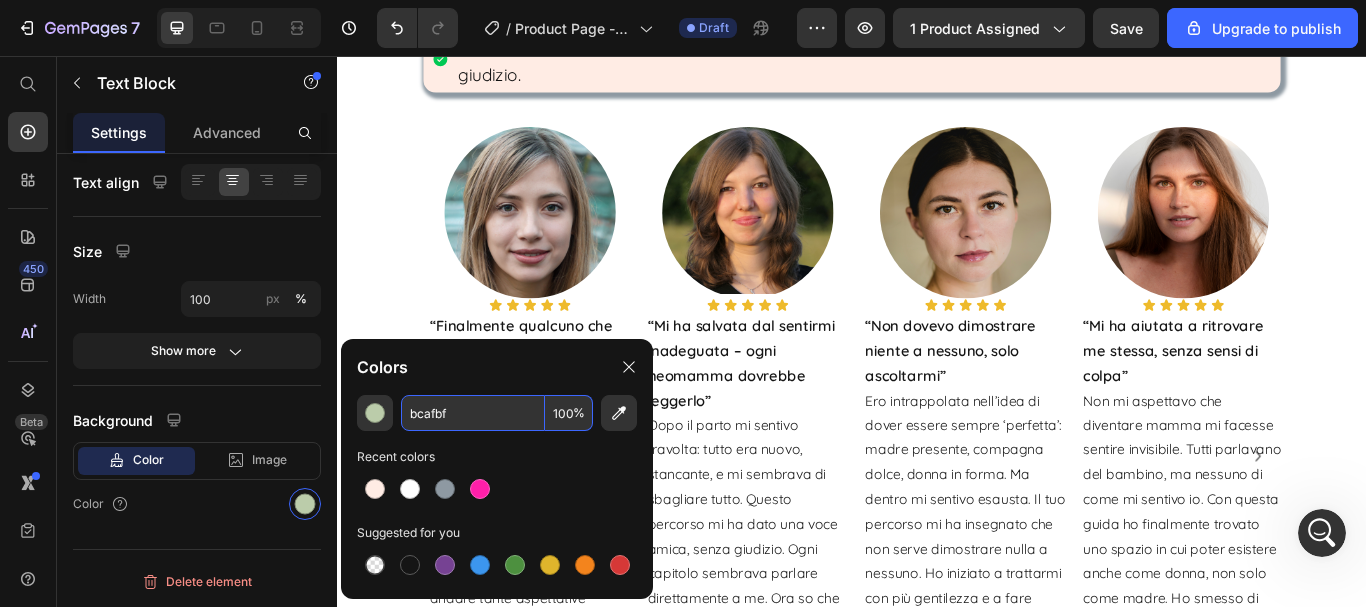 type on "BCAFBF" 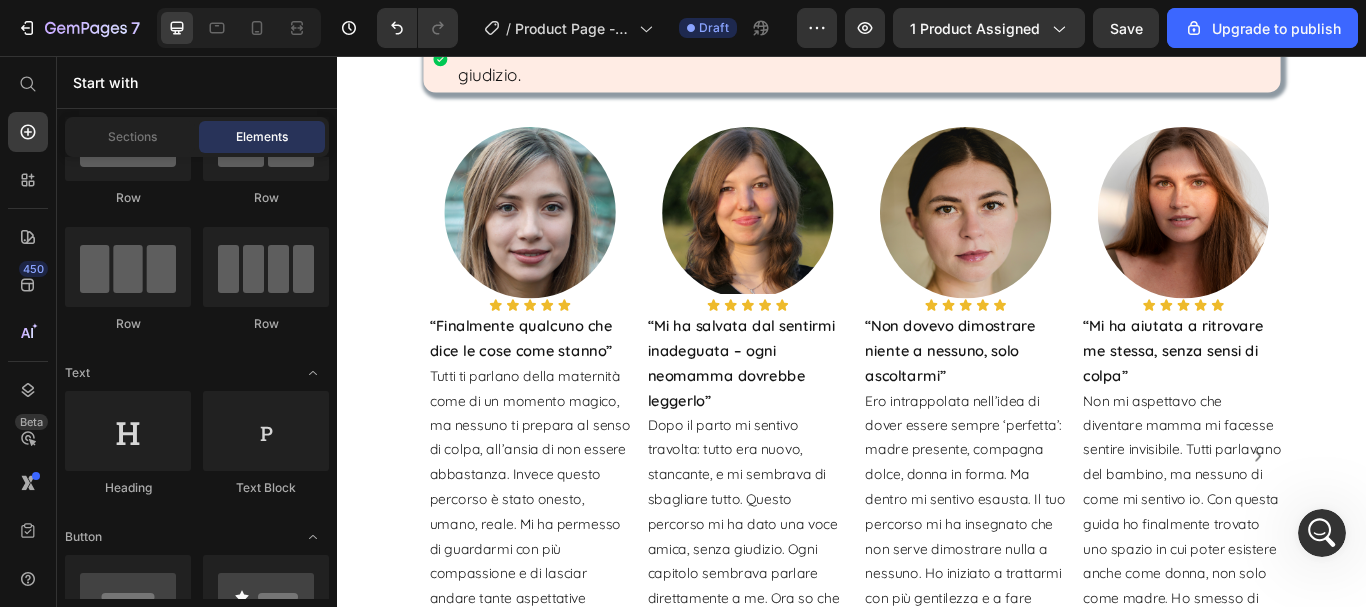 click on "Ti senti stanca, emotivamente fragile  e quasi non ti riconosci più  da quando sei diventata mamma? Heading Row Scopri il  metodo pratico  che sta aiutando tante MAMME COME TE a ritrovare  FORZA ,  AUTOSTIMA ed ENERGIA, comodamente da casa. Text Block Row Per tutte le  neomamme  che vivono il delicato periodo del  post parto , prendersi cura di sé con dolcezza è il modo più semplice, realistico e rassicurante per  ritrovare benessere fisico, mentale ed emotivo. È proprio per questo che abbiamo creato  “RINASCO MAMMA”:  una guida pratica pensata per aiutarti a ritrovare energia, serenità e fiducia in te stessa già dai  primi 15 giorni . Senza pressioni, senza sensi di colpa , anche se sei stanca, ti senti confusa, hai sbalzi d’umore o hai perso di vista chi sei. Text Block Image €37,00 Product Price €89,00 Product Price Row Scarica ora la tua guida e ricomincia da te! Add to Cart Product Row Row Text Block 15 Ore 00 Minuti 21 Secondi Countdown Timer Non lasciarti sfuggire questa occasione!" at bounding box center (937, 4256) 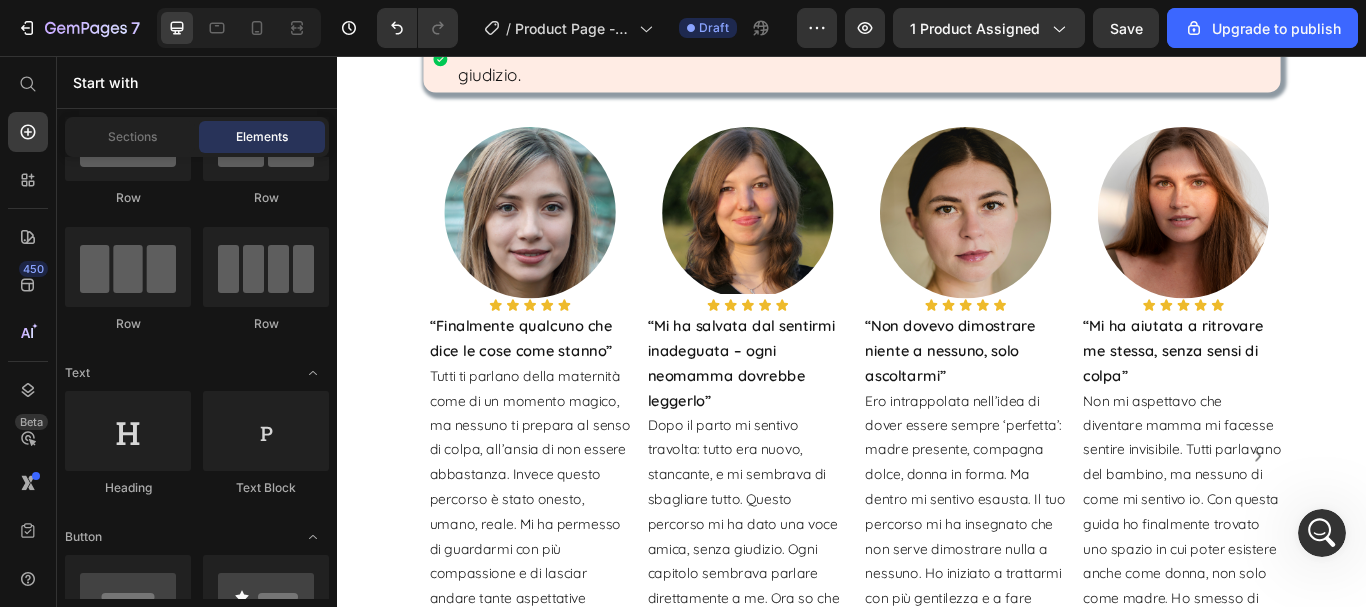 click on "Affrettati l'offerta è valida SOLO per 24 ore, dopodichè il prezzo salirà e i bonus non saranno più inclusi." at bounding box center (937, -341) 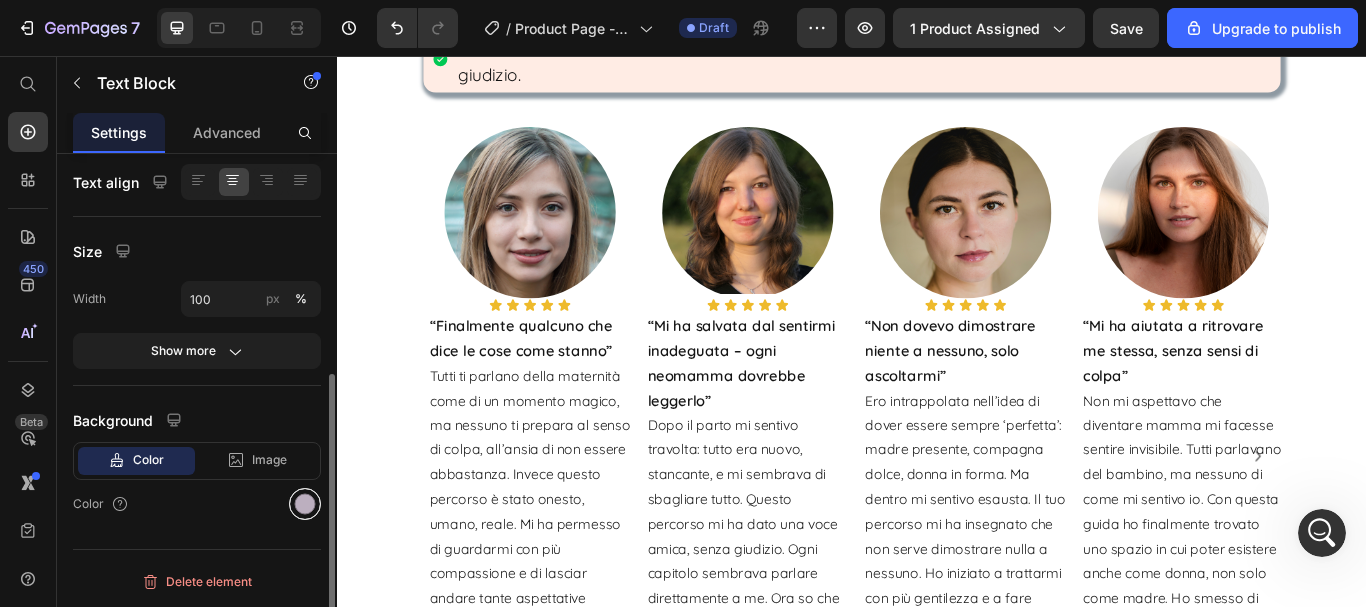 click at bounding box center (305, 504) 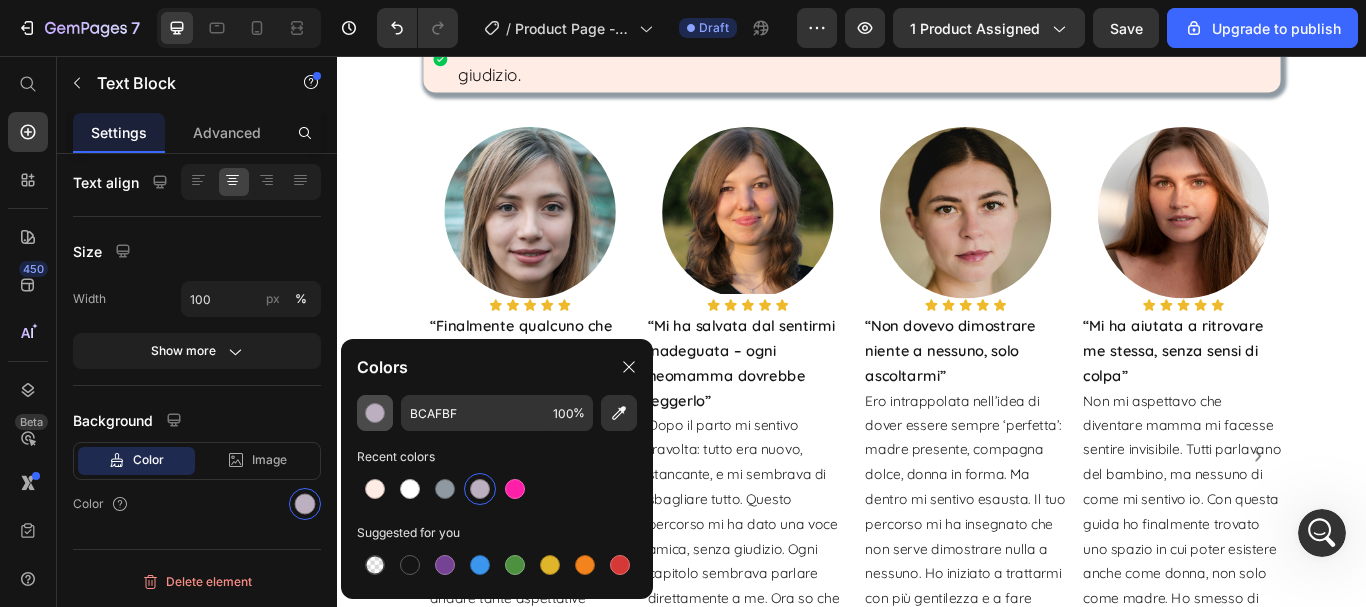 click at bounding box center [375, 413] 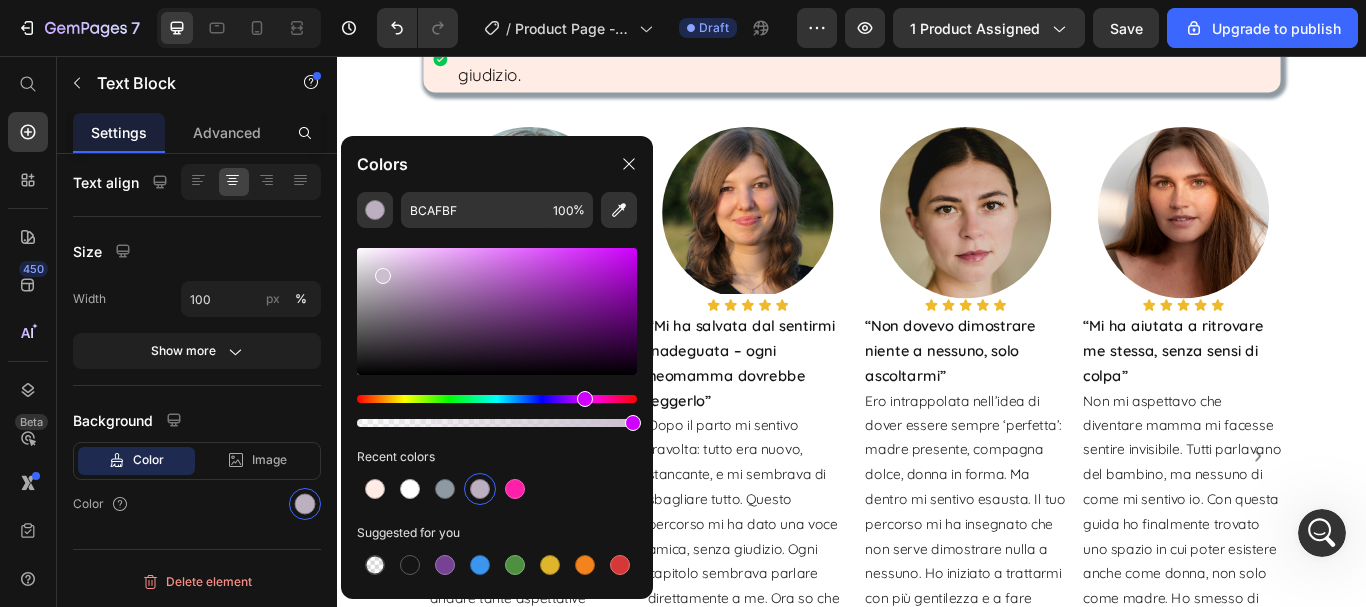 click at bounding box center [497, 311] 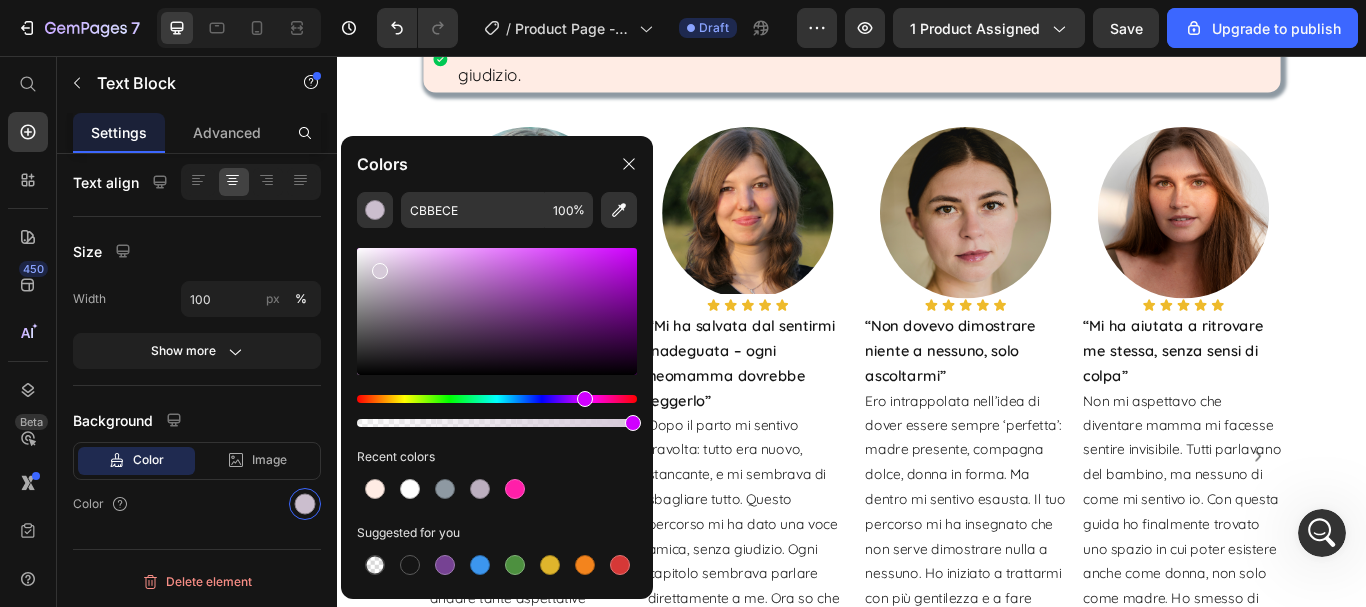 click at bounding box center (497, 311) 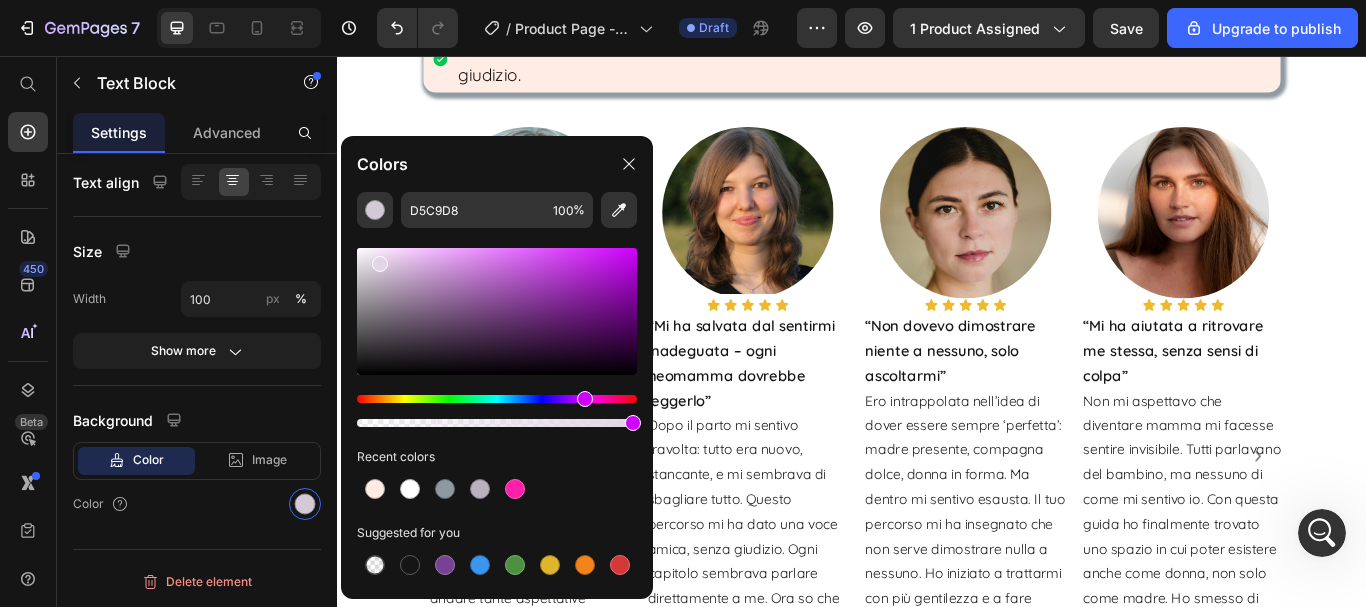 click at bounding box center (497, 311) 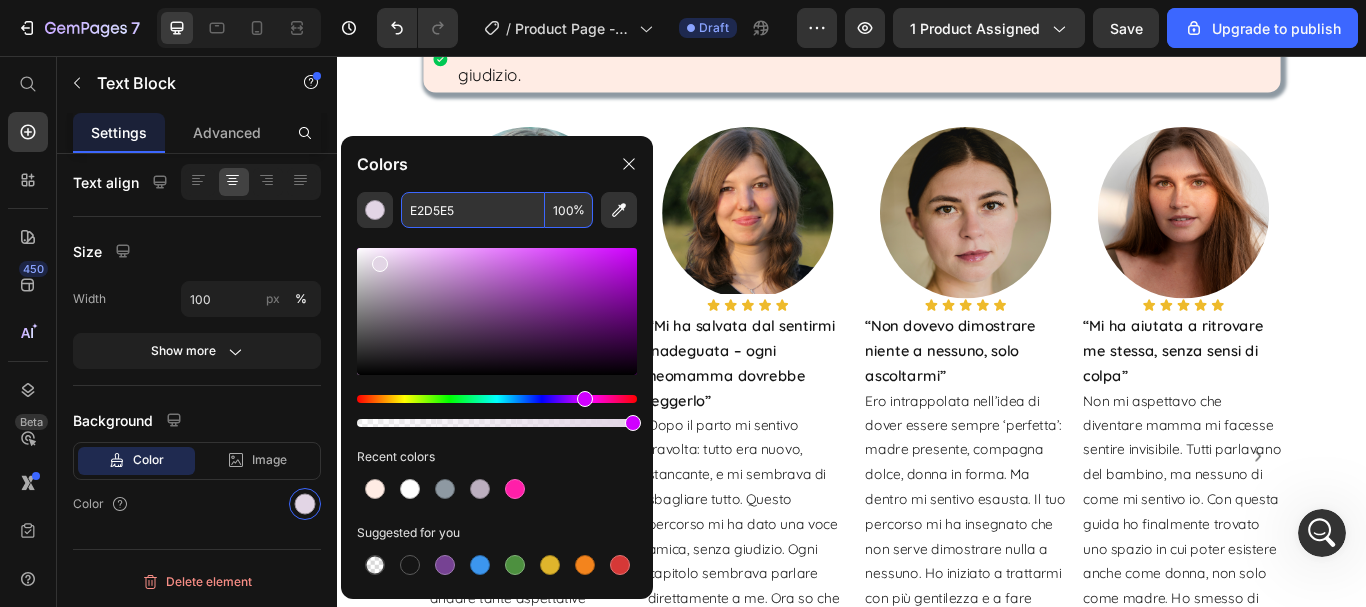 click on "E2D5E5" at bounding box center [473, 210] 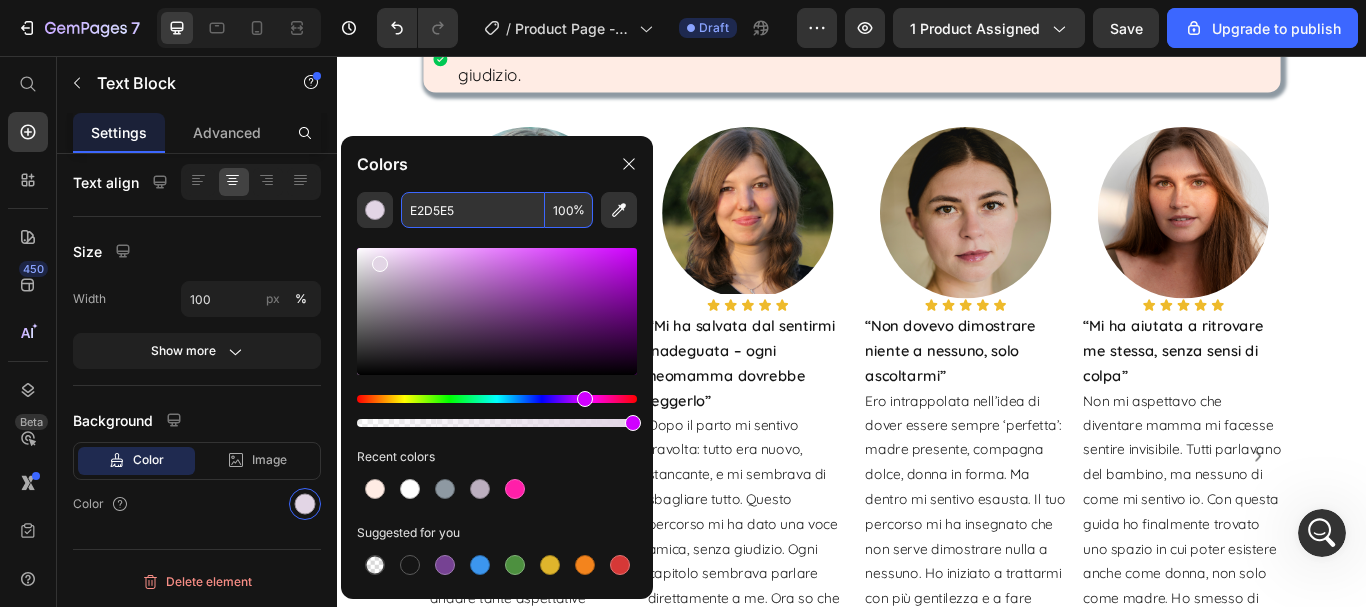 click on "Ti senti stanca, emotivamente fragile  e quasi non ti riconosci più  da quando sei diventata mamma? Heading Row Scopri il  metodo pratico  che sta aiutando tante MAMME COME TE a ritrovare  FORZA ,  AUTOSTIMA ed ENERGIA, comodamente da casa. Text Block Row Per tutte le  neomamme  che vivono il delicato periodo del  post parto , prendersi cura di sé con dolcezza è il modo più semplice, realistico e rassicurante per  ritrovare benessere fisico, mentale ed emotivo. È proprio per questo che abbiamo creato  “RINASCO MAMMA”:  una guida pratica pensata per aiutarti a ritrovare energia, serenità e fiducia in te stessa già dai  primi 15 giorni . Senza pressioni, senza sensi di colpa , anche se sei stanca, ti senti confusa, hai sbalzi d’umore o hai perso di vista chi sei. Text Block Image €37,00 Product Price €89,00 Product Price Row Scarica ora la tua guida e ricomincia da te! Add to Cart Product Row Row Text Block 15 Ore 00 Minuti 05 Secondi Countdown Timer Non lasciarti sfuggire questa occasione!" at bounding box center [937, 4256] 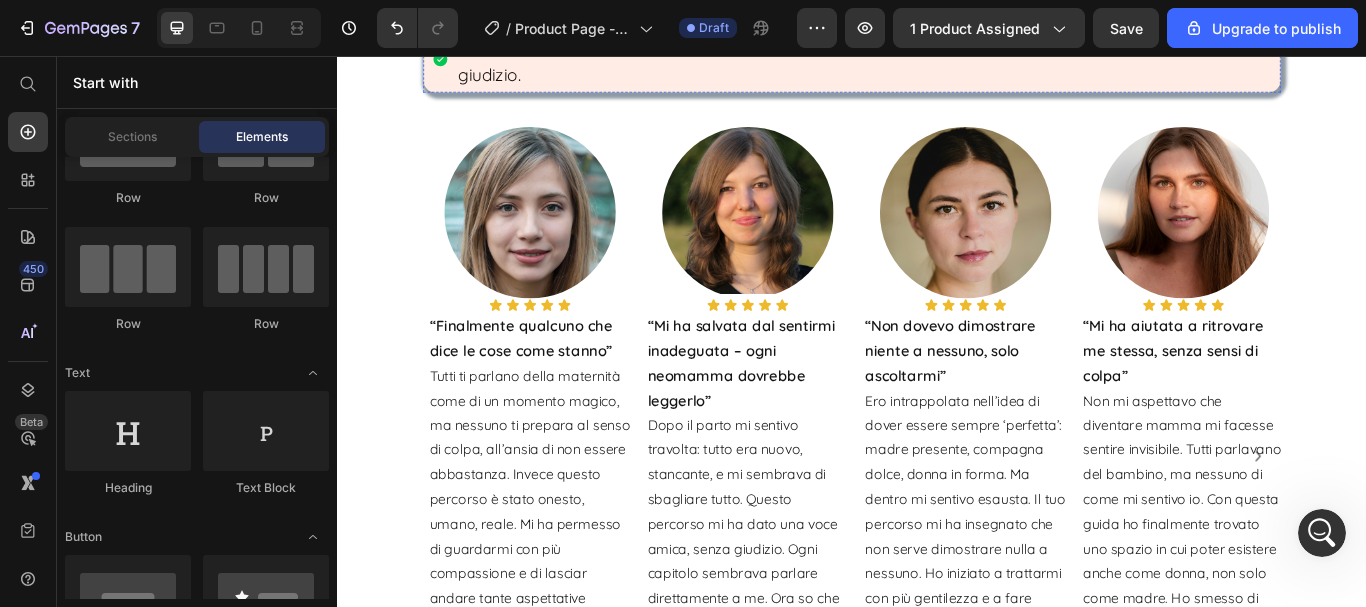 click on "Affrettati   l'offerta è valida  SOLO per 24 ore , dopodichè il prezzo salirà e i bonus non saranno più inclusi." at bounding box center [937, -244] 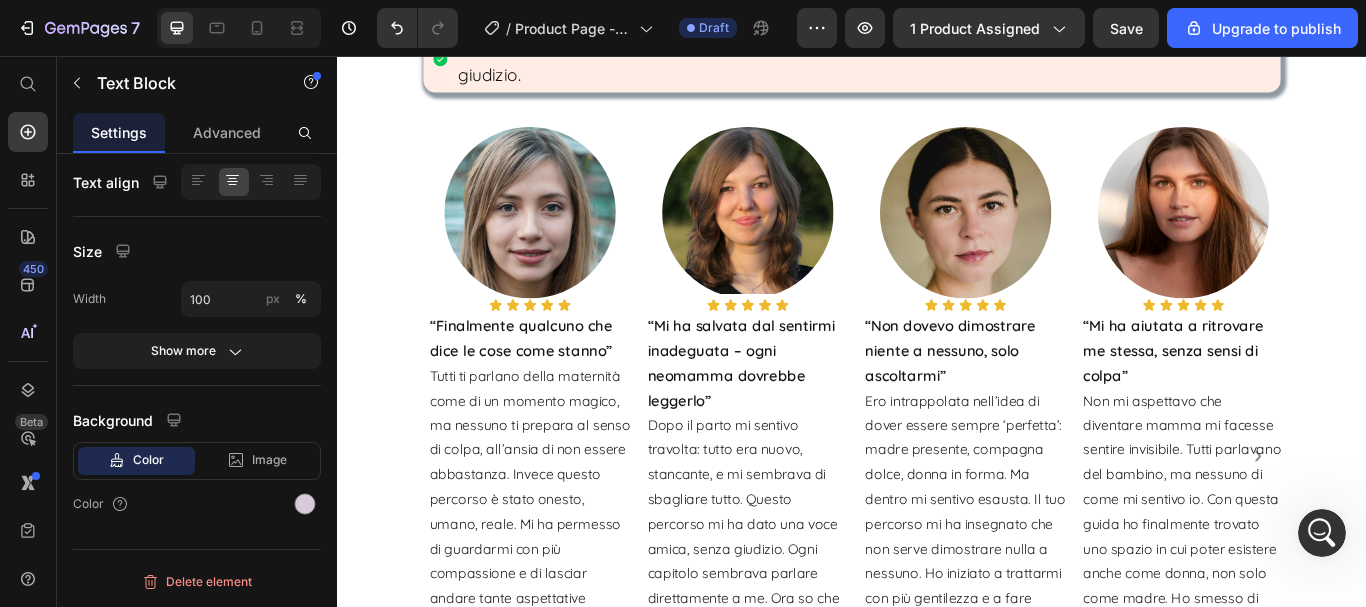 click 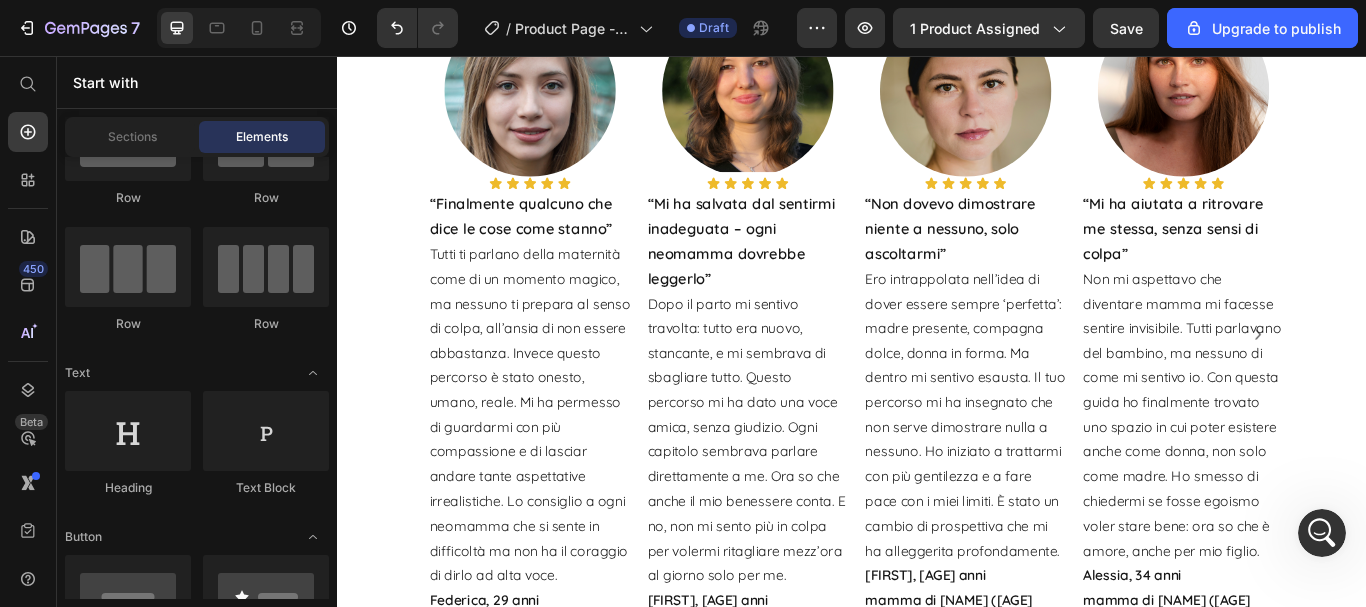 click on "Non lasciarti sfuggire questa occasione!" at bounding box center [937, -305] 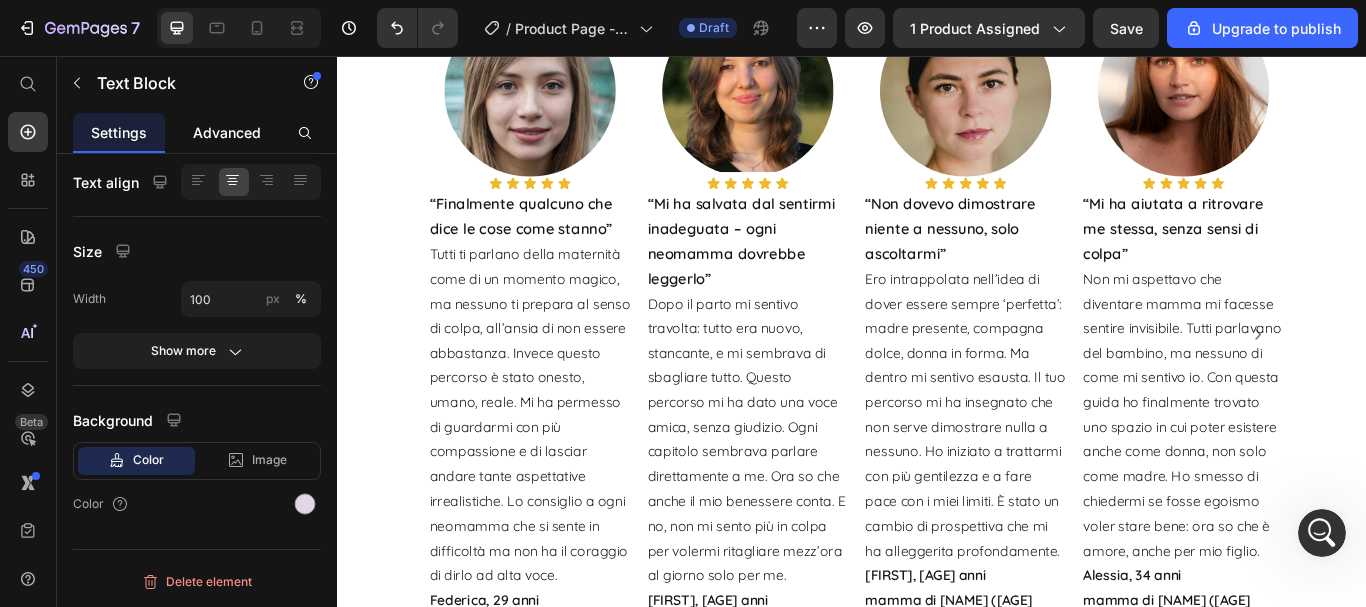 click on "Advanced" at bounding box center (227, 132) 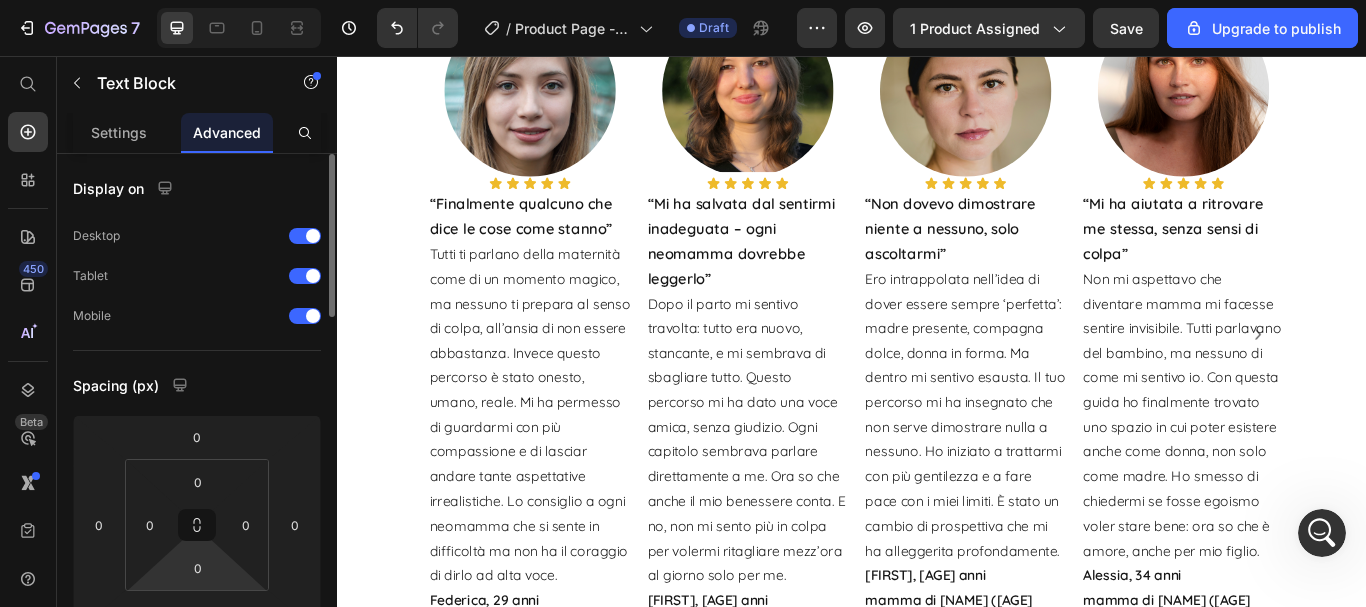 scroll, scrollTop: 100, scrollLeft: 0, axis: vertical 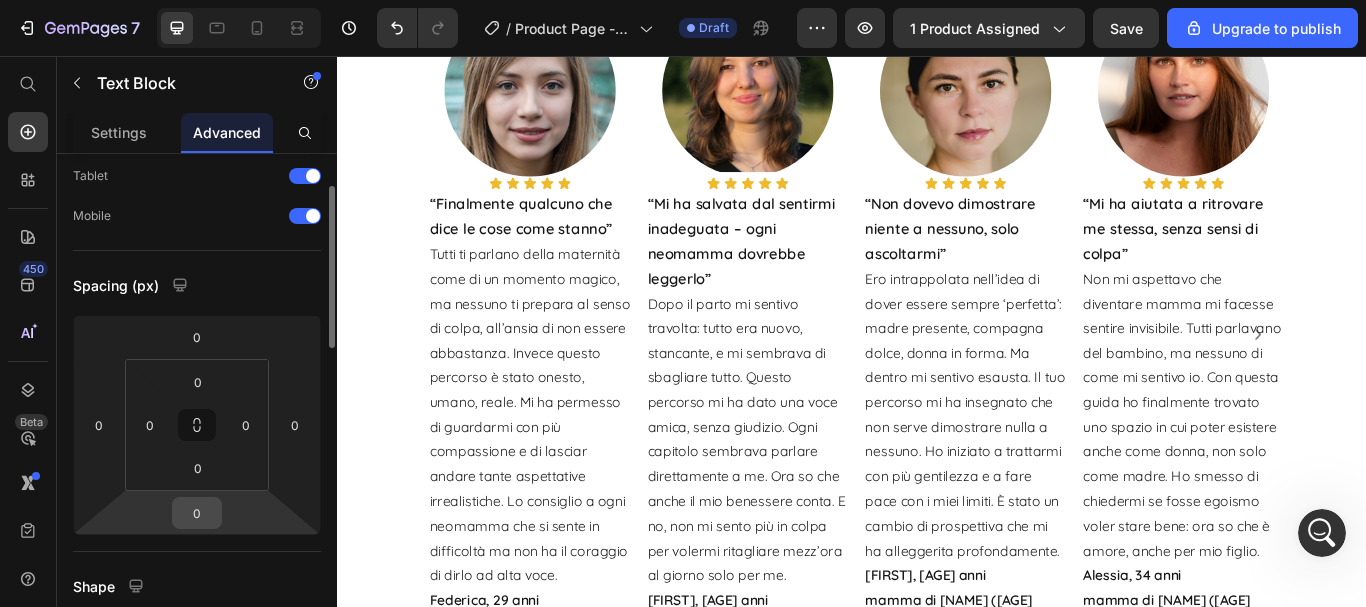 click on "0" at bounding box center (197, 513) 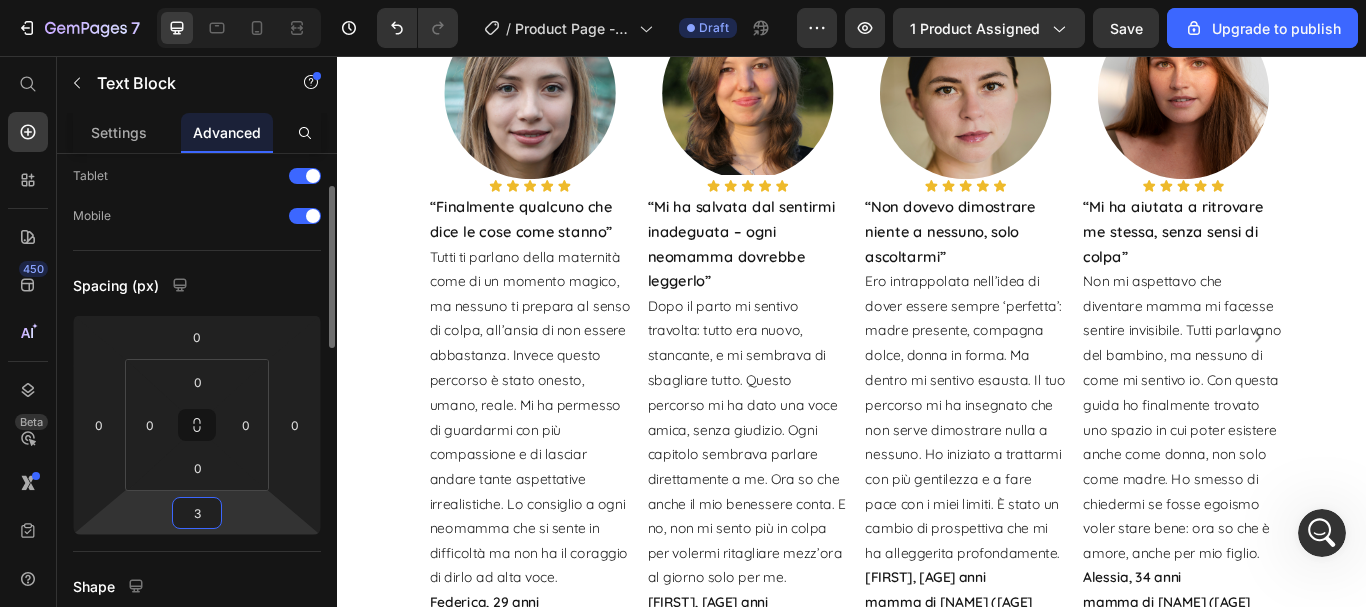 type on "30" 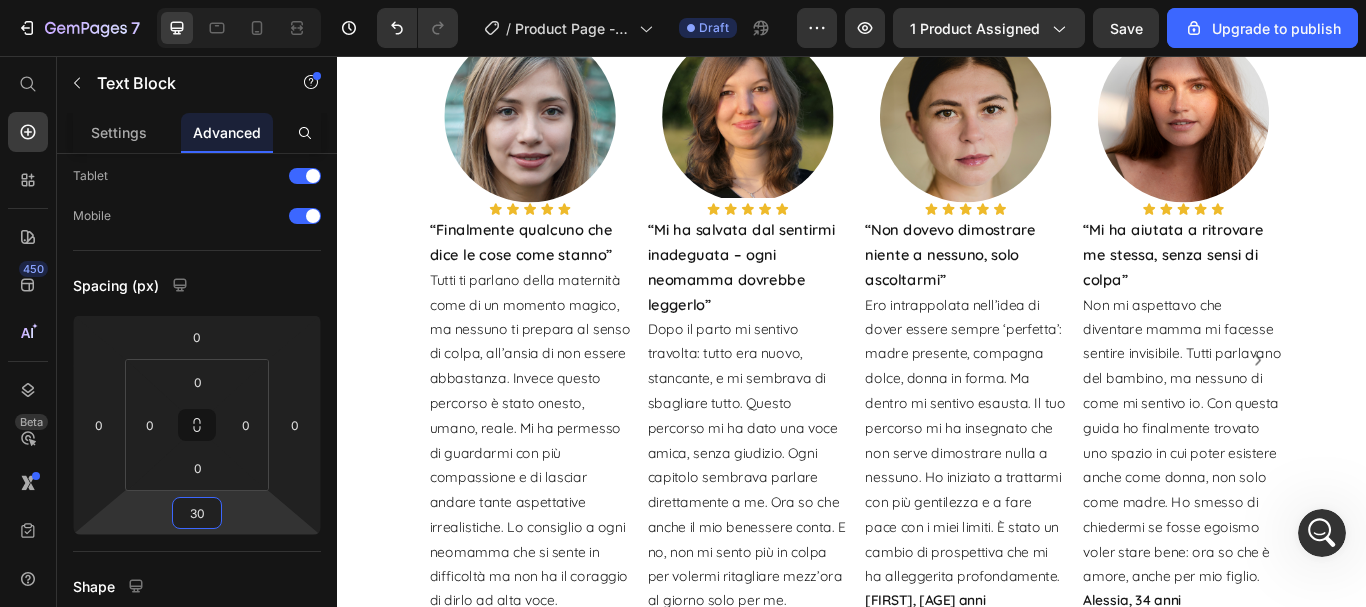 click on "Ti senti stanca, emotivamente fragile  e quasi non ti riconosci più  da quando sei diventata mamma? Heading Row Scopri il  metodo pratico  che sta aiutando tante MAMME COME TE a ritrovare  FORZA ,  AUTOSTIMA ed ENERGIA, comodamente da casa. Text Block Row Per tutte le  neomamme  che vivono il delicato periodo del  post parto , prendersi cura di sé con dolcezza è il modo più semplice, realistico e rassicurante per  ritrovare benessere fisico, mentale ed emotivo. È proprio per questo che abbiamo creato  “RINASCO MAMMA”:  una guida pratica pensata per aiutarti a ritrovare energia, serenità e fiducia in te stessa già dai  primi 15 giorni . Senza pressioni, senza sensi di colpa , anche se sei stanca, ti senti confusa, hai sbalzi d’umore o hai perso di vista chi sei. Text Block Image €37,00 Product Price €89,00 Product Price Row Scarica ora la tua guida e ricomincia da te! Add to Cart Product Row Row Text Block 14 Ore 59 Minuti 53 Secondi Countdown Timer Non lasciarti sfuggire questa occasione!" at bounding box center [937, 4200] 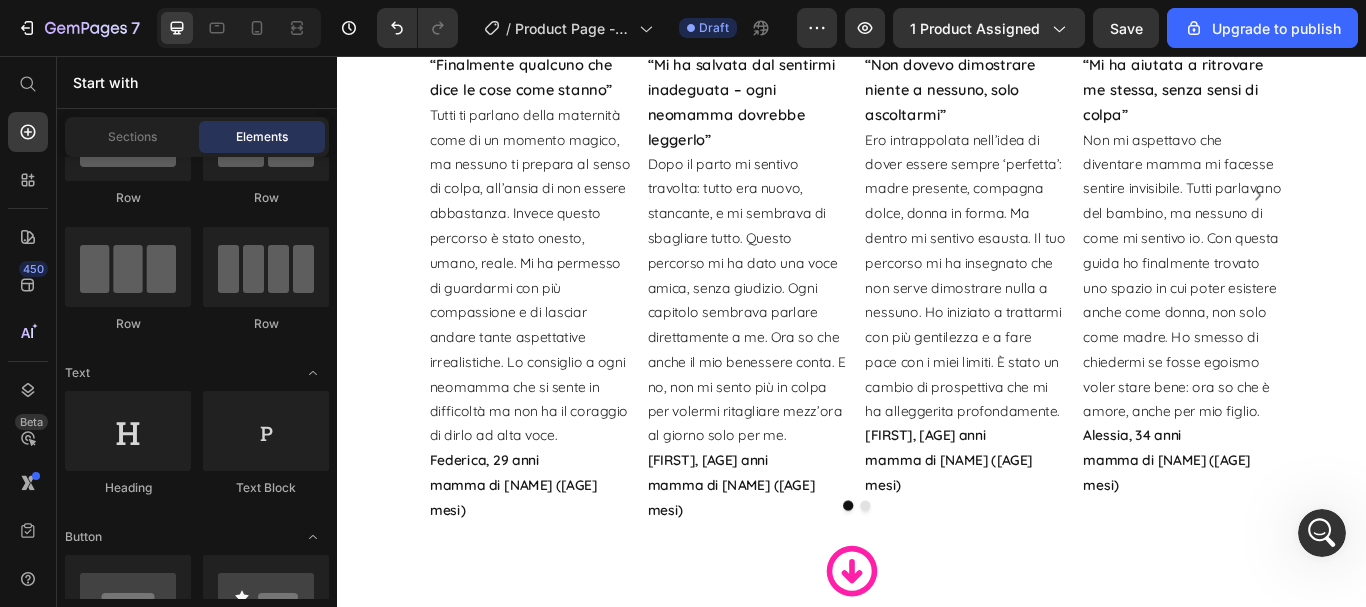 scroll, scrollTop: 1493, scrollLeft: 0, axis: vertical 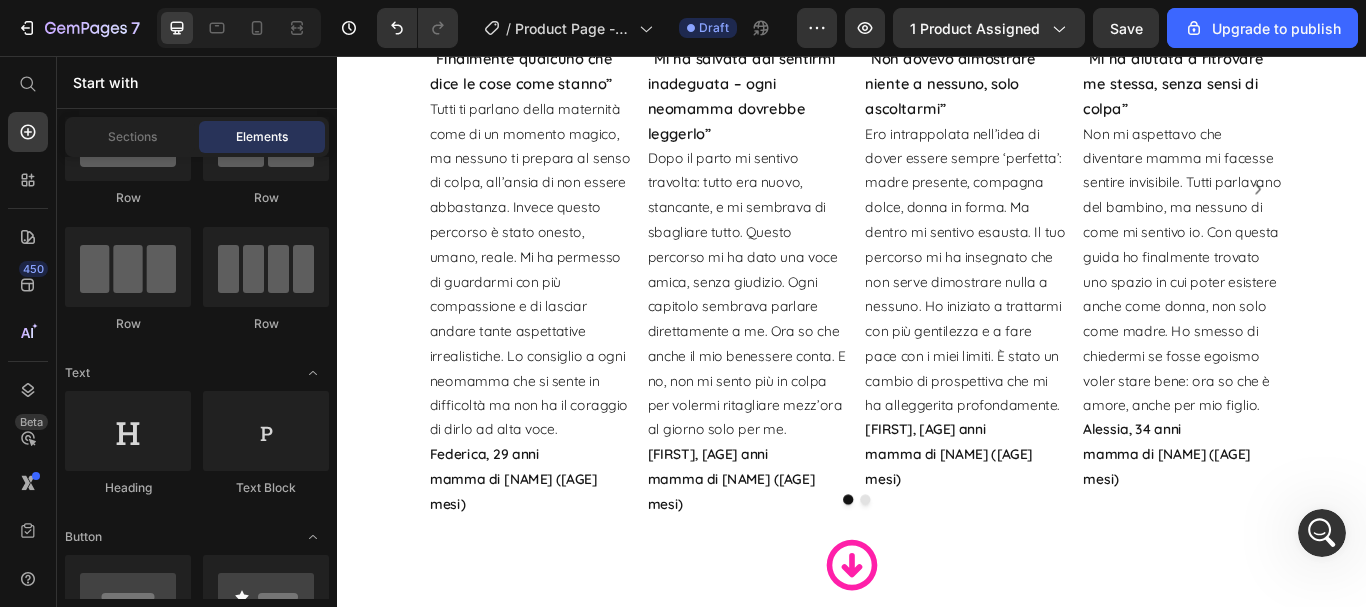 click on "Affrettati l'offerta è valida SOLO per 24 ore, dopodichè il prezzo salirà e i bonus non saranno più inclusi." at bounding box center [937, -541] 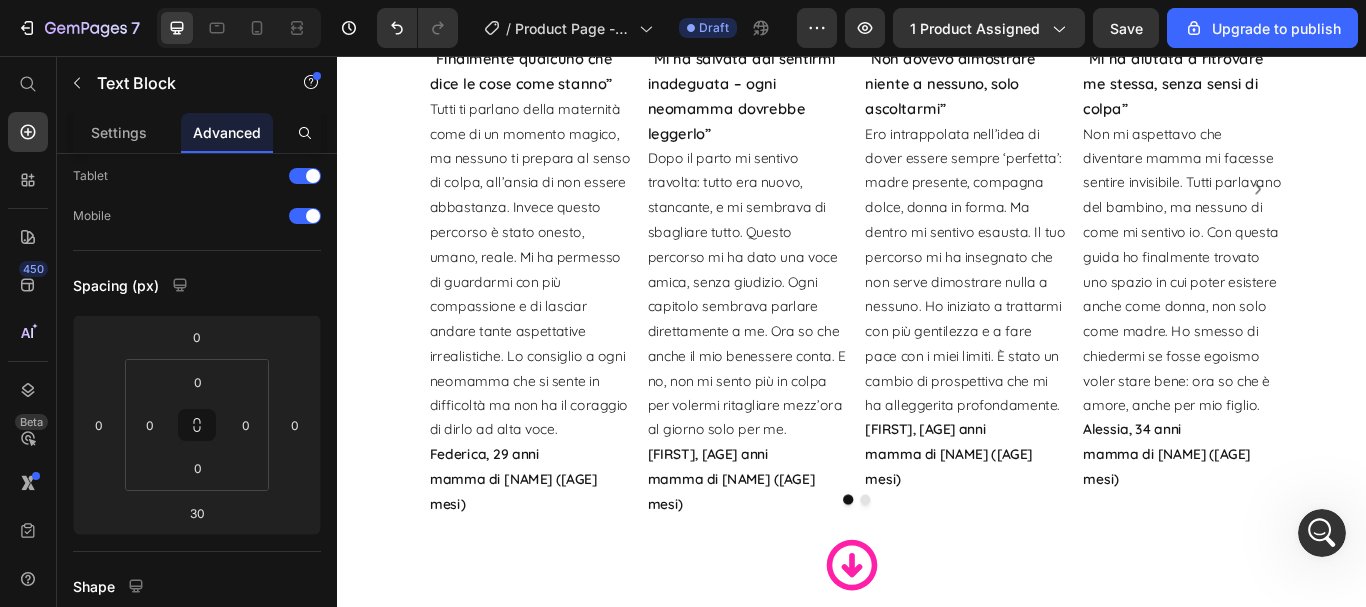 click on "Affrettati l'offerta è valida SOLO per 24 ore, dopodichè il prezzo salirà e i bonus non saranno più inclusi." at bounding box center (937, -541) 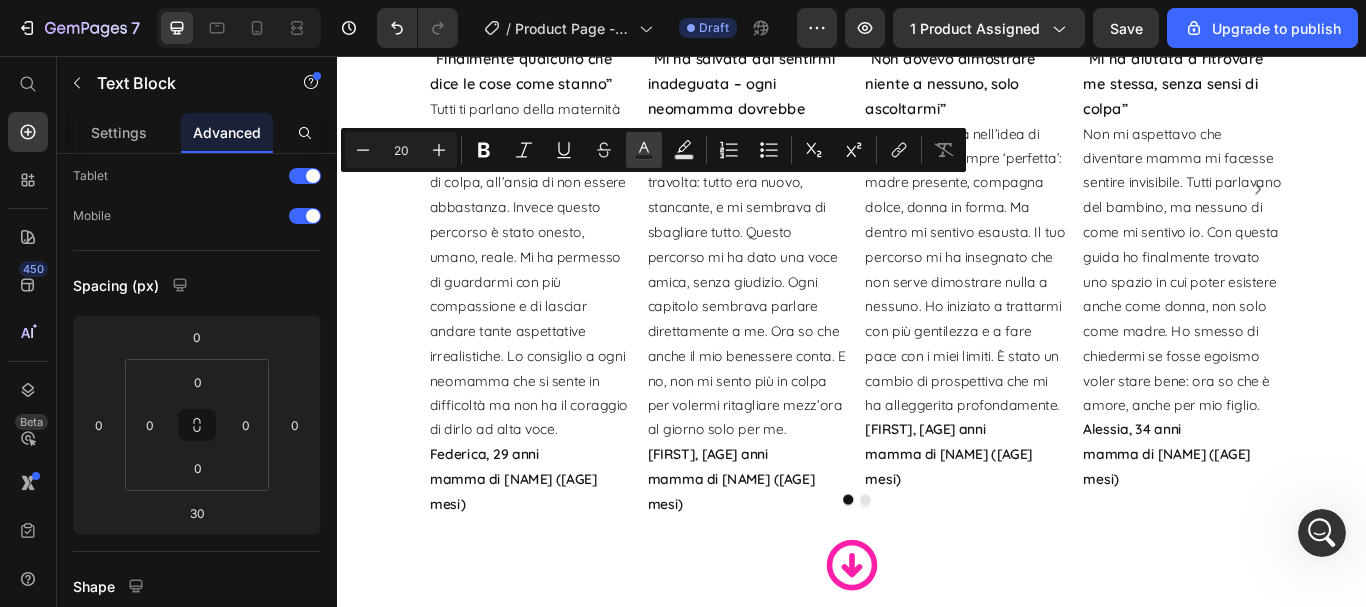 click 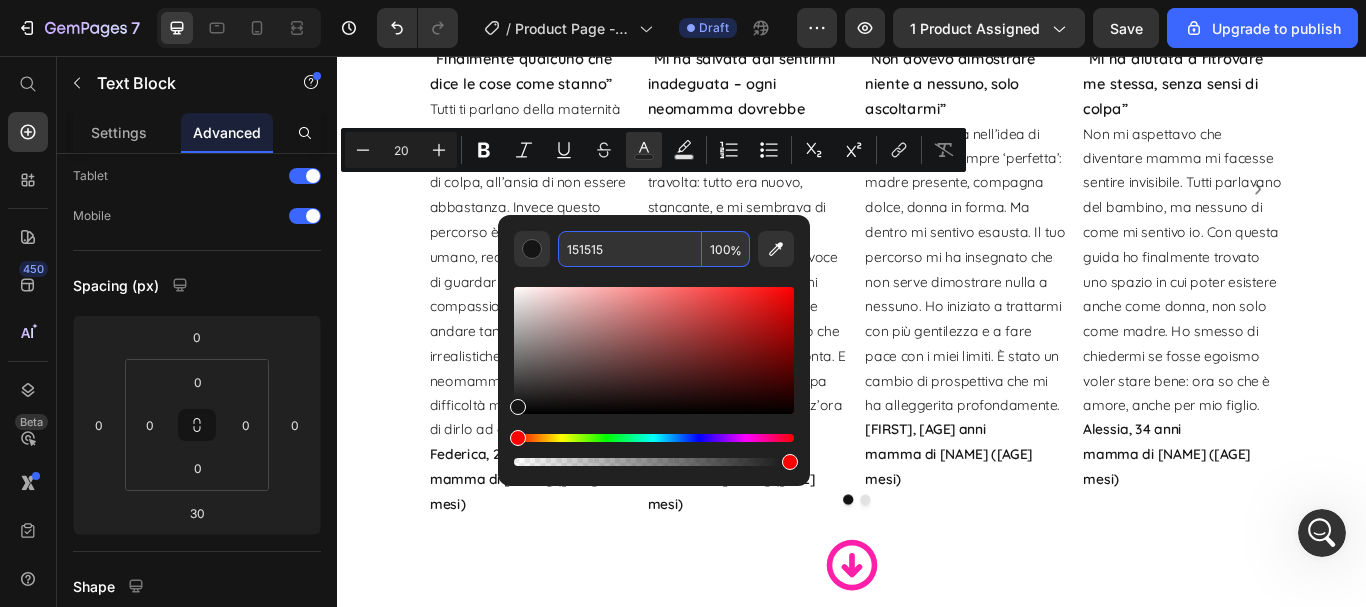 click on "151515" at bounding box center [630, 249] 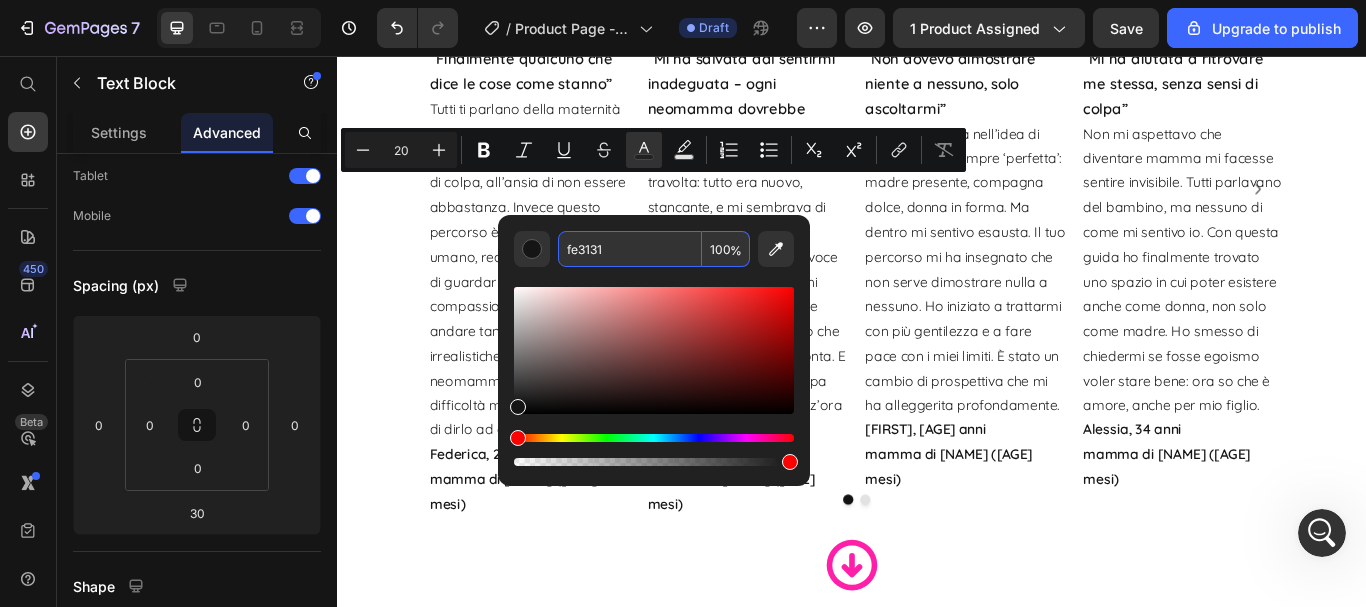 type on "FE3131" 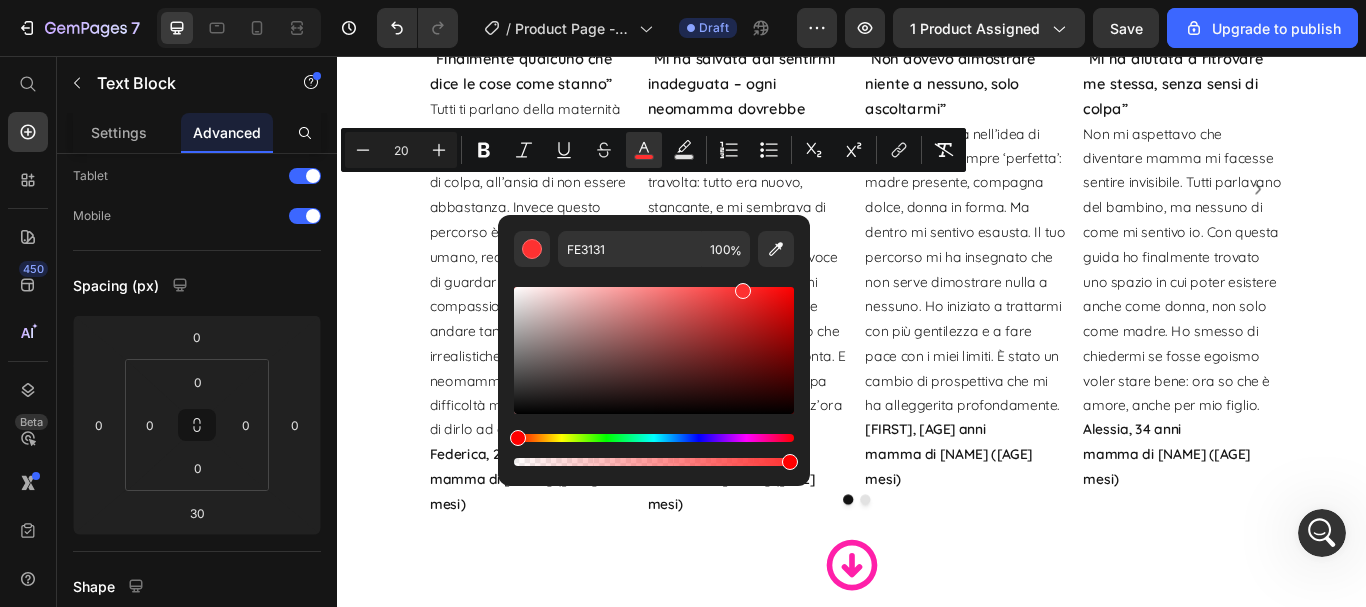 click on "Affrettati  l'offerta è valida SOLO per 24 ore, dopodichè il prezzo salirà e i bonus non saranno più inclusi." at bounding box center (937, -541) 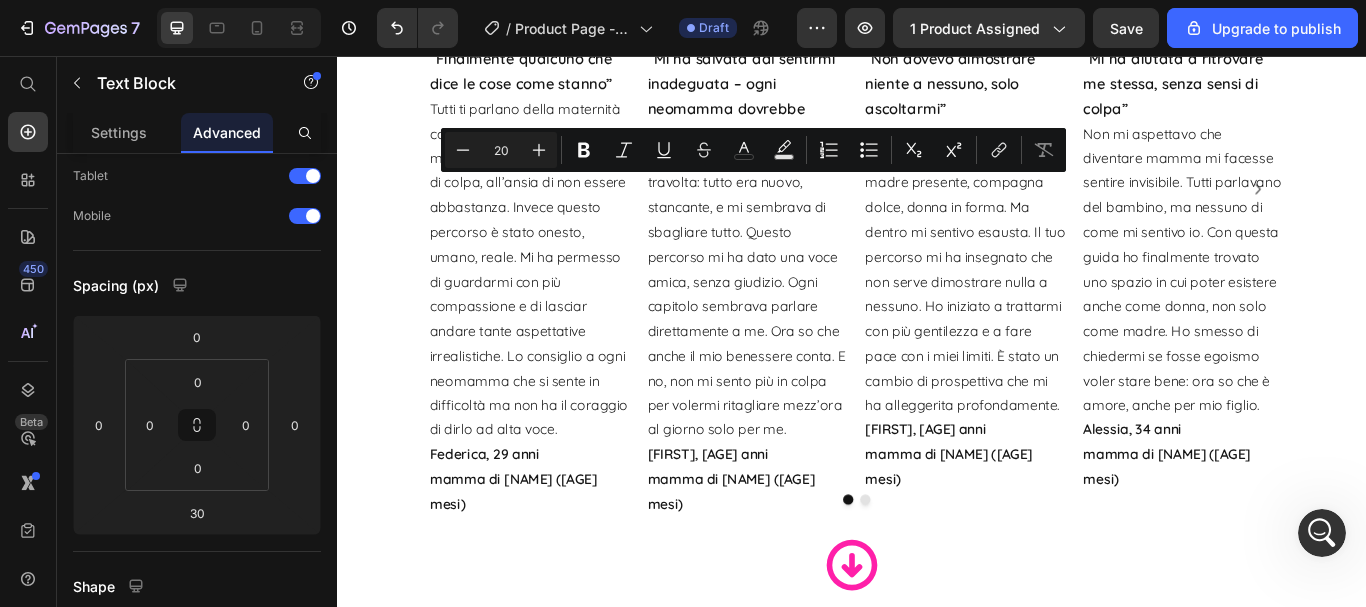 drag, startPoint x: 698, startPoint y: 212, endPoint x: 841, endPoint y: 209, distance: 143.03146 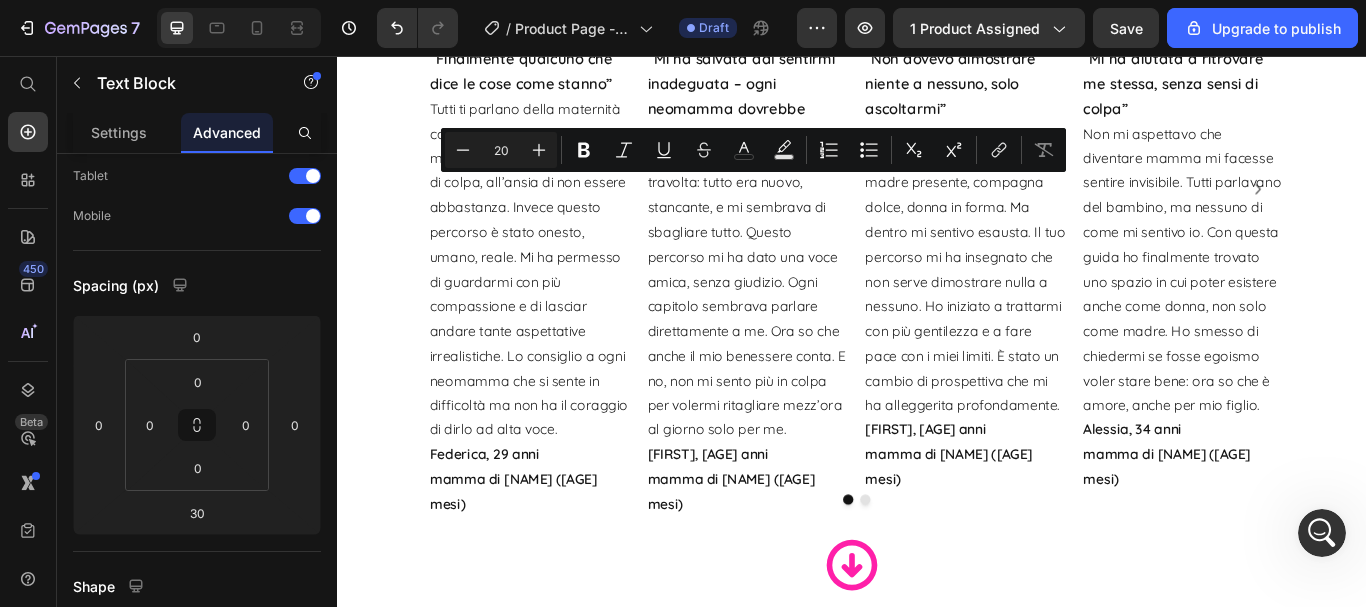 click on "Affrettati  l'offerta è valida SOLO per 24 ore, dopodichè il prezzo salirà e i bonus non saranno più inclusi." at bounding box center (937, -541) 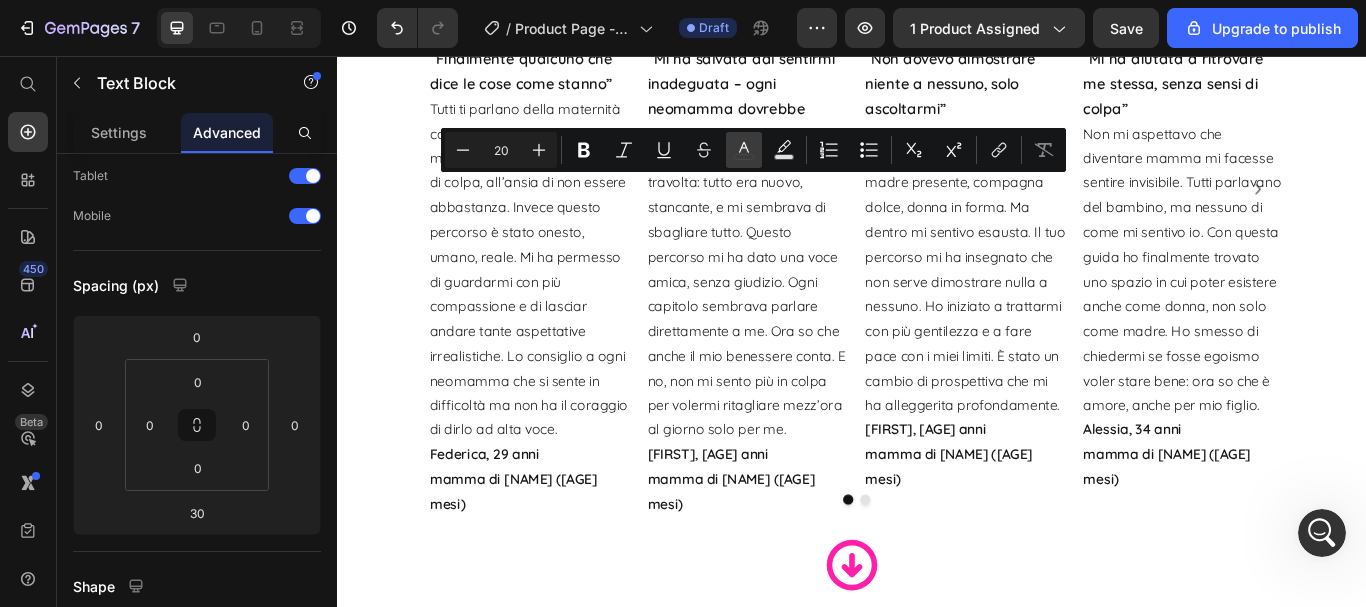 click 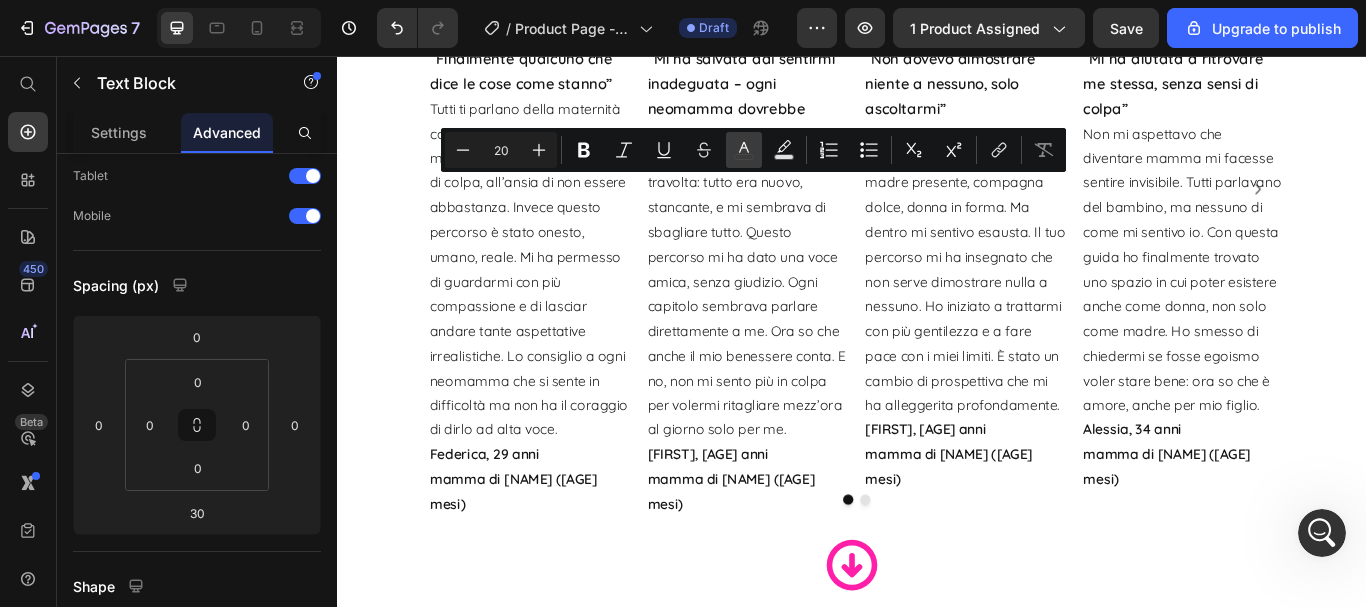 type on "151515" 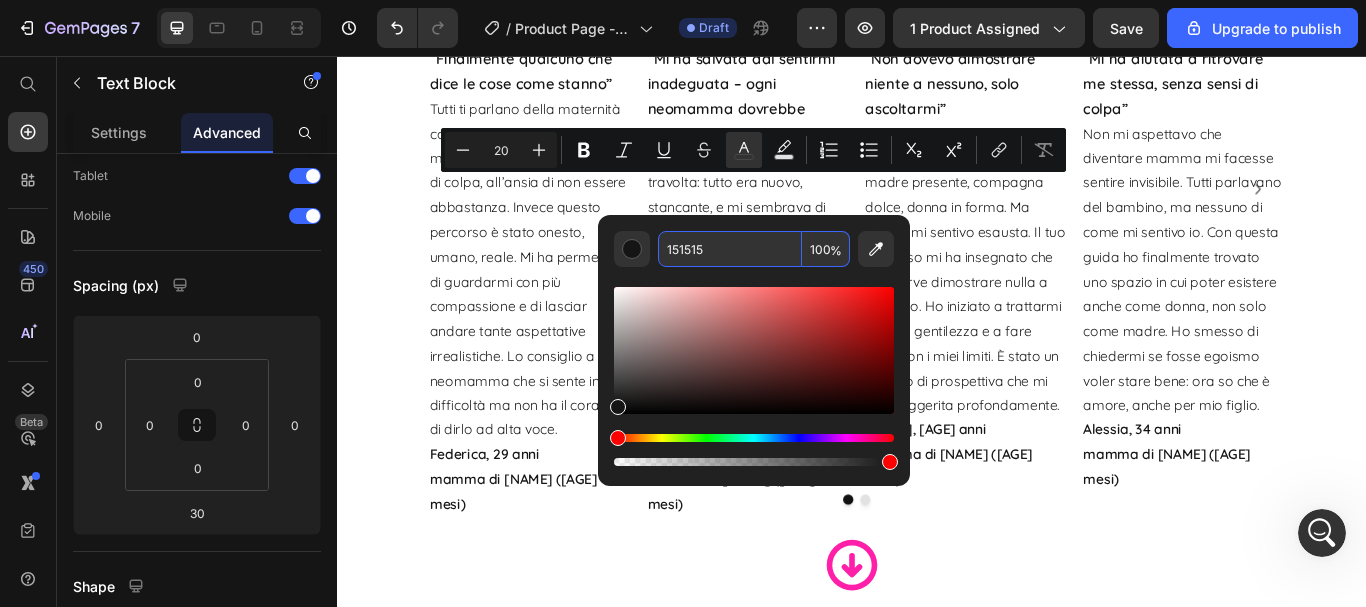 click on "151515" at bounding box center (730, 249) 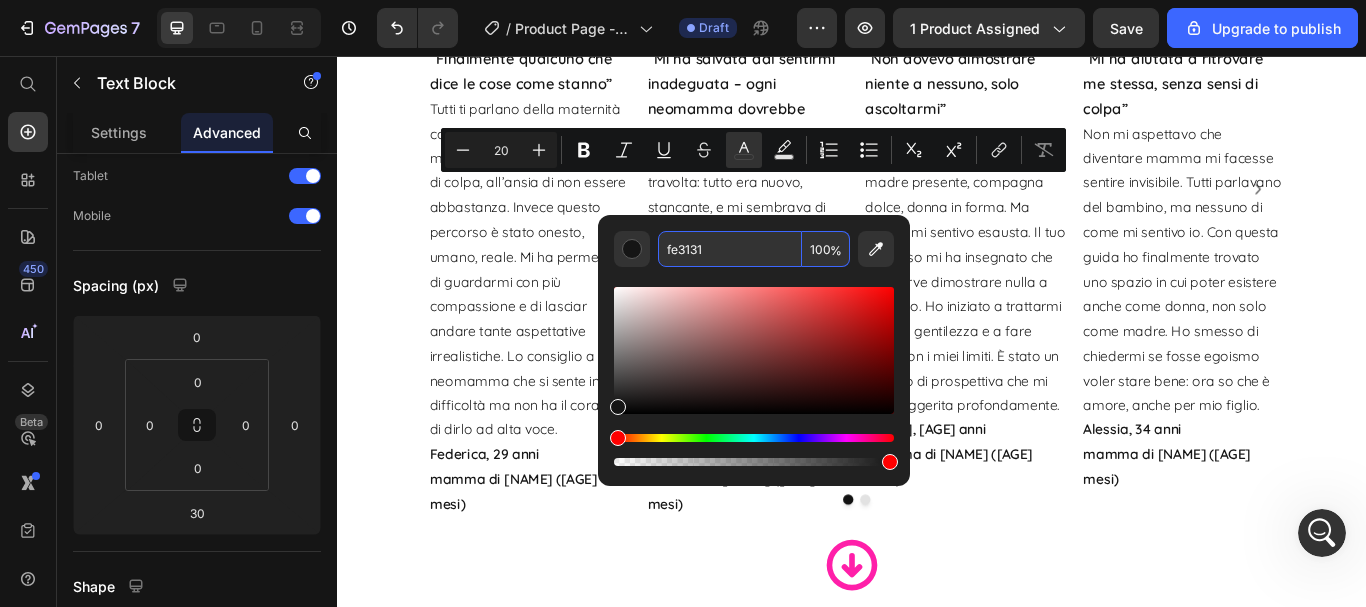 type on "FE3131" 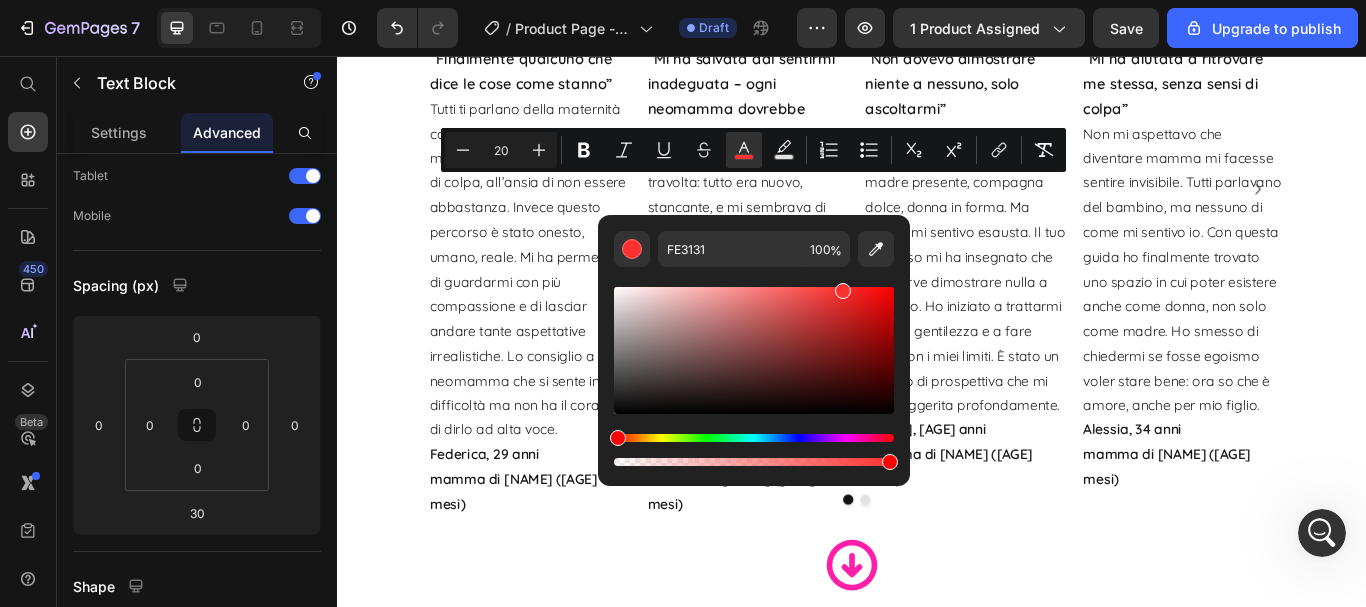 click on "Ti senti stanca, emotivamente fragile  e quasi non ti riconosci più  da quando sei diventata mamma? Heading Row Scopri il  metodo pratico  che sta aiutando tante MAMME COME TE a ritrovare  FORZA ,  AUTOSTIMA ed ENERGIA, comodamente da casa. Text Block Row Per tutte le  neomamme  che vivono il delicato periodo del  post parto , prendersi cura di sé con dolcezza è il modo più semplice, realistico e rassicurante per  ritrovare benessere fisico, mentale ed emotivo. È proprio per questo che abbiamo creato  “RINASCO MAMMA”:  una guida pratica pensata per aiutarti a ritrovare energia, serenità e fiducia in te stessa già dai  primi 15 giorni . Senza pressioni, senza sensi di colpa , anche se sei stanca, ti senti confusa, hai sbalzi d’umore o hai perso di vista chi sei. Text Block Image €37,00 Product Price €89,00 Product Price Row Scarica ora la tua guida e ricomincia da te! Add to Cart Product Row Row Text Block 14 Ore 59 Minuti 17 Secondi Countdown Timer Affrettati  l'offerta è valida    30 Row" at bounding box center (937, 4000) 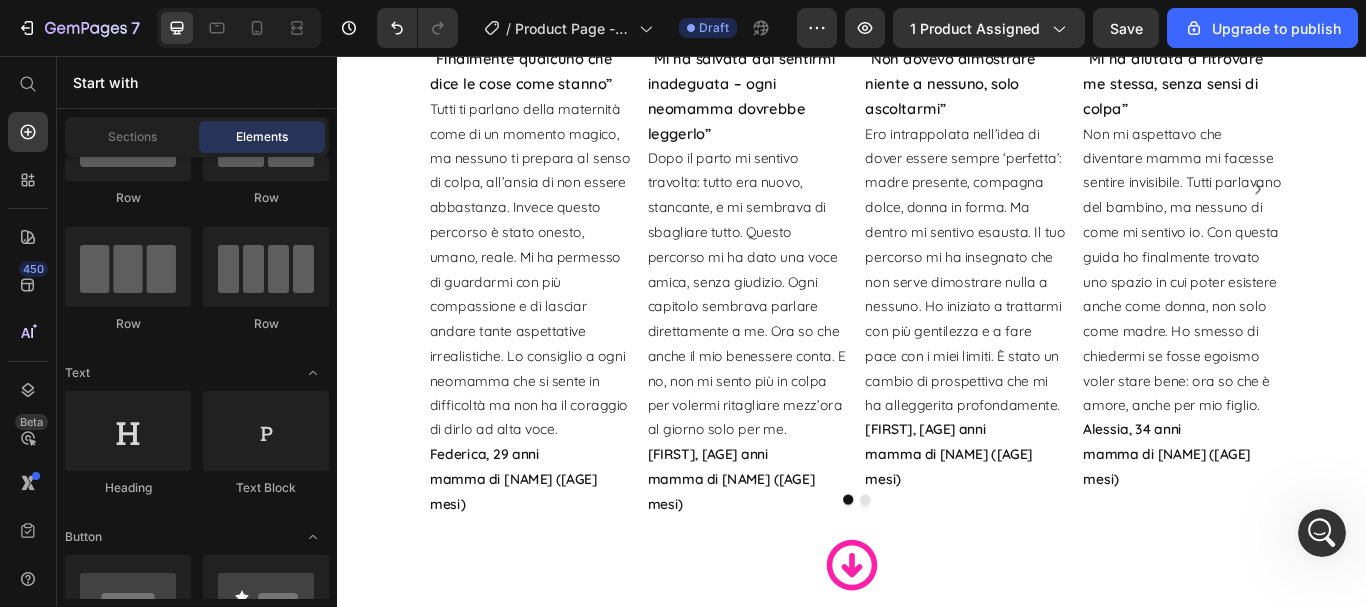 click on "Non lasciarti sfuggire questa occasione!" at bounding box center (937, -505) 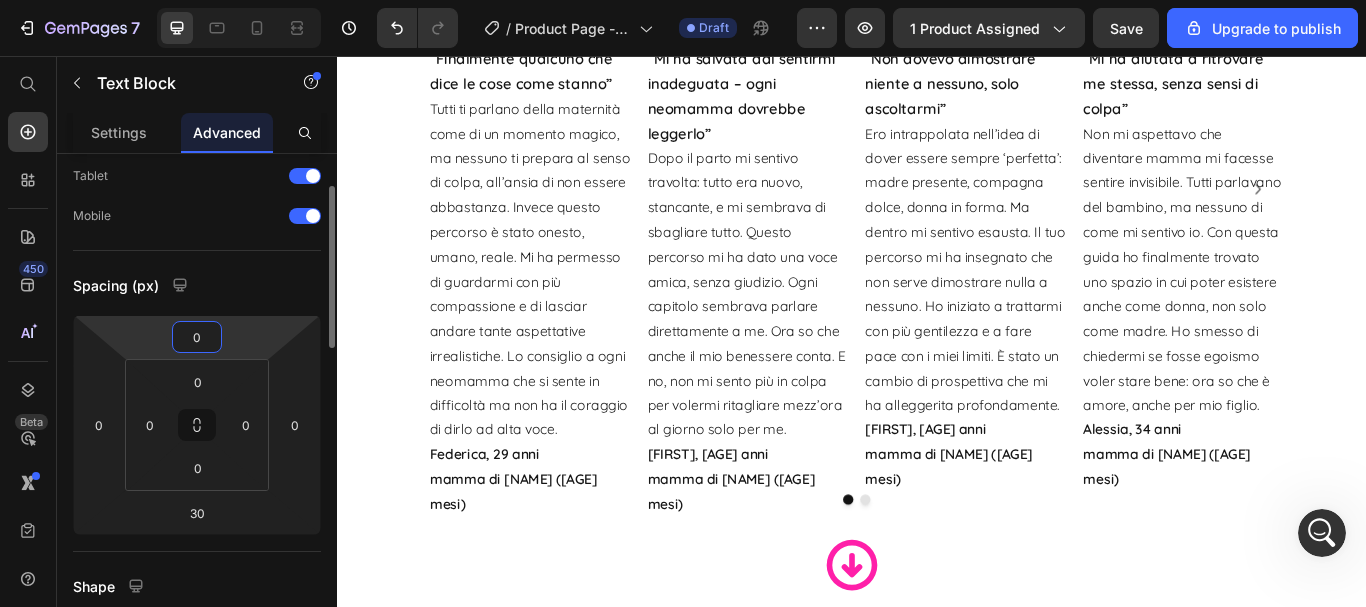 click on "0" at bounding box center [197, 337] 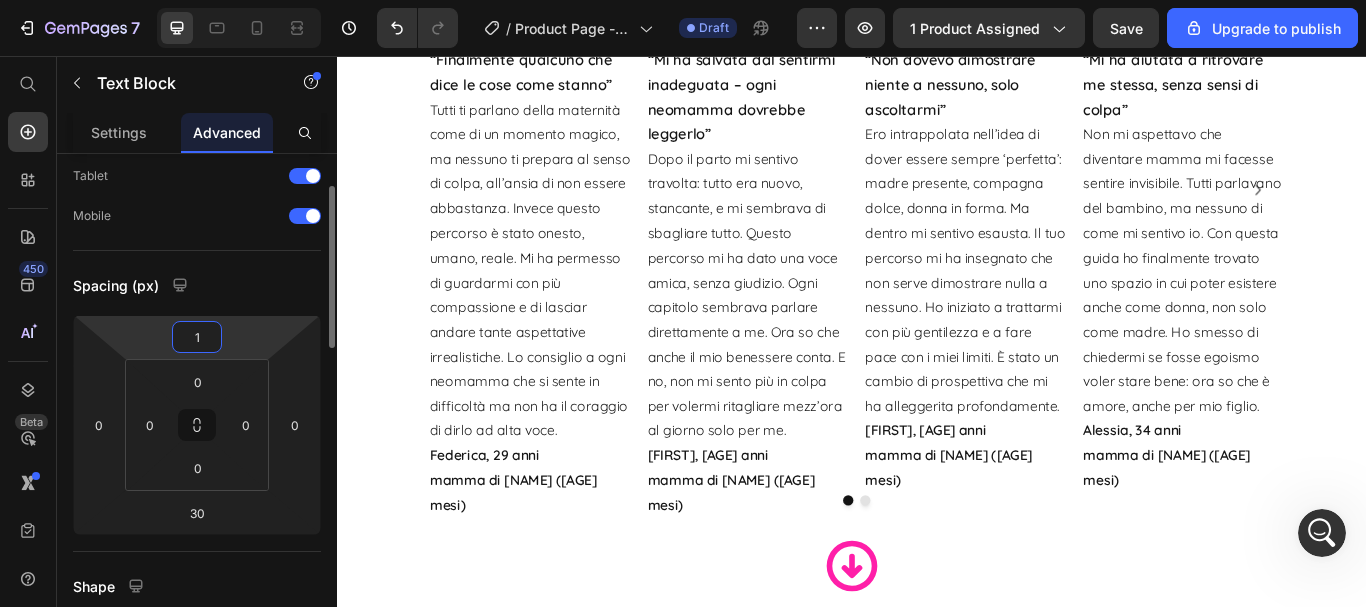 type on "10" 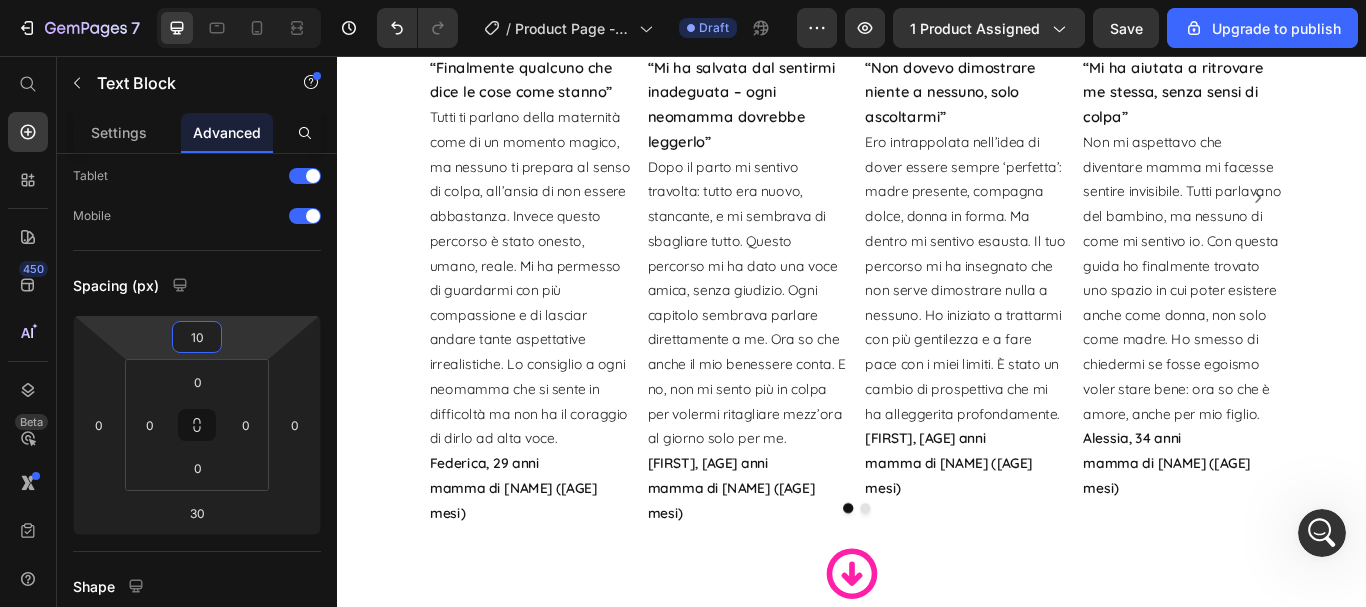 click on "Ti senti stanca, emotivamente fragile  e quasi non ti riconosci più  da quando sei diventata mamma? Heading Row Scopri il  metodo pratico  che sta aiutando tante MAMME COME TE a ritrovare  FORZA ,  AUTOSTIMA ed ENERGIA, comodamente da casa. Text Block Row Per tutte le  neomamme  che vivono il delicato periodo del  post parto , prendersi cura di sé con dolcezza è il modo più semplice, realistico e rassicurante per  ritrovare benessere fisico, mentale ed emotivo. È proprio per questo che abbiamo creato  “RINASCO MAMMA”:  una guida pratica pensata per aiutarti a ritrovare energia, serenità e fiducia in te stessa già dai  primi 15 giorni . Senza pressioni, senza sensi di colpa , anche se sei stanca, ti senti confusa, hai sbalzi d’umore o hai perso di vista chi sei. Text Block Image €37,00 Product Price €89,00 Product Price Row Scarica ora la tua guida e ricomincia da te! Add to Cart Product Row Row Text Block 14 Ore 59 Minuti 10 Secondi Countdown Timer Affrettati  l'offerta è valida    30 Row" at bounding box center (937, 4005) 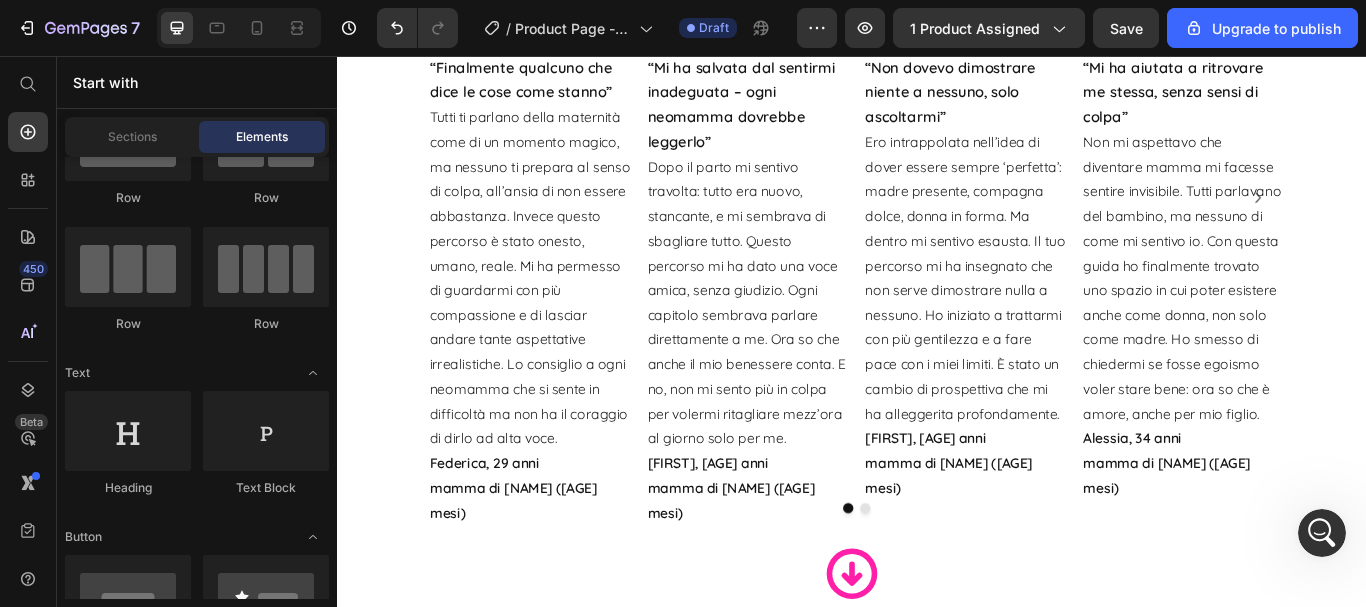 click on "Non lasciarti sfuggire questa occasione!" at bounding box center [937, -495] 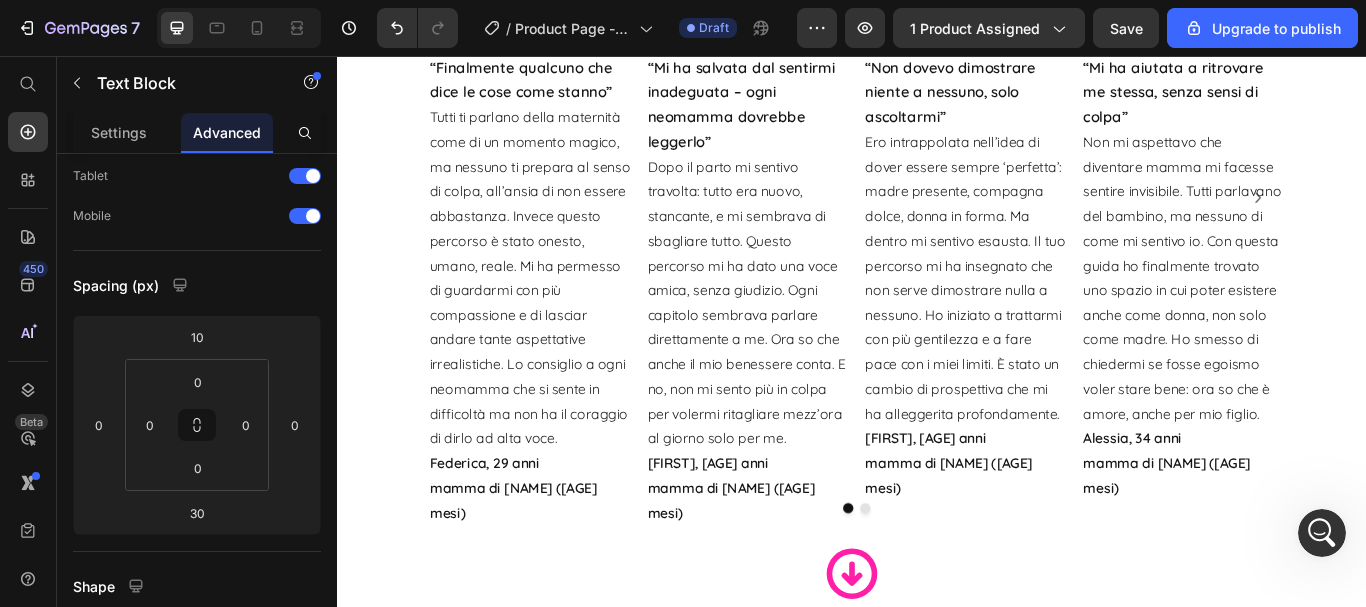 click 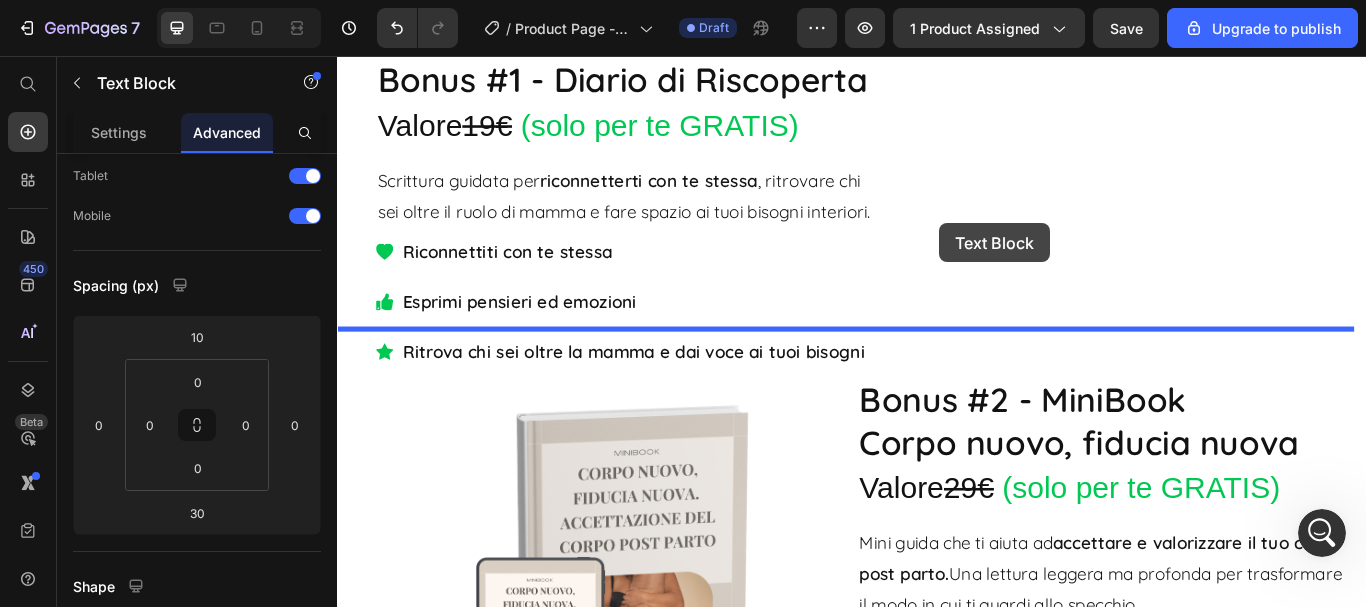scroll, scrollTop: 7093, scrollLeft: 0, axis: vertical 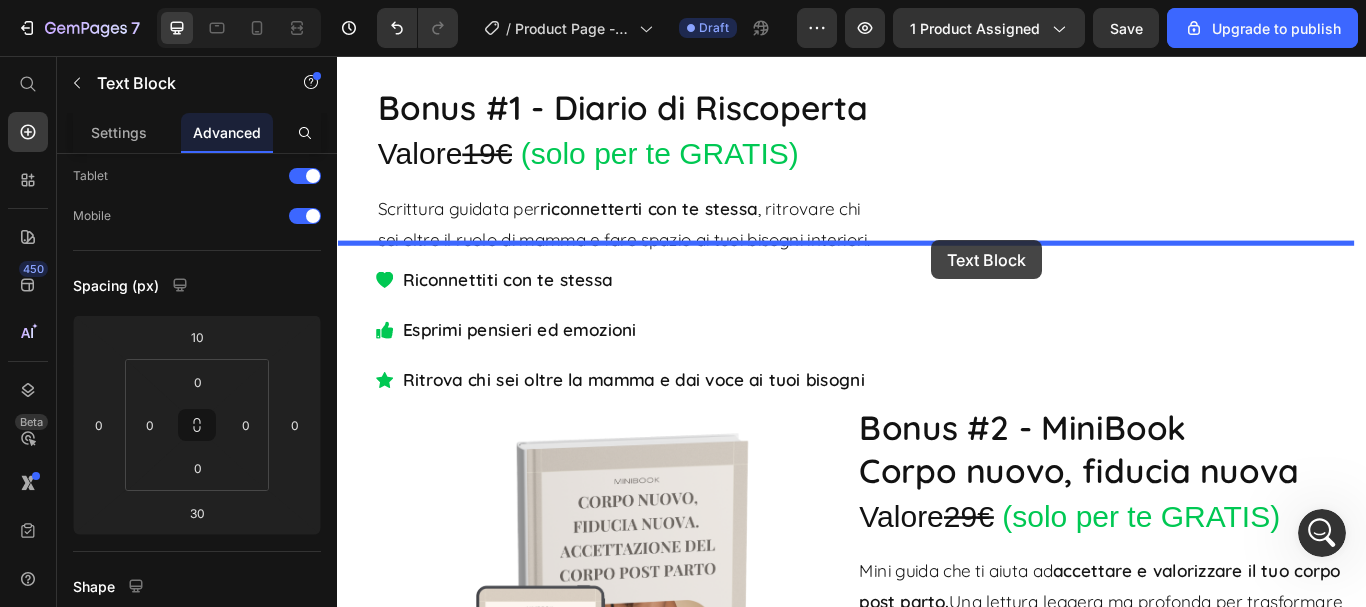 drag, startPoint x: 1250, startPoint y: 352, endPoint x: 1030, endPoint y: 271, distance: 234.43762 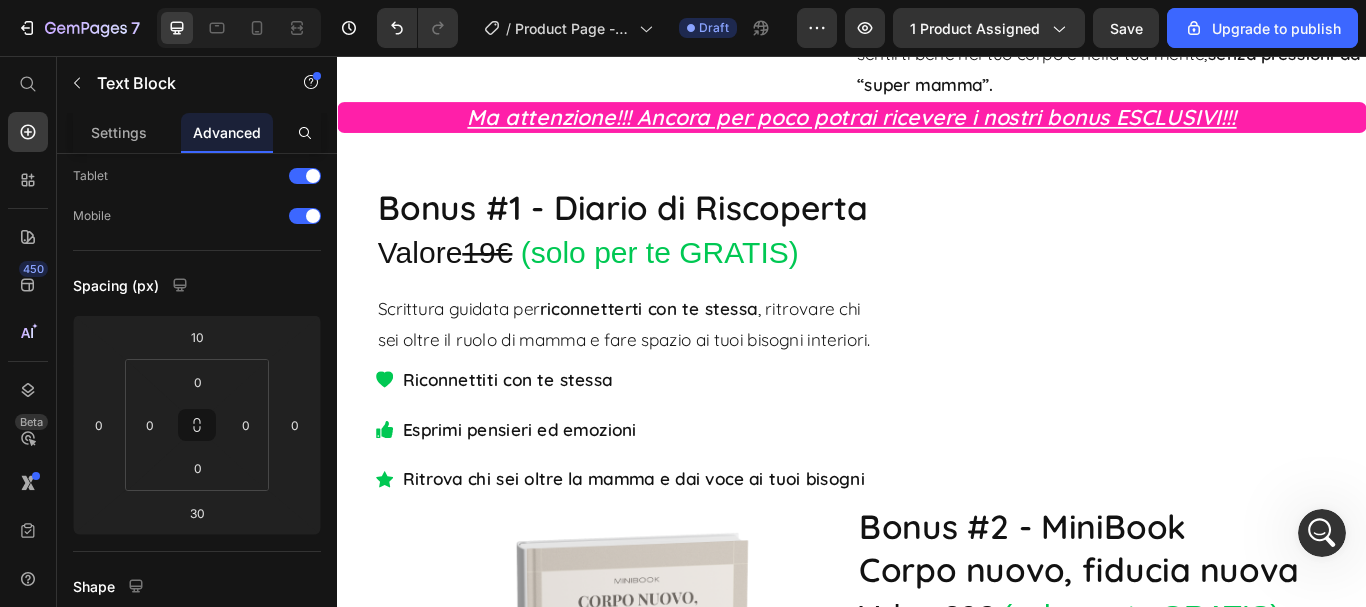 click on "Affrettati   l'offerta è valida  SOLO per 24 ore , dopodichè il prezzo salirà e i bonus non saranno più inclusi." at bounding box center [937, -417] 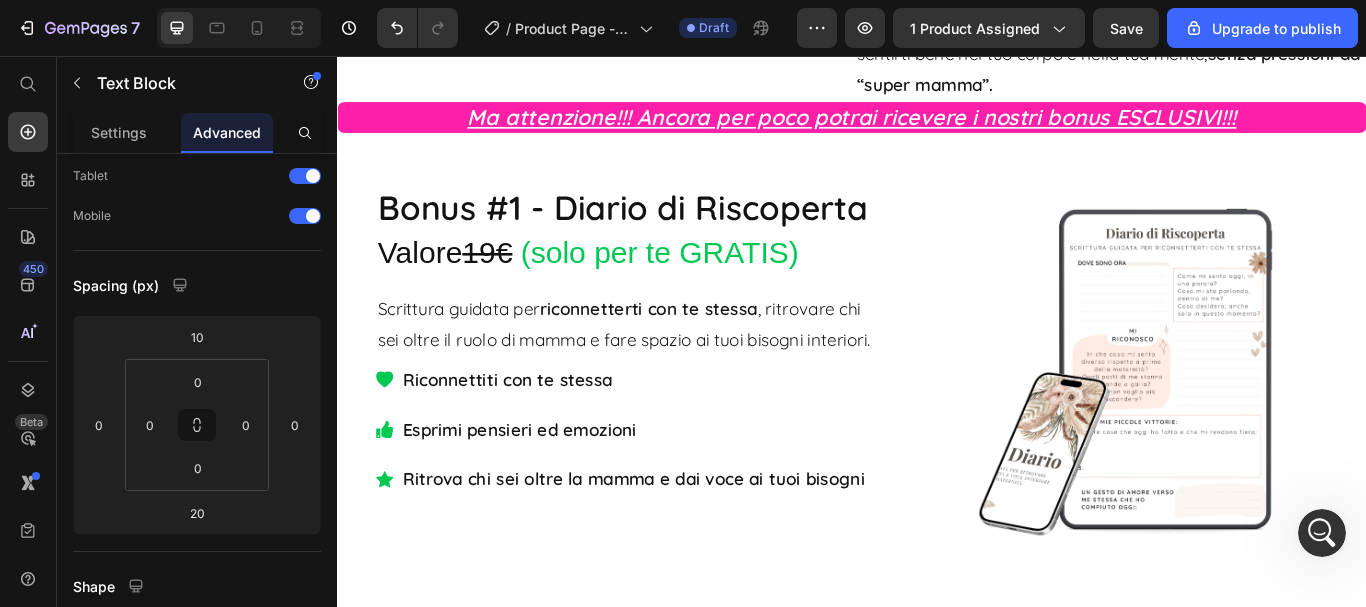 click 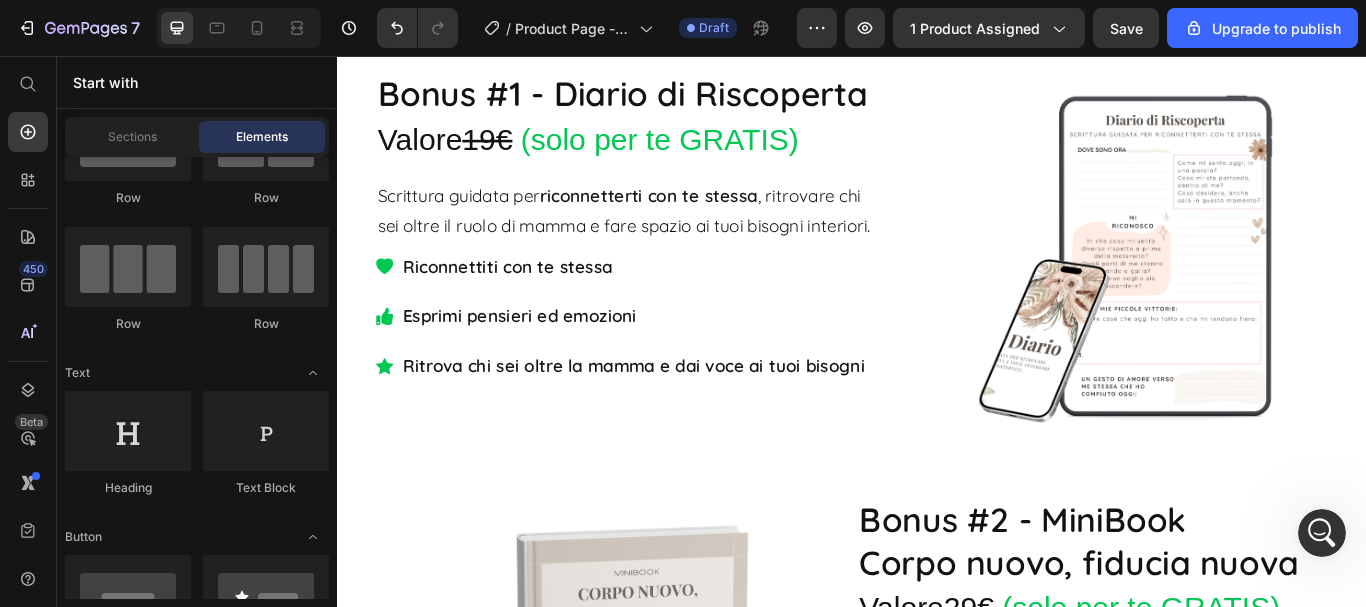 click on "Affrettati  l'offerta è valida  SOLO per 24 ore , dopodichè il prezzo salirà e i bonus non saranno più inclusi." at bounding box center [937, -544] 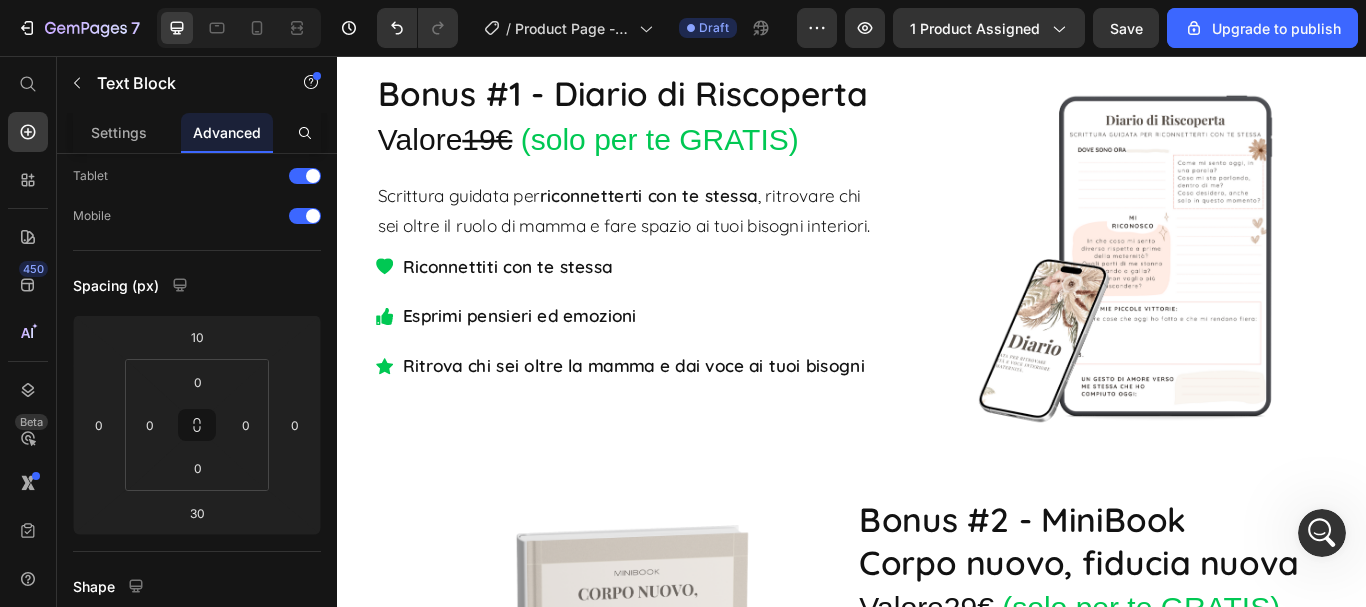 click 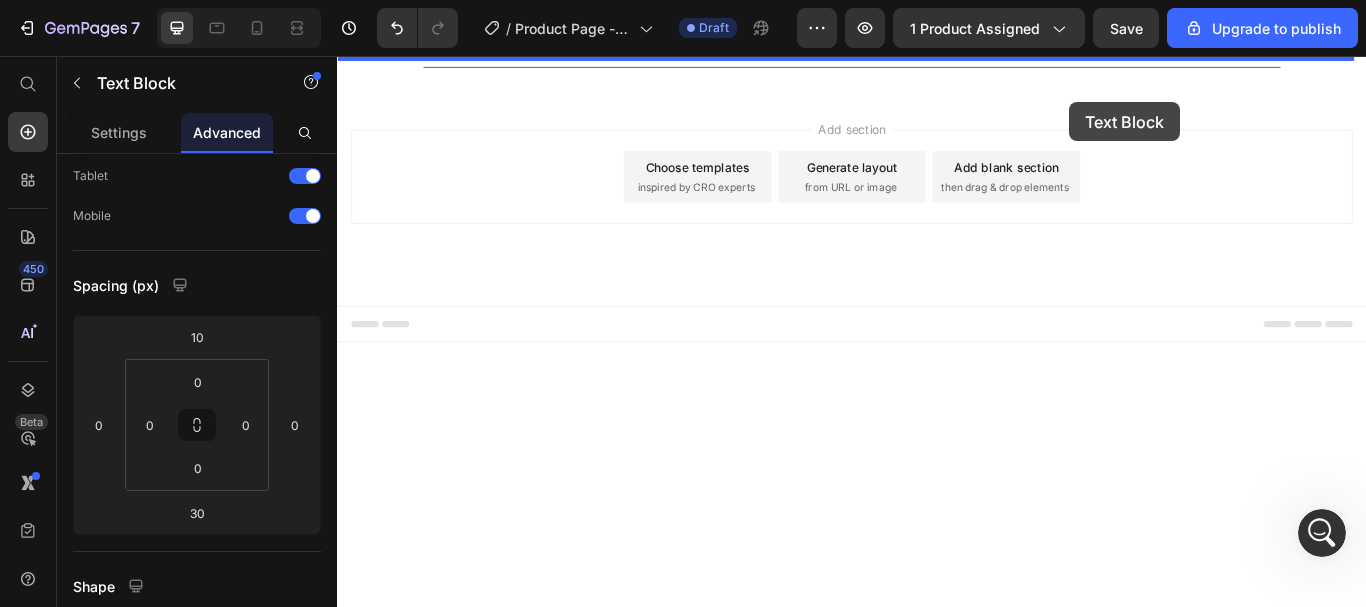 scroll, scrollTop: 13100, scrollLeft: 0, axis: vertical 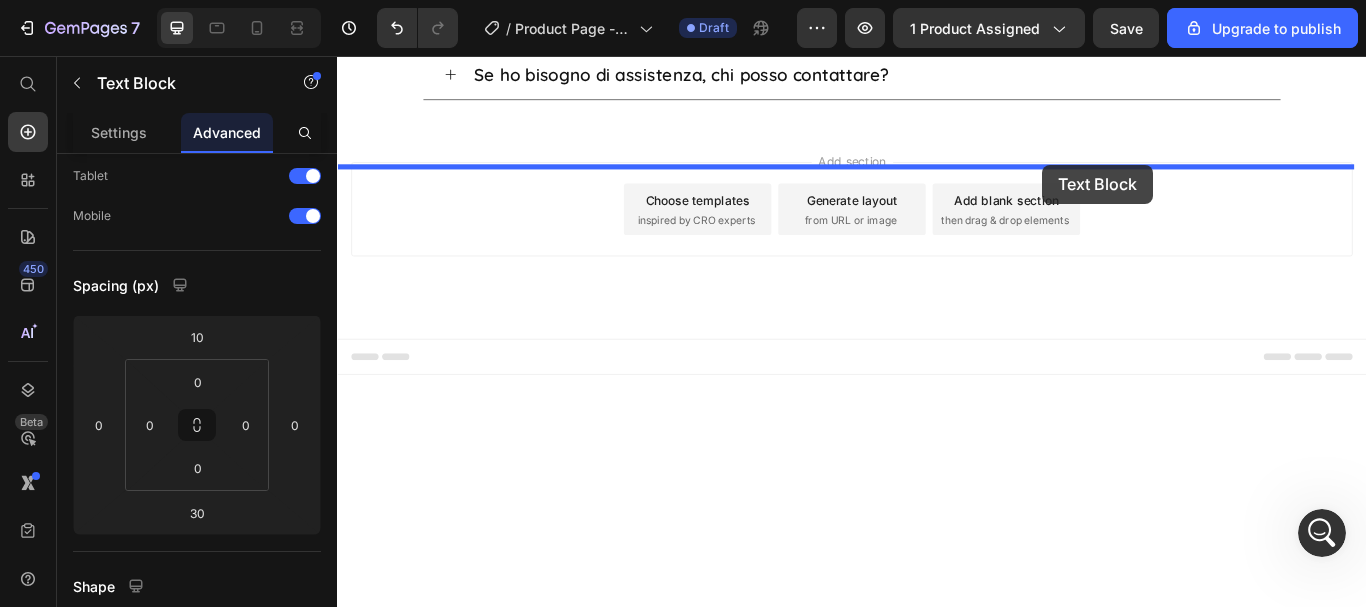 drag, startPoint x: 1272, startPoint y: 400, endPoint x: 1159, endPoint y: 183, distance: 244.65895 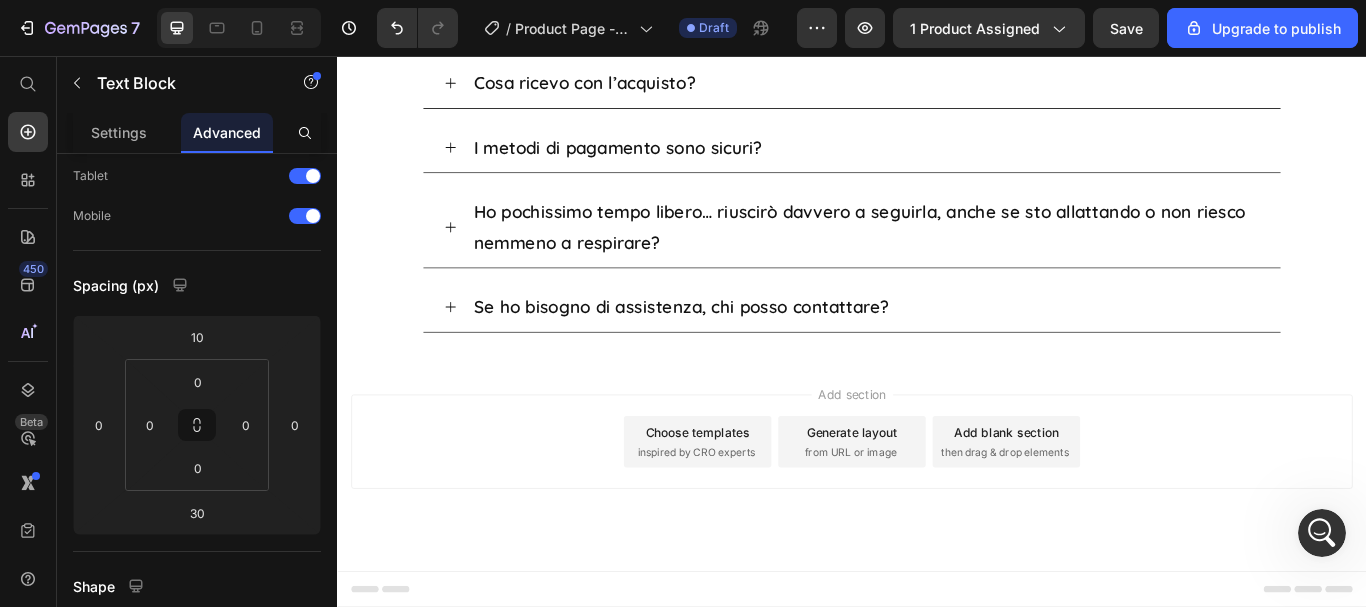 click on "Affrettati   l'offerta è valida  SOLO per 24 ore , dopodichè il prezzo salirà e i bonus non saranno più inclusi." at bounding box center (937, -343) 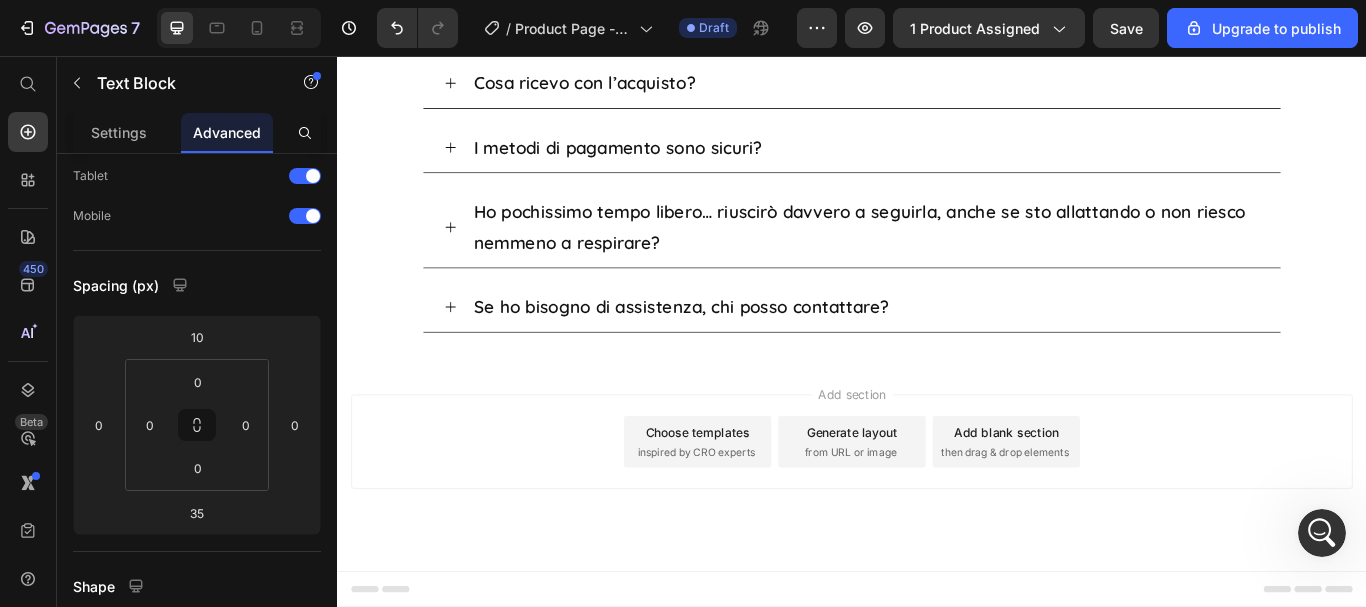 click 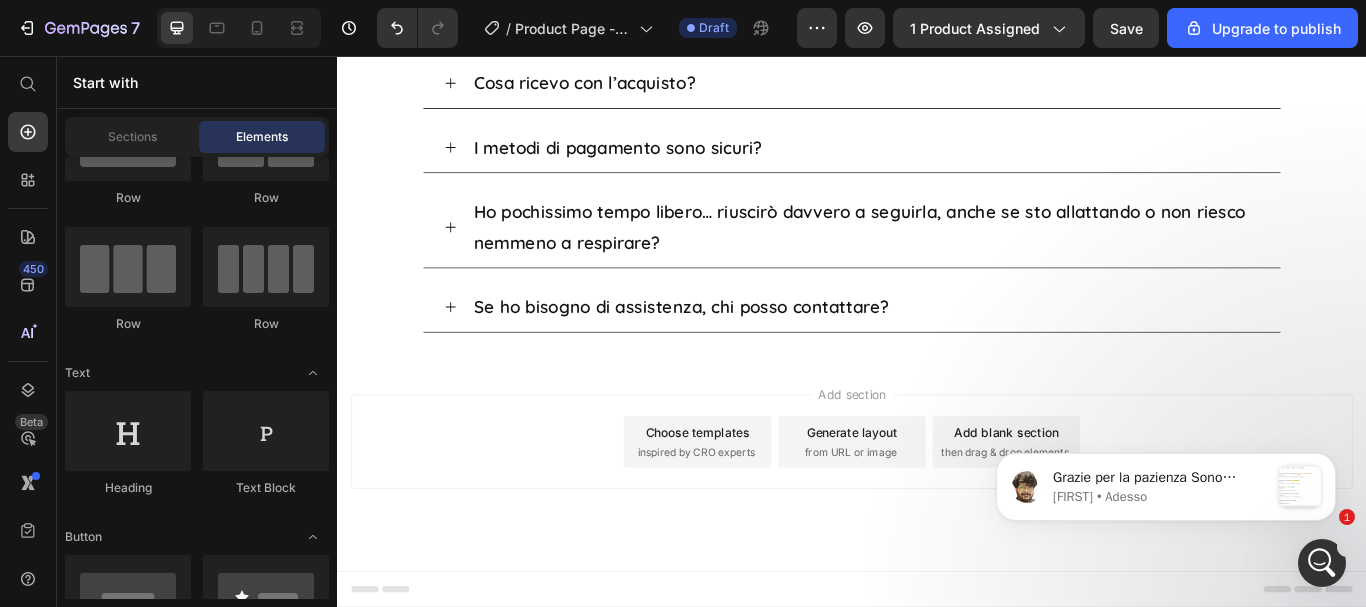 scroll, scrollTop: 0, scrollLeft: 0, axis: both 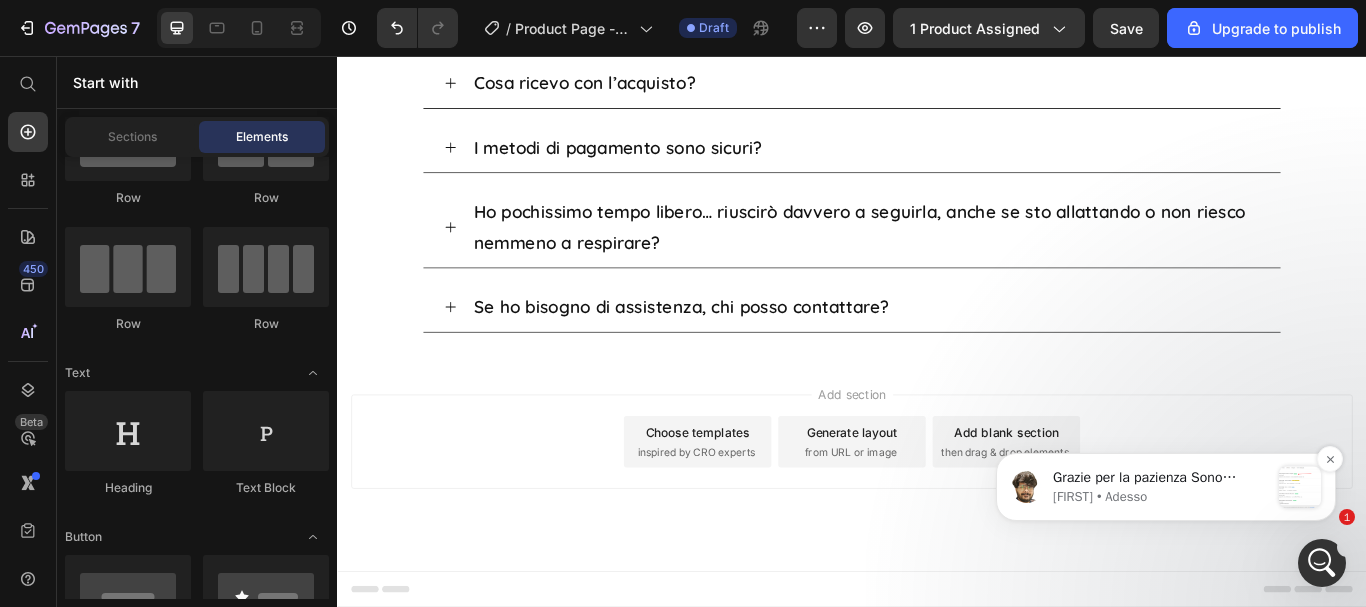 click on "Grazie per la pazienza    Sono riuscito a impostare il modello di prodotto originale Shopify come predefinito   E non pubblicata la pagina del prodotto   Aggiorna la pagina e conferma" at bounding box center (1161, 478) 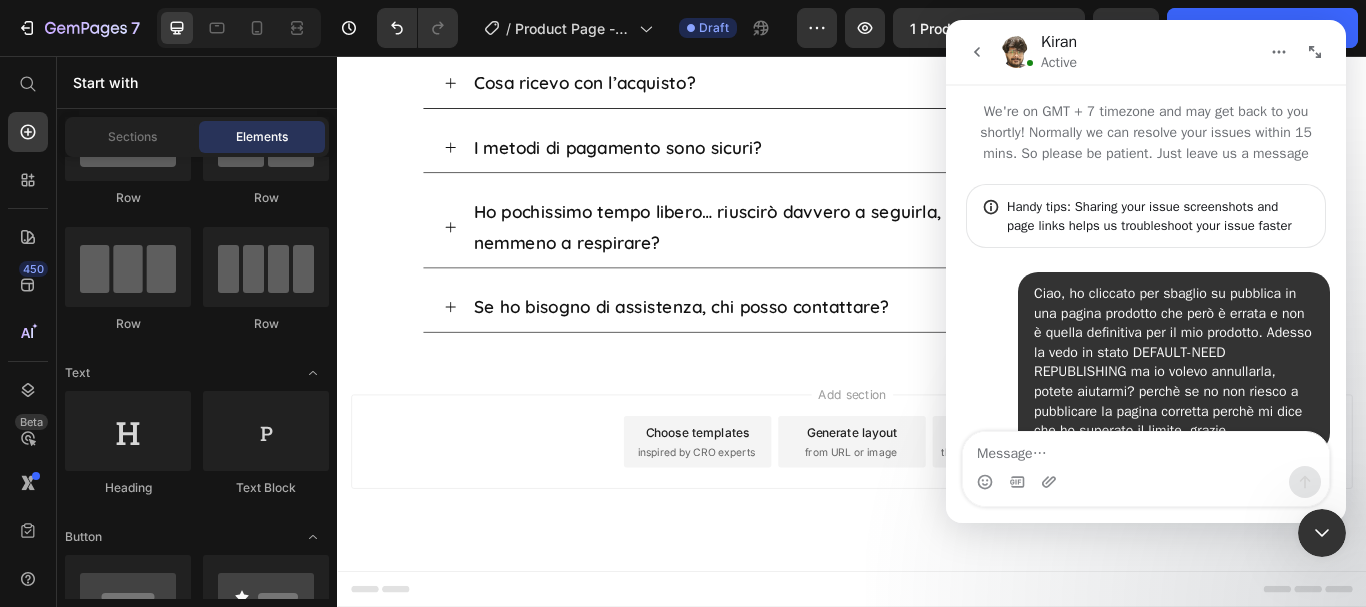scroll, scrollTop: 186, scrollLeft: 0, axis: vertical 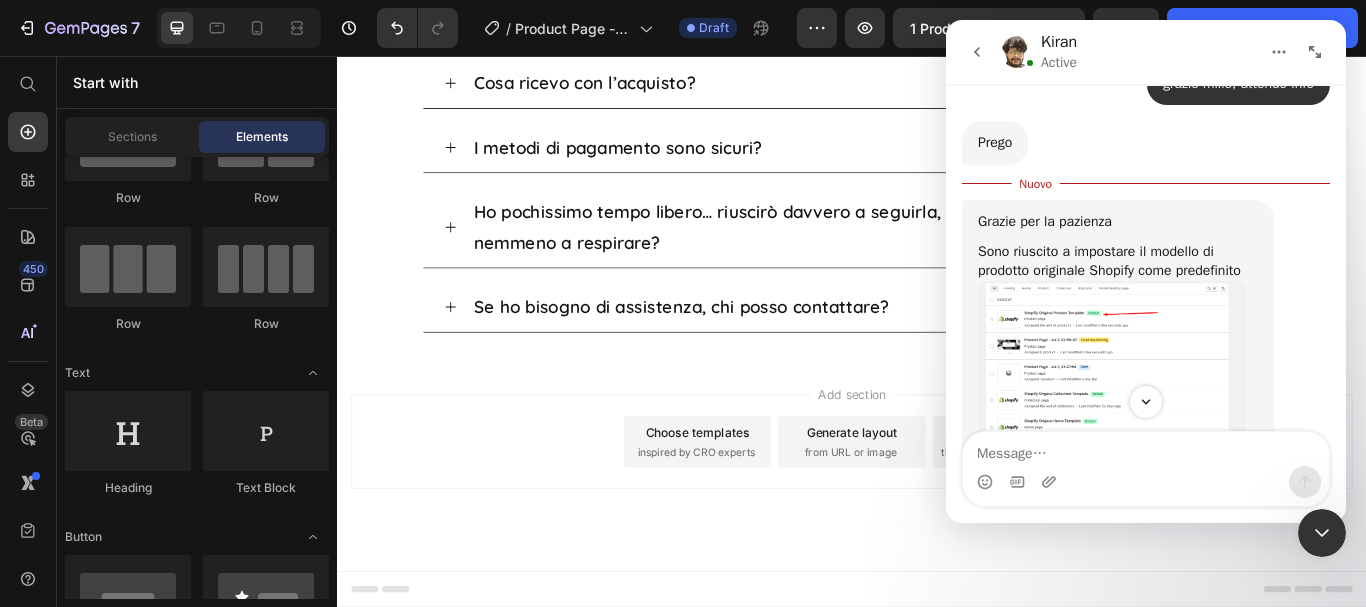 click at bounding box center (1112, 366) 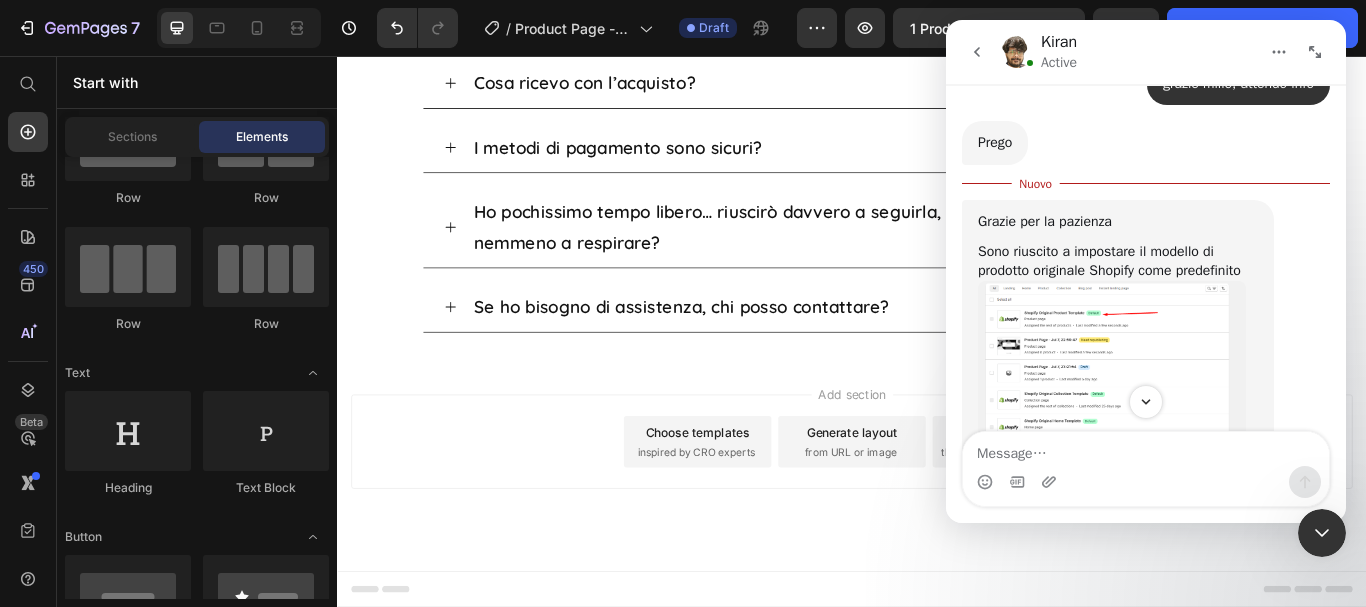 scroll, scrollTop: 0, scrollLeft: 0, axis: both 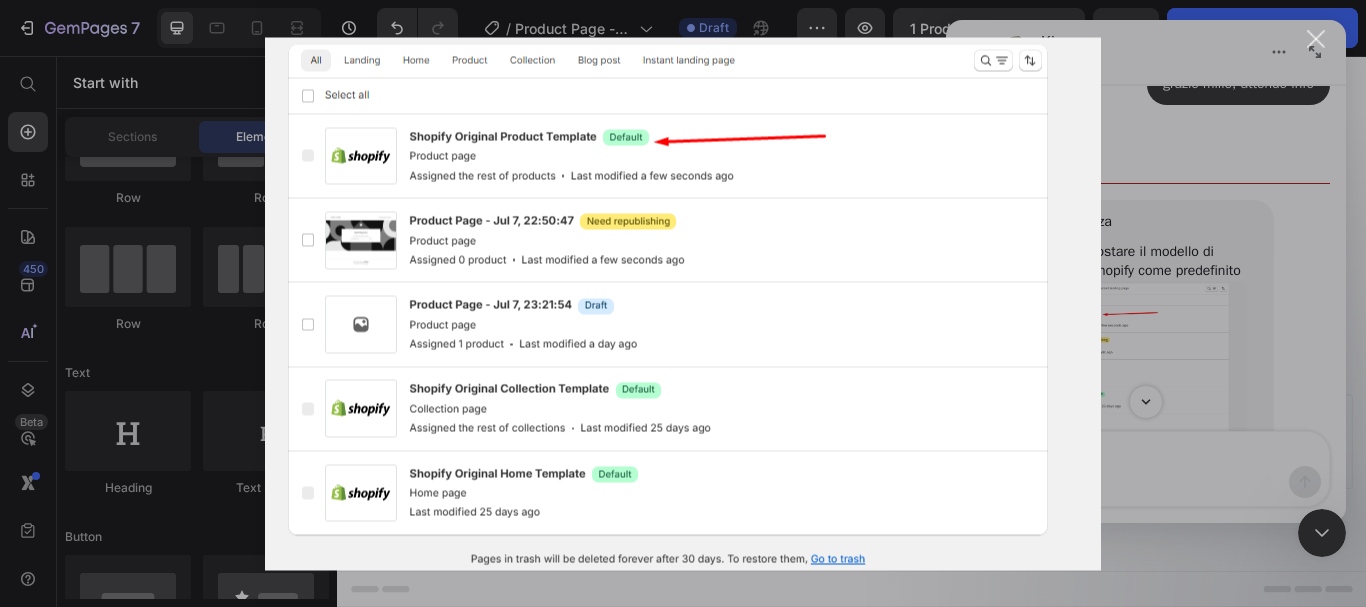 click at bounding box center [1316, 39] 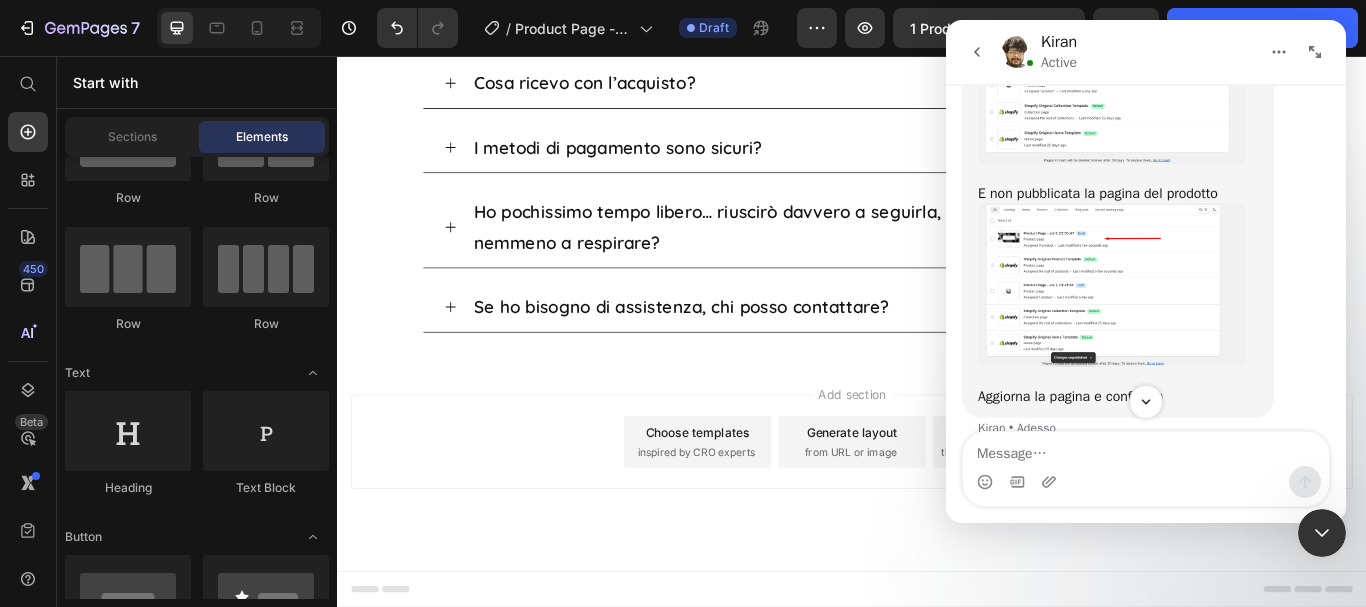 scroll, scrollTop: 3390, scrollLeft: 0, axis: vertical 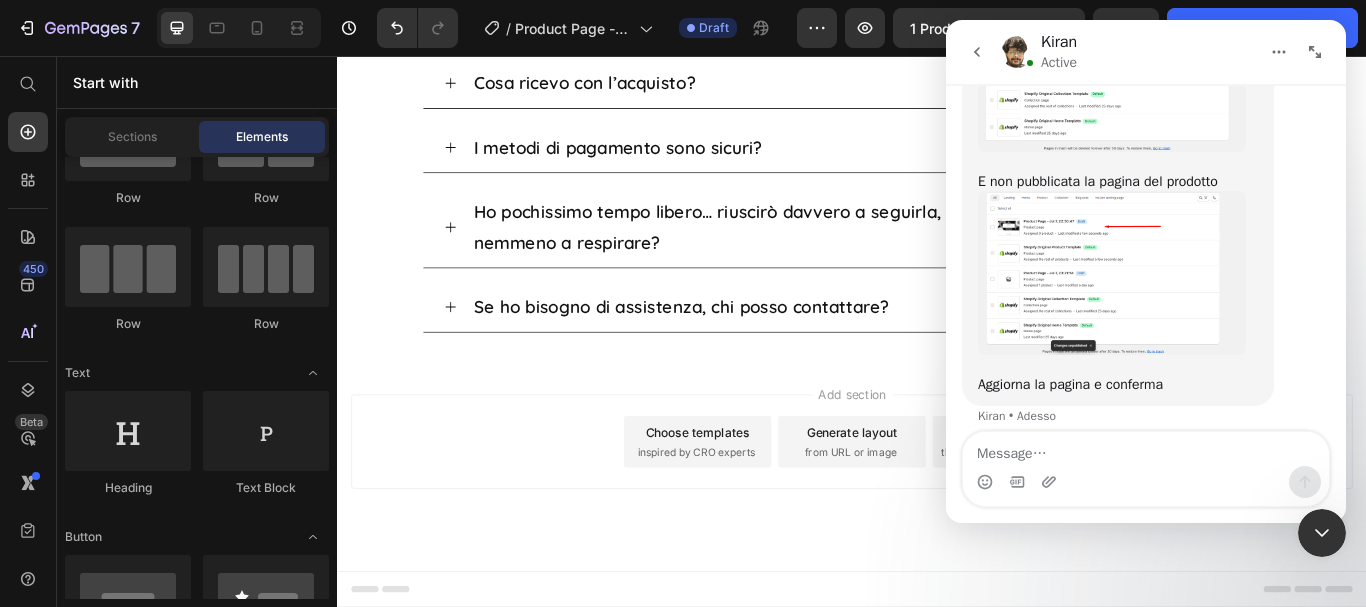 click at bounding box center [1112, 273] 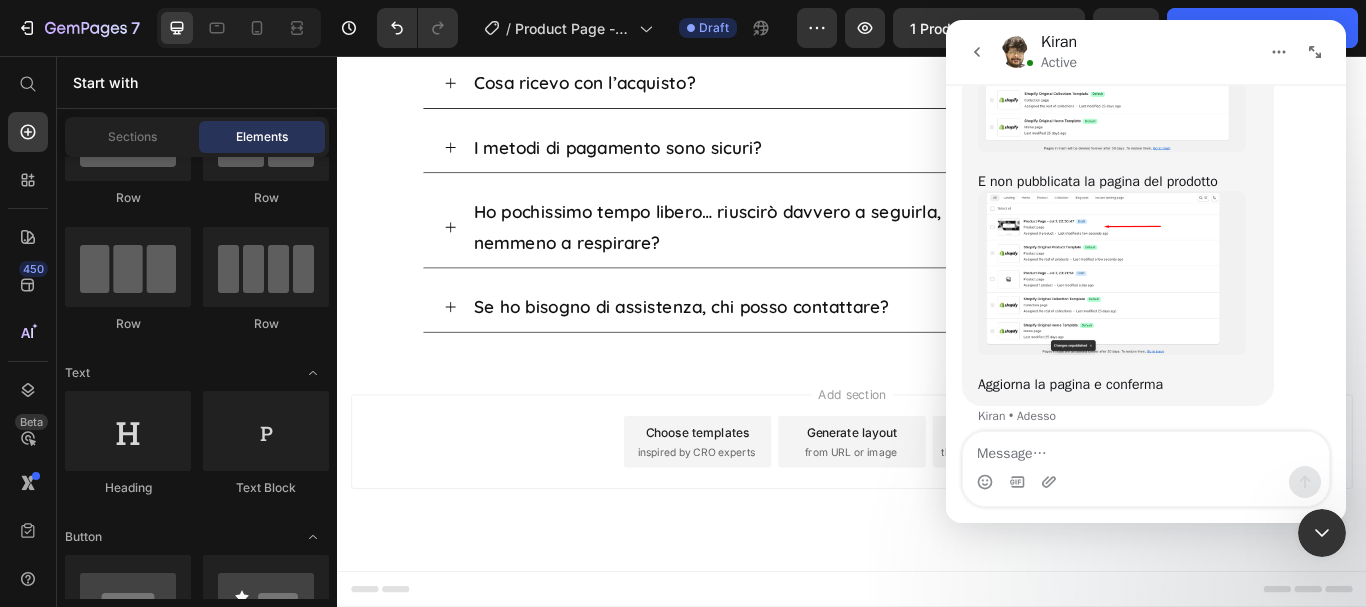scroll, scrollTop: 0, scrollLeft: 0, axis: both 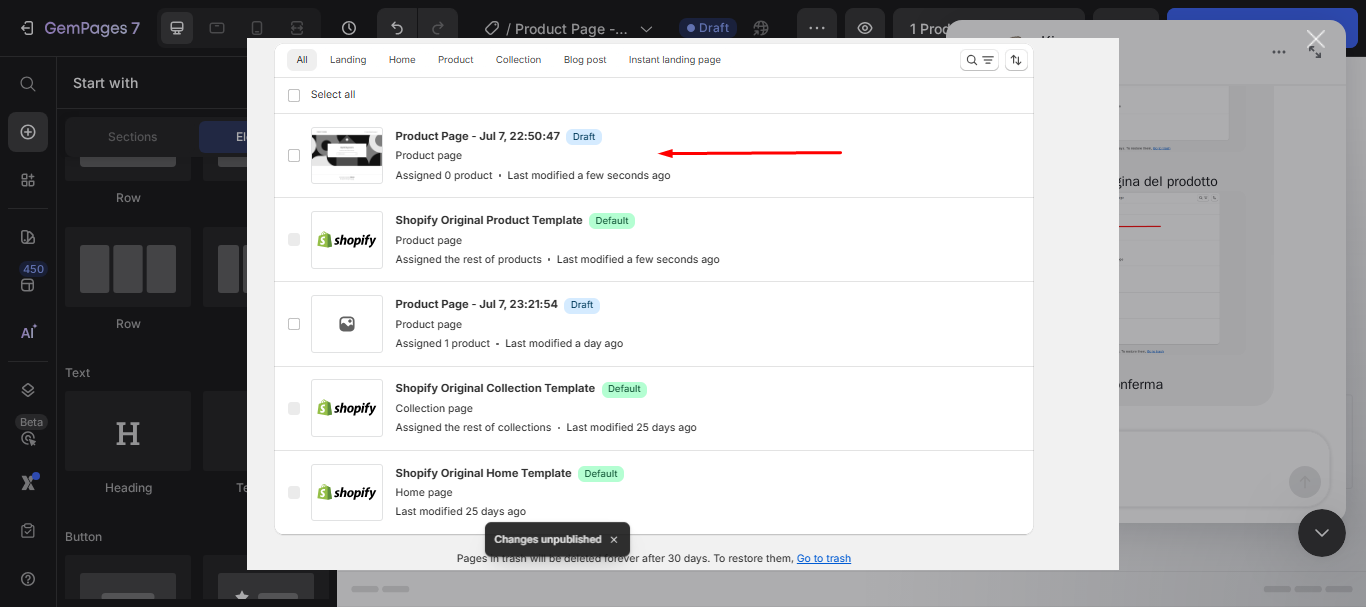 click at bounding box center [1316, 39] 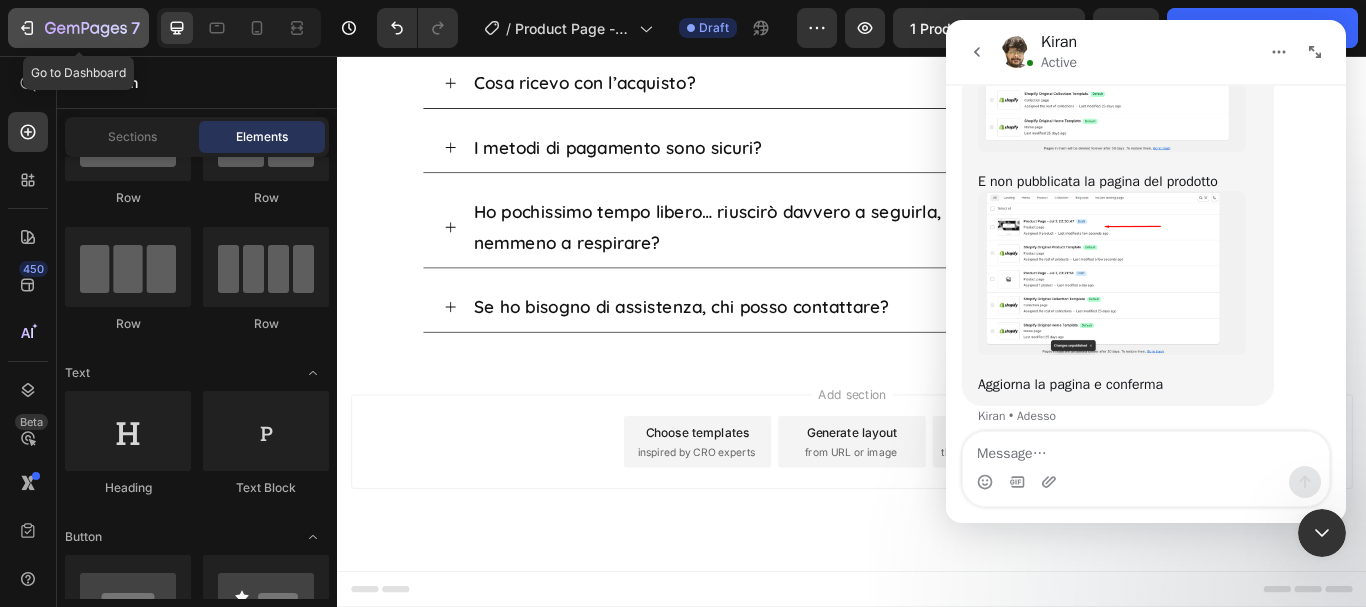 click 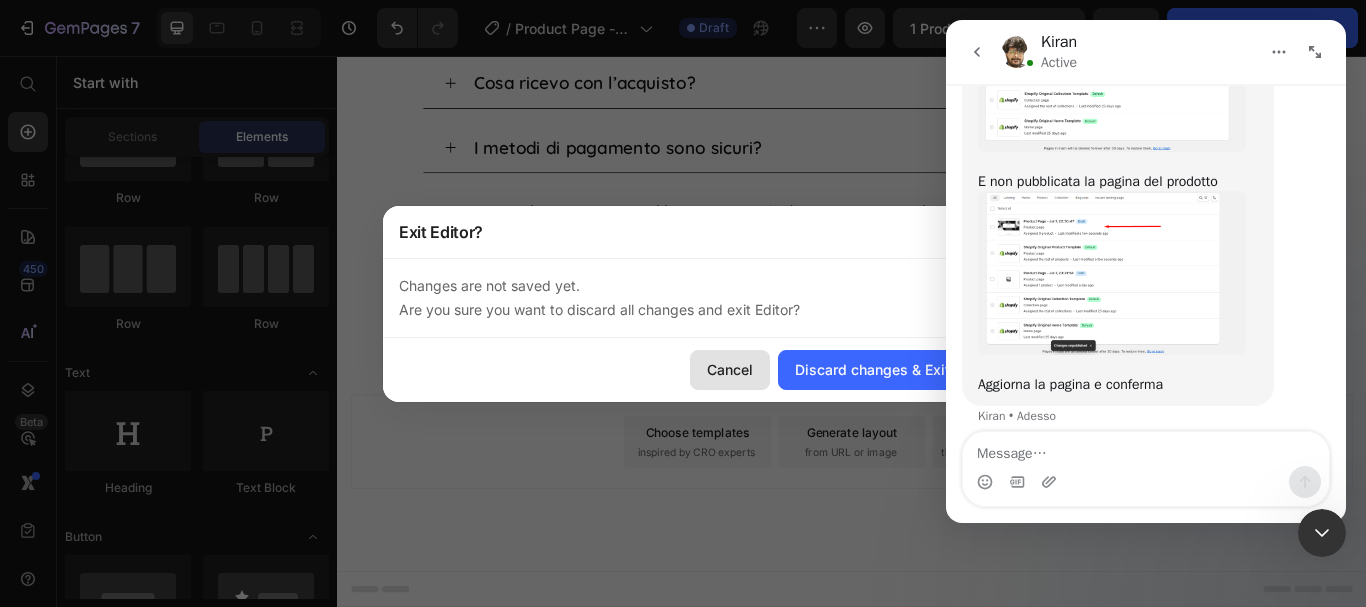 click on "Cancel" at bounding box center (730, 369) 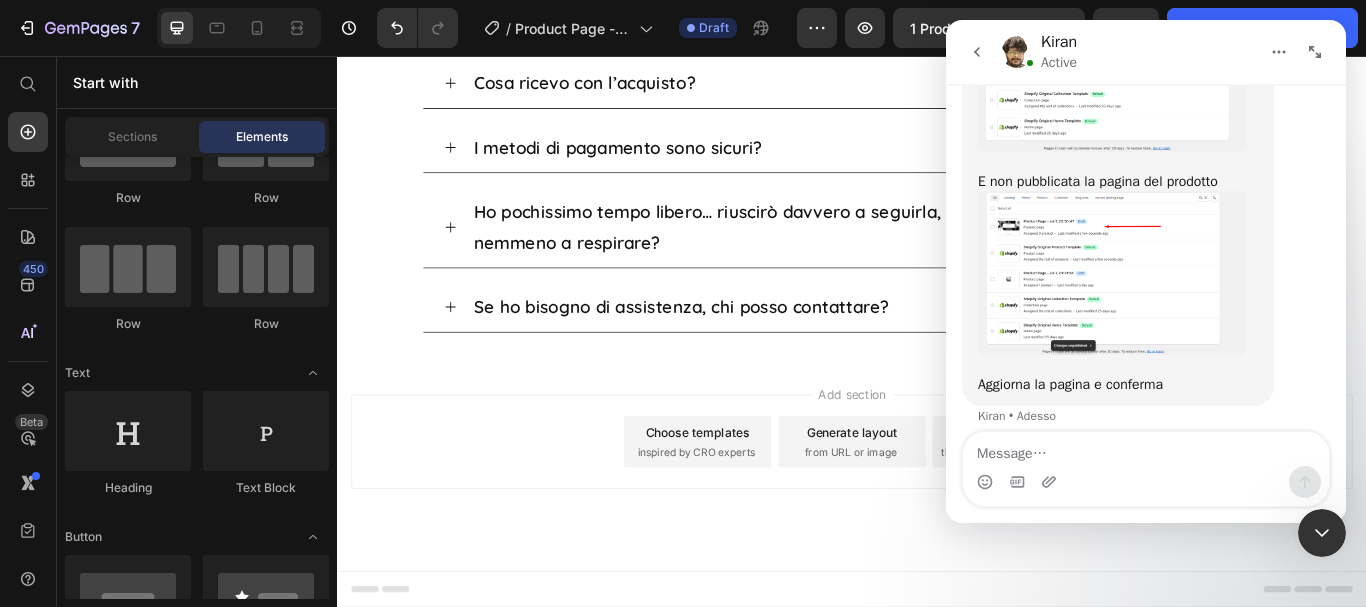 click 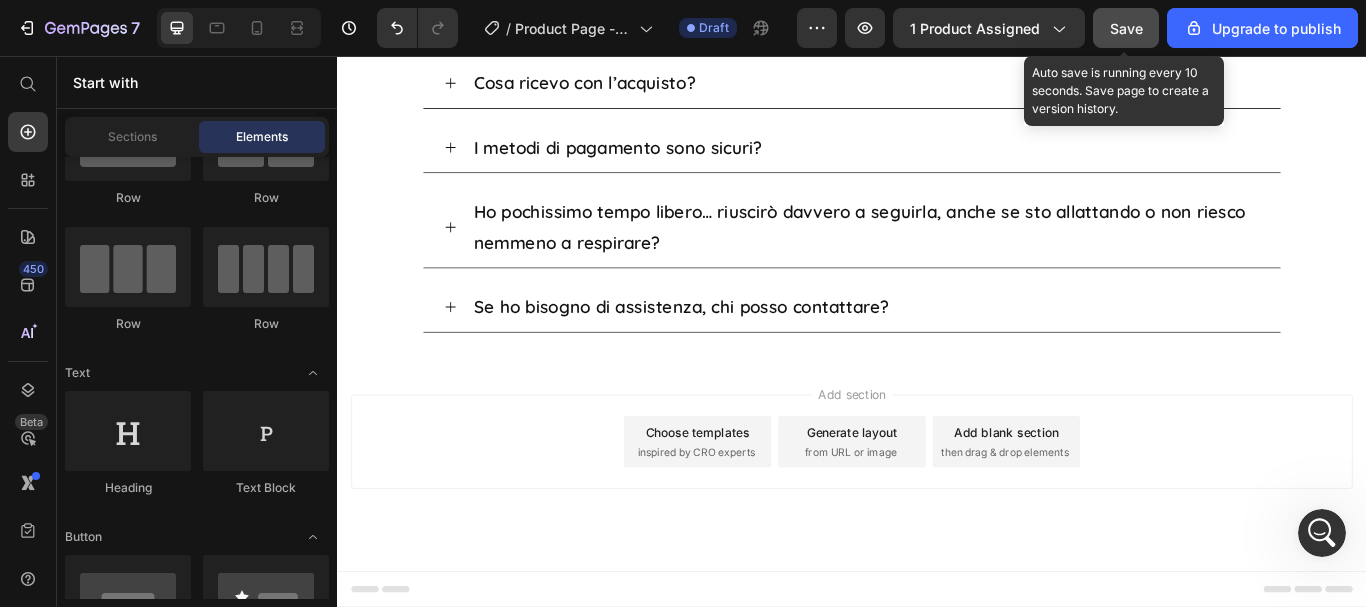 click on "Save" at bounding box center (1126, 28) 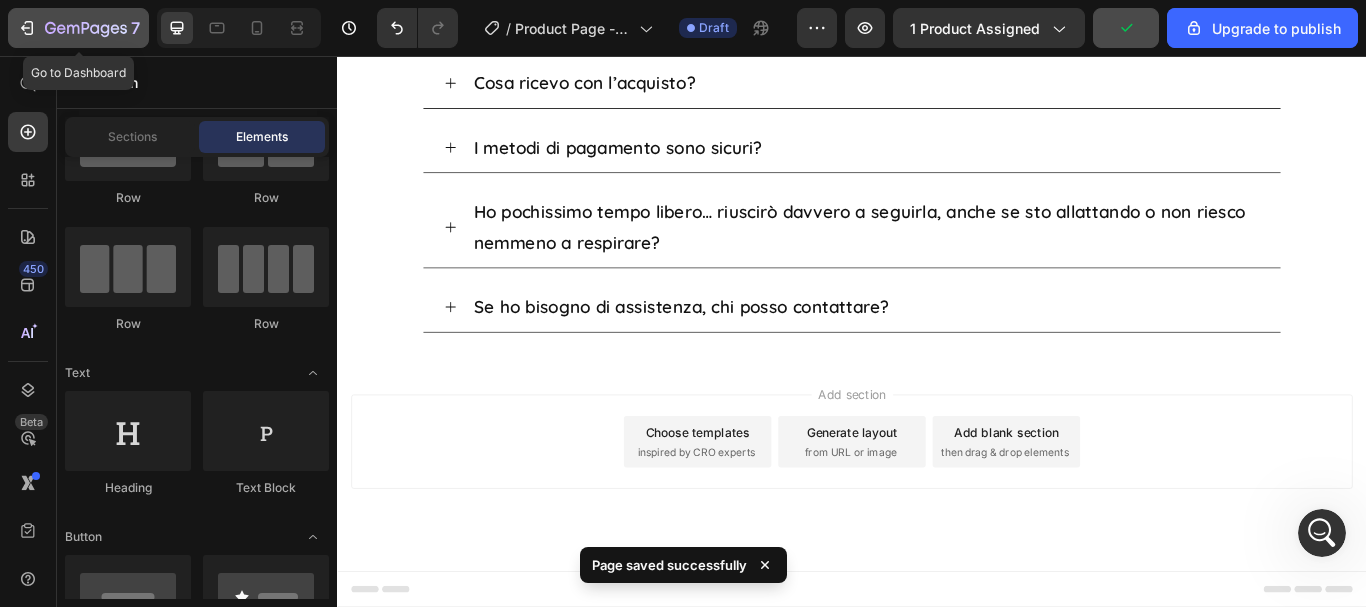 click 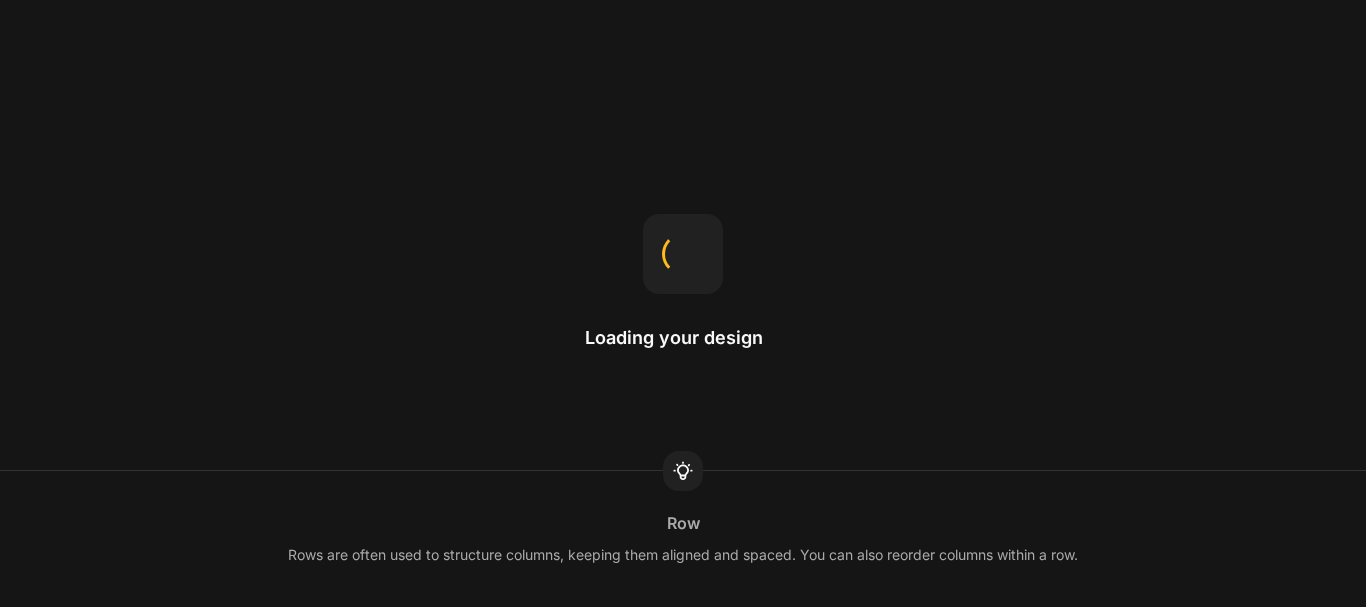scroll, scrollTop: 0, scrollLeft: 0, axis: both 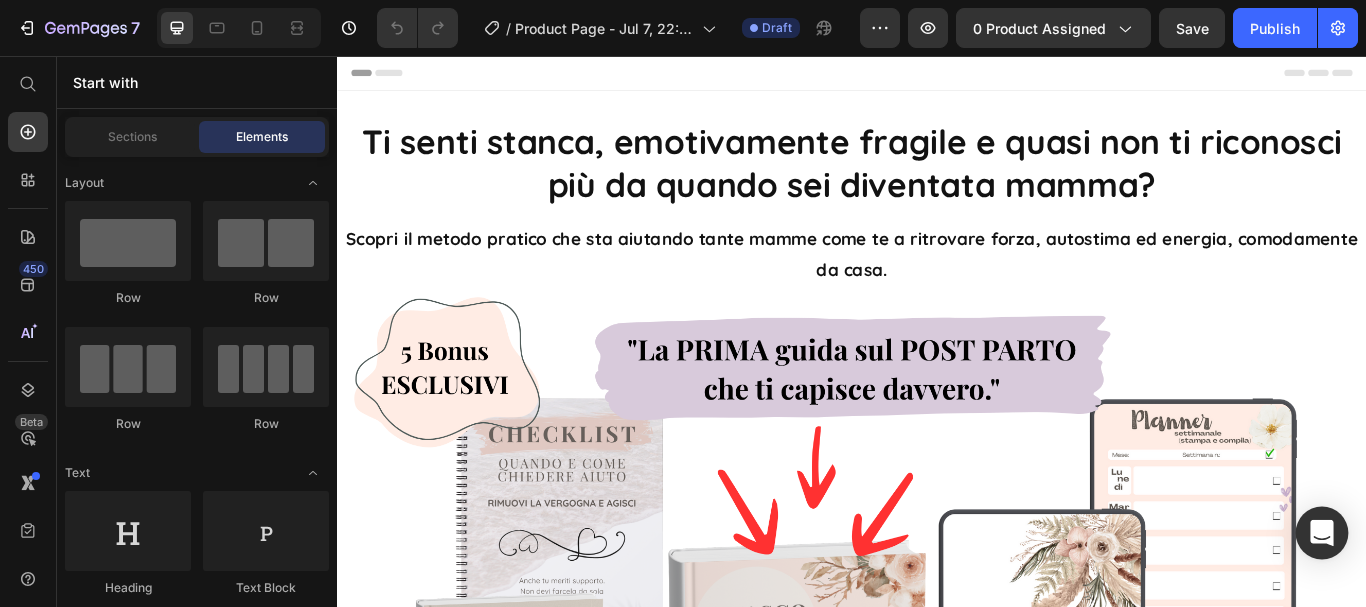 click 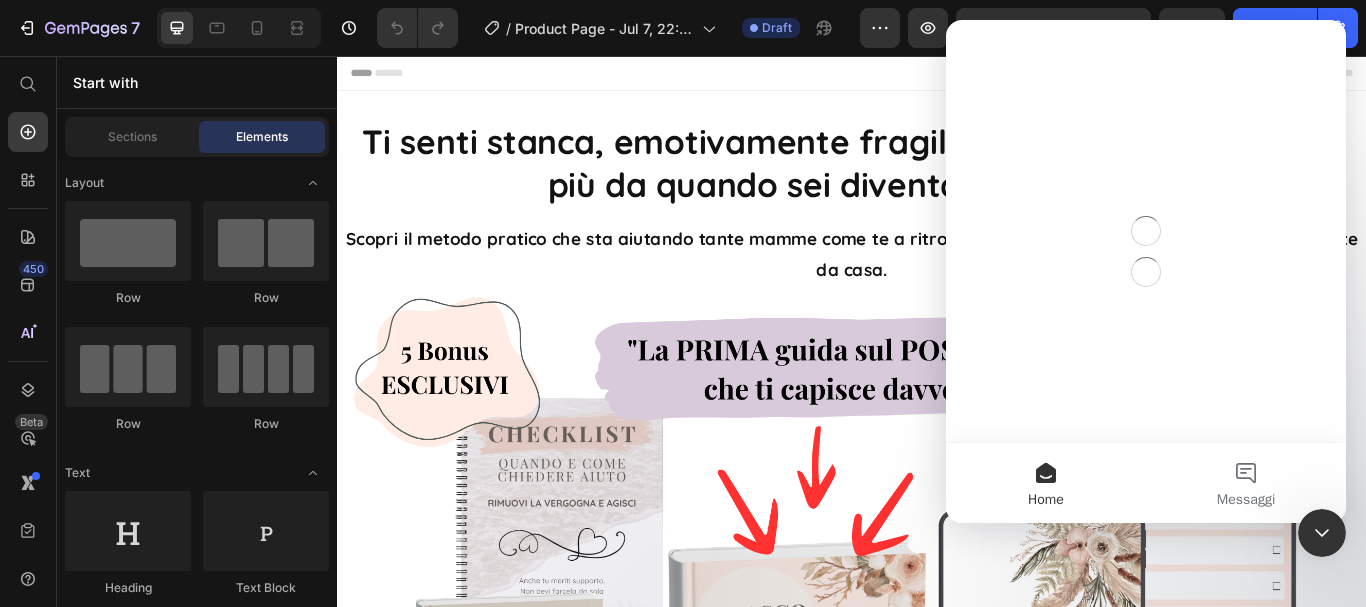 scroll, scrollTop: 0, scrollLeft: 0, axis: both 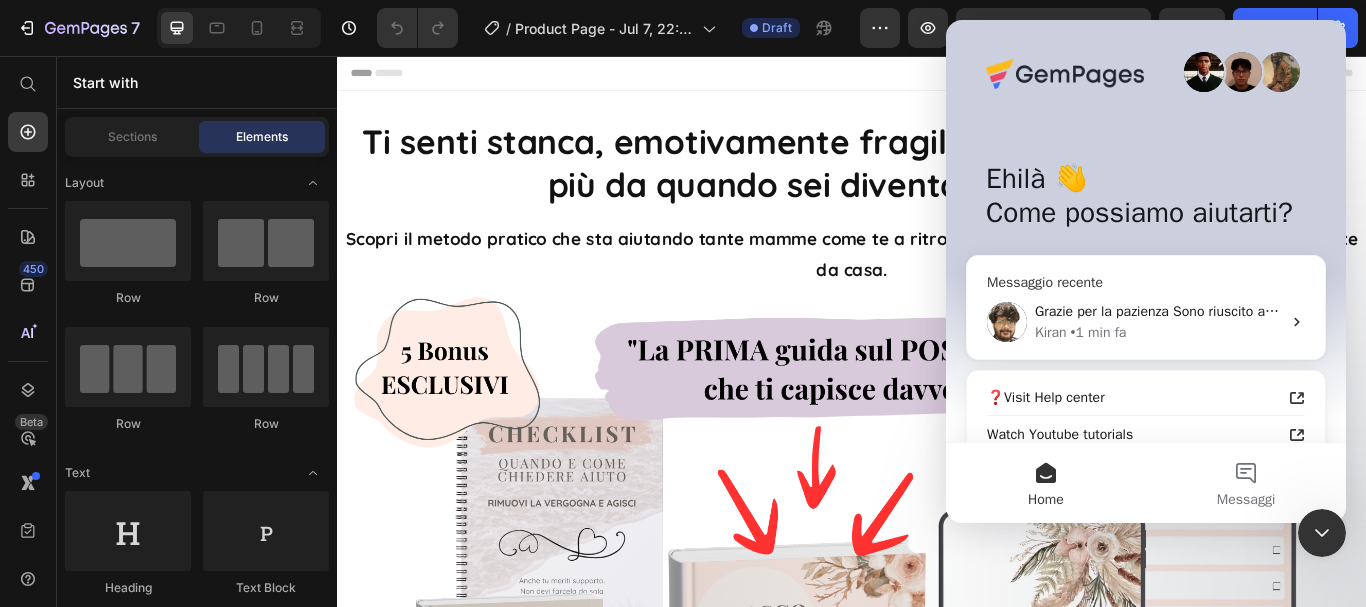 click on "Grazie per la pazienza    Sono riuscito a impostare il modello di prodotto originale Shopify come predefinito   E non pubblicata la pagina del prodotto   Aggiorna la pagina e conferma" at bounding box center (1572, 311) 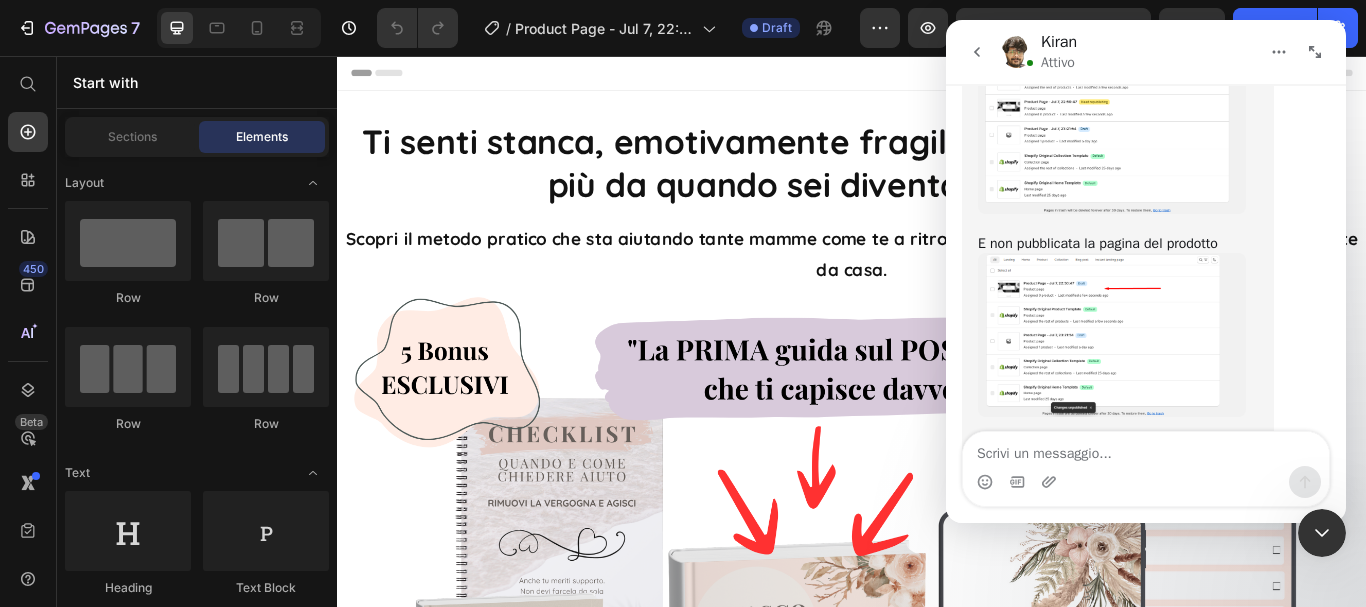 scroll, scrollTop: 3278, scrollLeft: 0, axis: vertical 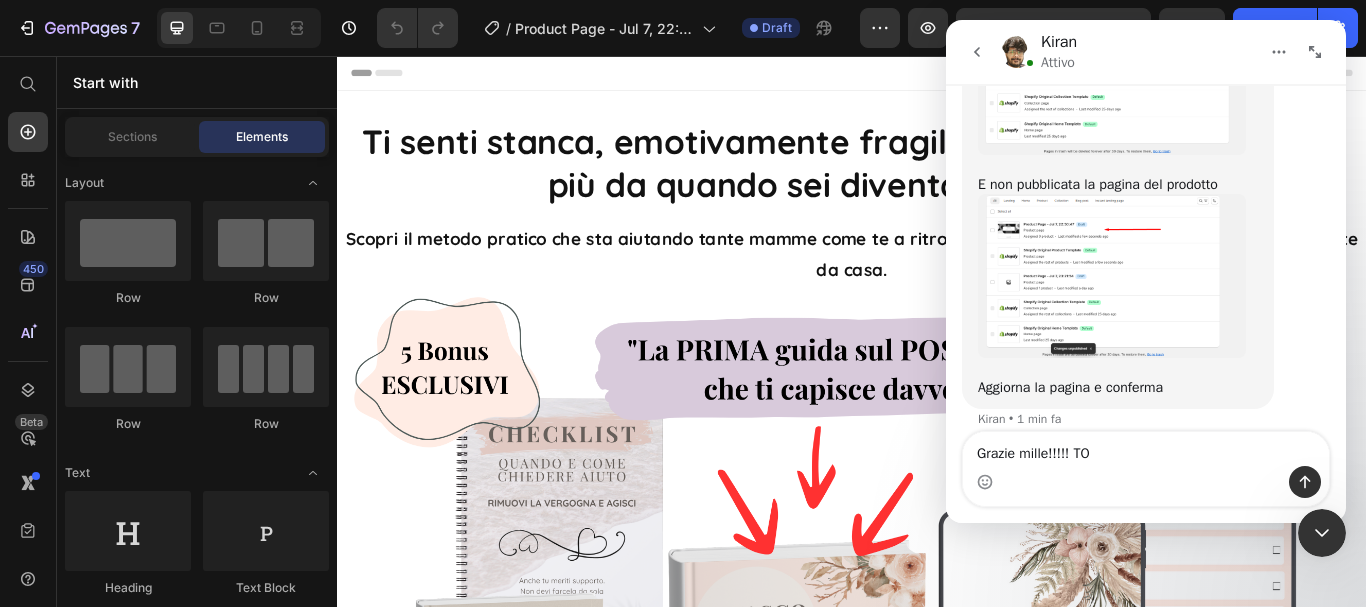 type on "Grazie mille!!!!! TOP" 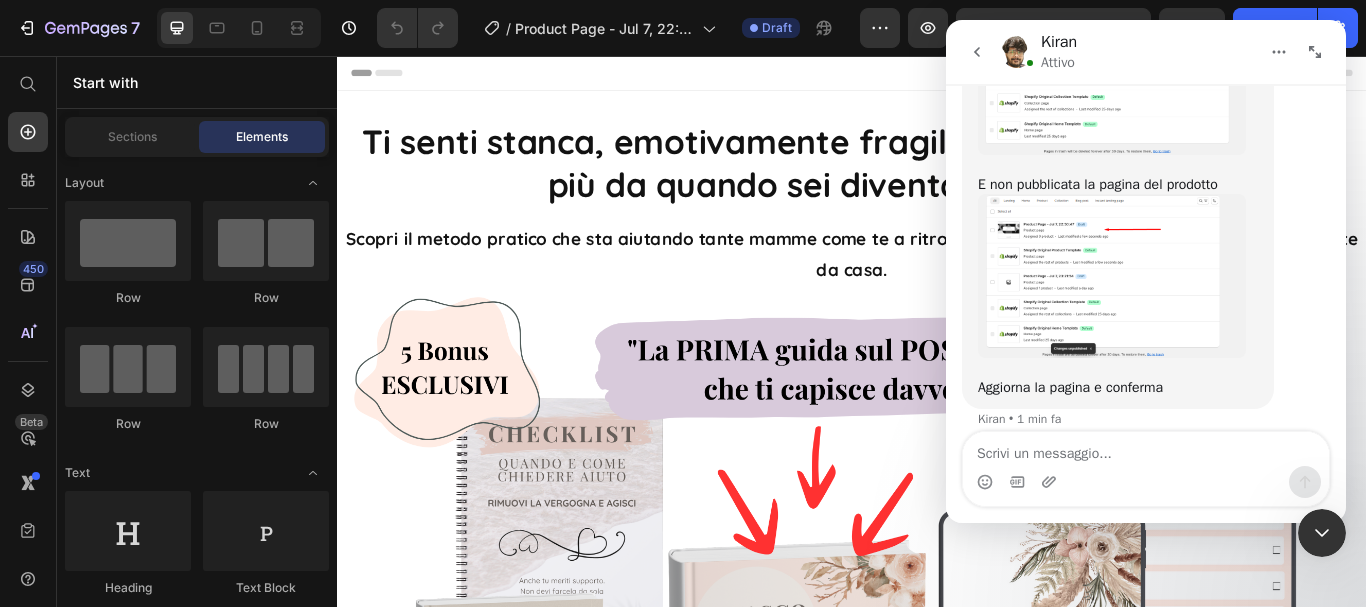 scroll, scrollTop: 3337, scrollLeft: 0, axis: vertical 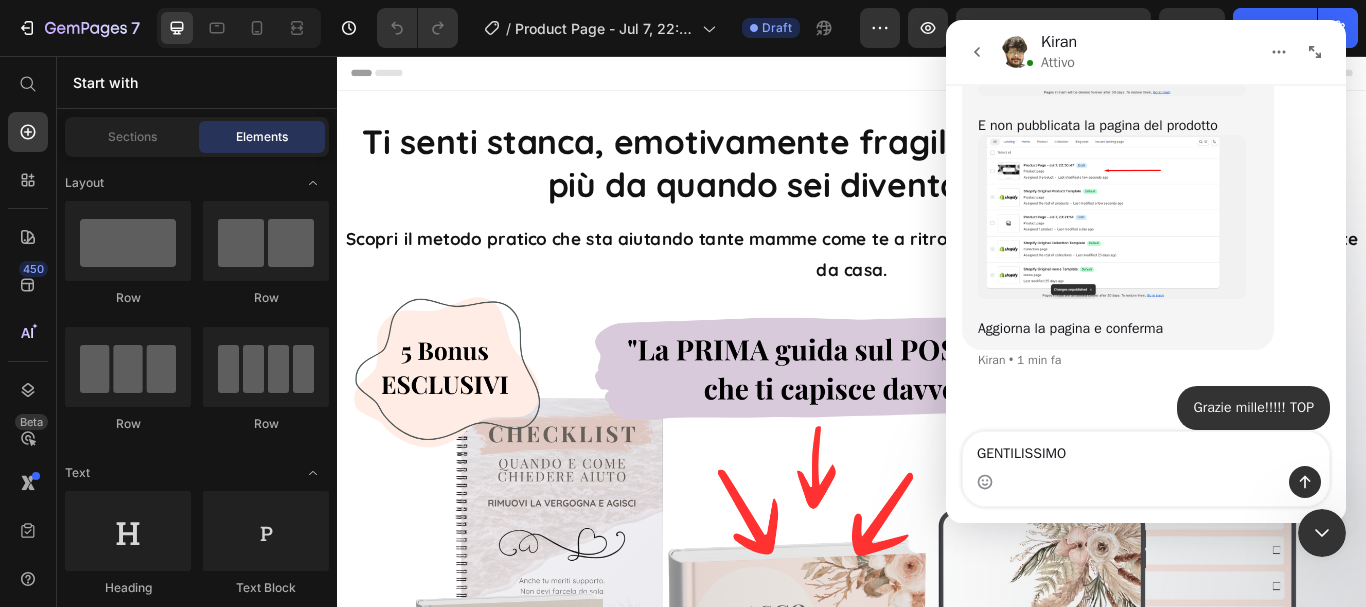 type on "GENTILISSIMO!" 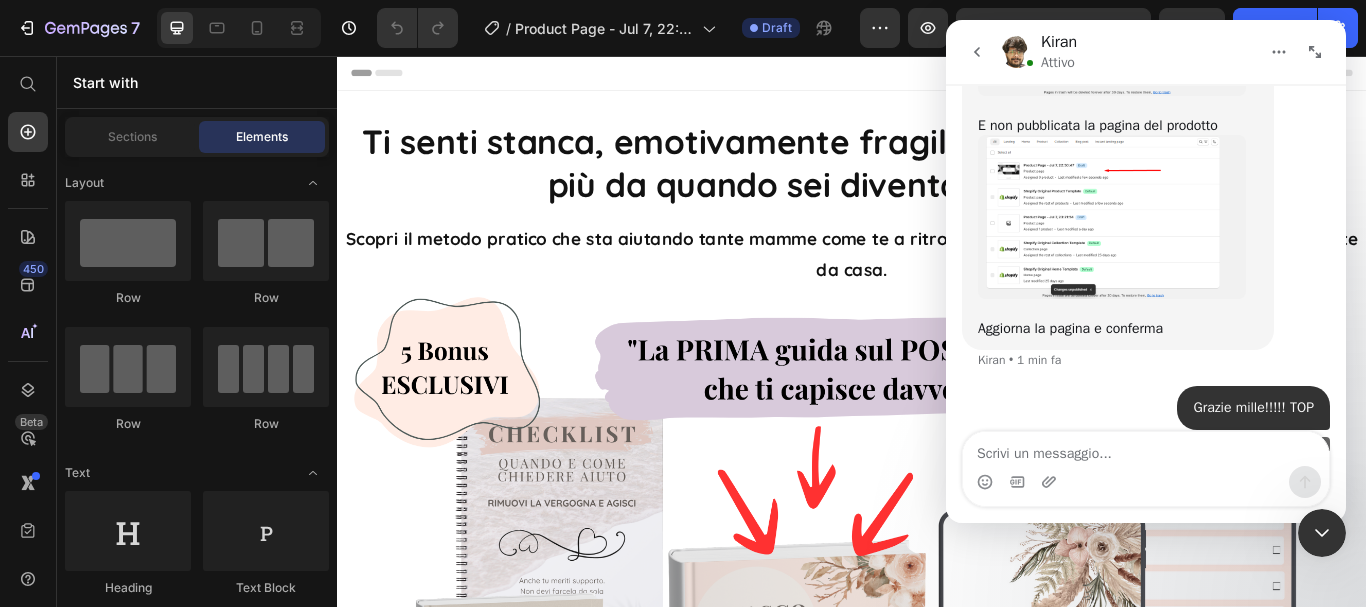 scroll, scrollTop: 3383, scrollLeft: 0, axis: vertical 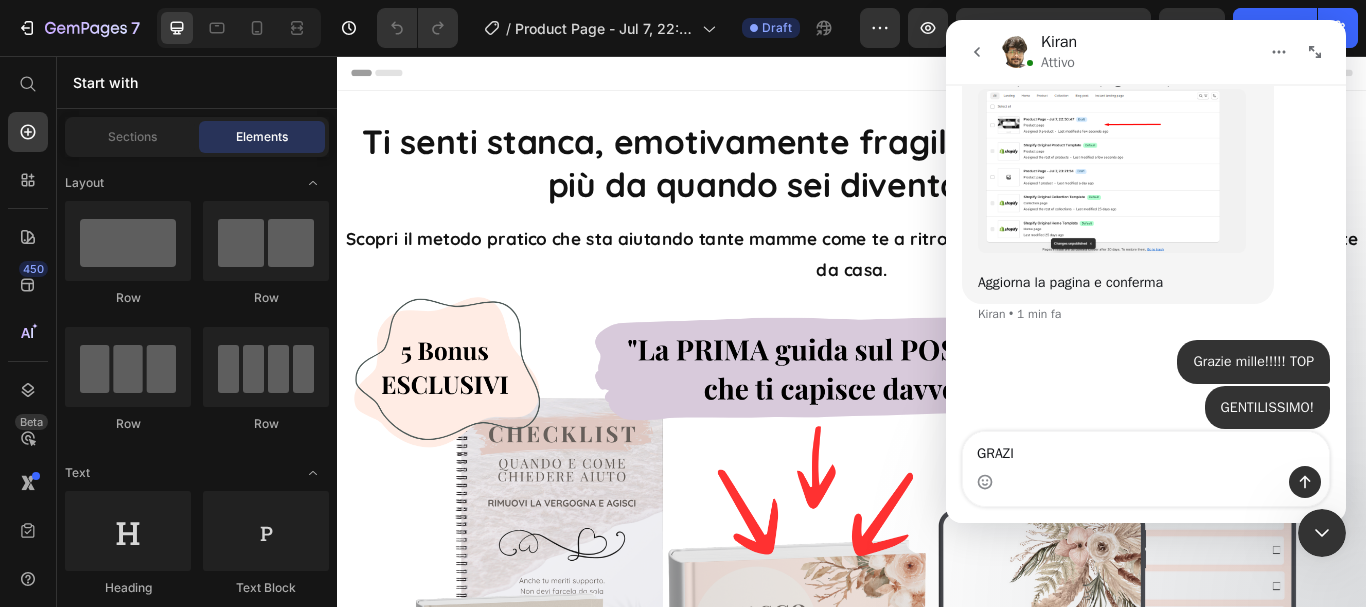 type on "GRAZIE" 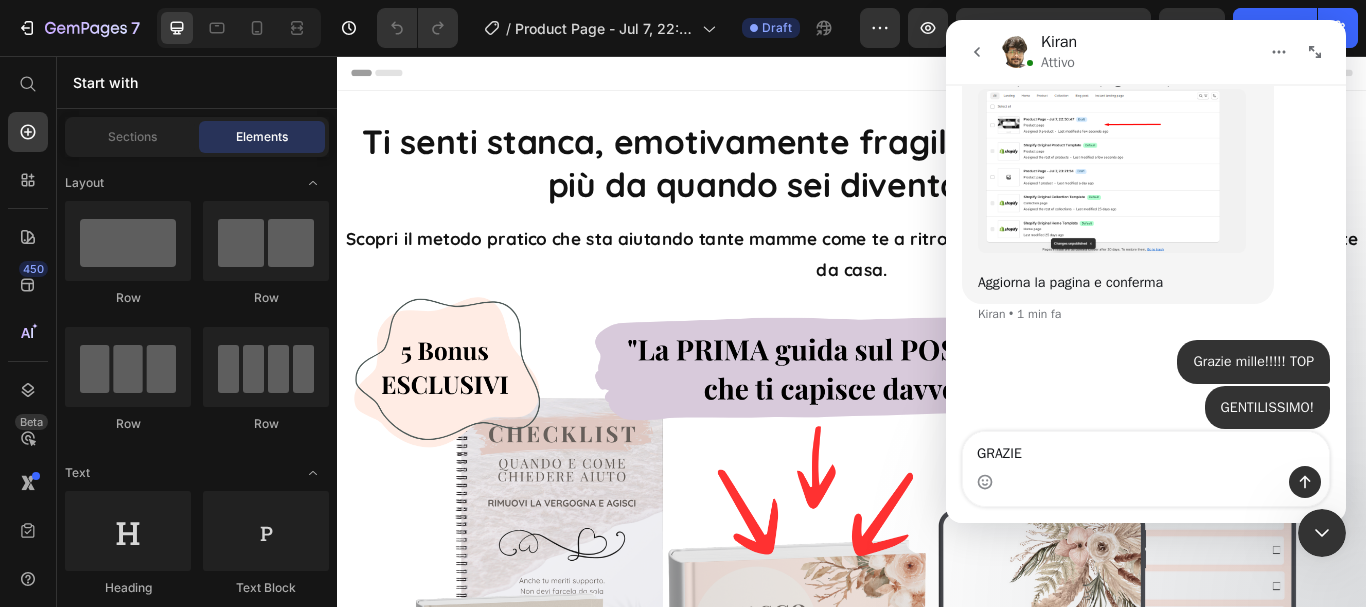 type 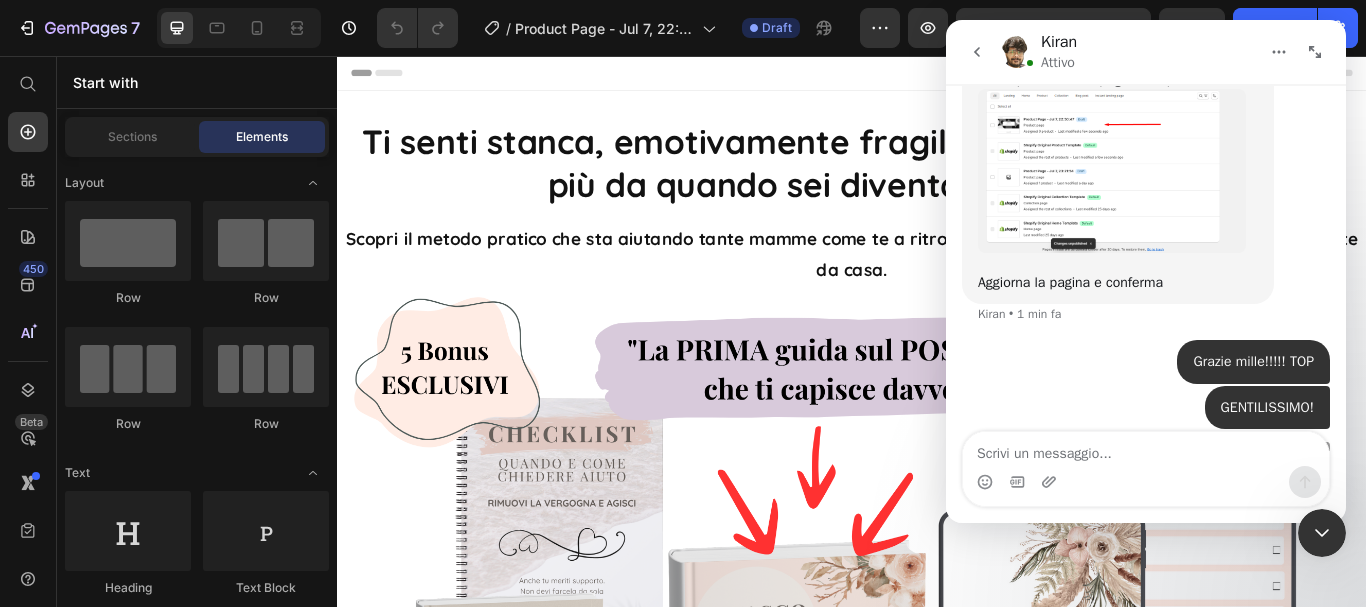 scroll, scrollTop: 3428, scrollLeft: 0, axis: vertical 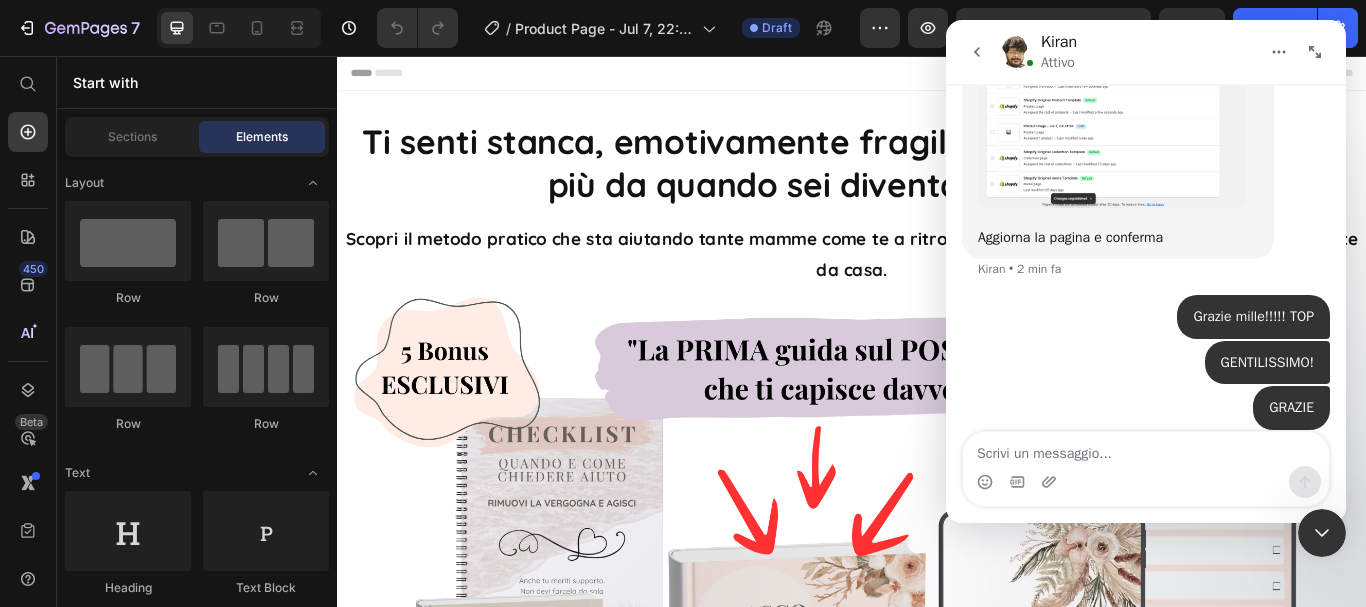click 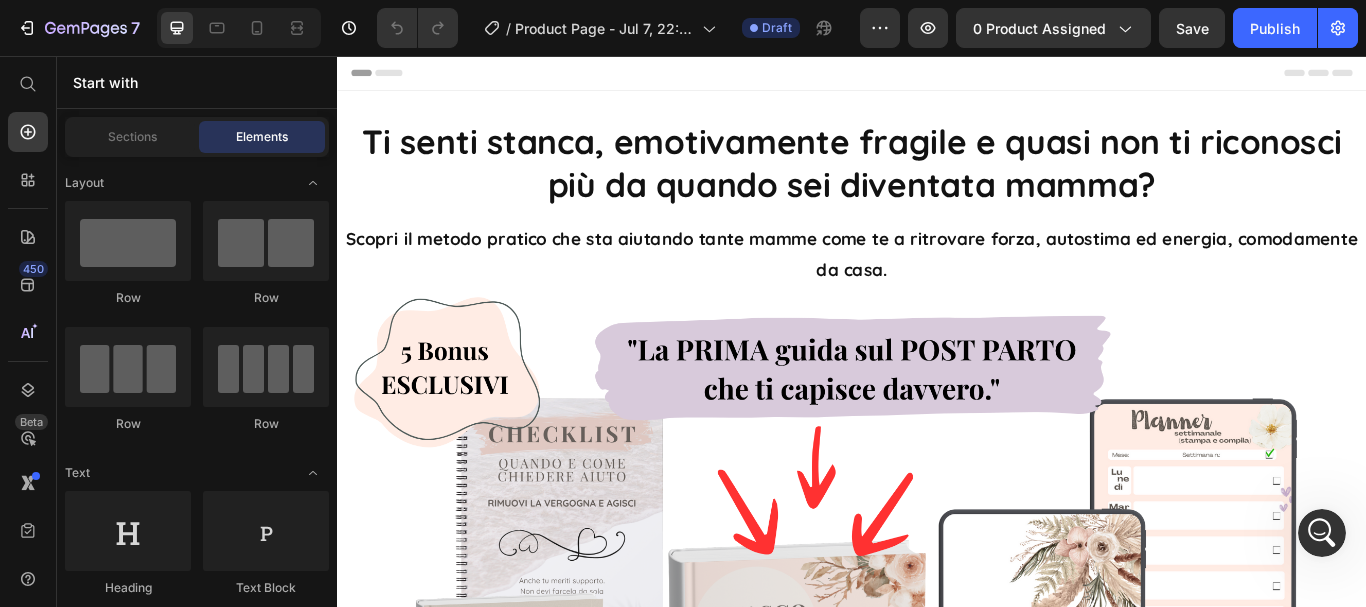 scroll, scrollTop: 0, scrollLeft: 0, axis: both 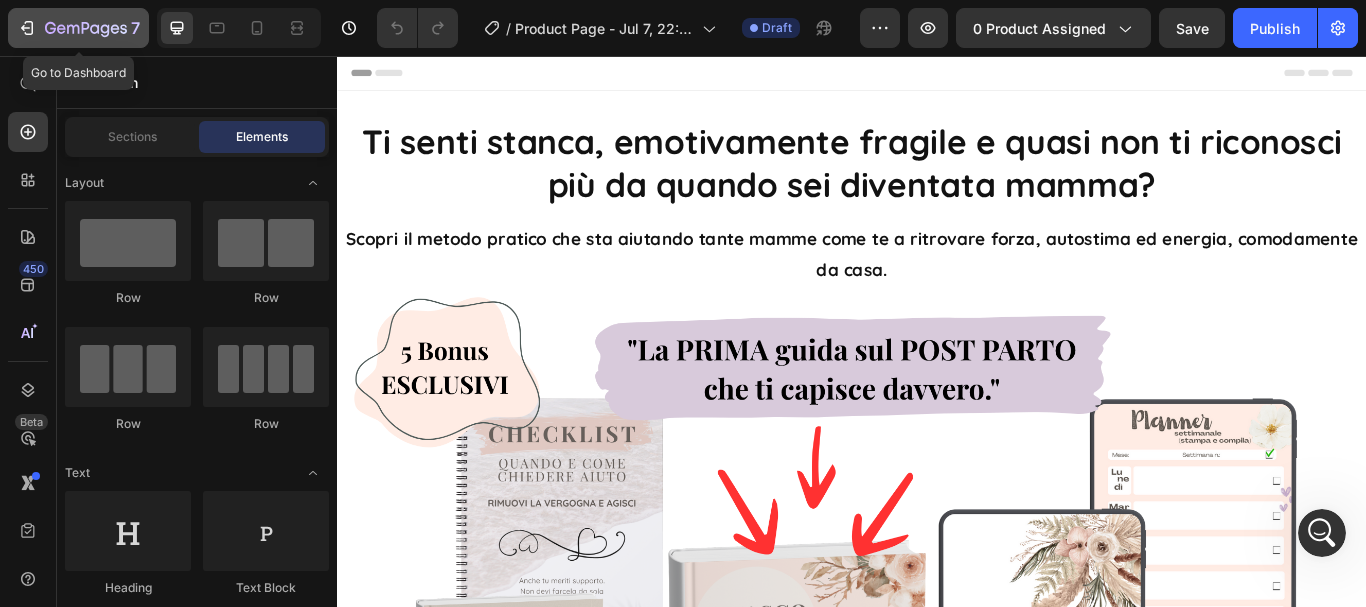 click 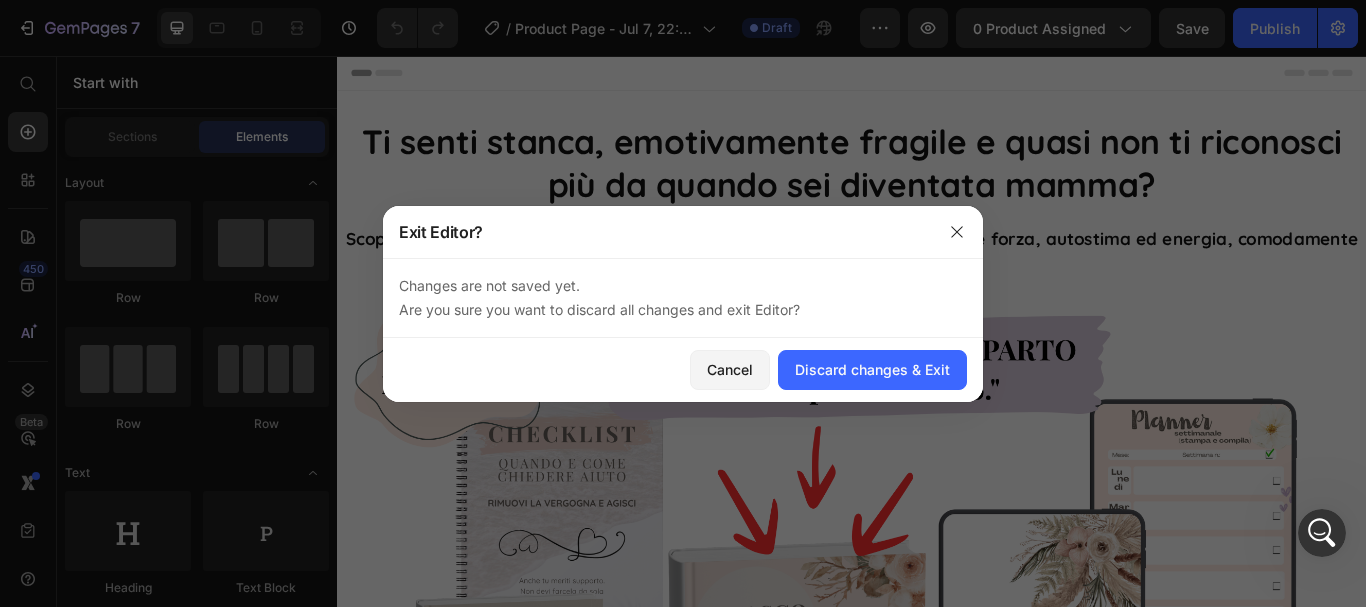 drag, startPoint x: 858, startPoint y: 364, endPoint x: 1340, endPoint y: 286, distance: 488.27042 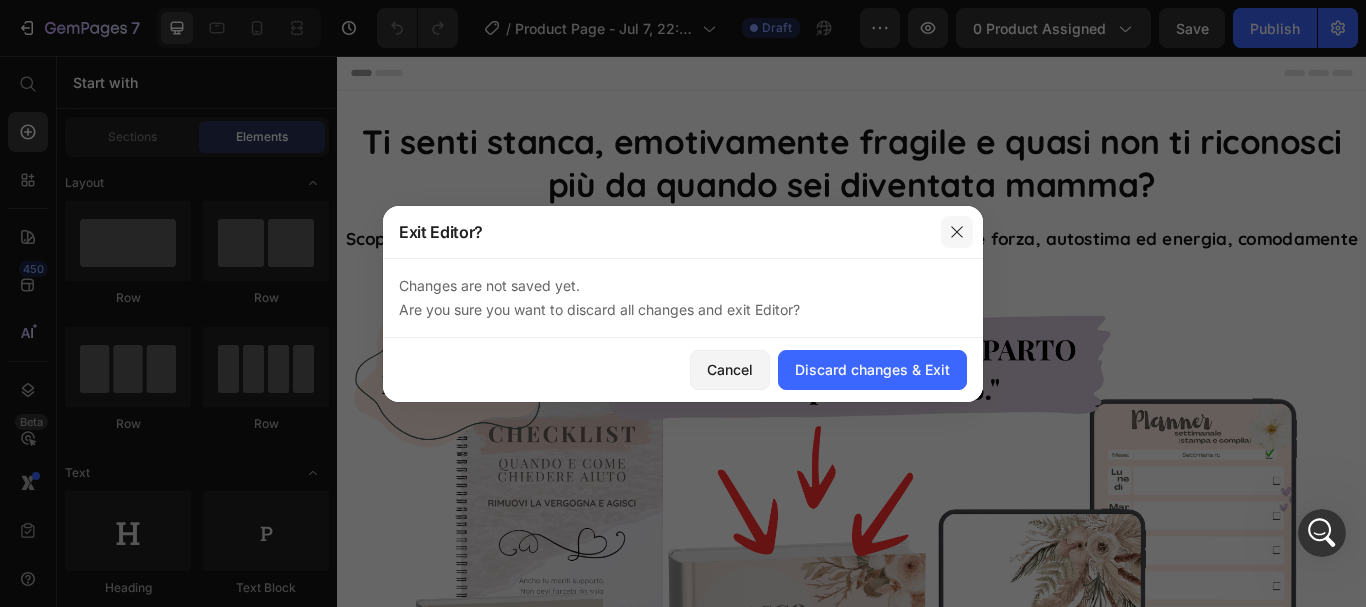 click at bounding box center [957, 232] 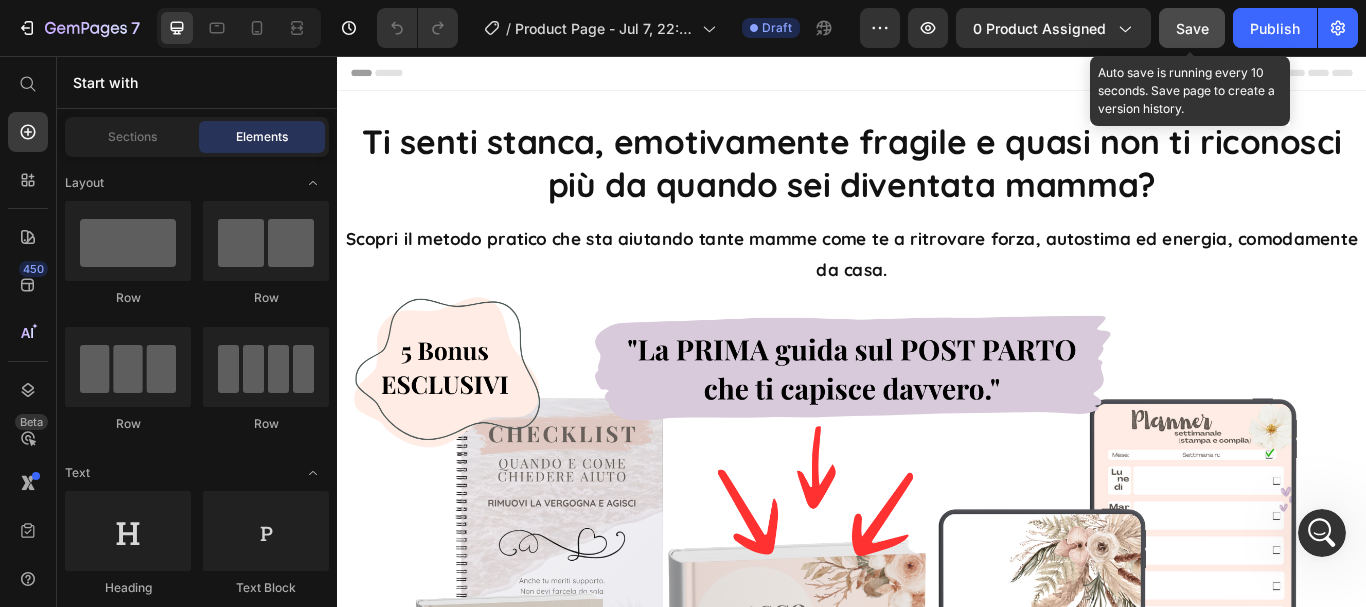 click on "Save" at bounding box center [1192, 28] 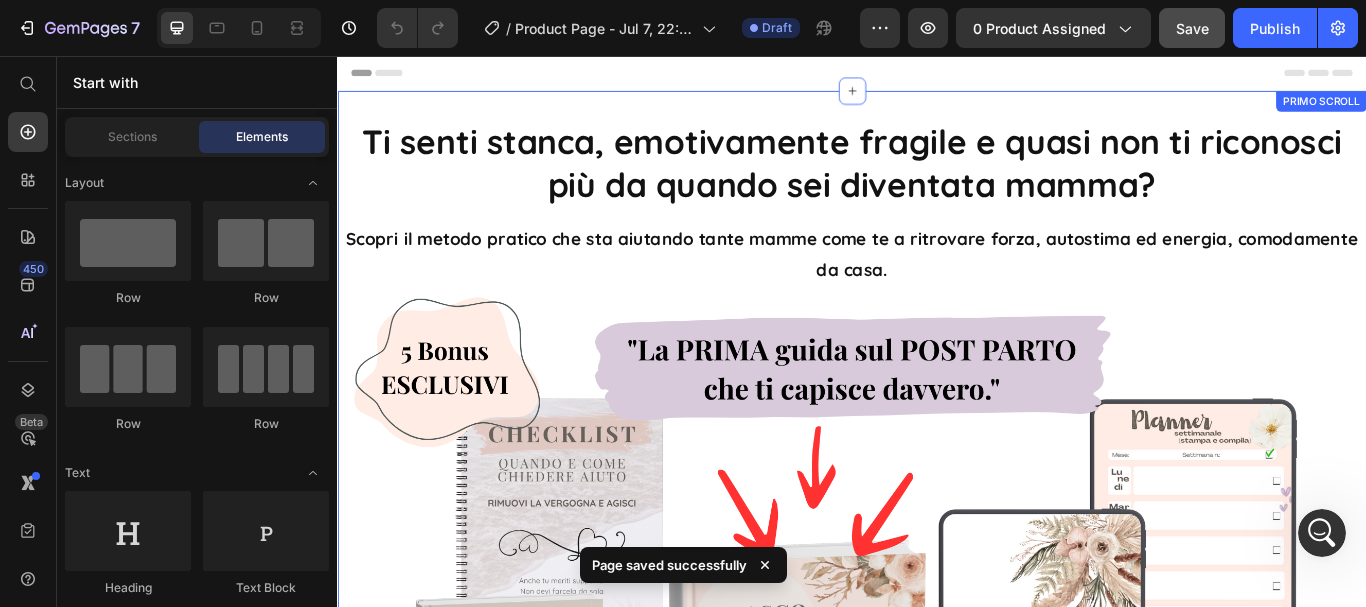 scroll, scrollTop: 3505, scrollLeft: 0, axis: vertical 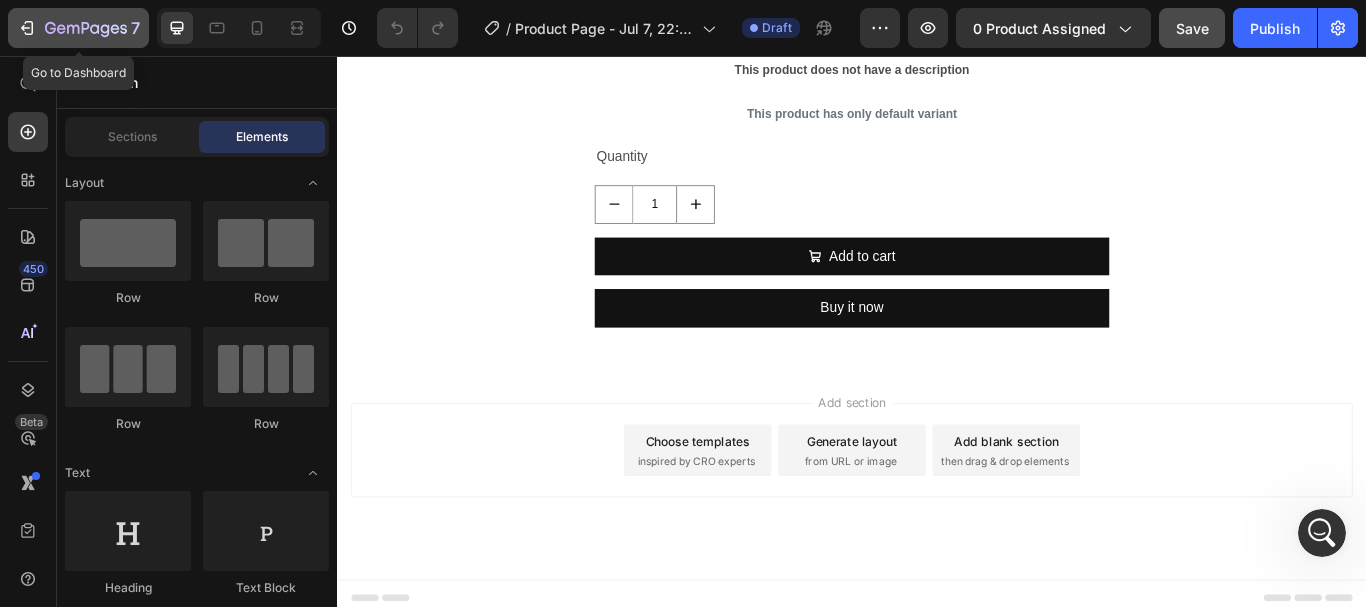click 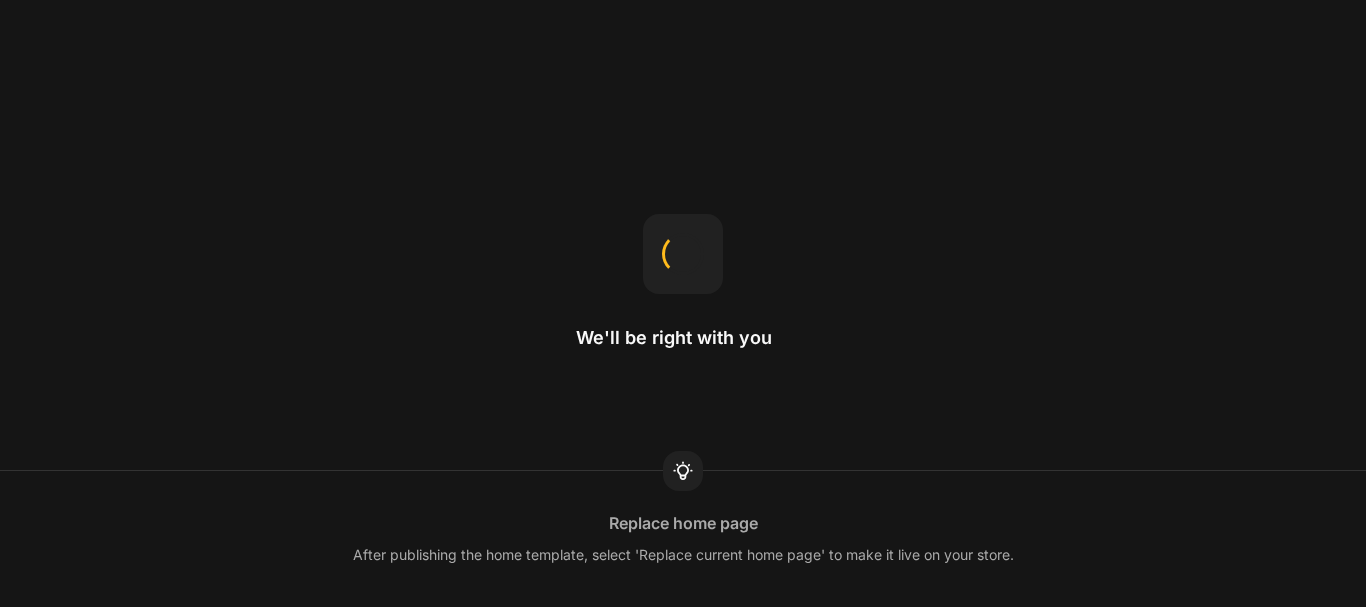 scroll, scrollTop: 0, scrollLeft: 0, axis: both 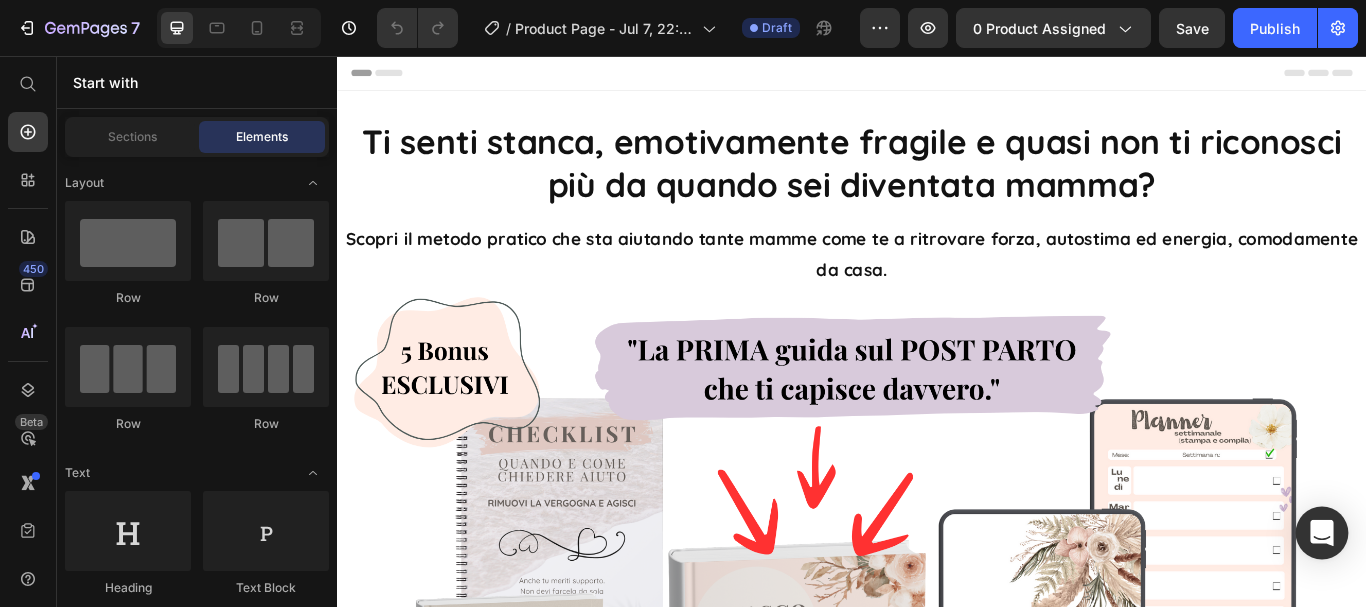 click 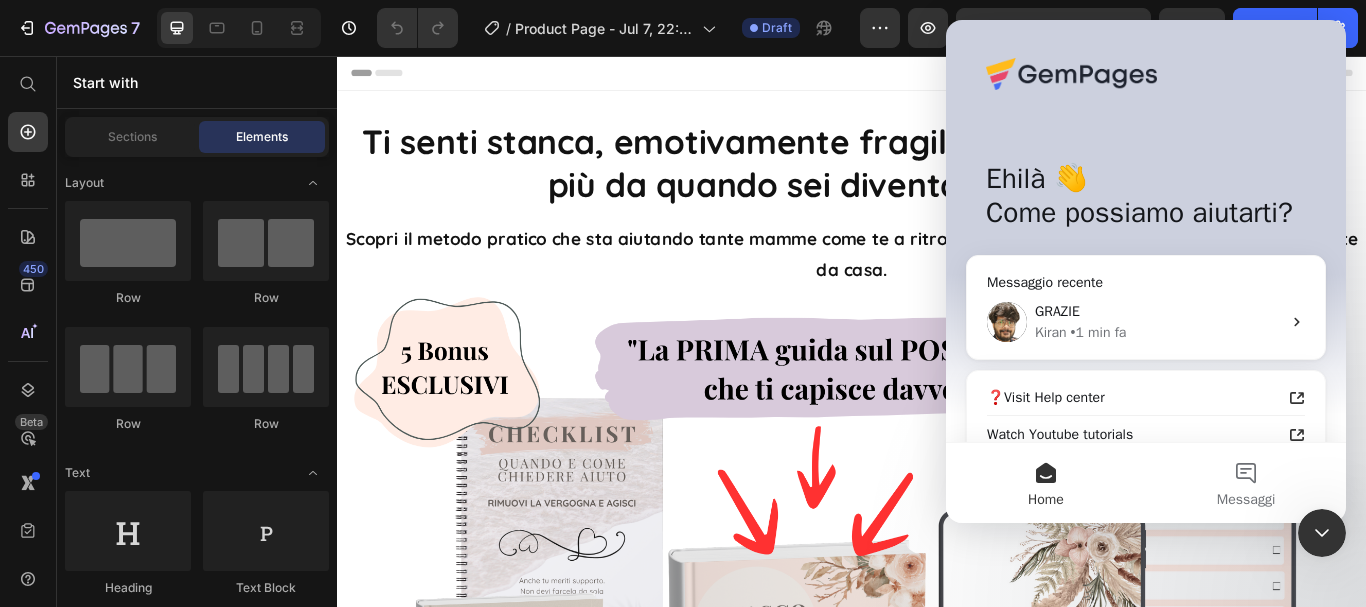 scroll, scrollTop: 0, scrollLeft: 0, axis: both 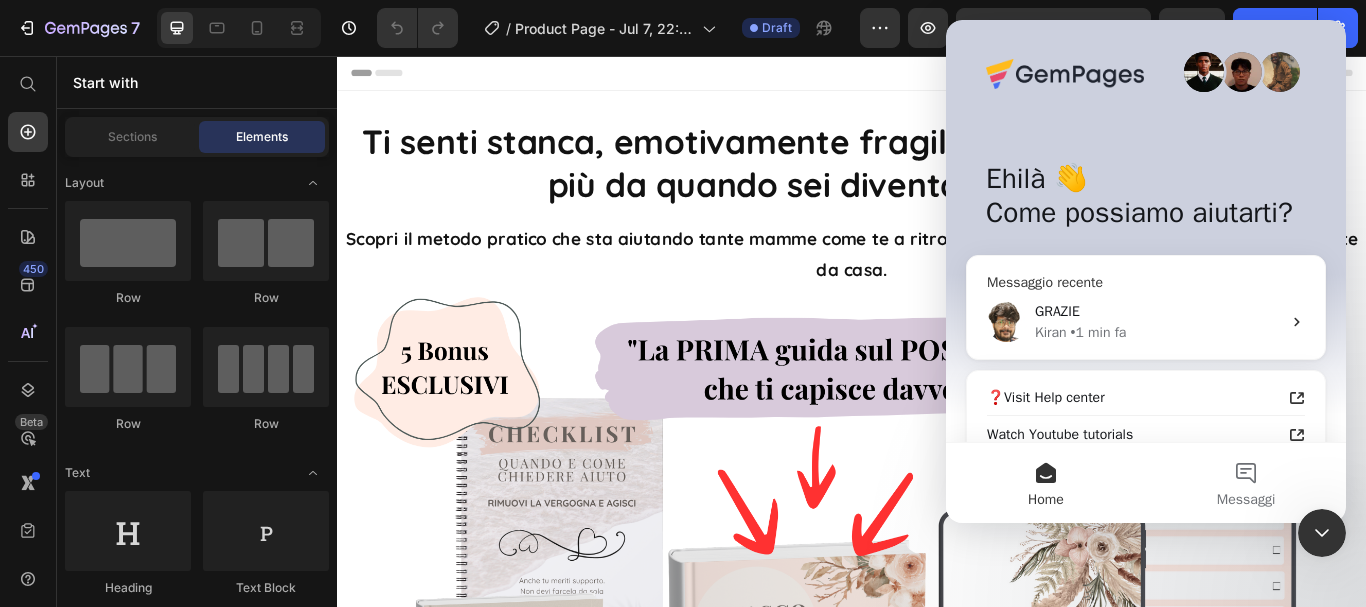 click on "GRAZIE" at bounding box center (1158, 311) 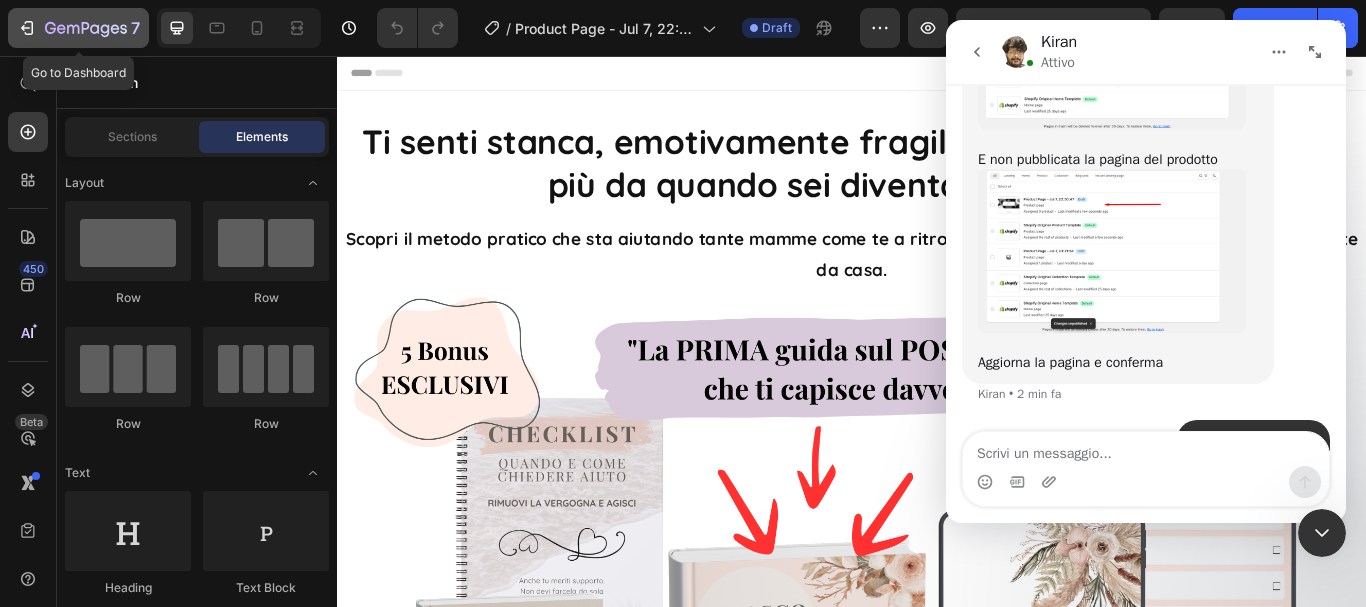 scroll, scrollTop: 3505, scrollLeft: 0, axis: vertical 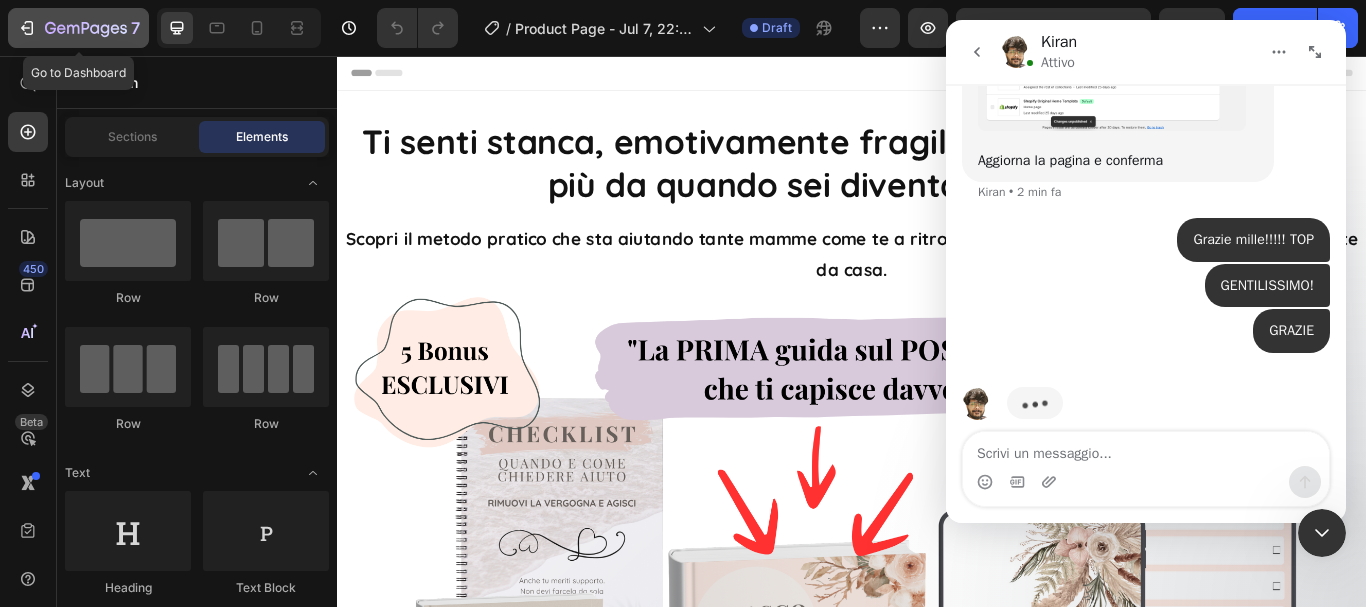 click 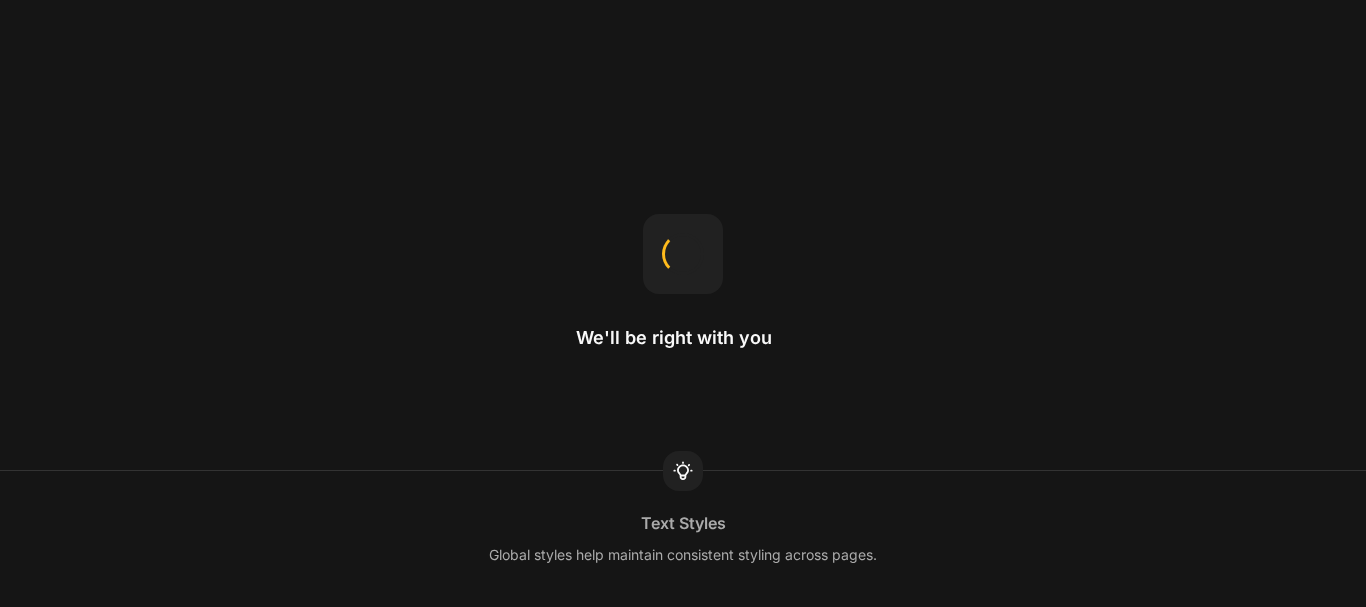 scroll, scrollTop: 0, scrollLeft: 0, axis: both 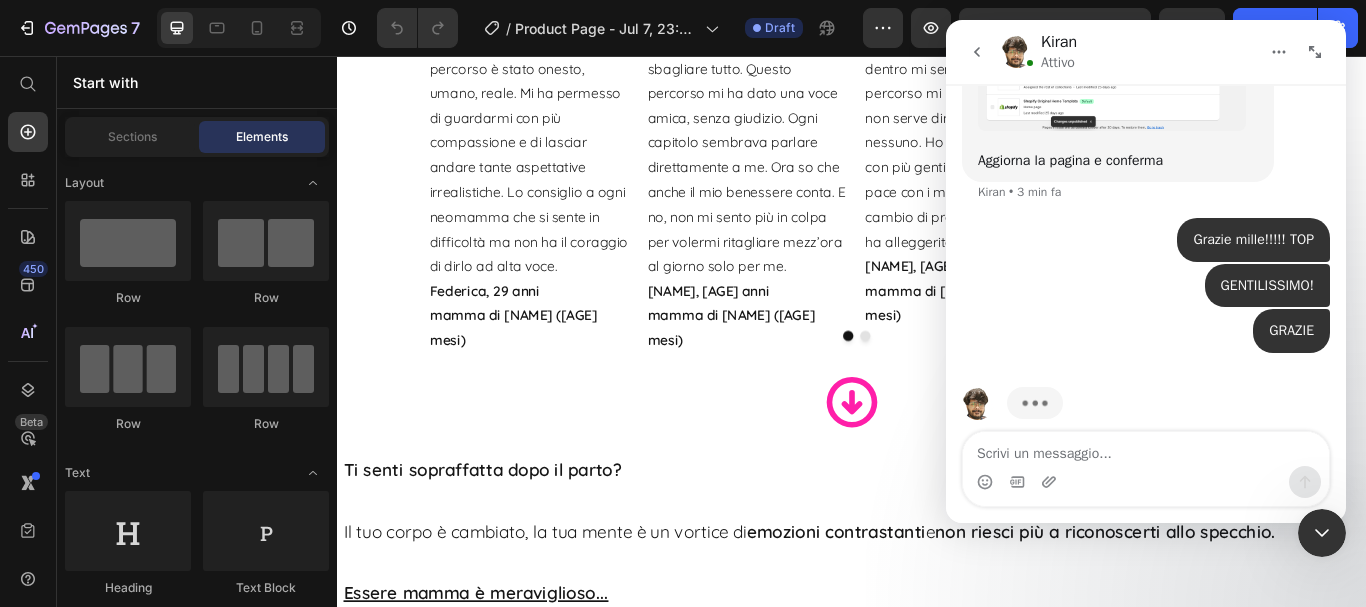 click 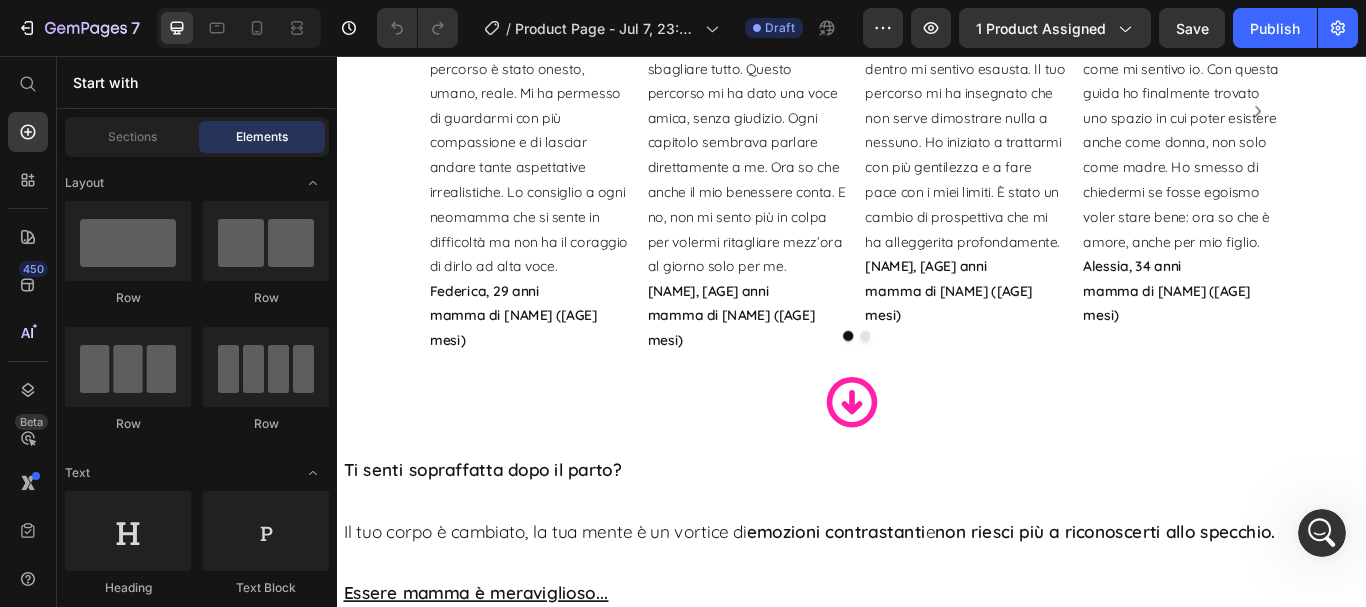 scroll, scrollTop: 0, scrollLeft: 0, axis: both 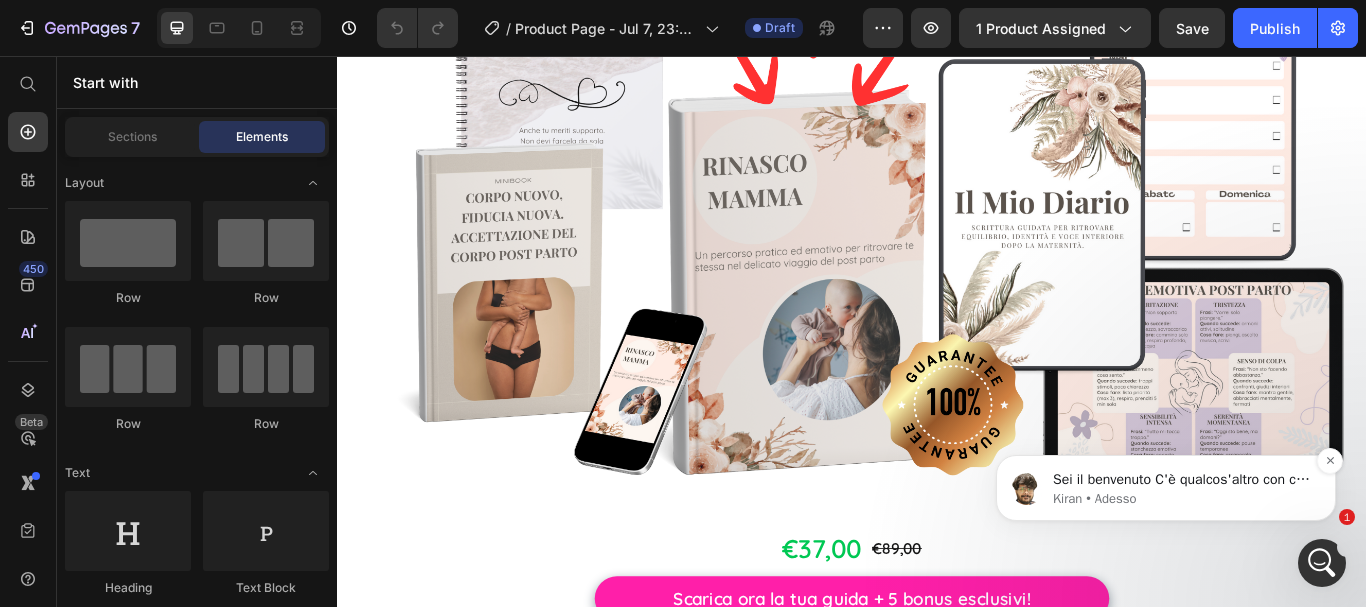click on "Sei il benvenuto C'è qualcos'altro con cui posso aiutarti? ​ A proposito, visto che sei qui, posso chiederti un favore veloce? 🥰   Ti dispiacerebbe lasciare il tuo feedback su GemPages sull'app store di Shopify: https://apps.shopify.com/gepages/reviews?sort_by=newest? Potrebbero essere necessari meno di pochi minuti. 🙏   Le tue recensioni ci aiutano non solo a migliorare i nostri prodotti e servizi, ma anche a far sapere agli altri che ci teniamo a fornire la migliore qualità alla comunità dell'e-commerce. 💖   "Solo un piccolo avvertimento: il nostro sistema sarà in manutenzione il 13 luglio 2025, dalle 10:00 alle 12:00 (GMT +7). ⛔ Durante questo periodo GemPages non sarà accessibile. Si prega di salvare il lavoro in anticipo per evitare interruzioni. Grazie per la comprensione."   Grazie mille 🤗" at bounding box center [1182, 480] 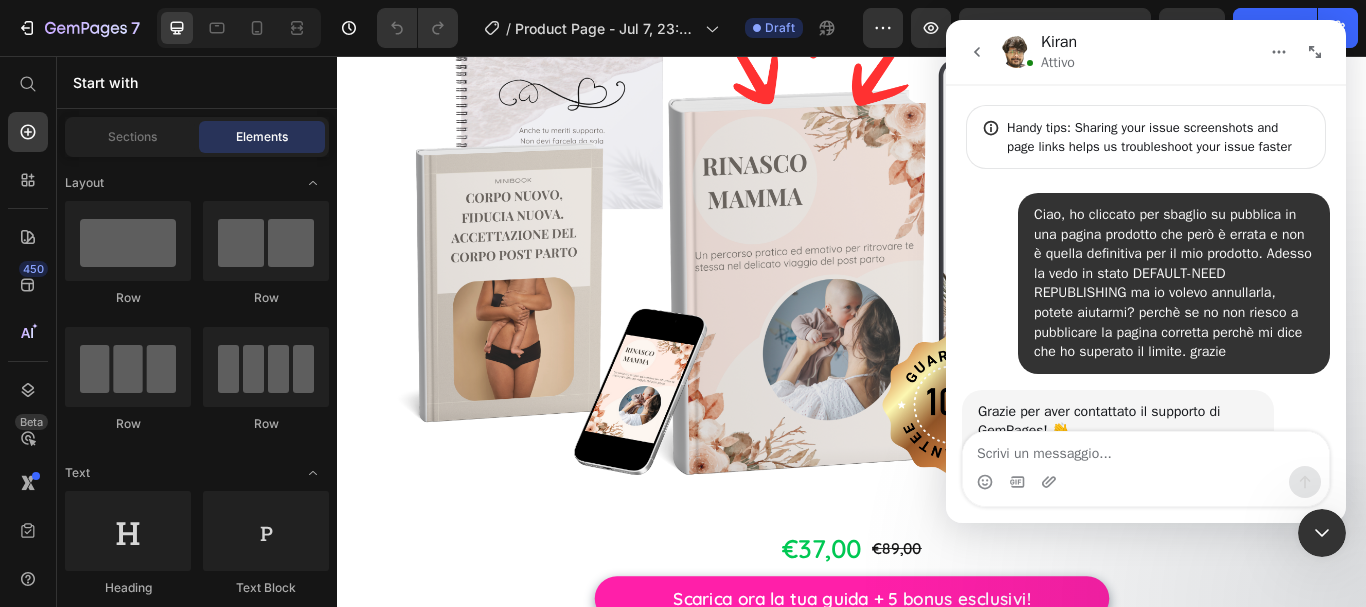 scroll, scrollTop: 3, scrollLeft: 0, axis: vertical 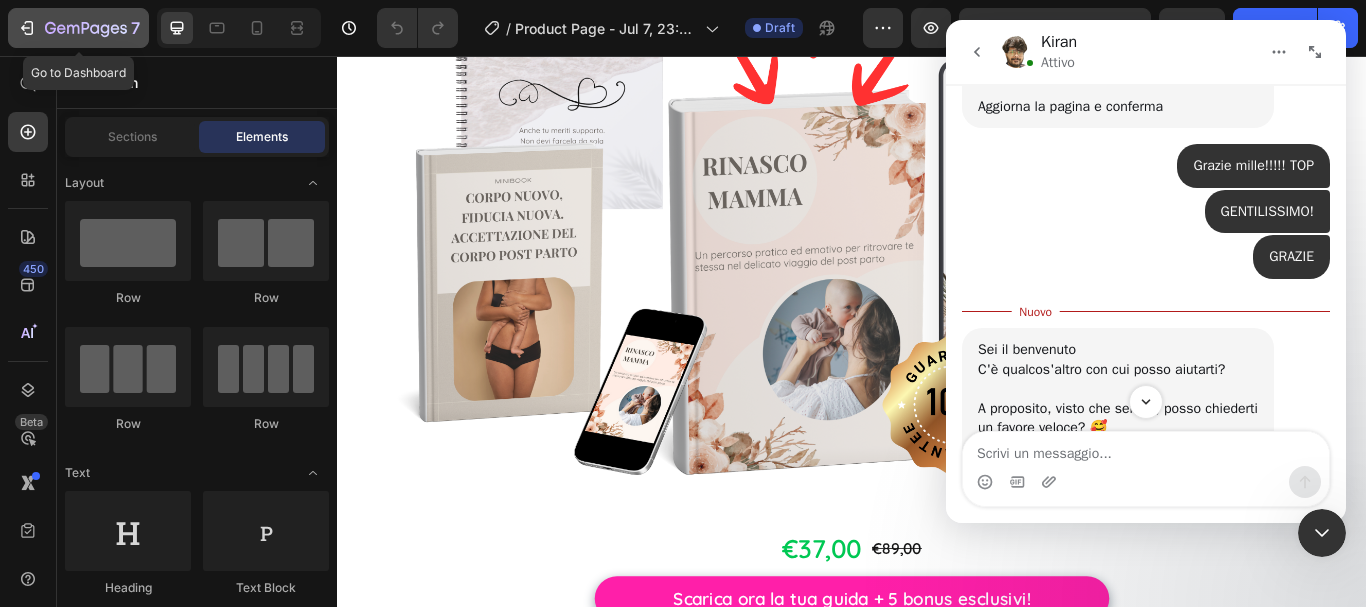 click 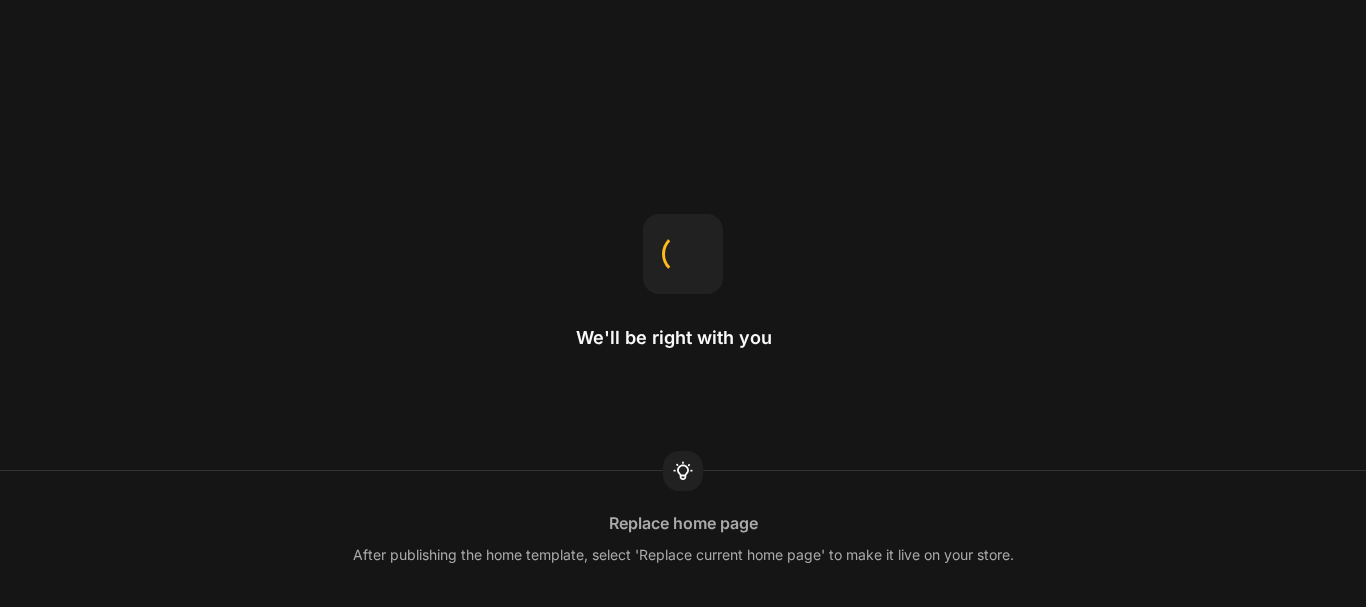 scroll, scrollTop: 0, scrollLeft: 0, axis: both 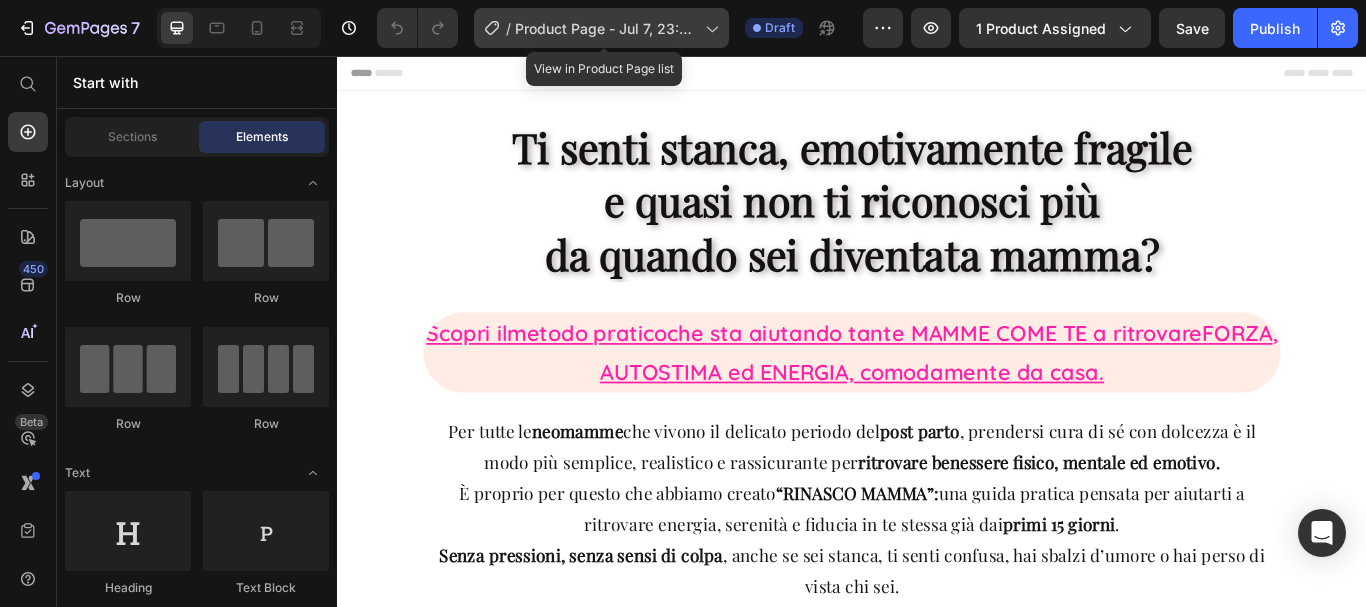 click on "Product Page - Jul 7, 23:21:54" at bounding box center [606, 28] 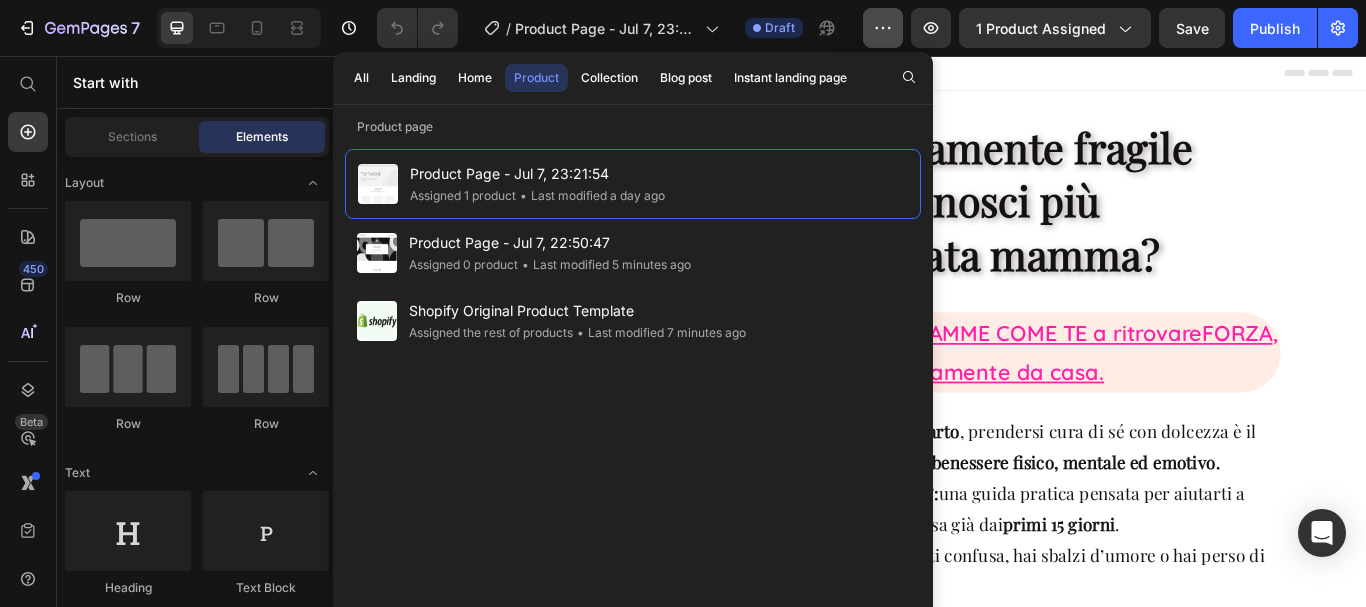 click 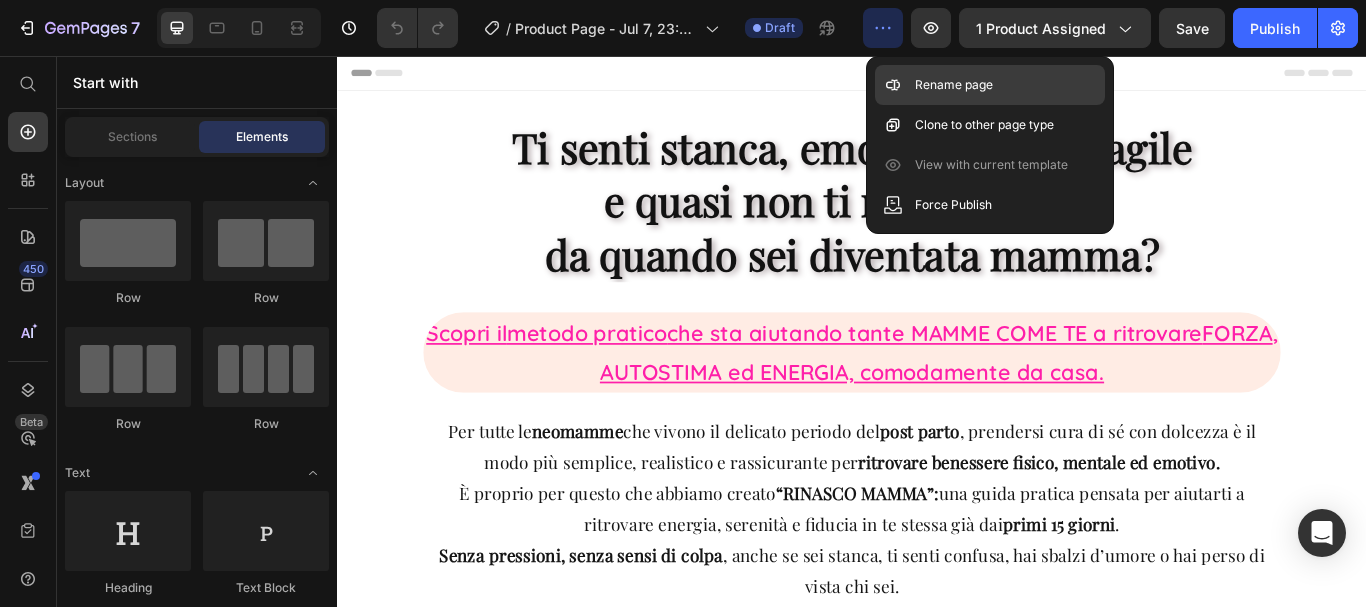click on "Rename page" at bounding box center (954, 85) 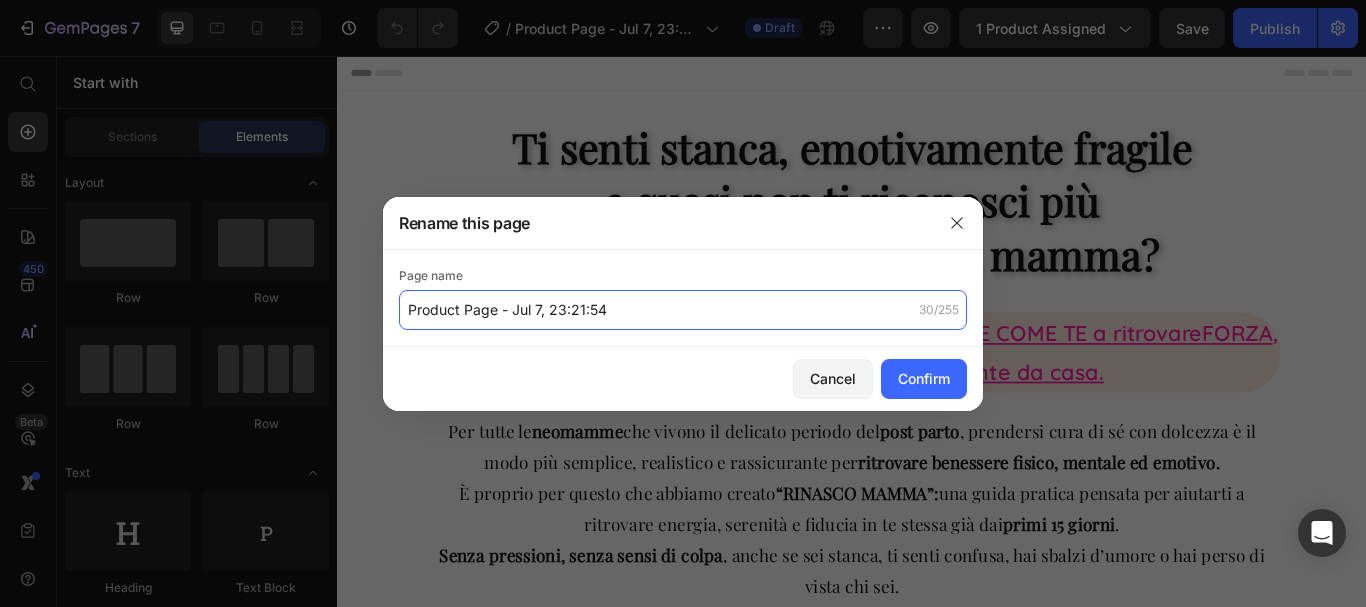 click on "Product Page - Jul 7, 23:21:54" 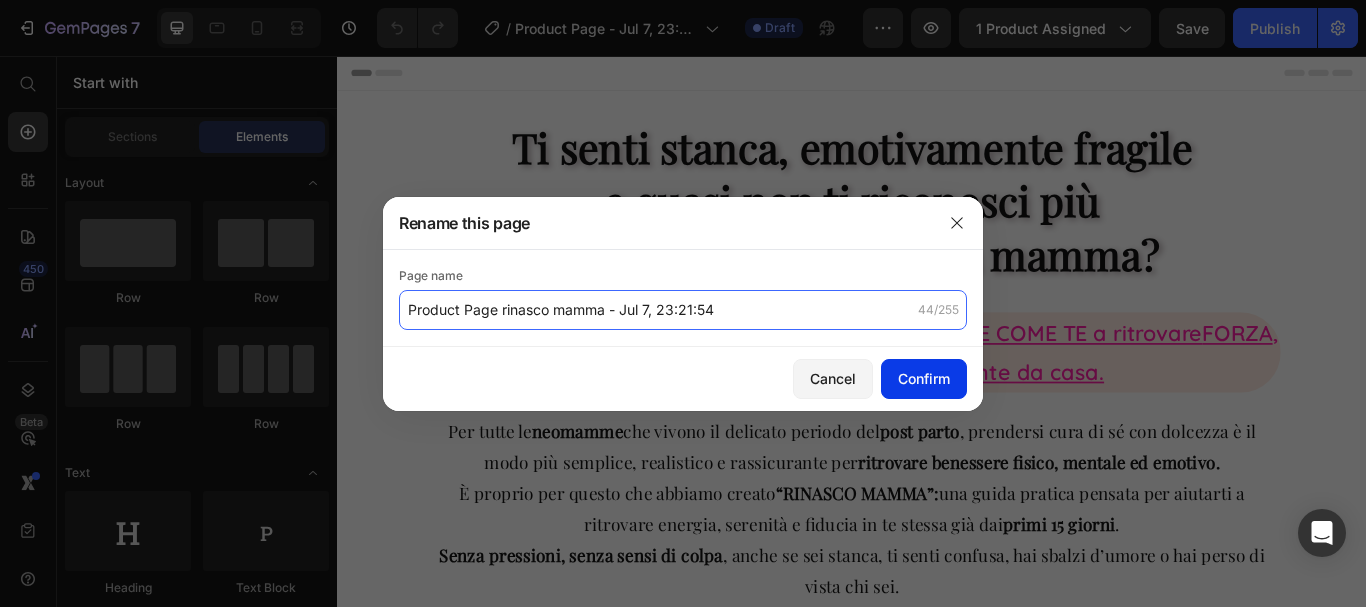 type on "Product Page rinasco mamma - Jul 7, 23:21:54" 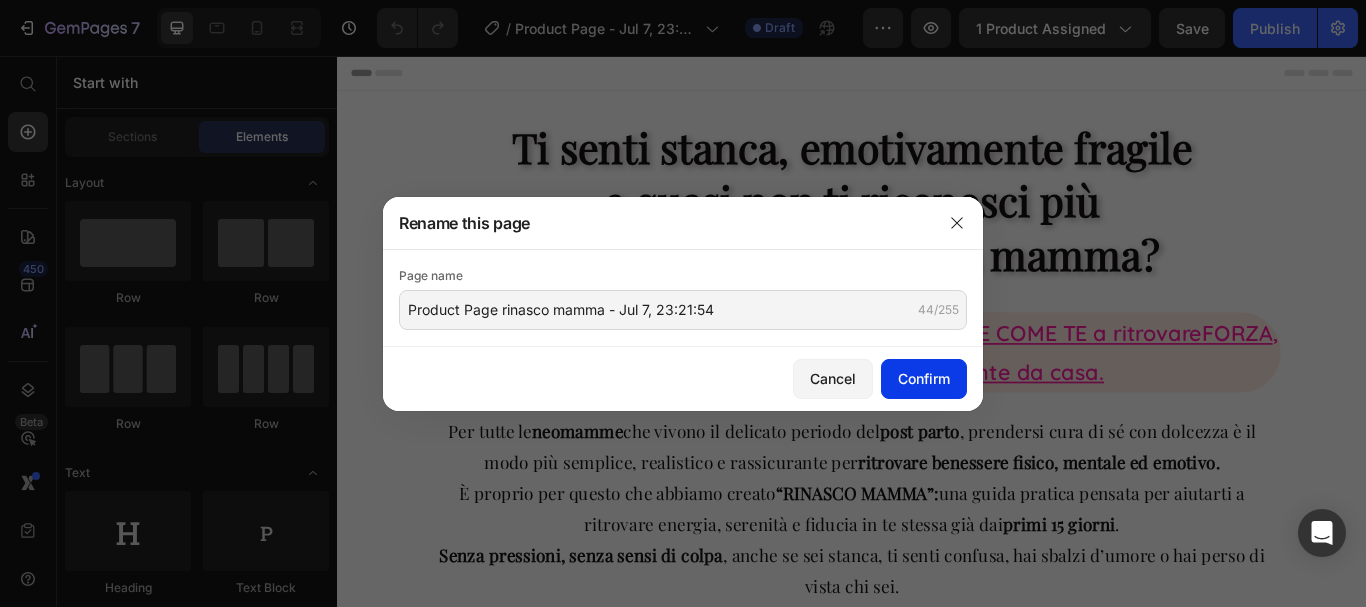 click on "Confirm" at bounding box center [924, 378] 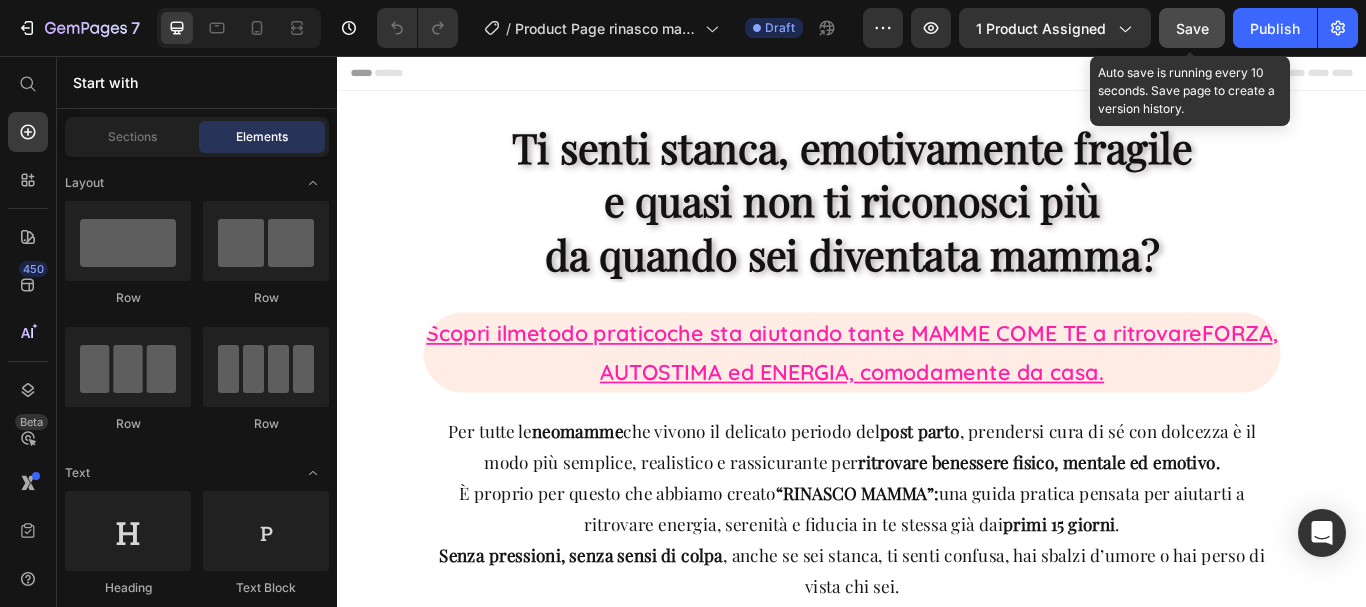 click on "Save" at bounding box center [1192, 28] 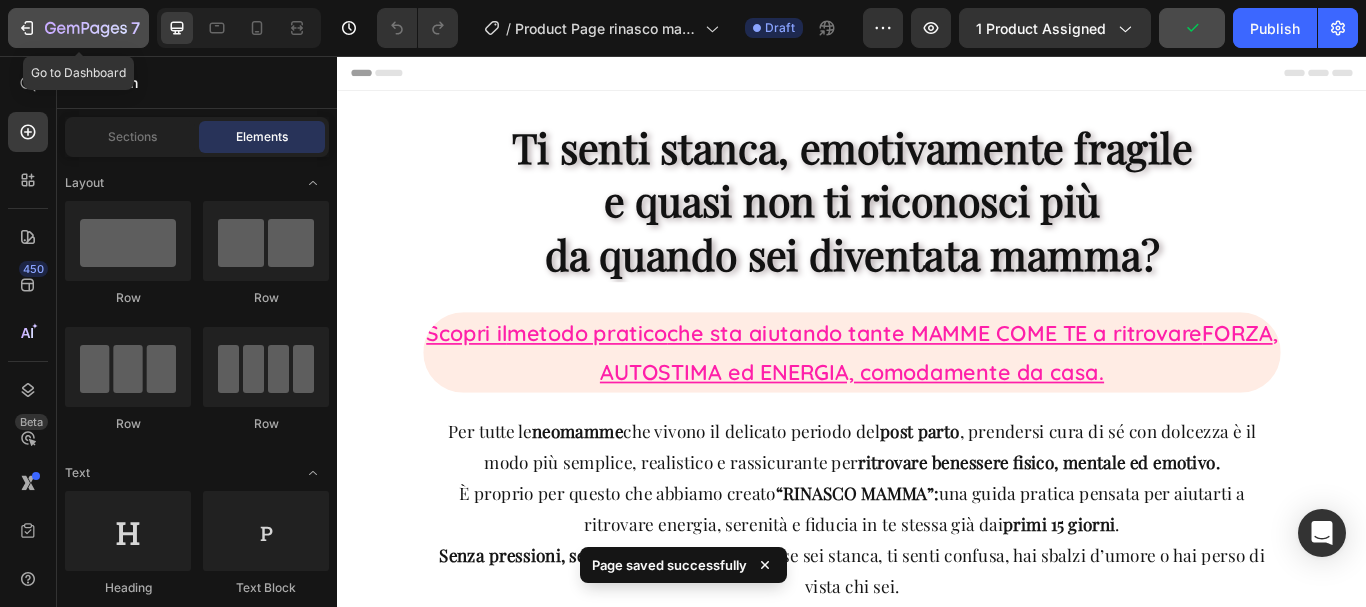 click 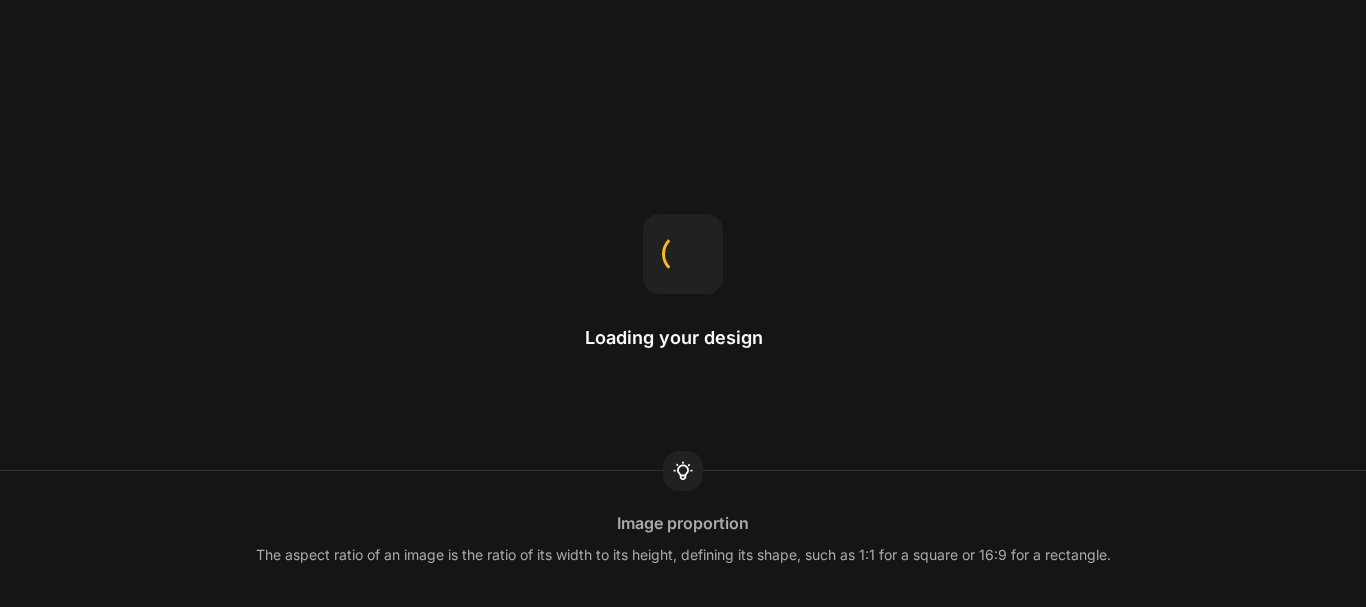 scroll, scrollTop: 0, scrollLeft: 0, axis: both 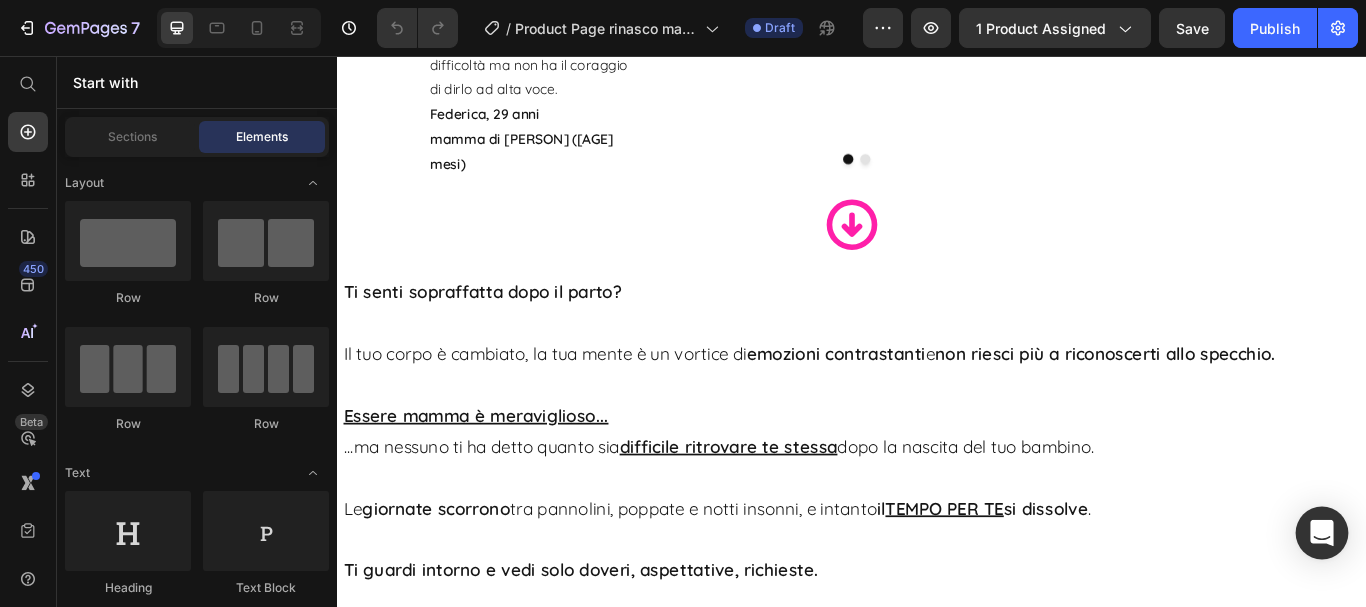 click 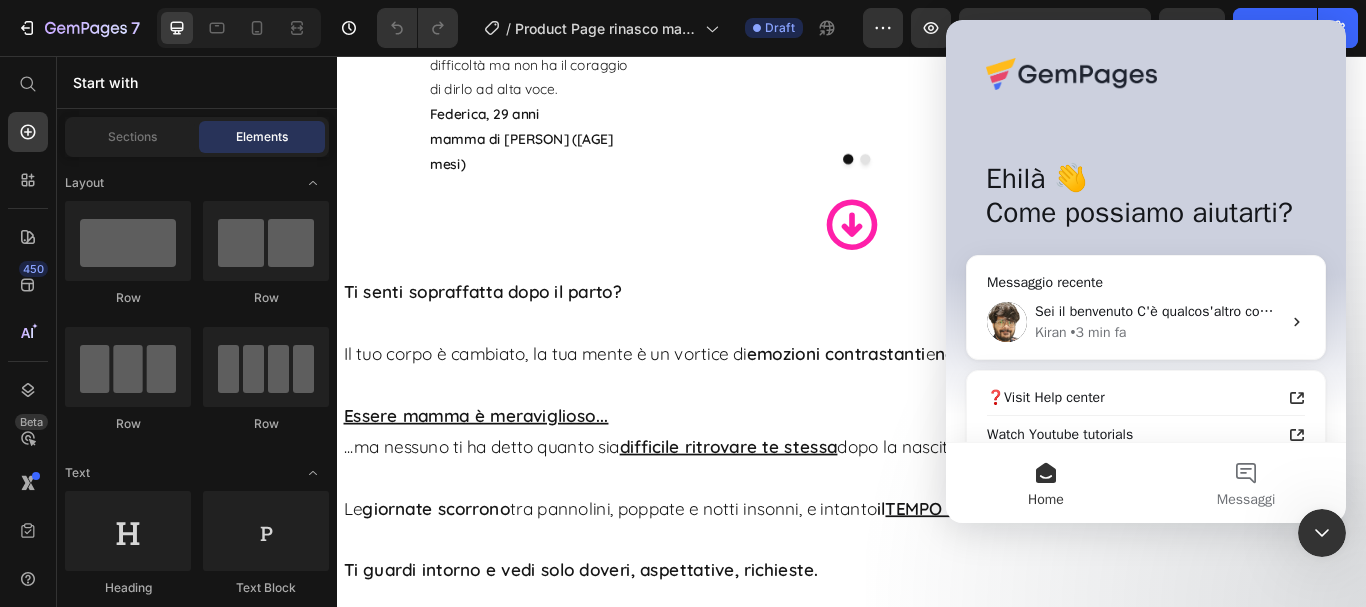 scroll, scrollTop: 0, scrollLeft: 0, axis: both 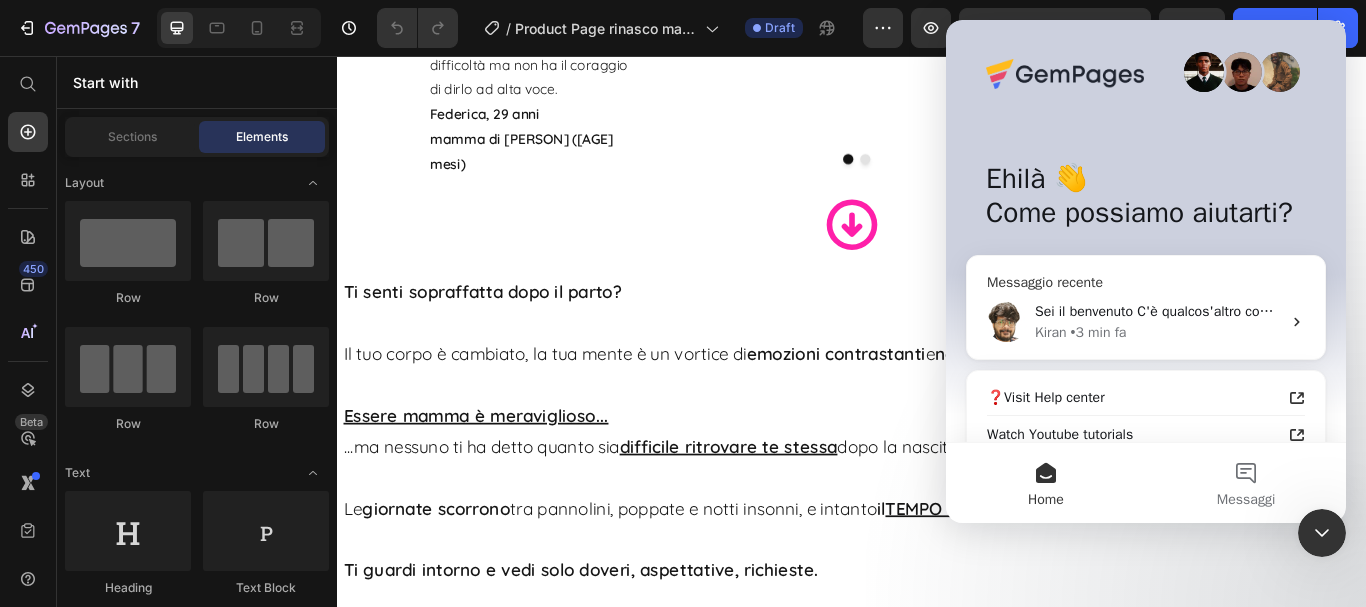 click on "•  3 min fa" at bounding box center [1099, 332] 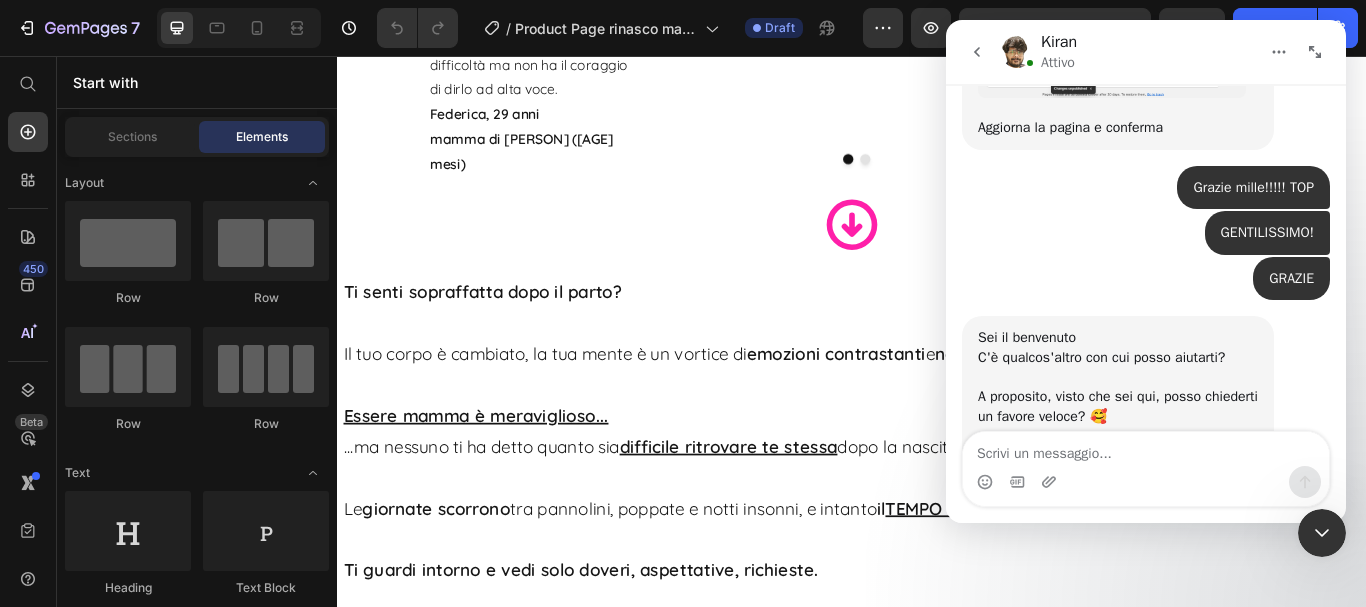 scroll, scrollTop: 3979, scrollLeft: 0, axis: vertical 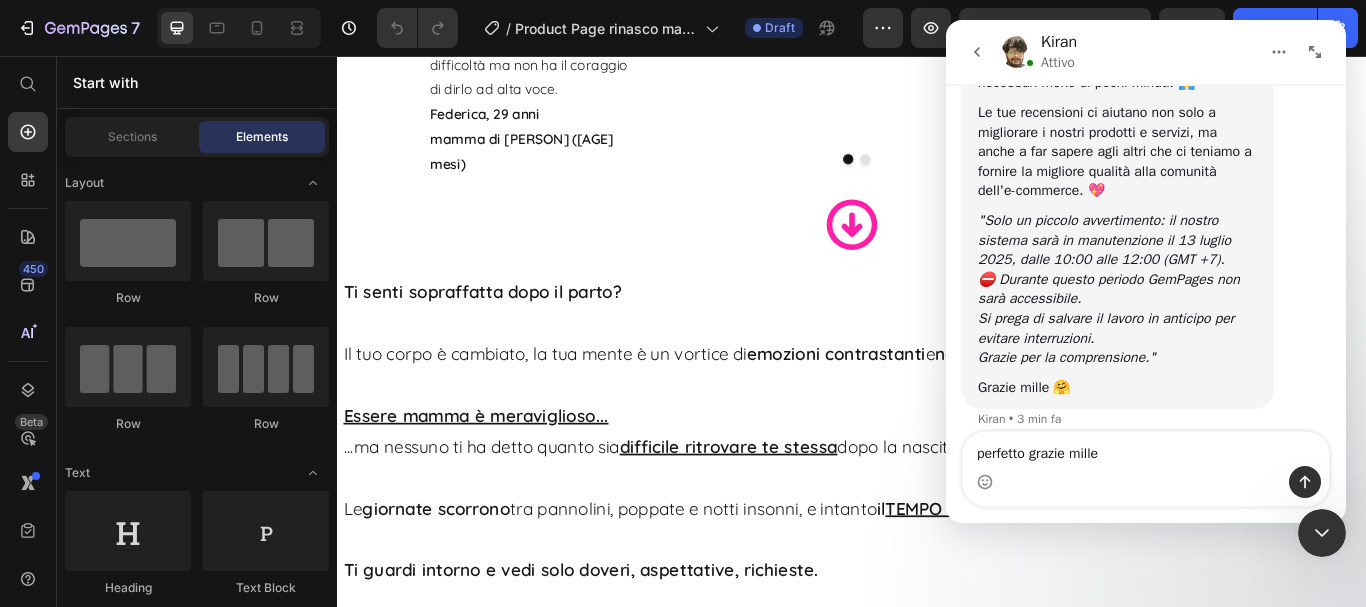 click on "perfetto grazie mille" at bounding box center (1146, 449) 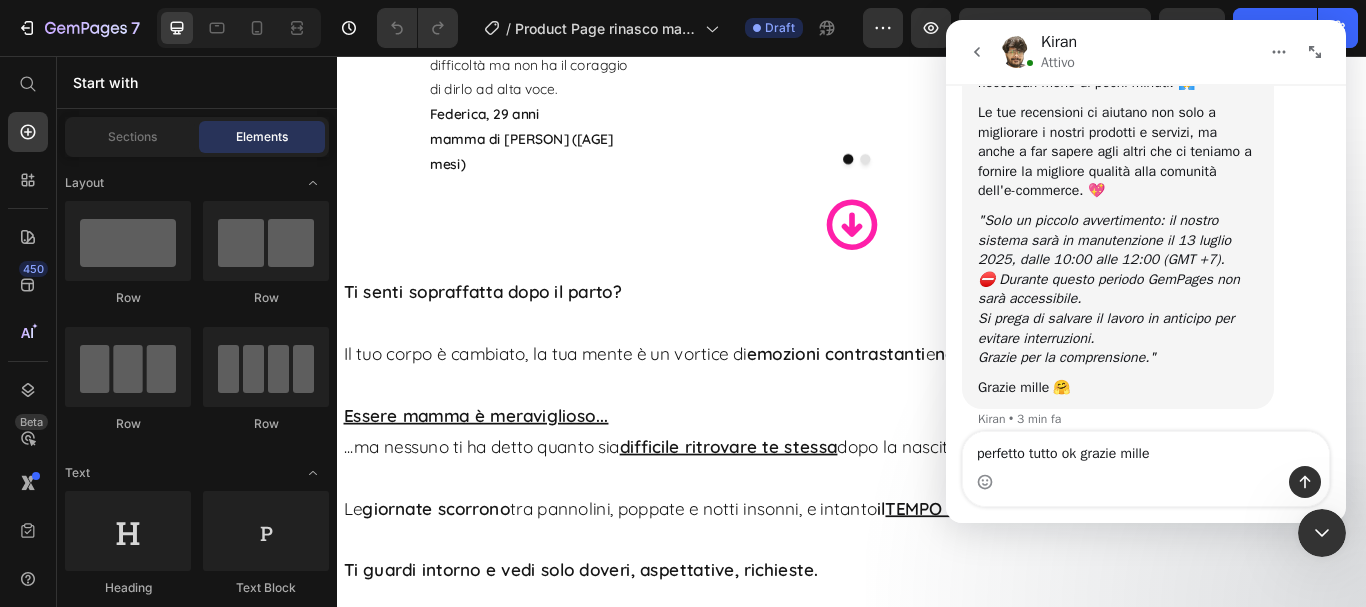 click on "perfetto tutto ok grazie mille" at bounding box center [1146, 449] 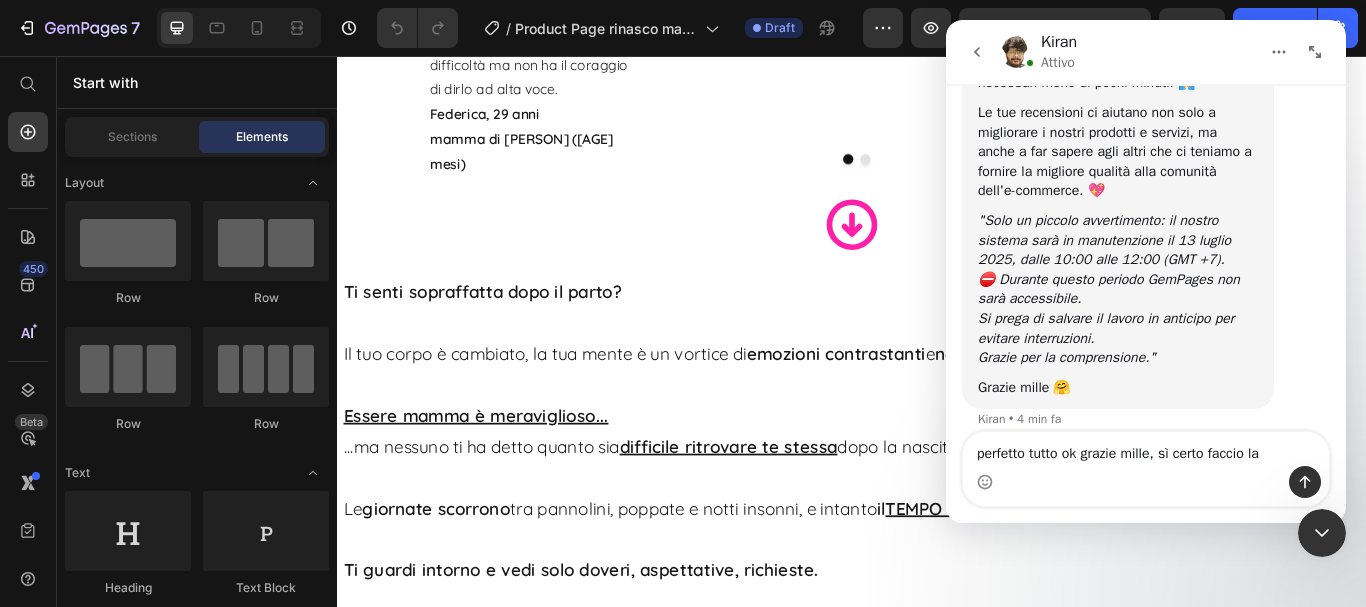 scroll, scrollTop: 3999, scrollLeft: 0, axis: vertical 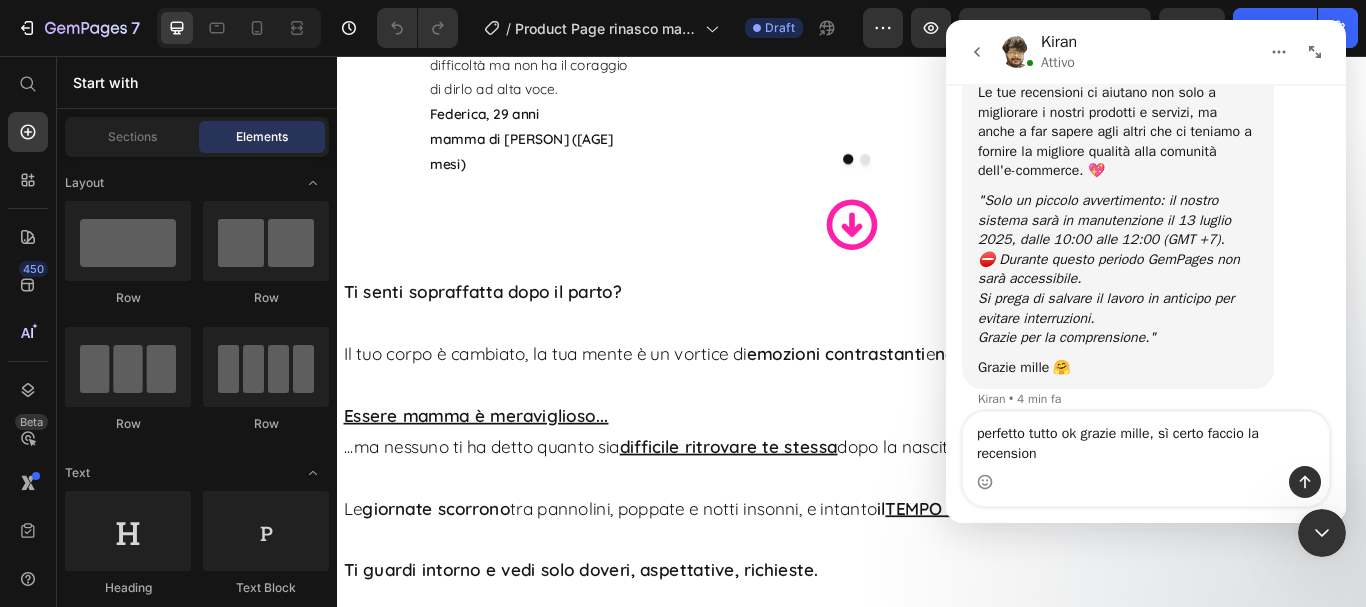 type on "perfetto tutto ok grazie mille, sì certo faccio la recensione" 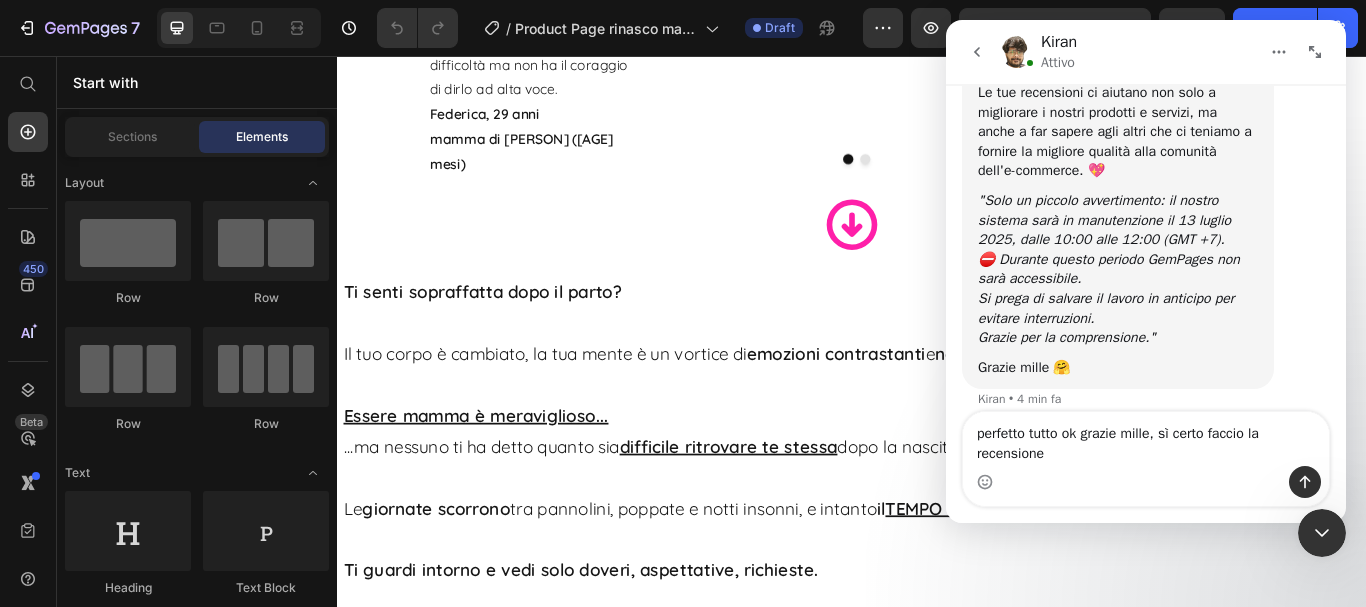 type 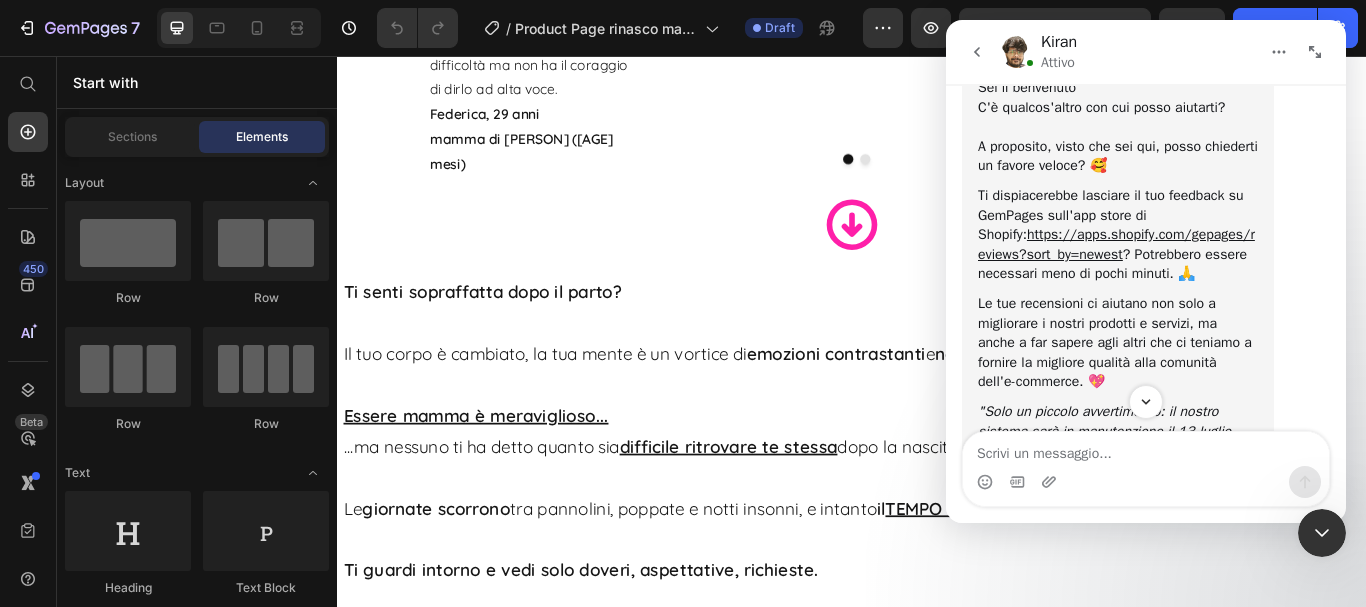 scroll, scrollTop: 3758, scrollLeft: 0, axis: vertical 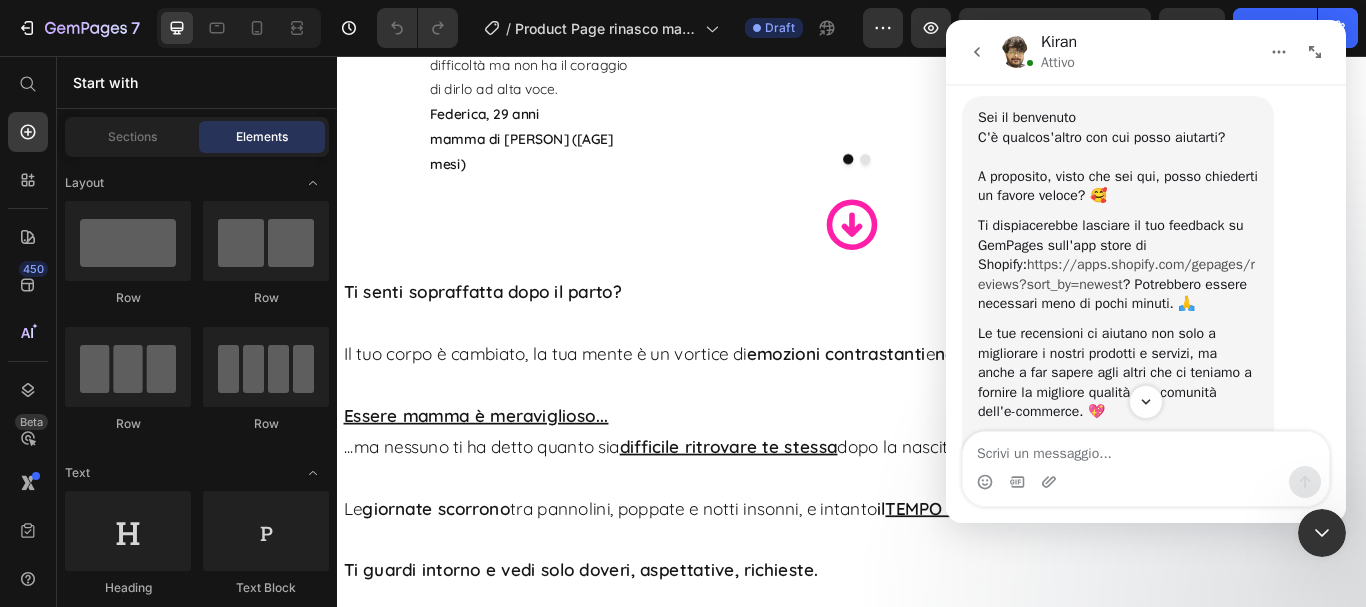 click on "https://apps.shopify.com/gepages/reviews?sort_by=newest" at bounding box center (1116, 274) 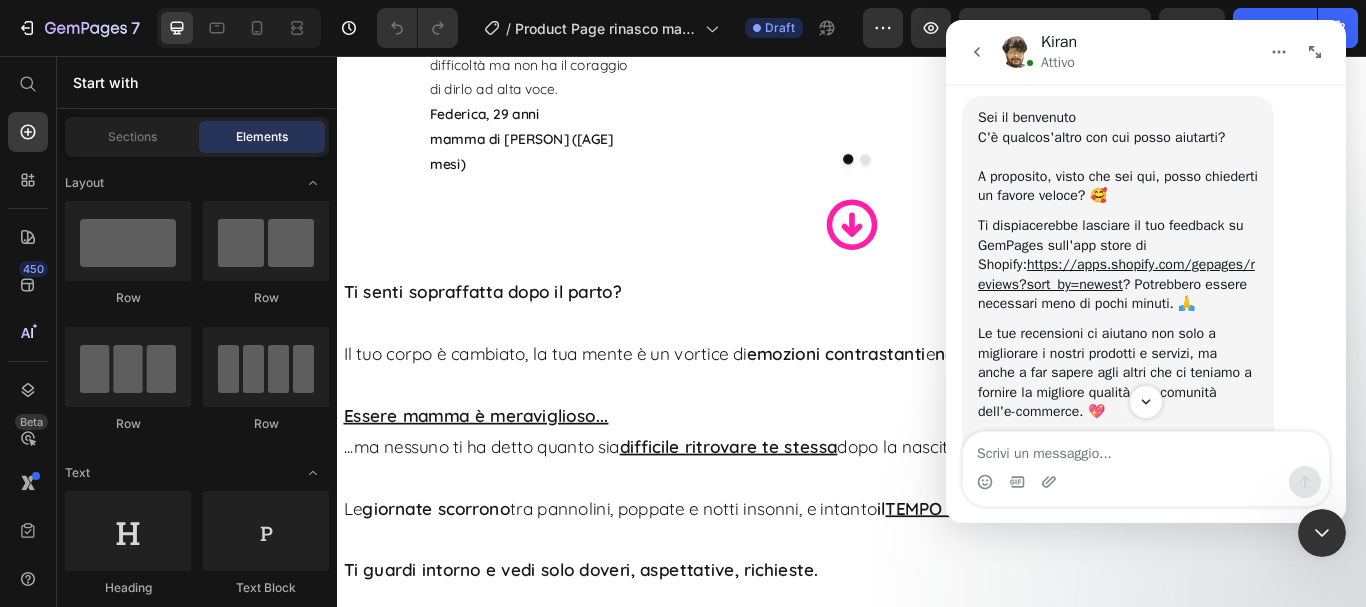 click 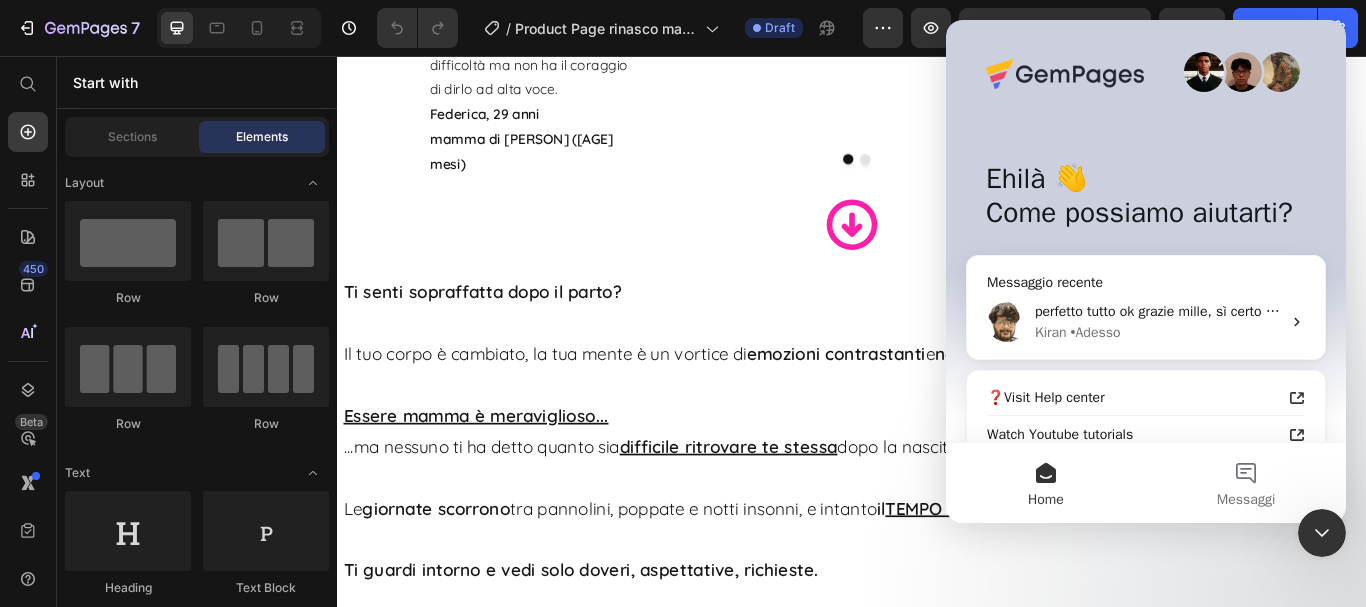 click 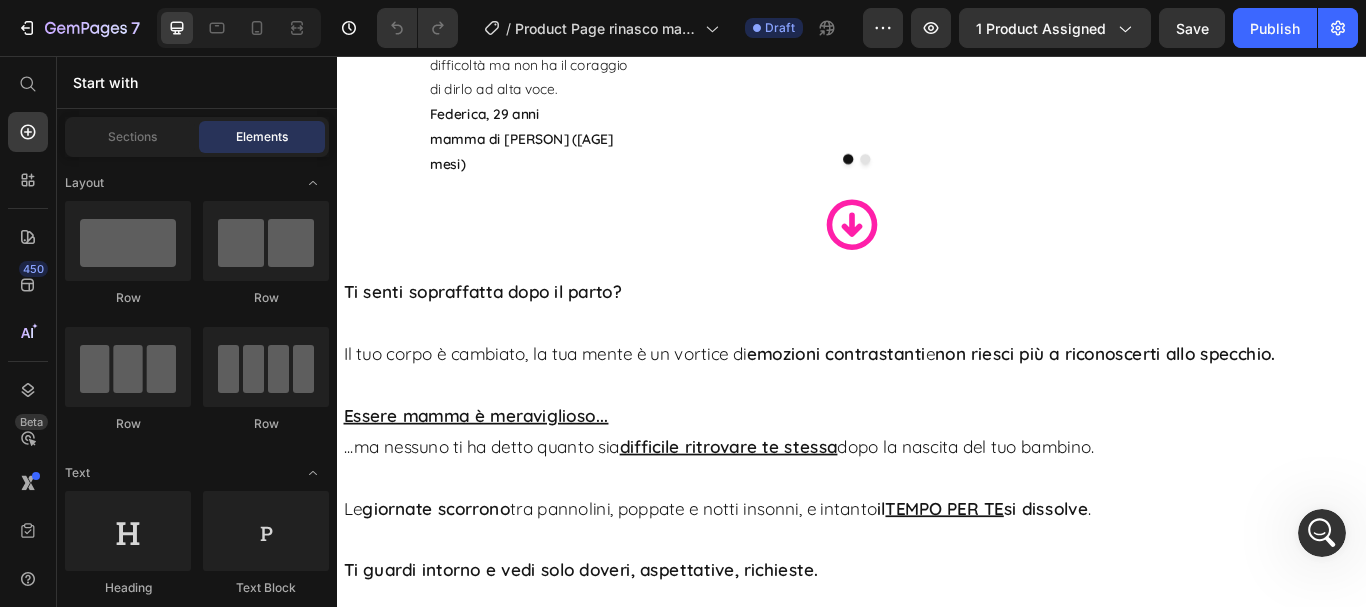 scroll, scrollTop: 0, scrollLeft: 0, axis: both 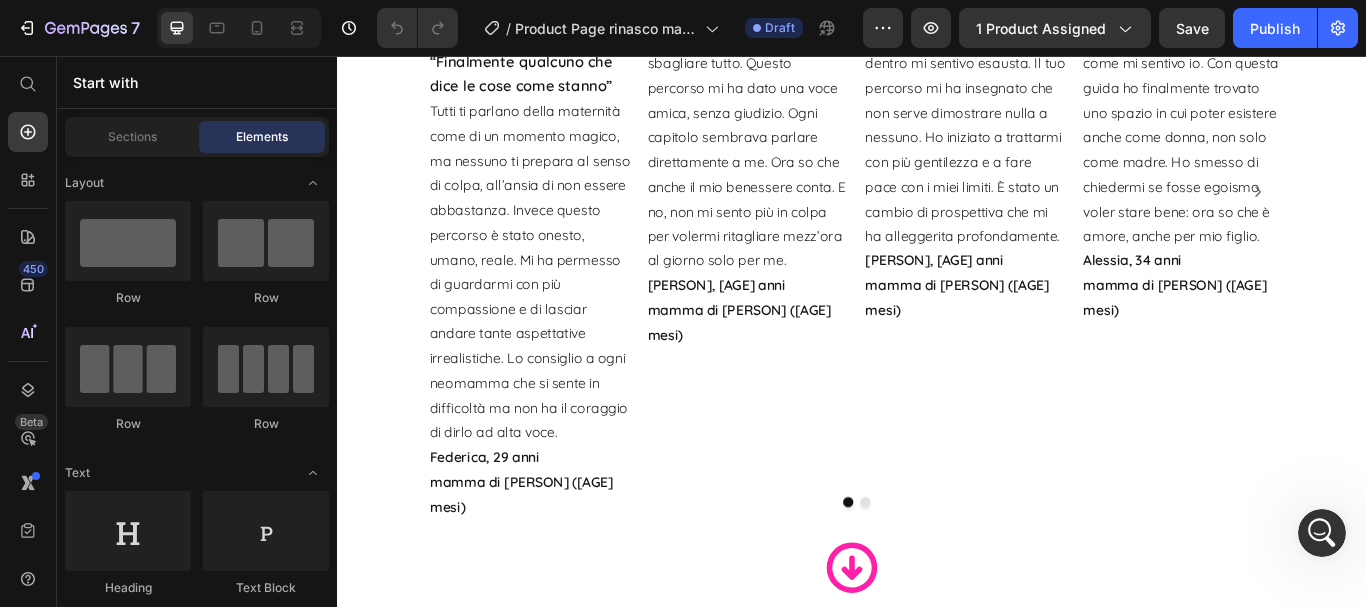 click on "Questa guida  FA  per te se:" at bounding box center [685, -431] 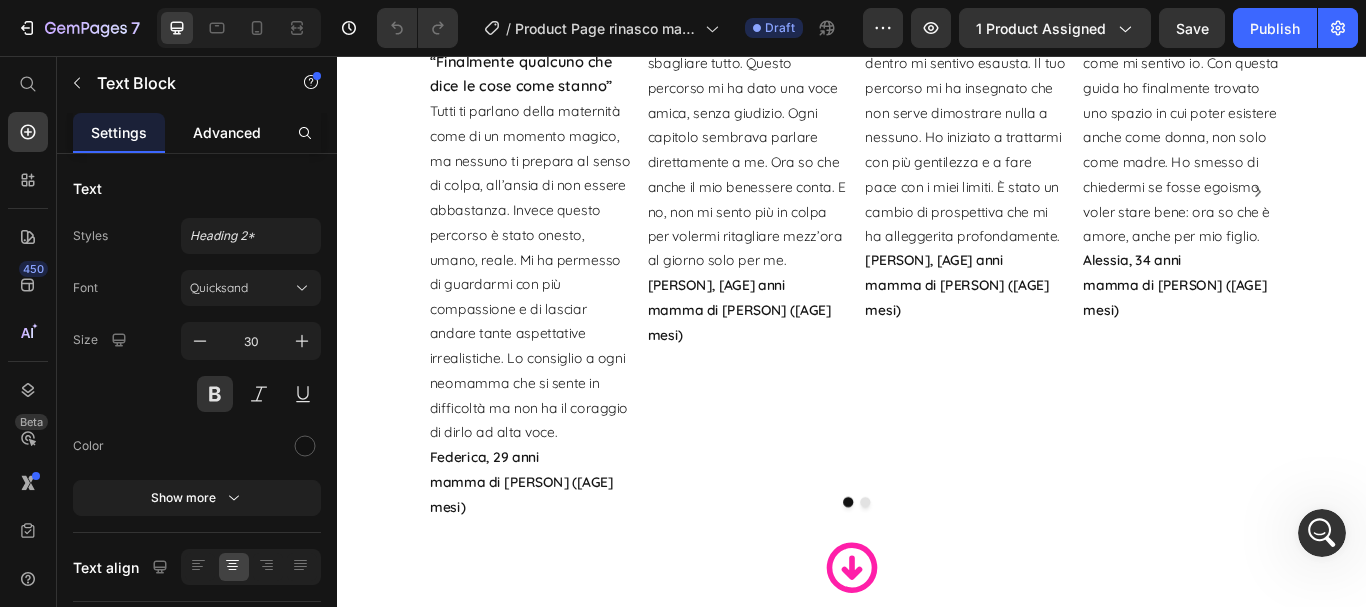 click on "Advanced" at bounding box center (227, 132) 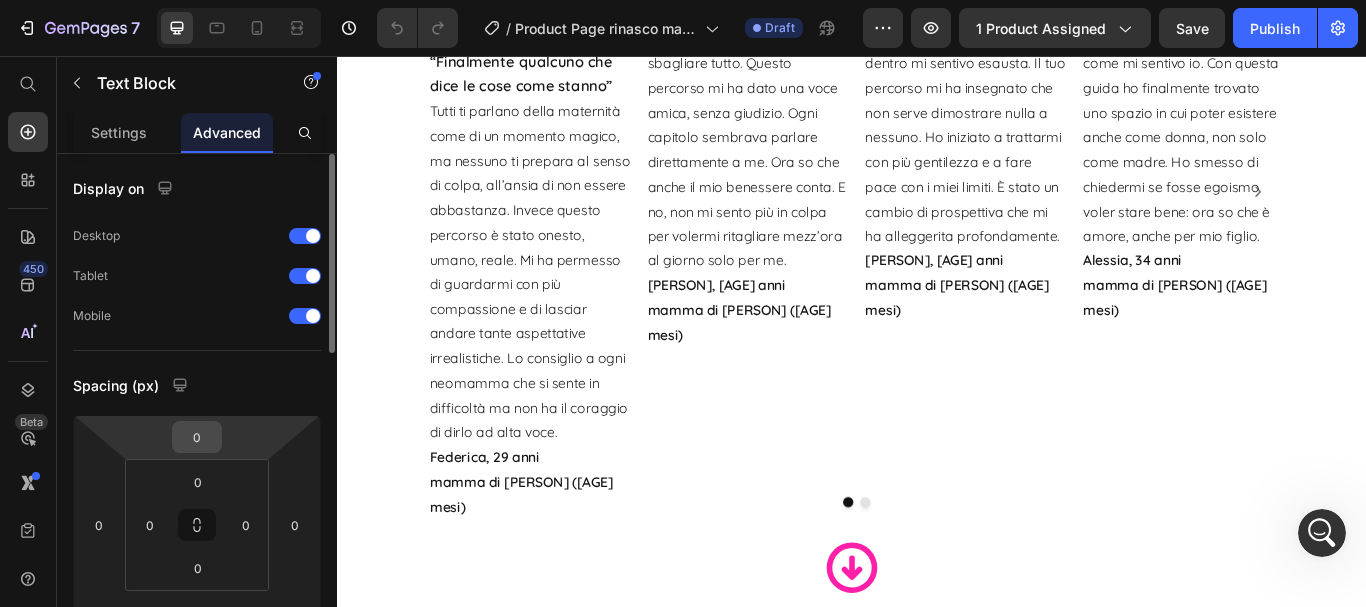 click on "0" at bounding box center [197, 437] 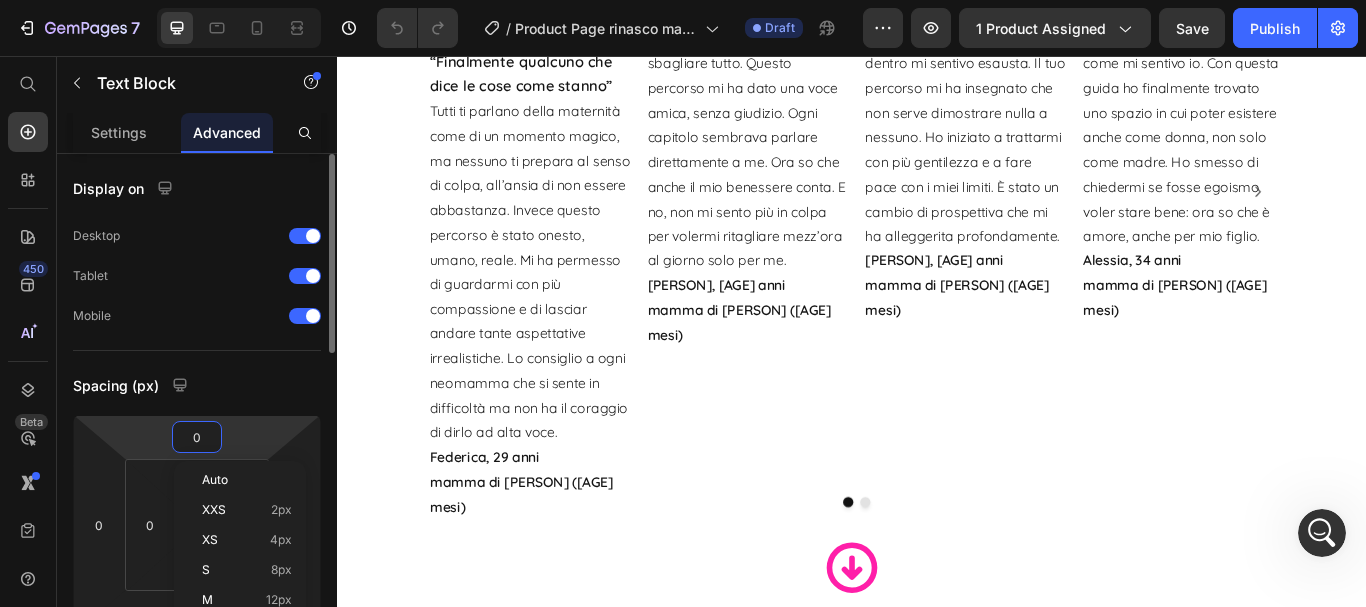 click on "7   /  Product Page rinasco mamma - Jul 7, 23:21:54 Draft Preview 1 product assigned  Save   Publish  450 Beta Start with Sections Elements Hero Section Product Detail Brands Trusted Badges Guarantee Product Breakdown How to use Testimonials Compare Bundle FAQs Social Proof Brand Story Product List Collection Blog List Contact Sticky Add to Cart Custom Footer Browse Library 450 Layout
Row
Row
Row
Row Text
Heading
Text Block Button
Button
Button
Sticky Back to top Media
Image" at bounding box center (683, 0) 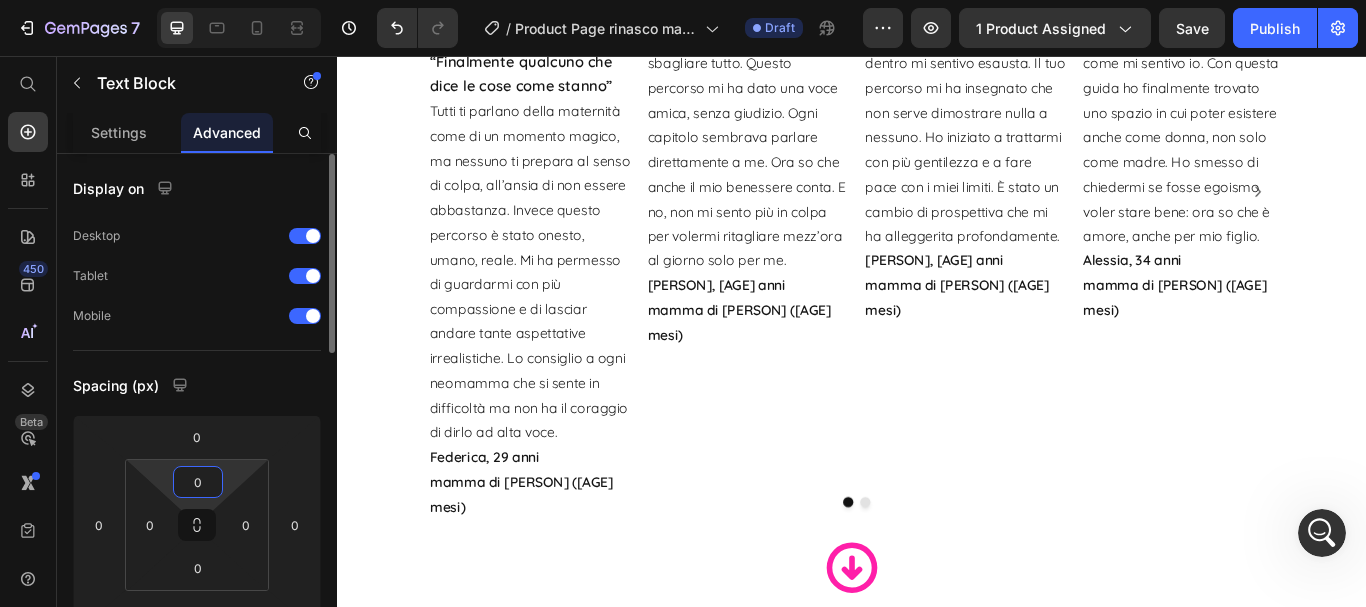 click on "0" at bounding box center (198, 482) 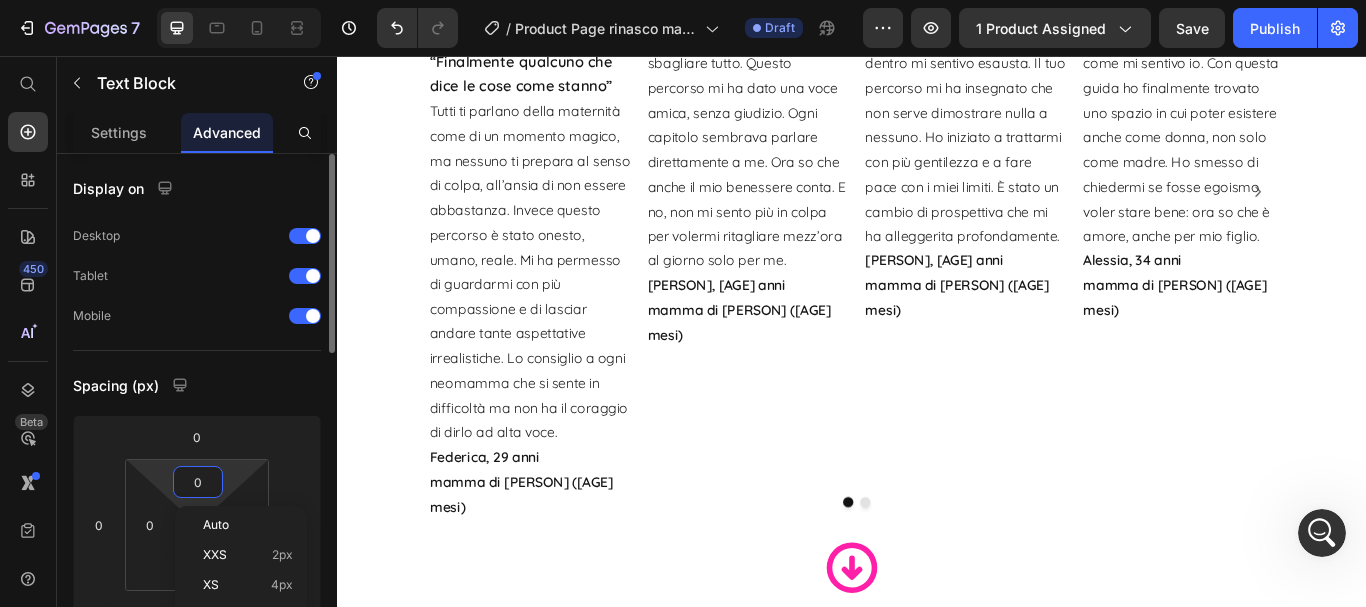 type on "5" 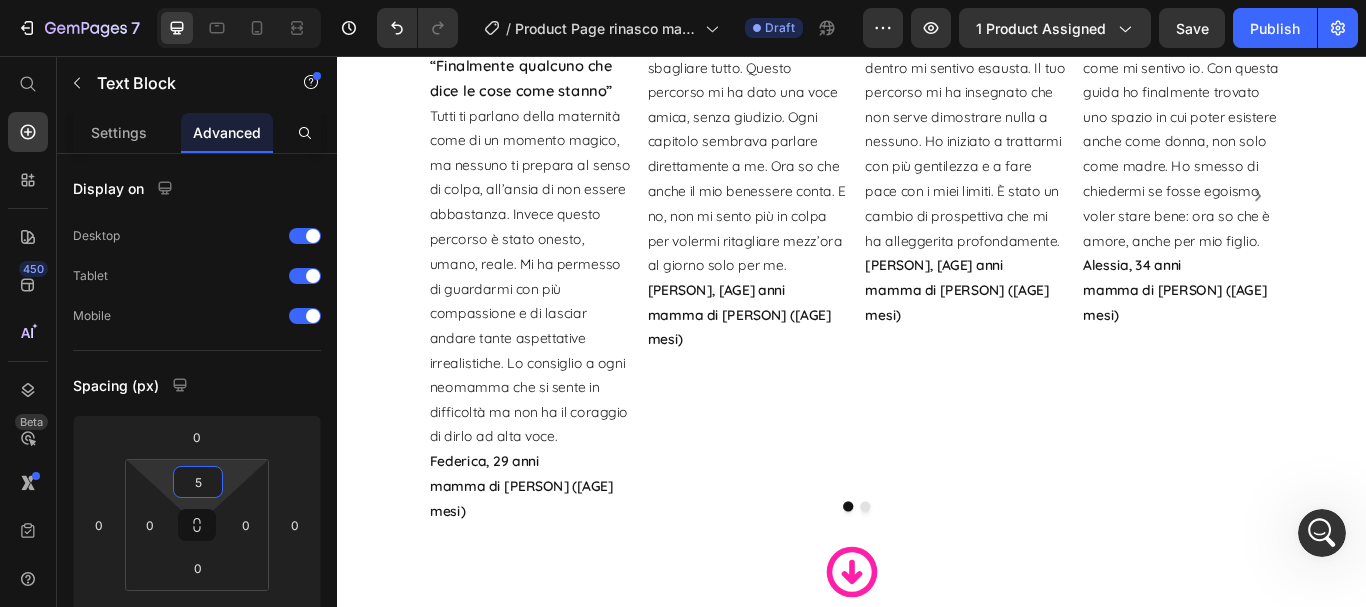 click on "Questa guida  NON FA  per te se: Text Block
Pensi che una mamma debba annullarsi.
Vuoi regole pronte senza riflettere su di te.
Non ti interessa capire emozioni e bisogni. Item List" at bounding box center (1189, -329) 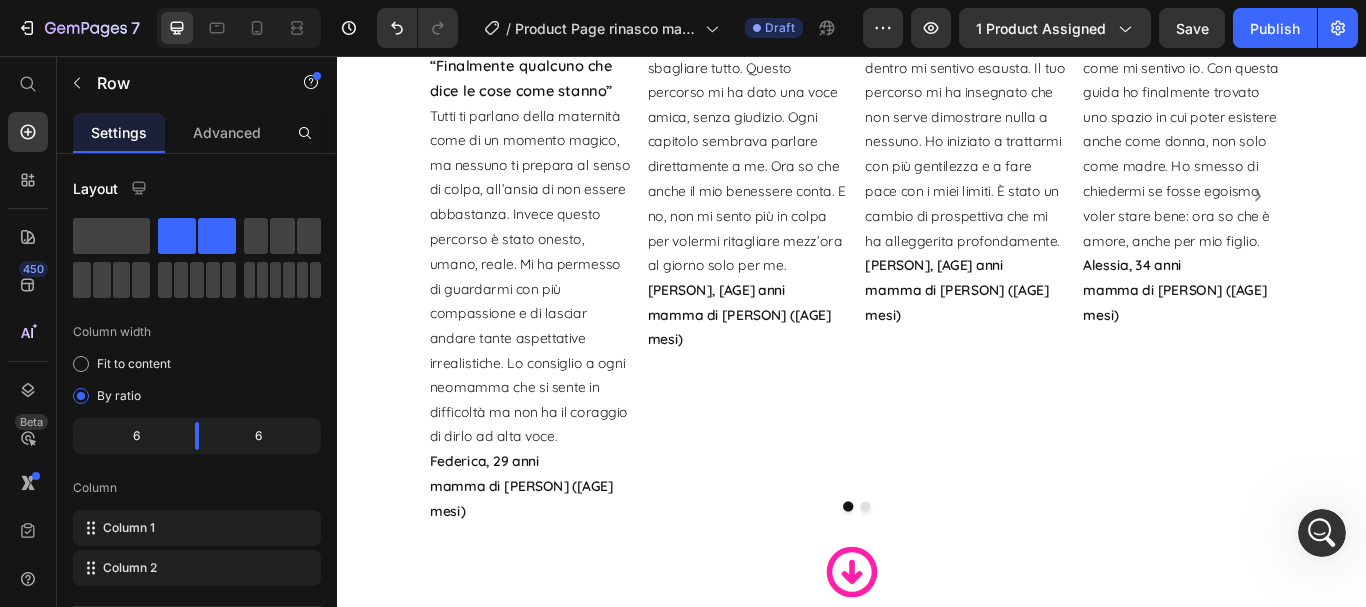 click on "Questa guida  NON FA  per te se:" at bounding box center [1189, -431] 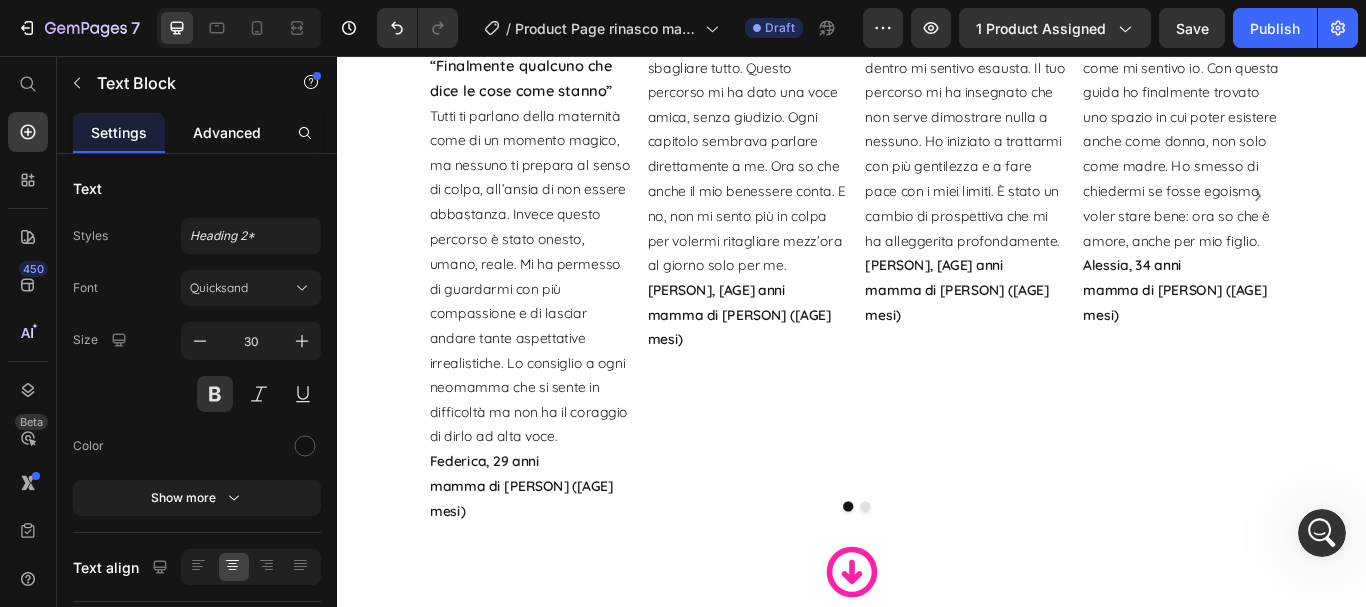 click on "Advanced" at bounding box center [227, 132] 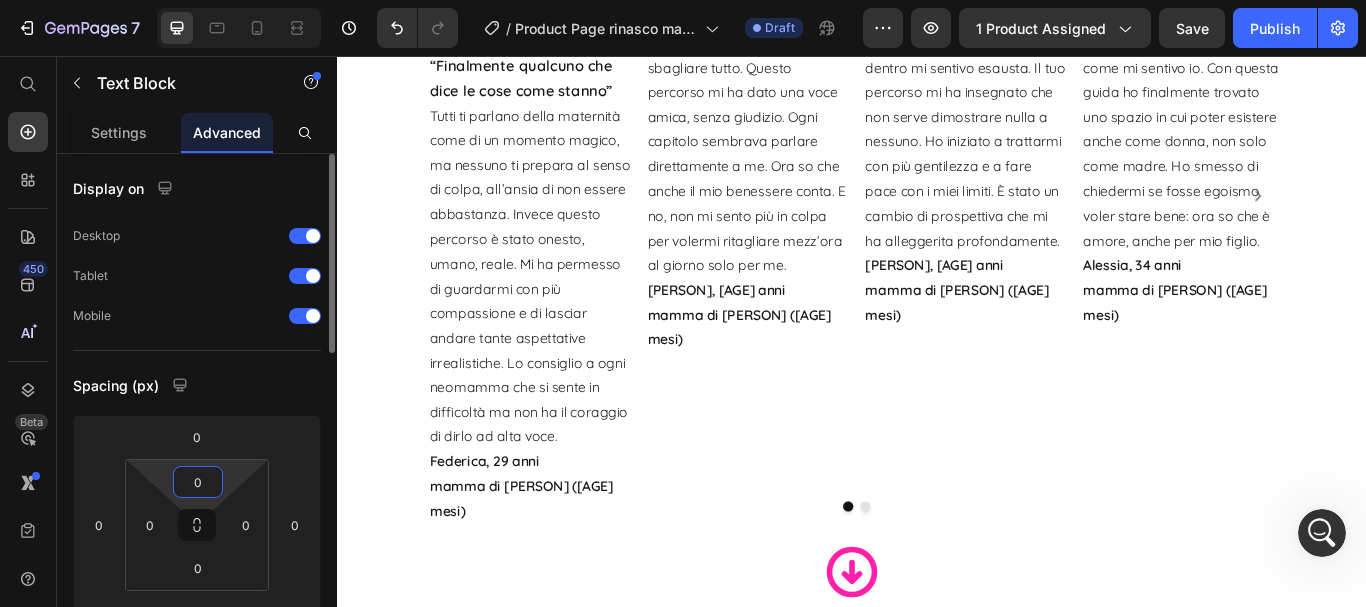 click on "0" at bounding box center [198, 482] 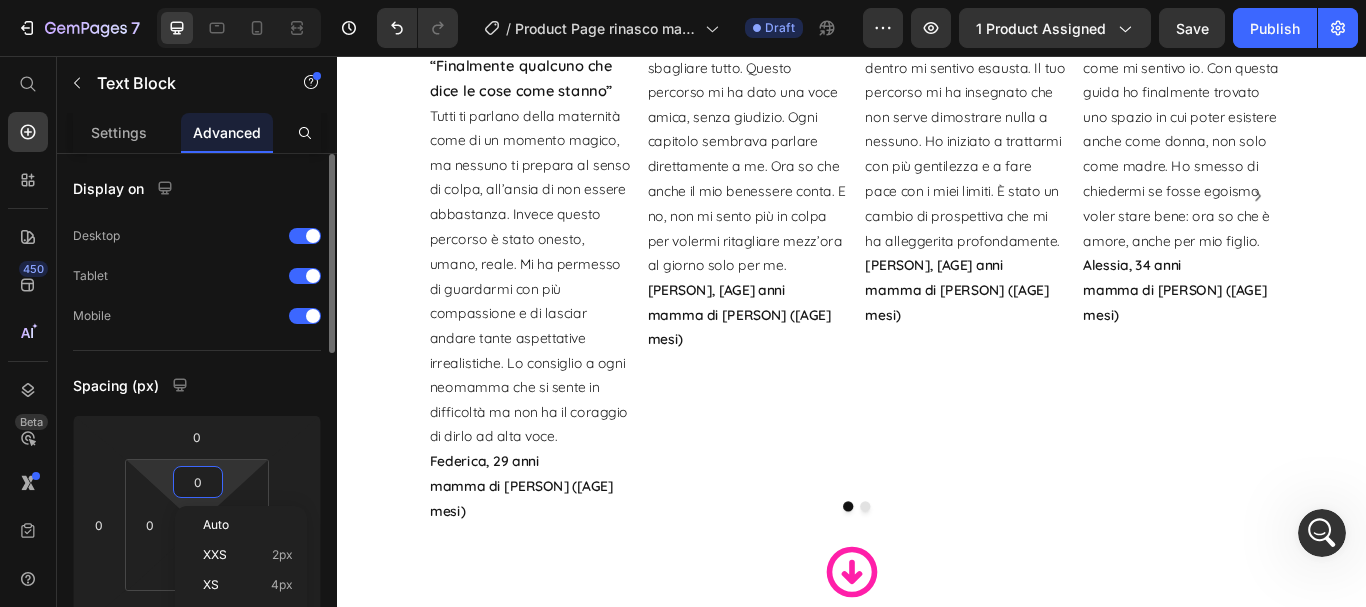 type on "5" 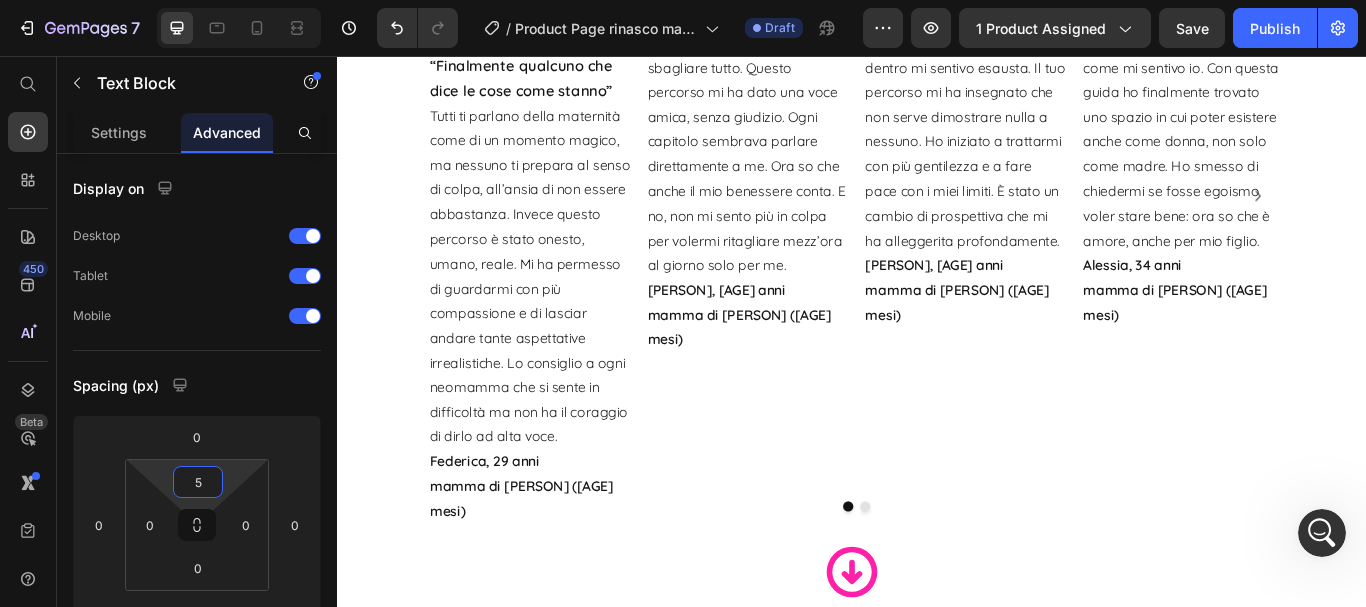 click on "Questa guida  FA  per te se:" at bounding box center (685, -426) 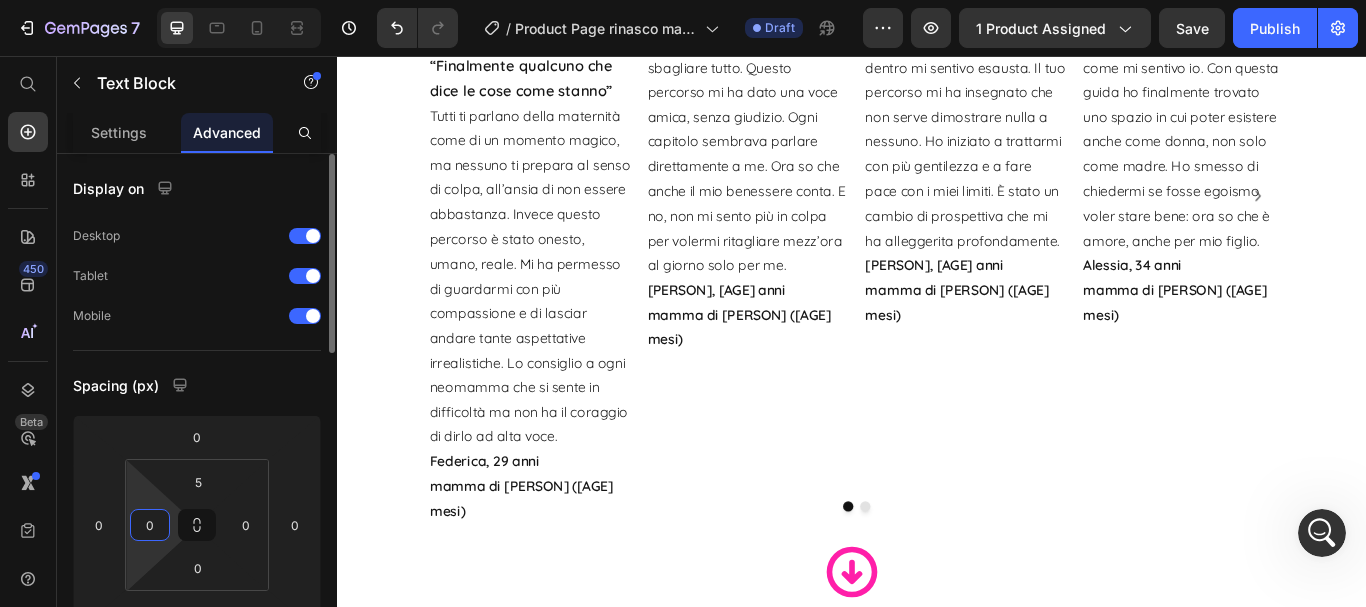 click on "0" at bounding box center [150, 525] 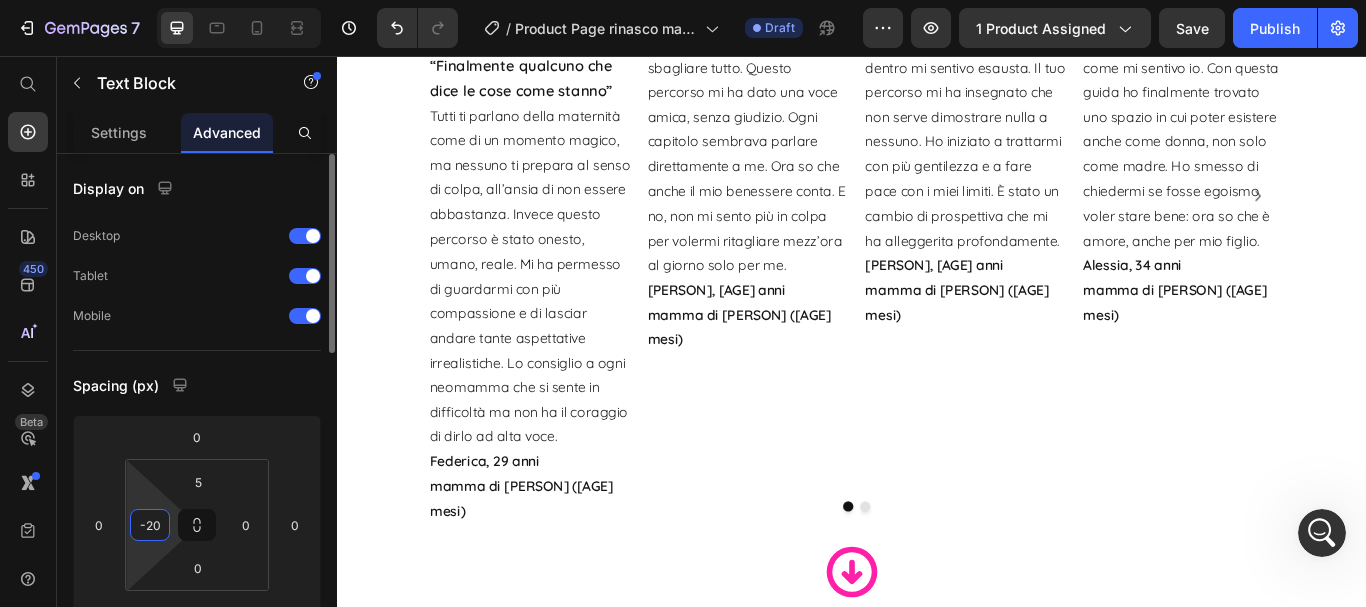 type on "-2" 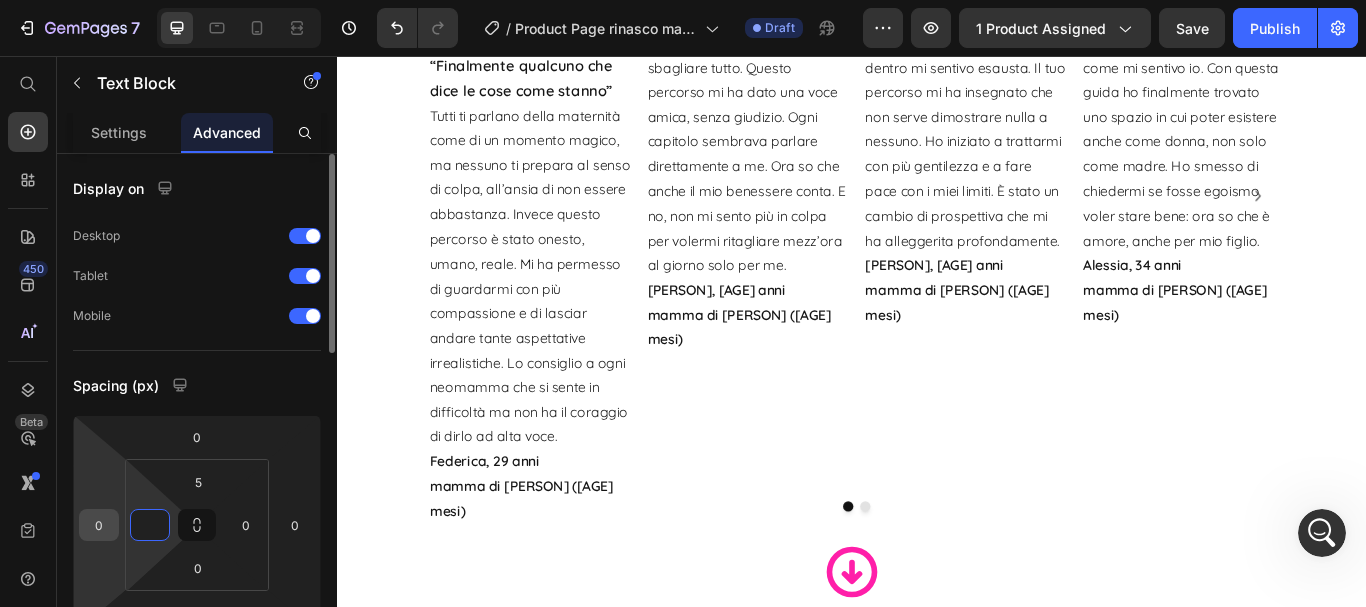click on "0" at bounding box center [99, 525] 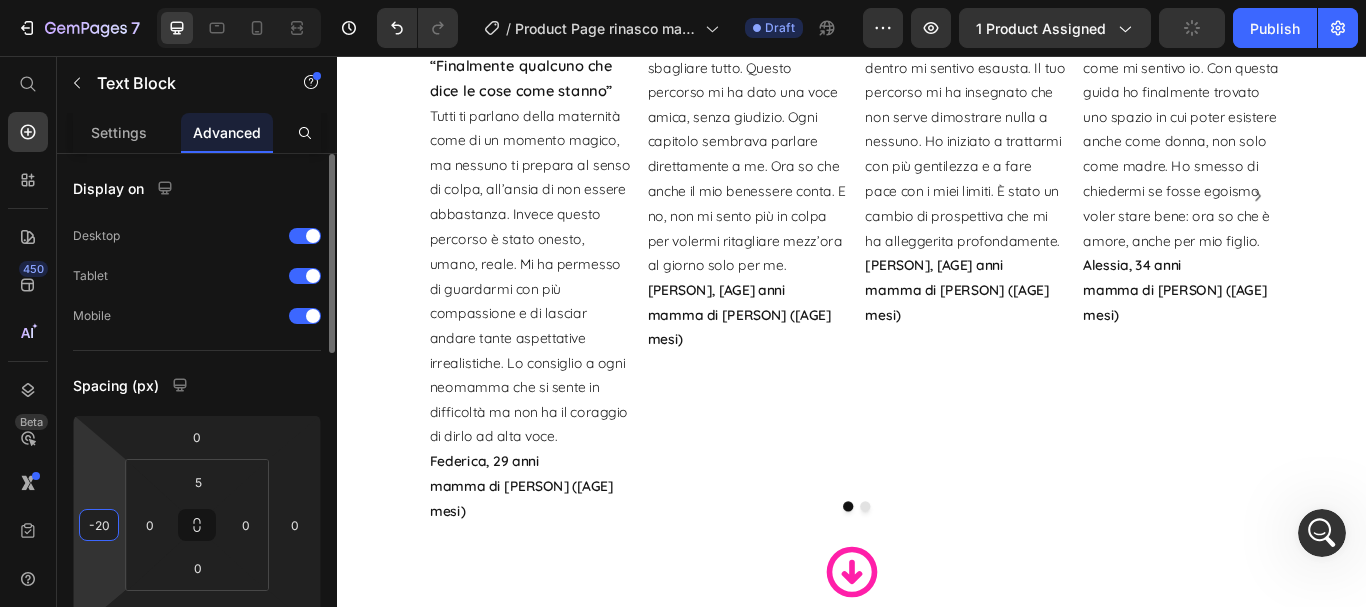 type on "-2" 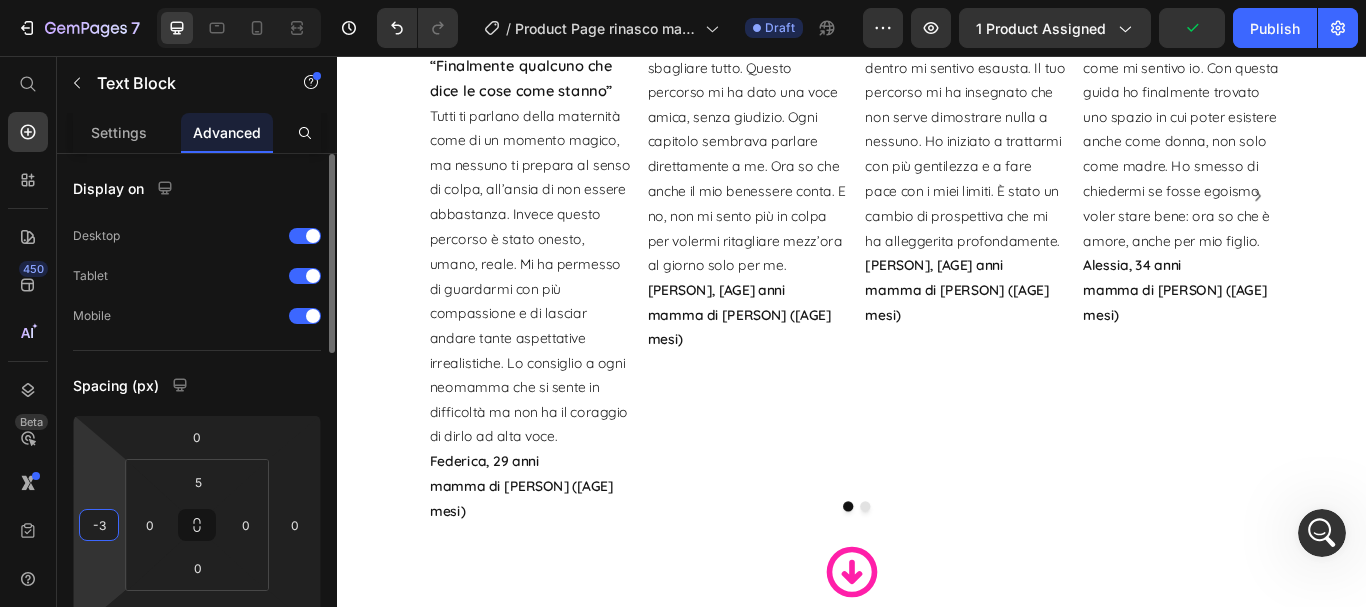 type on "-30" 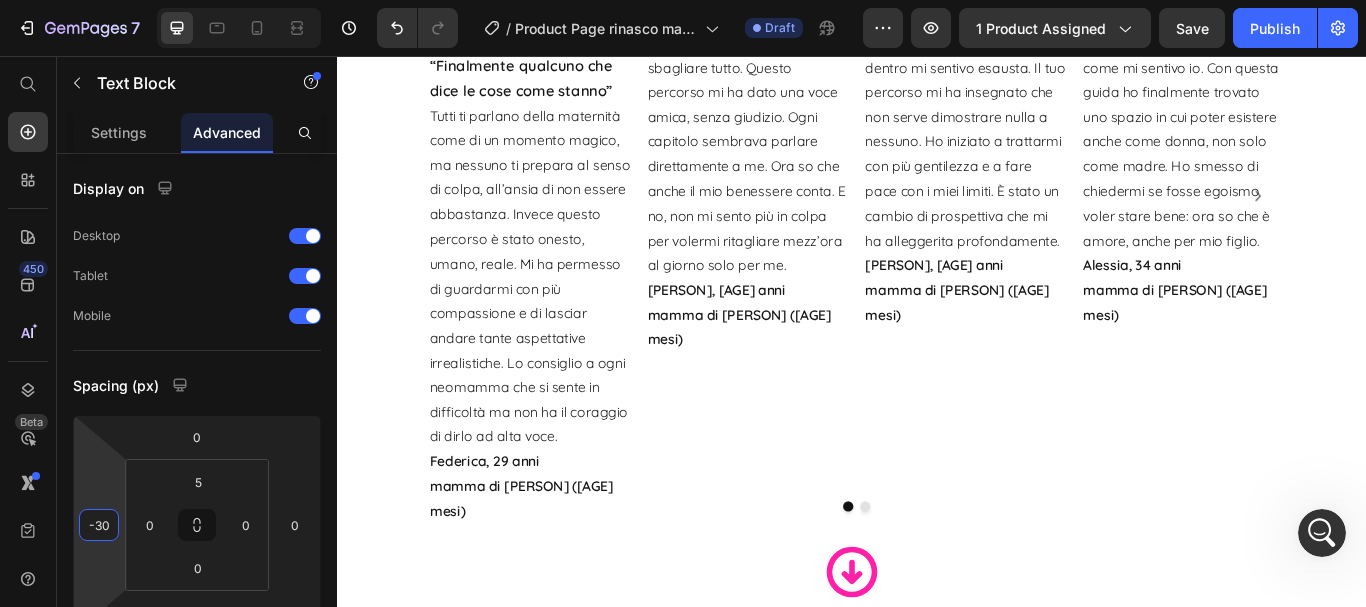 click on "Ti senti stanca, emotivamente fragile  e quasi non ti riconosci più  da quando sei diventata mamma? Heading Row Scopri il  metodo pratico  che sta aiutando tante MAMME COME TE a ritrovare  FORZA ,  AUTOSTIMA ed ENERGIA, comodamente da casa. Text Block Row Per tutte le  neomamme  che vivono il delicato periodo del  post parto , prendersi cura di sé con dolcezza è il modo più semplice, realistico e rassicurante per  ritrovare benessere fisico, mentale ed emotivo. È proprio per questo che abbiamo creato  “RINASCO MAMMA”:  una guida pratica pensata per aiutarti a ritrovare energia, serenità e fiducia in te stessa già dai  primi 15 giorni . Senza pressioni, senza sensi di colpa , anche se sei stanca, ti senti confusa, hai sbalzi d’umore o hai perso di vista chi sei. Text Block Image €37,00 Product Price €89,00 Product Price Row Scarica ora la tua guida e ricomincia da te! Add to Cart Product Row Row Text Block 14 Ore 49 Minuti 33 Secondi Countdown Timer Affrettati  l'offerta è valida  Row FA" at bounding box center [937, 4385] 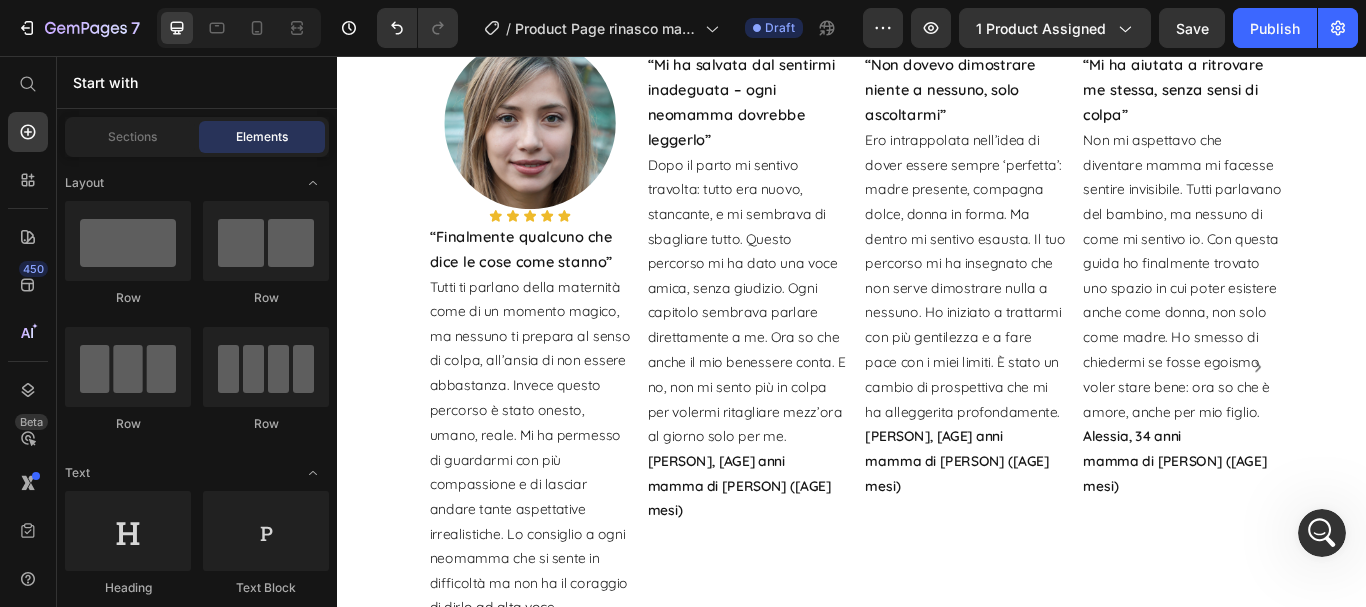 scroll, scrollTop: 1400, scrollLeft: 0, axis: vertical 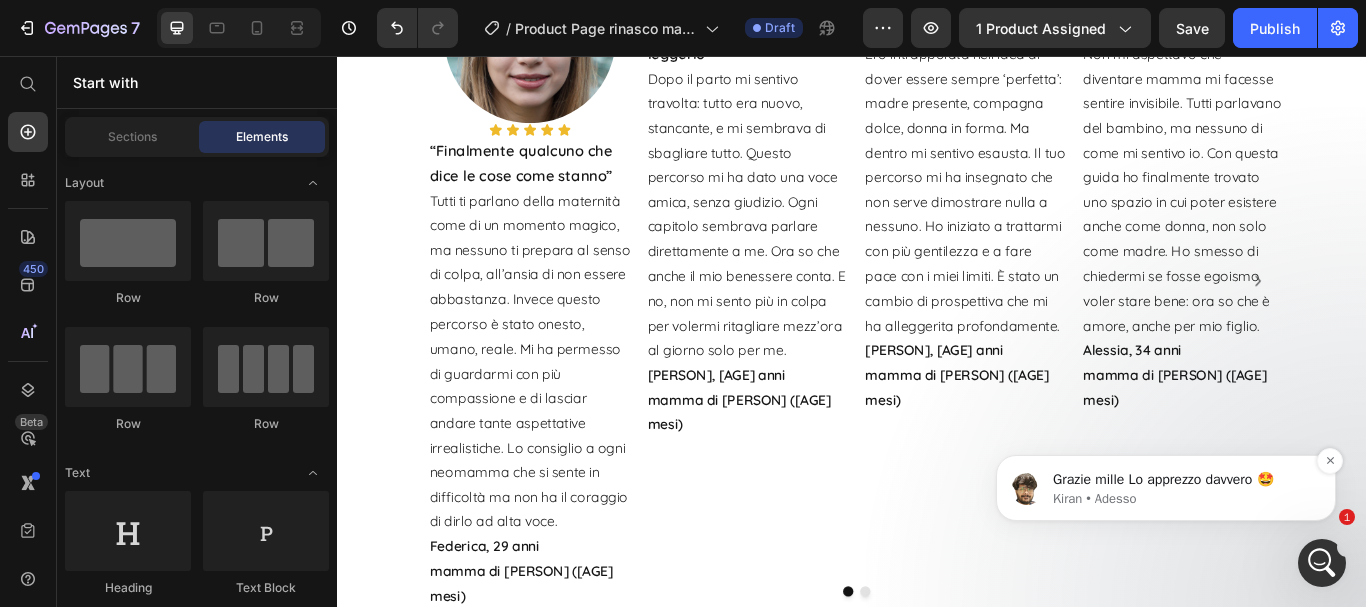 click on "Grazie mille  Lo apprezzo davvero 🤩 ​" at bounding box center [1182, 480] 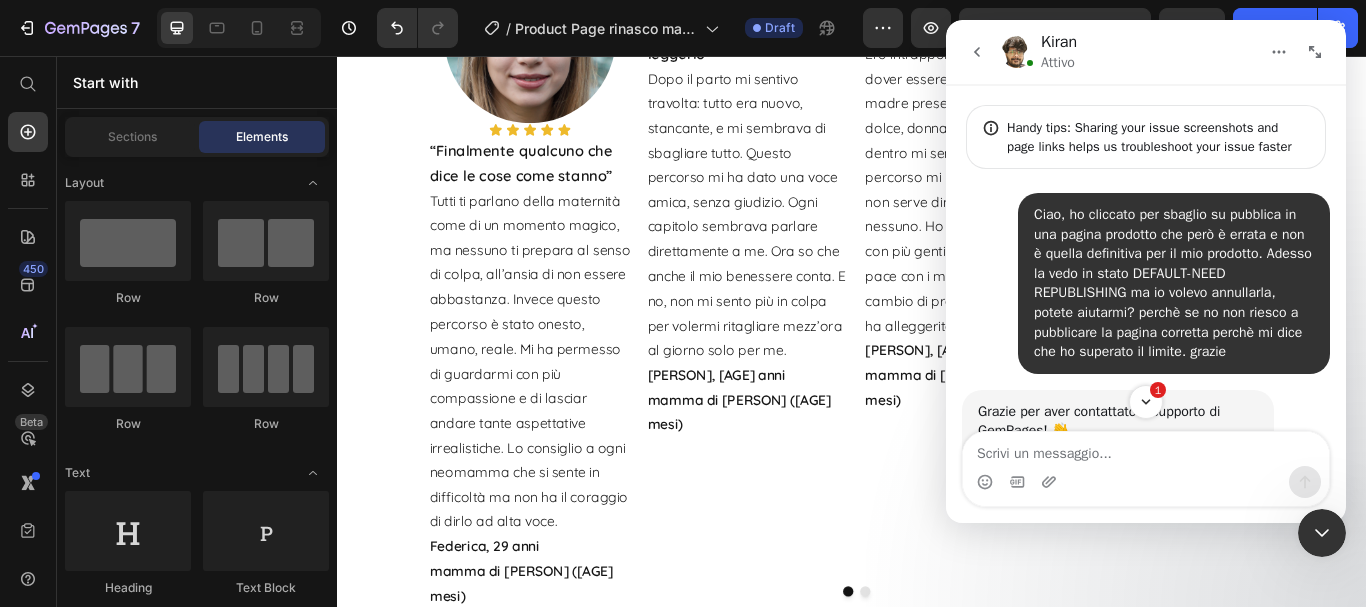 scroll, scrollTop: 720, scrollLeft: 0, axis: vertical 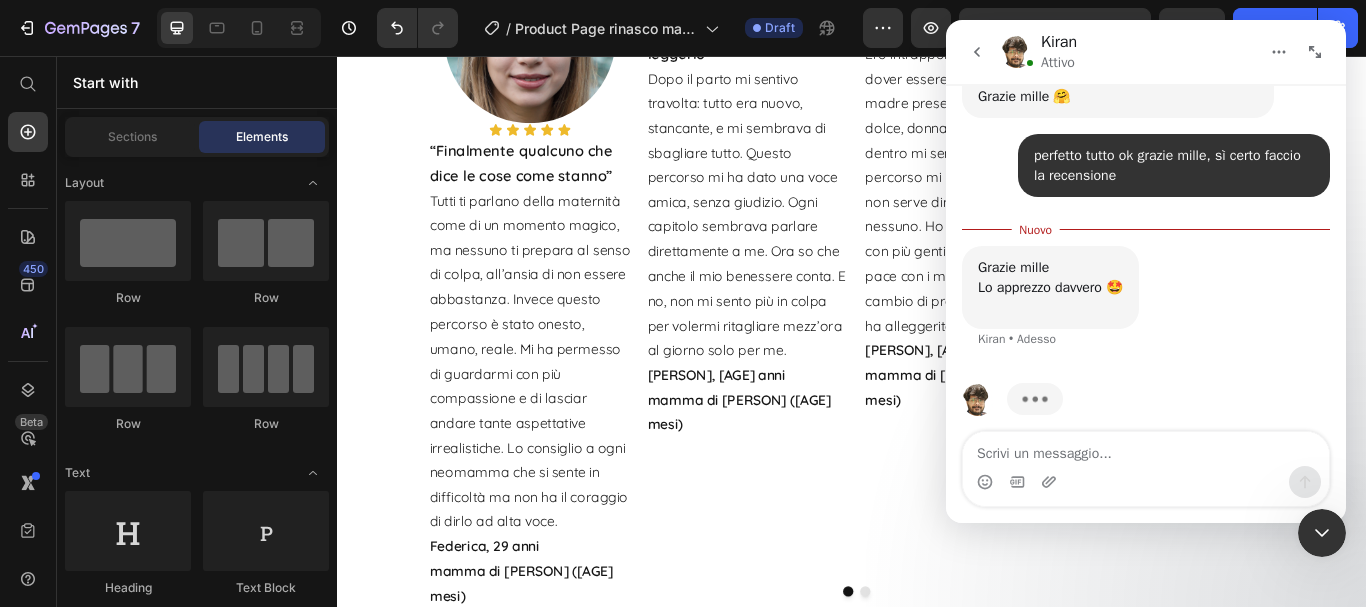 click 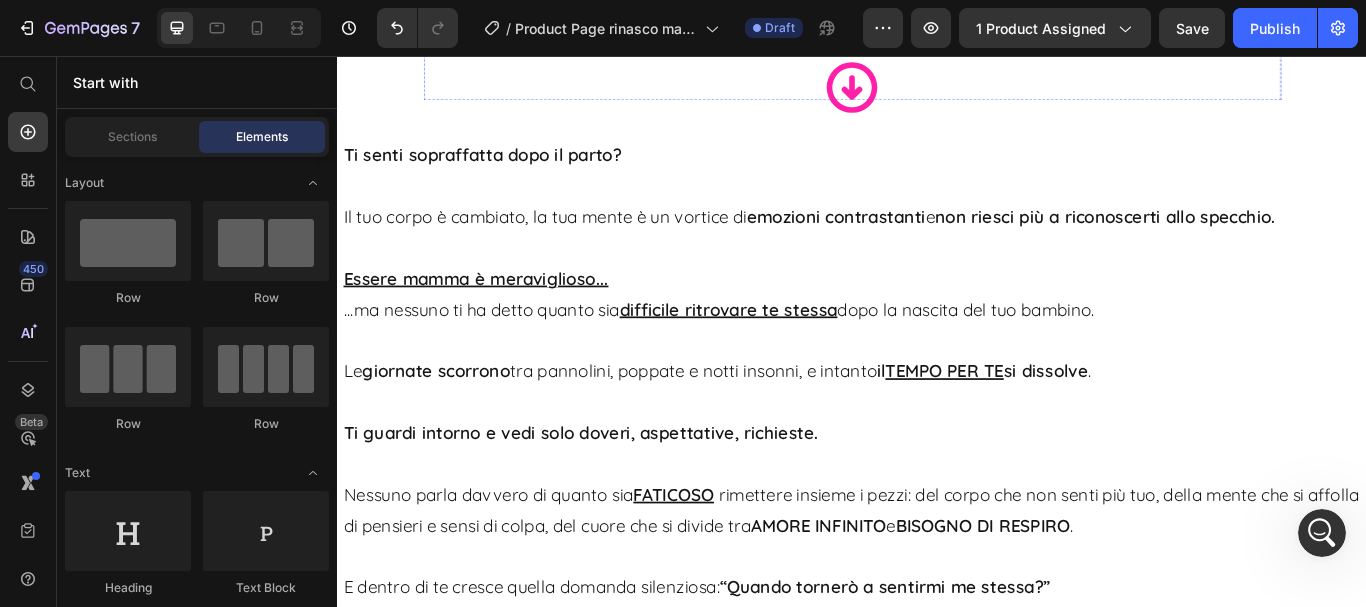 scroll, scrollTop: 2100, scrollLeft: 0, axis: vertical 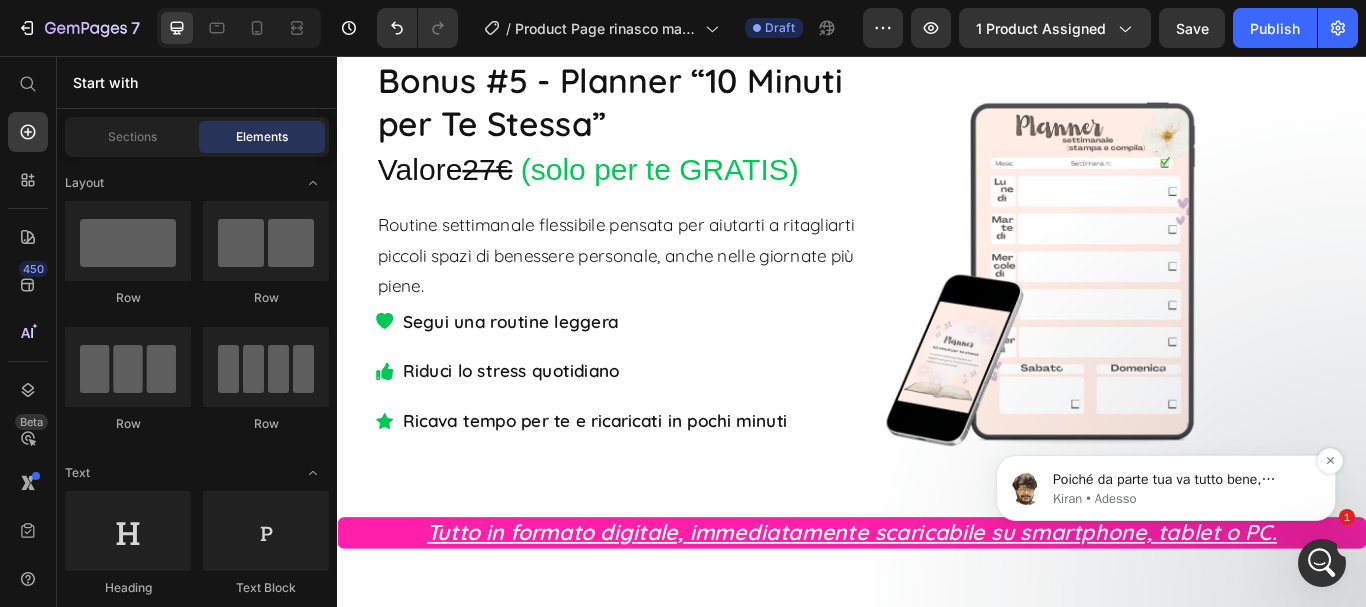 click on "Poiché da parte tua va tutto bene, desideriamo informarti che questa conversazione verrà chiusa. Non esitare a informarci se hai bisogno di ulteriore assistenza avviando una nuova chat. Siamo sempre qui per aiutarti.    Grazie per aver scelto GemPages. Buon proseguimento di giornata! 💪﻿​﻿   Come misura di sicurezza, ti consigliamo vivamente di rimuovere qualsiasi accesso collaboratore una volta completata la sessione di supporto. (L'ID conversazione di questa chat come riferimento è 215469821838596)" at bounding box center [1182, 480] 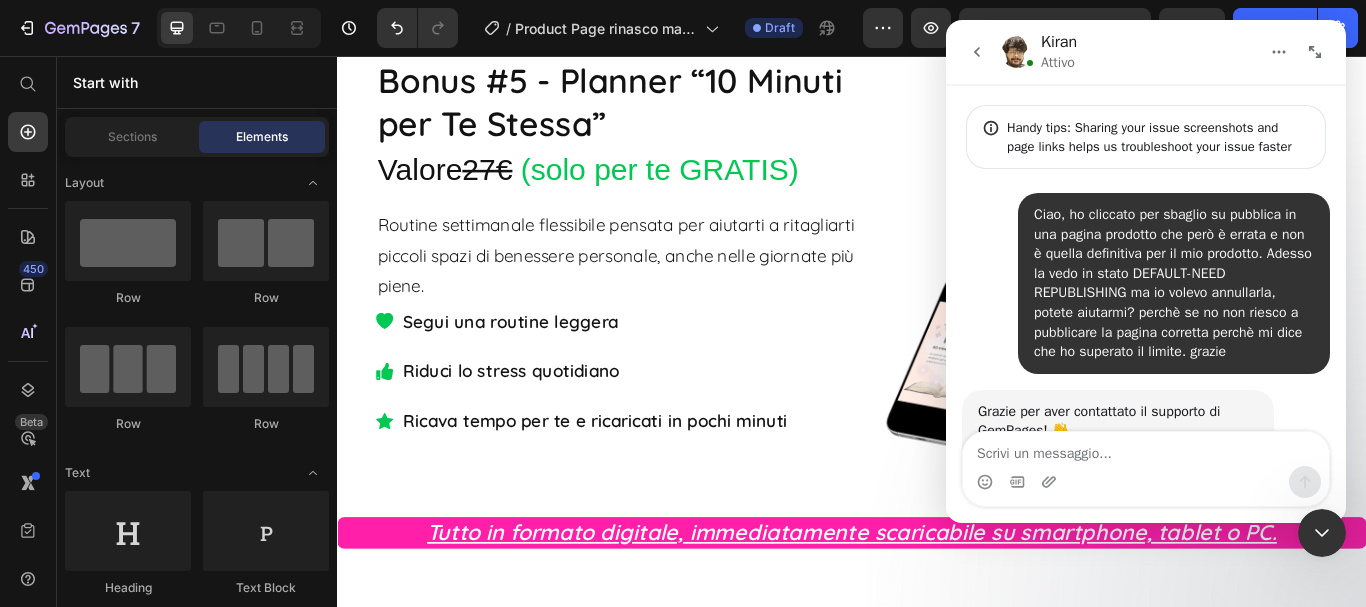 scroll, scrollTop: 3, scrollLeft: 0, axis: vertical 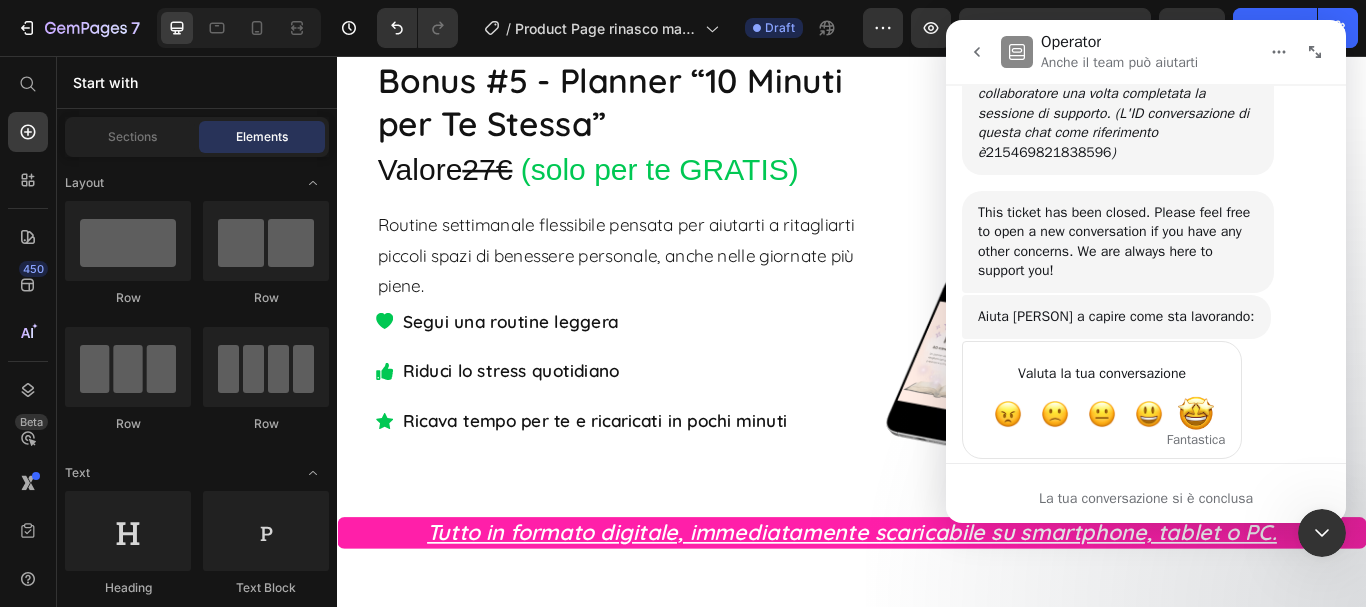 click at bounding box center [1196, 414] 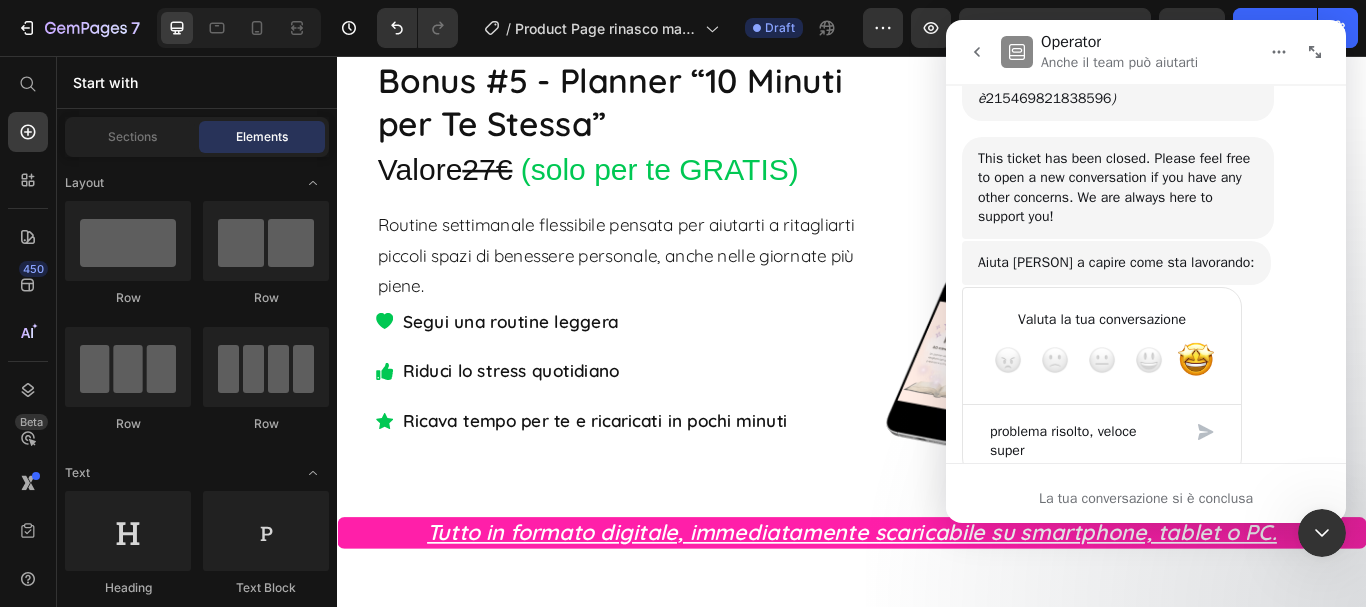 scroll, scrollTop: 4782, scrollLeft: 0, axis: vertical 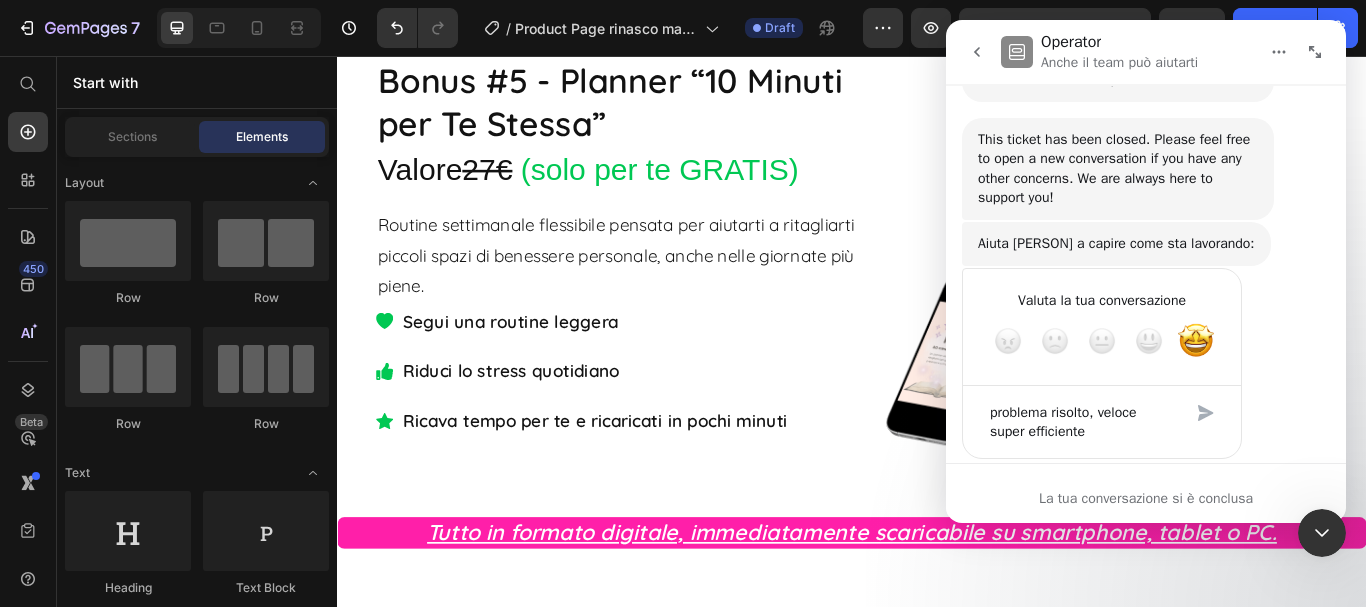 type on "problema risolto, veloce super efficiente" 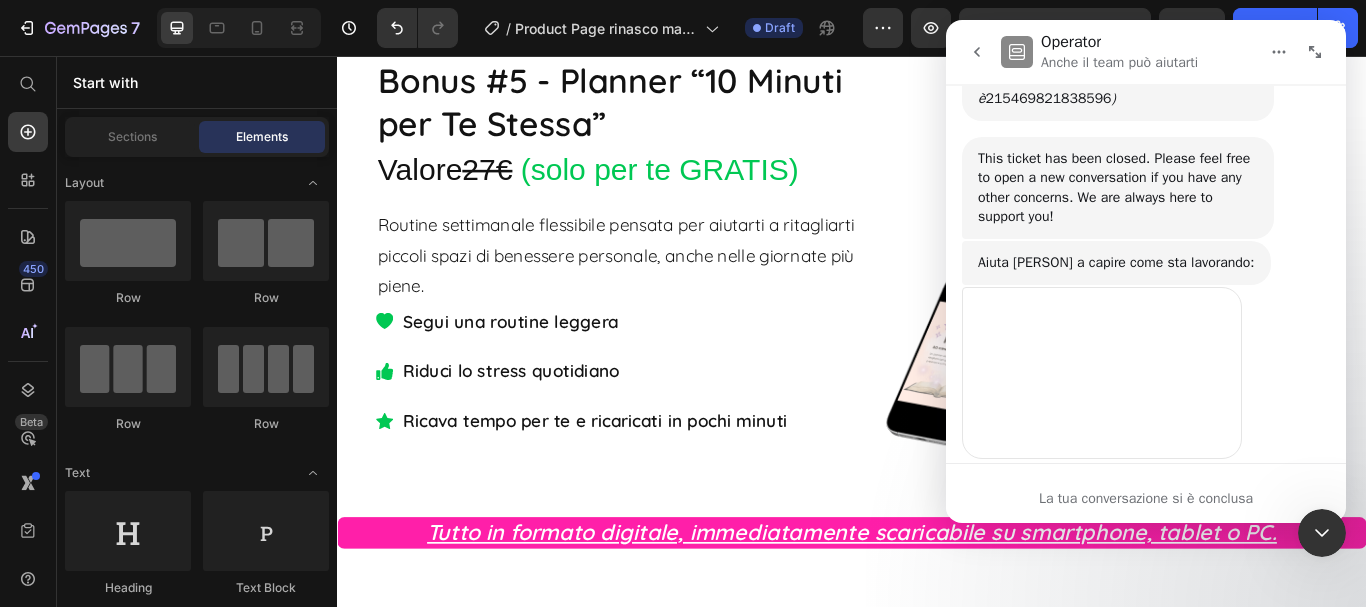 scroll, scrollTop: 4756, scrollLeft: 0, axis: vertical 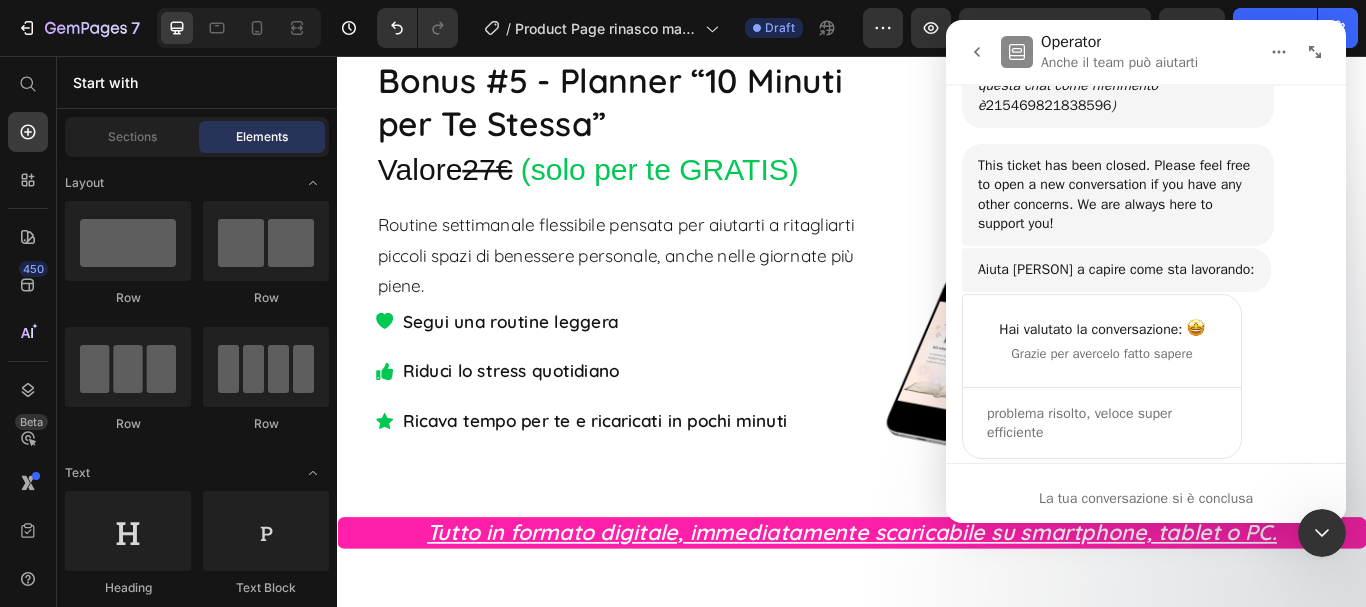 click 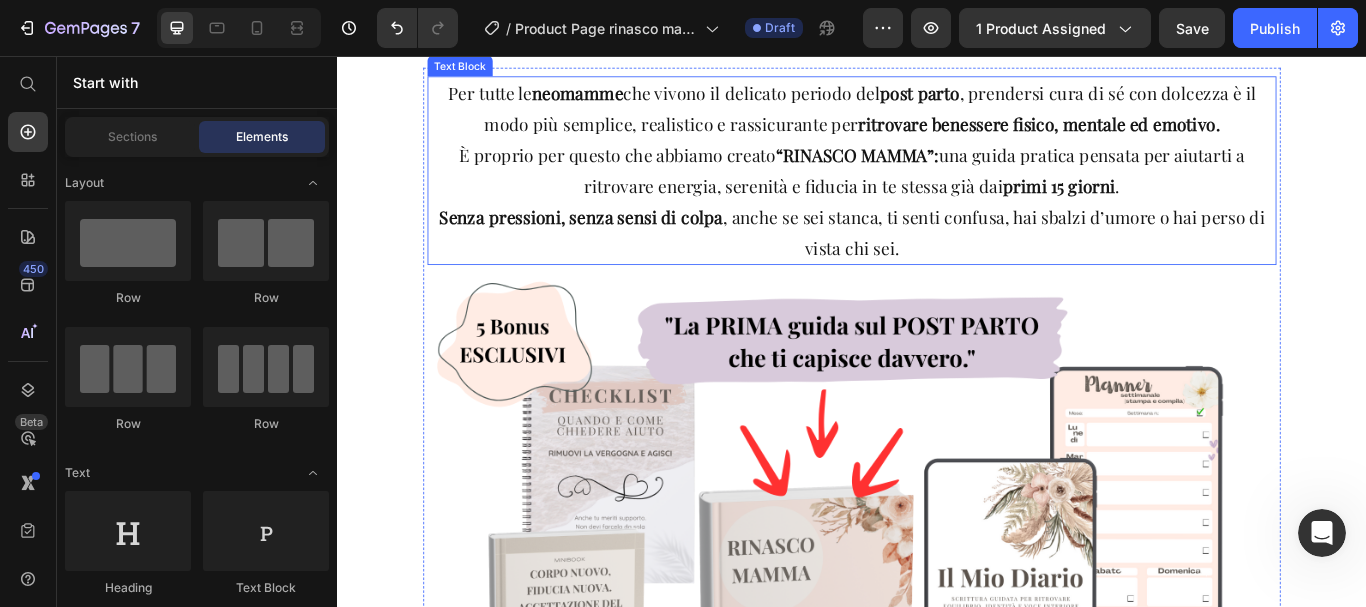 scroll, scrollTop: 0, scrollLeft: 0, axis: both 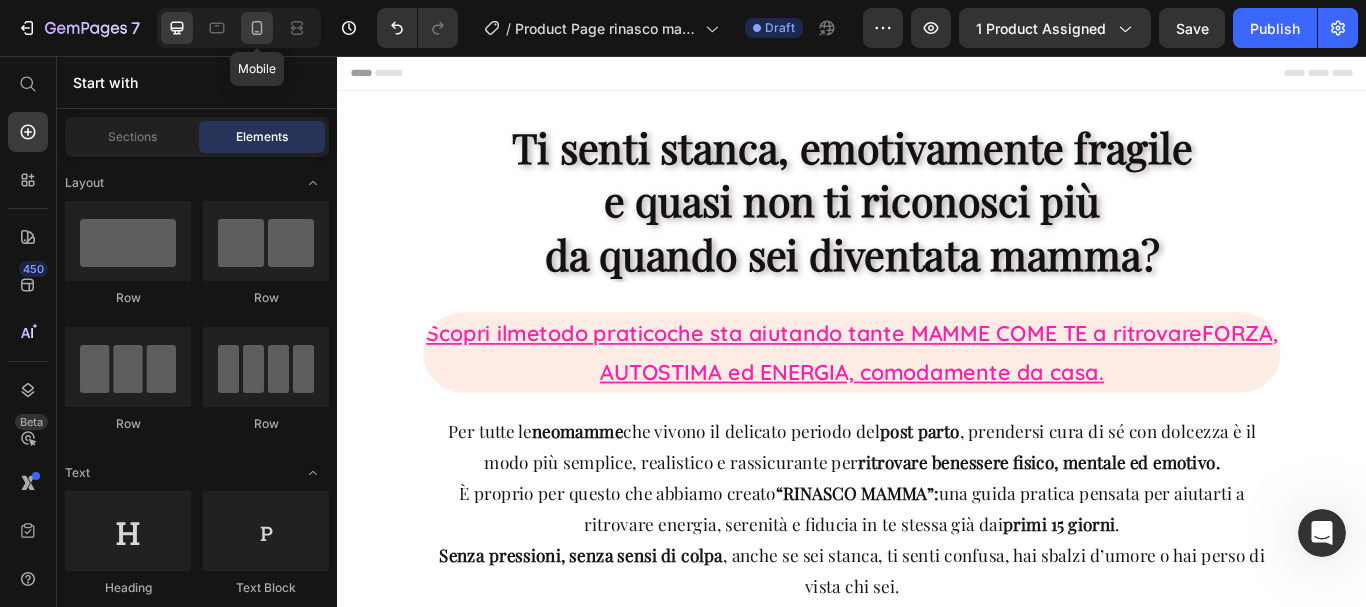 click 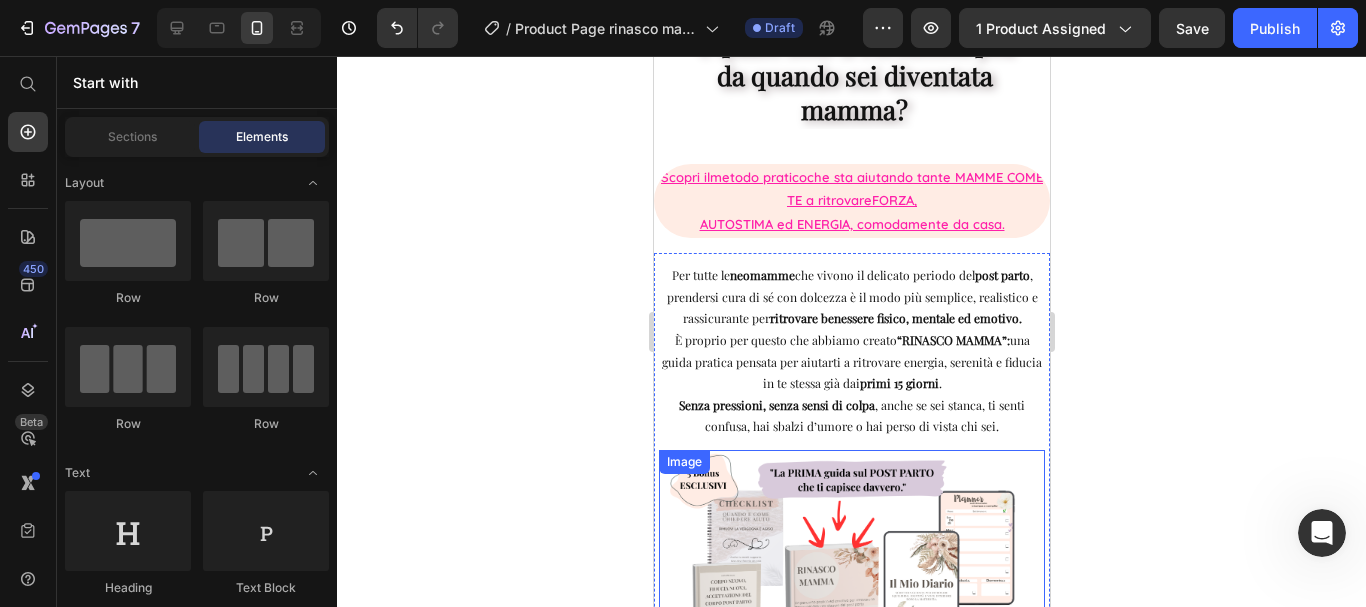 scroll, scrollTop: 0, scrollLeft: 0, axis: both 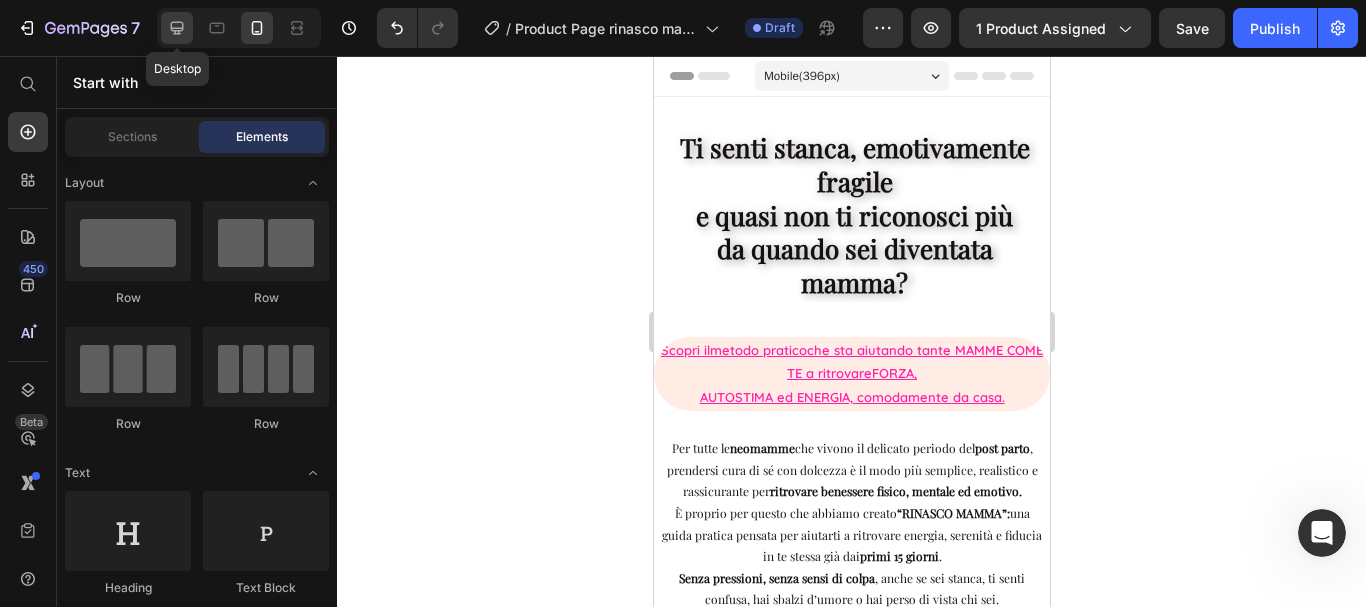 click 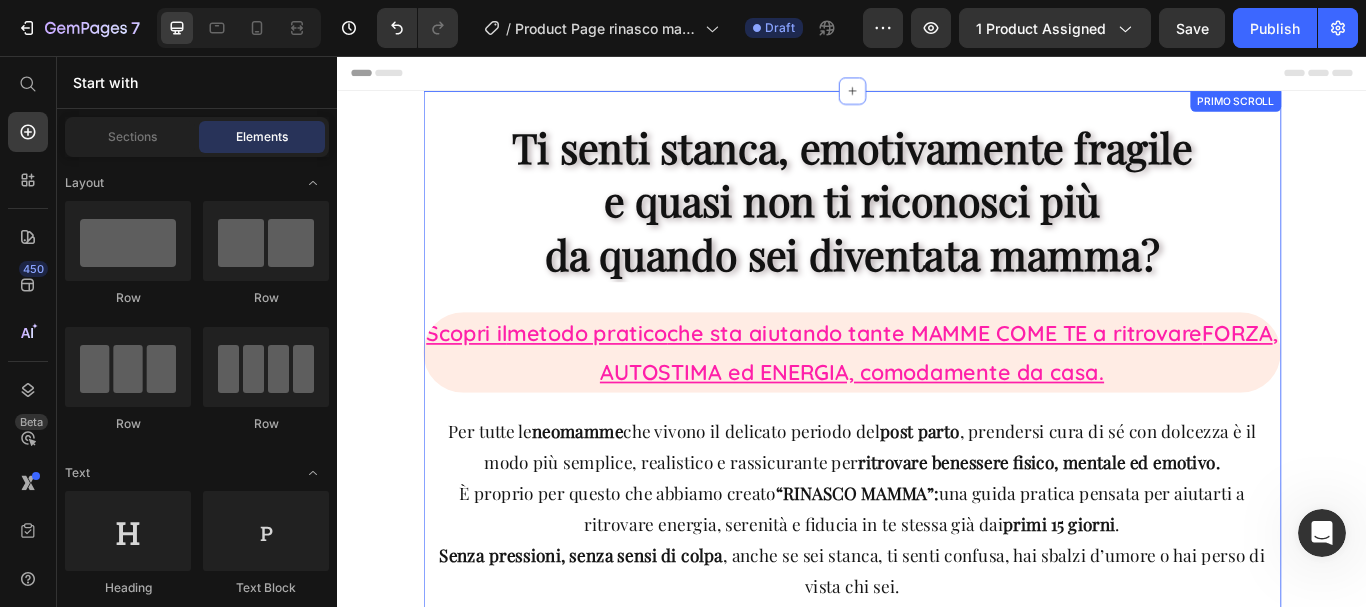 click on "Ti senti stanca, emotivamente fragile  e quasi non ti riconosci più  da quando sei diventata mamma? Heading Row Scopri il  metodo pratico  che sta aiutando tante MAMME COME TE a ritrovare  FORZA ,  AUTOSTIMA ed ENERGIA, comodamente da casa. Text Block Row Per tutte le  neomamme  che vivono il delicato periodo del  post parto , prendersi cura di sé con dolcezza è il modo più semplice, realistico e rassicurante per  ritrovare benessere fisico, mentale ed emotivo. È proprio per questo che abbiamo creato  “RINASCO MAMMA”:  una guida pratica pensata per aiutarti a ritrovare energia, serenità e fiducia in te stessa già dai  primi 15 giorni . Senza pressioni, senza sensi di colpa , anche se sei stanca, ti senti confusa, hai sbalzi d’umore o hai perso di vista chi sei. Text Block Image €37,00 Product Price €89,00 Product Price Row Scarica ora la tua guida e ricomincia da te! Add to Cart Product Row Row Text Block 14 Ore 45 Minuti 12 Secondi Countdown Timer Affrettati  l'offerta è valida  Row FA" at bounding box center [937, 1504] 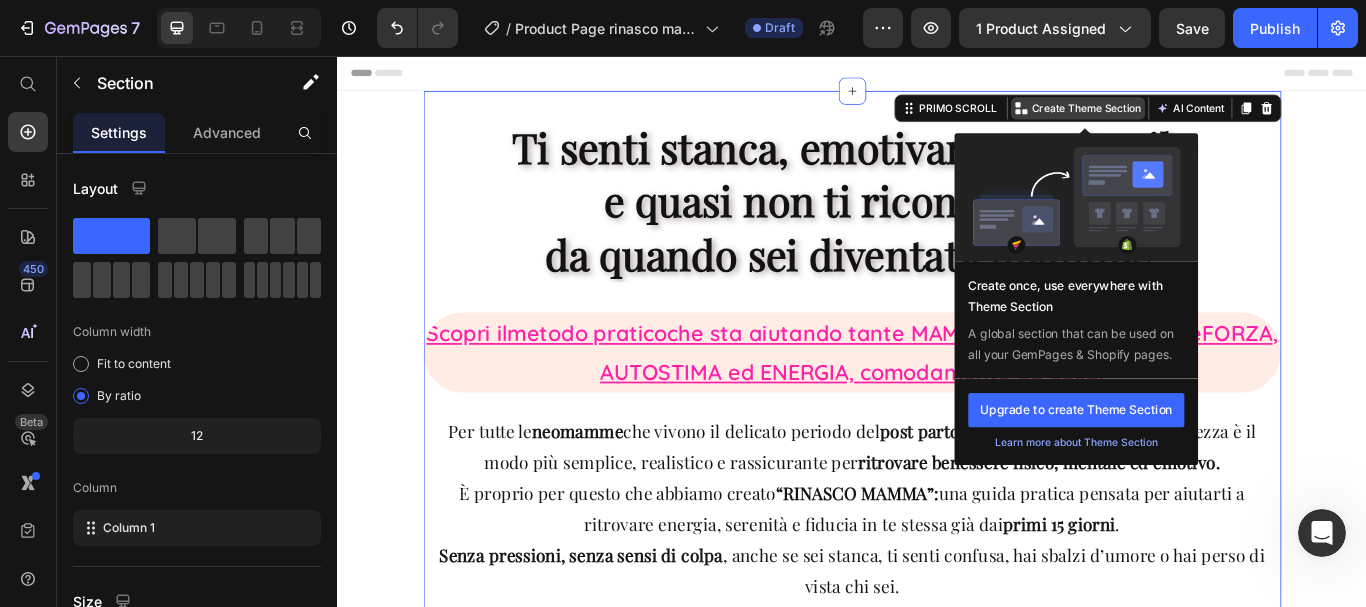 click on "Create Theme Section" at bounding box center [1210, 117] 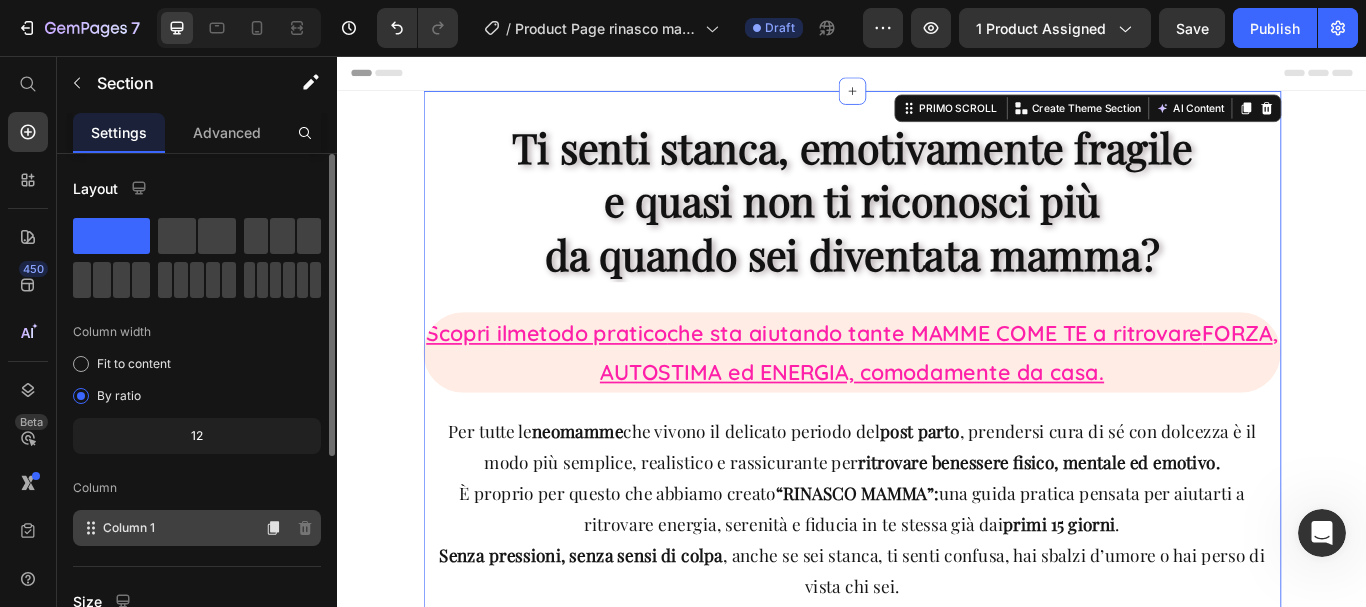 scroll, scrollTop: 200, scrollLeft: 0, axis: vertical 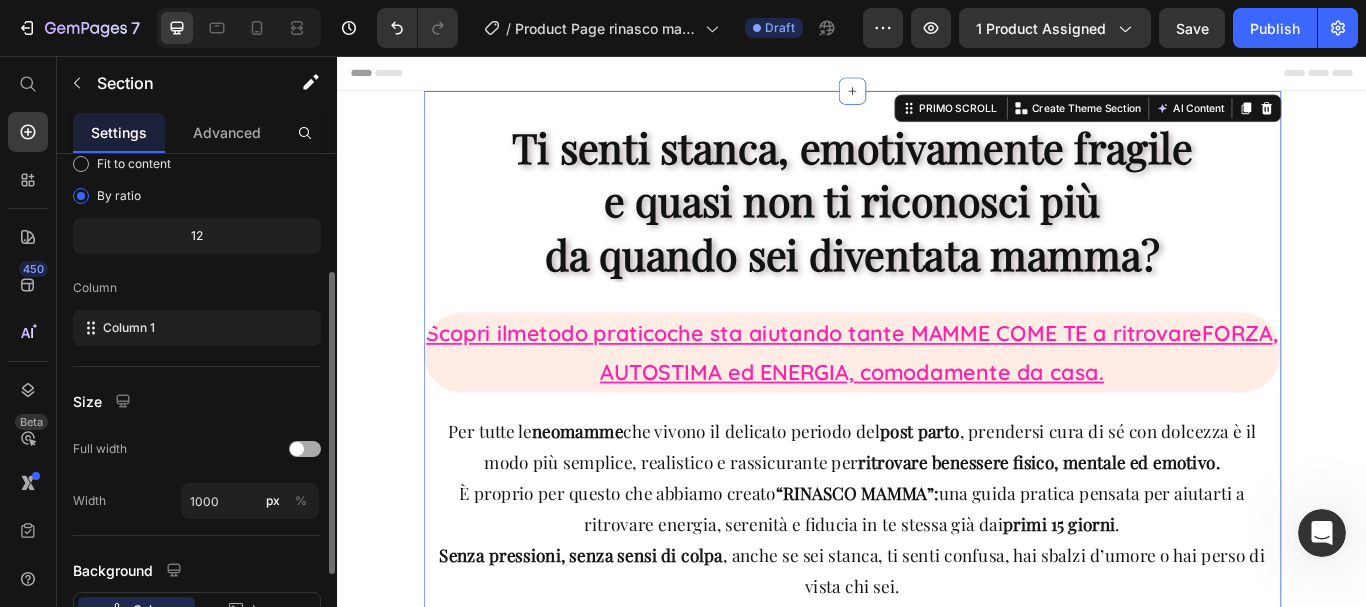 click at bounding box center (297, 449) 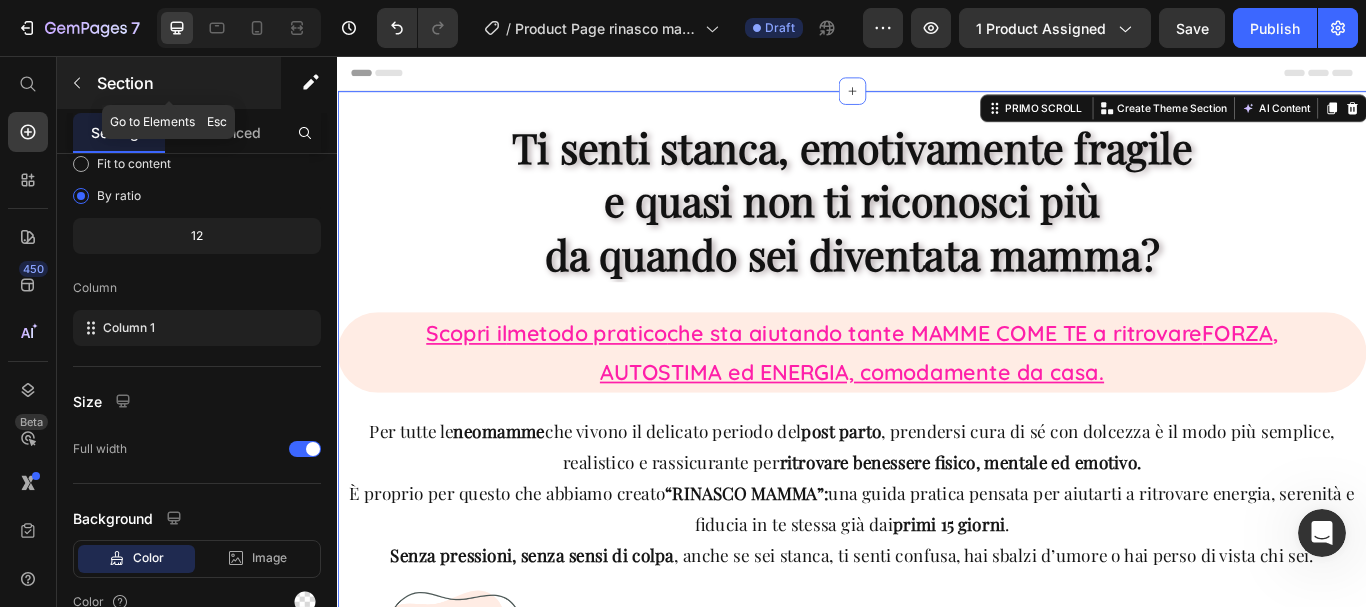 click on "Section" at bounding box center [187, 83] 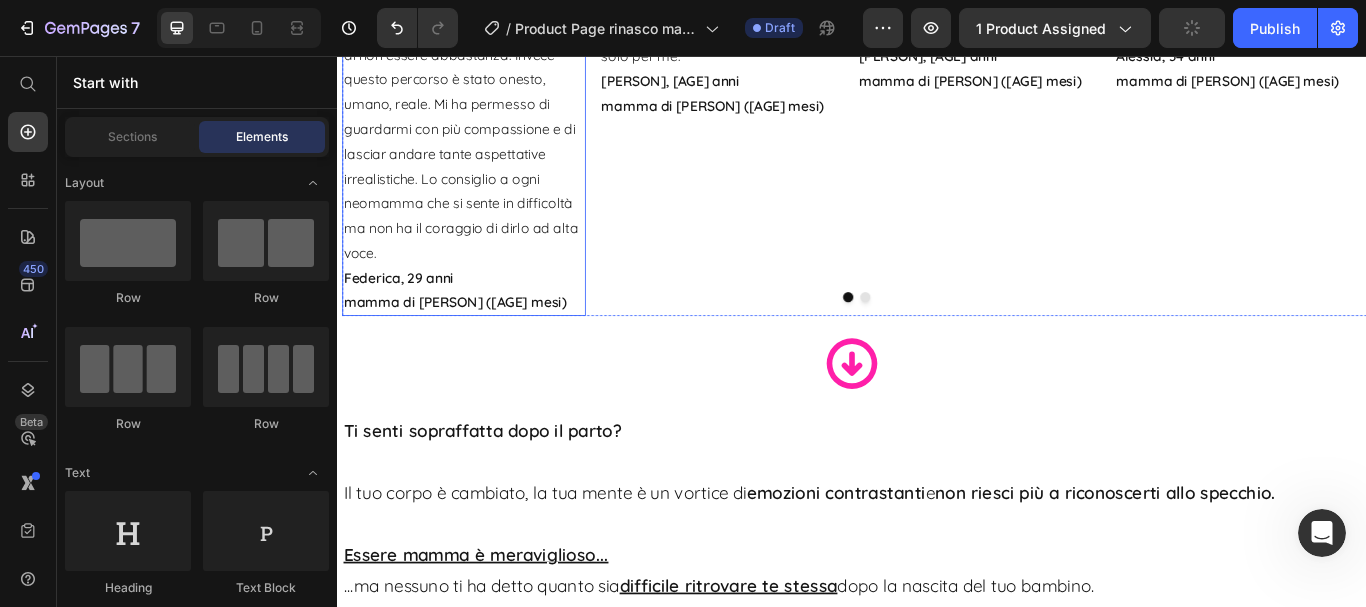 scroll, scrollTop: 2500, scrollLeft: 0, axis: vertical 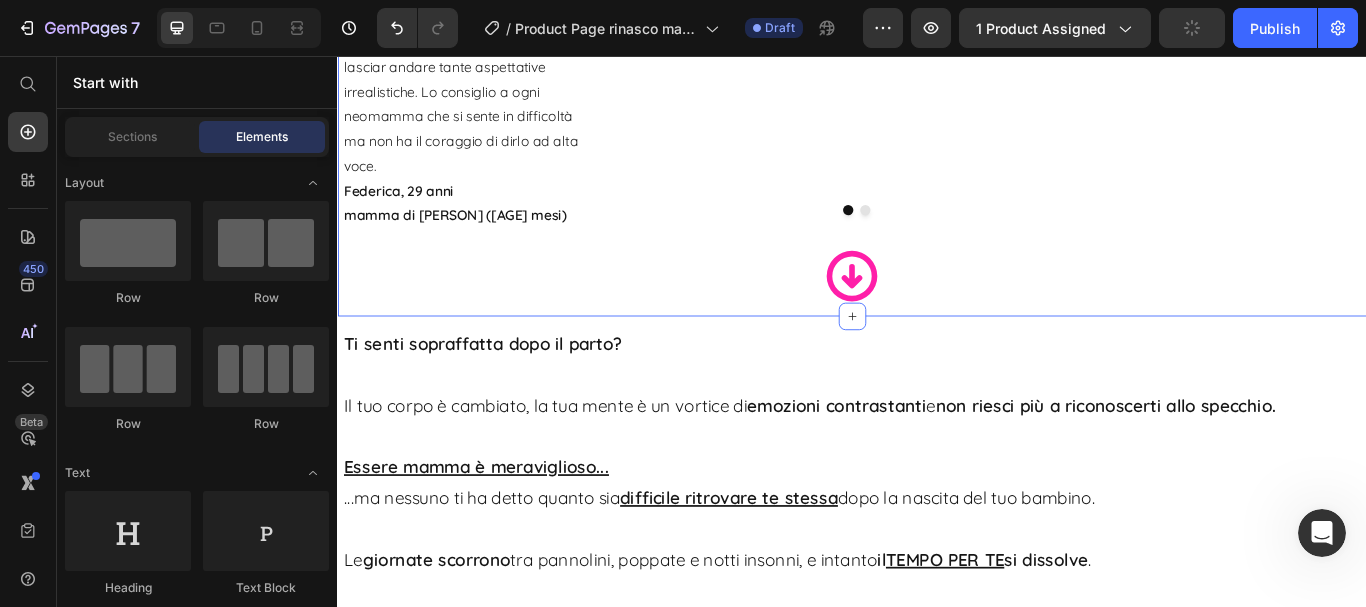 click on "Ti senti stanca, emotivamente fragile  e quasi non ti riconosci più  da quando sei diventata mamma? Heading Row Scopri il  metodo pratico  che sta aiutando tante MAMME COME TE a ritrovare  FORZA ,  AUTOSTIMA ed ENERGIA, comodamente da casa. Text Block Row Per tutte le  neomamme  che vivono il delicato periodo del  post parto , prendersi cura di sé con dolcezza è il modo più semplice, realistico e rassicurante per  ritrovare benessere fisico, mentale ed emotivo. È proprio per questo che abbiamo creato  “RINASCO MAMMA”:  una guida pratica pensata per aiutarti a ritrovare energia, serenità e fiducia in te stessa già dai  primi 15 giorni . Senza pressioni, senza sensi di colpa , anche se sei stanca, ti senti confusa, hai sbalzi d’umore o hai perso di vista chi sei. Text Block Image €37,00 Product Price €89,00 Product Price Row Scarica ora la tua guida e ricomincia da te! Add to Cart Product Row Row Text Block 14 Ore 44 Minuti 42 Secondi Countdown Timer Affrettati  l'offerta è valida  Row FA" at bounding box center [937, -1022] 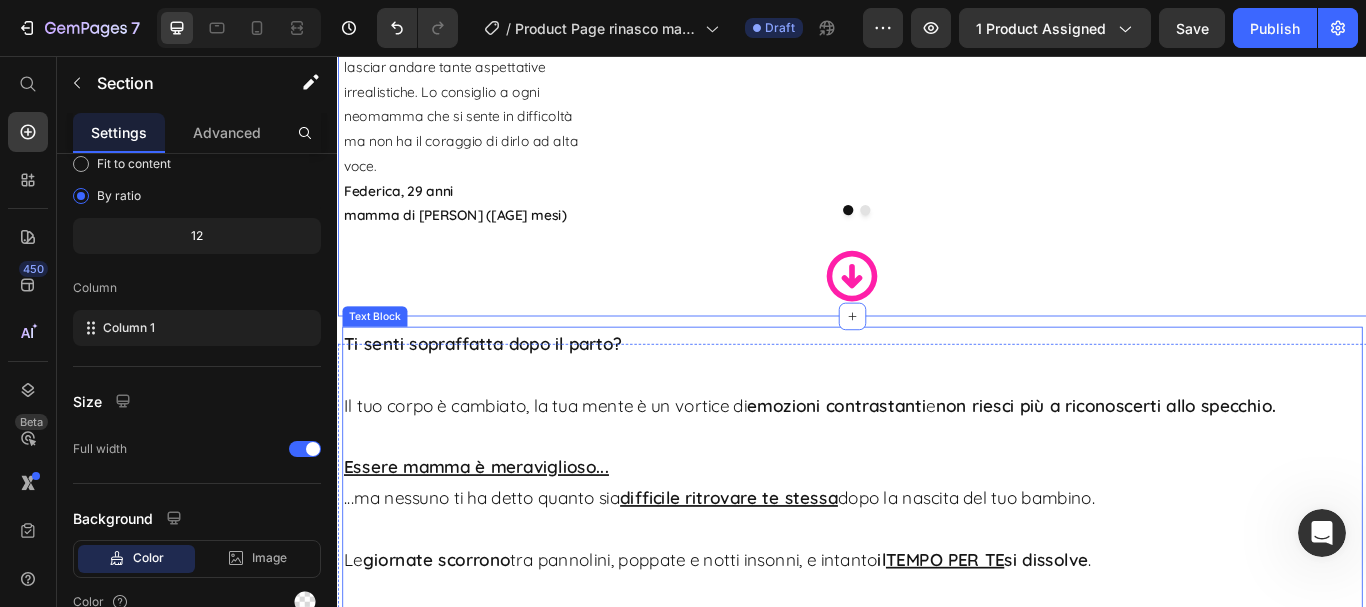click on "Text Block" at bounding box center [380, 360] 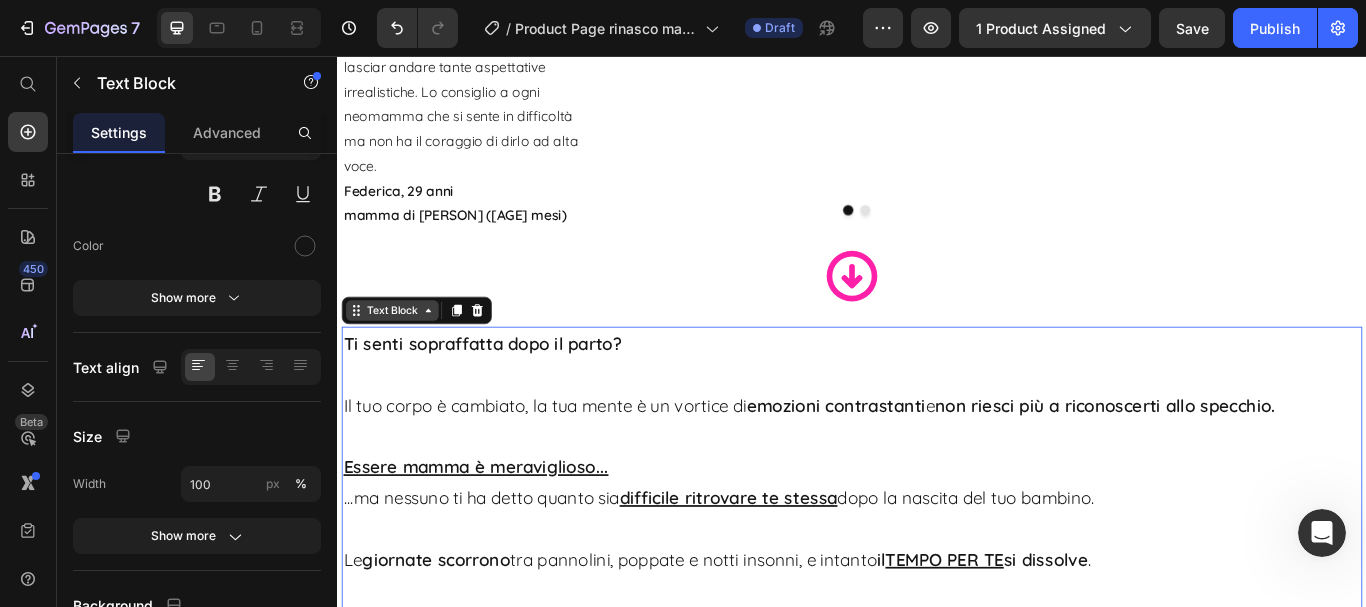 scroll, scrollTop: 0, scrollLeft: 0, axis: both 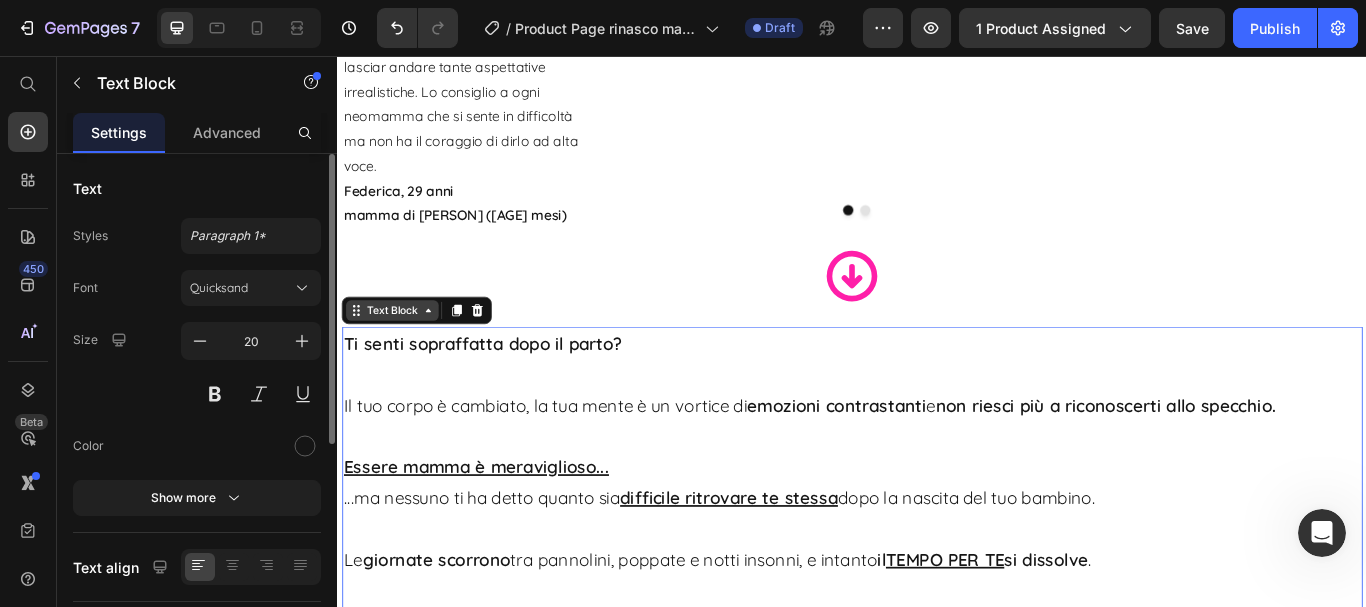 click on "Text Block" at bounding box center (401, 353) 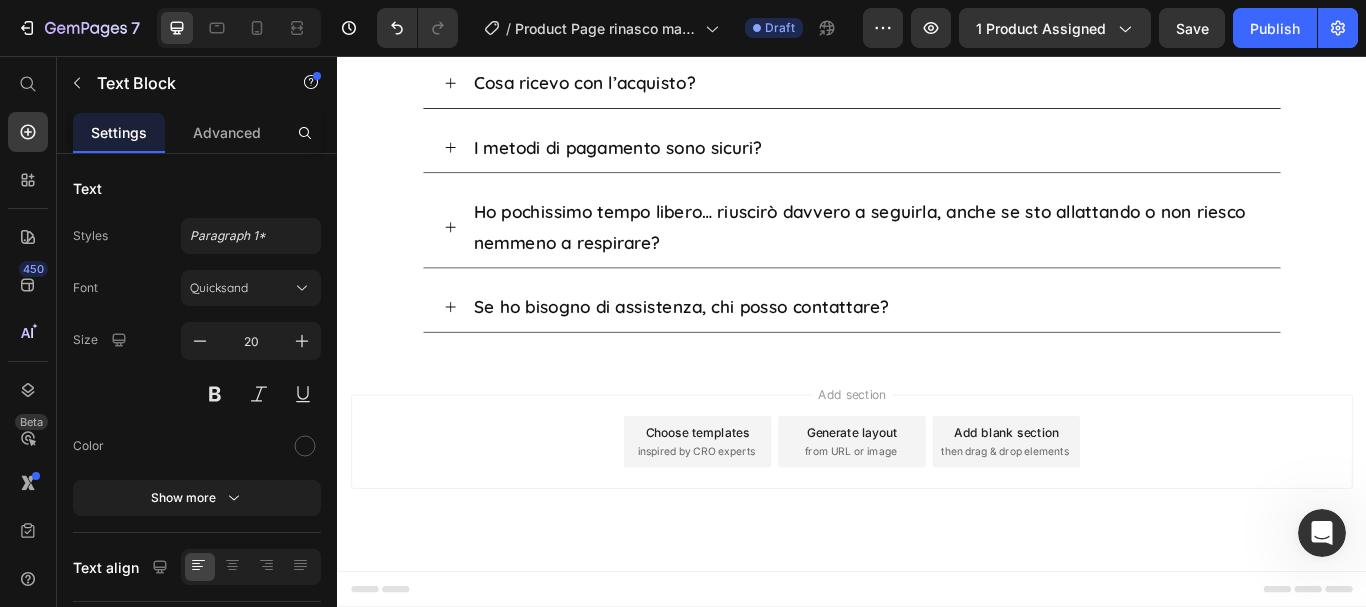 scroll, scrollTop: 13824, scrollLeft: 0, axis: vertical 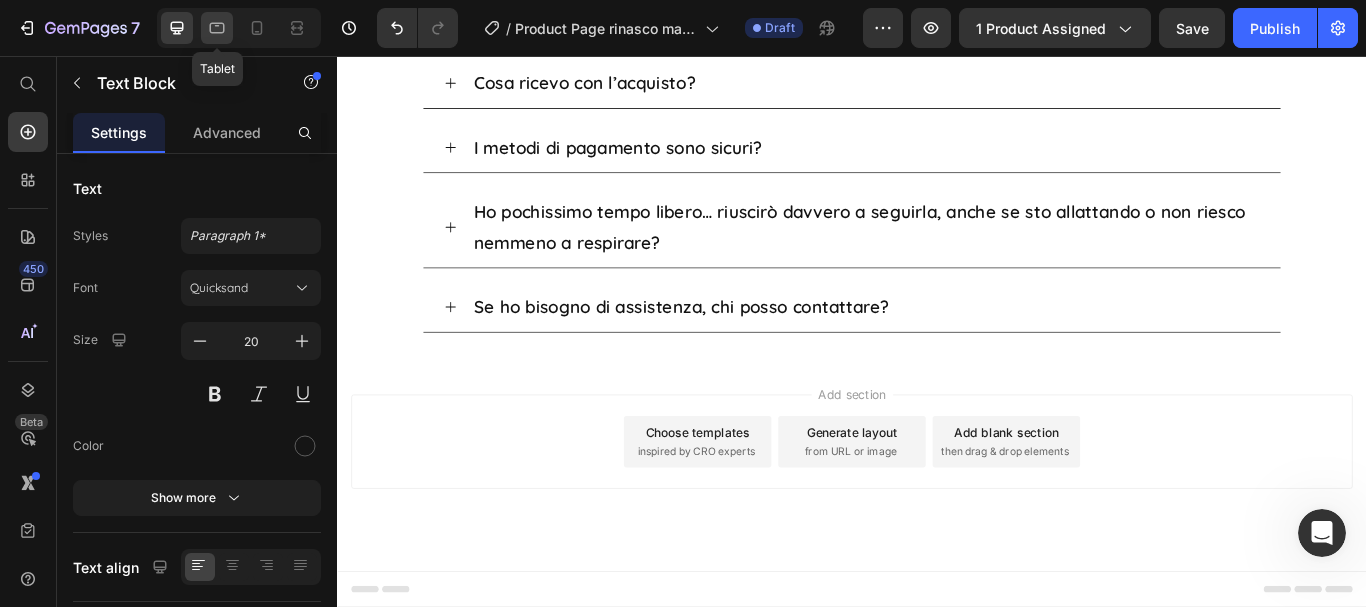 click 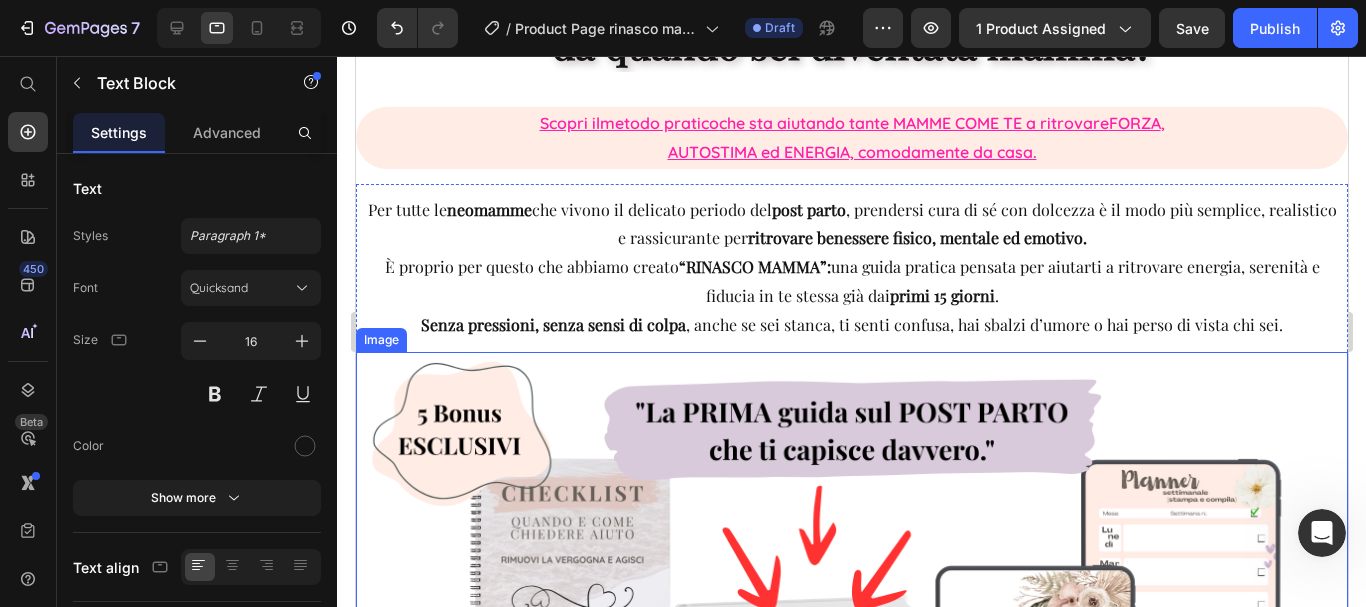 scroll, scrollTop: 0, scrollLeft: 0, axis: both 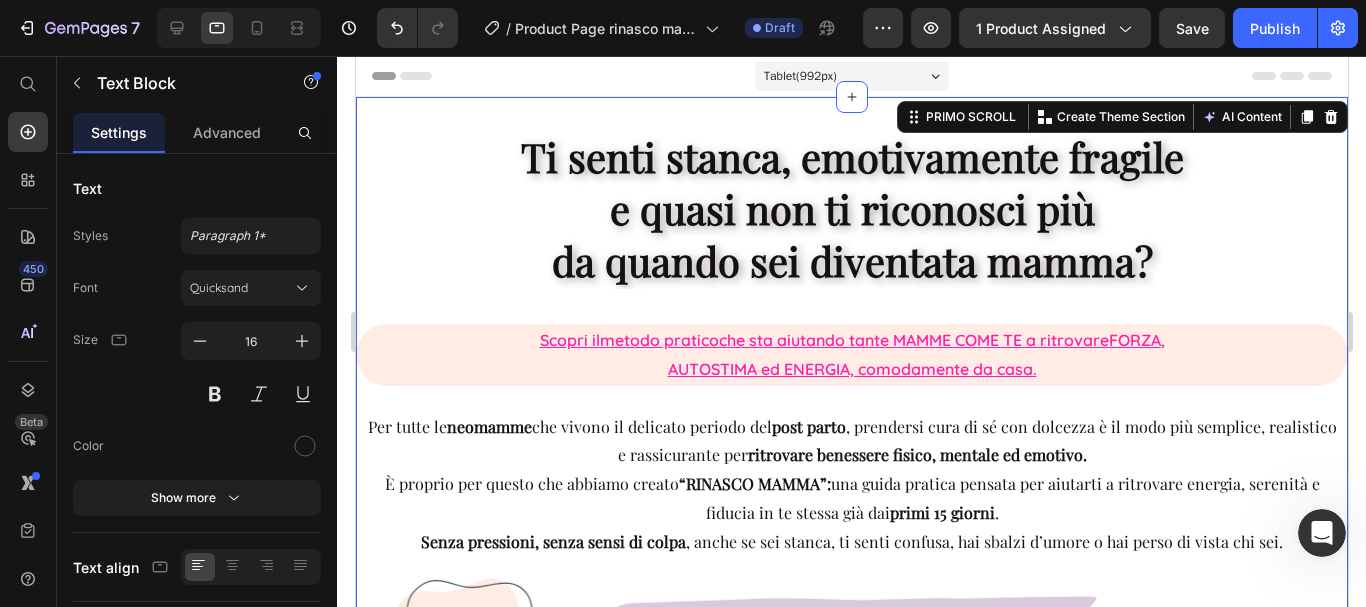 click on "Ti senti stanca, emotivamente fragile  e quasi non ti riconosci più  da quando sei diventata mamma? Heading Row Scopri il  metodo pratico  che sta aiutando tante MAMME COME TE a ritrovare  FORZA ,  AUTOSTIMA ed ENERGIA, comodamente da casa. Text Block Row Per tutte le  neomamme  che vivono il delicato periodo del  post parto , prendersi cura di sé con dolcezza è il modo più semplice, realistico e rassicurante per  ritrovare benessere fisico, mentale ed emotivo. È proprio per questo che abbiamo creato  “RINASCO MAMMA”:  una guida pratica pensata per aiutarti a ritrovare energia, serenità e fiducia in te stessa già dai  primi 15 giorni . Senza pressioni, senza sensi di colpa , anche se sei stanca, ti senti confusa, hai sbalzi d’umore o hai perso di vista chi sei. Text Block Image €37,00 Product Price €89,00 Product Price Row Scarica ora la tua guida e ricomincia da te! Add to Cart Product Row Row Text Block 14 Ore 43 Minuti 43 Secondi Countdown Timer Affrettati  l'offerta è valida  Row FA" at bounding box center (851, 1226) 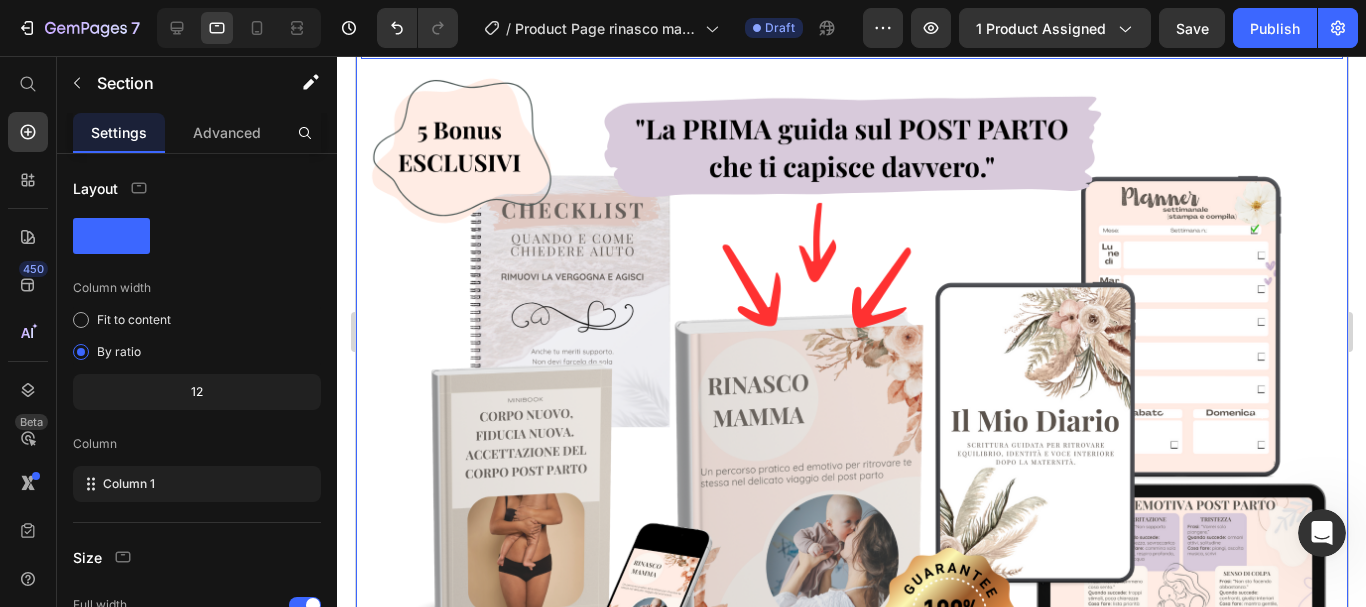 scroll, scrollTop: 0, scrollLeft: 0, axis: both 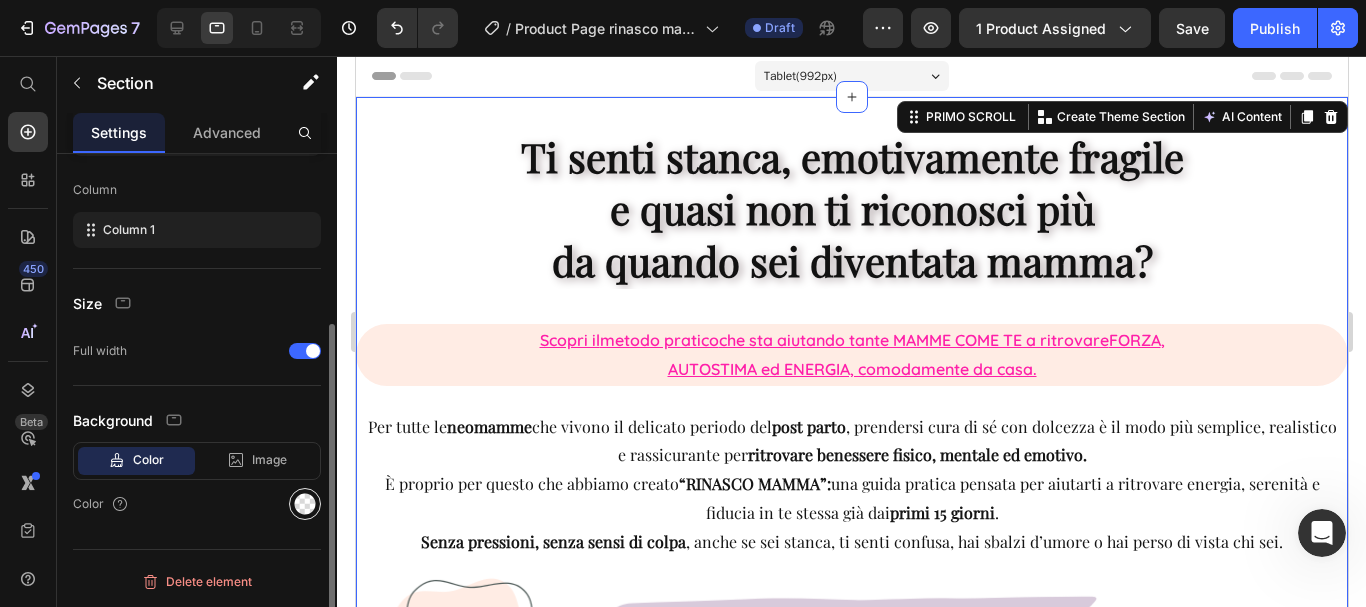 click at bounding box center [305, 504] 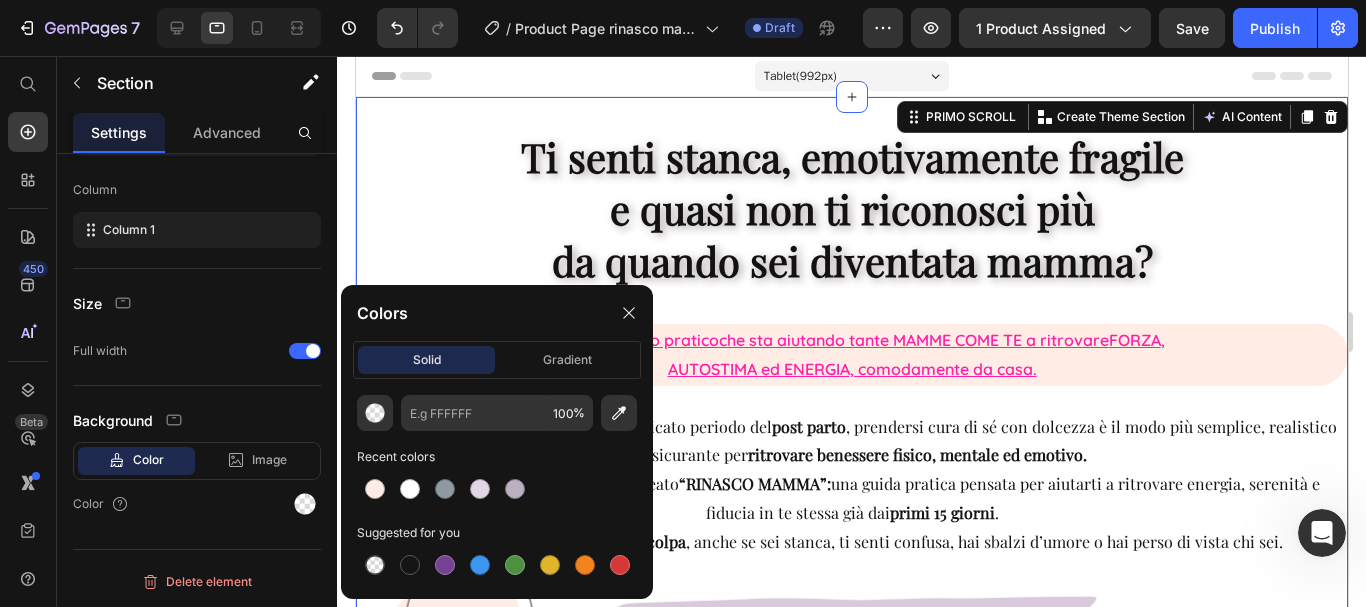 click on "Ti senti stanca, emotivamente fragile  e quasi non ti riconosci più  da quando sei diventata mamma? Heading Row Scopri il  metodo pratico  che sta aiutando tante MAMME COME TE a ritrovare  FORZA ,  AUTOSTIMA ed ENERGIA, comodamente da casa. Text Block Row Per tutte le  neomamme  che vivono il delicato periodo del  post parto , prendersi cura di sé con dolcezza è il modo più semplice, realistico e rassicurante per  ritrovare benessere fisico, mentale ed emotivo. È proprio per questo che abbiamo creato  “RINASCO MAMMA”:  una guida pratica pensata per aiutarti a ritrovare energia, serenità e fiducia in te stessa già dai  primi 15 giorni . Senza pressioni, senza sensi di colpa , anche se sei stanca, ti senti confusa, hai sbalzi d’umore o hai perso di vista chi sei. Text Block Image €37,00 Product Price €89,00 Product Price Row Scarica ora la tua guida e ricomincia da te! Add to Cart Product Row Row Text Block 14 Ore 41 Minuti 52 Secondi Countdown Timer Affrettati  l'offerta è valida  Row FA" at bounding box center (851, 1226) 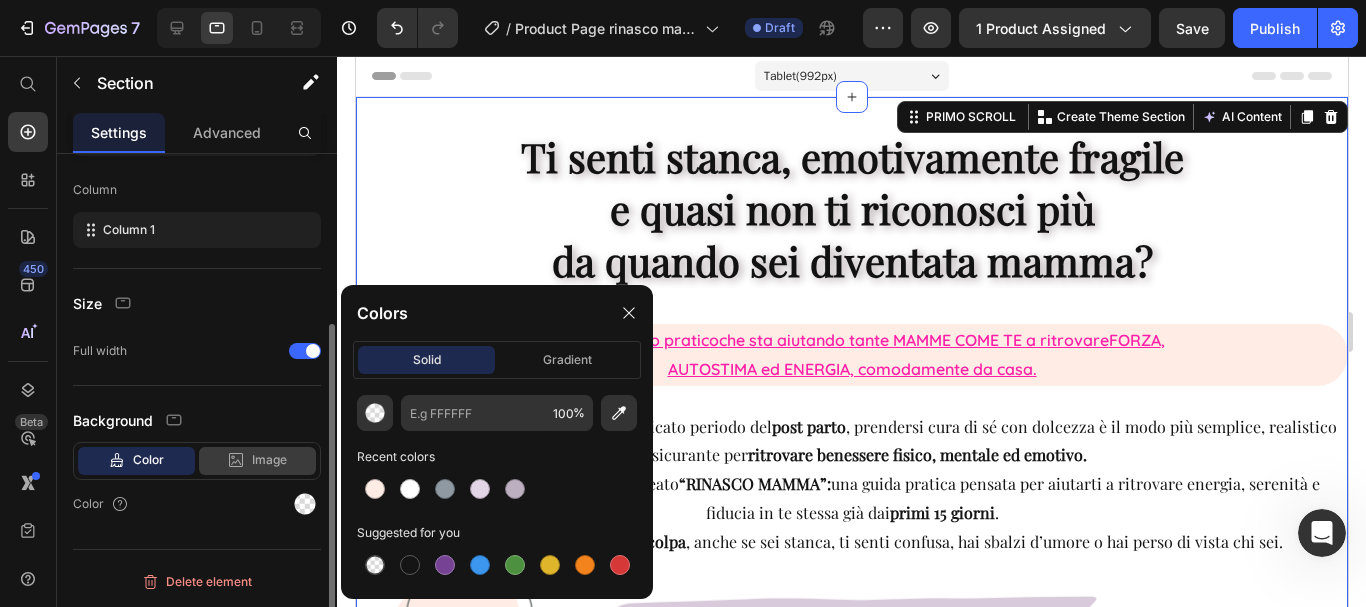 click on "Image" at bounding box center (269, 460) 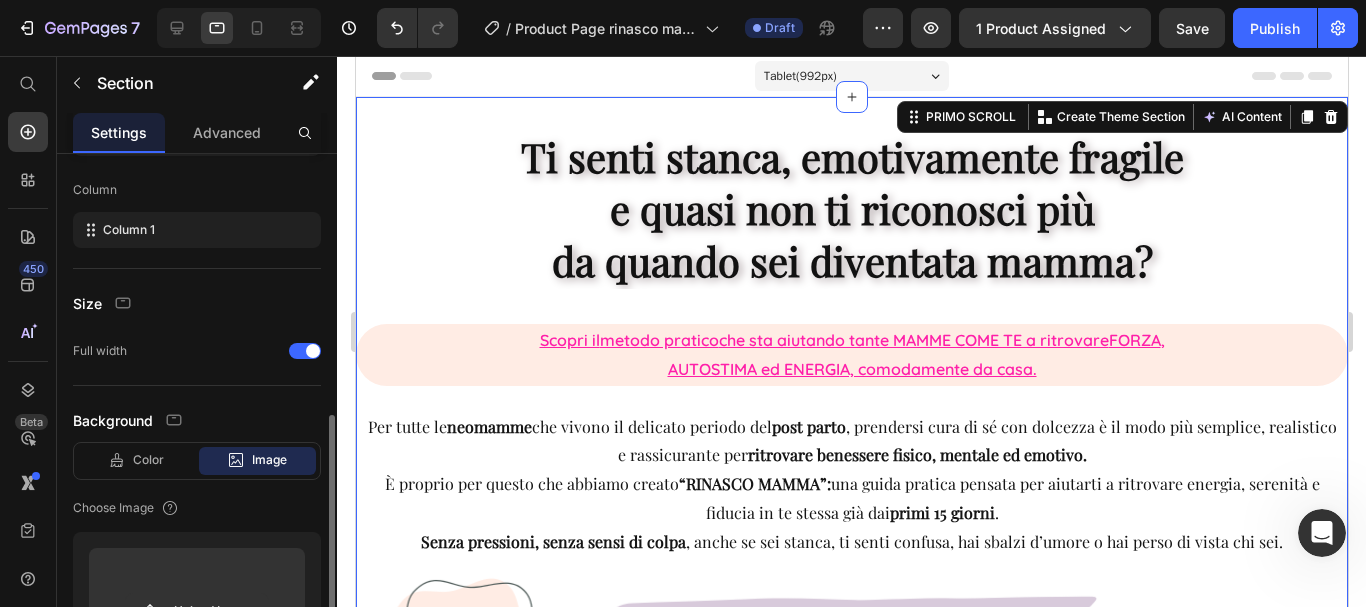 scroll, scrollTop: 454, scrollLeft: 0, axis: vertical 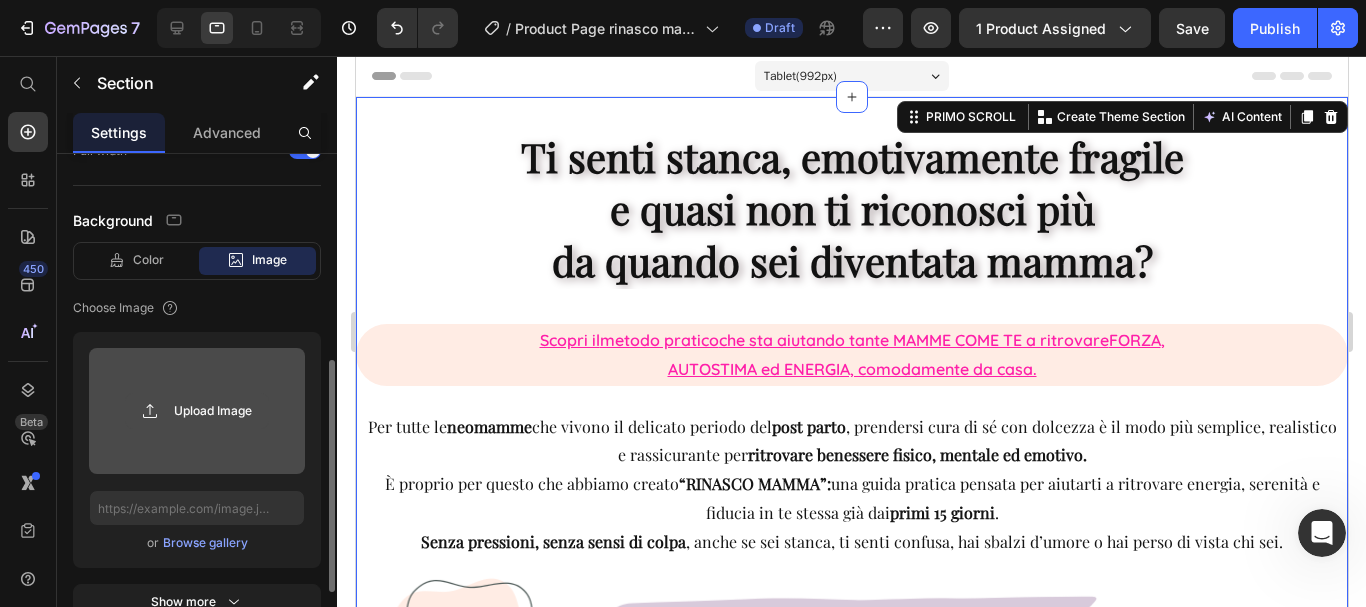click 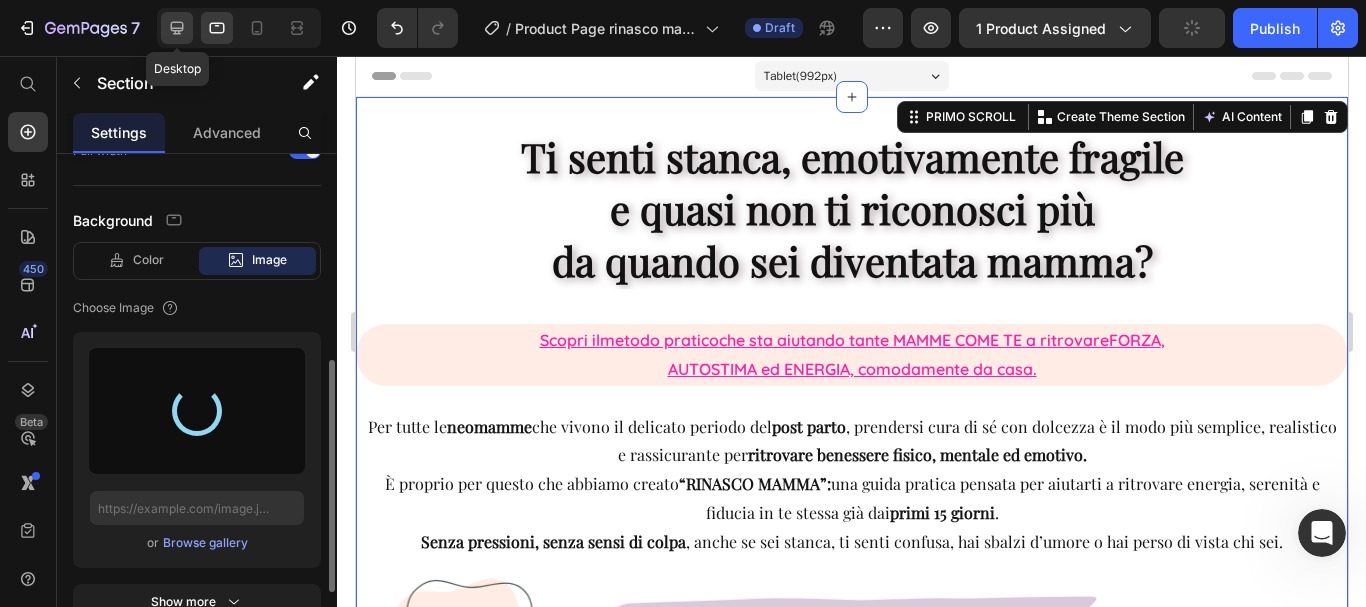 click 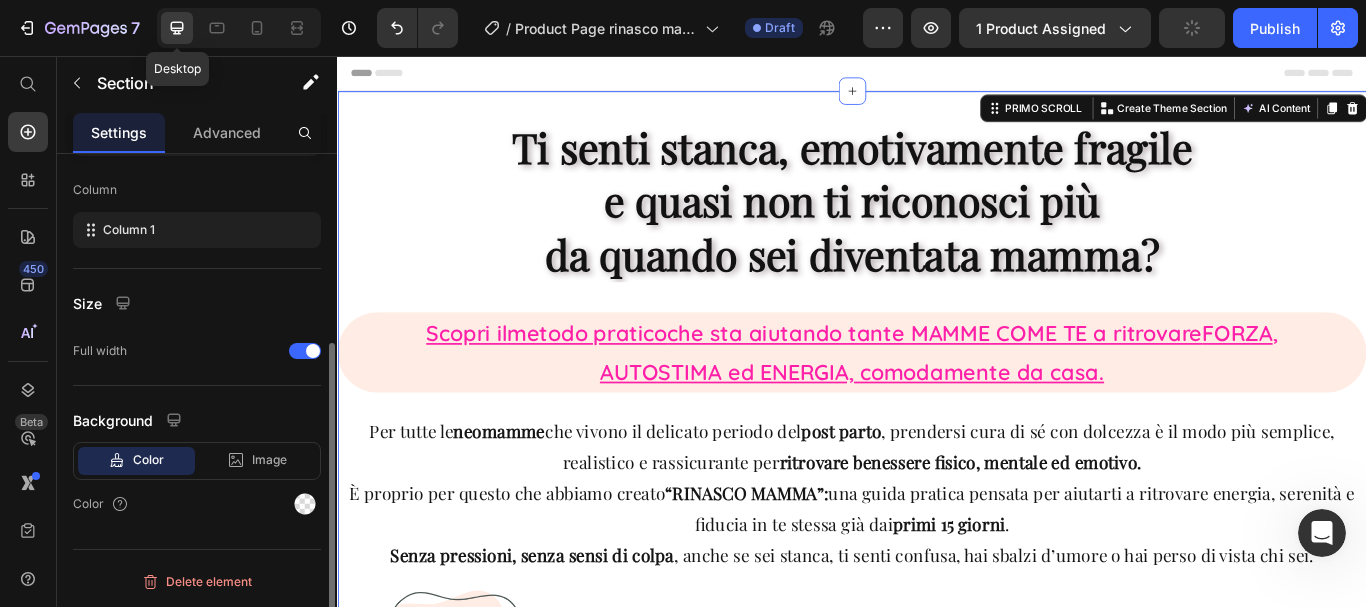 scroll, scrollTop: 298, scrollLeft: 0, axis: vertical 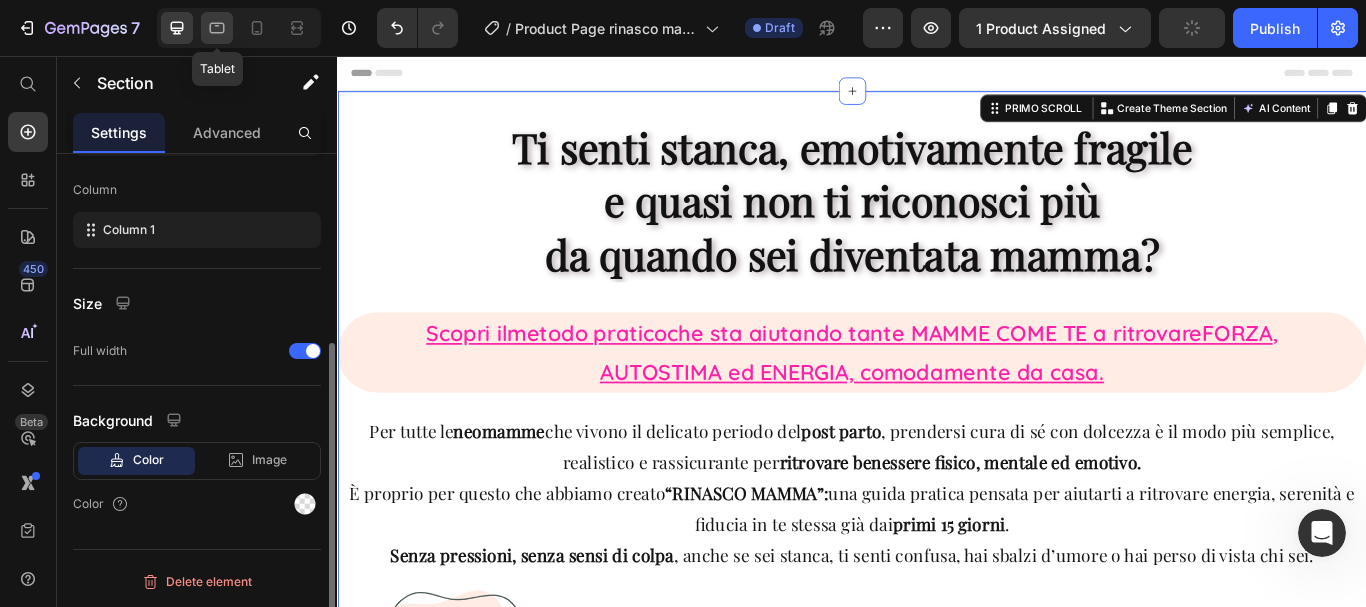 click 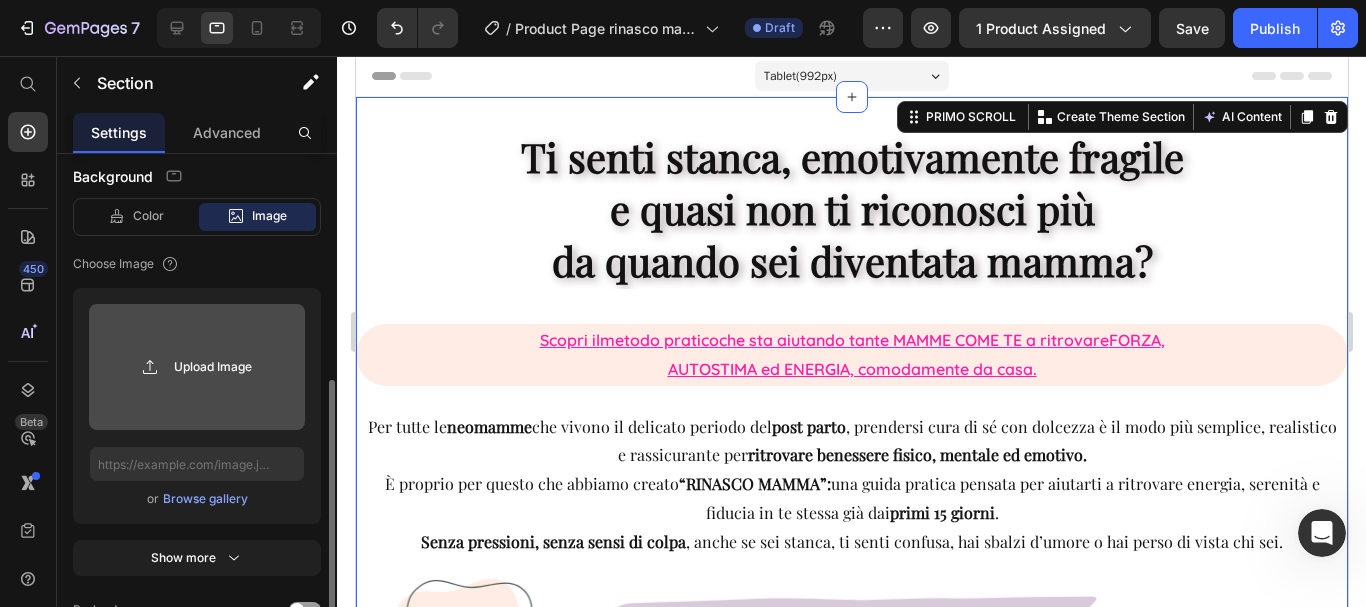 scroll, scrollTop: 298, scrollLeft: 0, axis: vertical 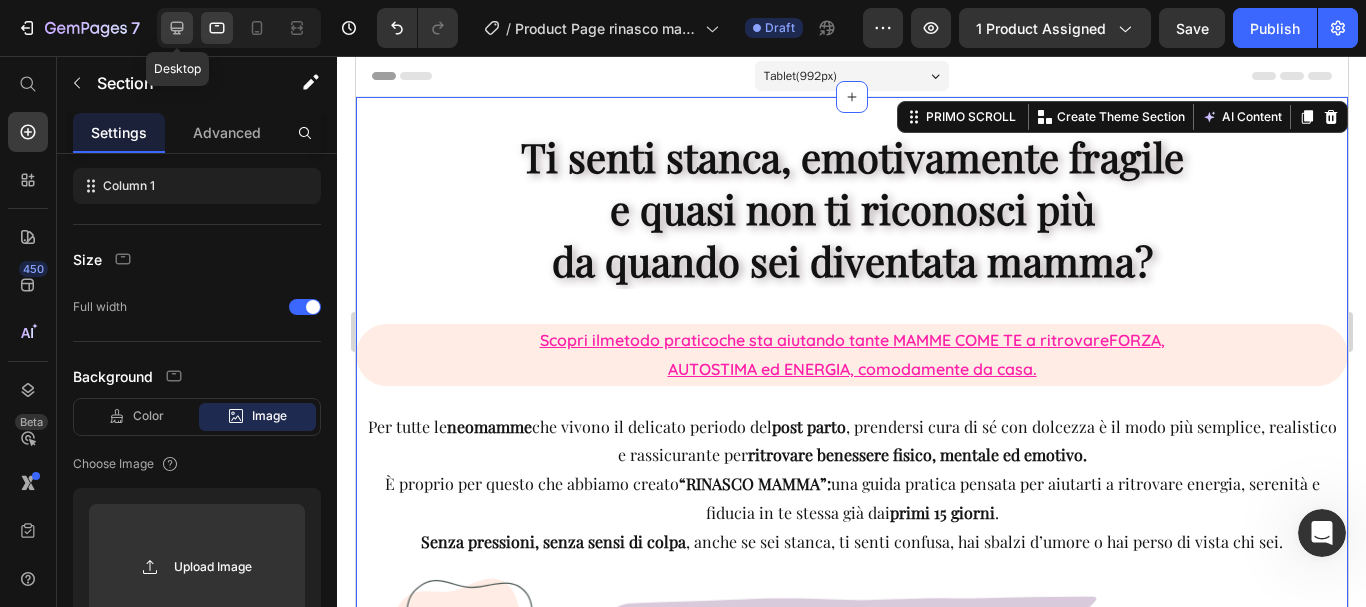 click 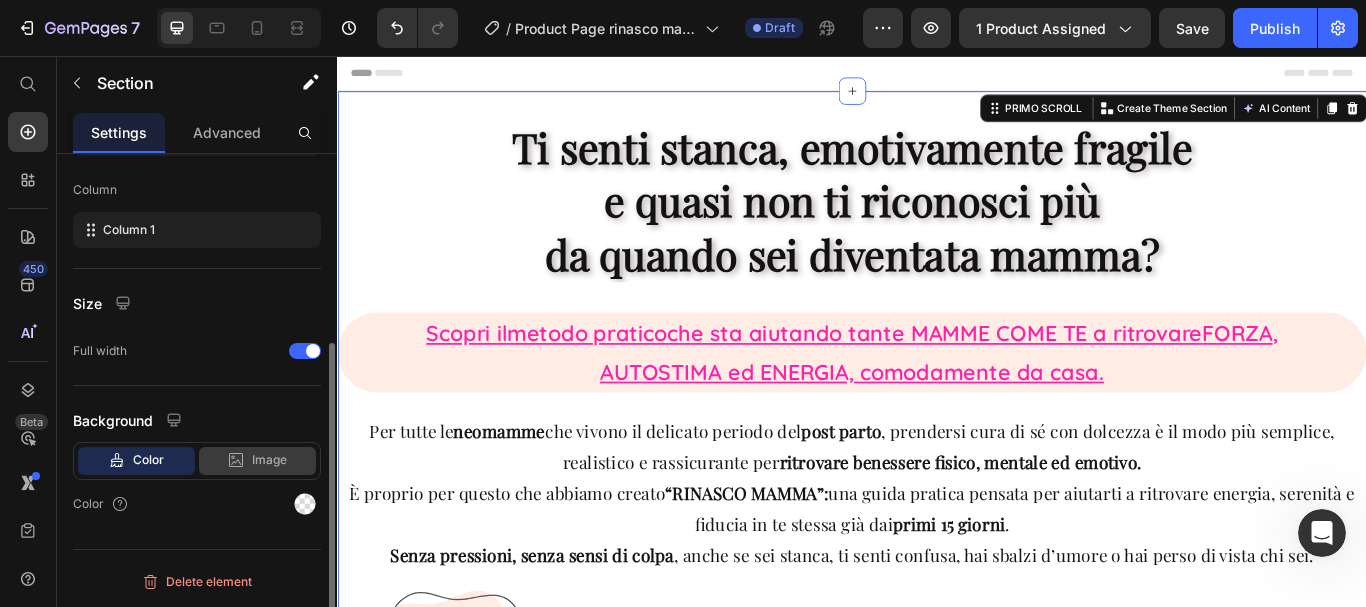 click 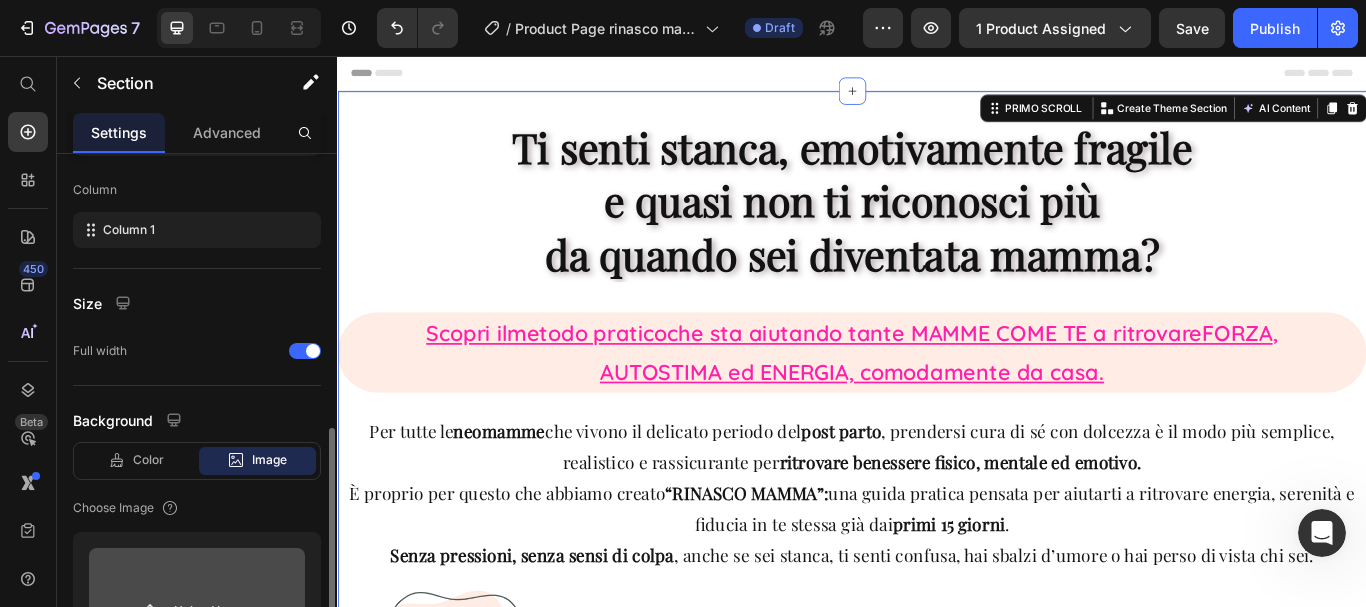 scroll, scrollTop: 398, scrollLeft: 0, axis: vertical 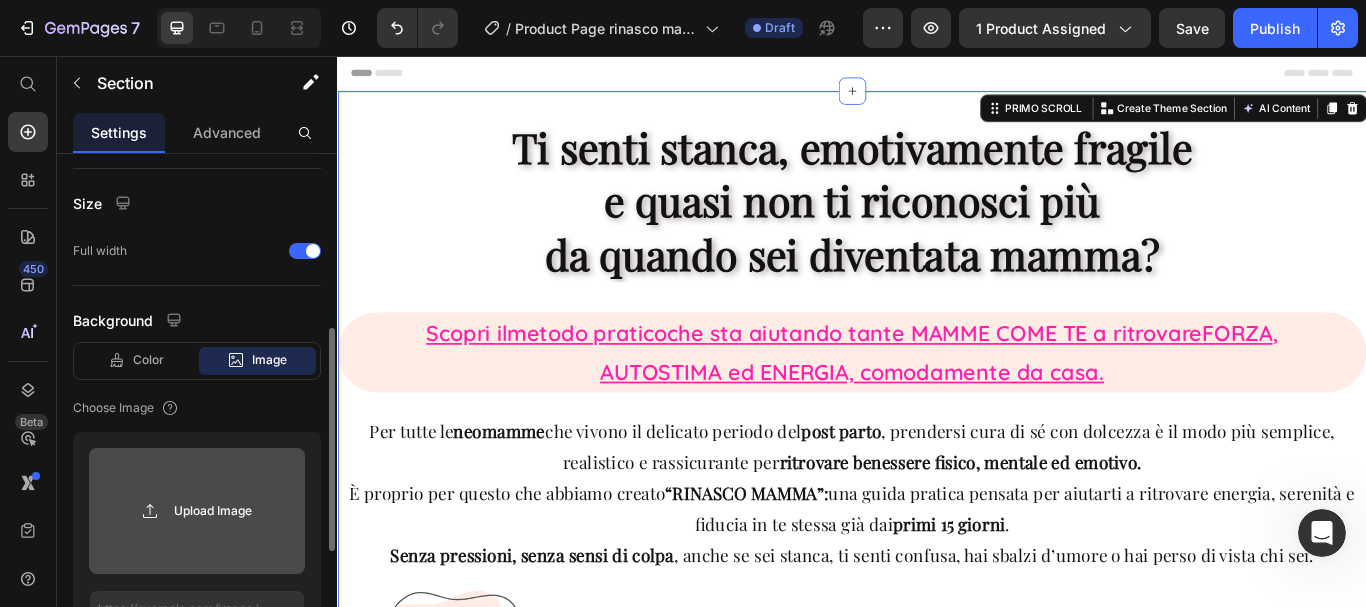 click 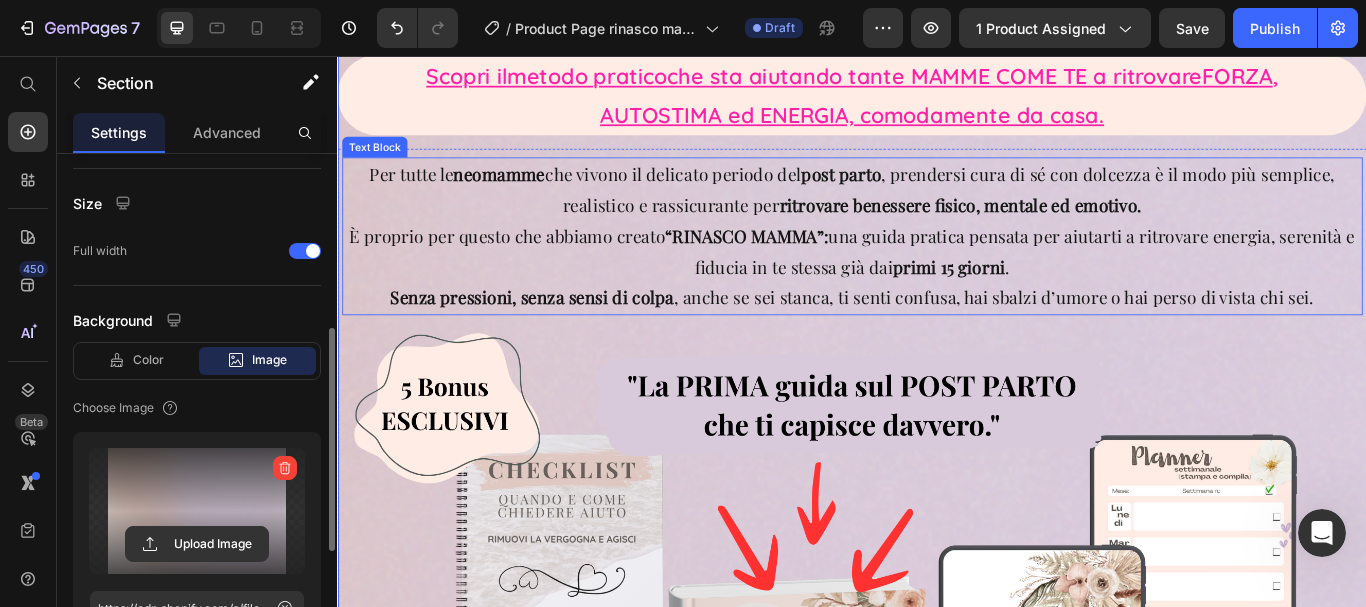 scroll, scrollTop: 100, scrollLeft: 0, axis: vertical 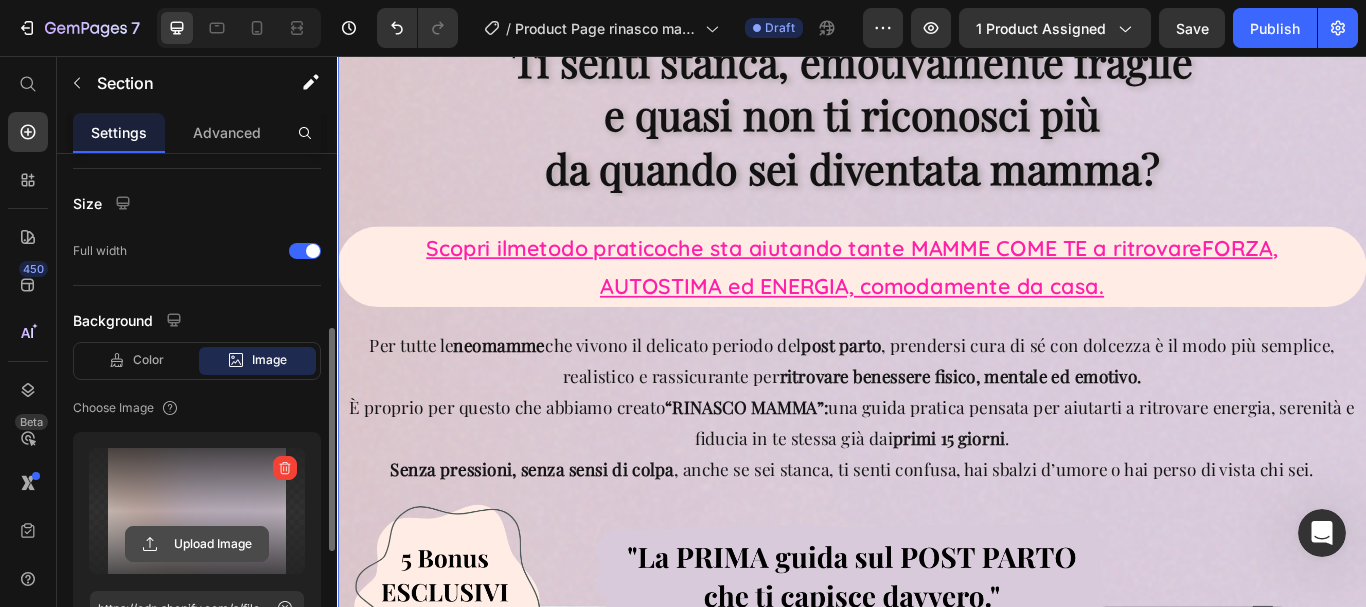 click 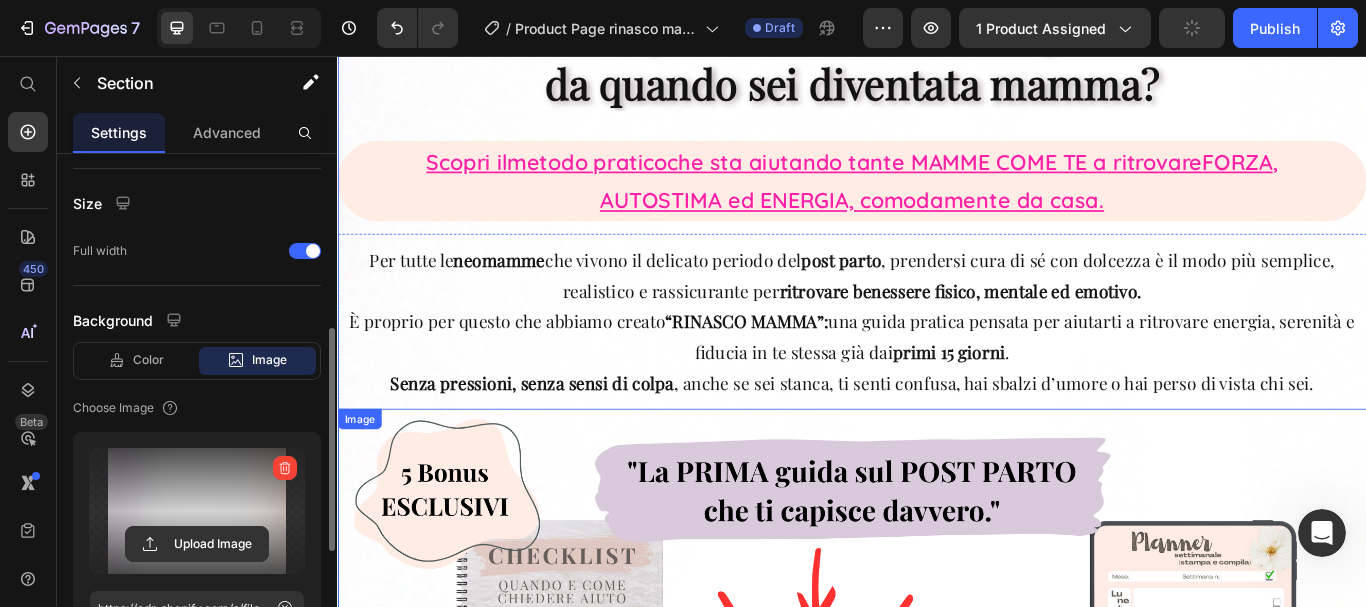 scroll, scrollTop: 0, scrollLeft: 0, axis: both 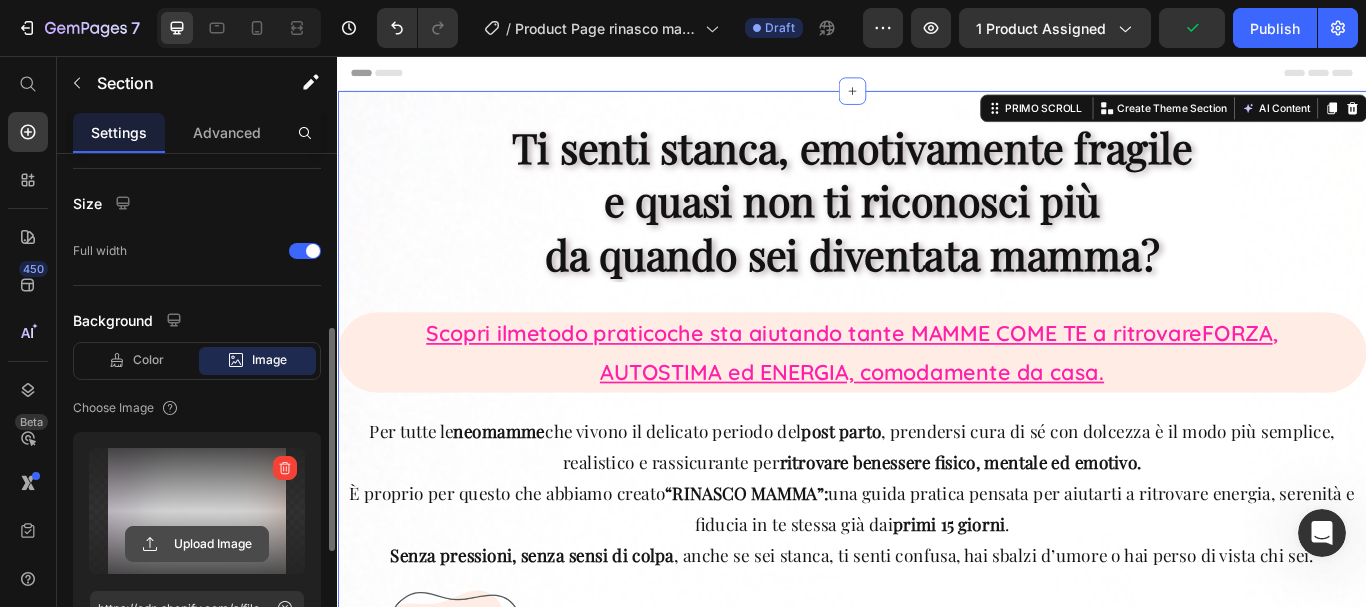 click 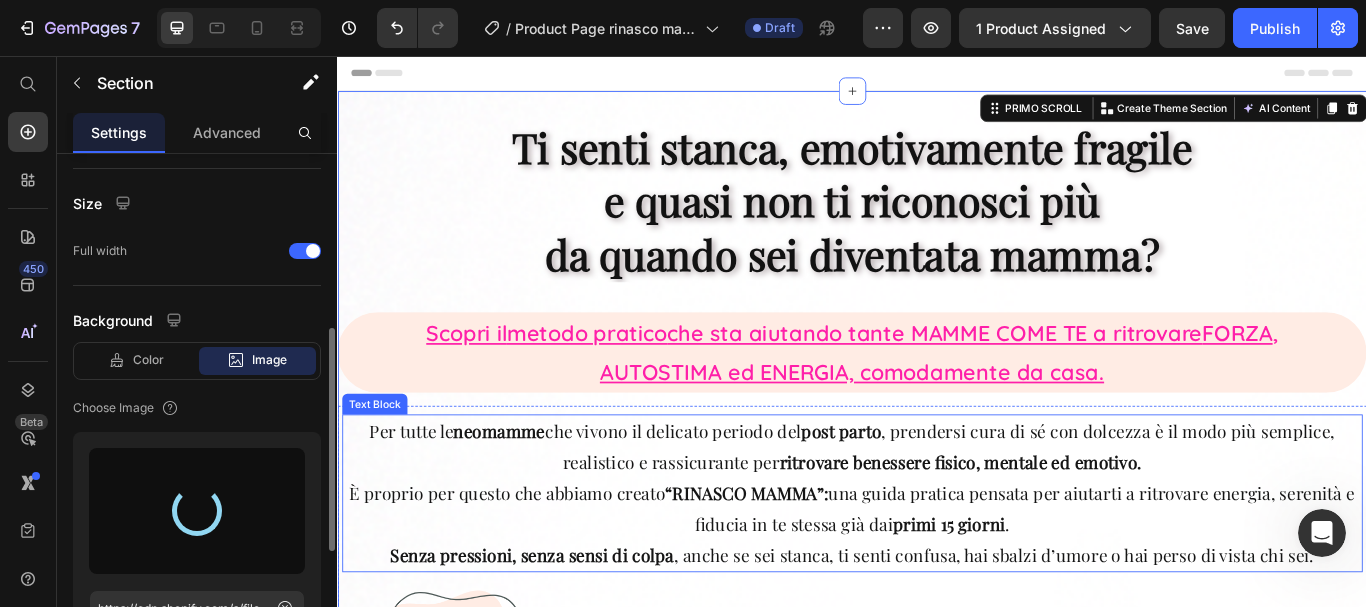 type on "https://cdn.shopify.com/s/files/1/0971/9008/4872/files/gempages_571397376787350343-172bb942-cf2c-4c43-b9d5-00464ee4aab6.png" 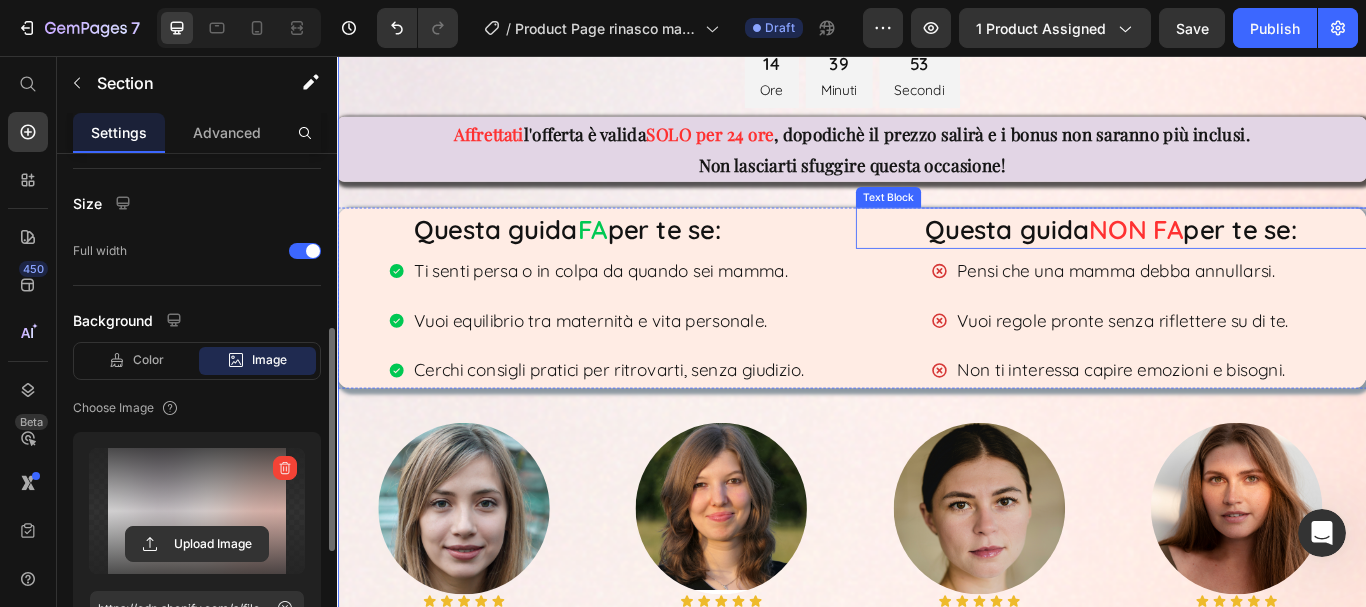 scroll, scrollTop: 1600, scrollLeft: 0, axis: vertical 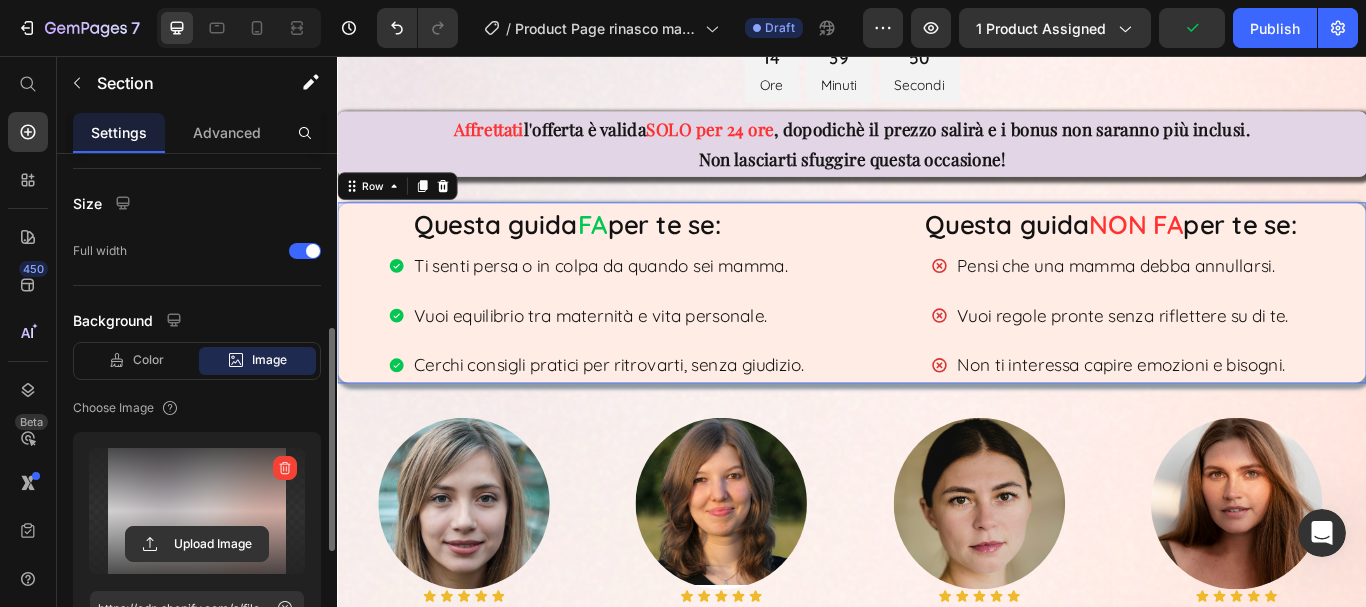 click on "Questa guida  FA  per te se: Text Block Ti senti persa o in colpa da quando sei mamma. Vuoi equilibrio tra maternità e vita personale. Cerchi consigli pratici per ritrovarti, senza giudizio. Item List Questa guida  NON FA  per te se: Text Block
Pensi che una mamma debba annullarsi.
Vuoi regole pronte senza riflettere su di te.
Non ti interessa capire emozioni e bisogni. Item List Row   0" at bounding box center (937, 332) 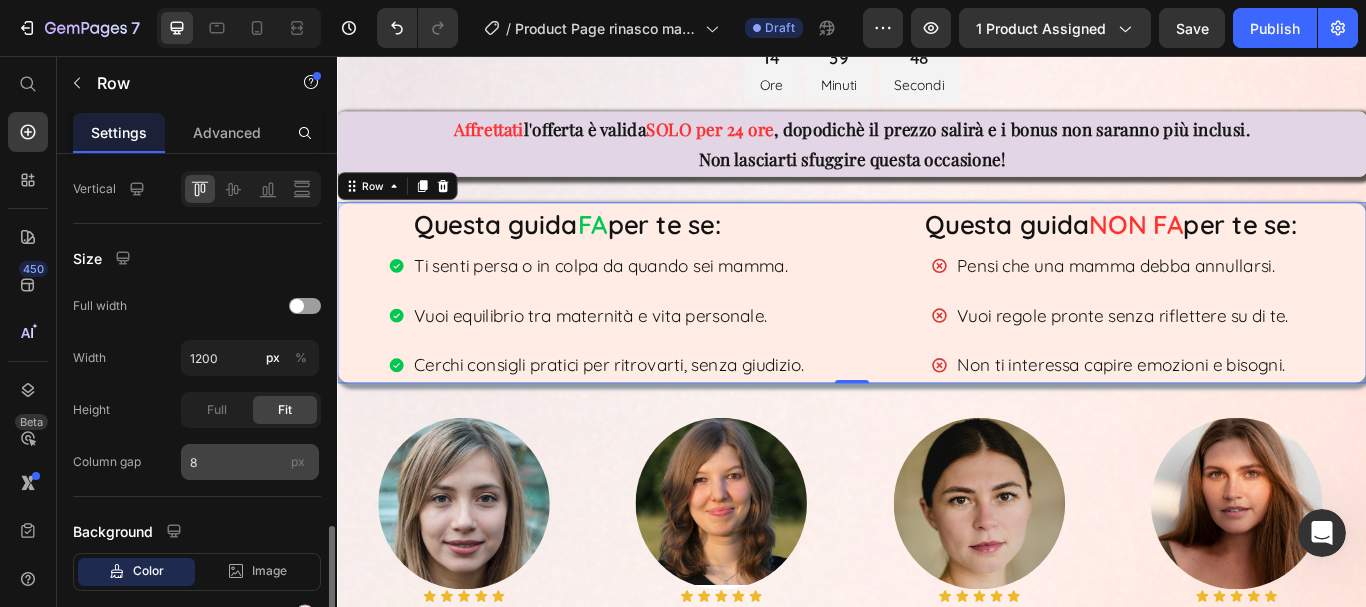 scroll, scrollTop: 611, scrollLeft: 0, axis: vertical 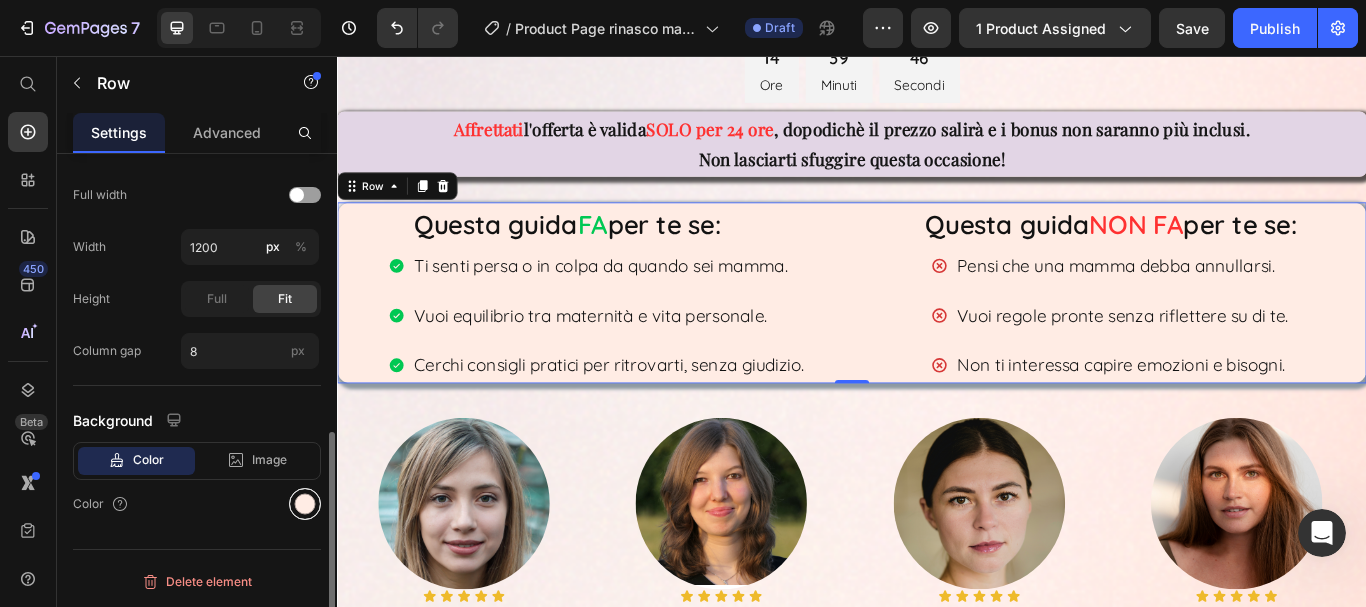 click at bounding box center [305, 504] 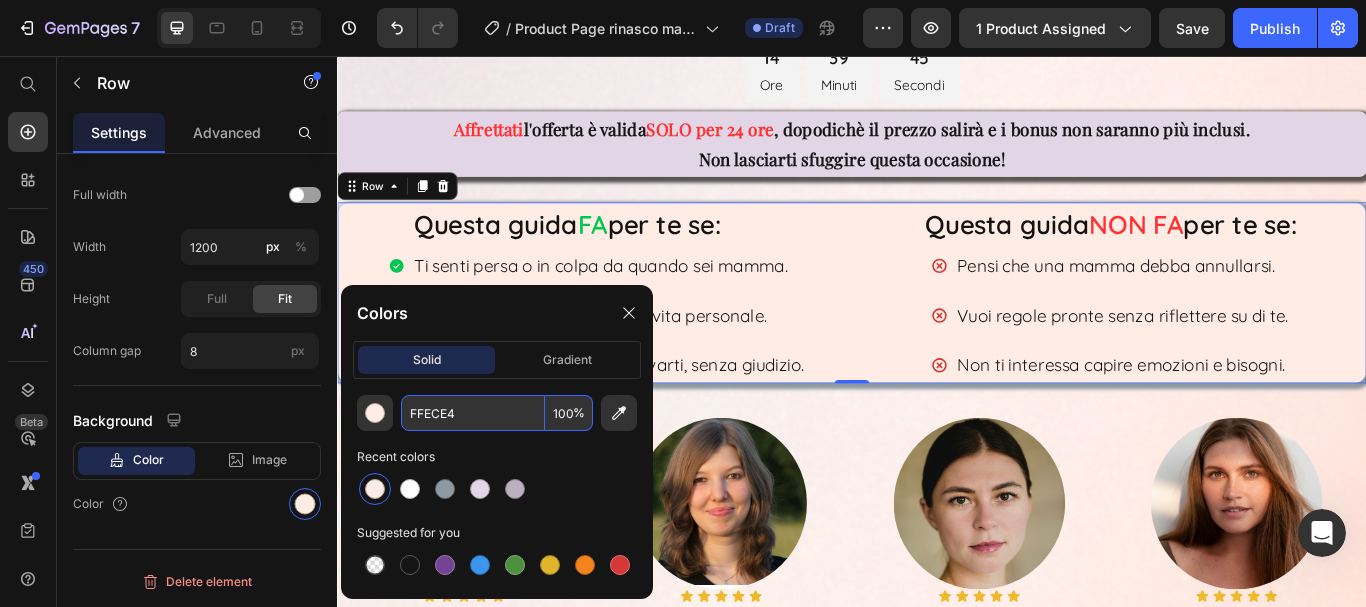 click on "FFECE4" at bounding box center [473, 413] 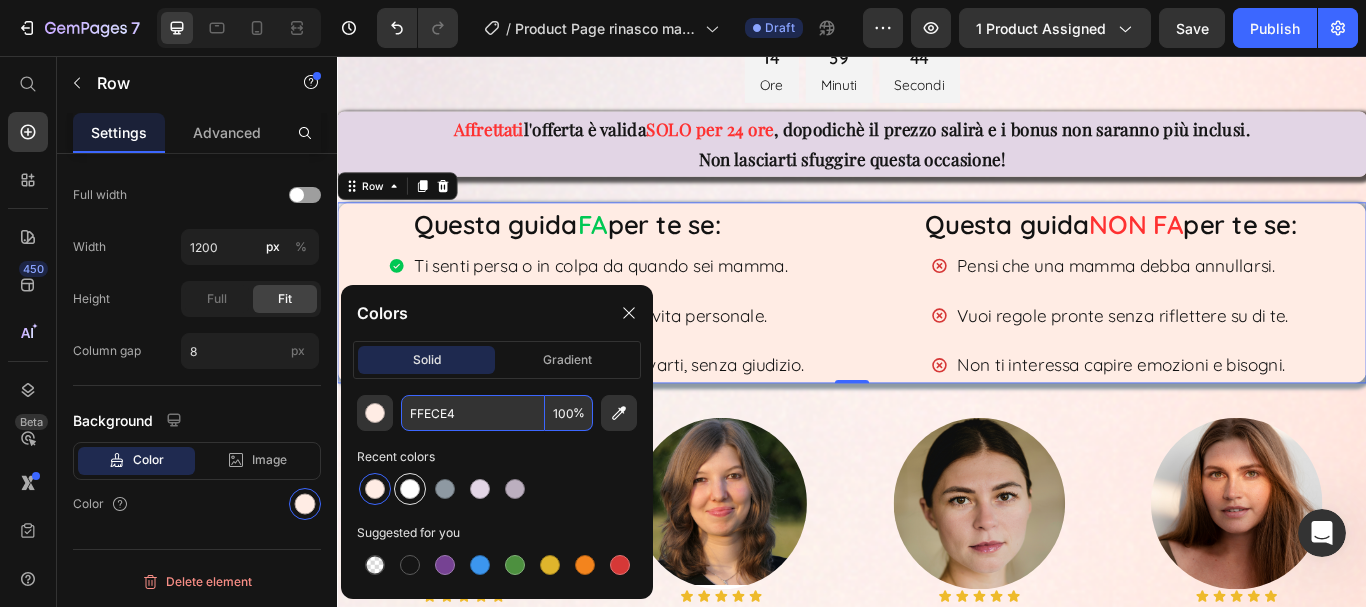 click at bounding box center [410, 489] 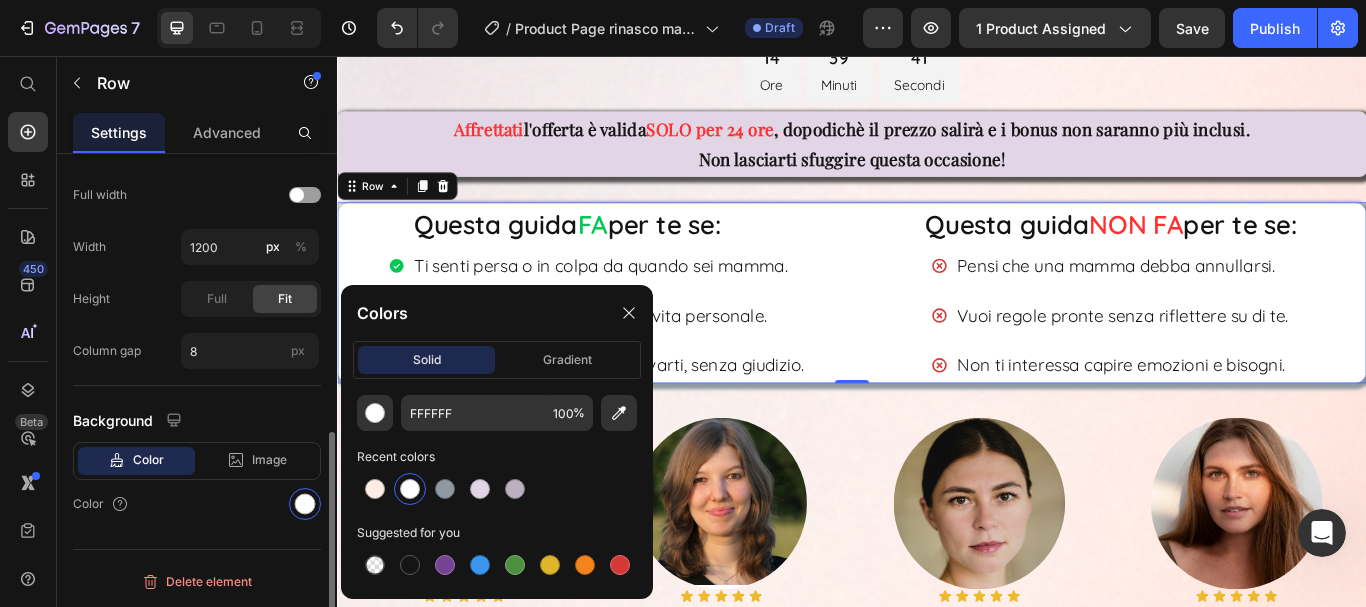 click on "Background" at bounding box center [197, 420] 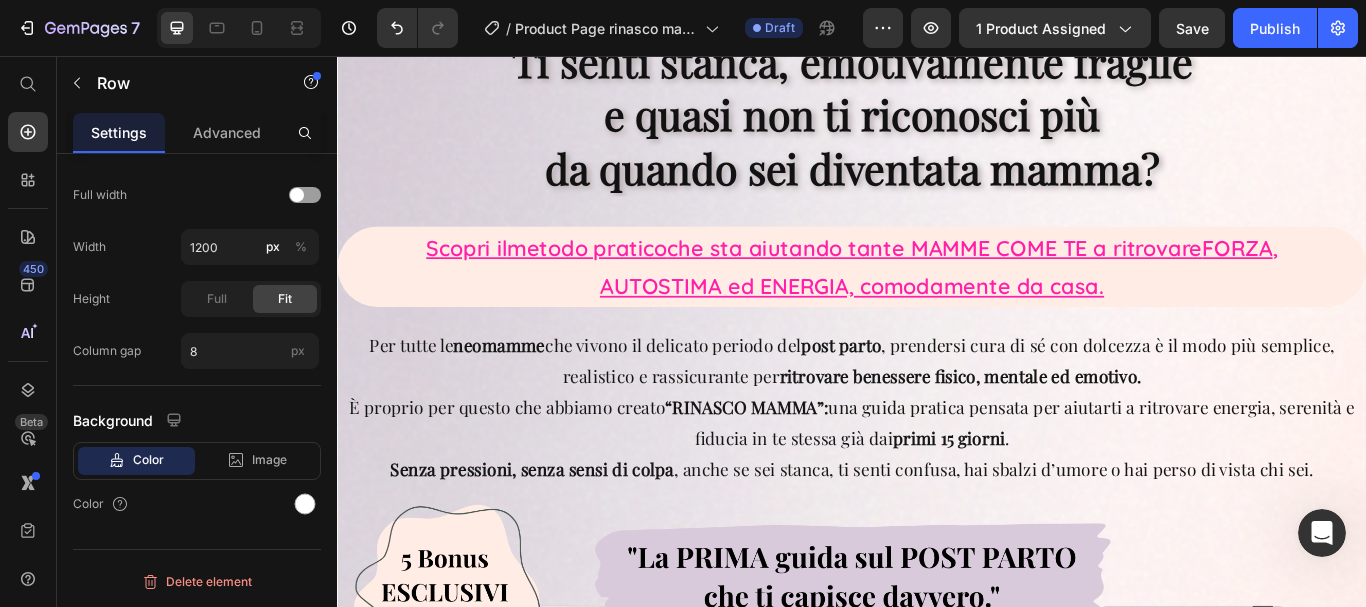 scroll, scrollTop: 0, scrollLeft: 0, axis: both 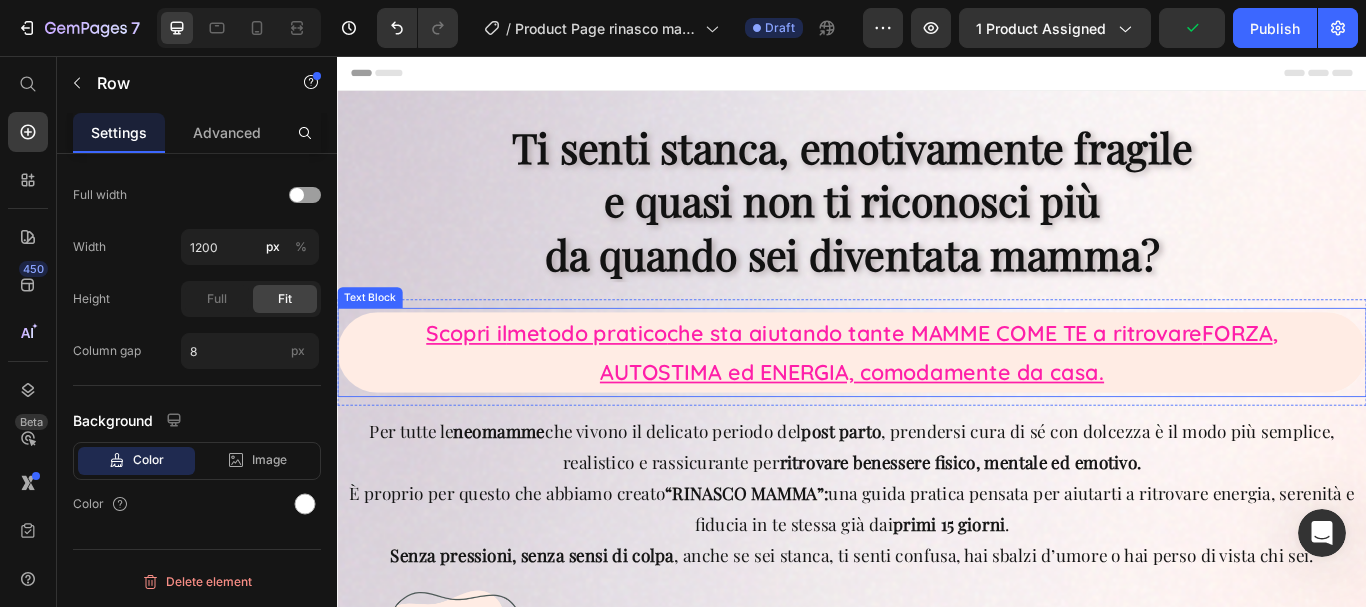 click on "Scopri il  metodo pratico  che sta aiutando tante MAMME COME TE a ritrovare  FORZA ," at bounding box center [937, 379] 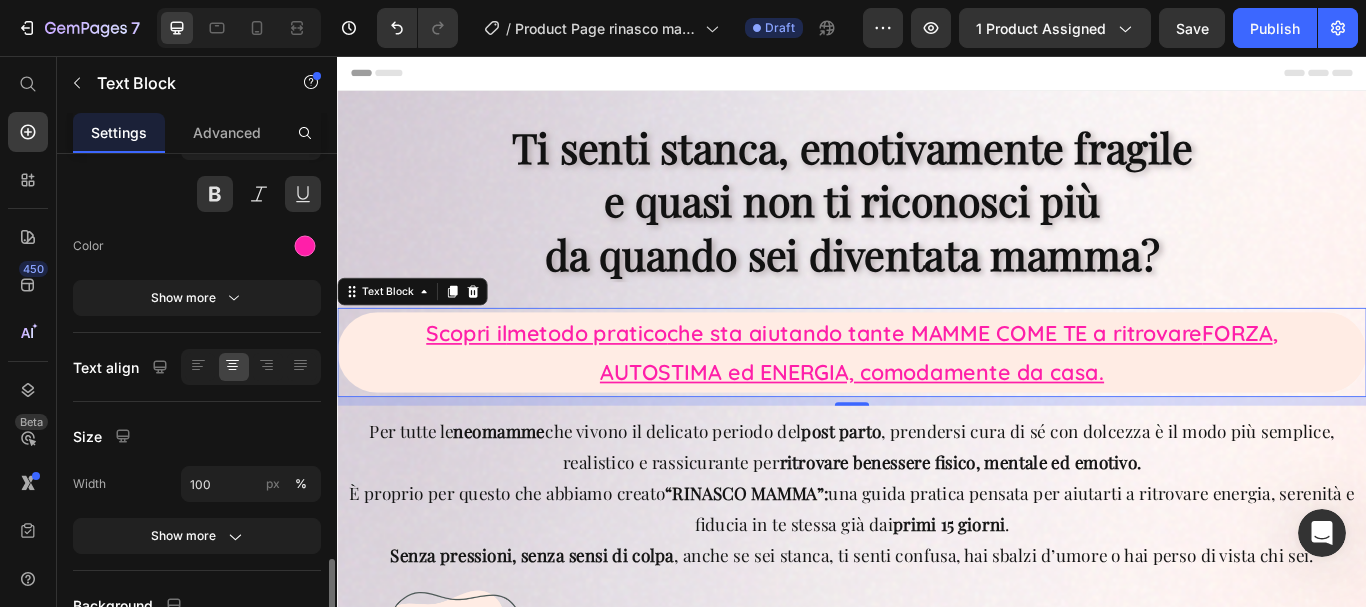 scroll, scrollTop: 385, scrollLeft: 0, axis: vertical 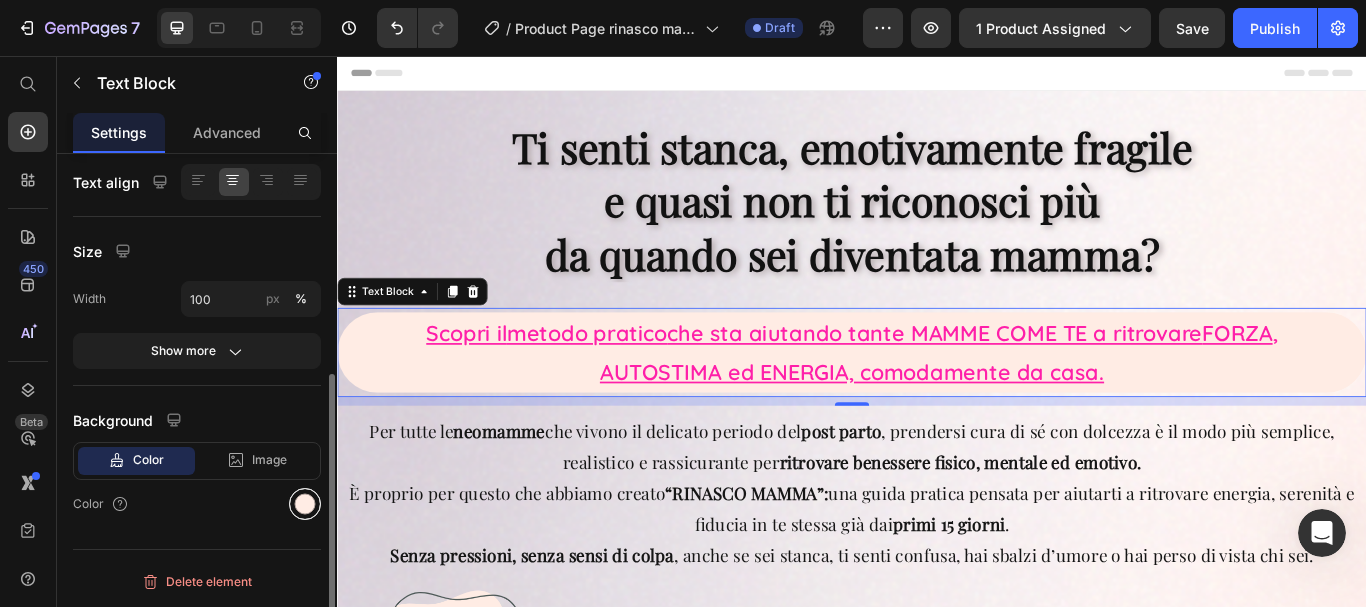 click at bounding box center [305, 504] 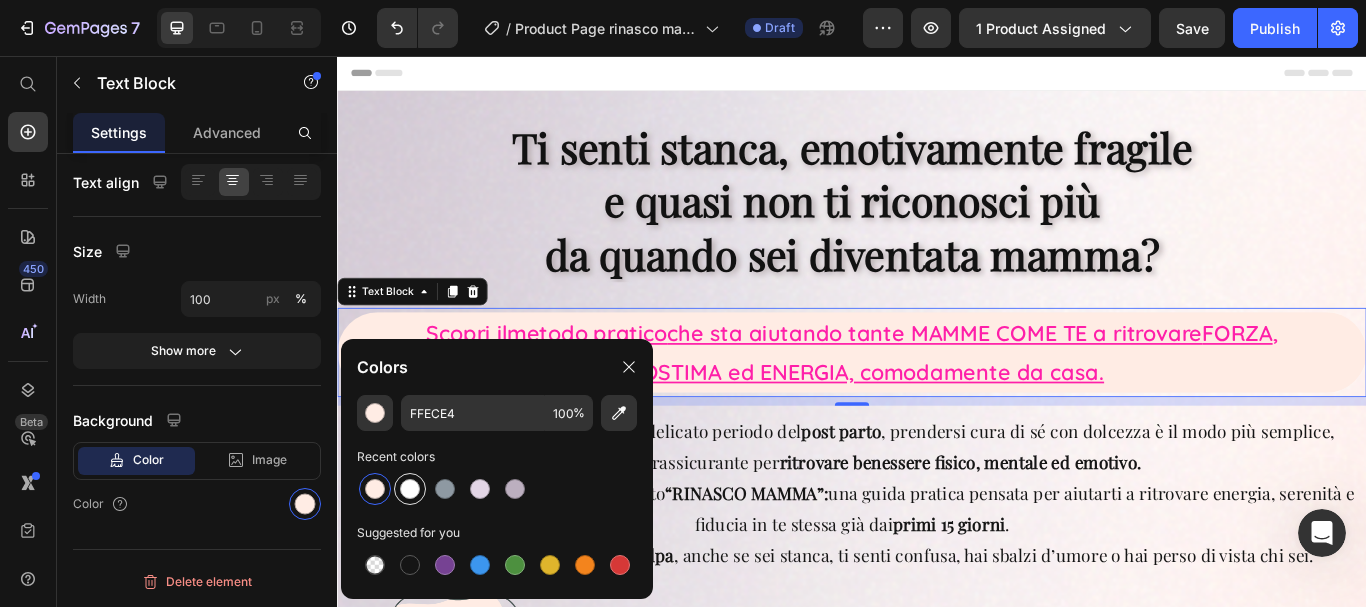 click at bounding box center (410, 489) 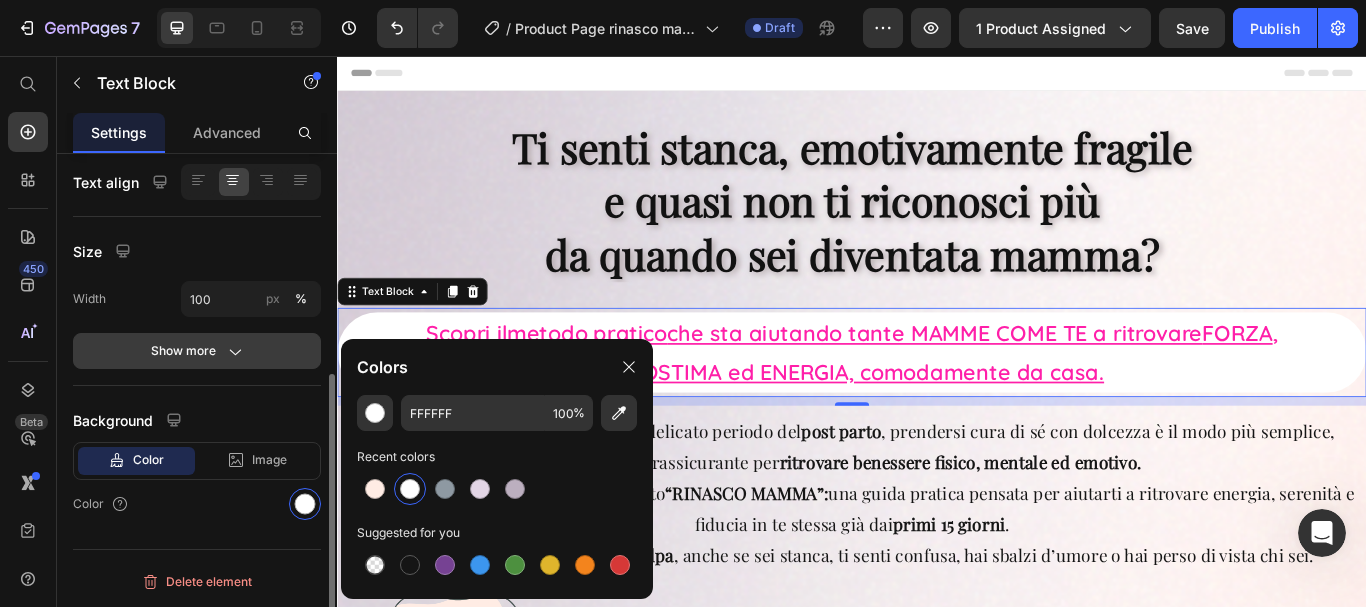 click on "Show more" at bounding box center [197, 351] 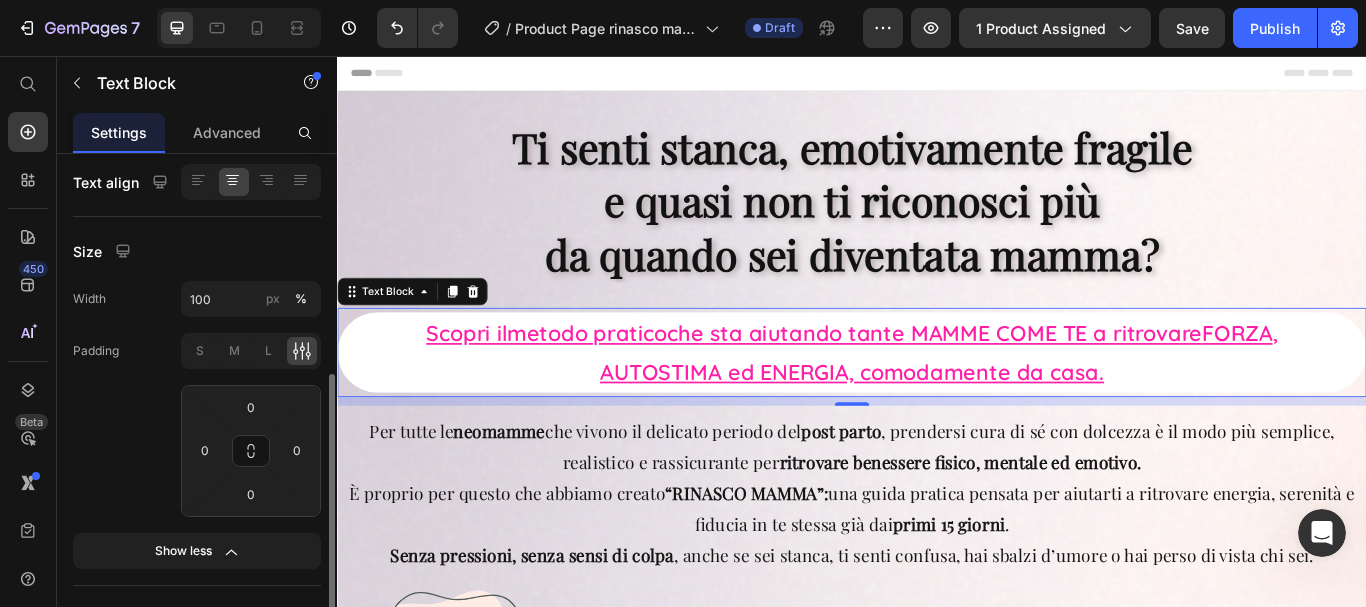scroll, scrollTop: 185, scrollLeft: 0, axis: vertical 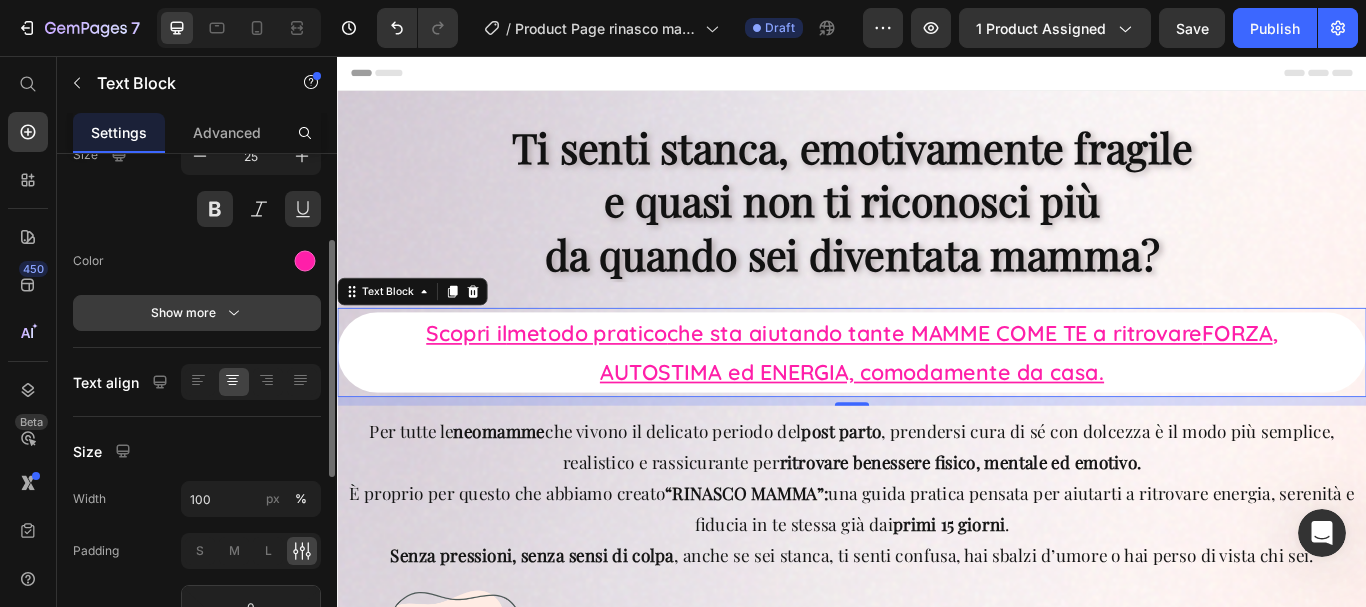 click on "Show more" at bounding box center (197, 313) 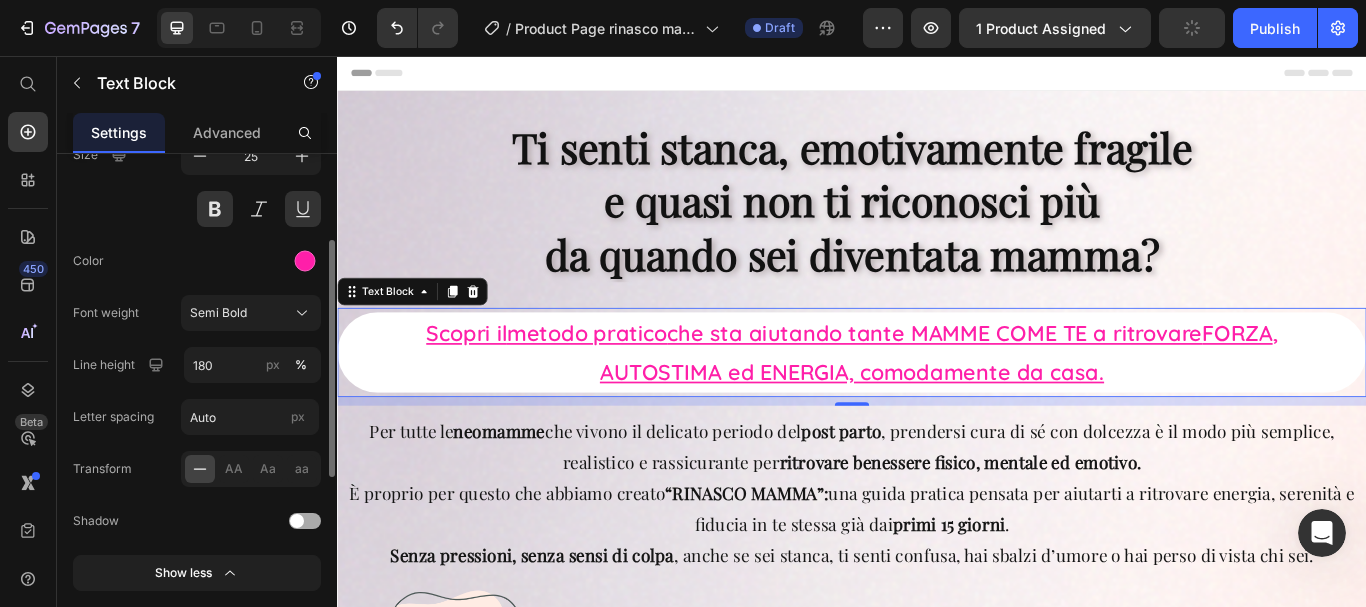 click at bounding box center (297, 521) 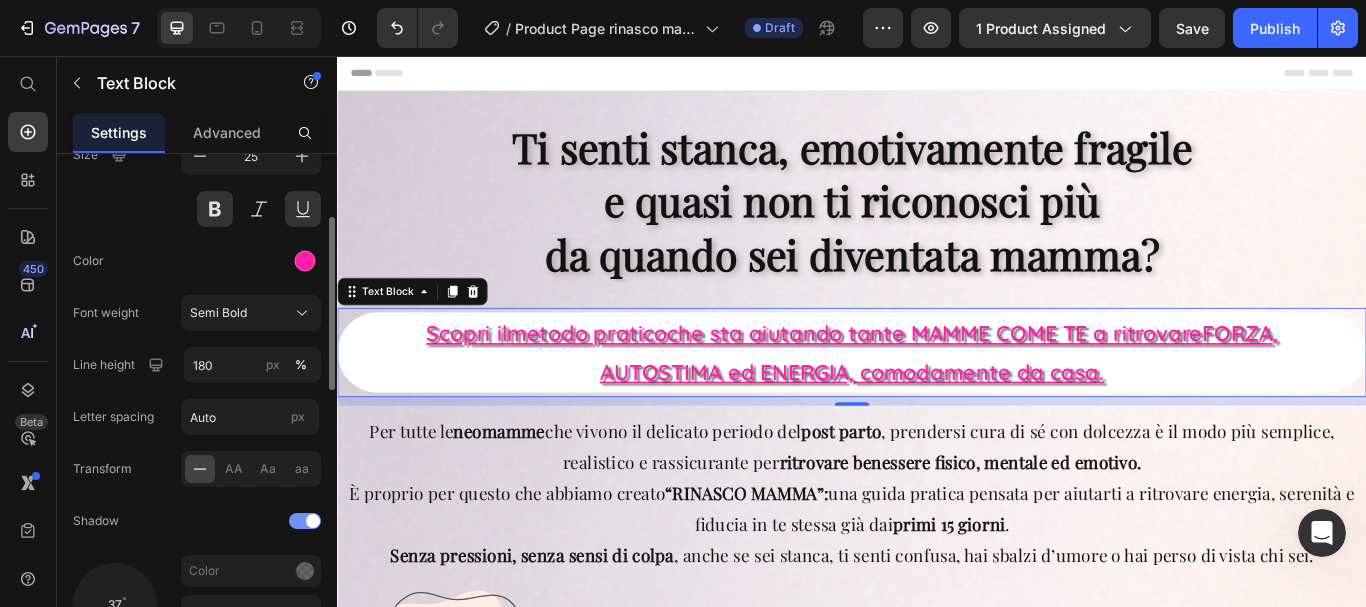 click at bounding box center (305, 521) 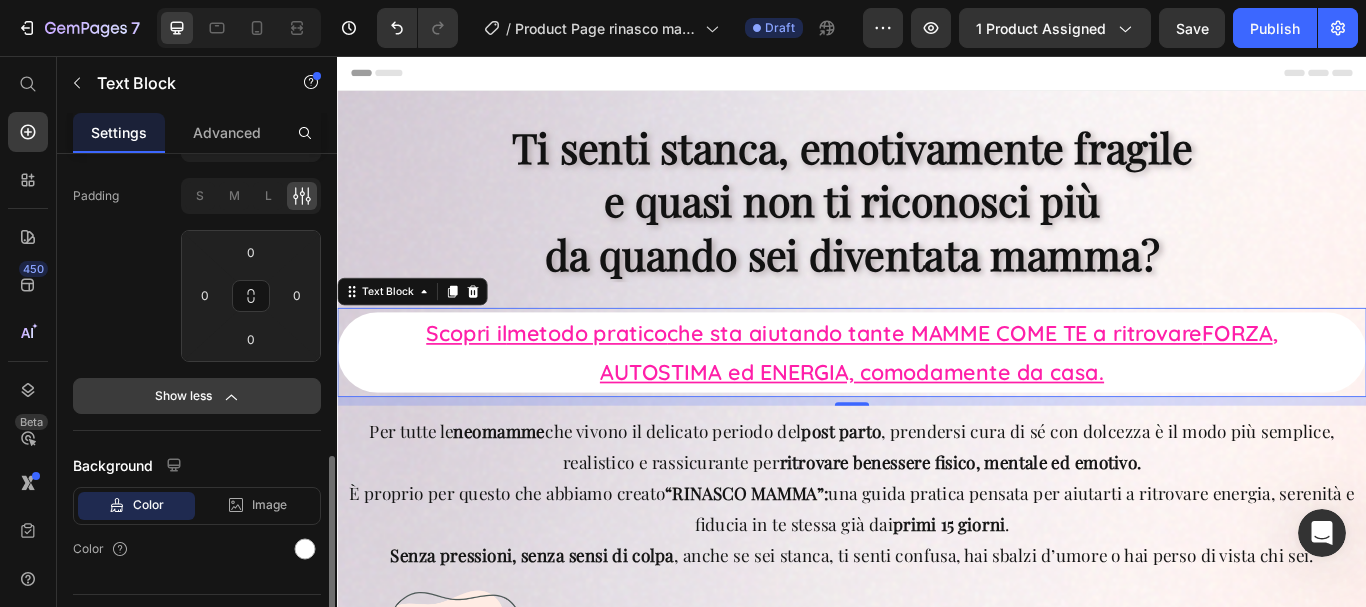 scroll, scrollTop: 845, scrollLeft: 0, axis: vertical 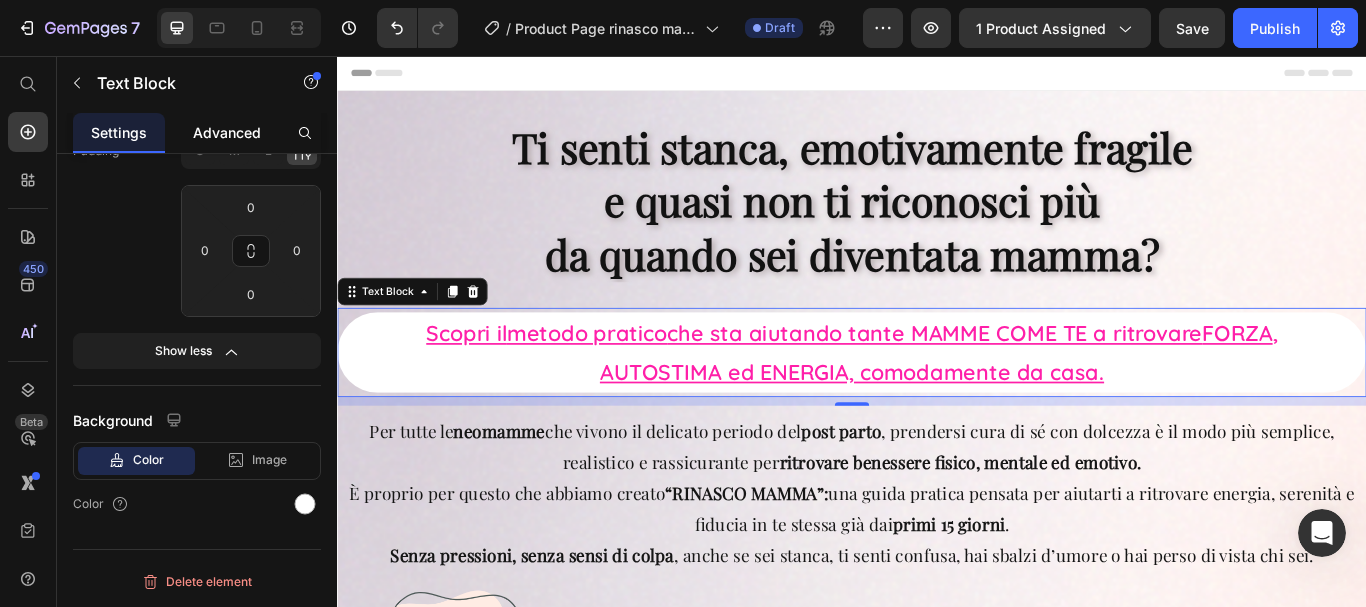 click on "Advanced" 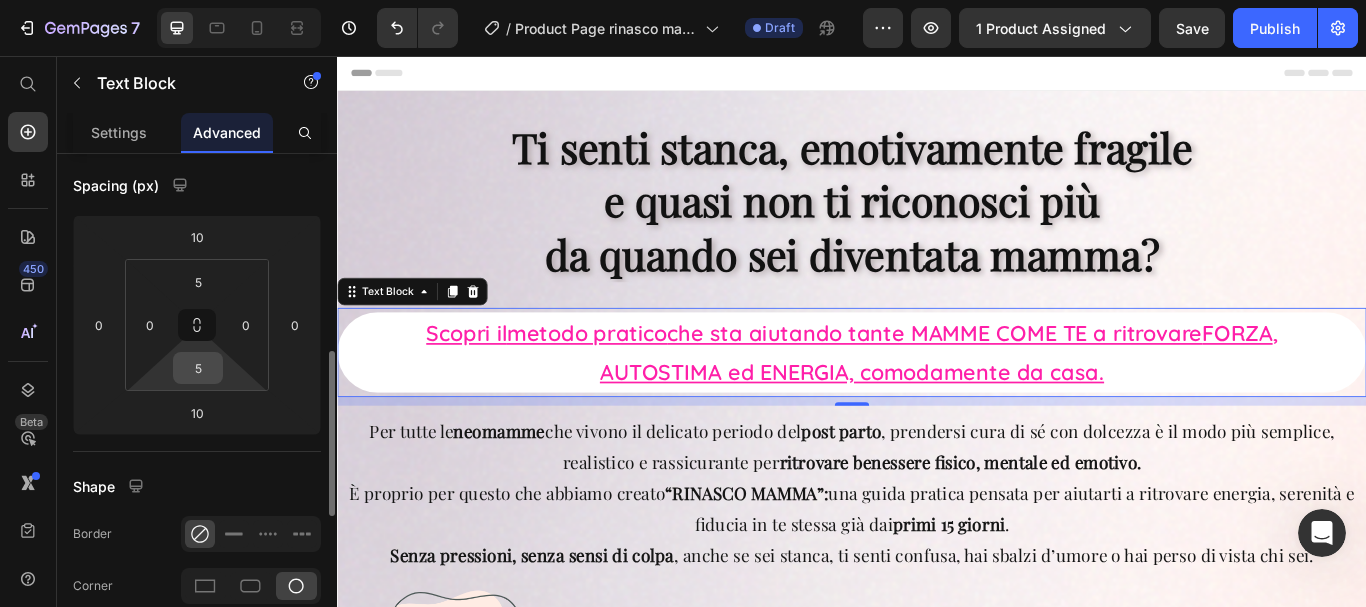 scroll, scrollTop: 300, scrollLeft: 0, axis: vertical 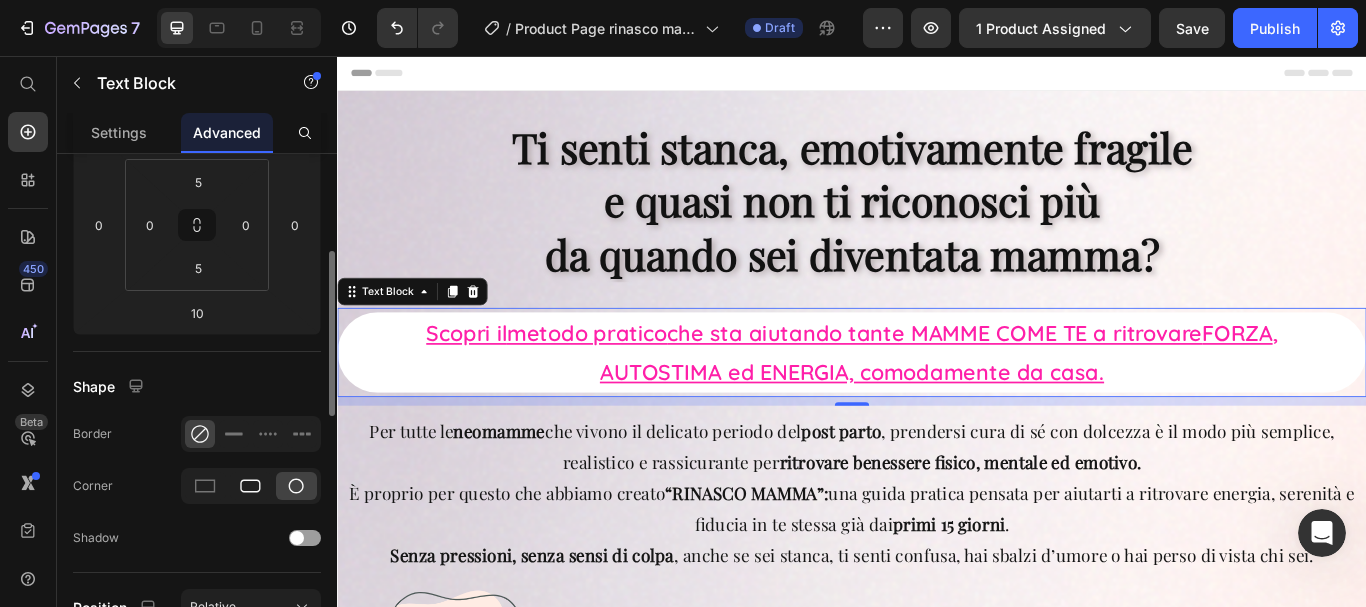 click 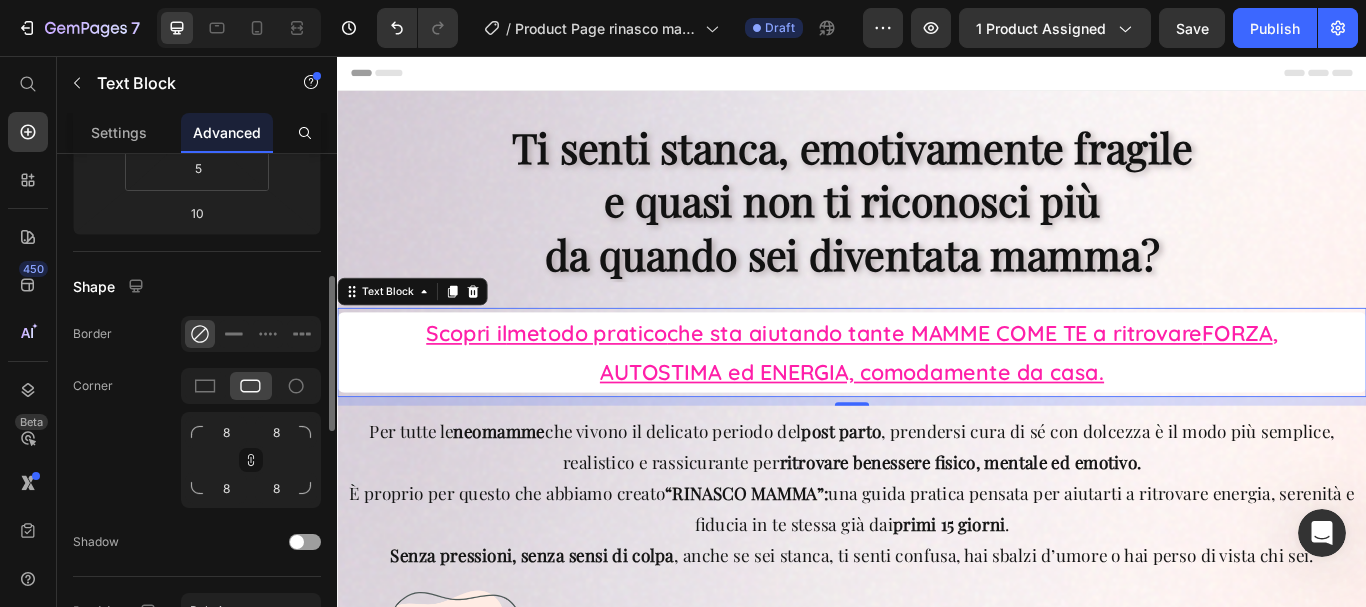 scroll, scrollTop: 500, scrollLeft: 0, axis: vertical 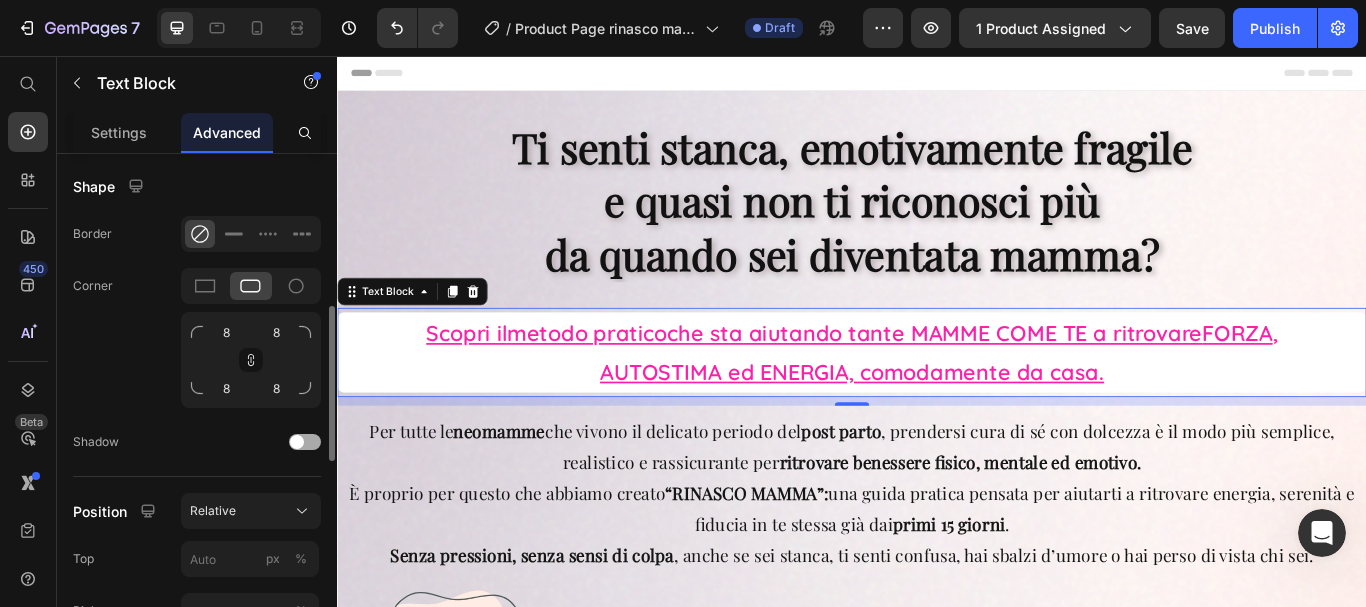 click at bounding box center (305, 442) 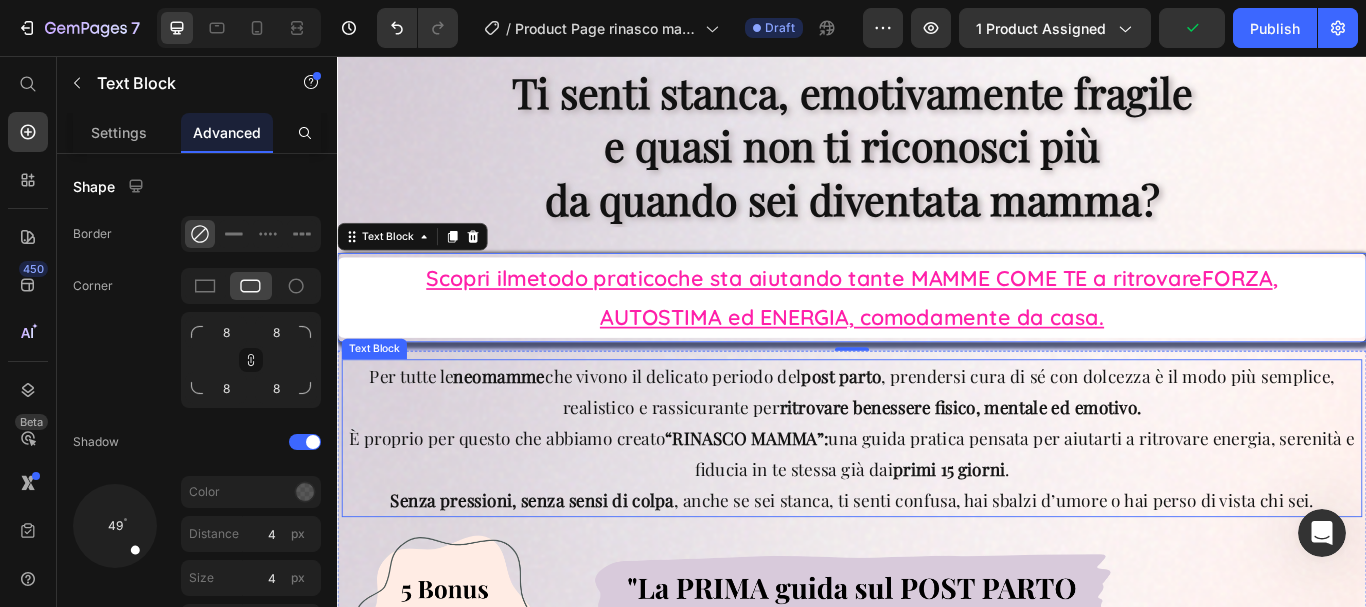 scroll, scrollTop: 100, scrollLeft: 0, axis: vertical 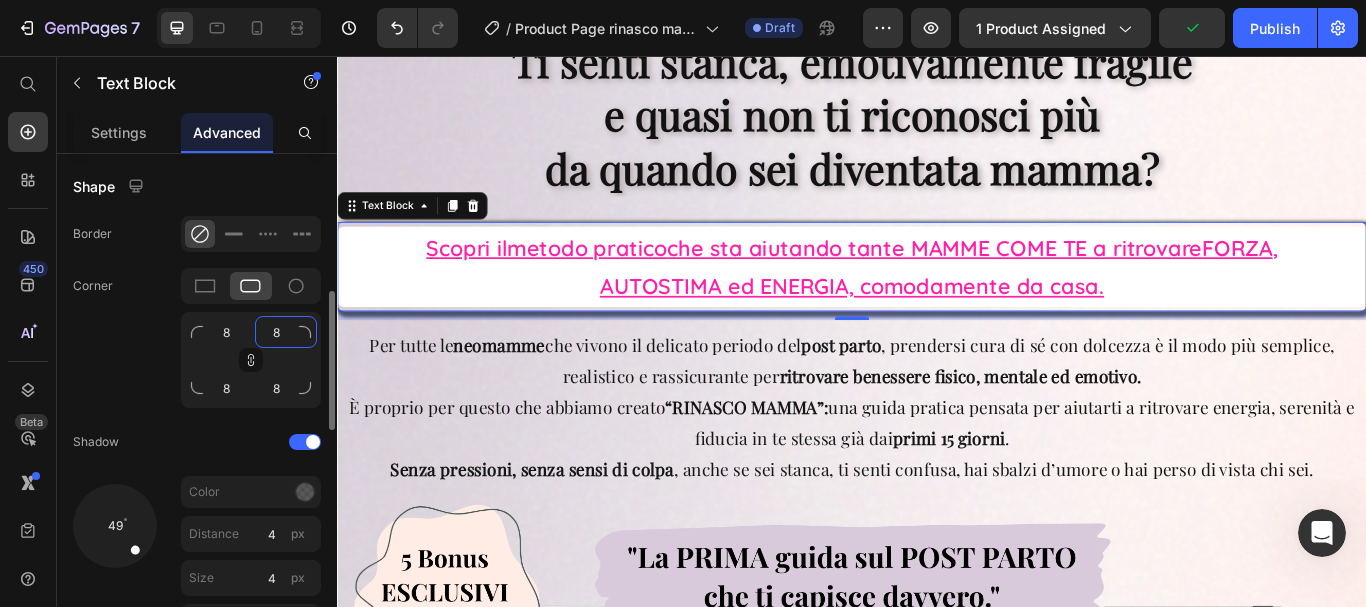 click on "8" 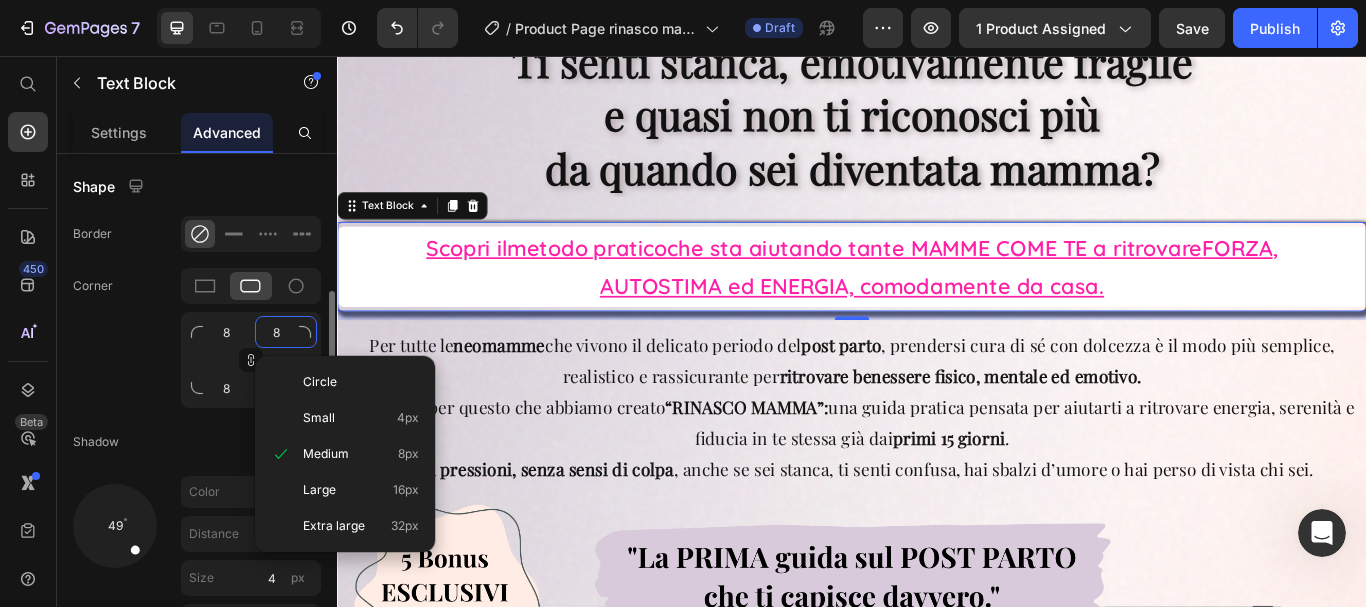 type on "3" 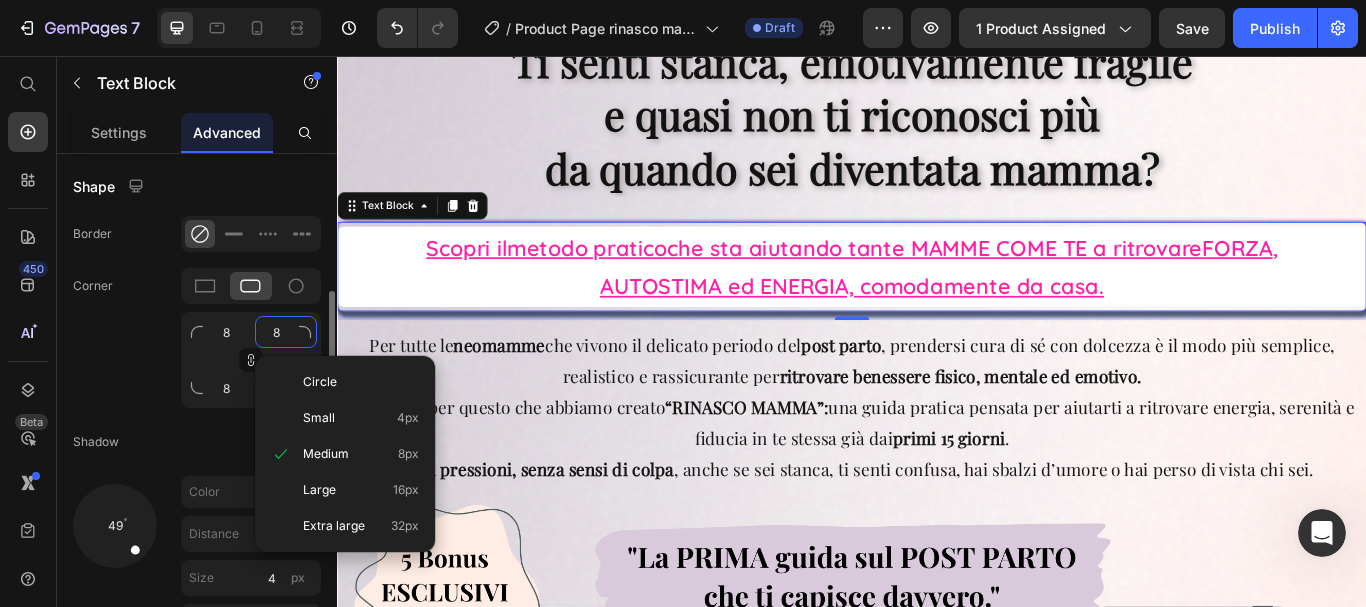 type on "3" 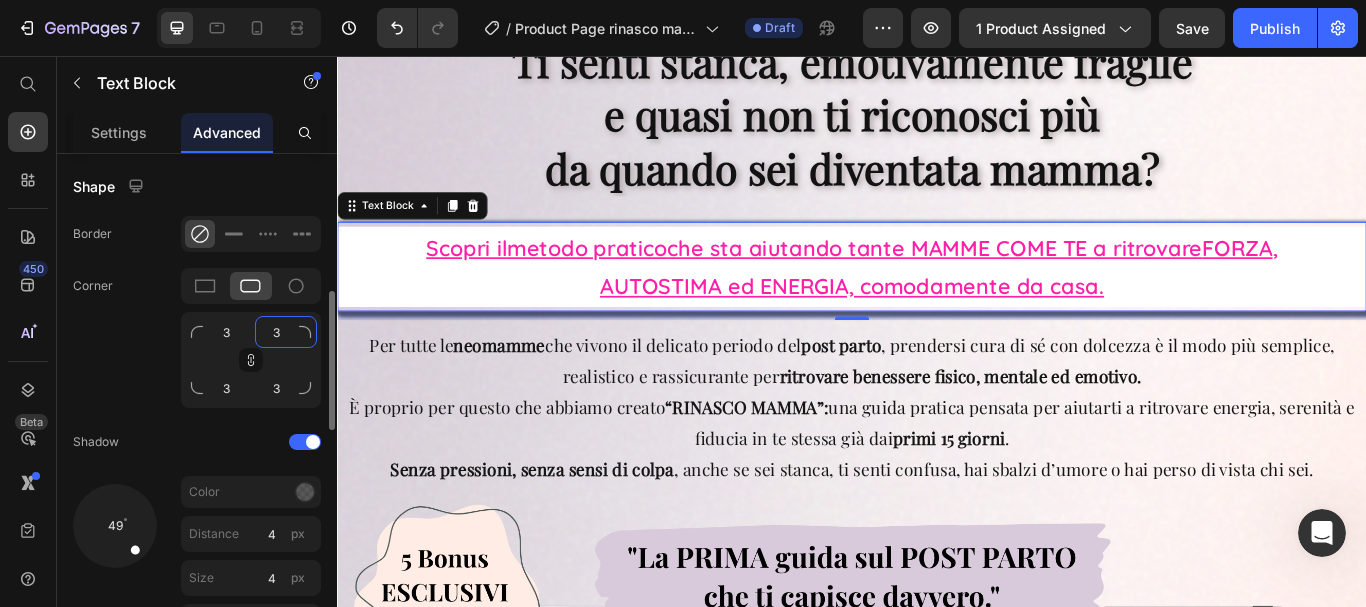 type on "30" 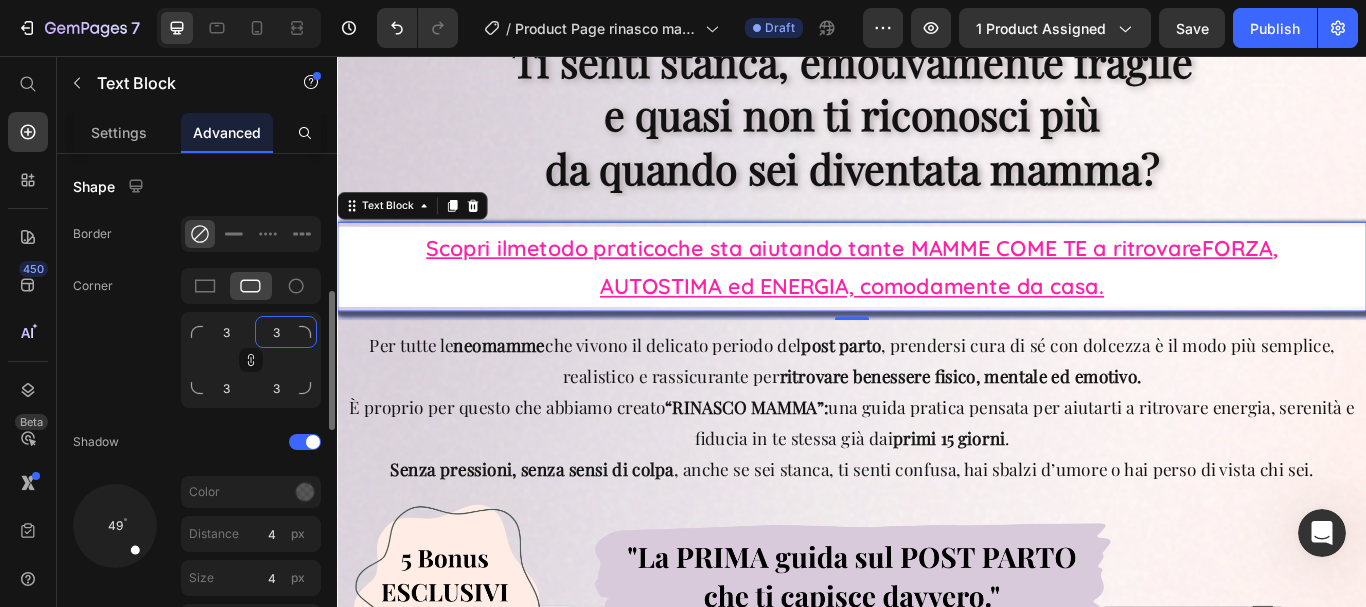 type on "30" 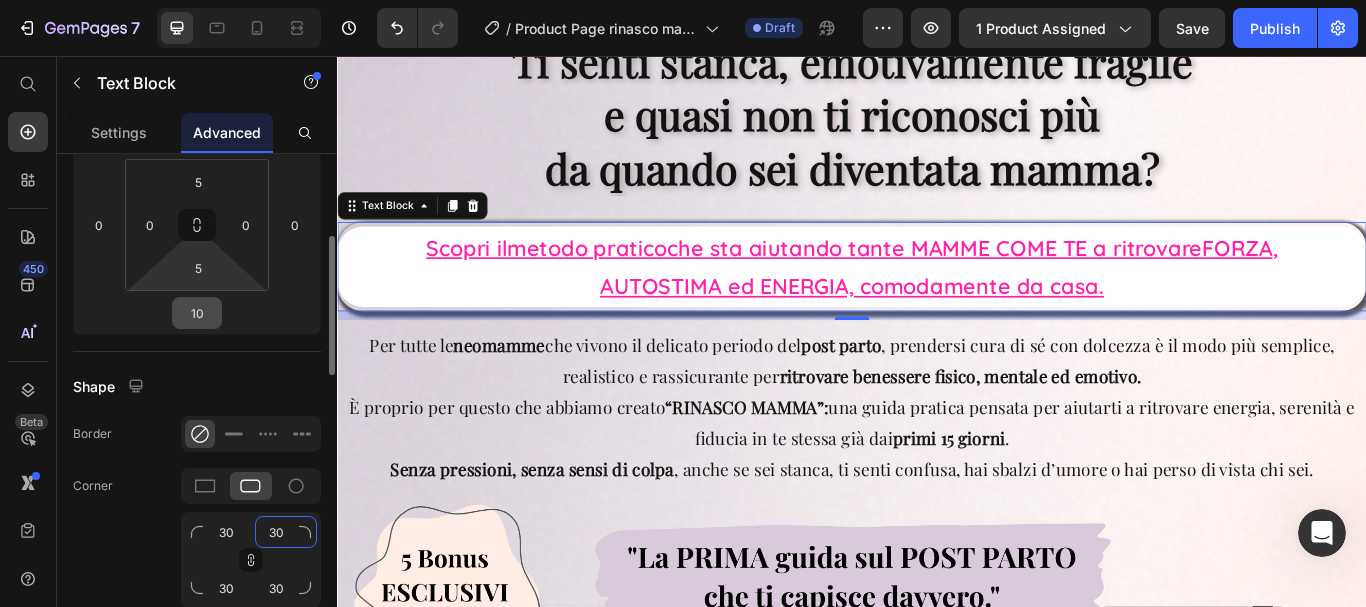 scroll, scrollTop: 200, scrollLeft: 0, axis: vertical 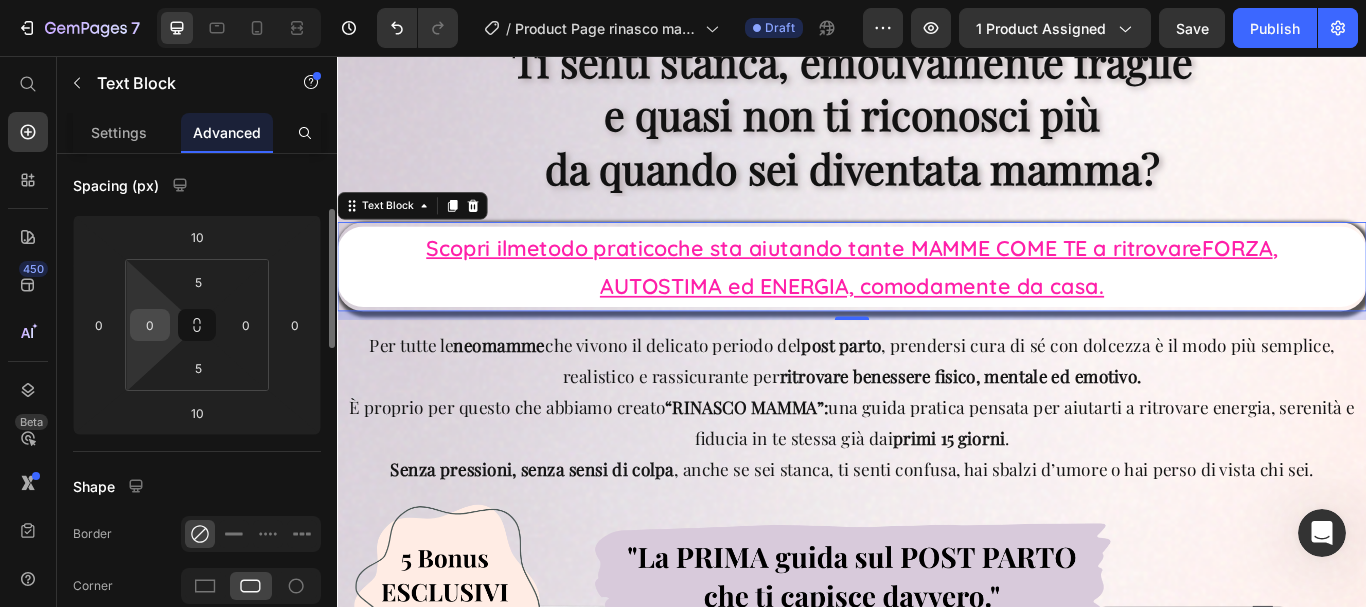 type on "30" 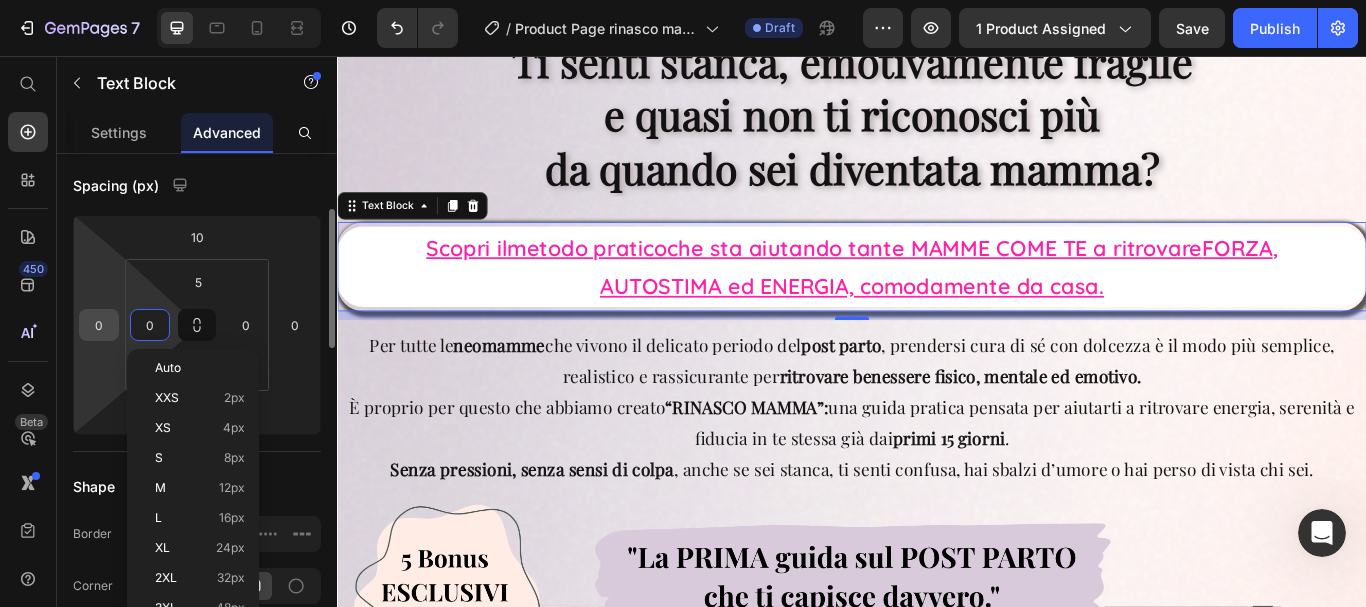 click on "0" at bounding box center [99, 325] 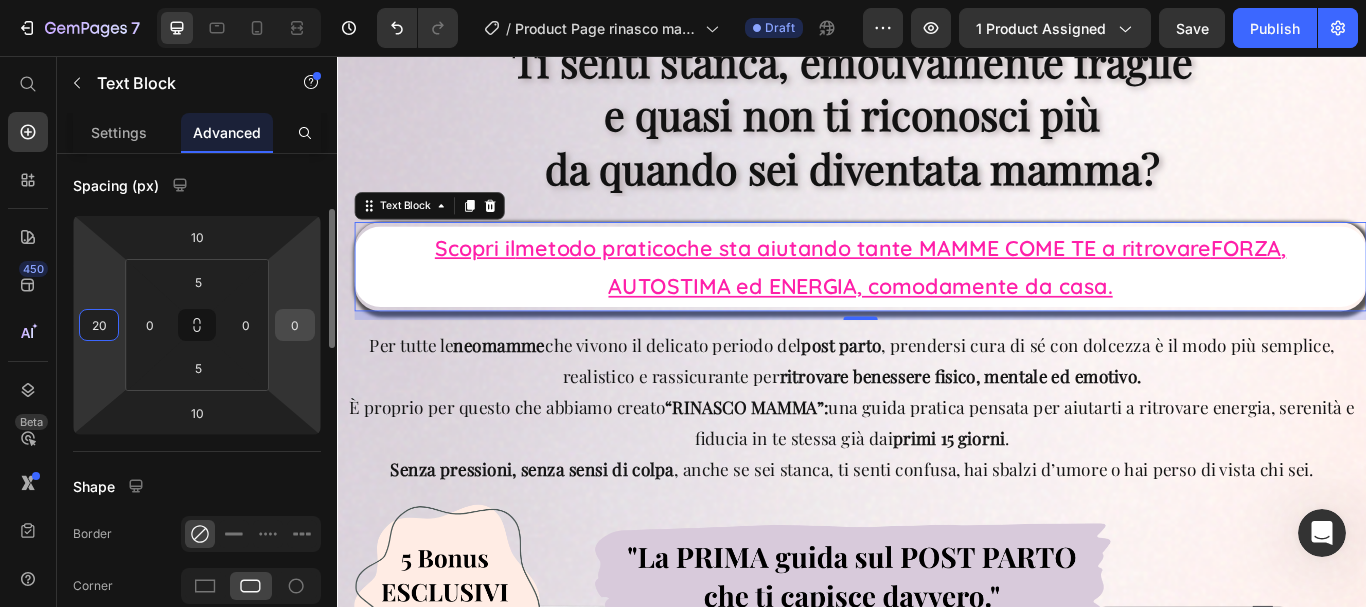 type on "20" 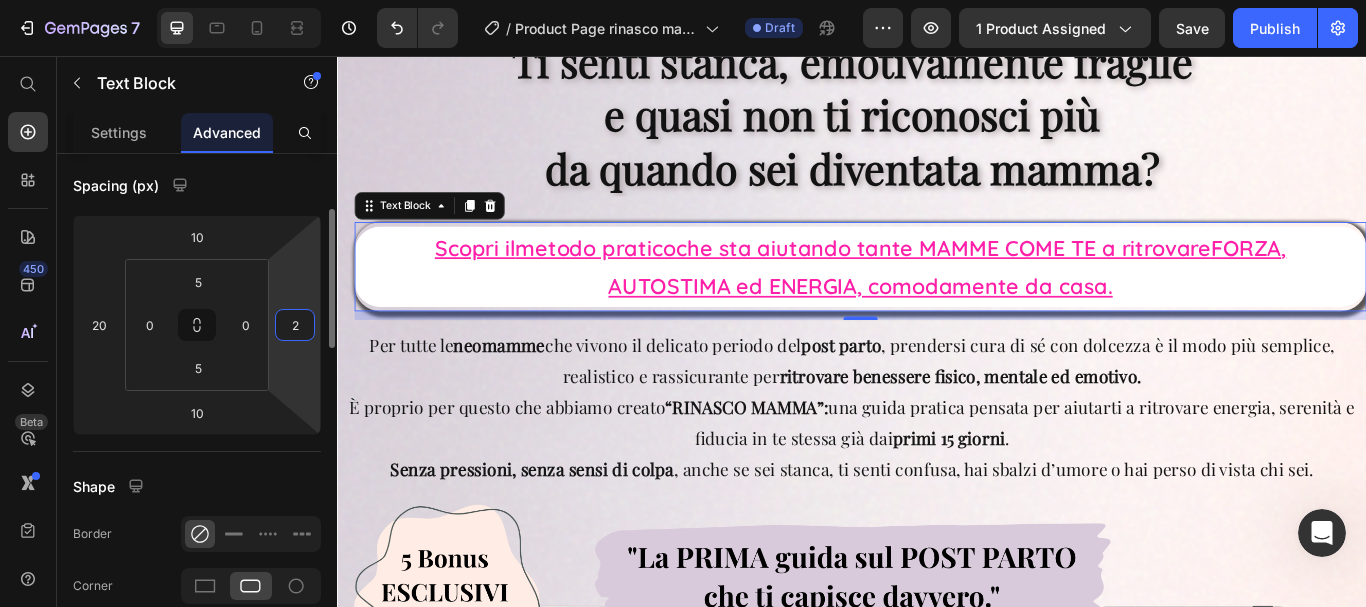 type on "20" 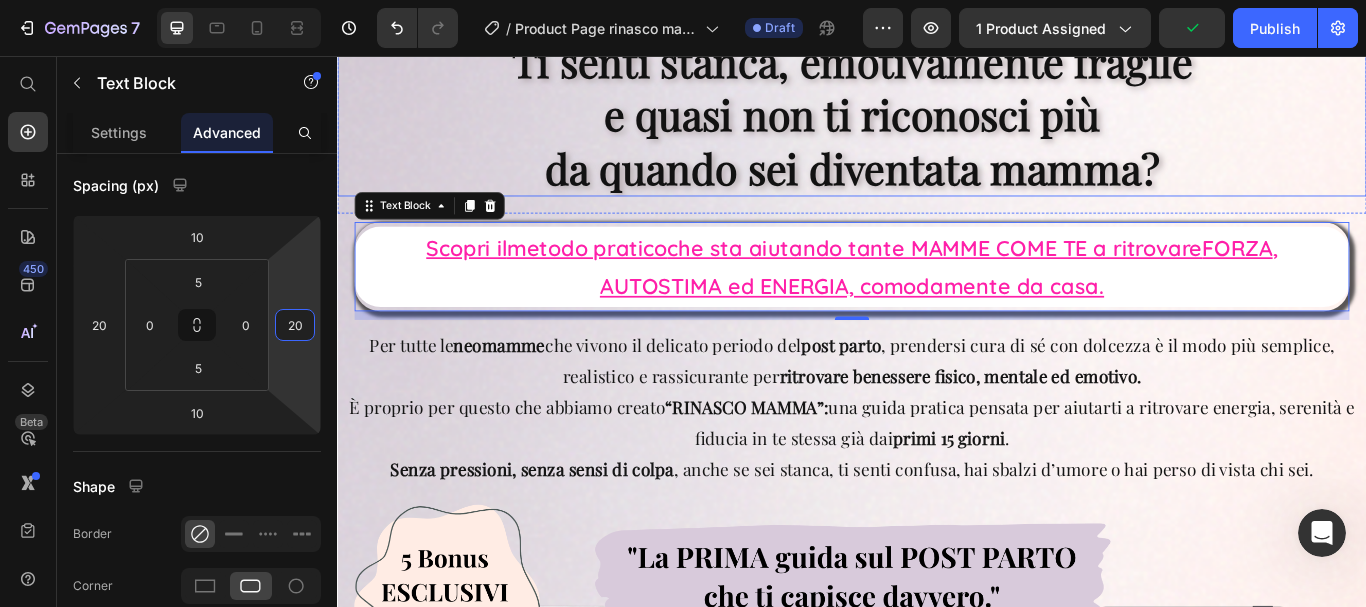click on "Ti senti stanca, emotivamente fragile  e quasi non ti riconosci più  da quando sei diventata mamma?" at bounding box center [937, 124] 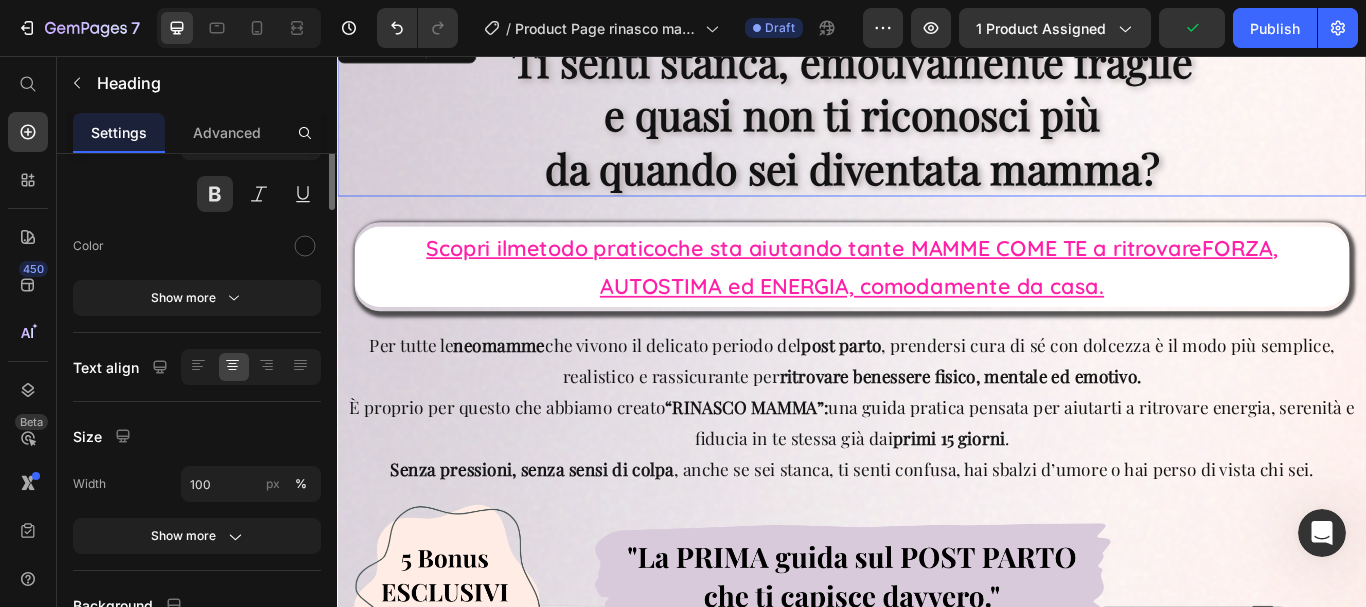 scroll, scrollTop: 0, scrollLeft: 0, axis: both 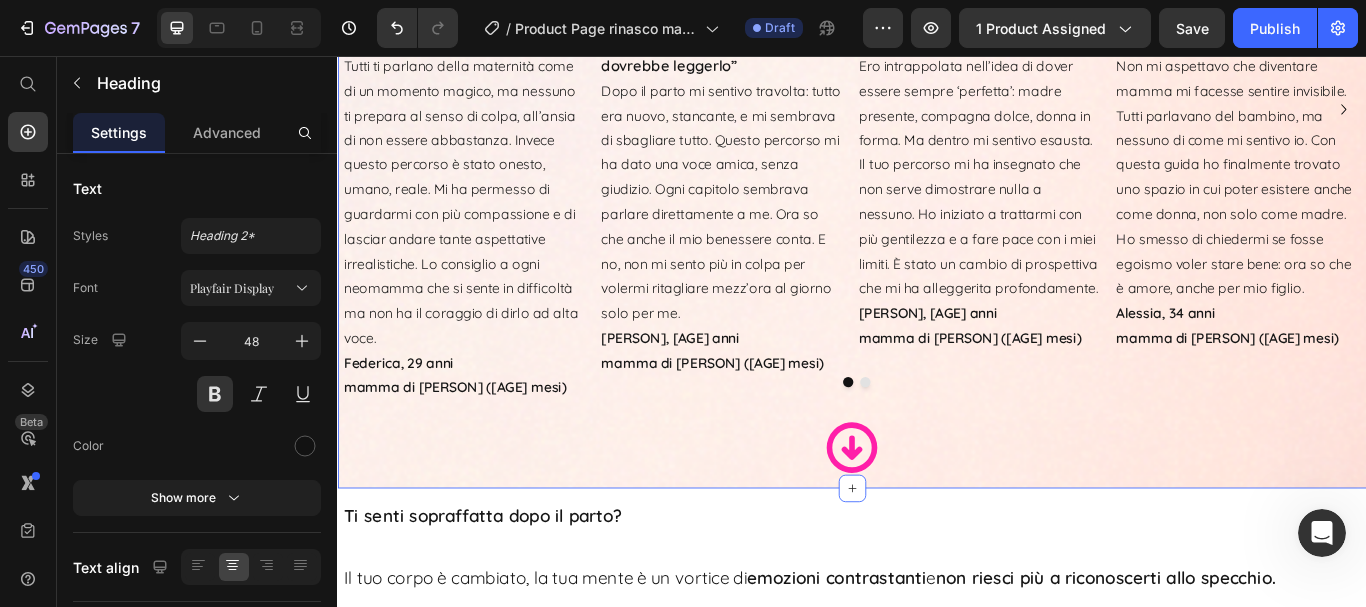 click on "Ti senti stanca, emotivamente fragile  e quasi non ti riconosci più  da quando sei diventata mamma? Heading   20 Row Scopri il  metodo pratico  che sta aiutando tante MAMME COME TE a ritrovare  FORZA ,  AUTOSTIMA ed ENERGIA, comodamente da casa. Text Block Row Per tutte le  neomamme  che vivono il delicato periodo del  post parto , prendersi cura di sé con dolcezza è il modo più semplice, realistico e rassicurante per  ritrovare benessere fisico, mentale ed emotivo. È proprio per questo che abbiamo creato  “RINASCO MAMMA”:  una guida pratica pensata per aiutarti a ritrovare energia, serenità e fiducia in te stessa già dai  primi 15 giorni . Senza pressioni, senza sensi di colpa , anche se sei stanca, ti senti confusa, hai sbalzi d’umore o hai perso di vista chi sei. Text Block Image €37,00 Product Price €89,00 Product Price Row Scarica ora la tua guida e ricomincia da te! Add to Cart Product Row Row Text Block 14 Ore 36 Minuti 13 Secondi Countdown Timer Affrettati  l'offerta è valida  Row" at bounding box center (937, -822) 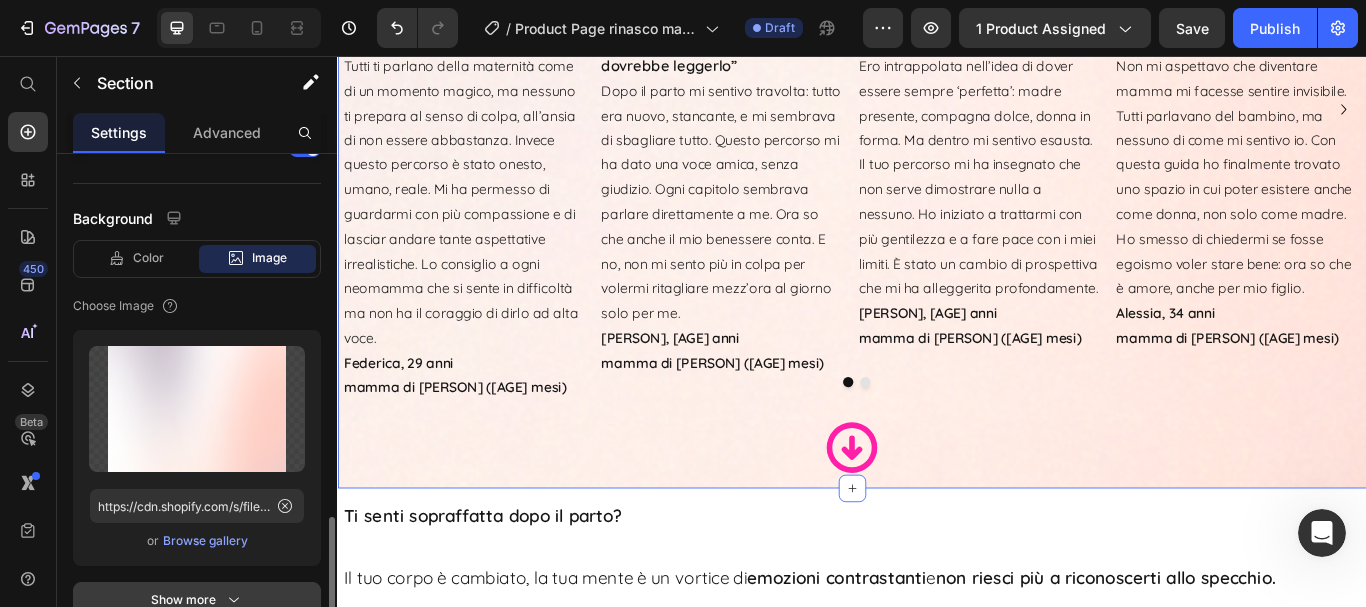 scroll, scrollTop: 600, scrollLeft: 0, axis: vertical 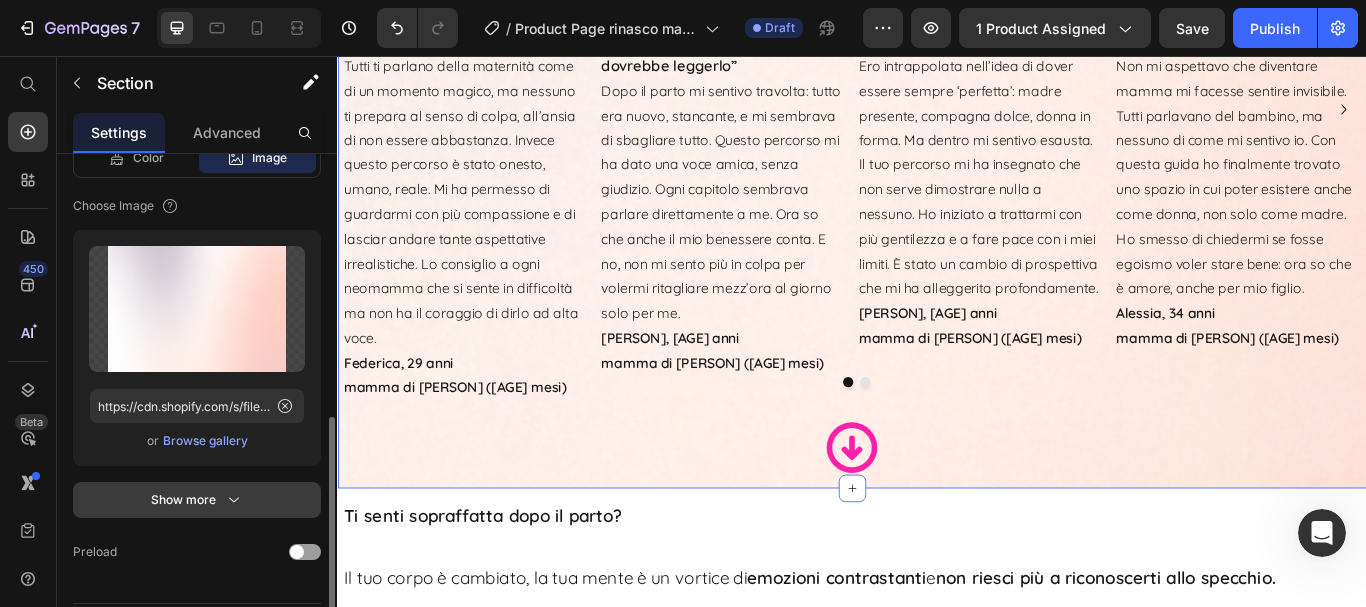 click on "Show more" at bounding box center (197, 500) 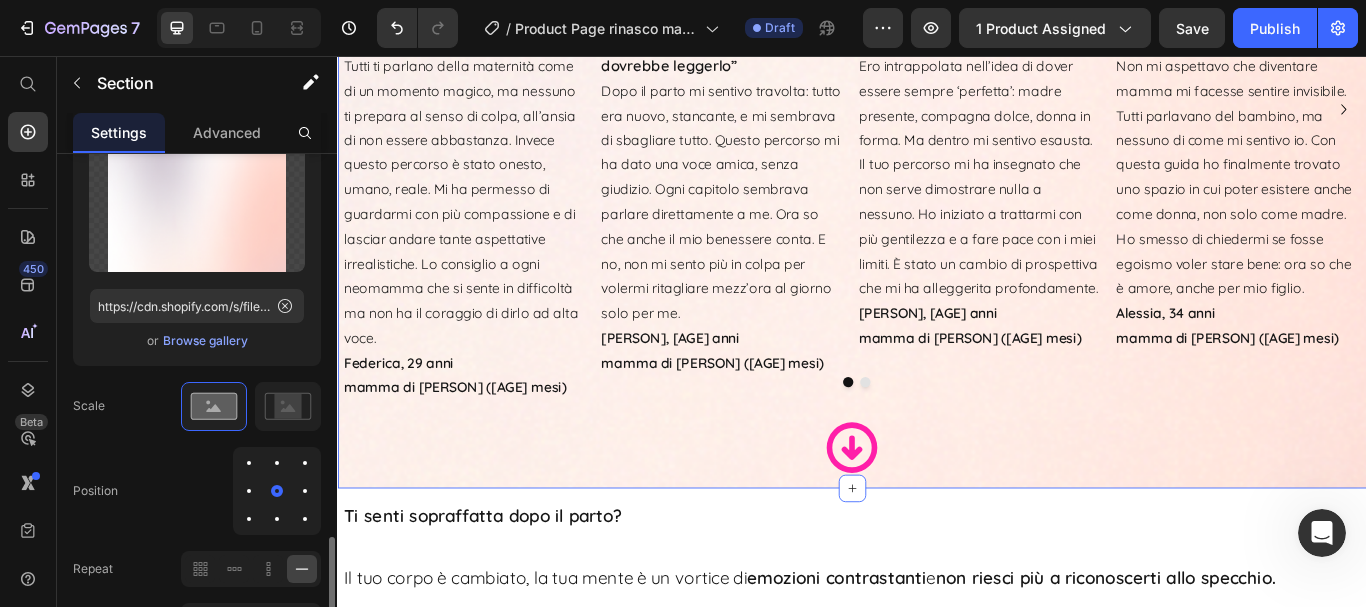 scroll, scrollTop: 800, scrollLeft: 0, axis: vertical 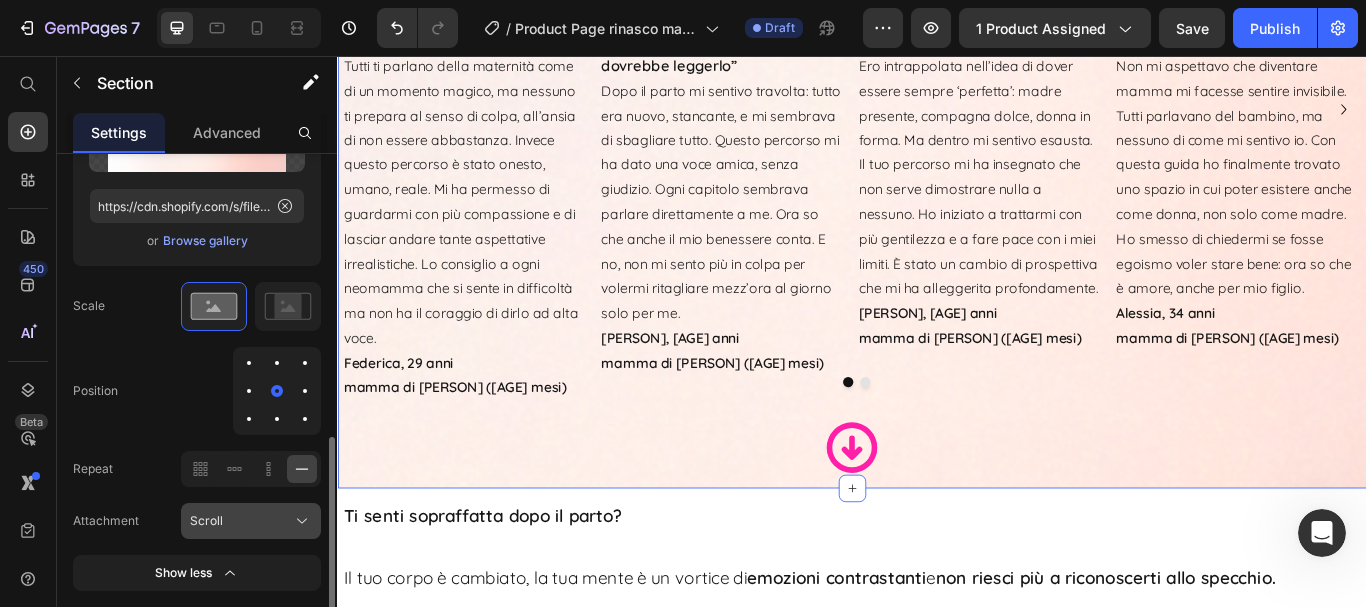 click on "Scroll" 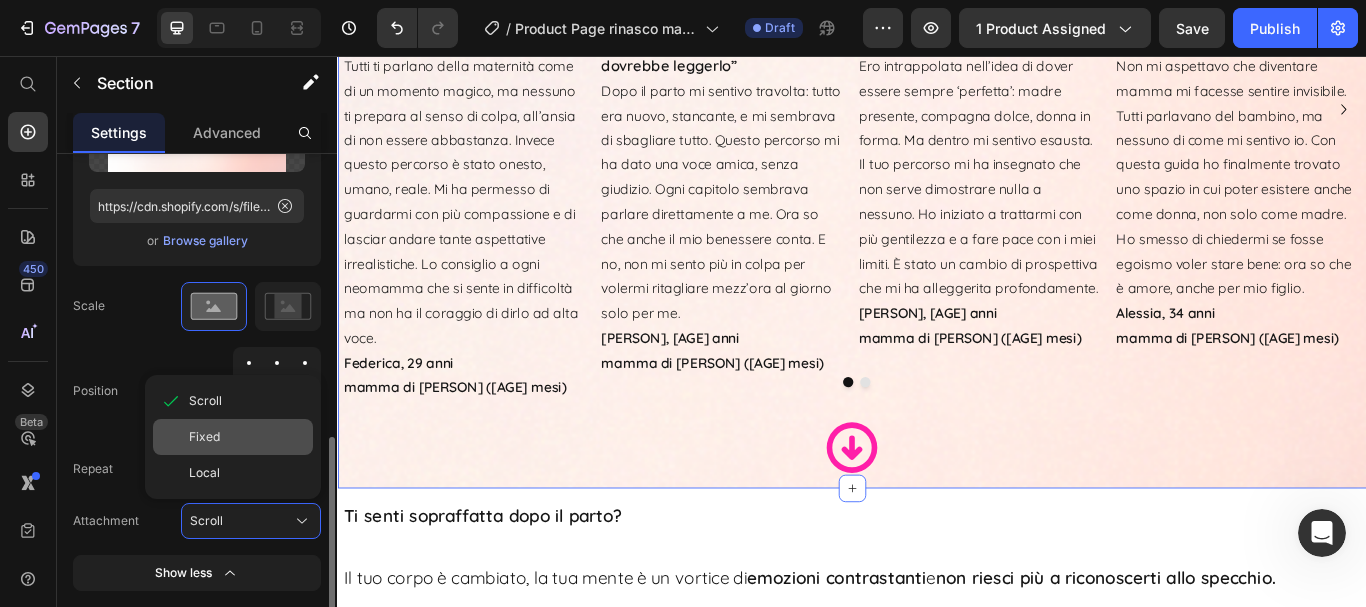 click on "Fixed" at bounding box center [247, 437] 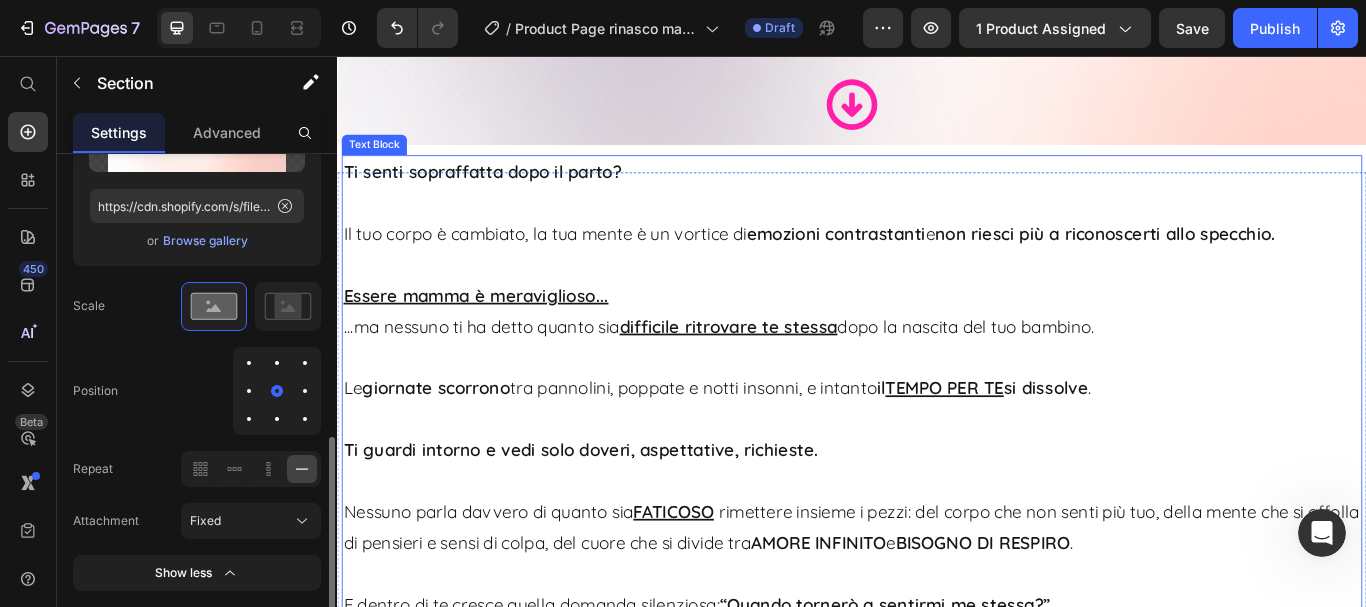 scroll, scrollTop: 2600, scrollLeft: 0, axis: vertical 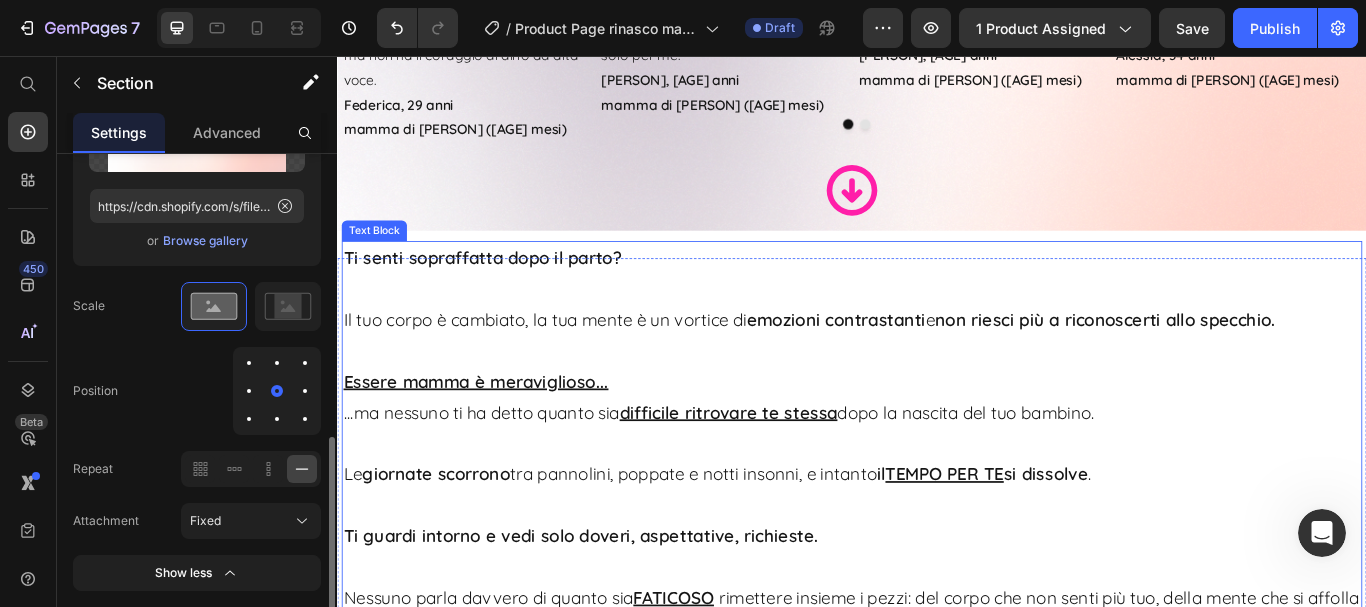 click on "Ti senti sopraffatta dopo il parto?" at bounding box center (937, 292) 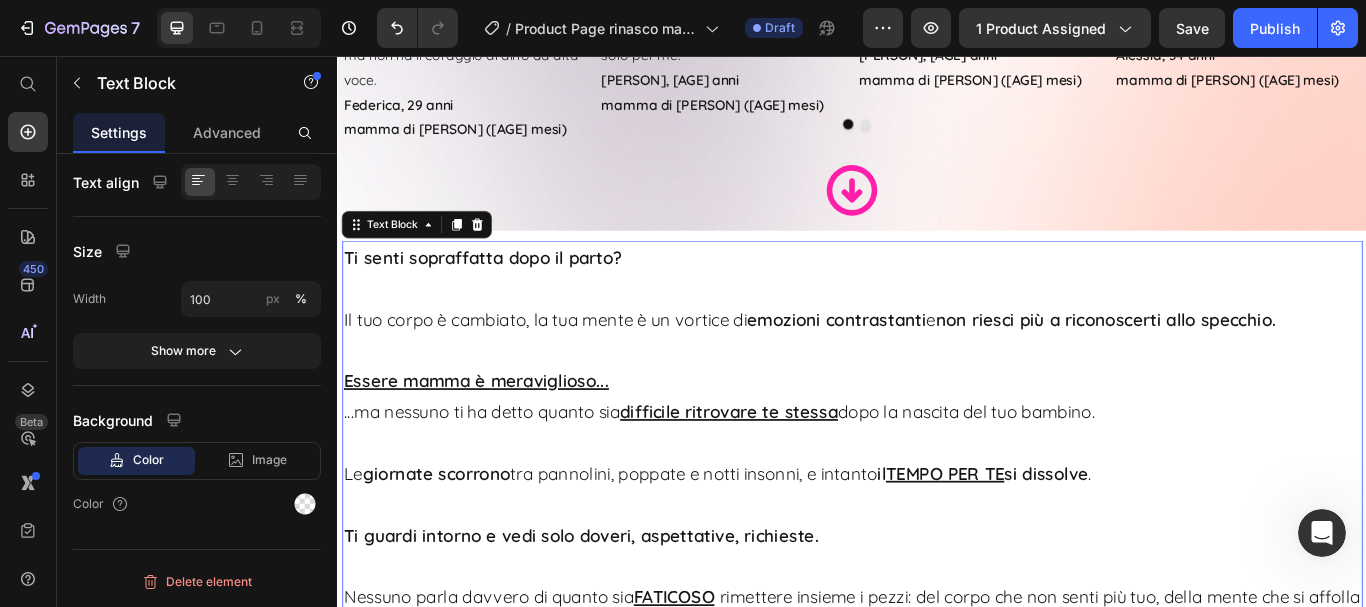 scroll, scrollTop: 0, scrollLeft: 0, axis: both 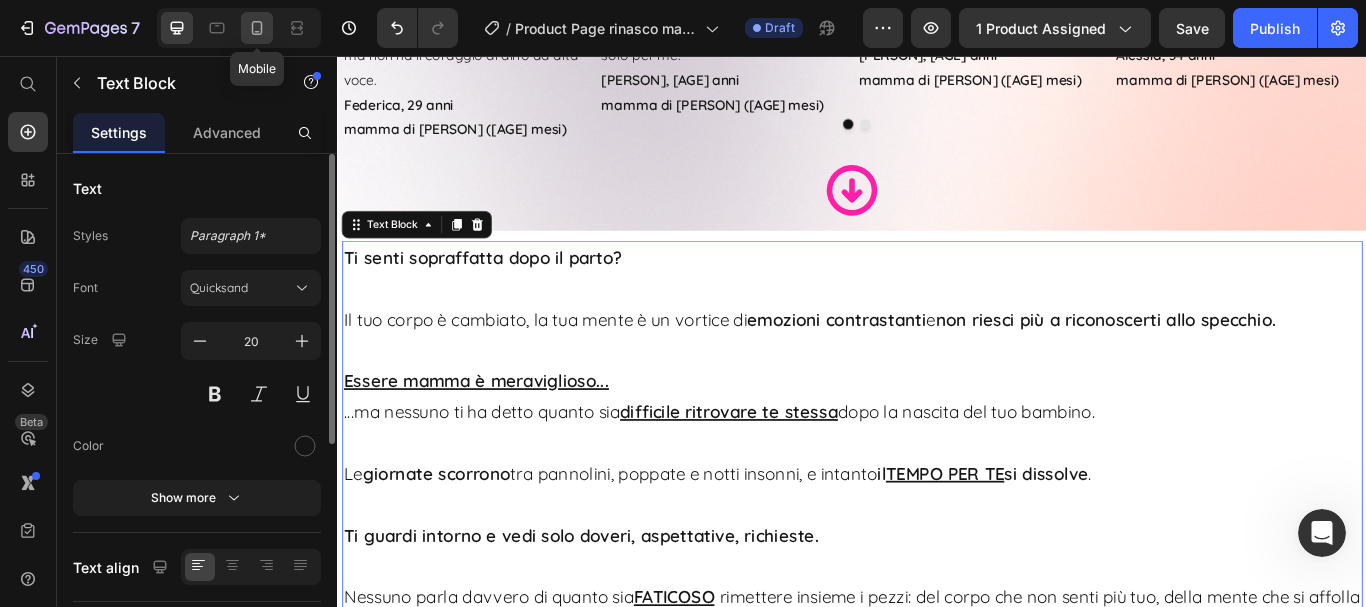 click 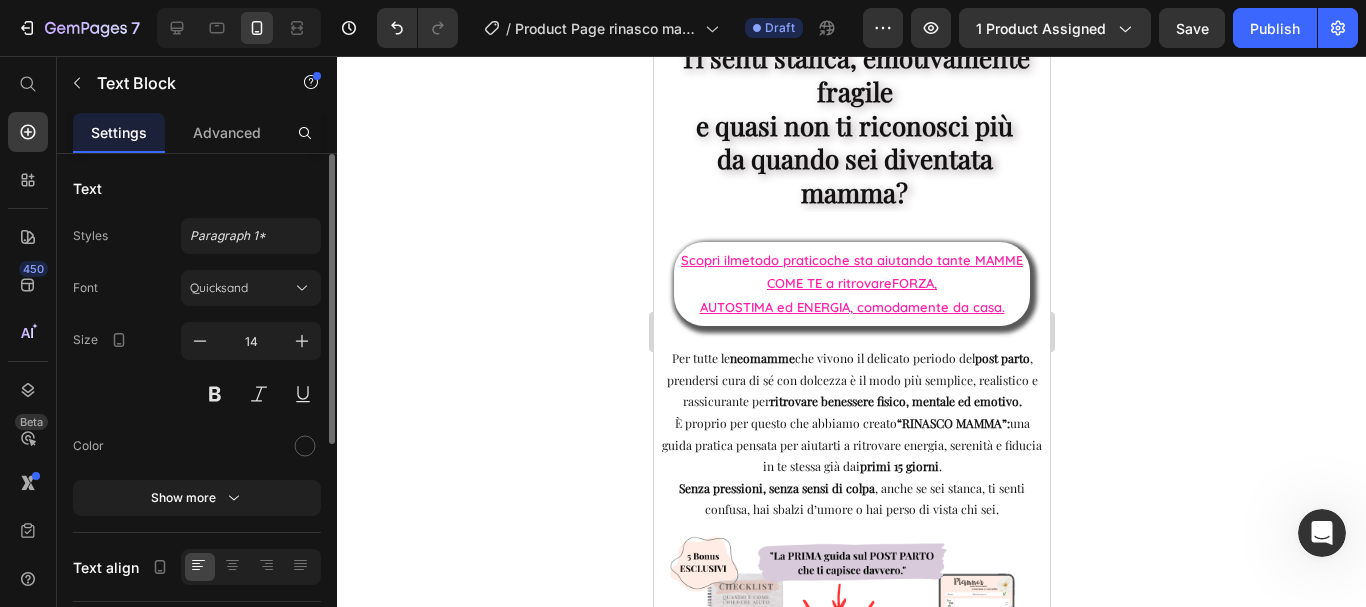 scroll, scrollTop: 0, scrollLeft: 0, axis: both 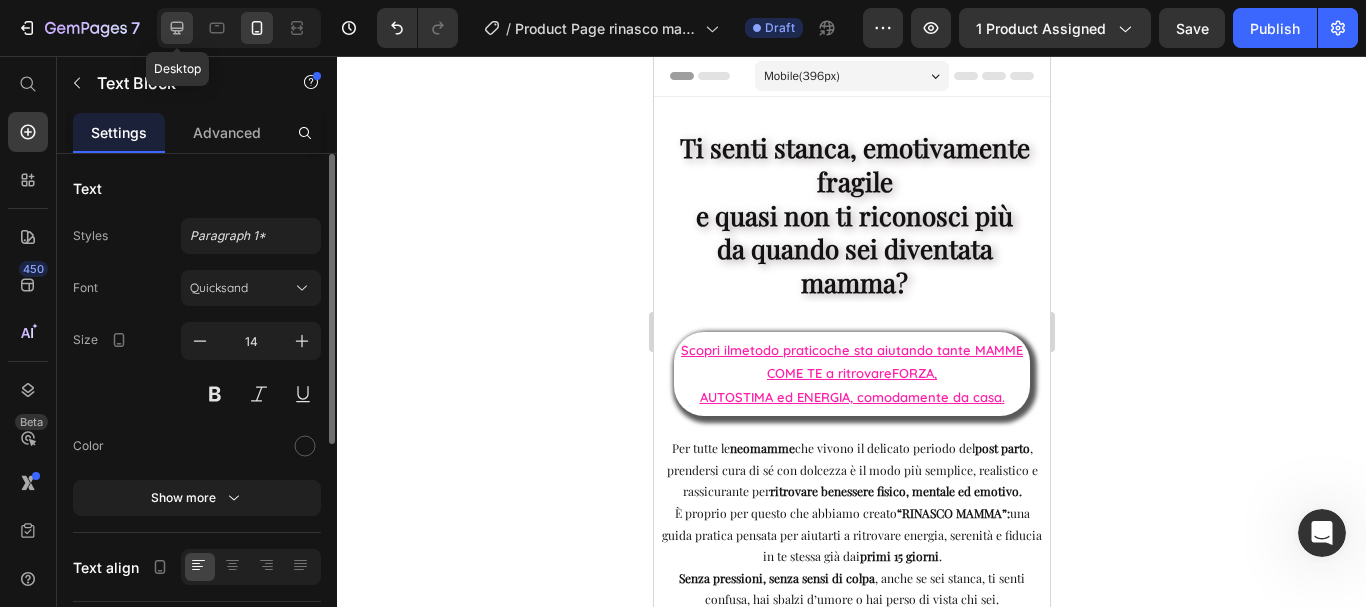 click 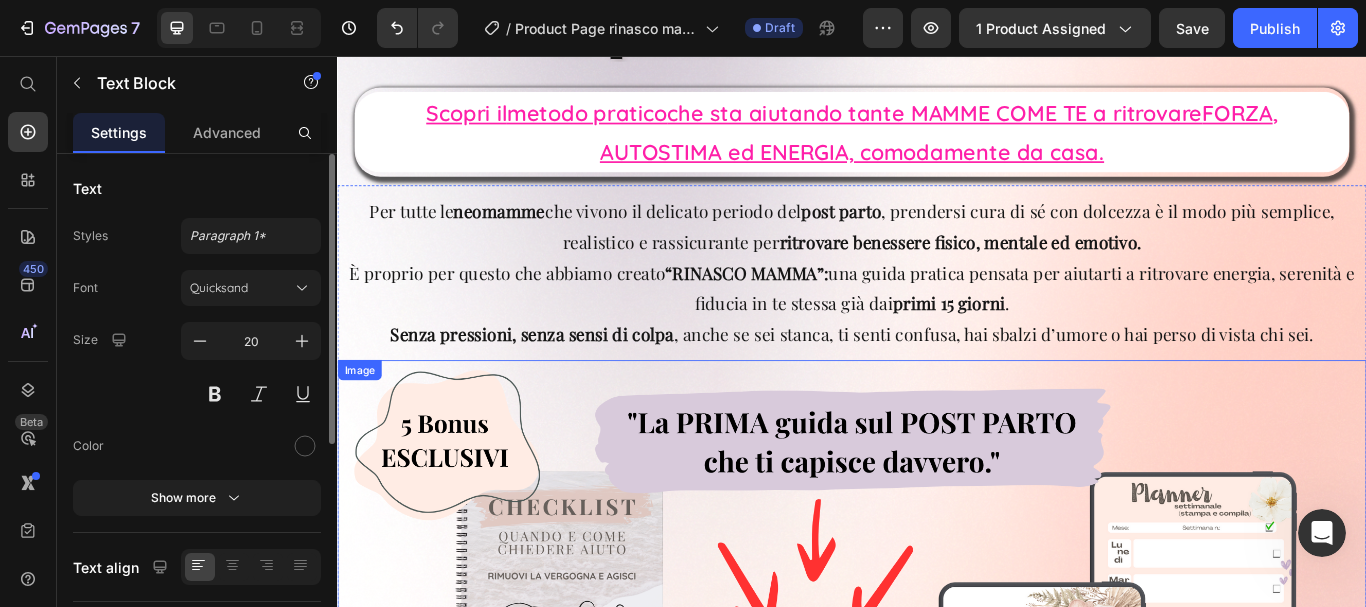 scroll, scrollTop: 0, scrollLeft: 0, axis: both 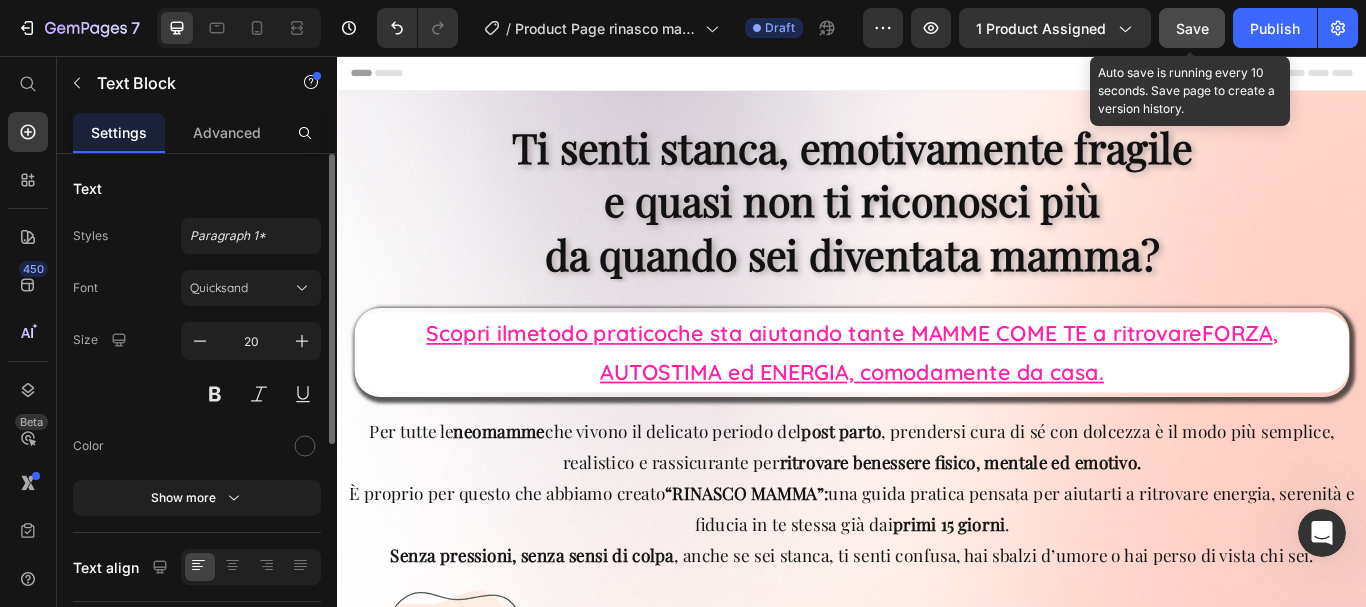 click on "Save" at bounding box center (1192, 28) 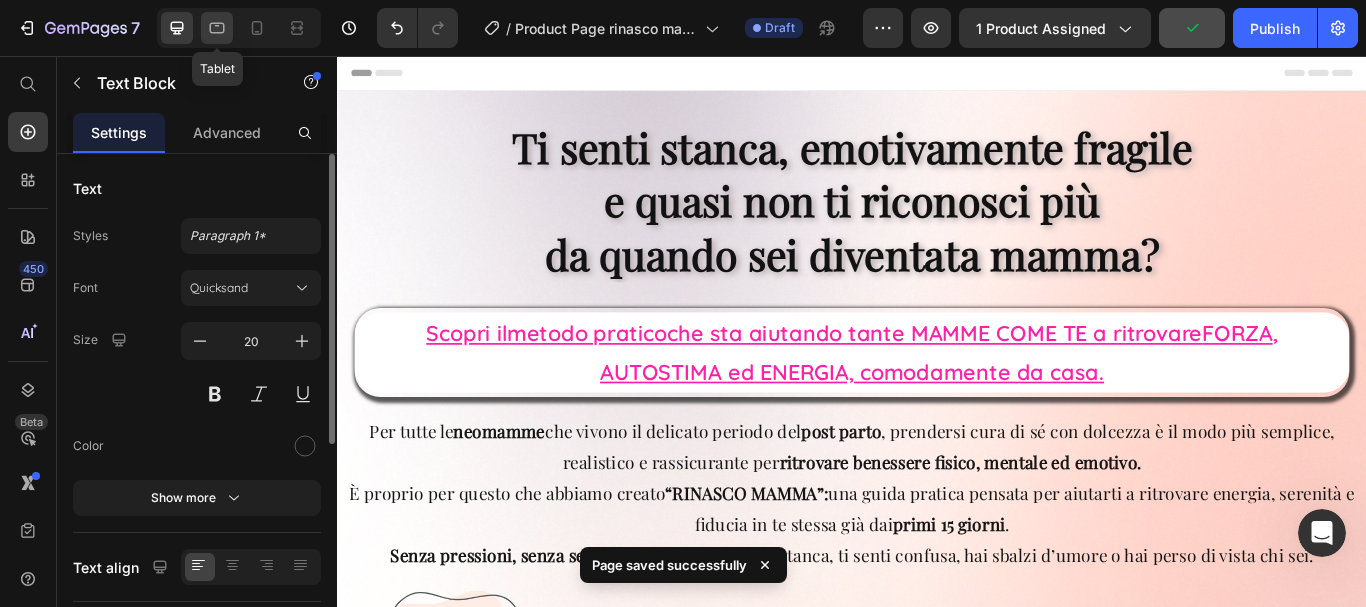 click 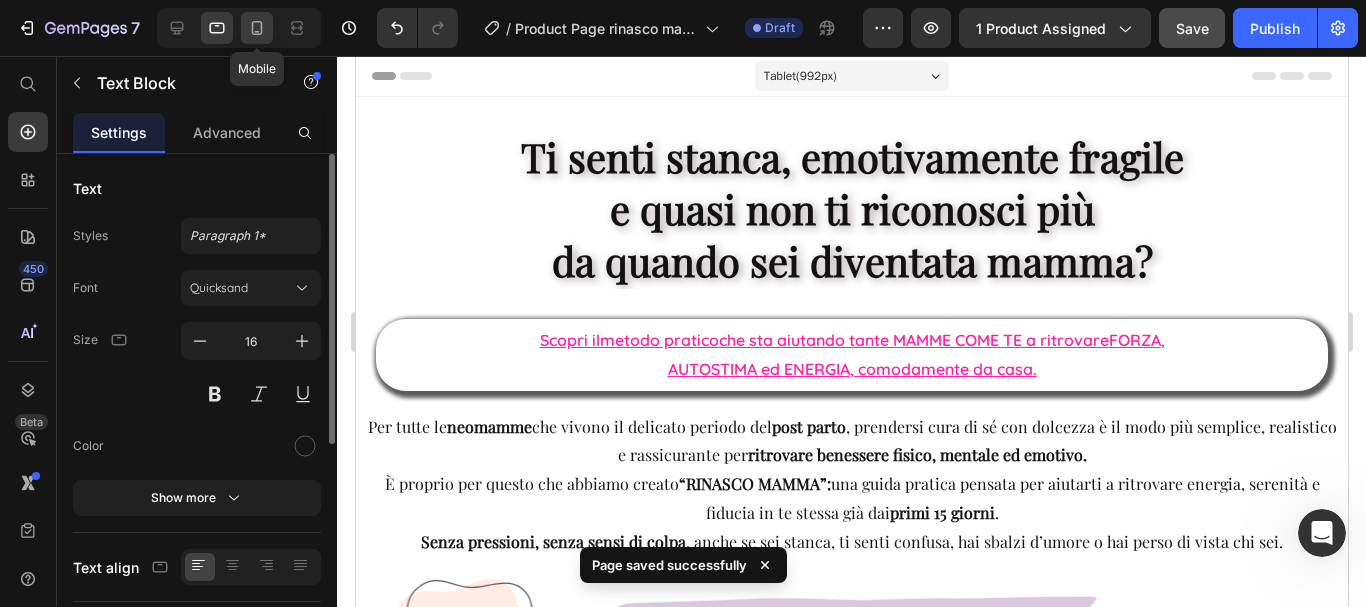 click 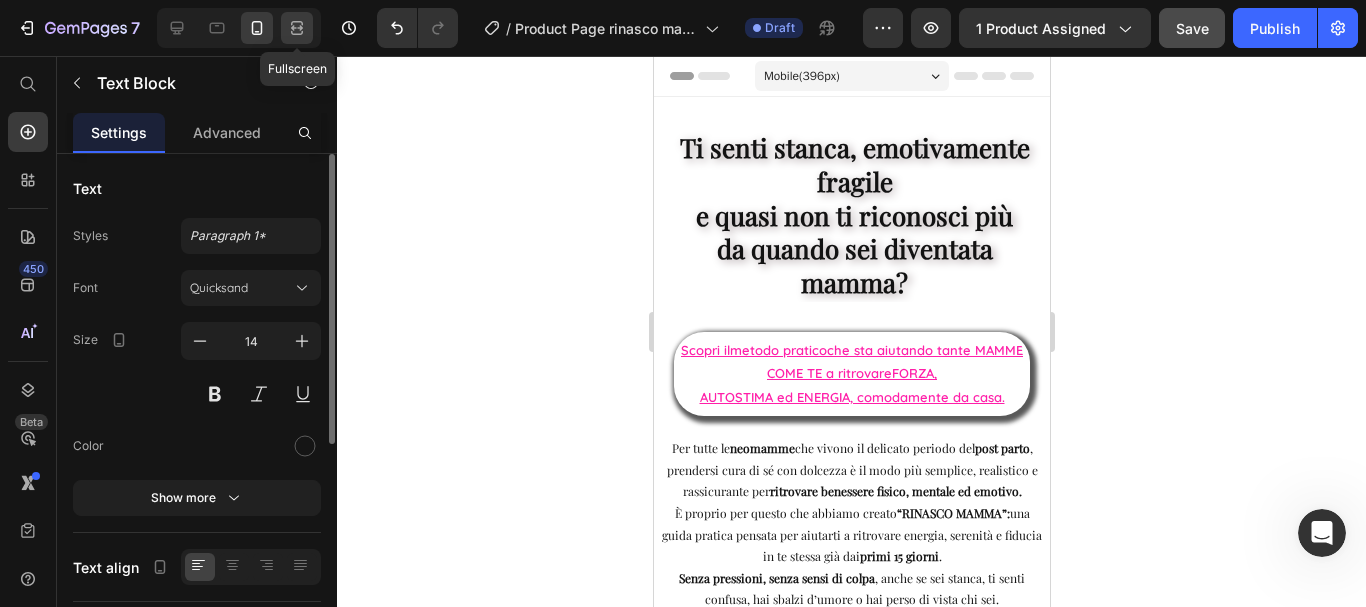 click 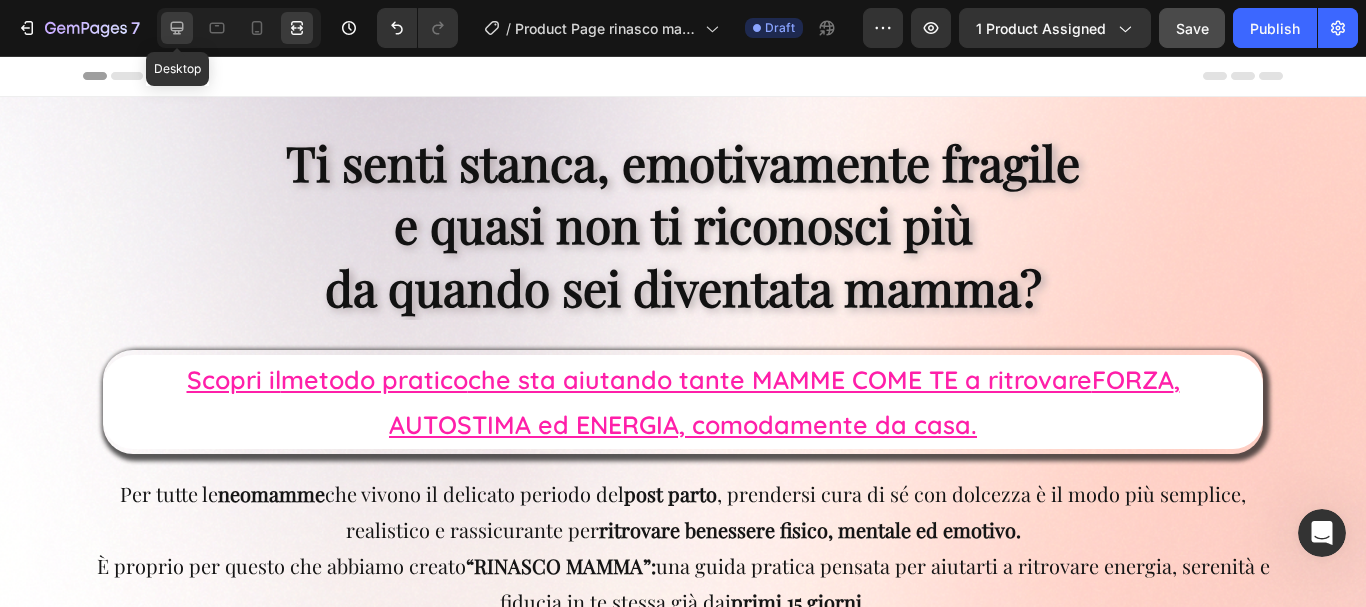 click 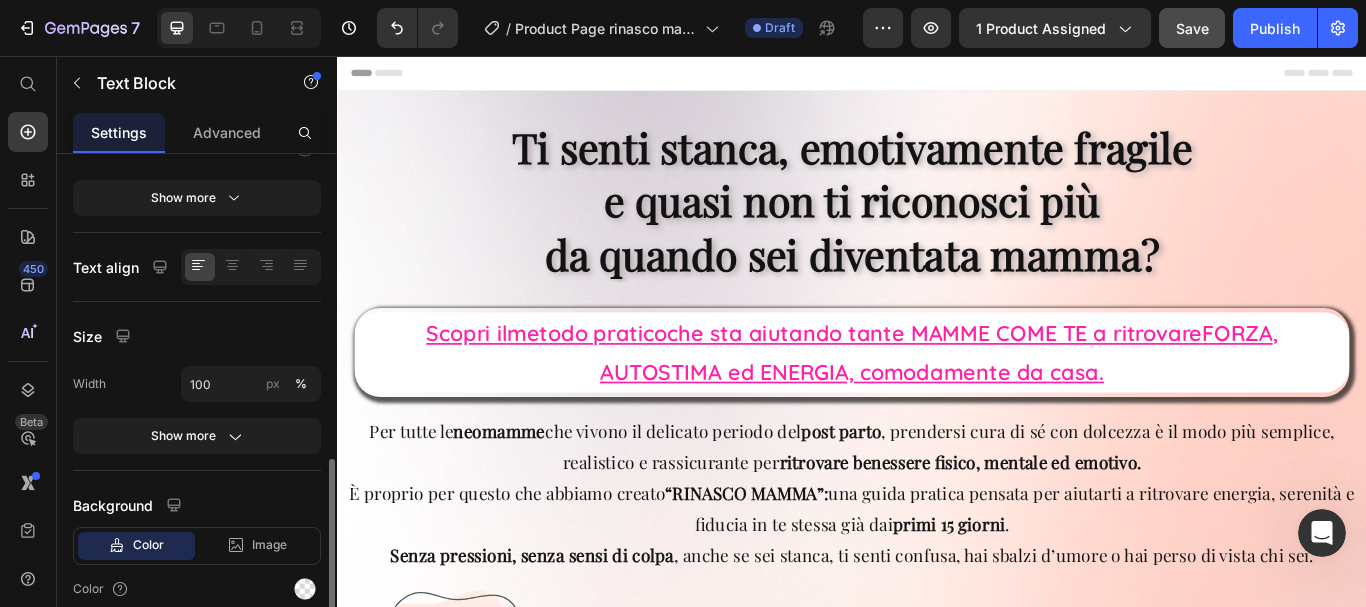 scroll, scrollTop: 385, scrollLeft: 0, axis: vertical 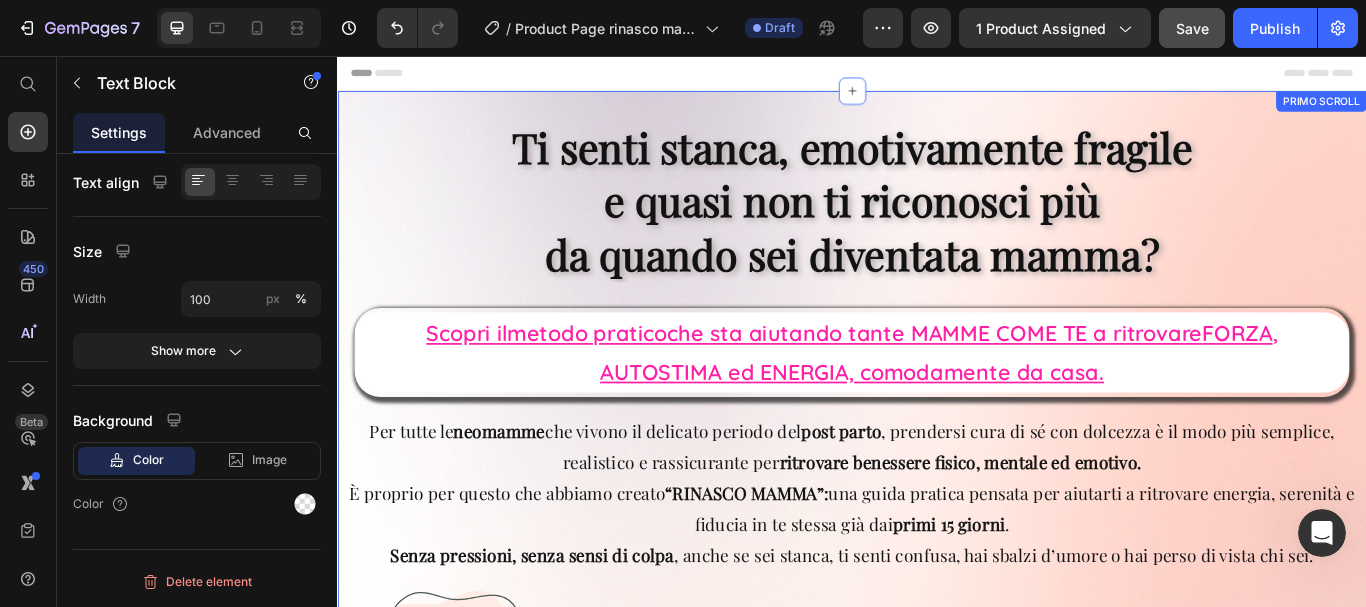 click on "Ti senti stanca, emotivamente fragile  e quasi non ti riconosci più  da quando sei diventata mamma? Heading Row Scopri il  metodo pratico  che sta aiutando tante MAMME COME TE a ritrovare  FORZA ,  AUTOSTIMA ed ENERGIA, comodamente da casa. Text Block Row Per tutte le  neomamme  che vivono il delicato periodo del  post parto , prendersi cura di sé con dolcezza è il modo più semplice, realistico e rassicurante per  ritrovare benessere fisico, mentale ed emotivo. È proprio per questo che abbiamo creato  “RINASCO MAMMA”:  una guida pratica pensata per aiutarti a ritrovare energia, serenità e fiducia in te stessa già dai  primi 15 giorni . Senza pressioni, senza sensi di colpa , anche se sei stanca, ti senti confusa, hai sbalzi d’umore o hai perso di vista chi sei. Text Block Image €37,00 Product Price €89,00 Product Price Row Scarica ora la tua guida e ricomincia da te! Add to Cart Product Row Row Text Block 14 Ore 23 Minuti 19 Secondi Countdown Timer Affrettati  l'offerta è valida  Row FA" at bounding box center (937, 1478) 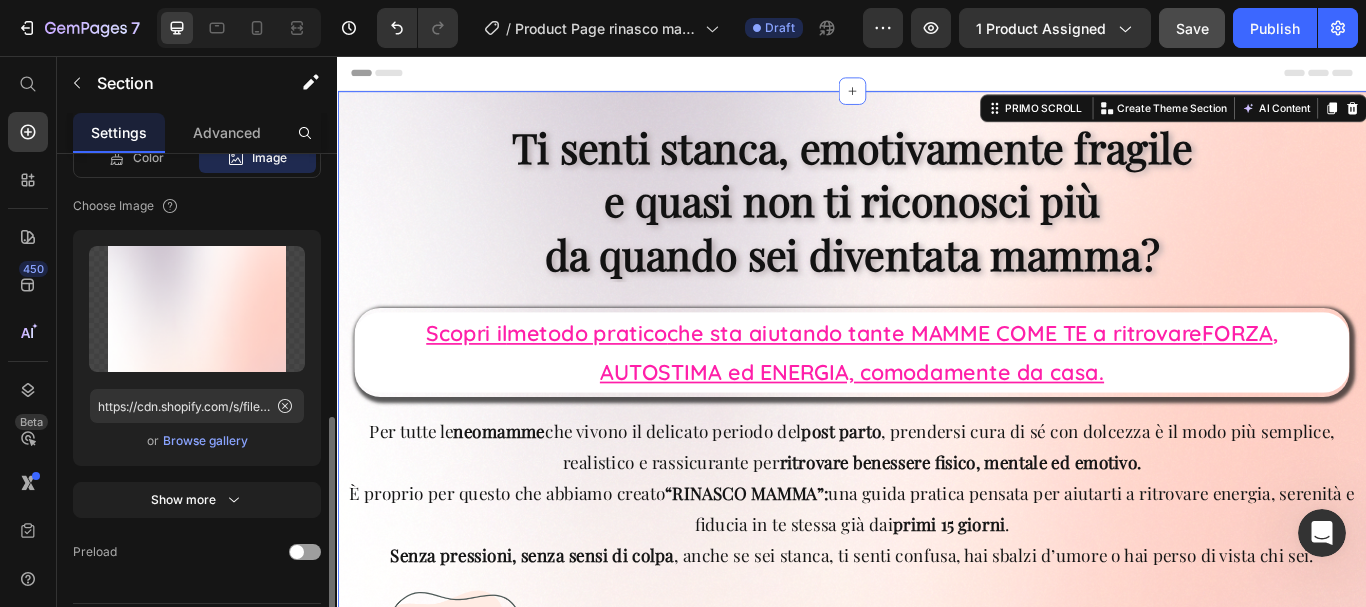 scroll, scrollTop: 654, scrollLeft: 0, axis: vertical 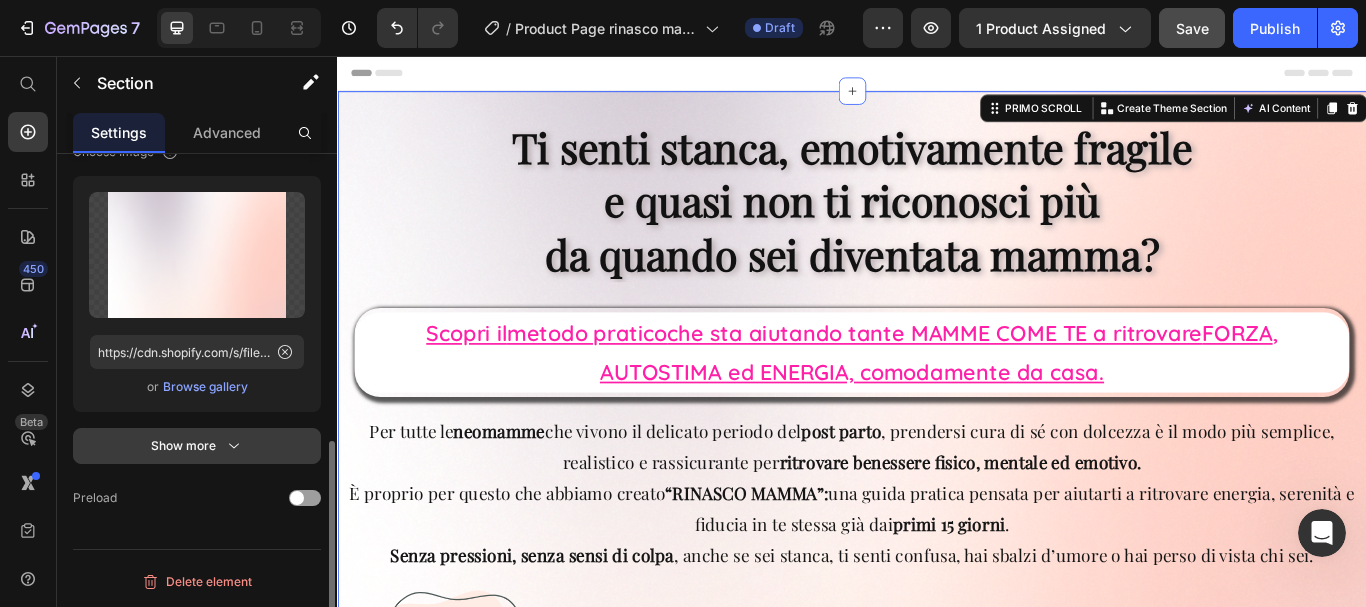 click on "Show more" at bounding box center (197, 446) 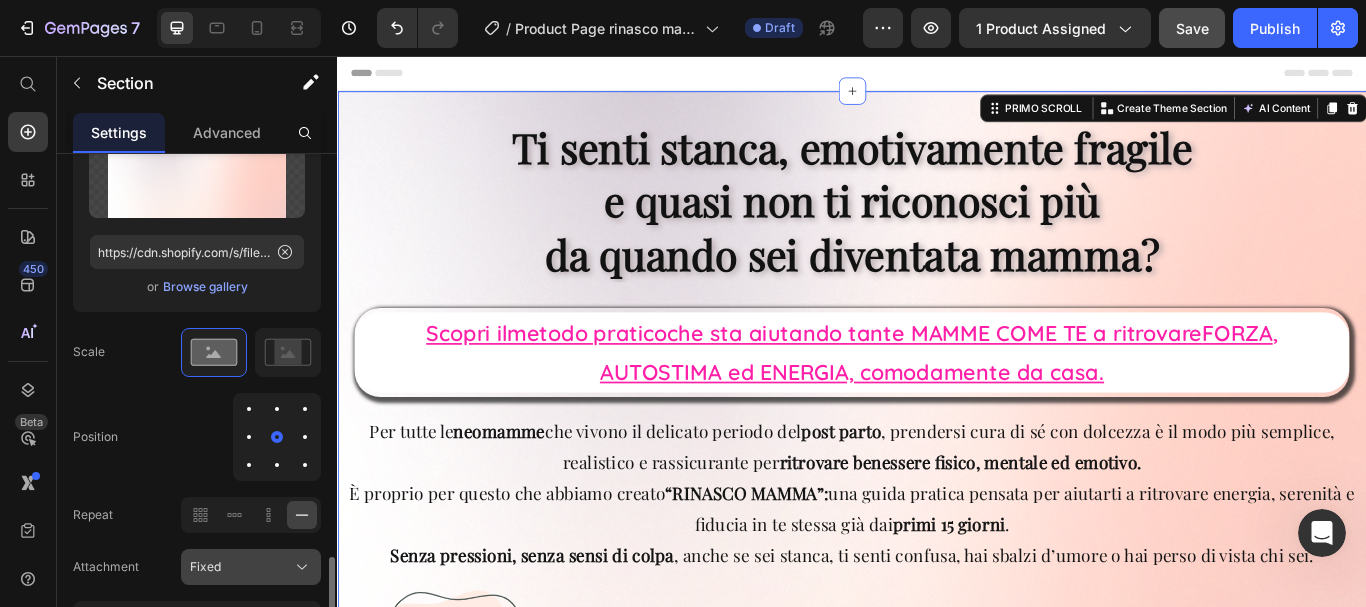 scroll, scrollTop: 854, scrollLeft: 0, axis: vertical 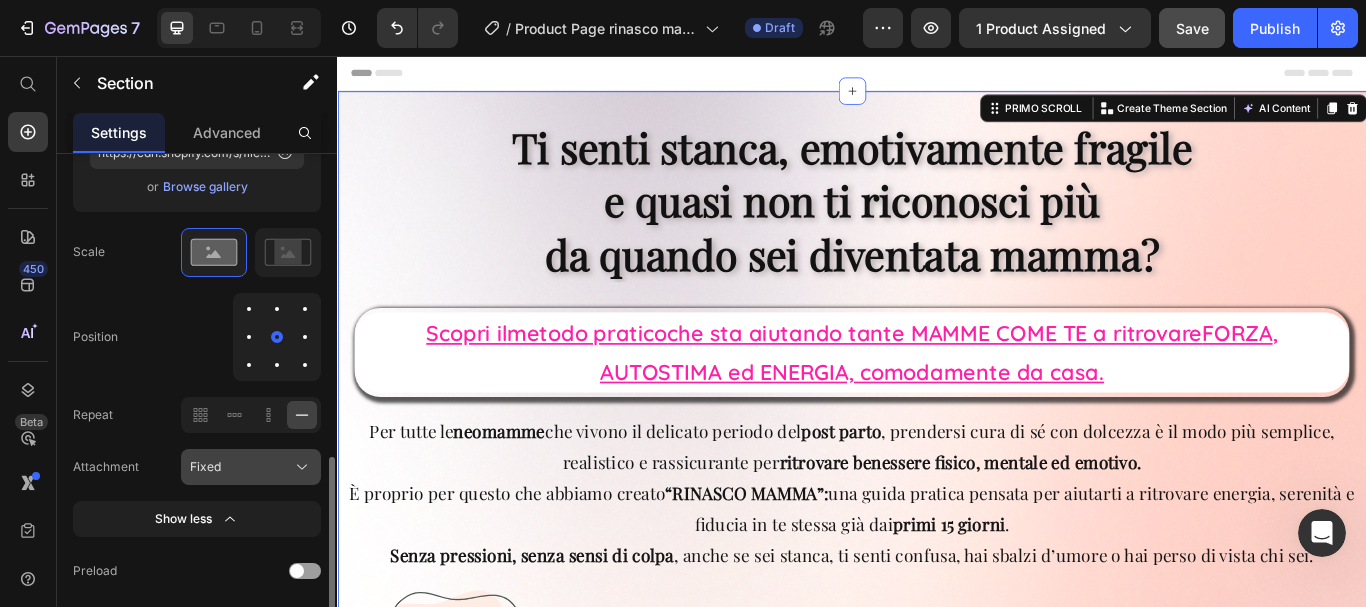 click on "Fixed" 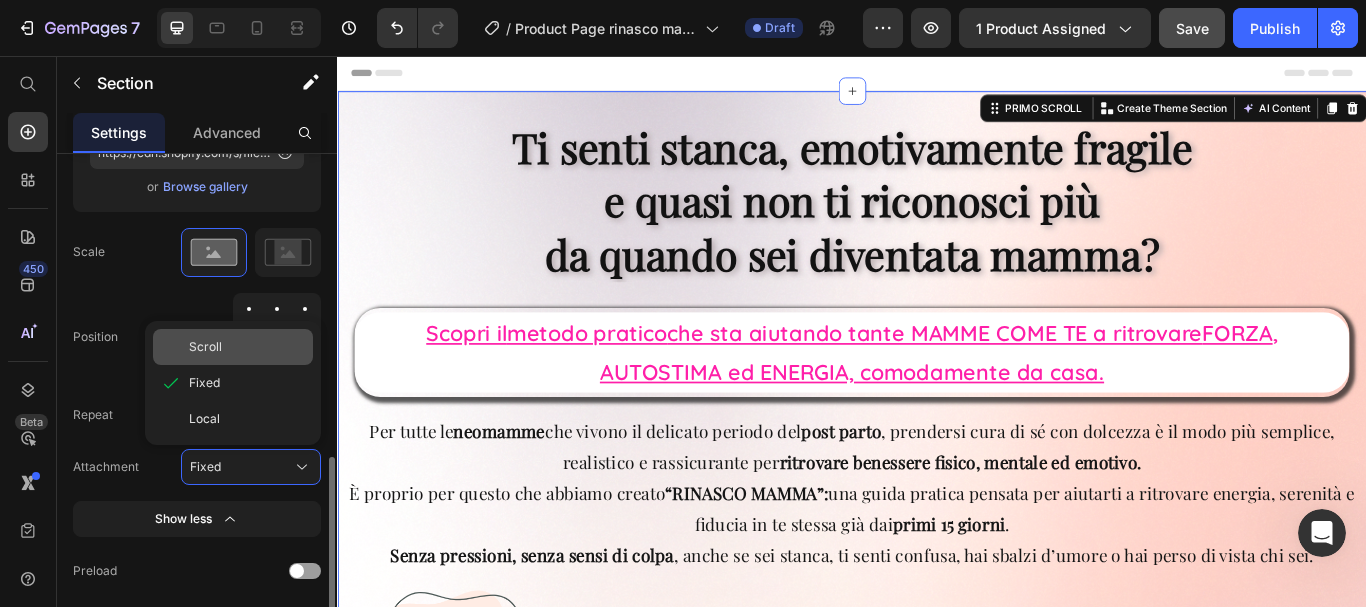 click on "Scroll" at bounding box center (247, 347) 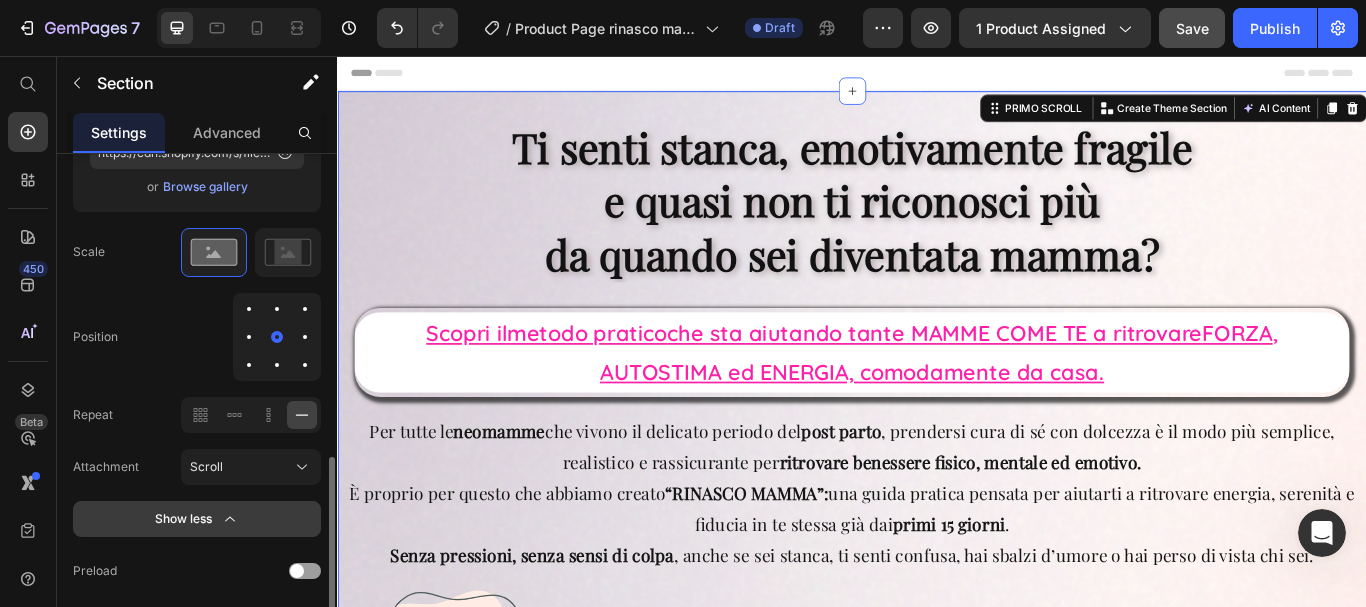 scroll, scrollTop: 927, scrollLeft: 0, axis: vertical 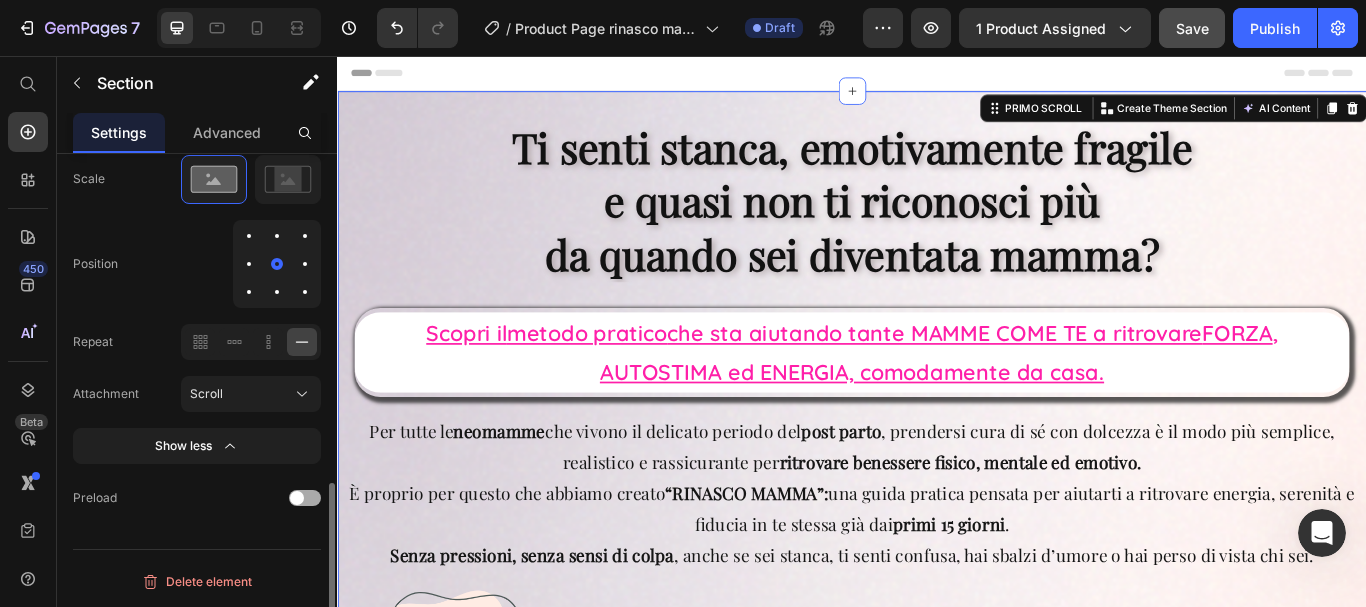 click at bounding box center (297, 498) 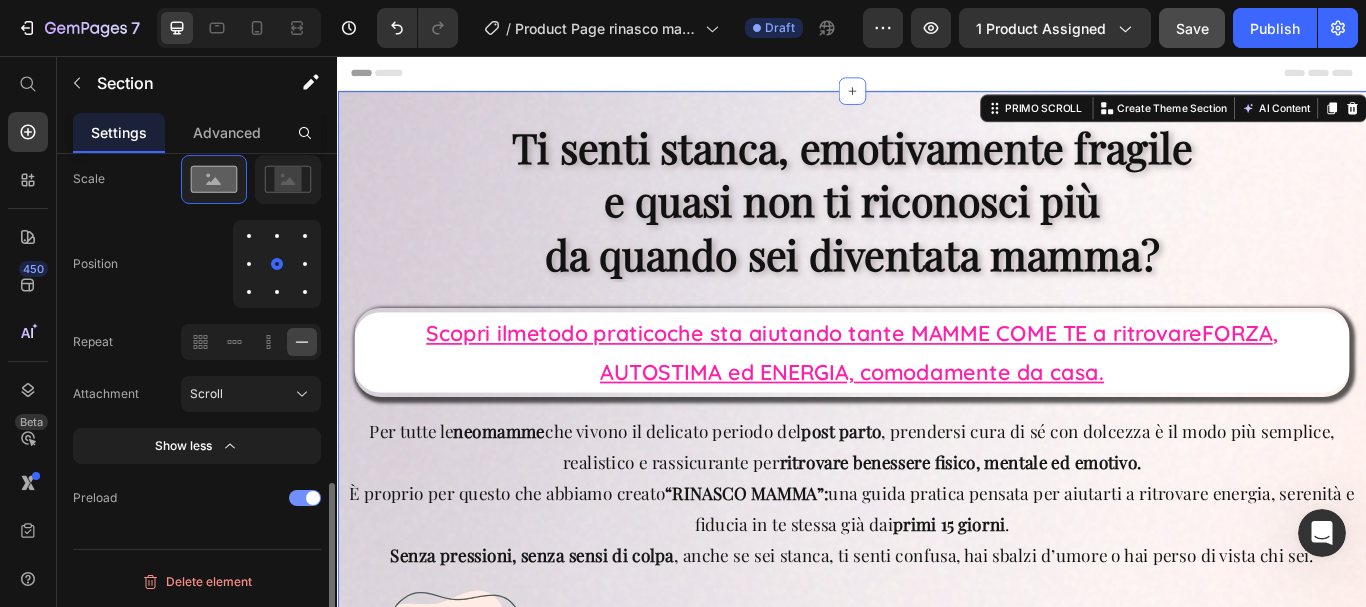 click at bounding box center [305, 498] 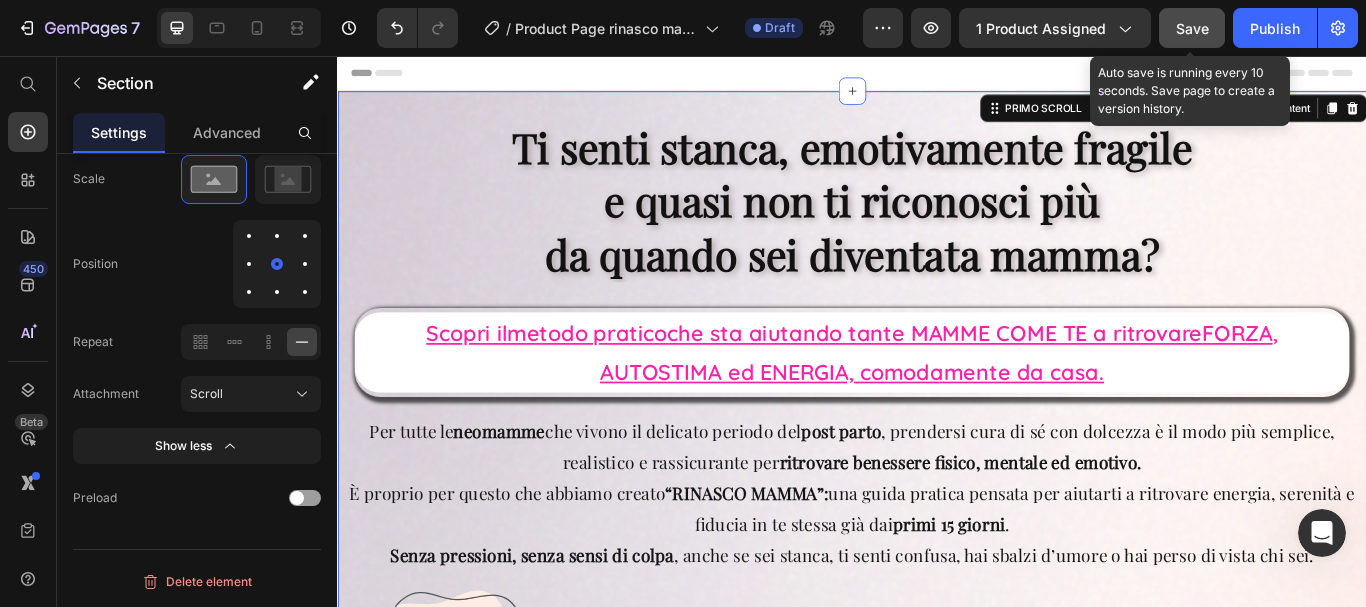 click on "Save" at bounding box center (1192, 28) 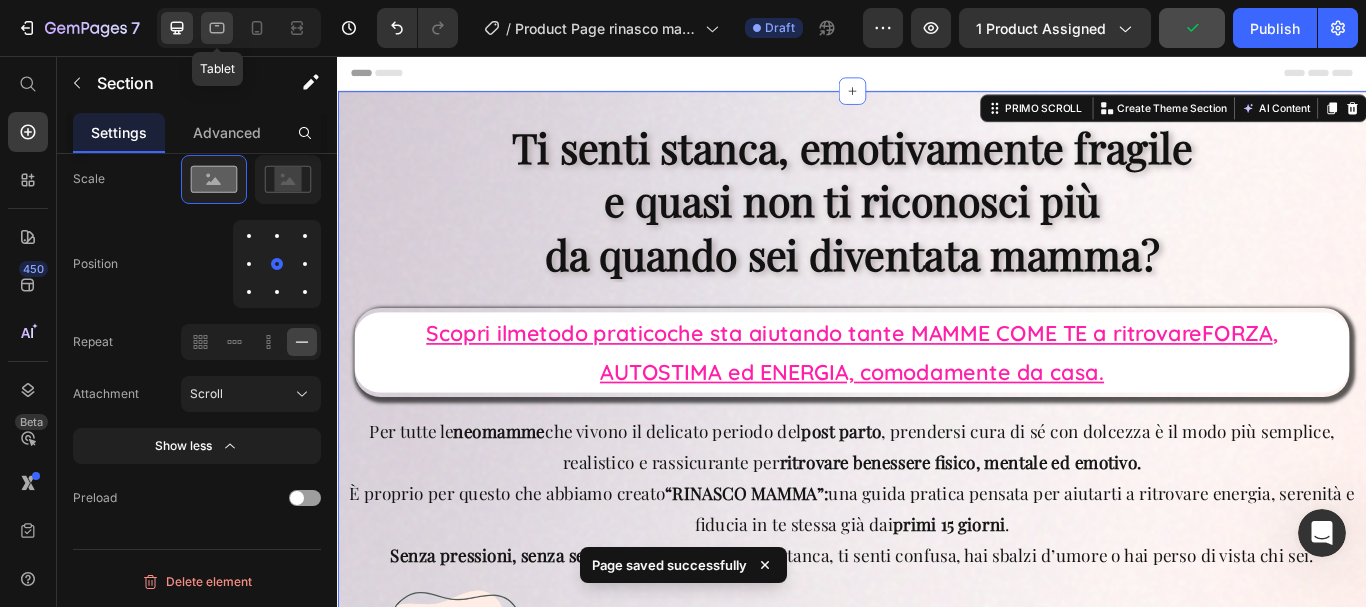 click 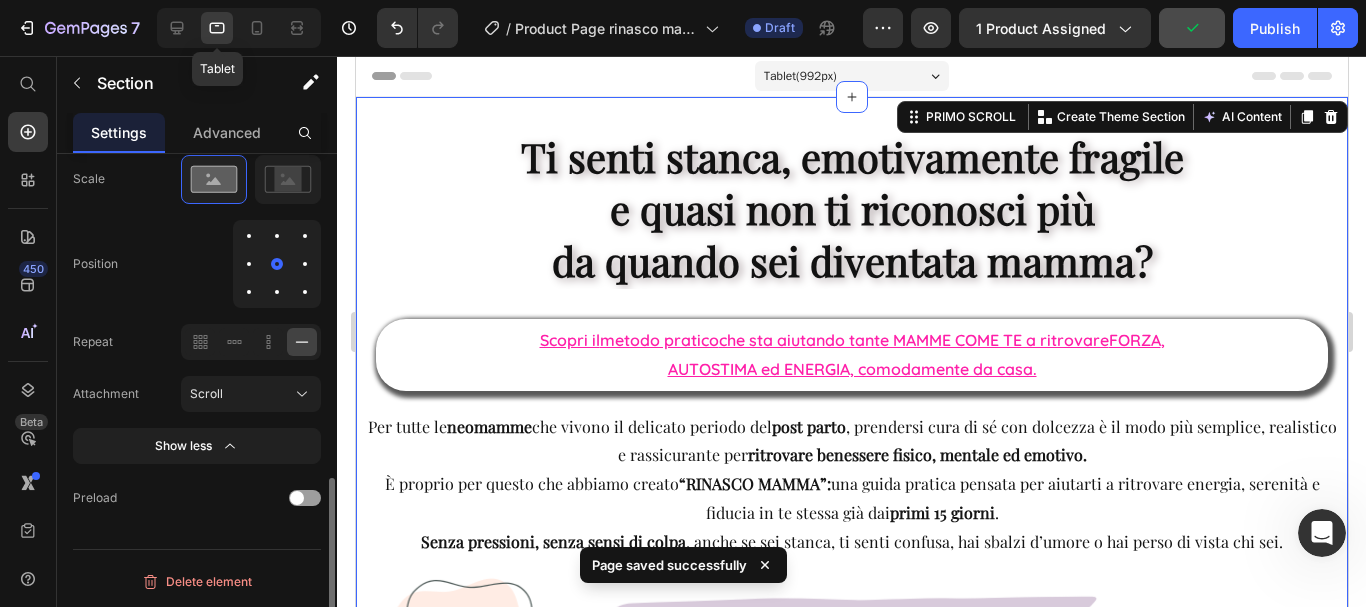 scroll, scrollTop: 883, scrollLeft: 0, axis: vertical 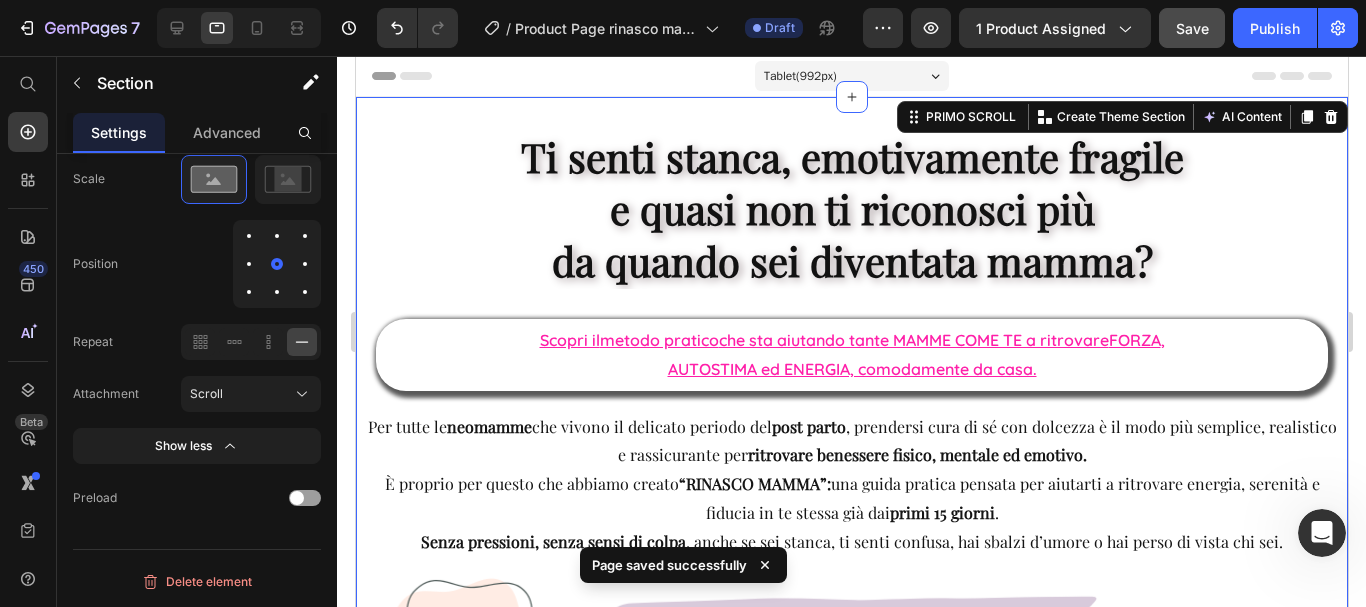 click on "Ti senti stanca, emotivamente fragile  e quasi non ti riconosci più  da quando sei diventata mamma? Heading Row Scopri il  metodo pratico  che sta aiutando tante MAMME COME TE a ritrovare  FORZA ,  AUTOSTIMA ed ENERGIA, comodamente da casa. Text Block Row Per tutte le  neomamme  che vivono il delicato periodo del  post parto , prendersi cura di sé con dolcezza è il modo più semplice, realistico e rassicurante per  ritrovare benessere fisico, mentale ed emotivo. È proprio per questo che abbiamo creato  “RINASCO MAMMA”:  una guida pratica pensata per aiutarti a ritrovare energia, serenità e fiducia in te stessa già dai  primi 15 giorni . Senza pressioni, senza sensi di colpa , anche se sei stanca, ti senti confusa, hai sbalzi d’umore o hai perso di vista chi sei. Text Block Image €37,00 Product Price €89,00 Product Price Row Scarica ora la tua guida e ricomincia da te! Add to Cart Product Row Row Text Block 14 Ore 22 Minuti 54 Secondi Countdown Timer Affrettati  l'offerta è valida  Row FA" at bounding box center [851, 1226] 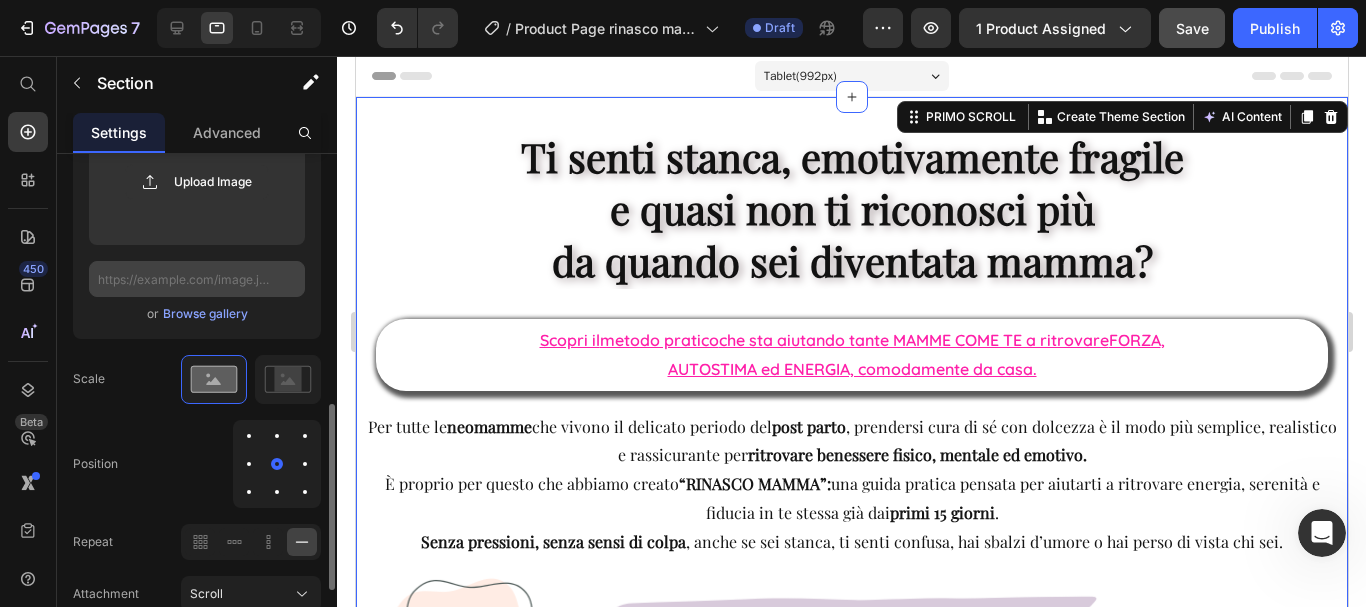 scroll, scrollTop: 483, scrollLeft: 0, axis: vertical 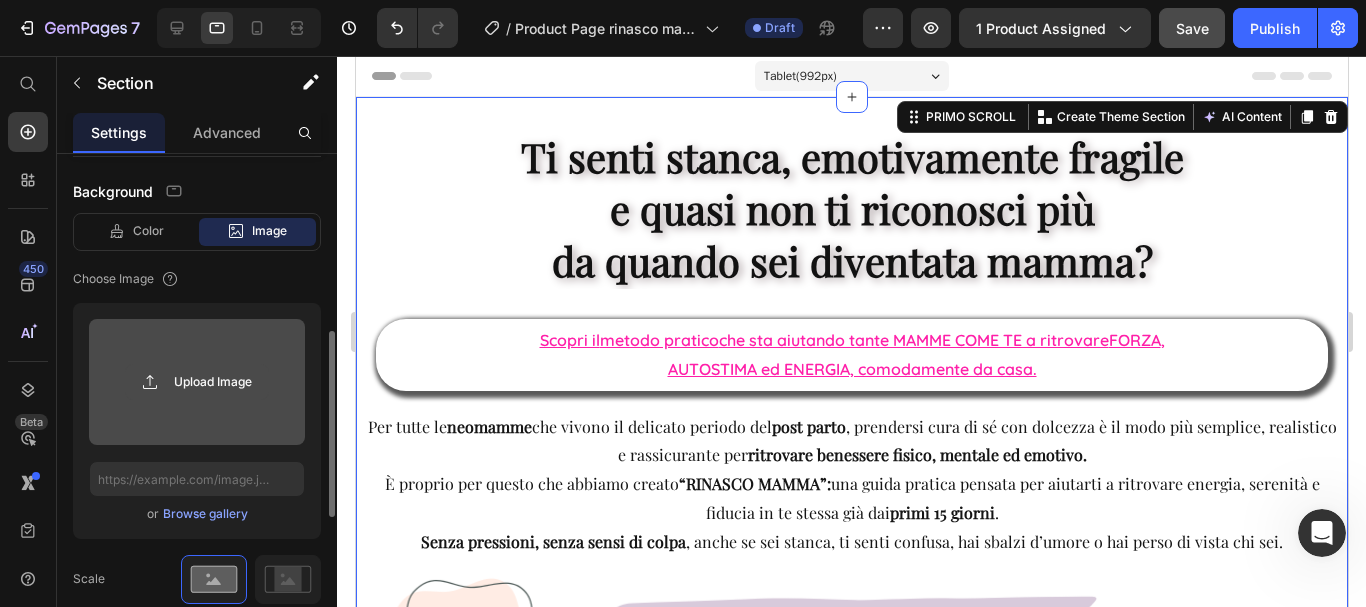 click 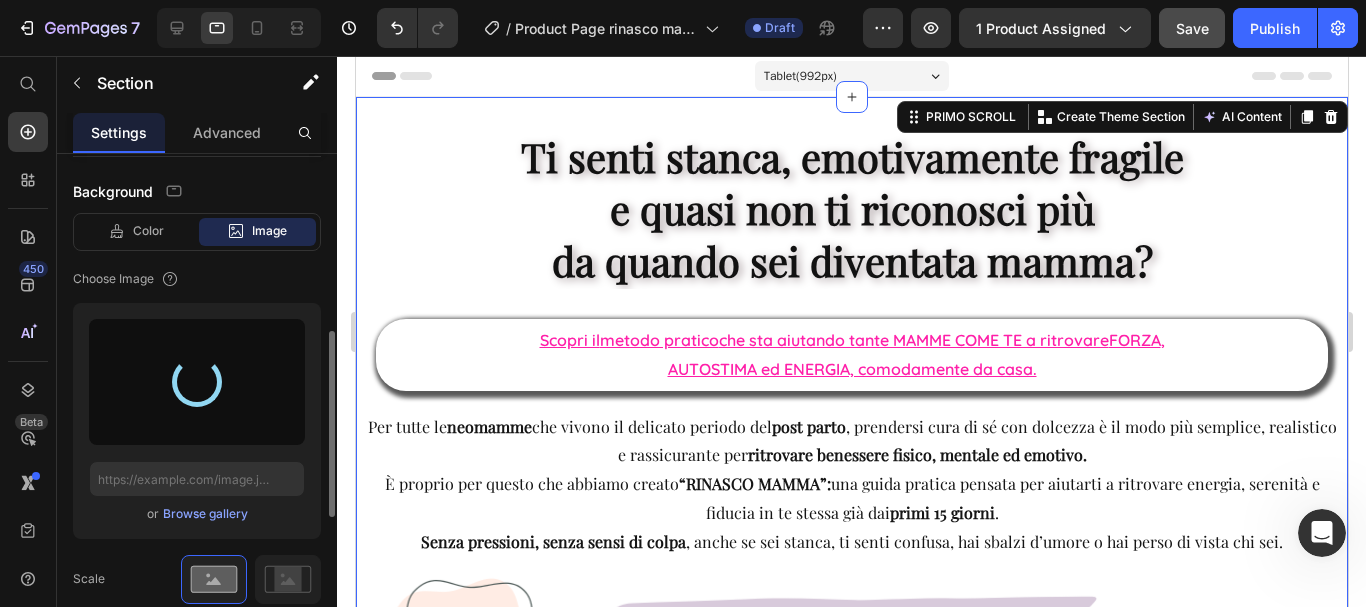 type on "https://cdn.shopify.com/s/files/1/0971/9008/4872/files/gempages_571397376787350343-172bb942-cf2c-4c43-b9d5-00464ee4aab6.png" 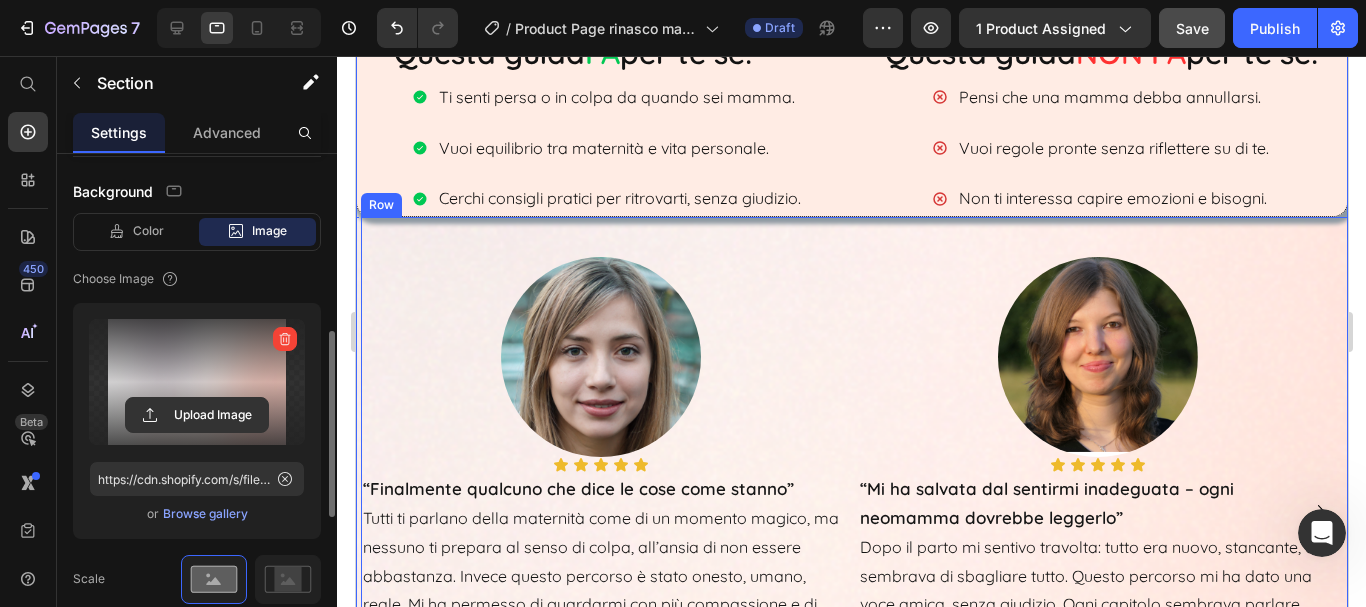 scroll, scrollTop: 1300, scrollLeft: 0, axis: vertical 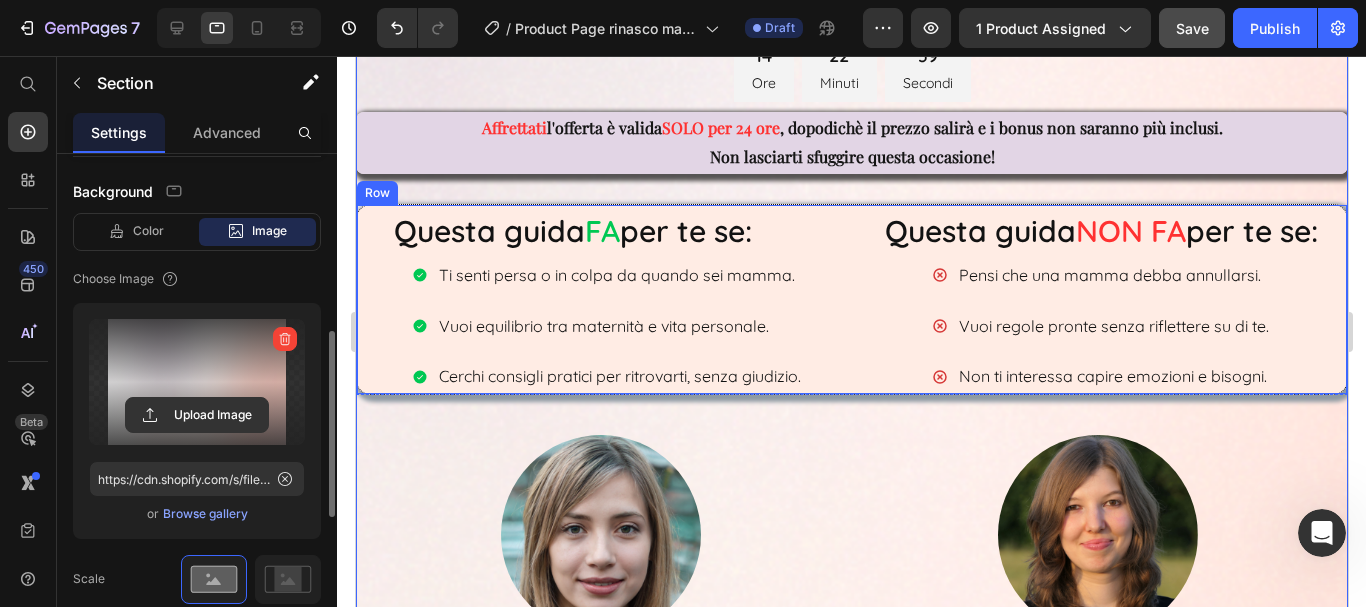 click on "Questa guida  FA  per te se: Text Block Ti senti persa o in colpa da quando sei mamma. Vuoi equilibrio tra maternità e vita personale. Cerchi consigli pratici per ritrovarti, senza giudizio. Item List" at bounding box center (601, 299) 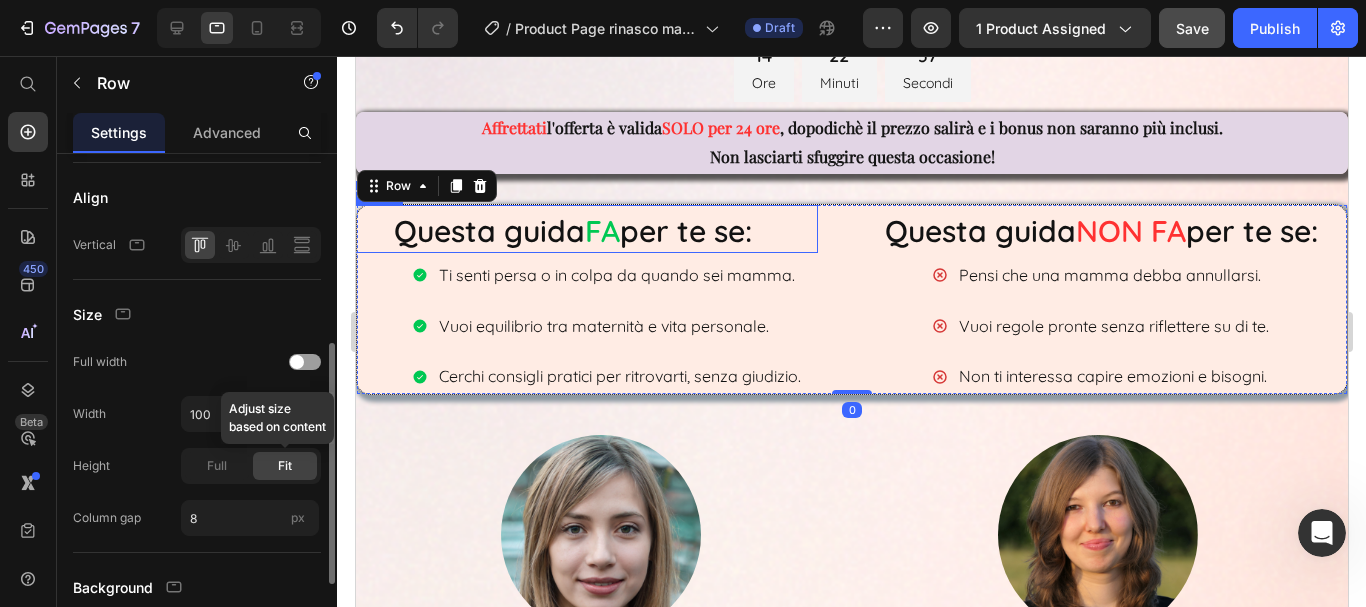 scroll, scrollTop: 500, scrollLeft: 0, axis: vertical 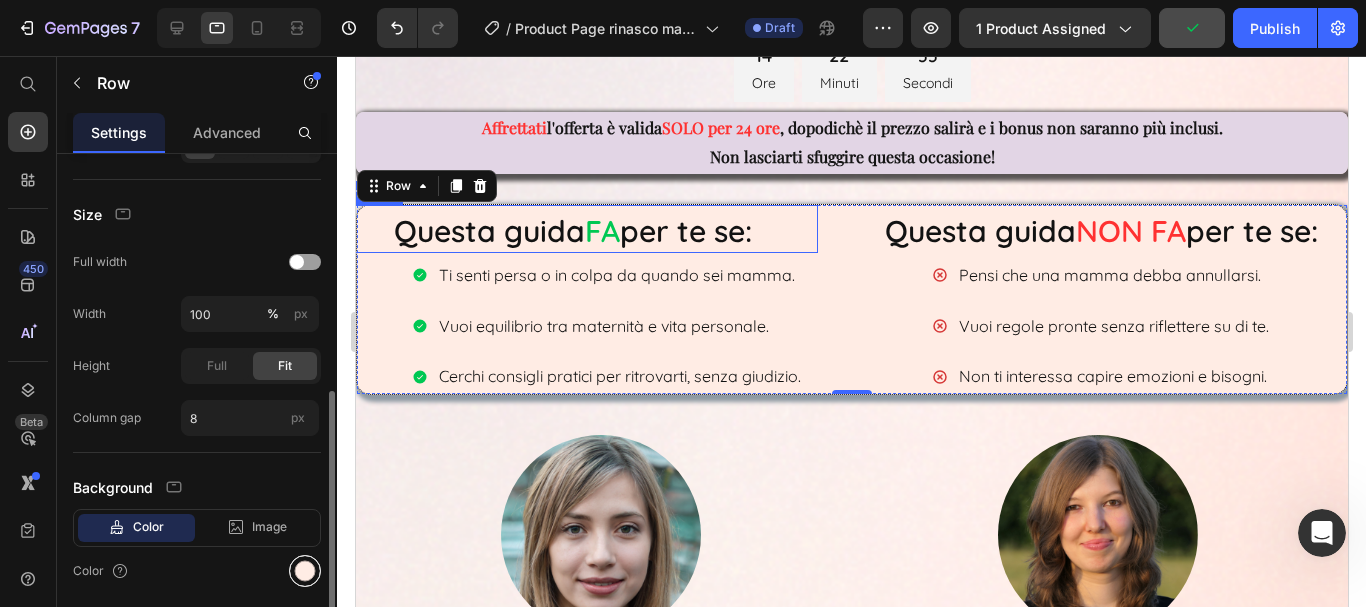 click at bounding box center [305, 571] 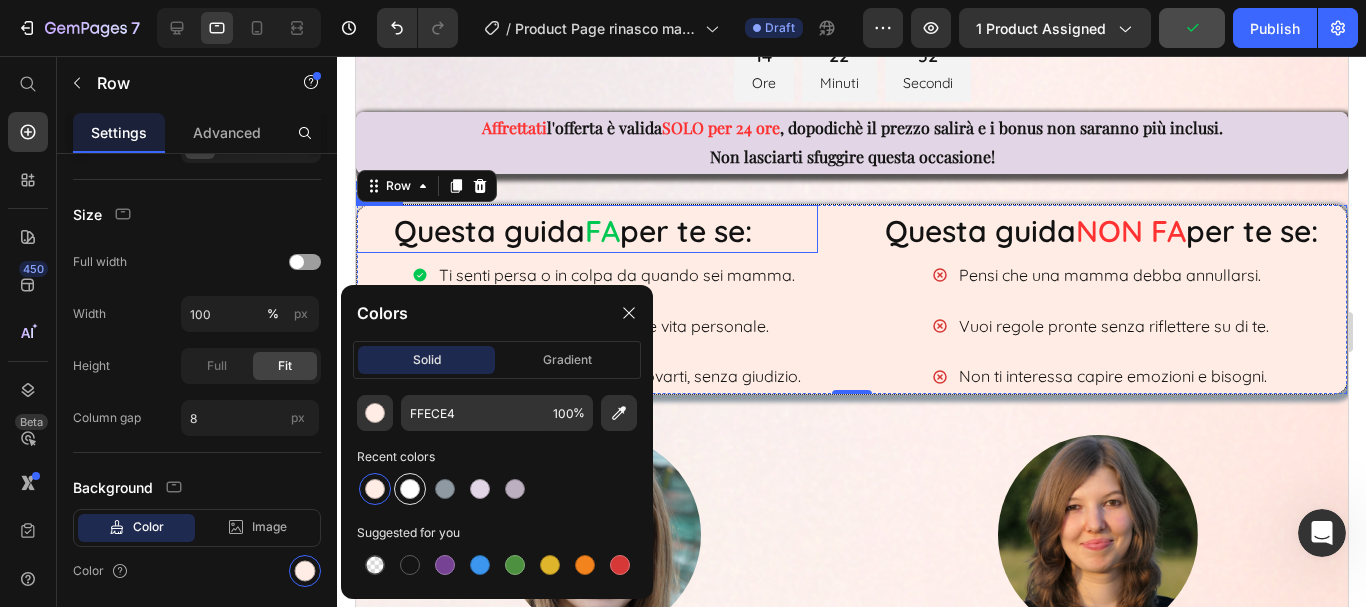 click at bounding box center (410, 489) 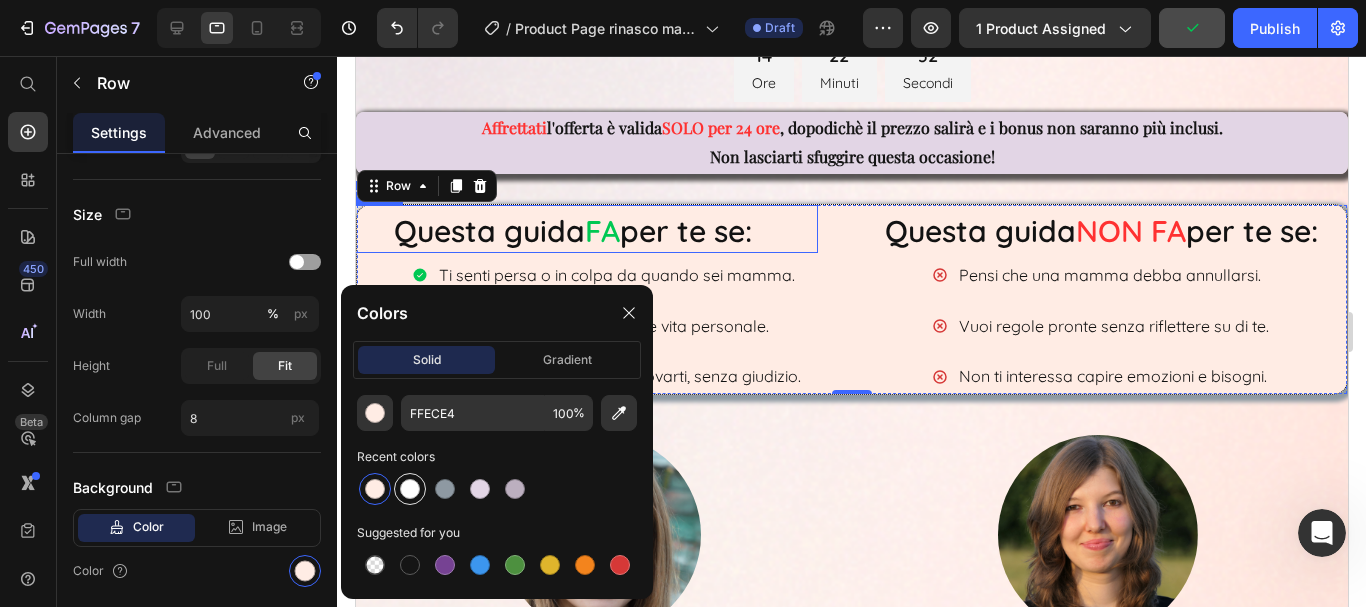 type on "FFFFFF" 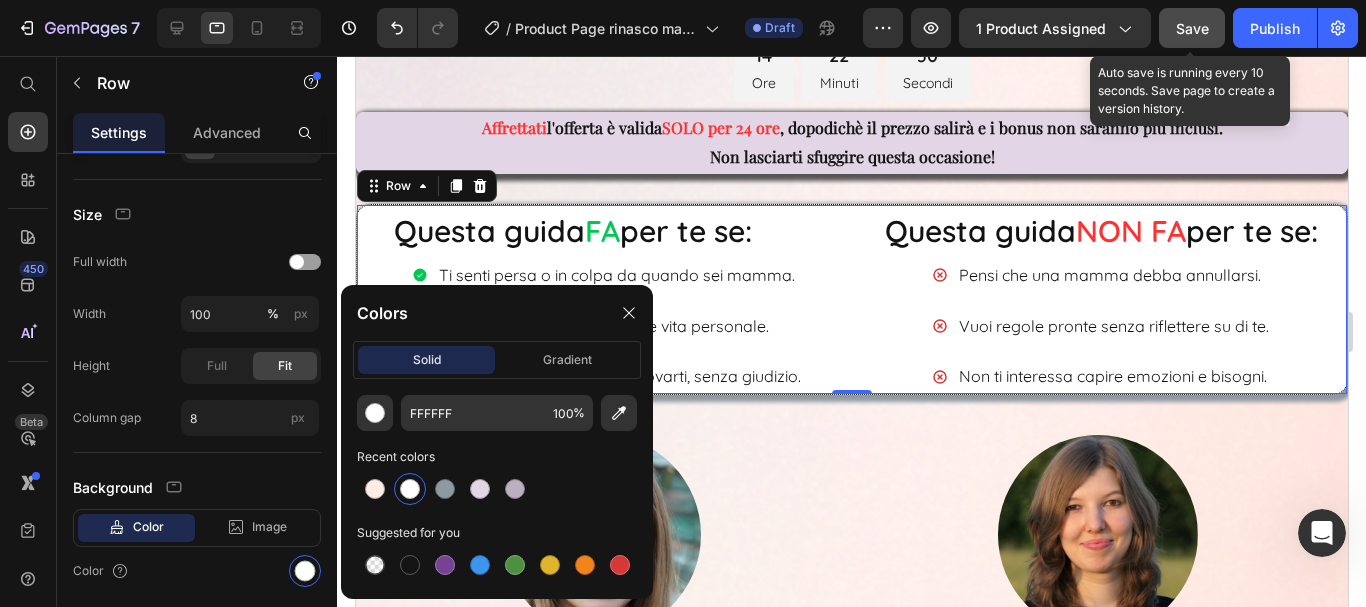 click on "Save" at bounding box center [1192, 28] 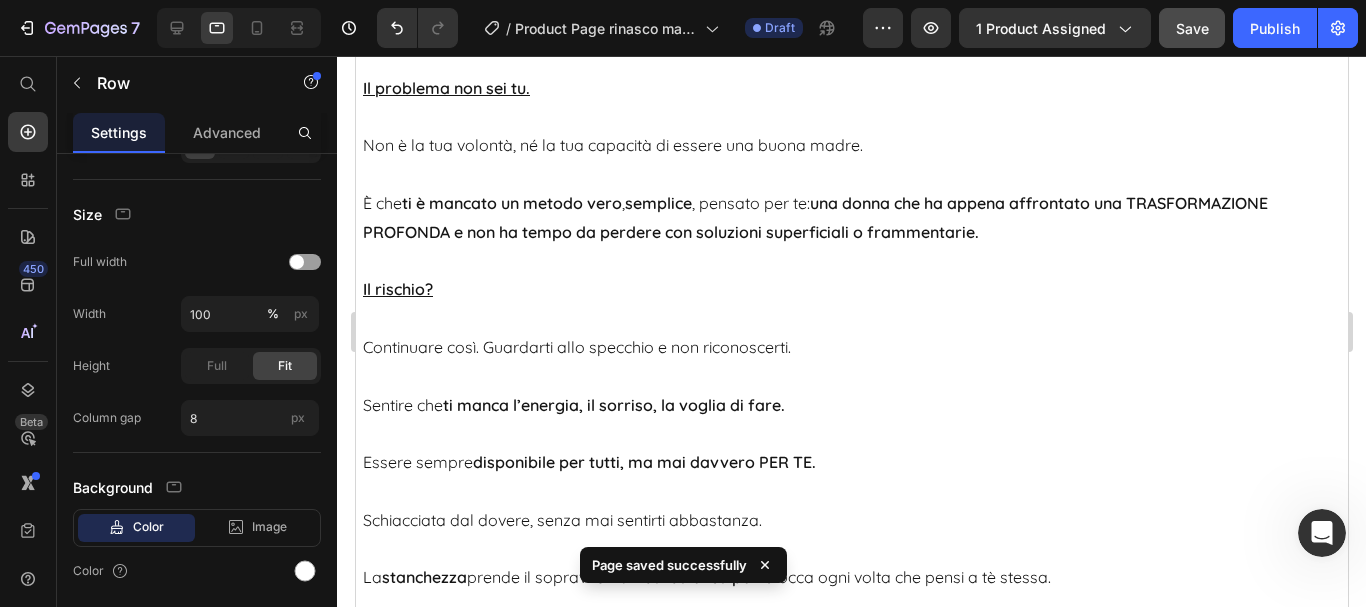 scroll, scrollTop: 3700, scrollLeft: 0, axis: vertical 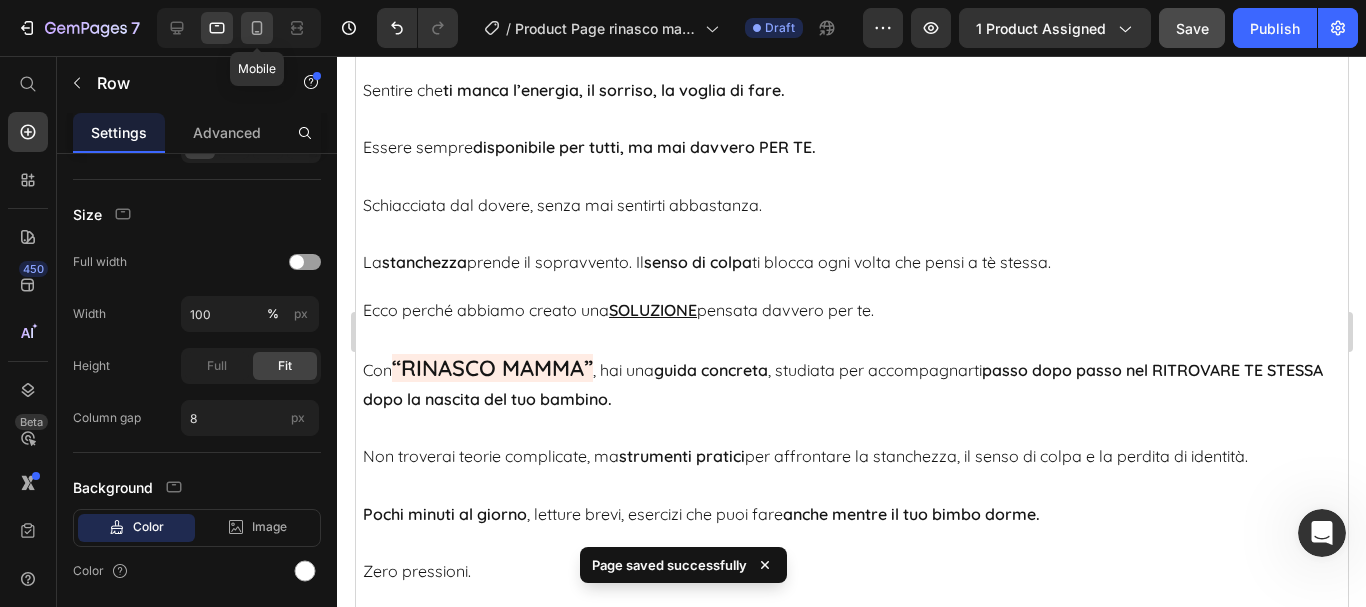 click 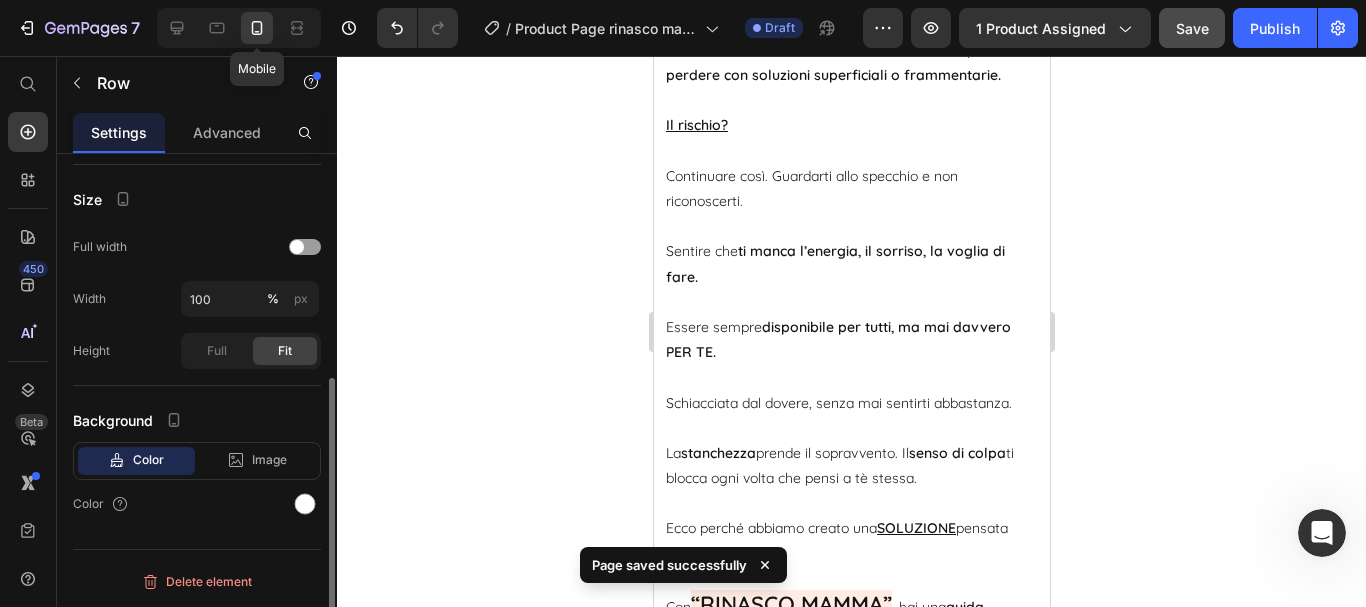 scroll, scrollTop: 3981, scrollLeft: 0, axis: vertical 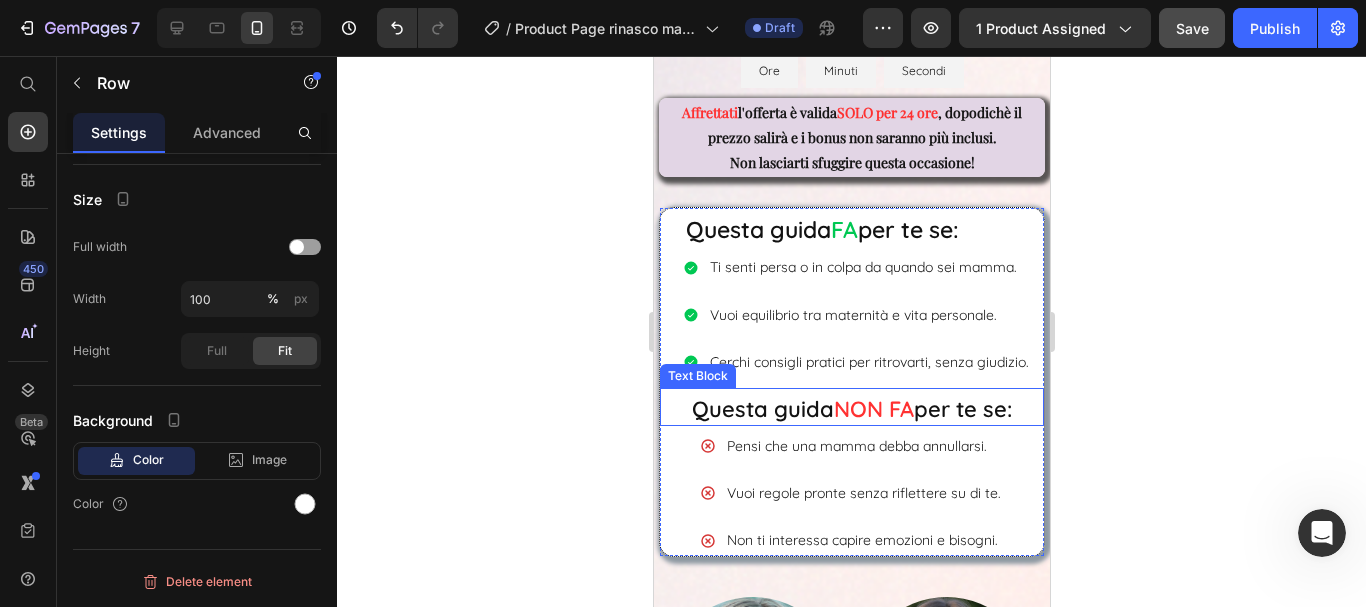 click on "Questa guida  NON FA  per te se:" at bounding box center [851, 409] 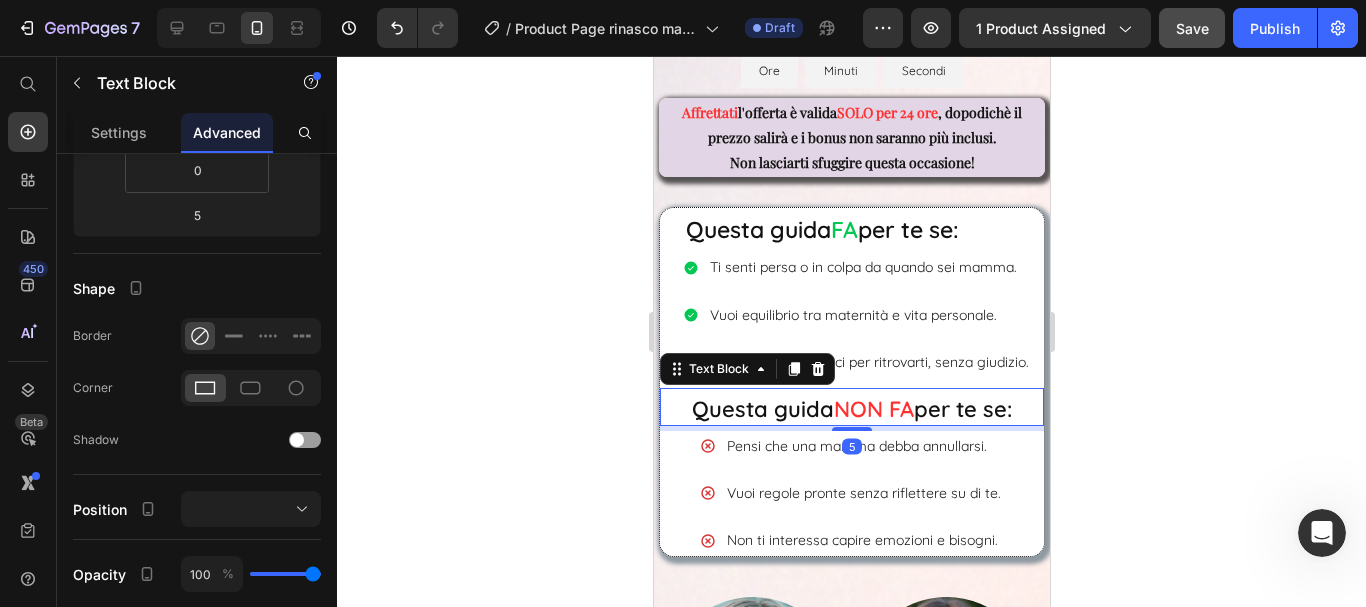 scroll, scrollTop: 0, scrollLeft: 0, axis: both 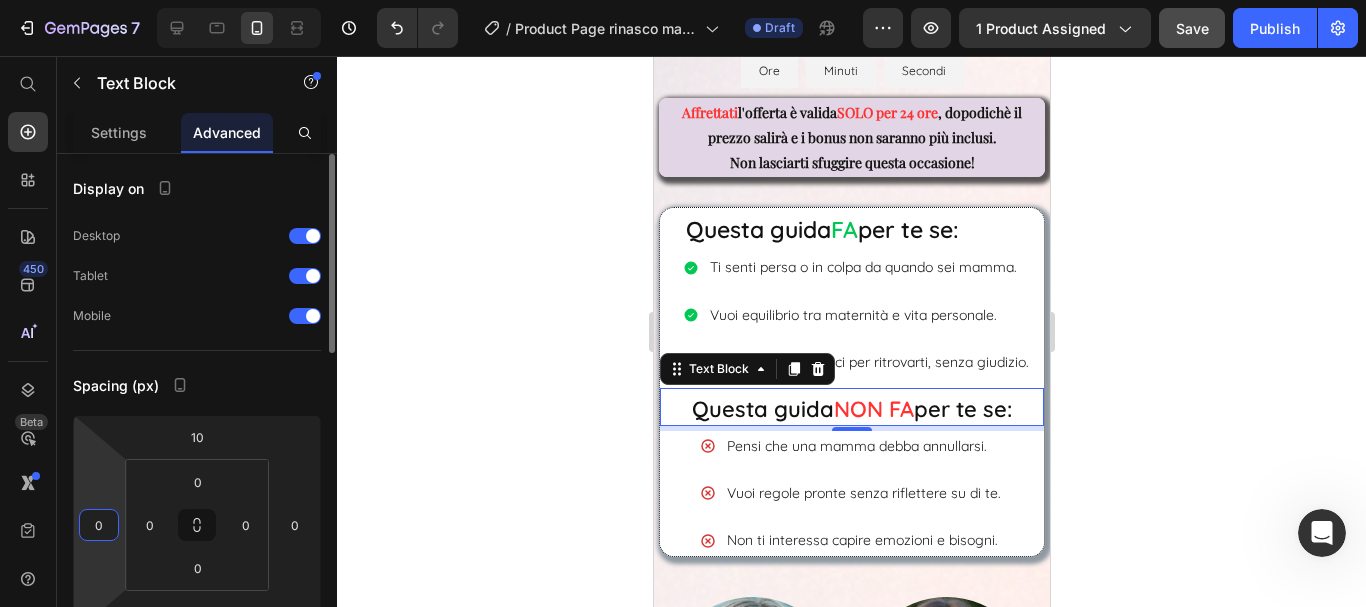 click on "0" at bounding box center (99, 525) 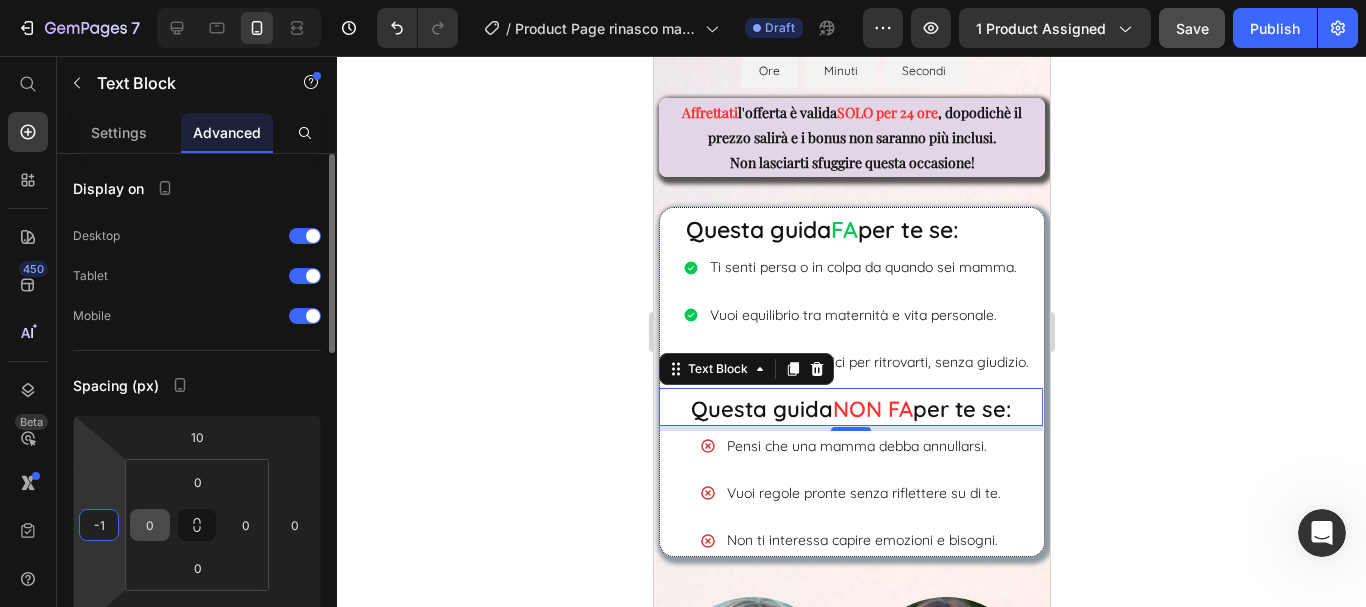 type on "-10" 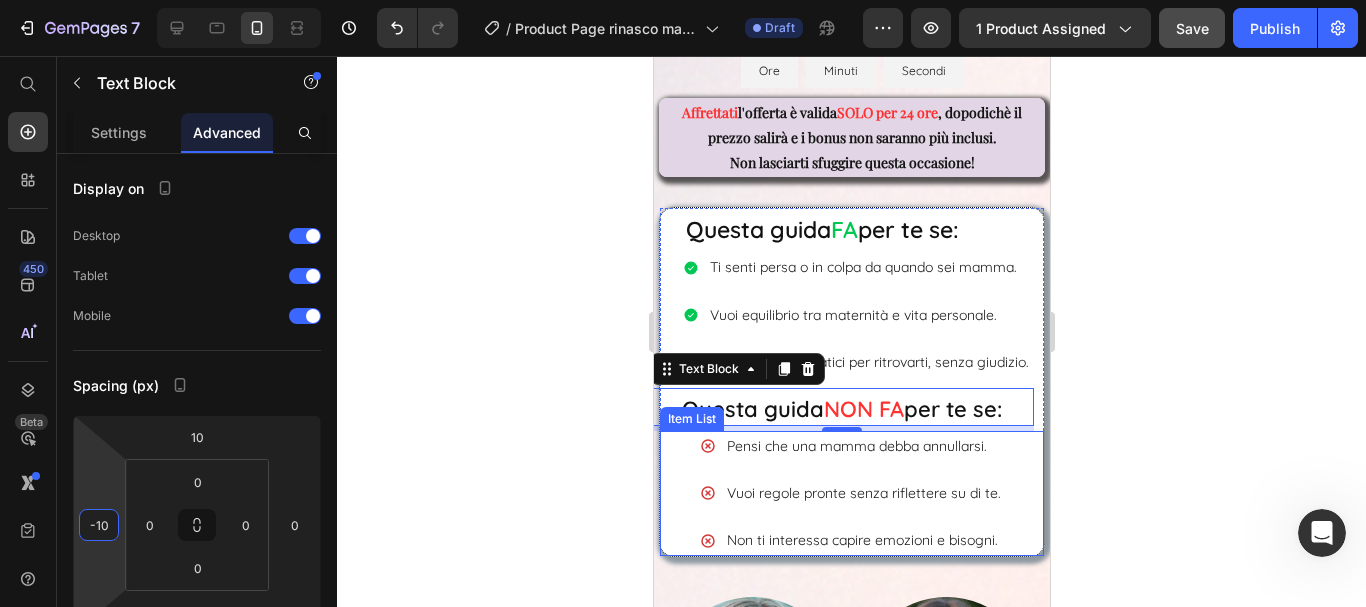 click on "Pensi che una mamma debba annullarsi.
Vuoi regole pronte senza riflettere su di te.
Non ti interessa capire emozioni e bisogni." at bounding box center (851, 494) 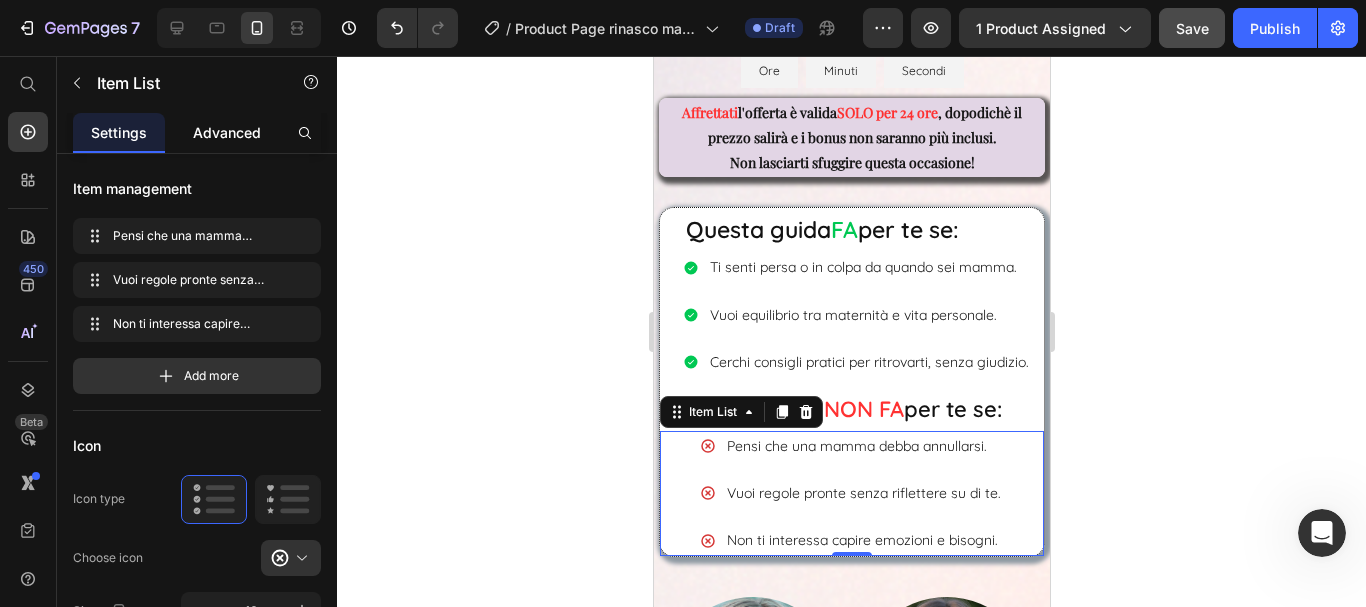 click on "Advanced" at bounding box center (227, 132) 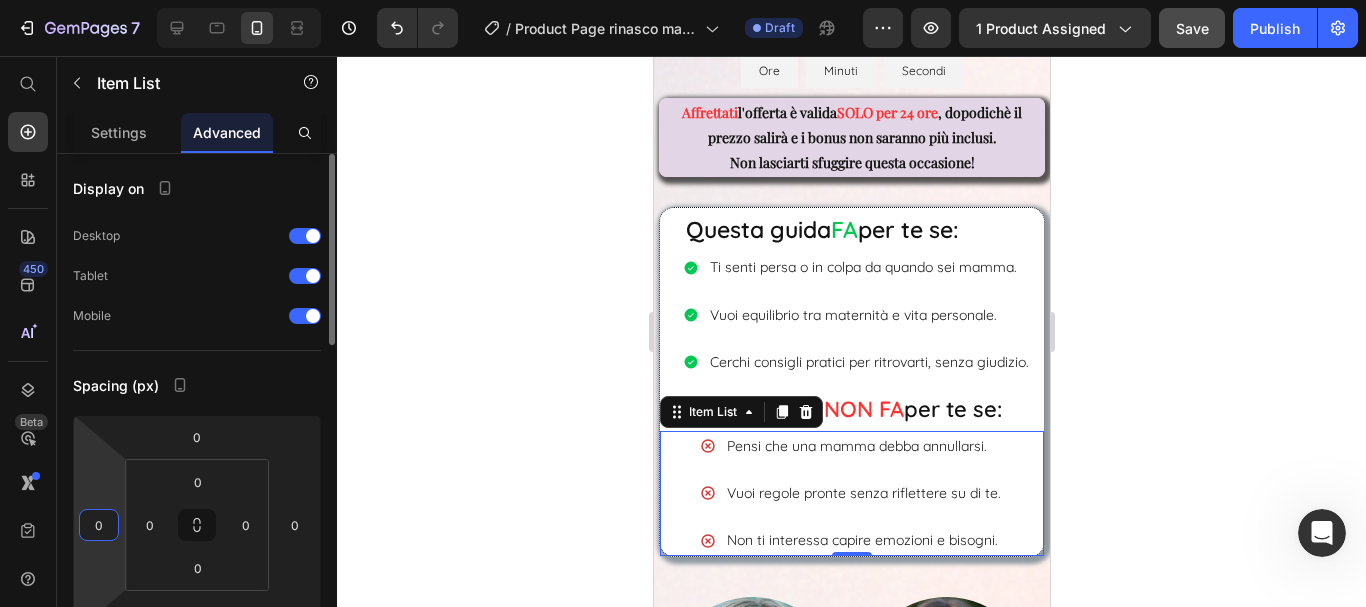 click on "0" at bounding box center (99, 525) 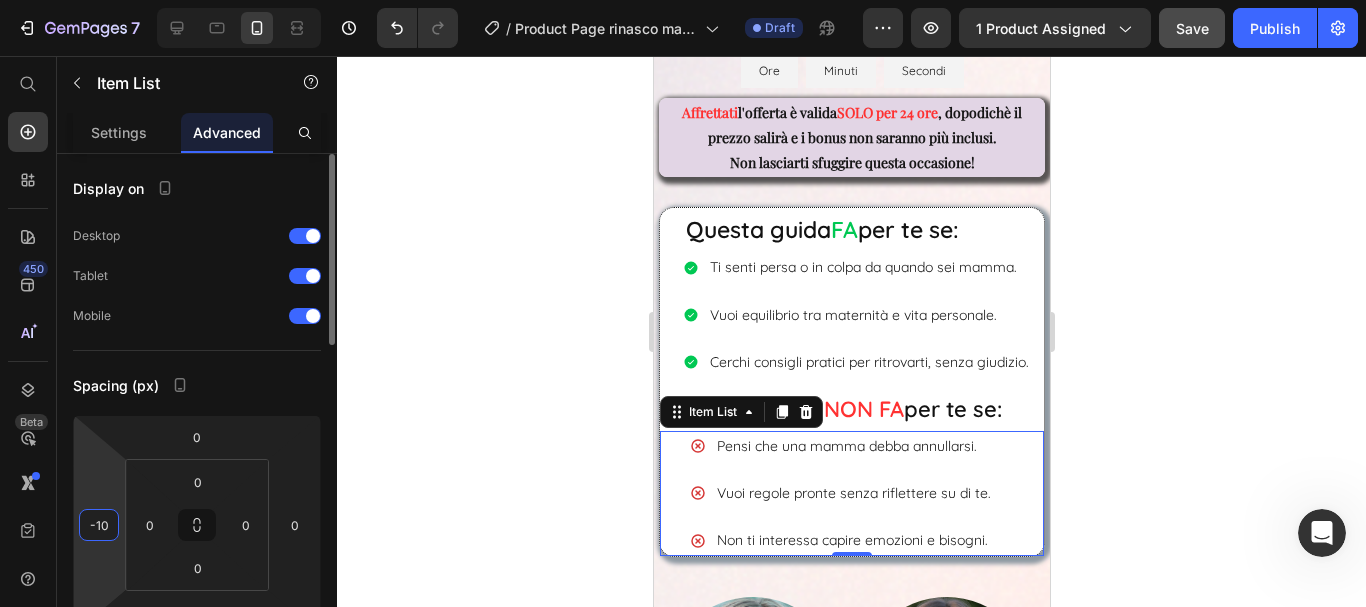 type on "-1" 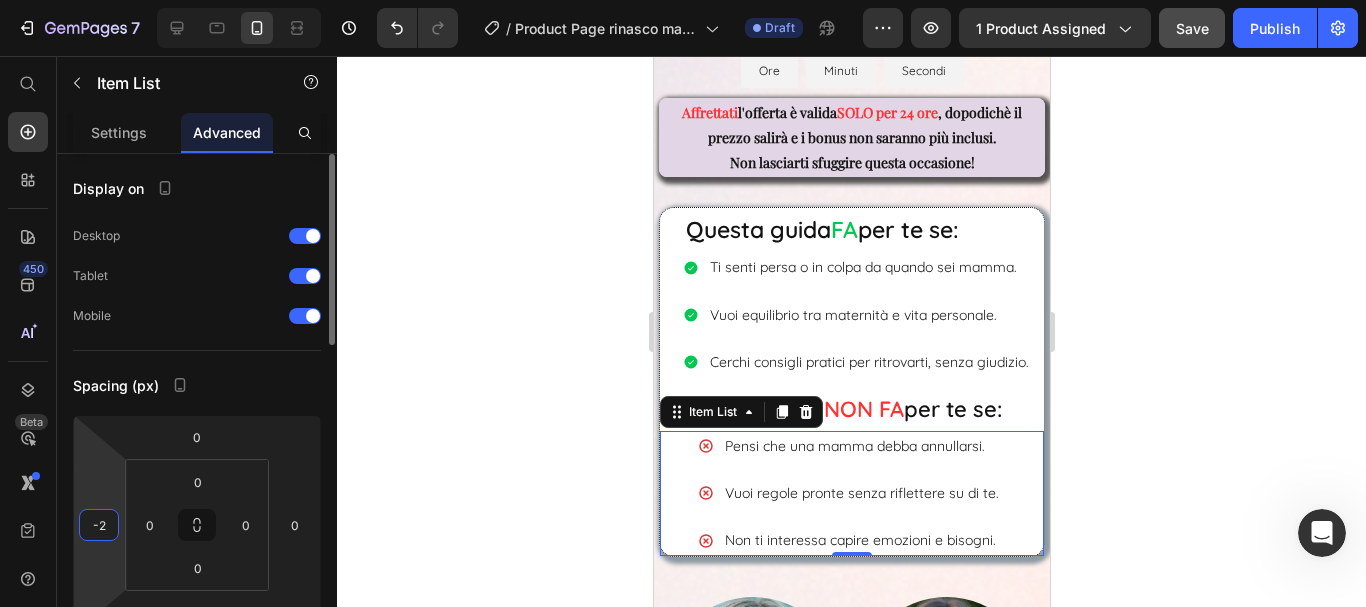 type on "-20" 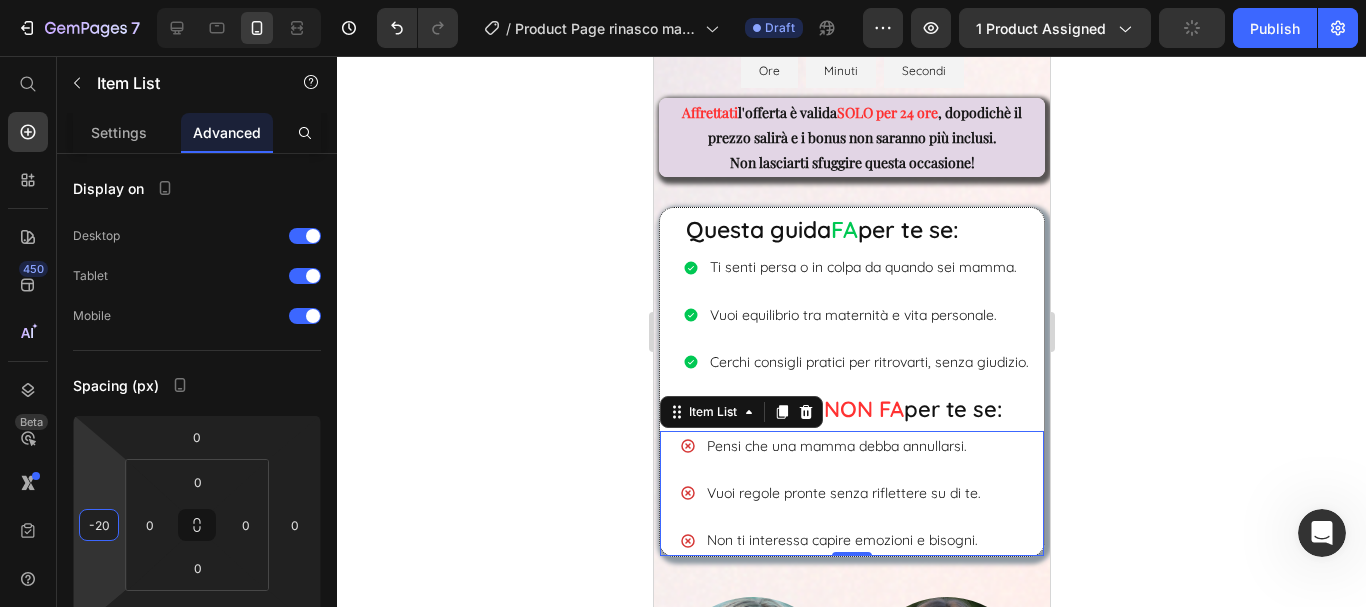click 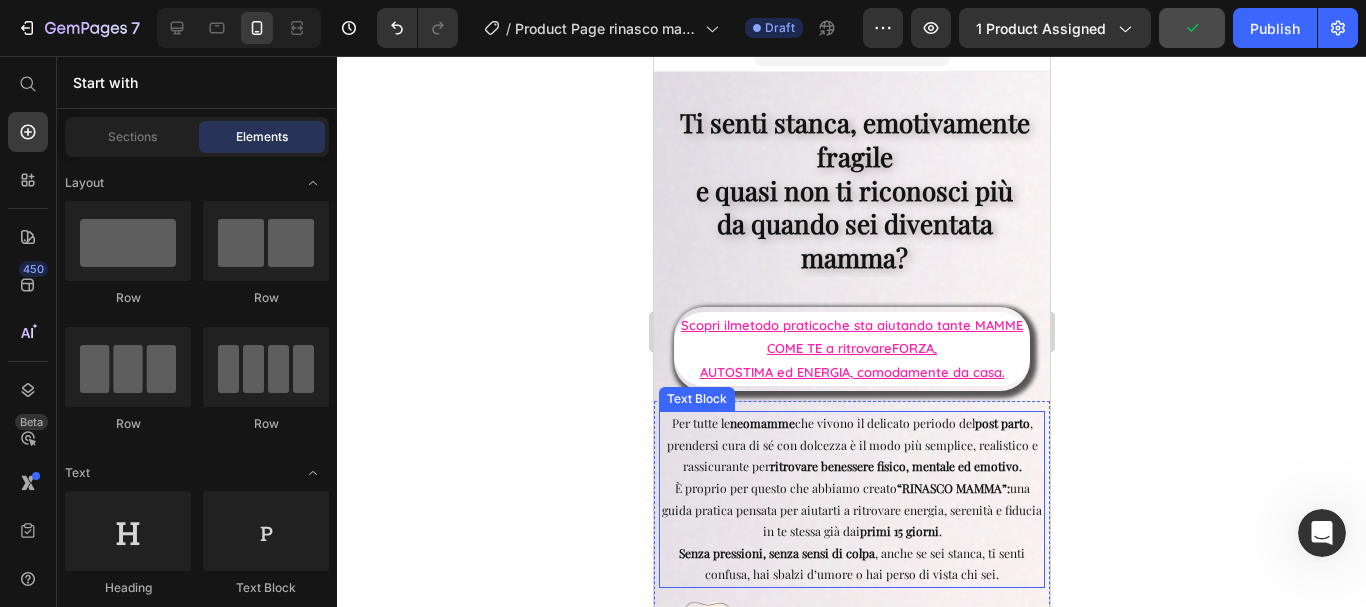 scroll, scrollTop: 0, scrollLeft: 0, axis: both 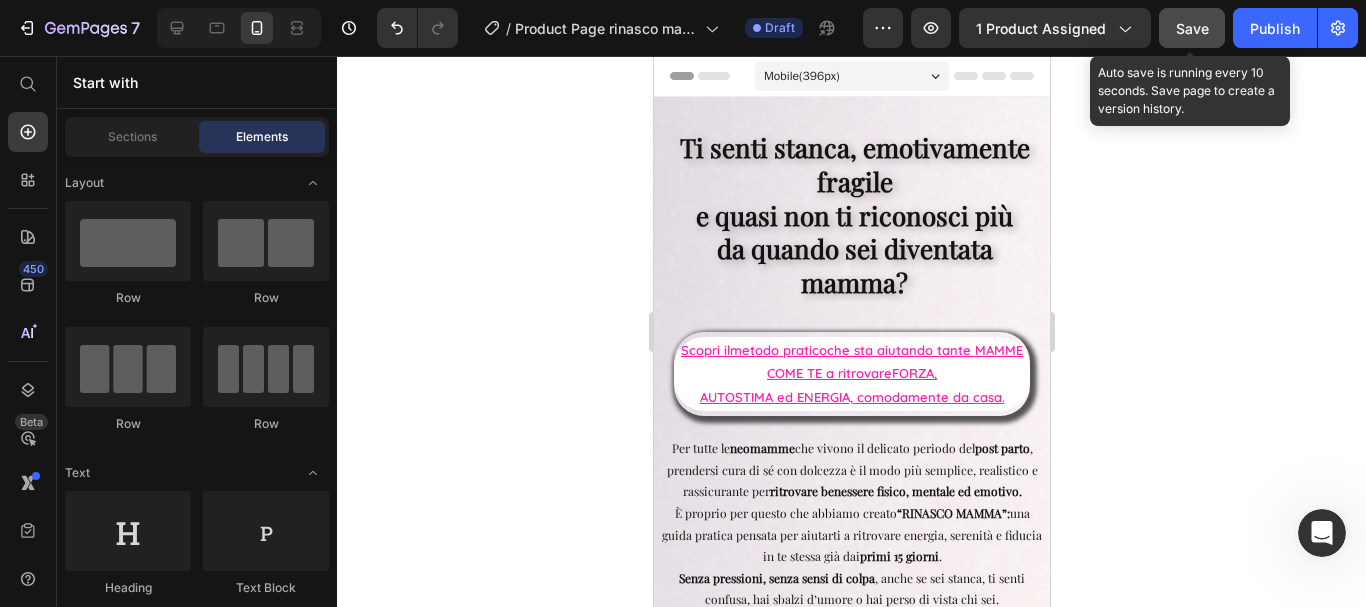 click on "Save" at bounding box center (1192, 28) 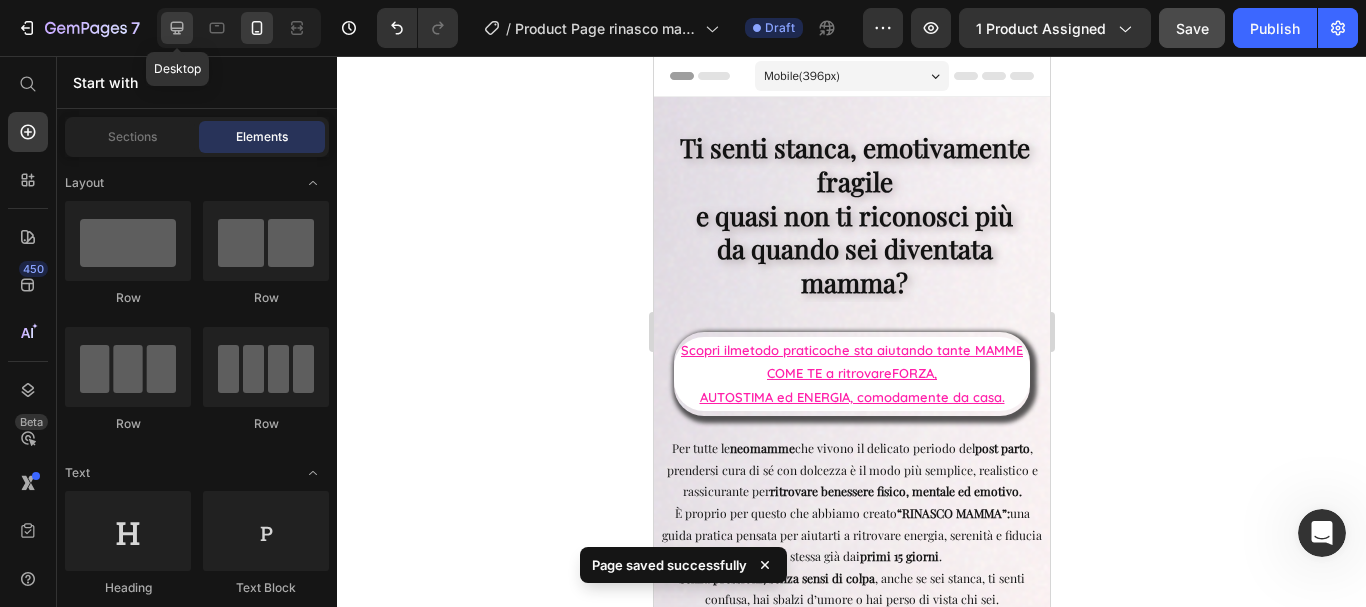 click 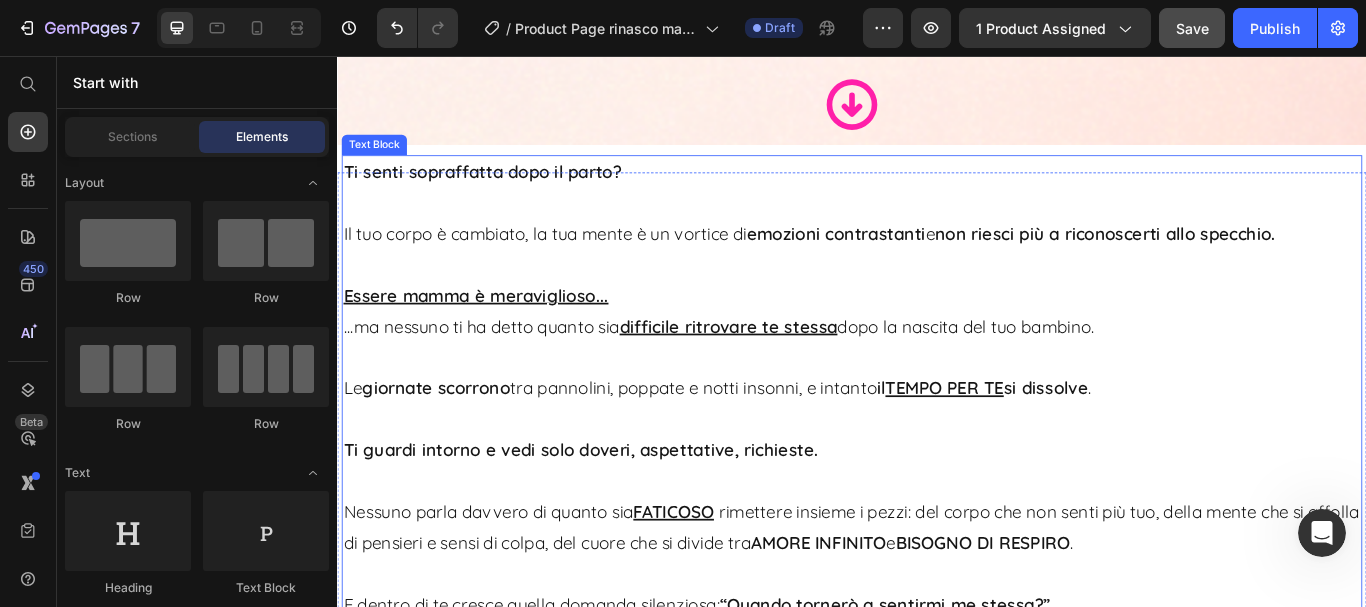 scroll, scrollTop: 2600, scrollLeft: 0, axis: vertical 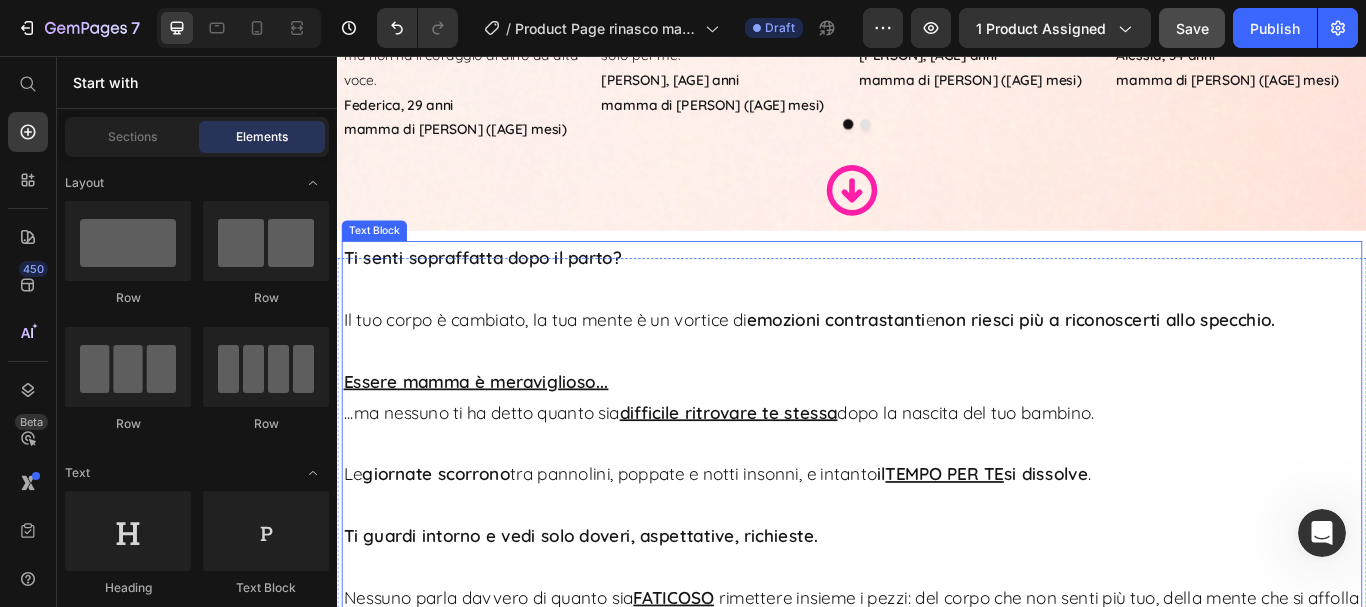 click on "Ti senti sopraffatta dopo il parto?" at bounding box center (937, 292) 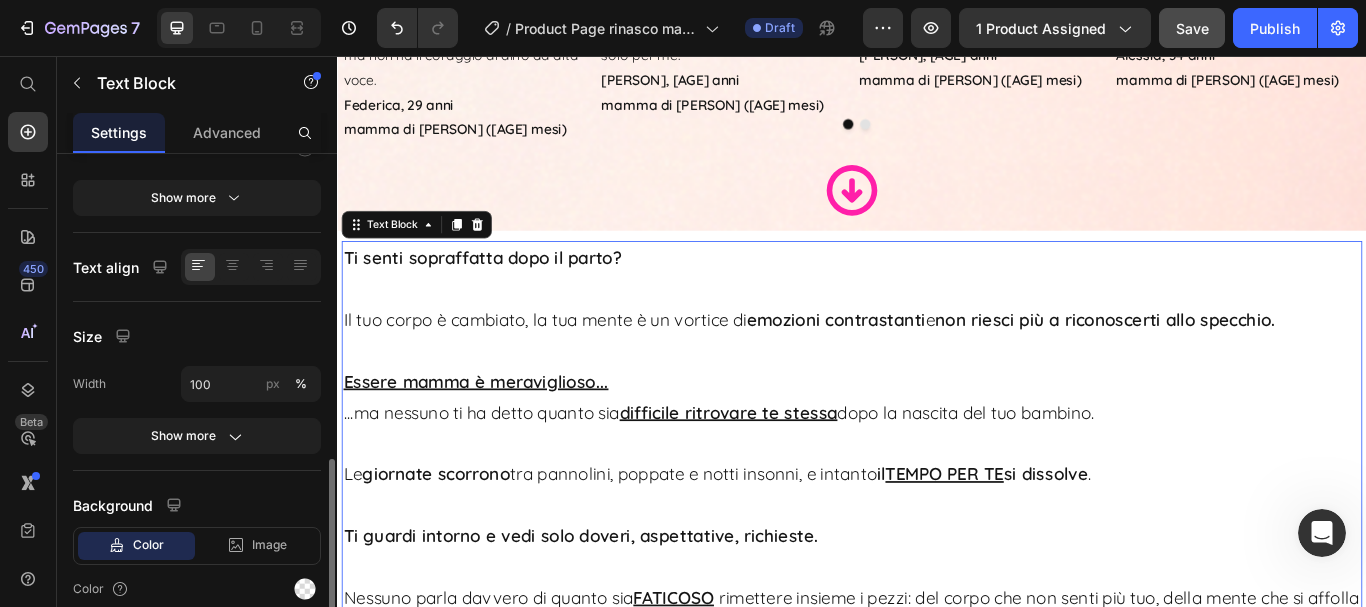 scroll, scrollTop: 385, scrollLeft: 0, axis: vertical 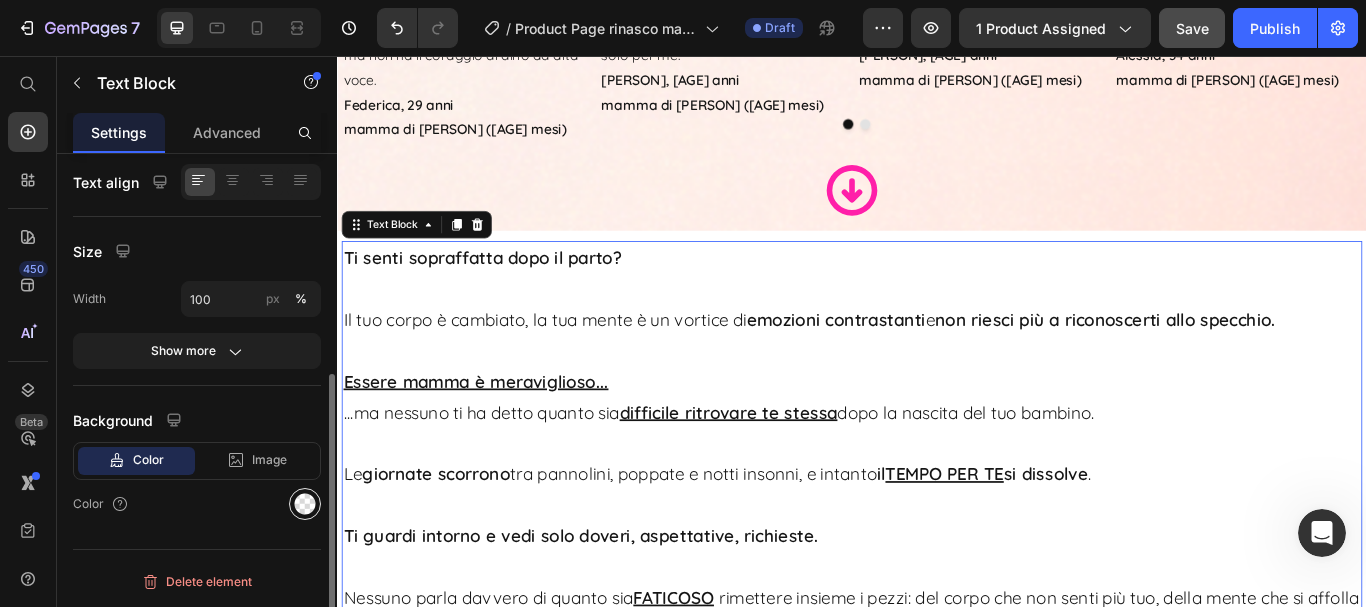 click at bounding box center (305, 504) 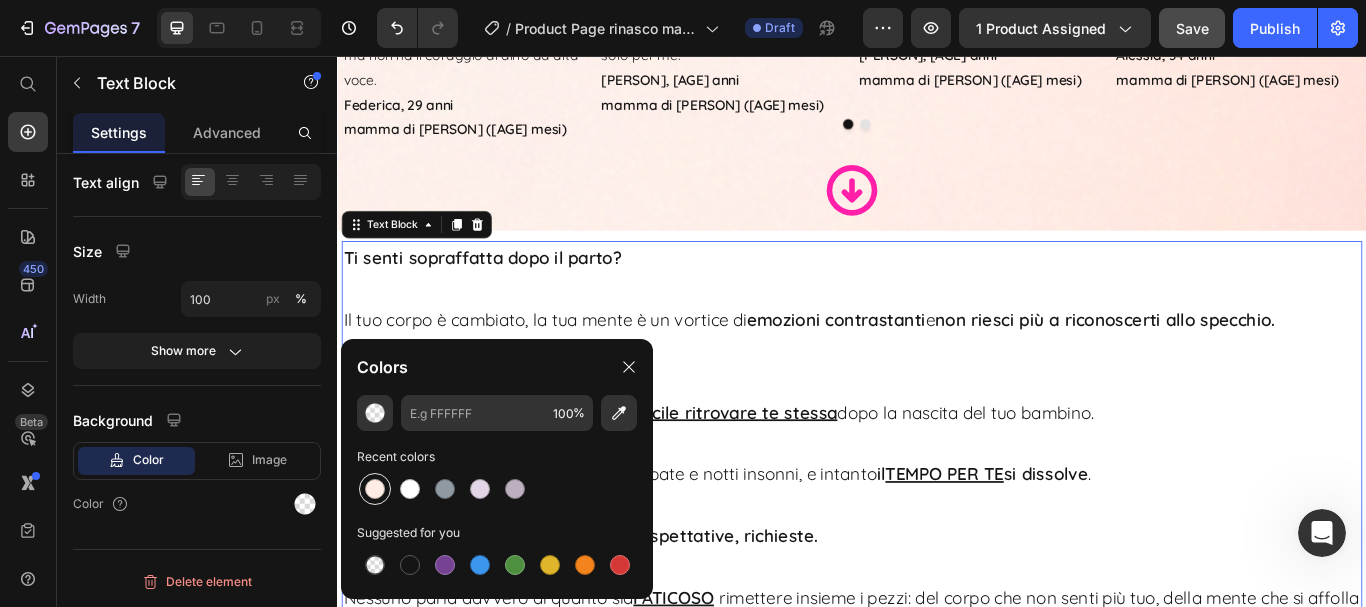 click at bounding box center [375, 489] 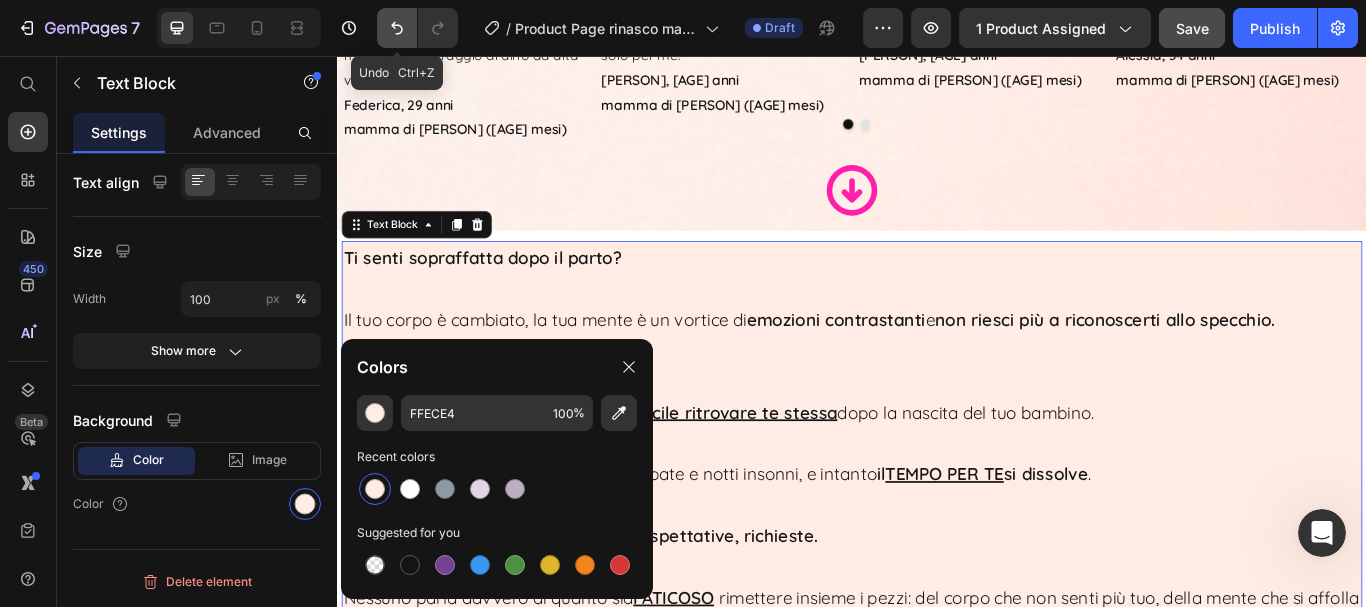click 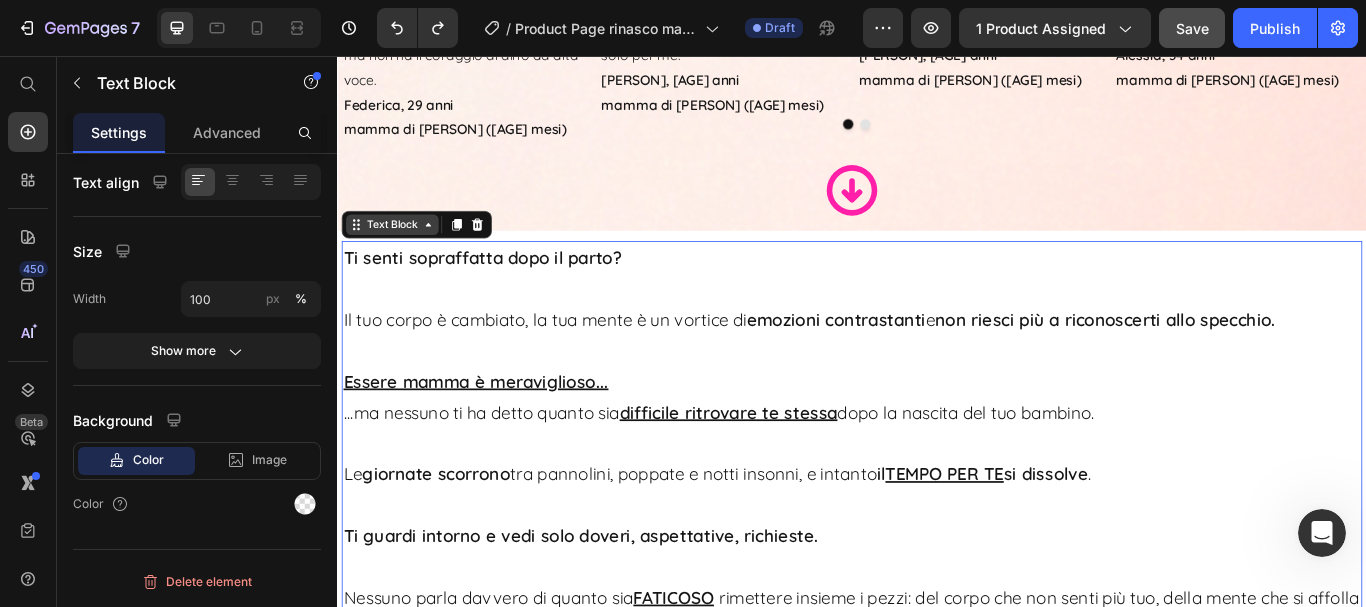 click 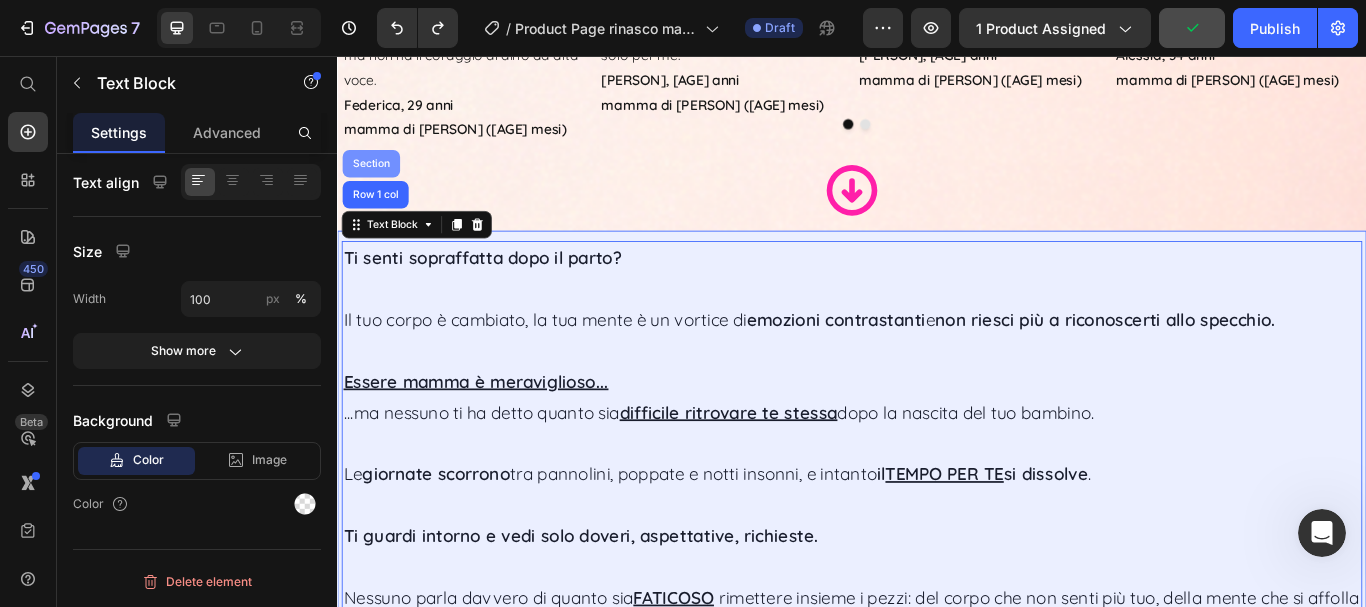 click on "Section" at bounding box center [376, 182] 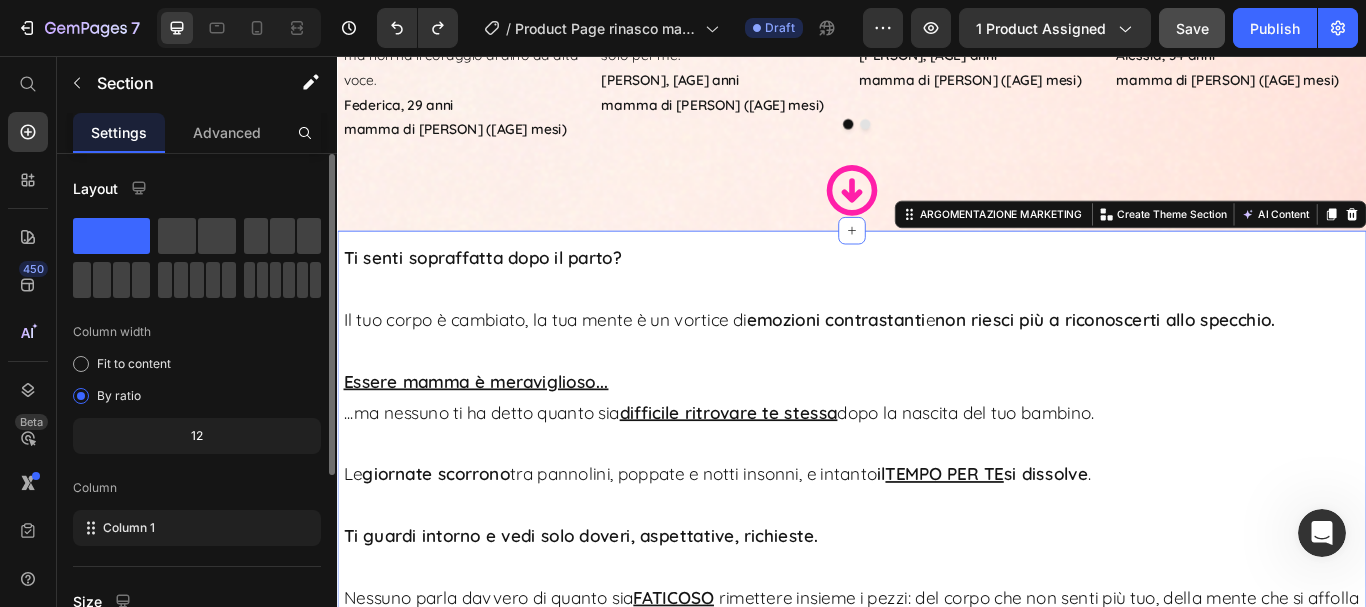 scroll, scrollTop: 298, scrollLeft: 0, axis: vertical 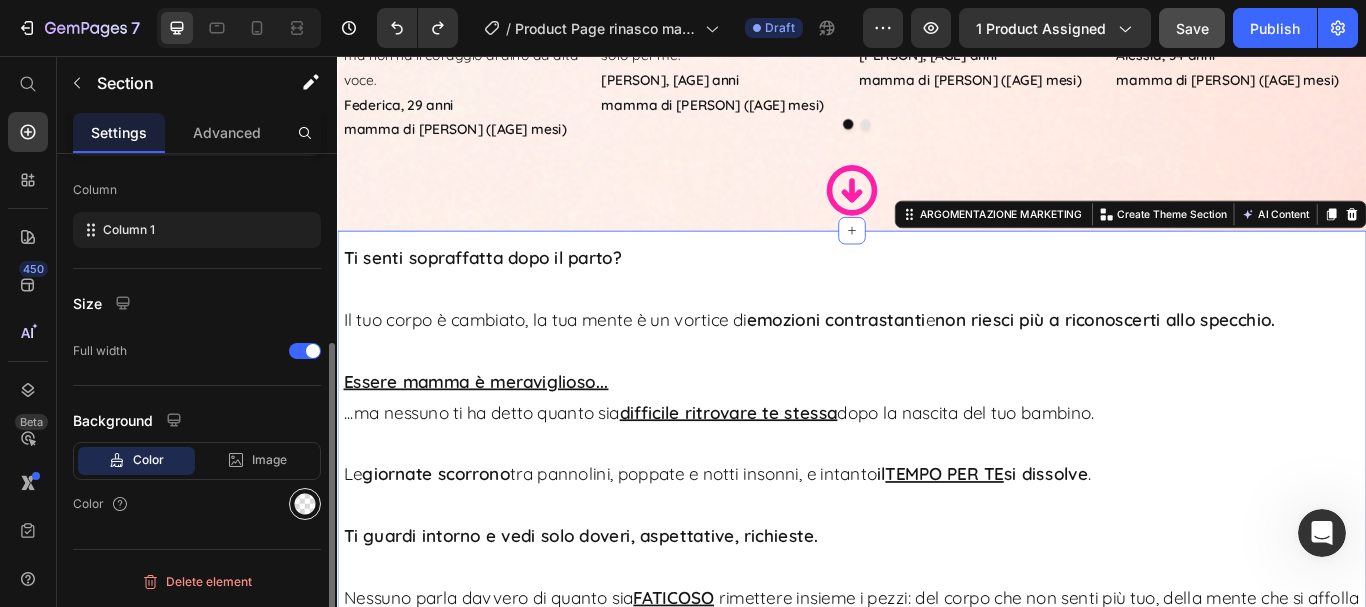 click at bounding box center (305, 504) 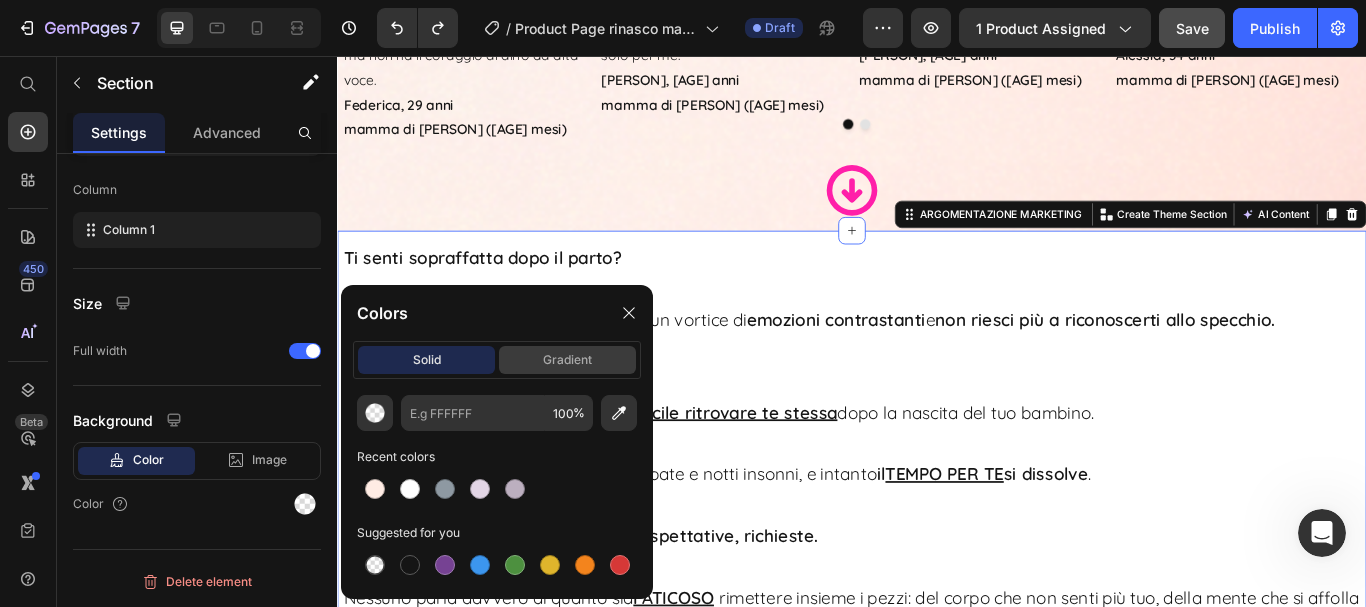 click on "gradient" 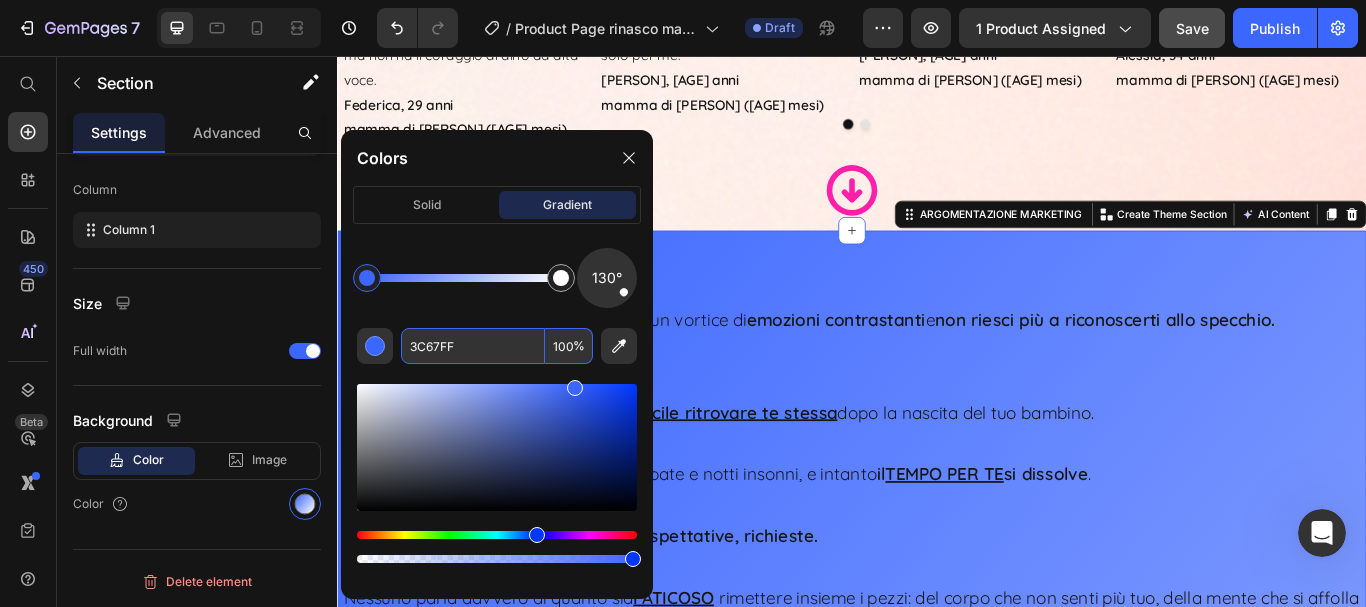 click on "3C67FF" at bounding box center (473, 346) 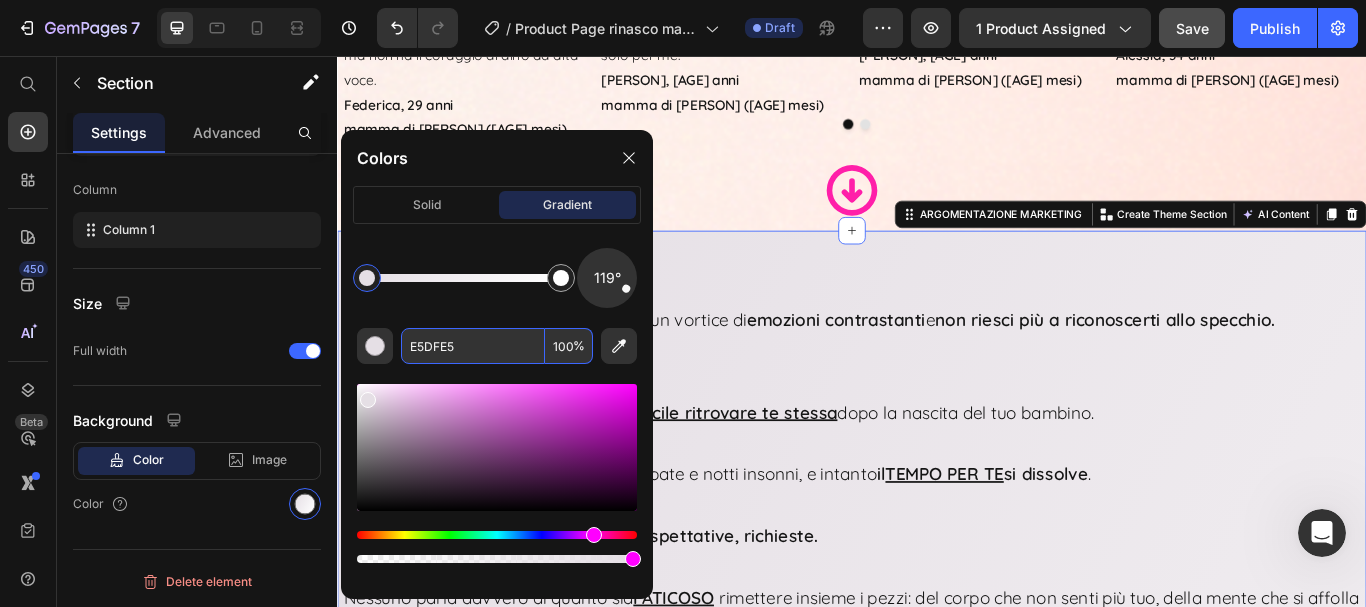 drag, startPoint x: 620, startPoint y: 299, endPoint x: 623, endPoint y: 287, distance: 12.369317 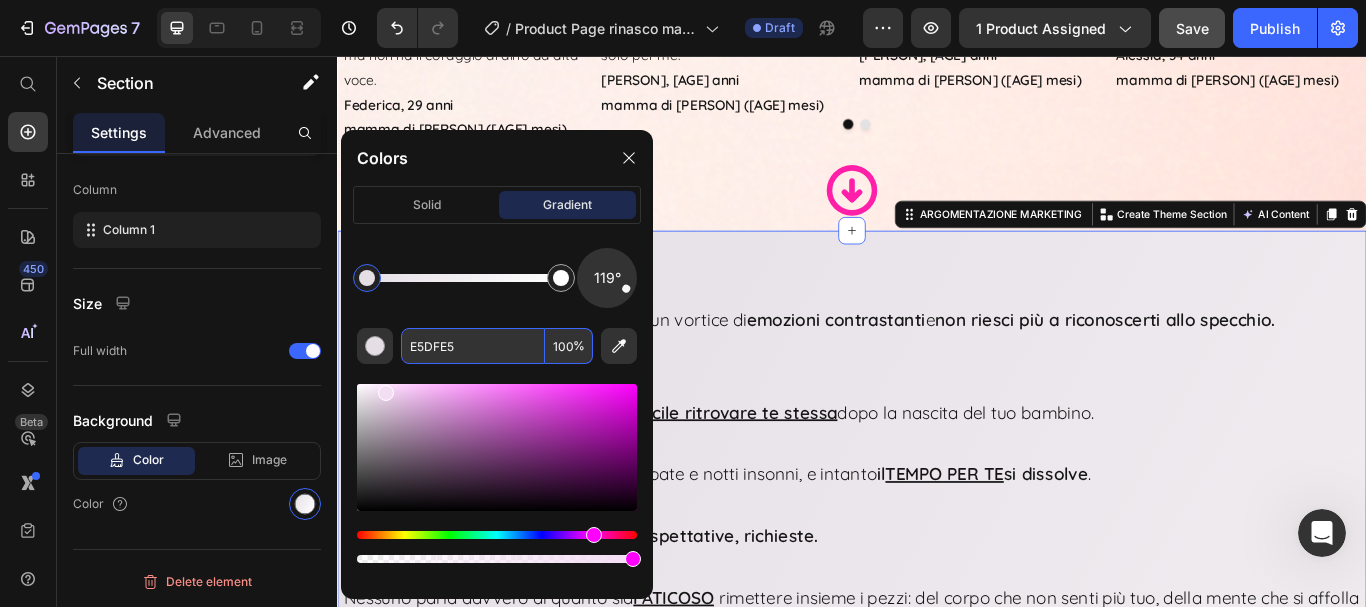 click at bounding box center (497, 447) 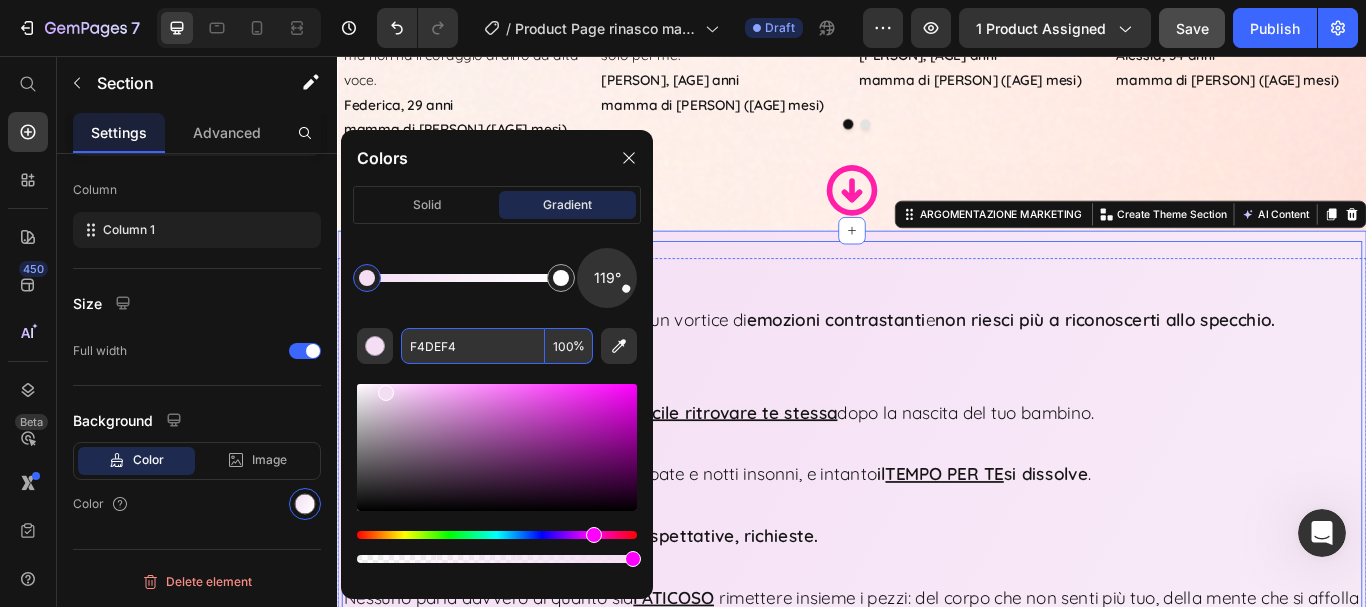 click on "Le  giornate scorrono  tra pannolini, poppate e notti insonni, e intanto  il  TEMPO PER TE  si dissolve ." at bounding box center [937, 526] 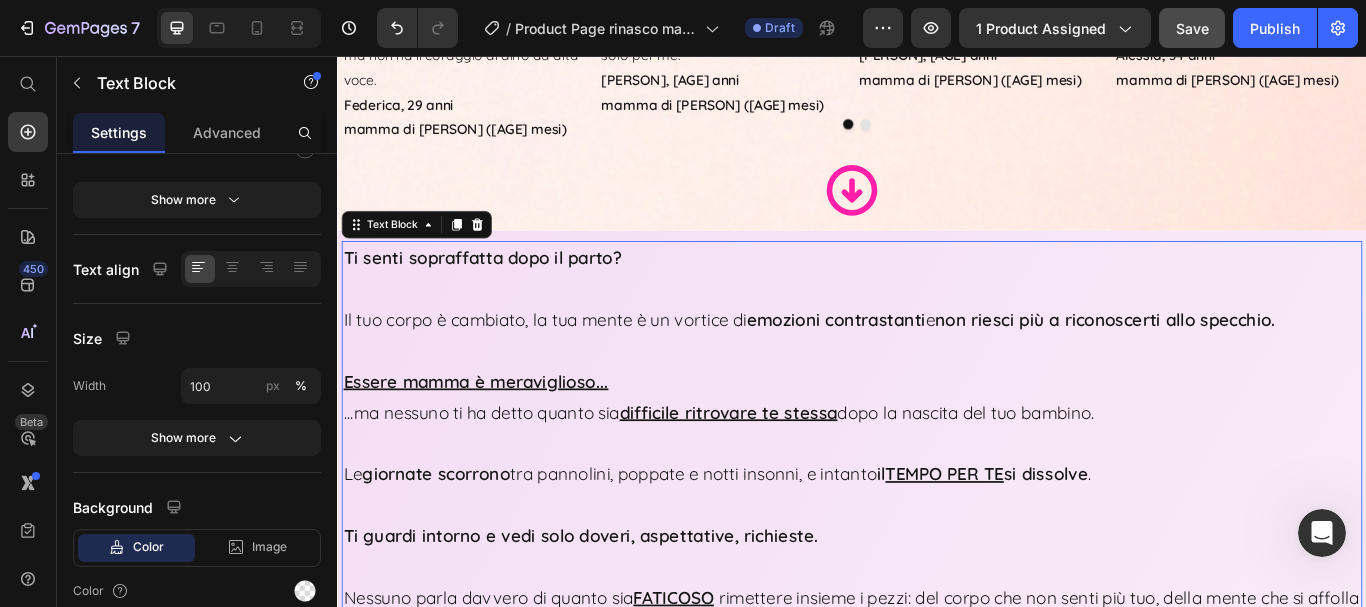 scroll, scrollTop: 0, scrollLeft: 0, axis: both 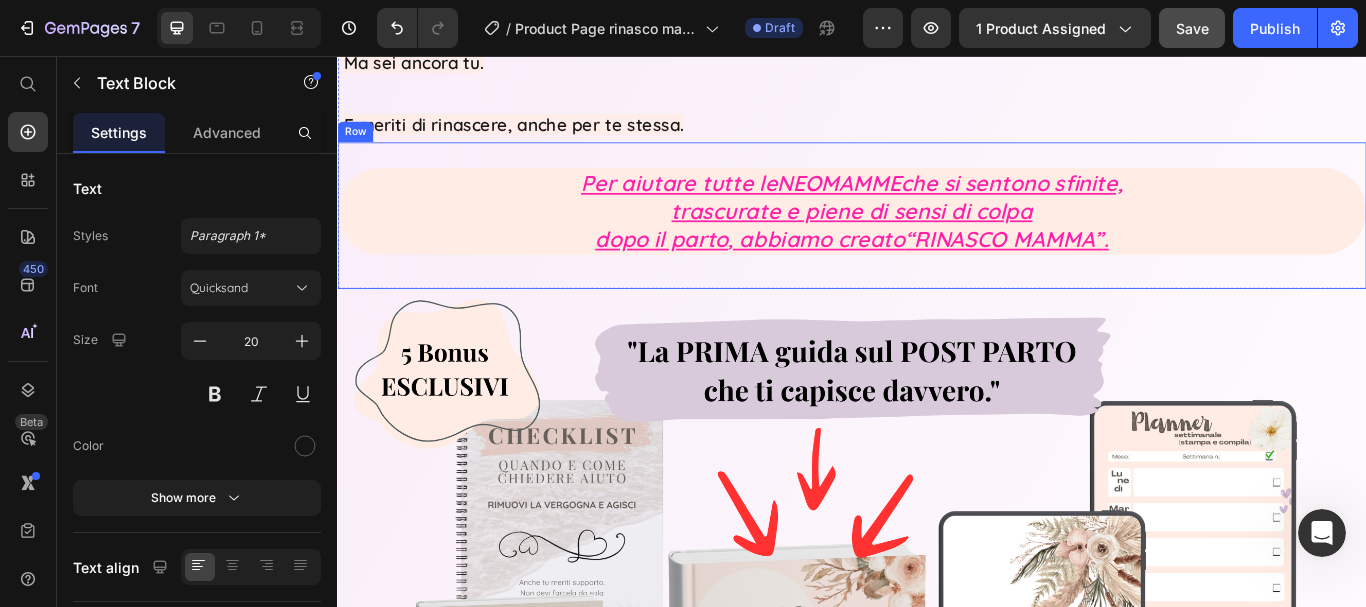 click on "Per aiutare tutte le  NEOMAMME  che si sentono sfinite, trascurate e piene di sensi di colpa dopo il parto , abbiamo creato  “RINASCO MAMMA” . Heading" at bounding box center (937, 243) 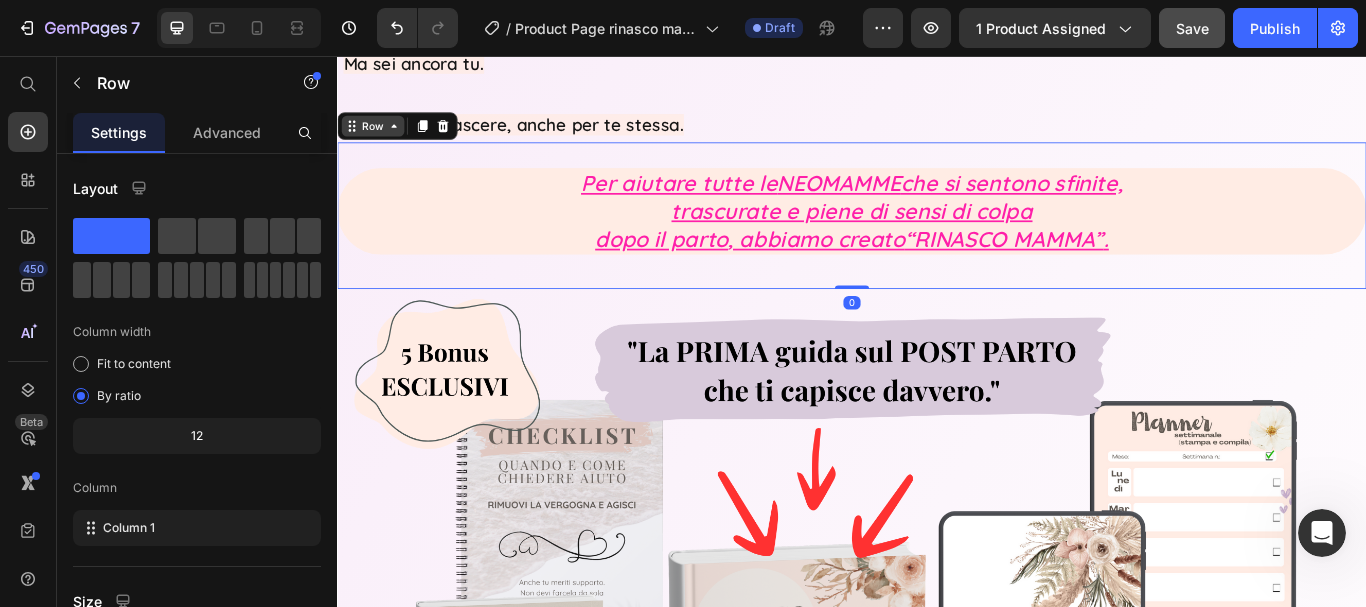 click on "Row" at bounding box center [378, 138] 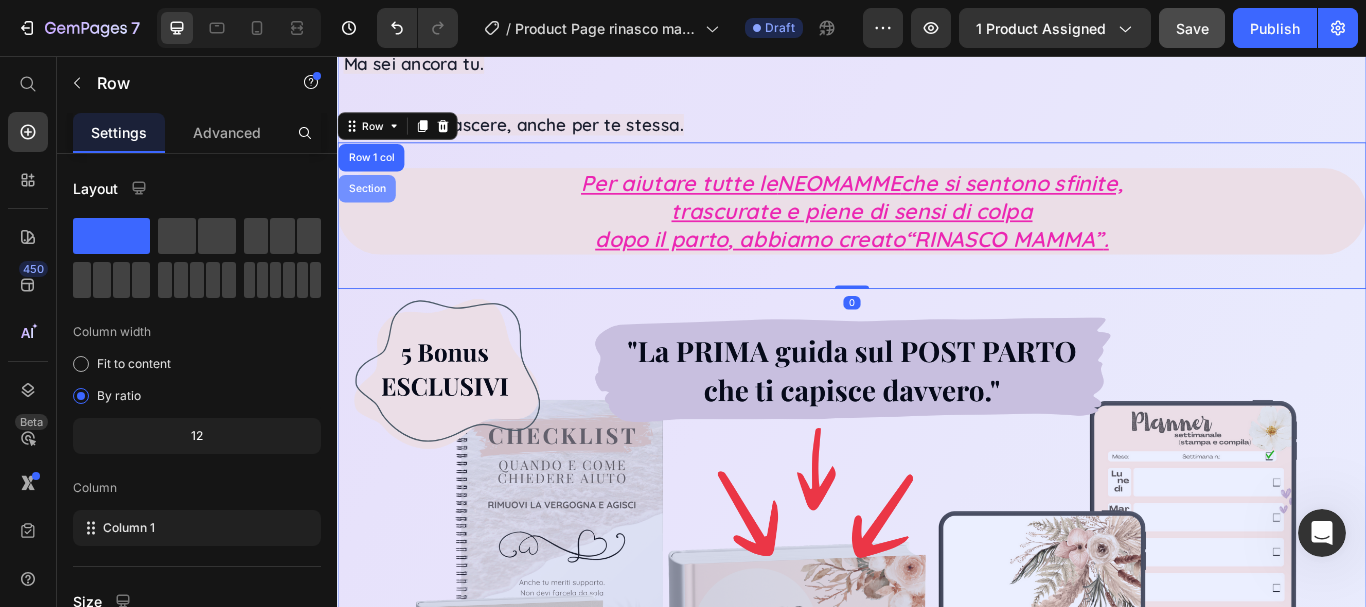 click on "Section" at bounding box center (371, 211) 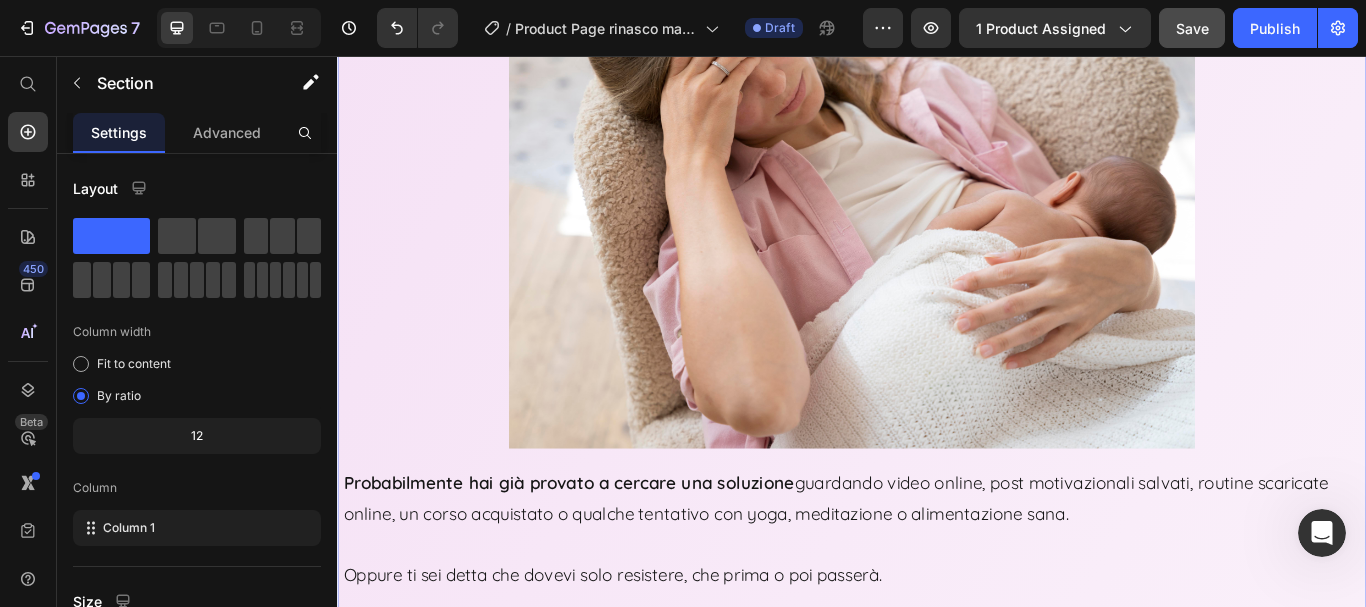 scroll, scrollTop: 2600, scrollLeft: 0, axis: vertical 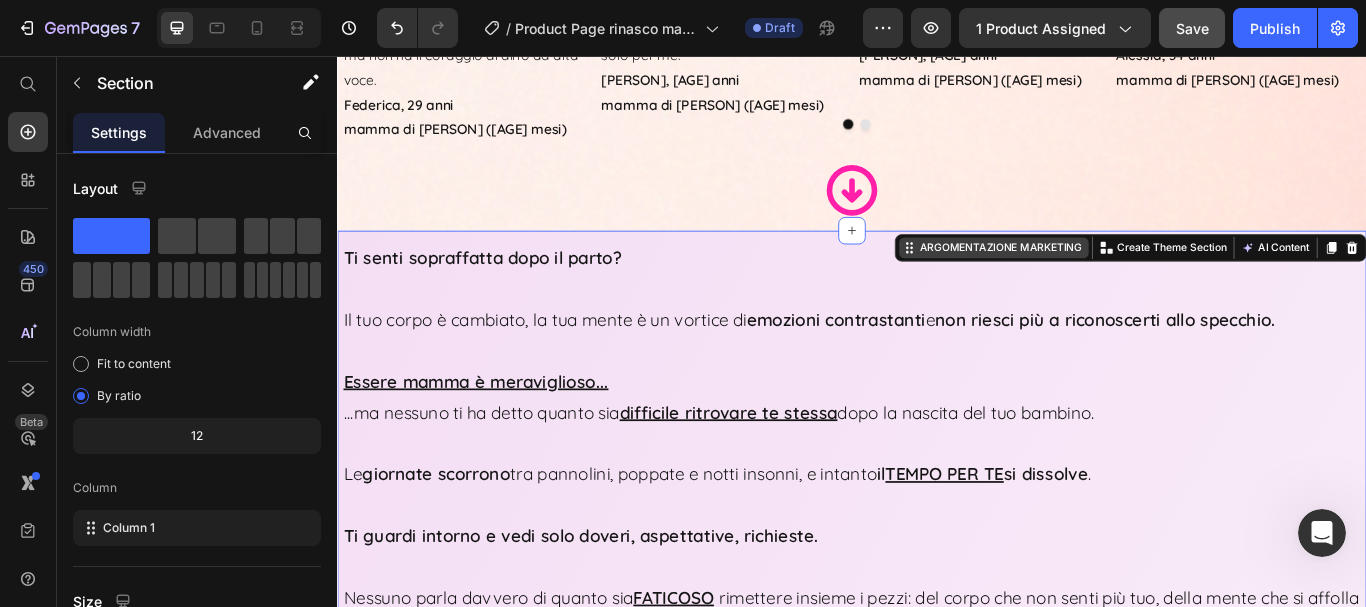 click on "ARGOMENTAZIONE MARKETING" at bounding box center (1110, 280) 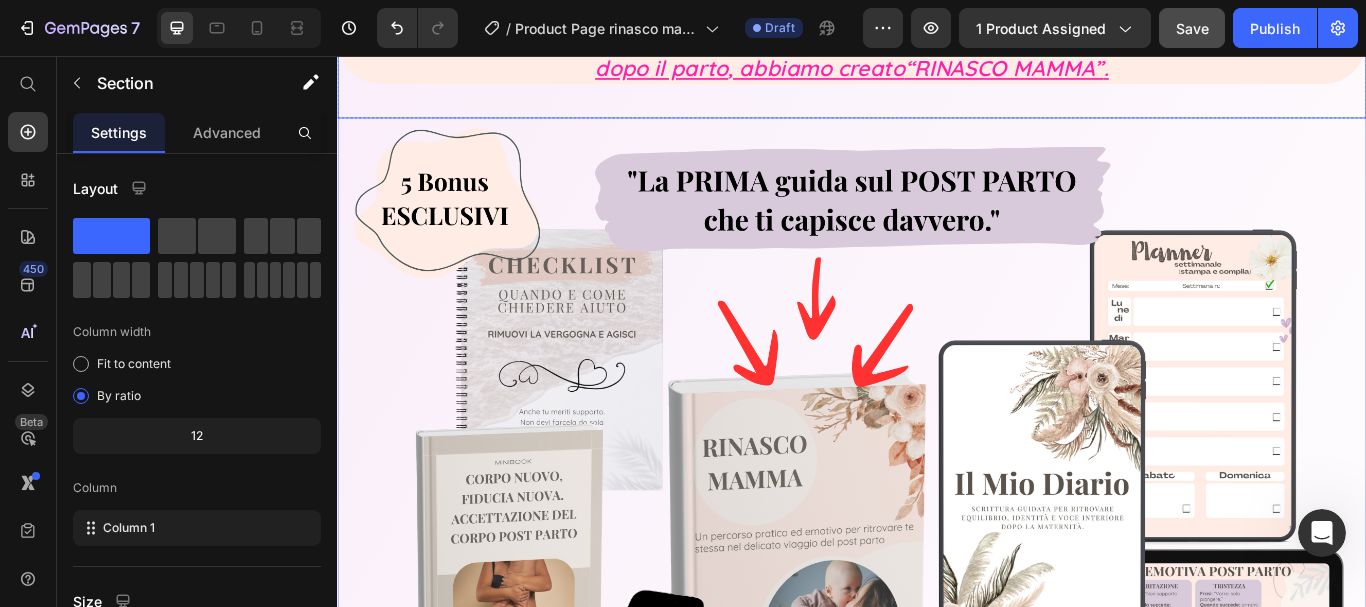 scroll, scrollTop: 6000, scrollLeft: 0, axis: vertical 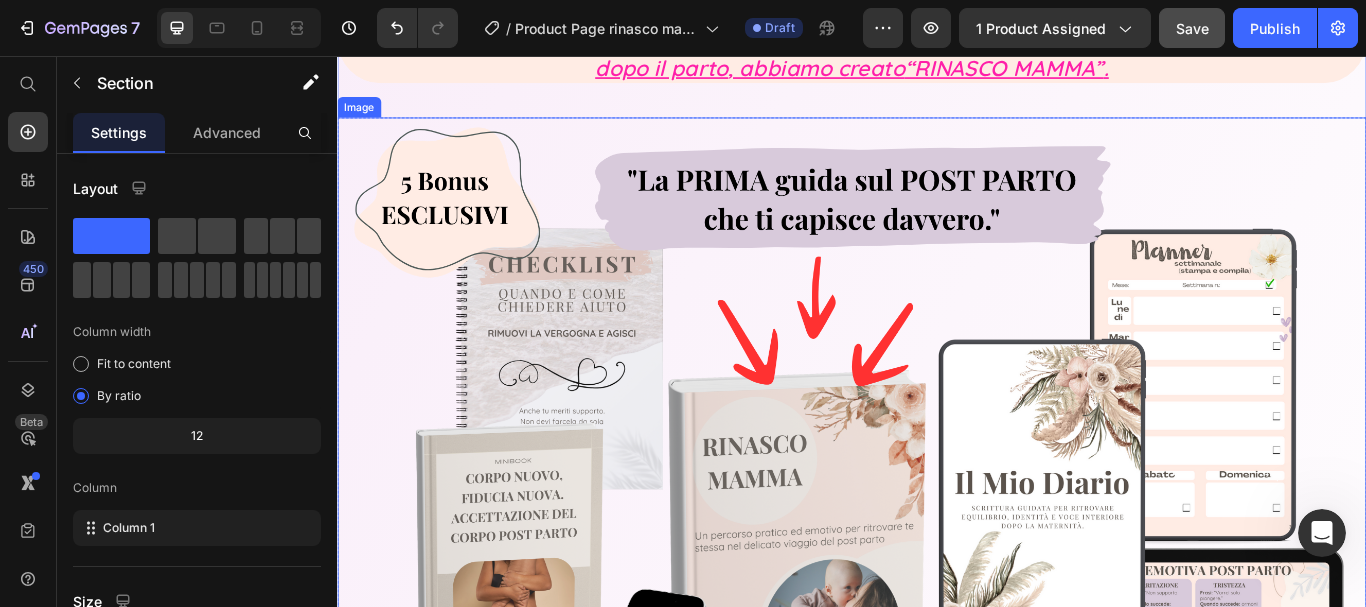 click at bounding box center (937, 577) 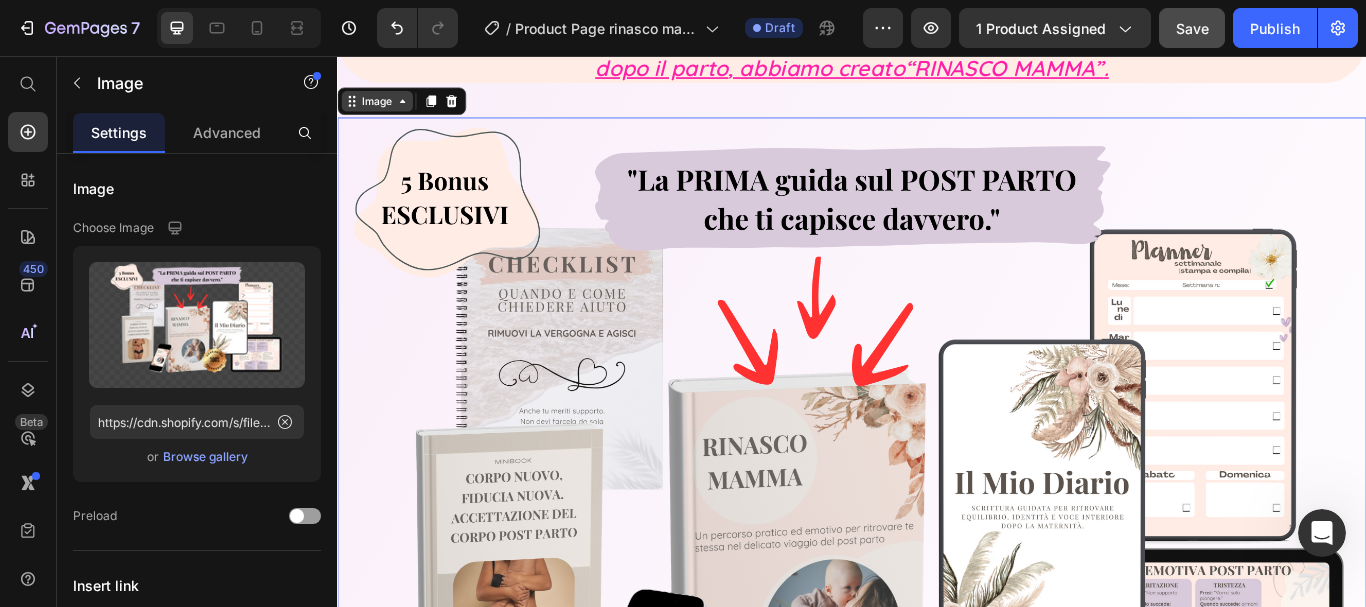 click 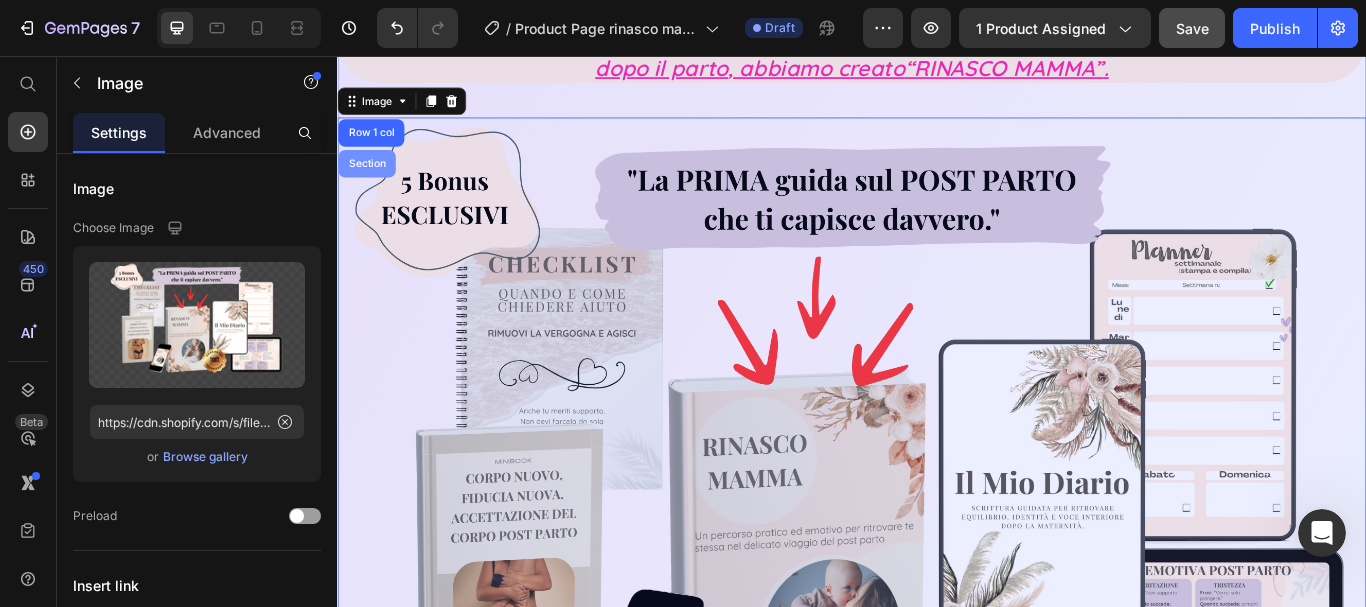 click on "Section" at bounding box center (371, 182) 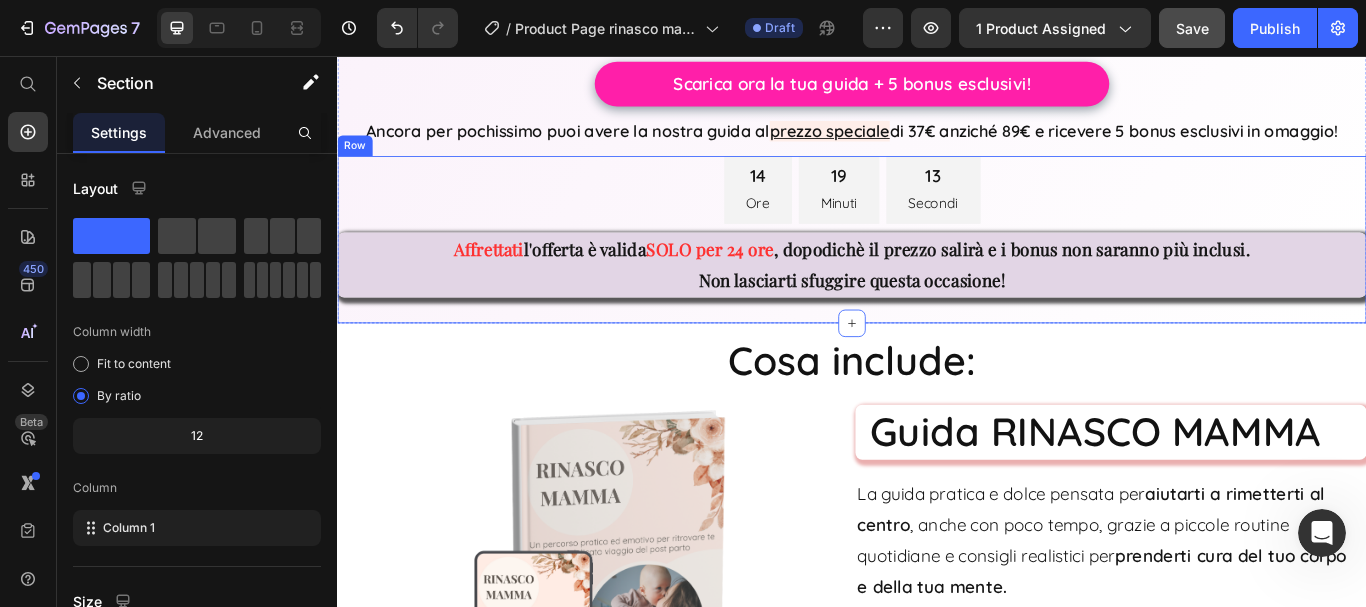 scroll, scrollTop: 7200, scrollLeft: 0, axis: vertical 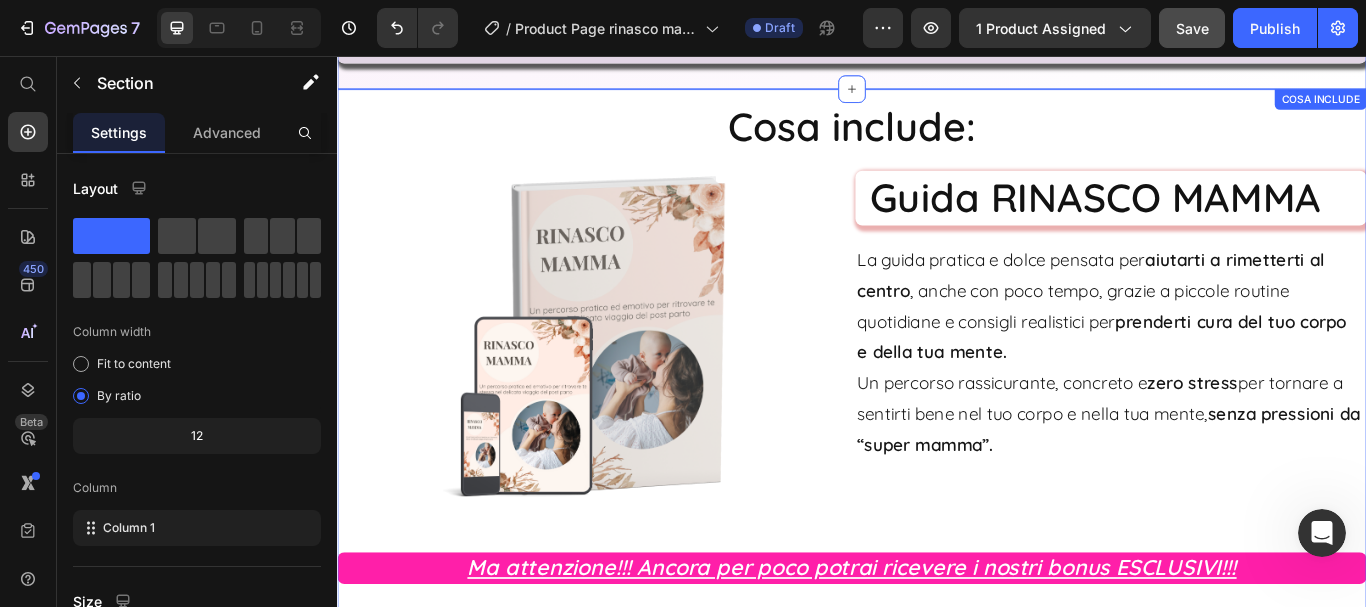click on "Cosa include: Heading Image Guida RINASCO MAMMA Heading La guida pratica e dolce pensata per  aiutarti a rimetterti al centro , anche con poco tempo, grazie a piccole routine quotidiane e consigli realistici per  prenderti cura del tuo corpo e della tua mente.  Un percorso rassicurante, concreto e  zero stress  per tornare a sentirti bene nel tuo corpo e nella tua mente,  senza pressioni da “super mamma”. Text Block Row Row Ma attenzione!!! Ancora per poco potrai ricevere i nostri bonus ESCLUSIVI!!! Heading Image Bonus #1 - Diario di Riscoperta Heading Valore  19€   (solo per te GRATIS) Heading Scrittura guidata per  riconnetterti con te stessa , ritrovare chi sei oltre il ruolo di mamma e fare spazio ai tuoi bisogni interiori.   Text Block Riconnettiti con te stessa Esprimi pensieri ed emozioni Ritrova chi sei oltre la mamma e dai voce ai tuoi bisogni Item List Image Image Row Image Bonus #2 - MiniBook Corpo nuovo, fiducia nuova Heading Valore  29€   (solo per te GRATIS) Heading Text Block Row" at bounding box center [937, 1709] 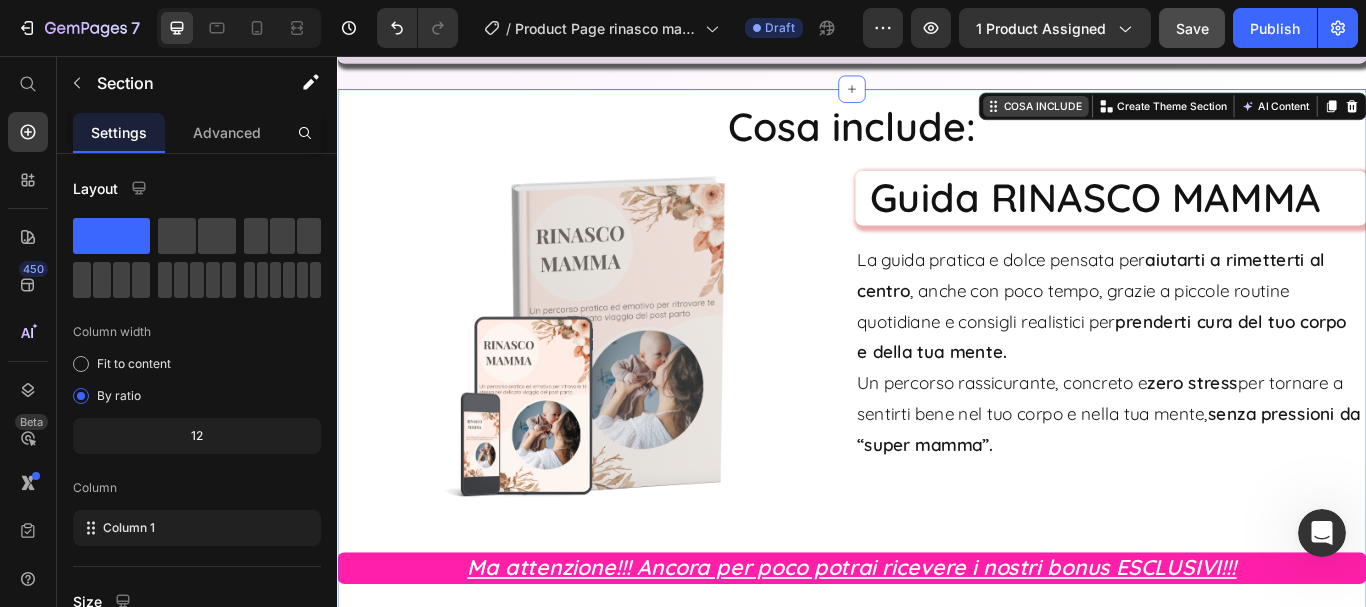 click on "COSA INCLUDE" at bounding box center [1159, 115] 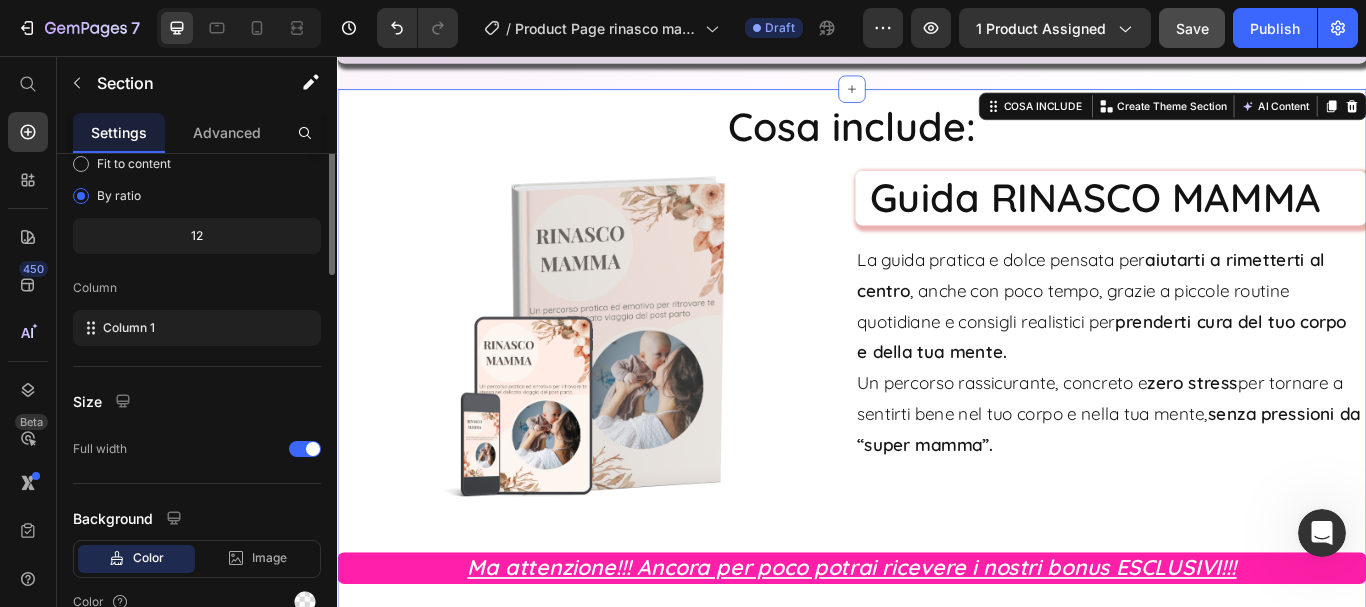 scroll, scrollTop: 298, scrollLeft: 0, axis: vertical 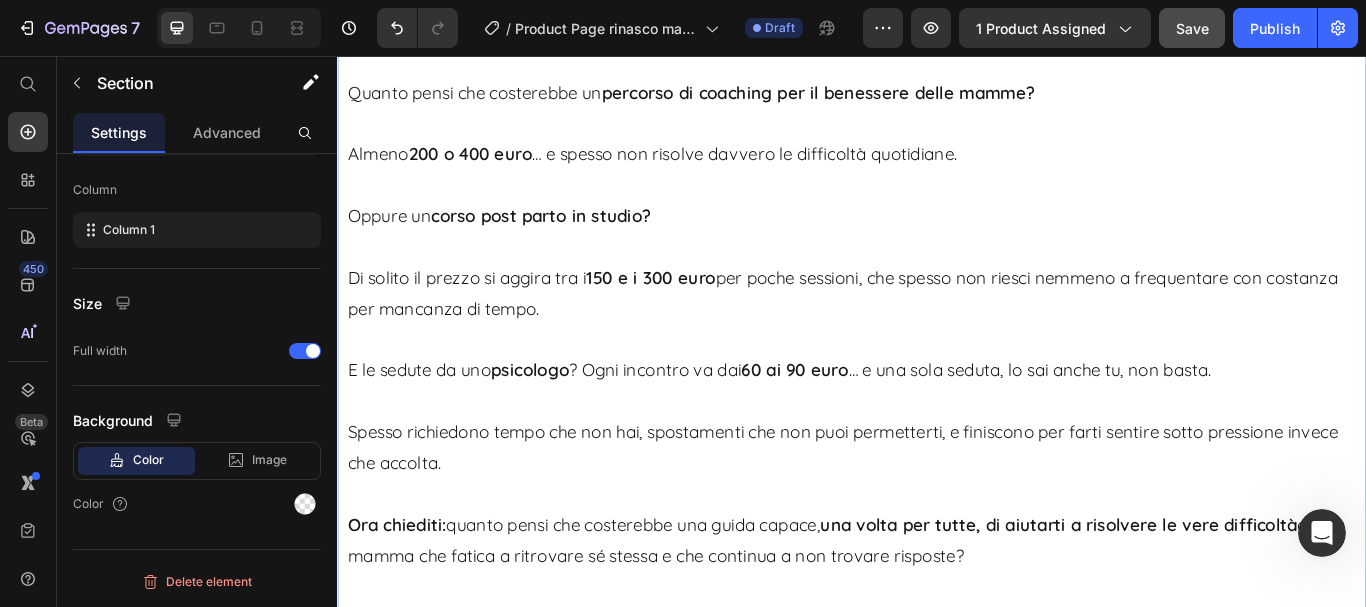 click on "Section 4" at bounding box center [1502, -75] 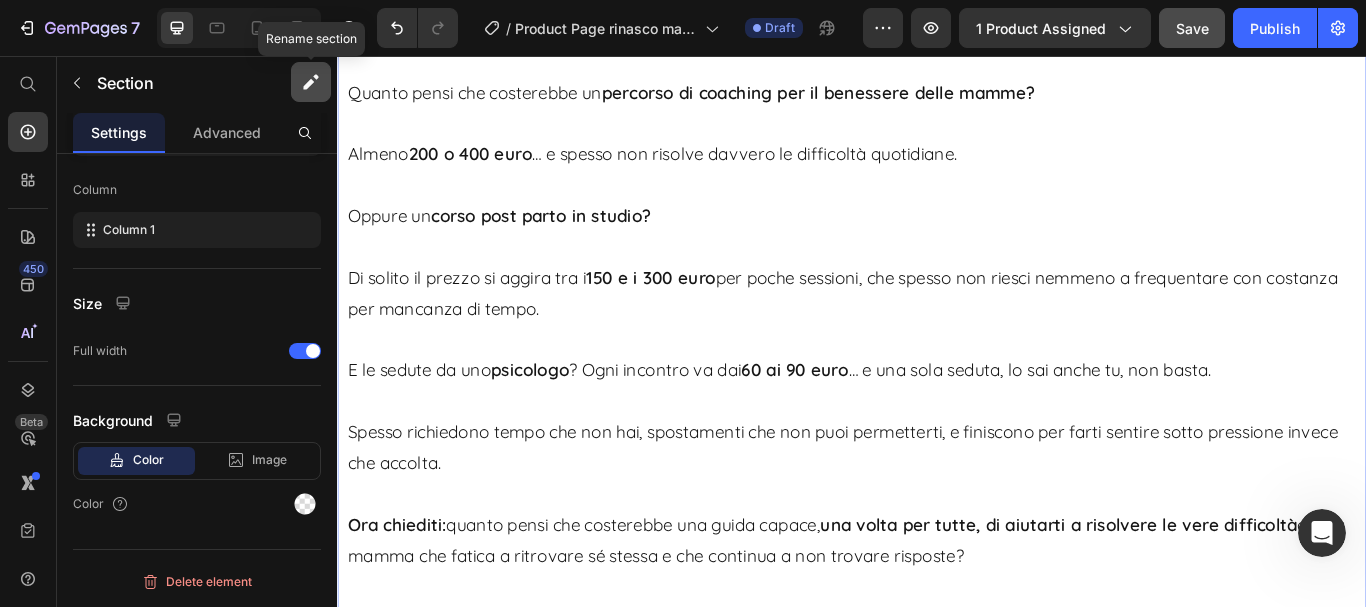 click at bounding box center [311, 82] 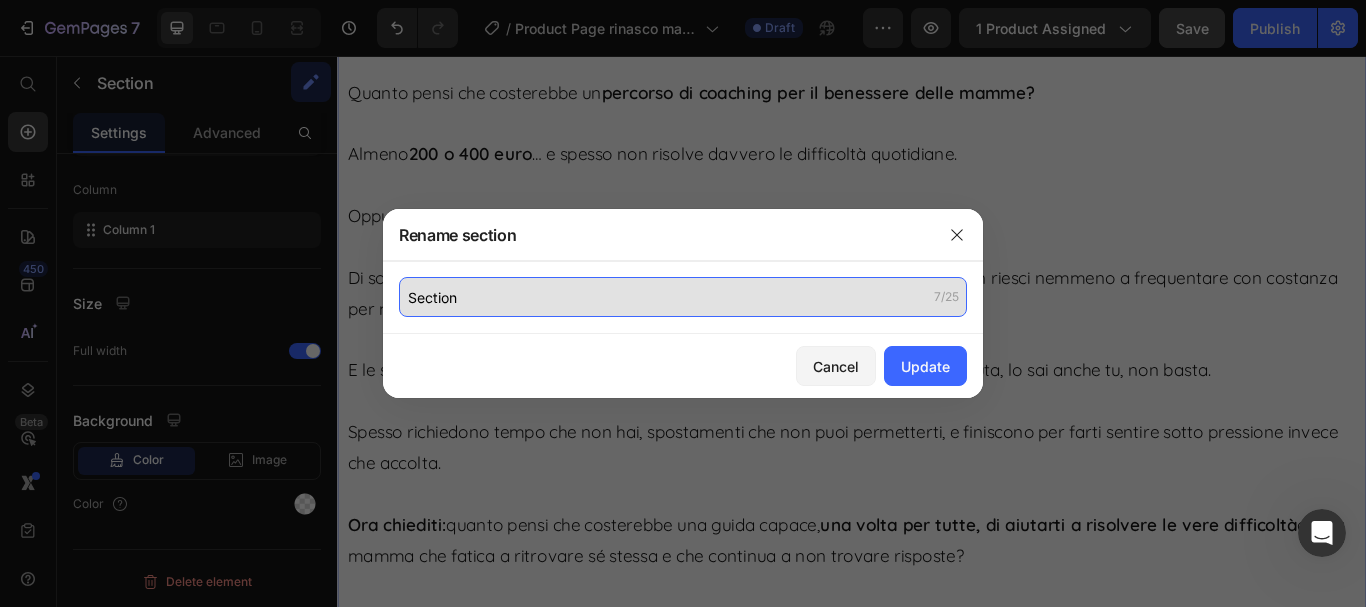 click on "Section" 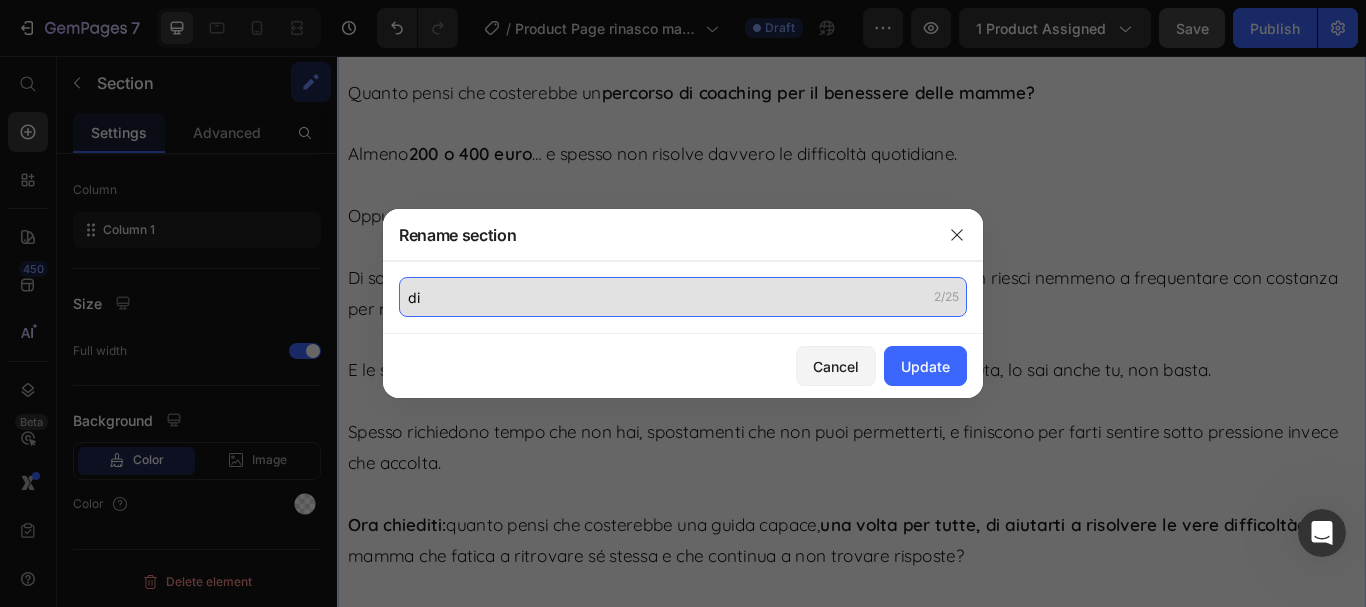type on "d" 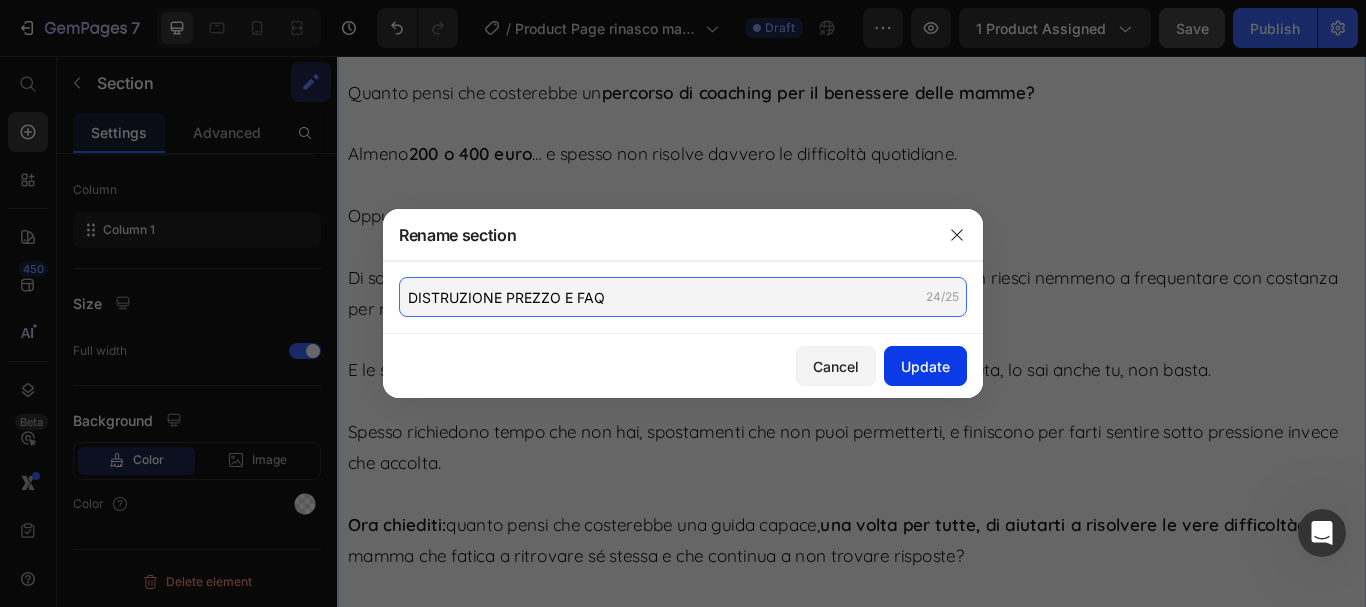 type on "DISTRUZIONE PREZZO E FAQ" 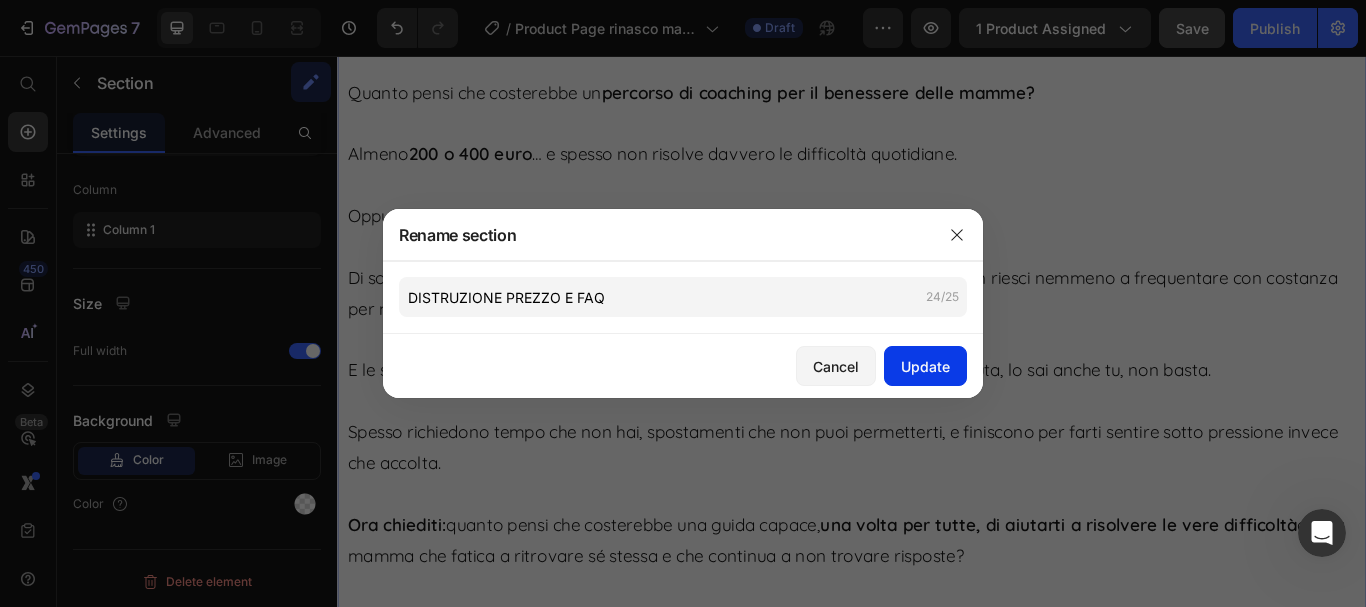 click on "Update" at bounding box center (925, 366) 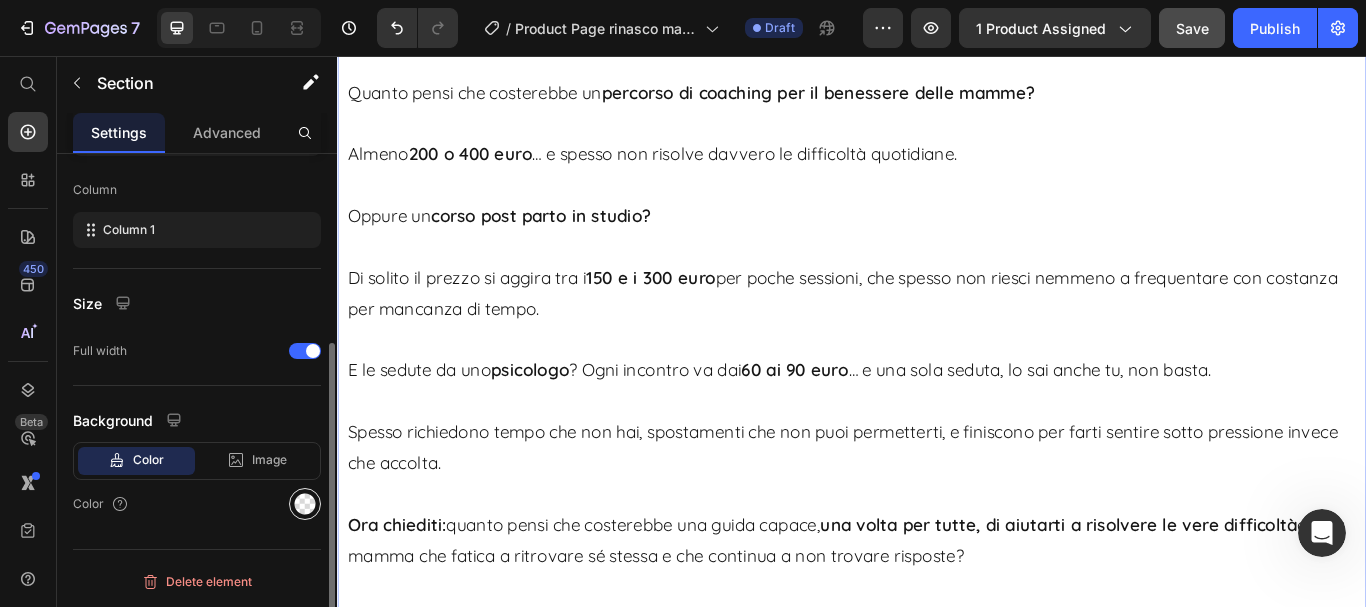 click at bounding box center (305, 504) 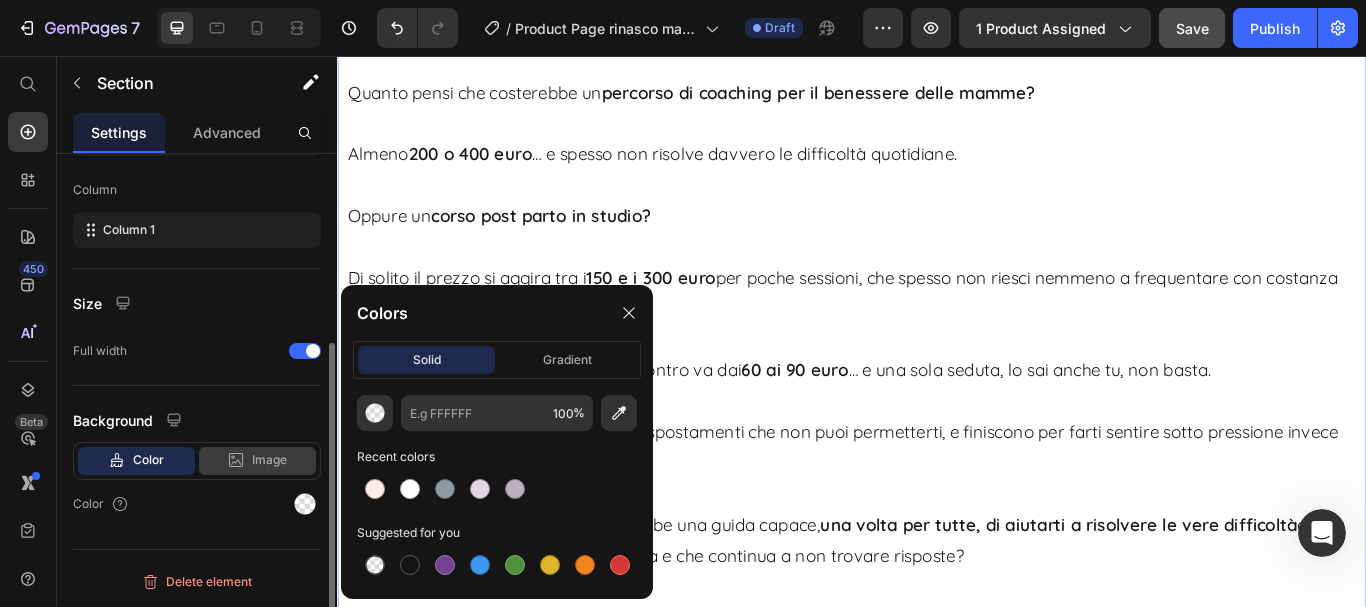 click on "Image" 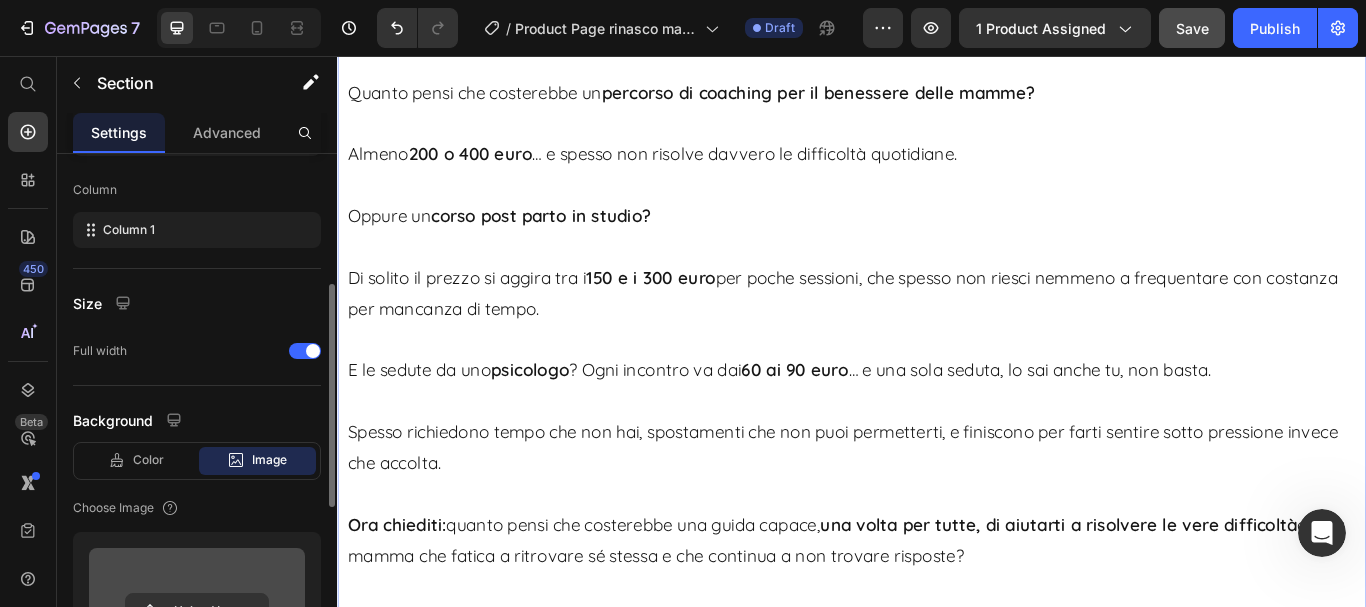 scroll, scrollTop: 498, scrollLeft: 0, axis: vertical 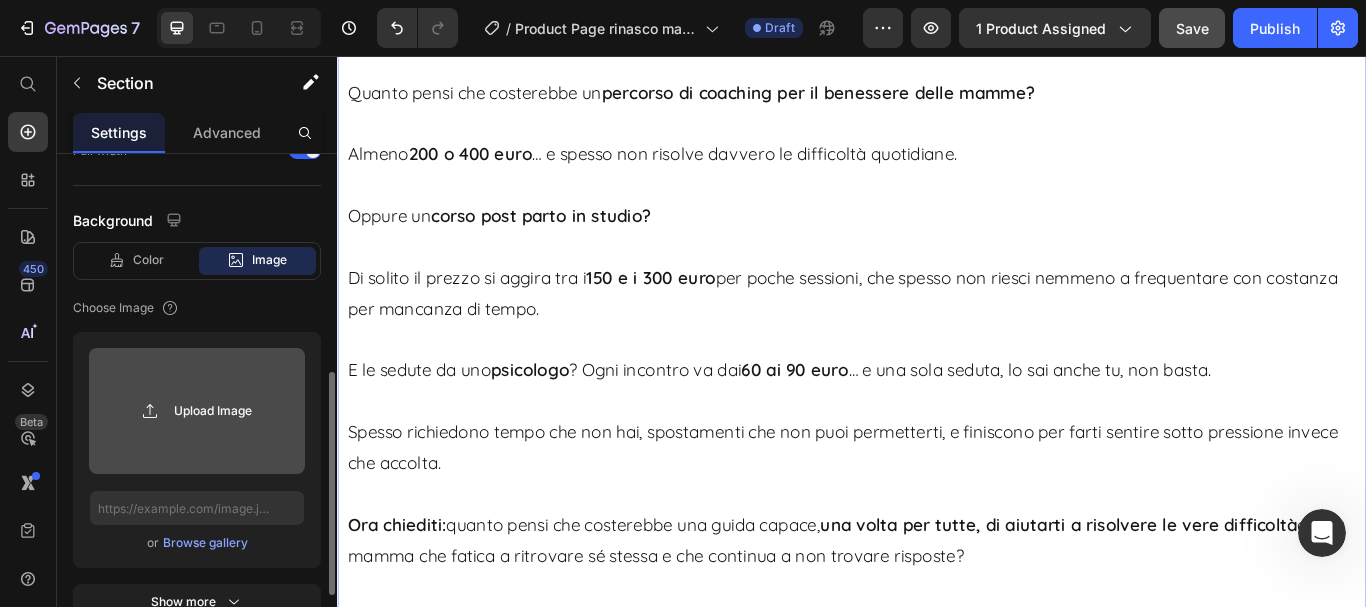 click 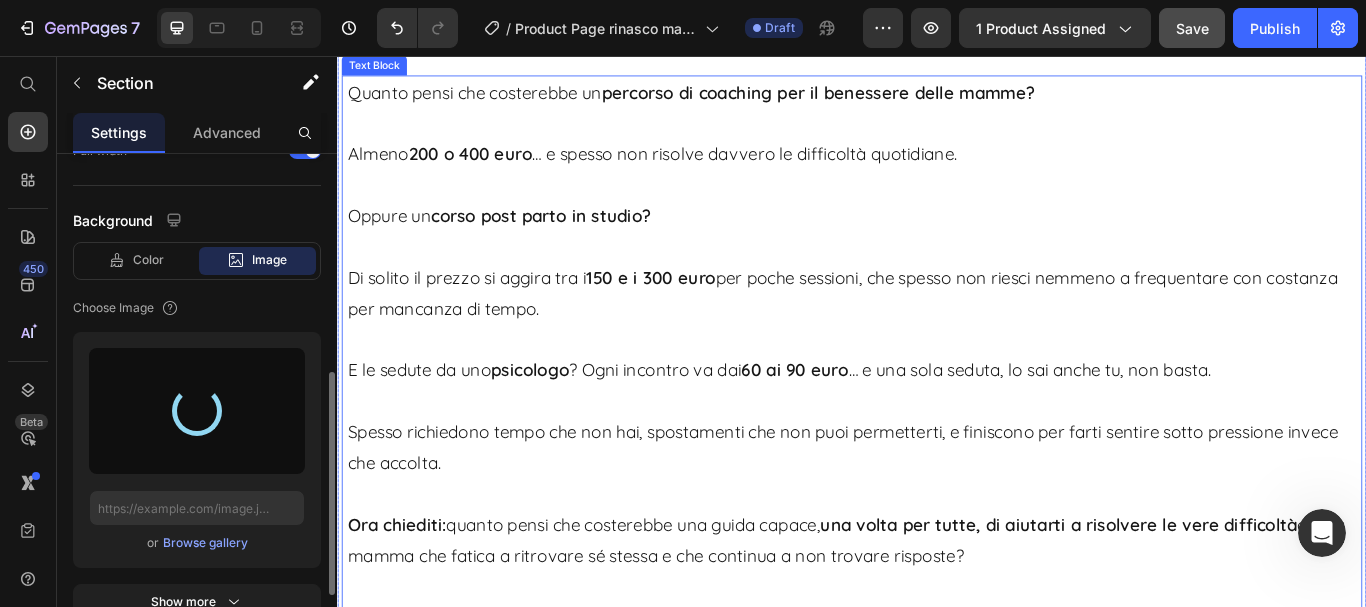 type on "https://cdn.shopify.com/s/files/1/0971/9008/4872/files/gempages_571397376787350343-172bb942-cf2c-4c43-b9d5-00464ee4aab6.png" 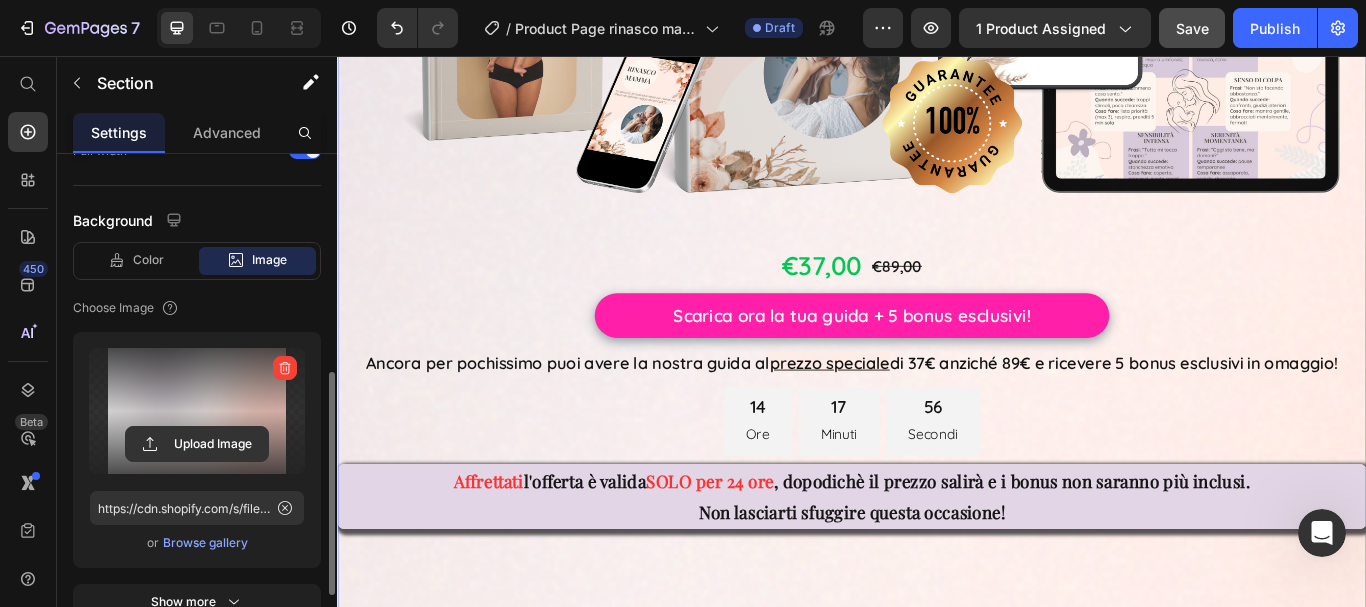 scroll, scrollTop: 12424, scrollLeft: 0, axis: vertical 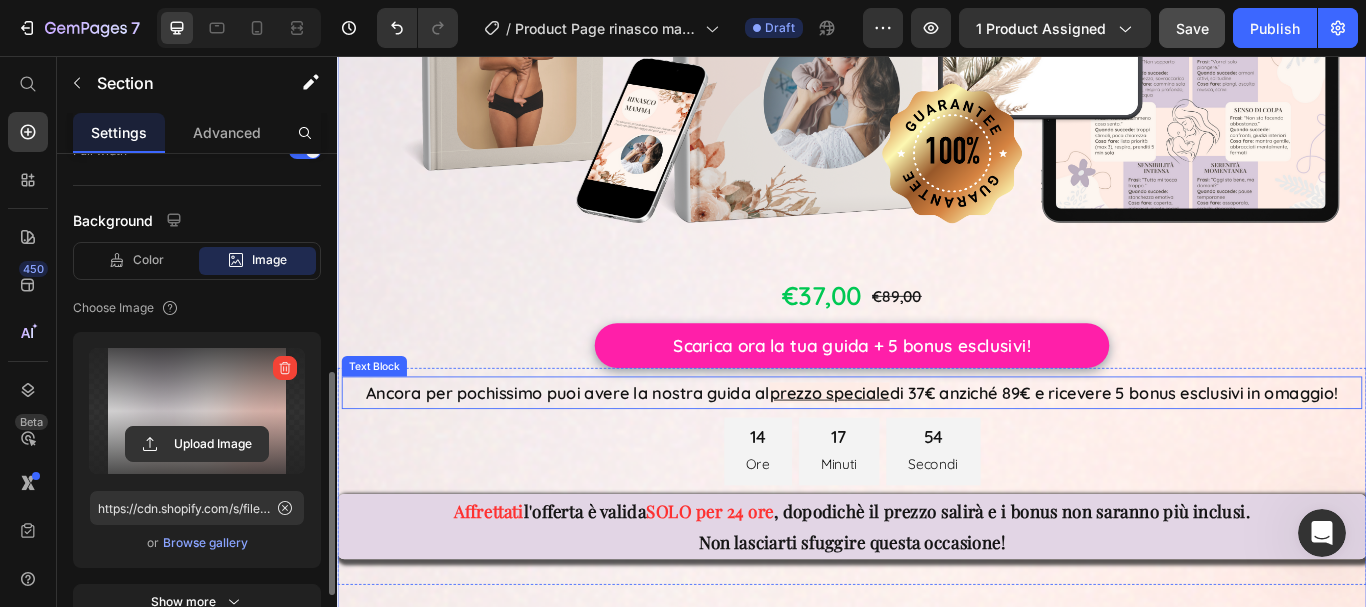 click on "prezzo speciale" at bounding box center [911, 449] 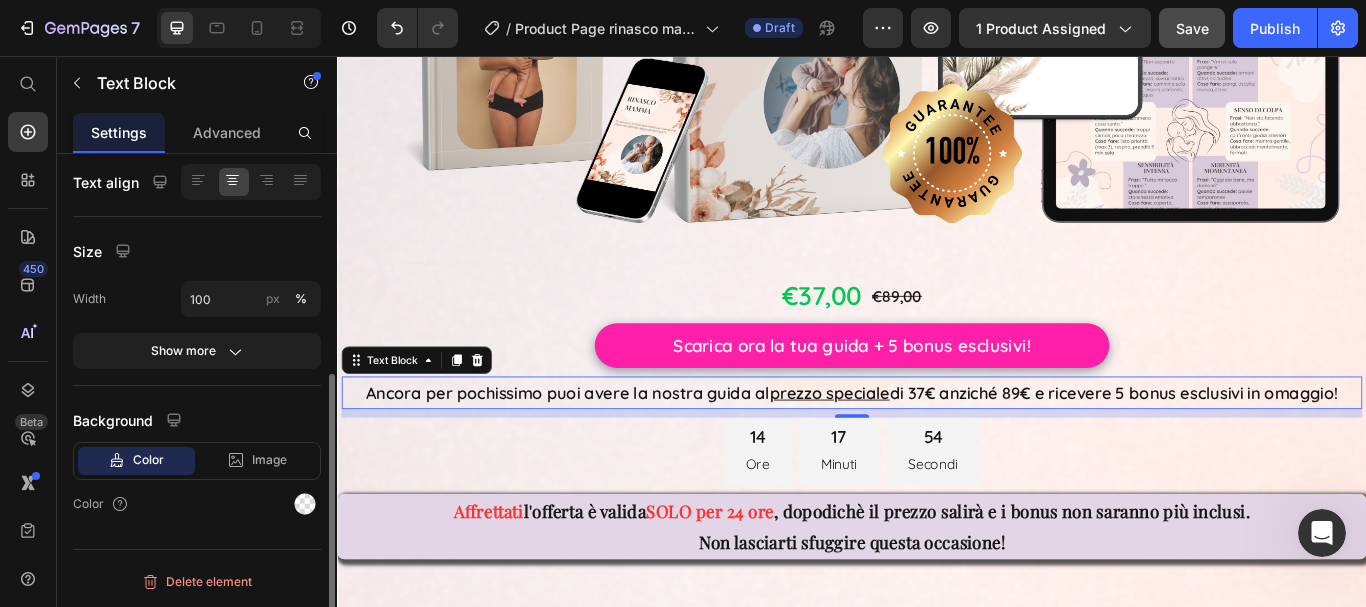 scroll, scrollTop: 0, scrollLeft: 0, axis: both 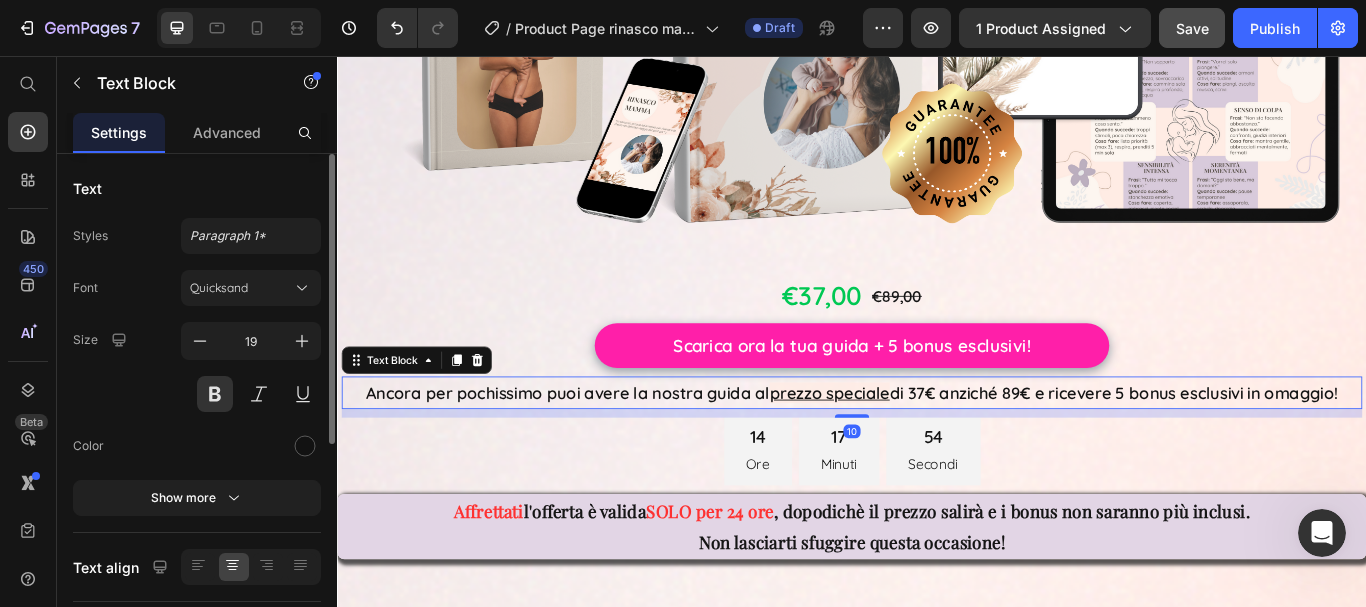 click on "prezzo speciale" at bounding box center (911, 449) 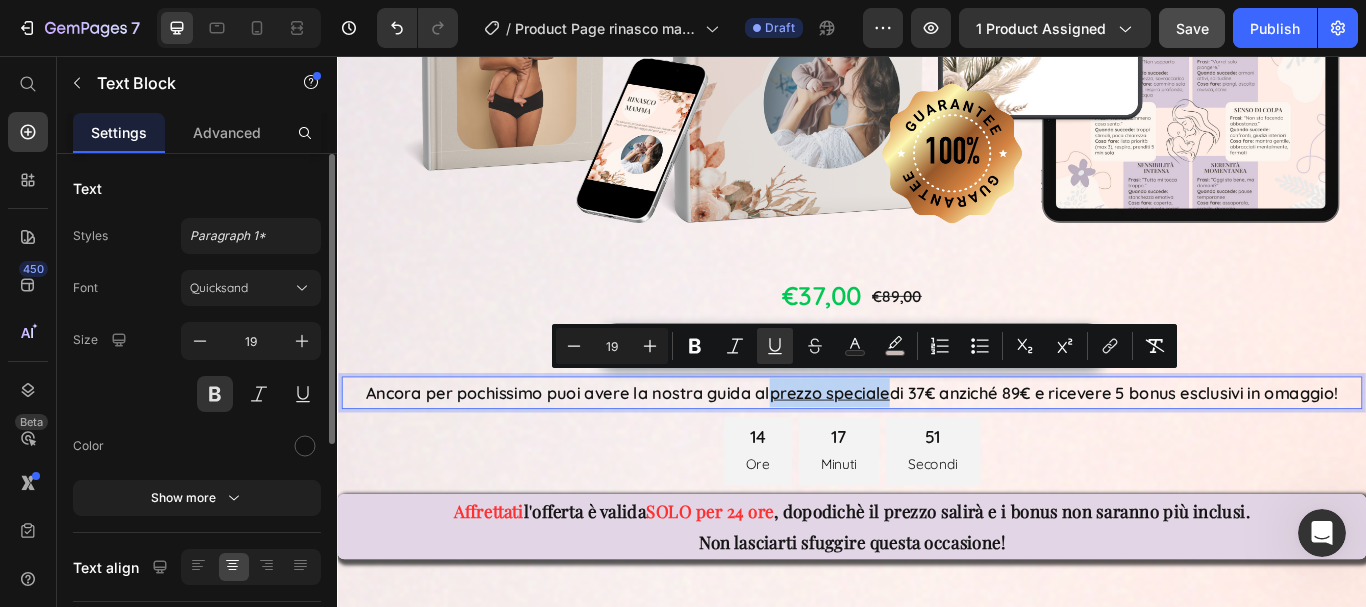 drag, startPoint x: 833, startPoint y: 438, endPoint x: 965, endPoint y: 443, distance: 132.09467 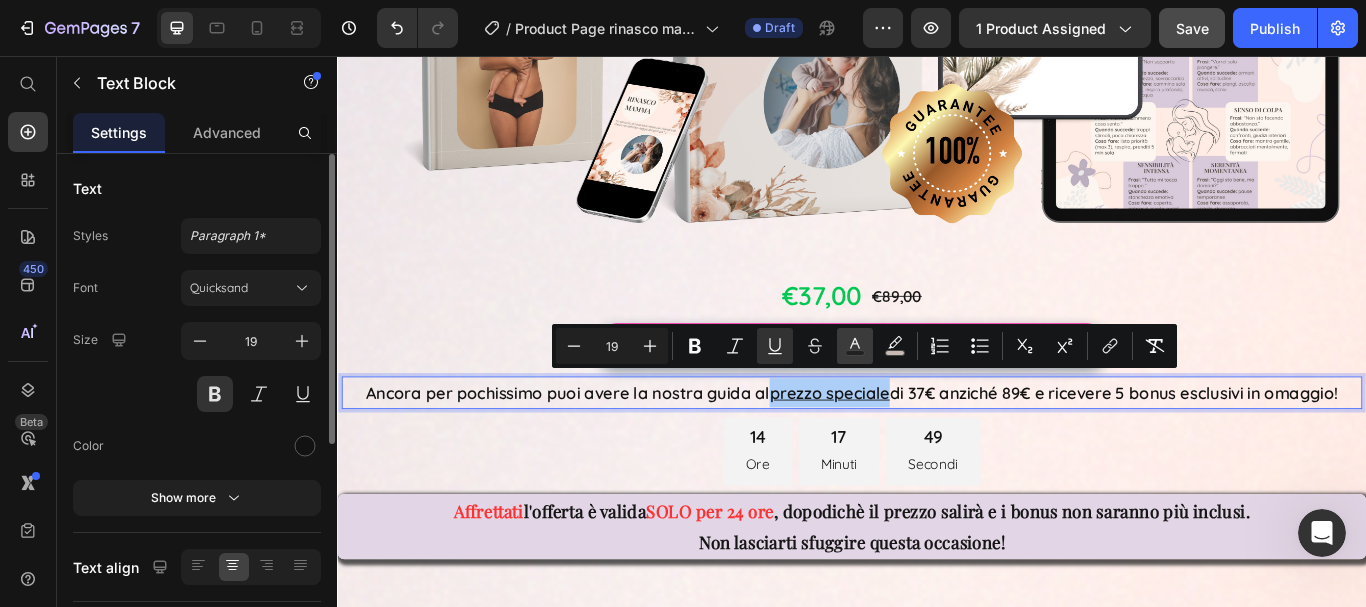 click 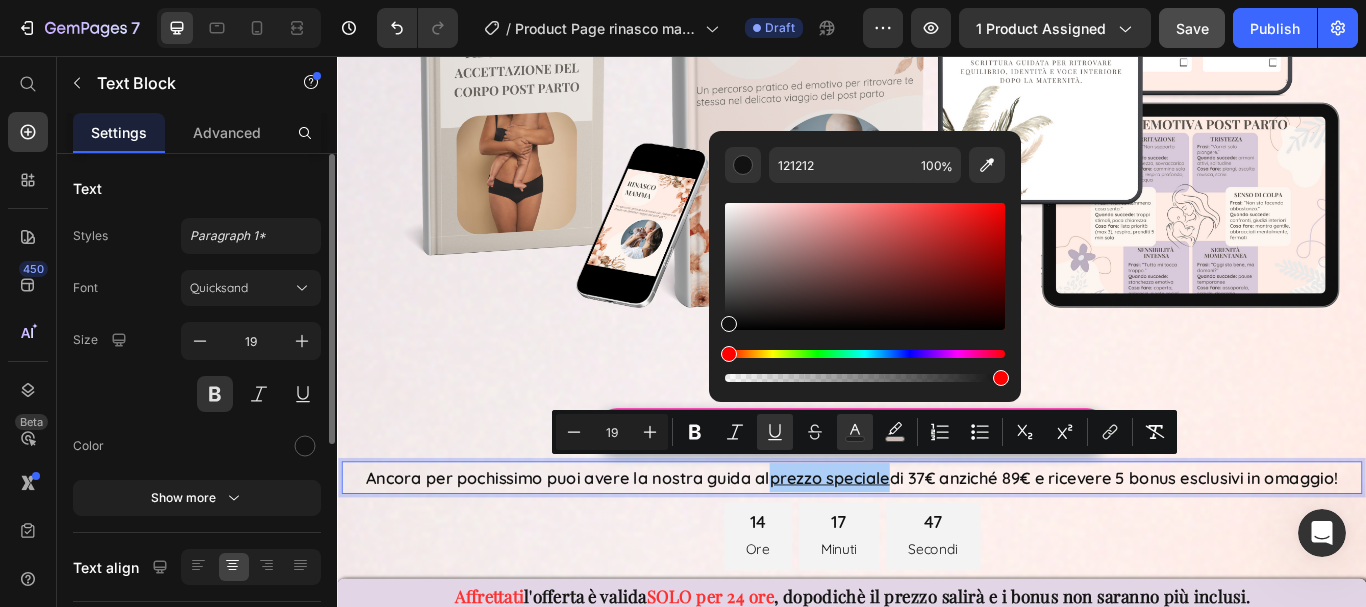 scroll, scrollTop: 12324, scrollLeft: 0, axis: vertical 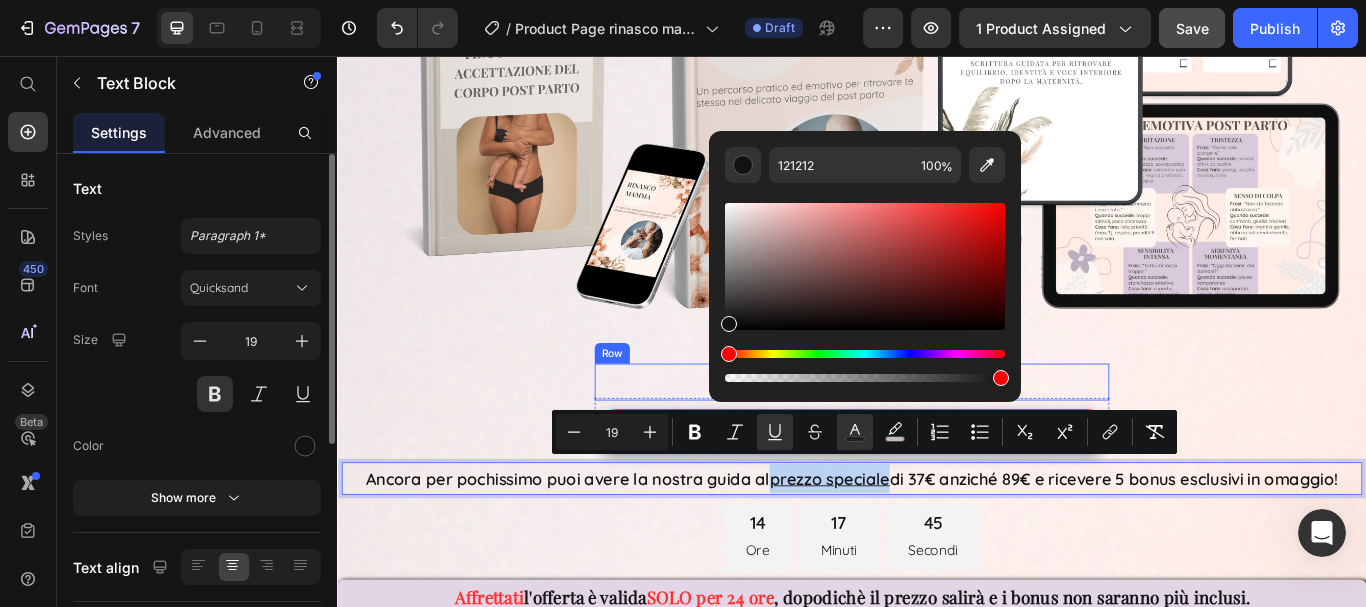 click on "€37,00 Product Price €89,00 Product Price Row" at bounding box center [937, 436] 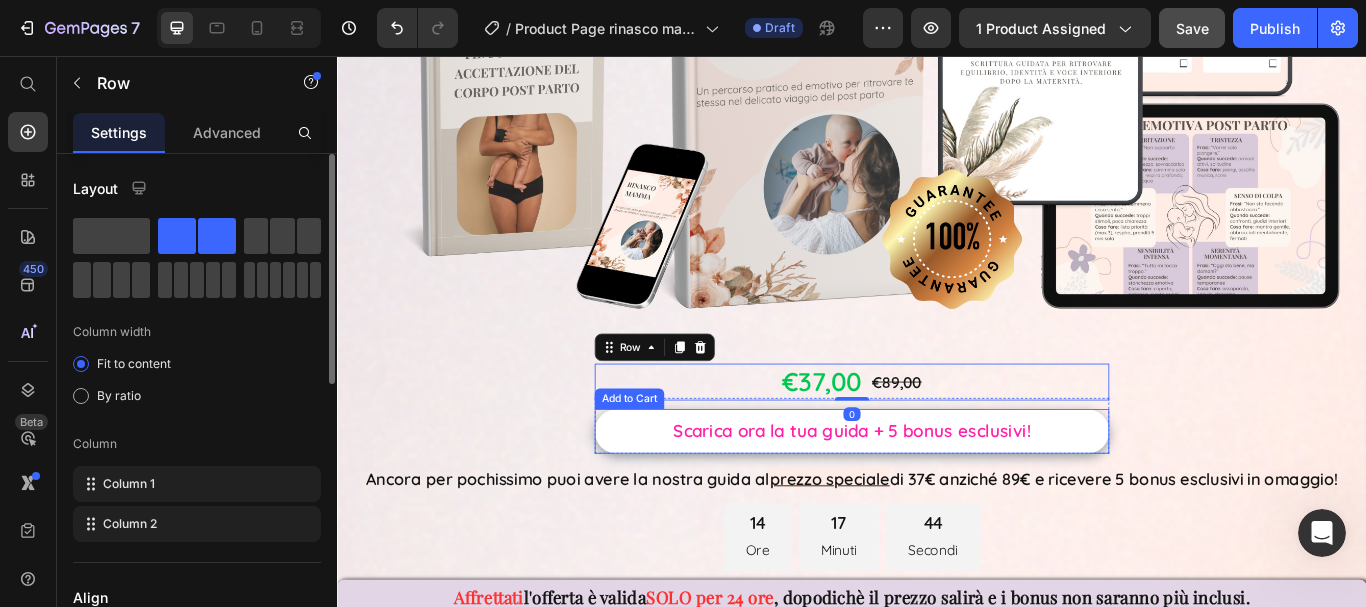 click on "Scarica ora la tua guida + 5 bonus esclusivi!" at bounding box center [937, 494] 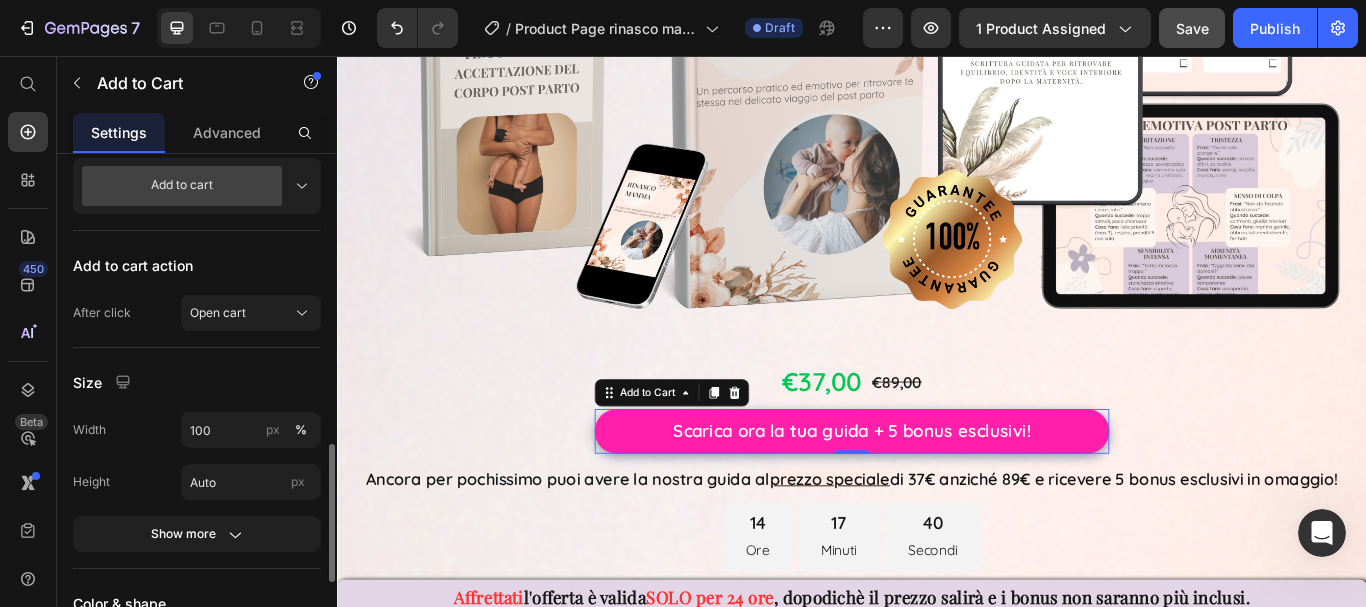 scroll, scrollTop: 900, scrollLeft: 0, axis: vertical 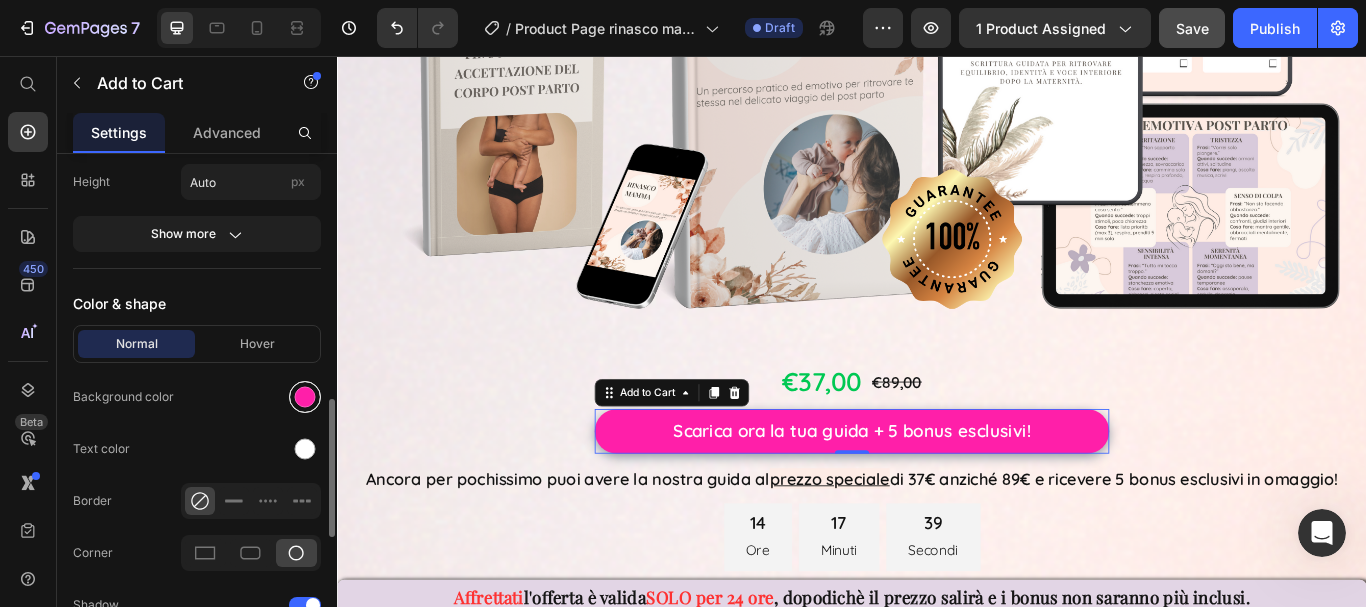 click at bounding box center [305, 397] 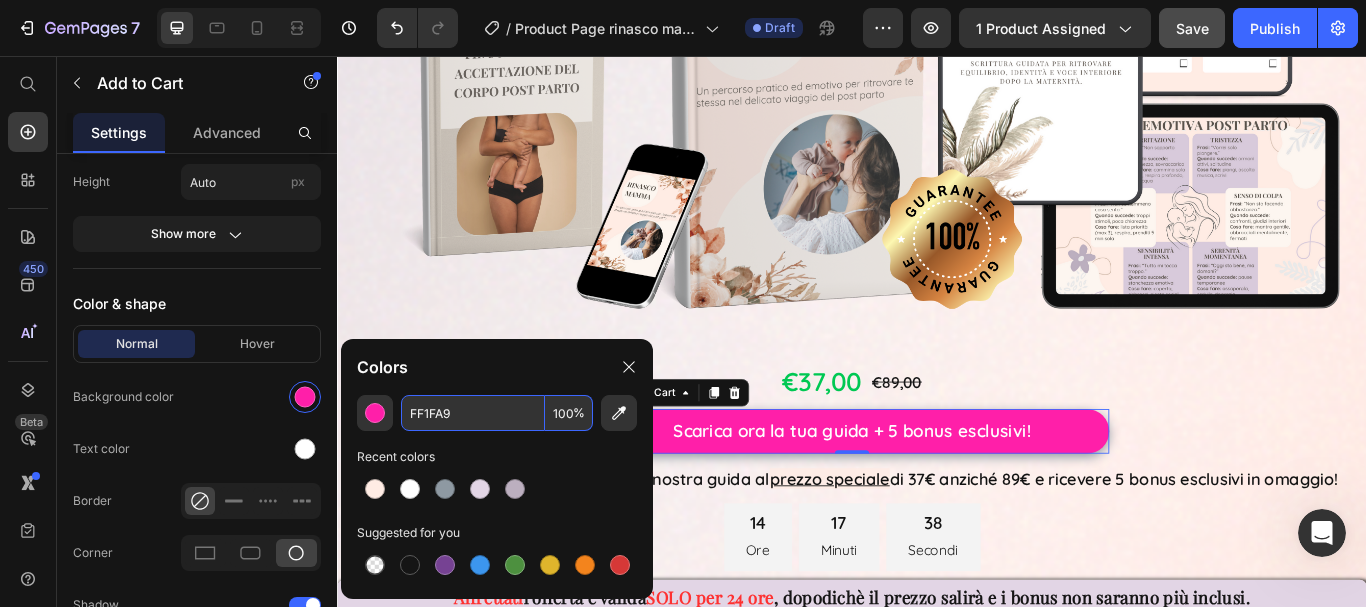 click on "FF1FA9" at bounding box center (473, 413) 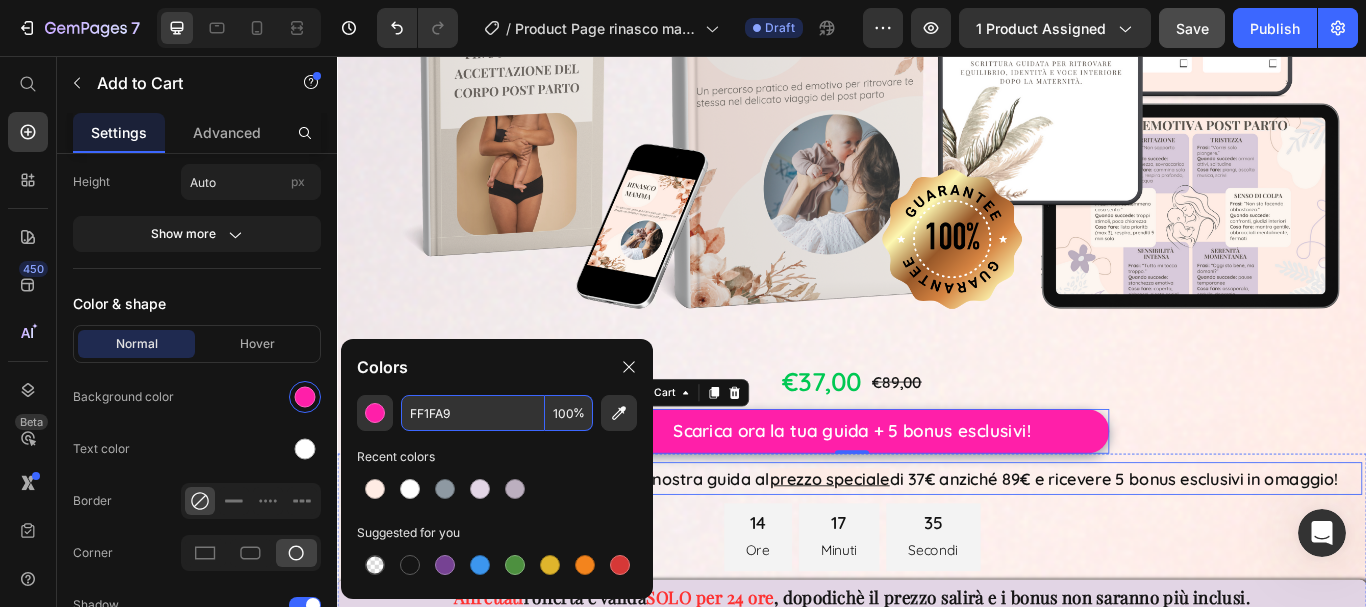click on "prezzo speciale" at bounding box center (911, 549) 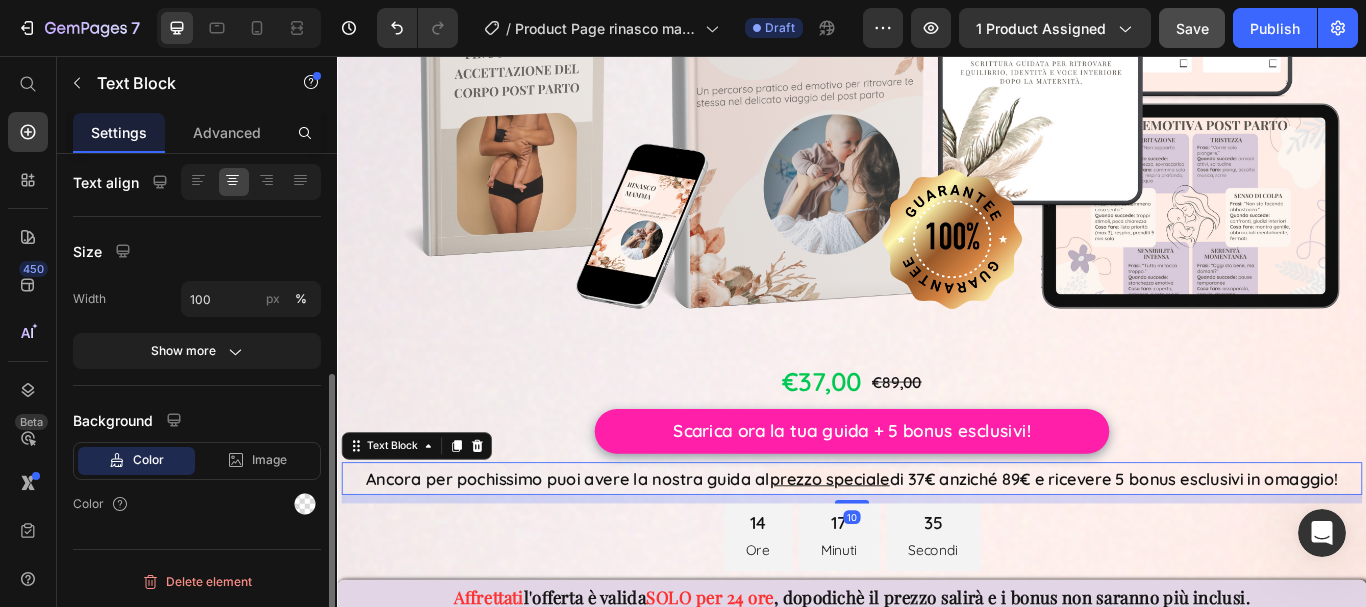 scroll, scrollTop: 0, scrollLeft: 0, axis: both 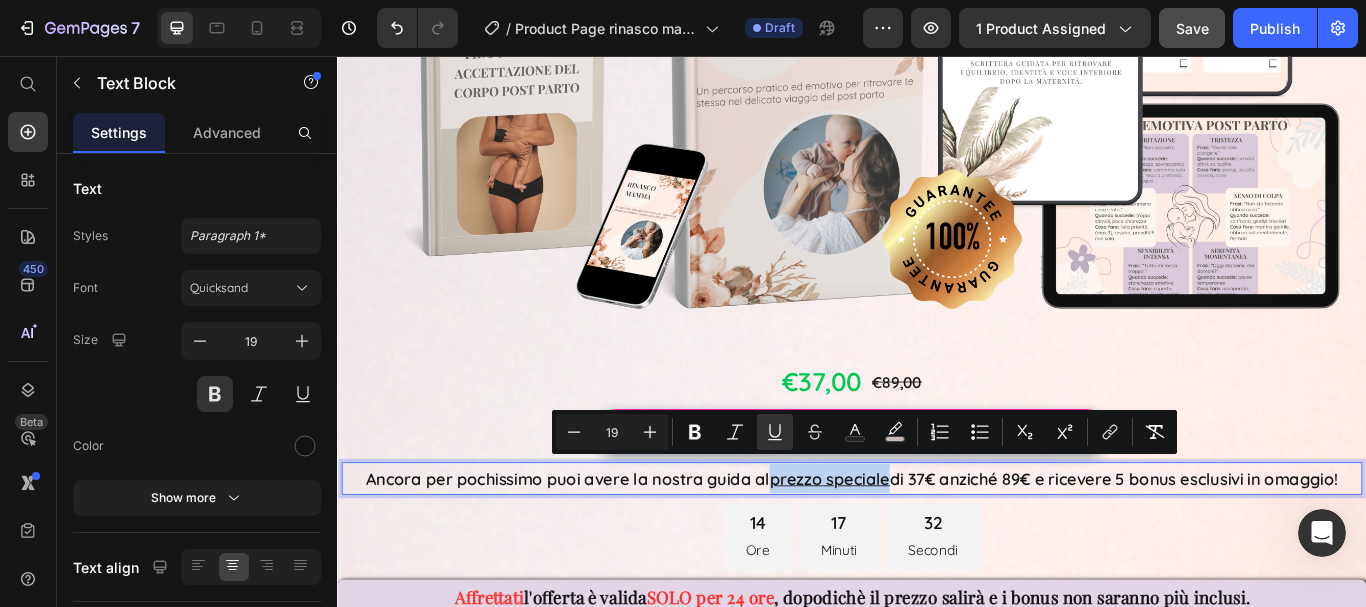 drag, startPoint x: 832, startPoint y: 539, endPoint x: 965, endPoint y: 543, distance: 133.06013 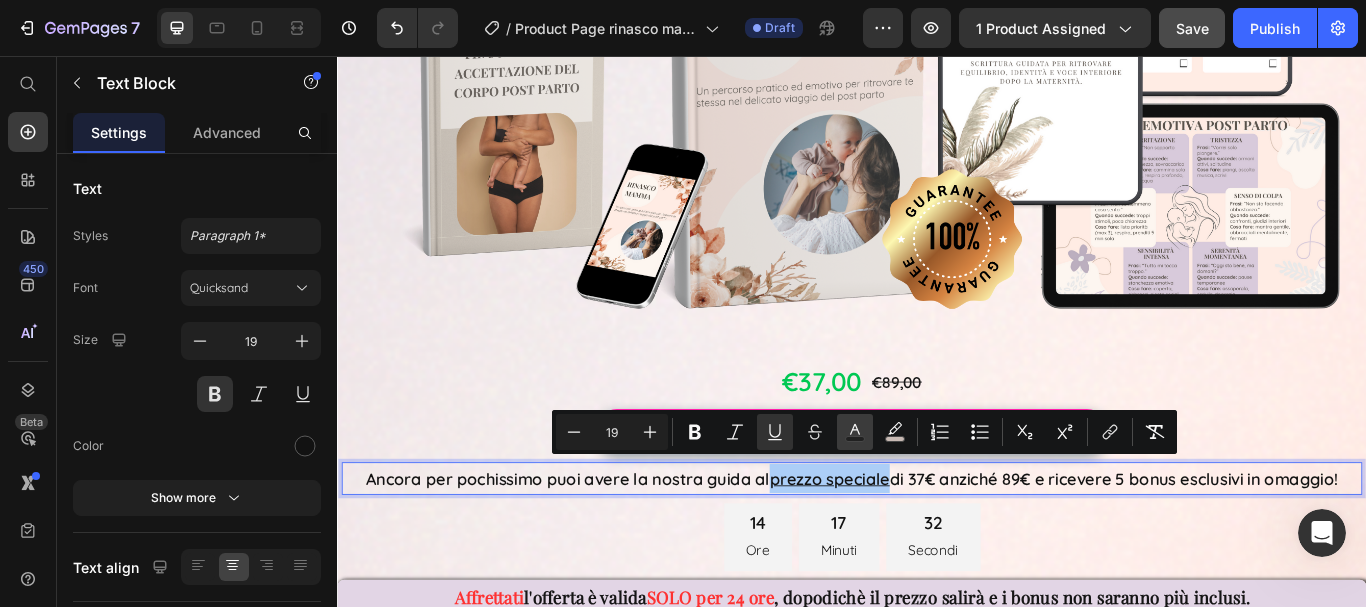 click 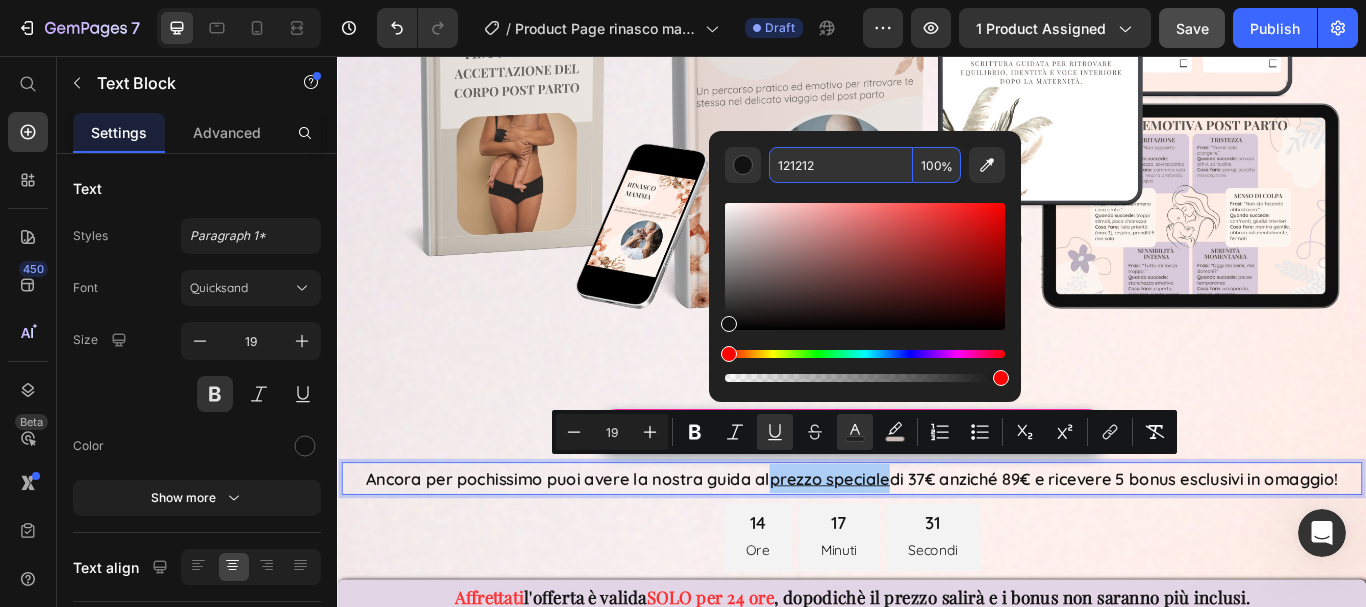 click on "121212" at bounding box center (841, 165) 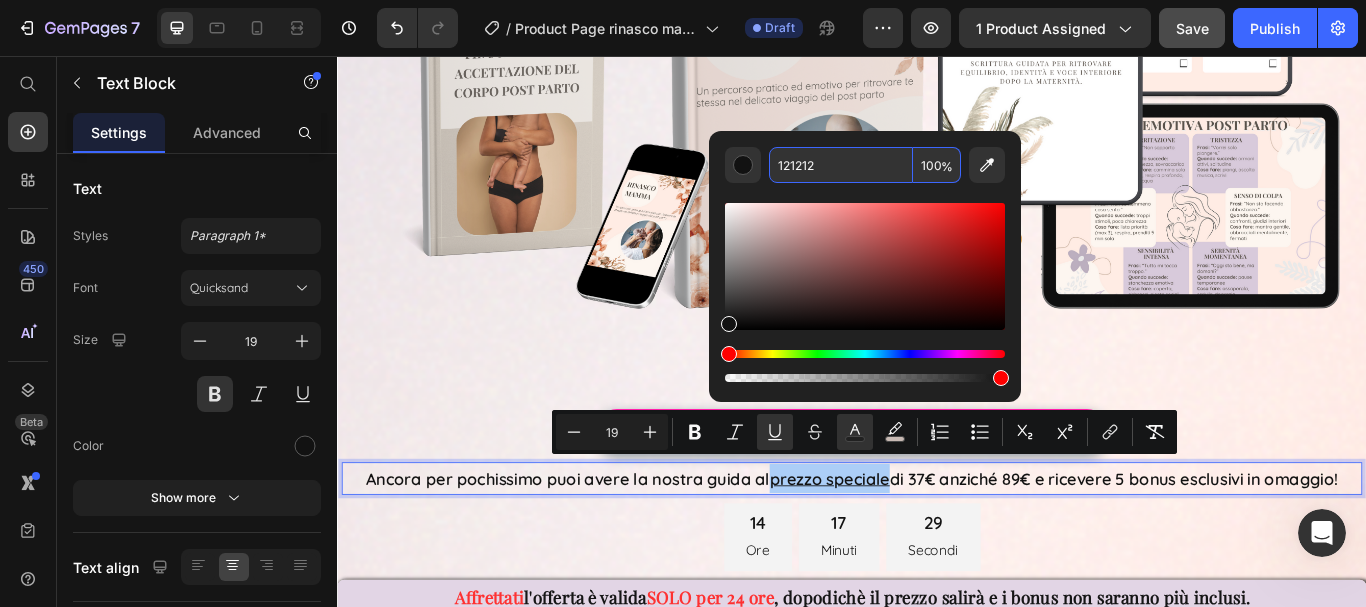 paste on "FF1FA9" 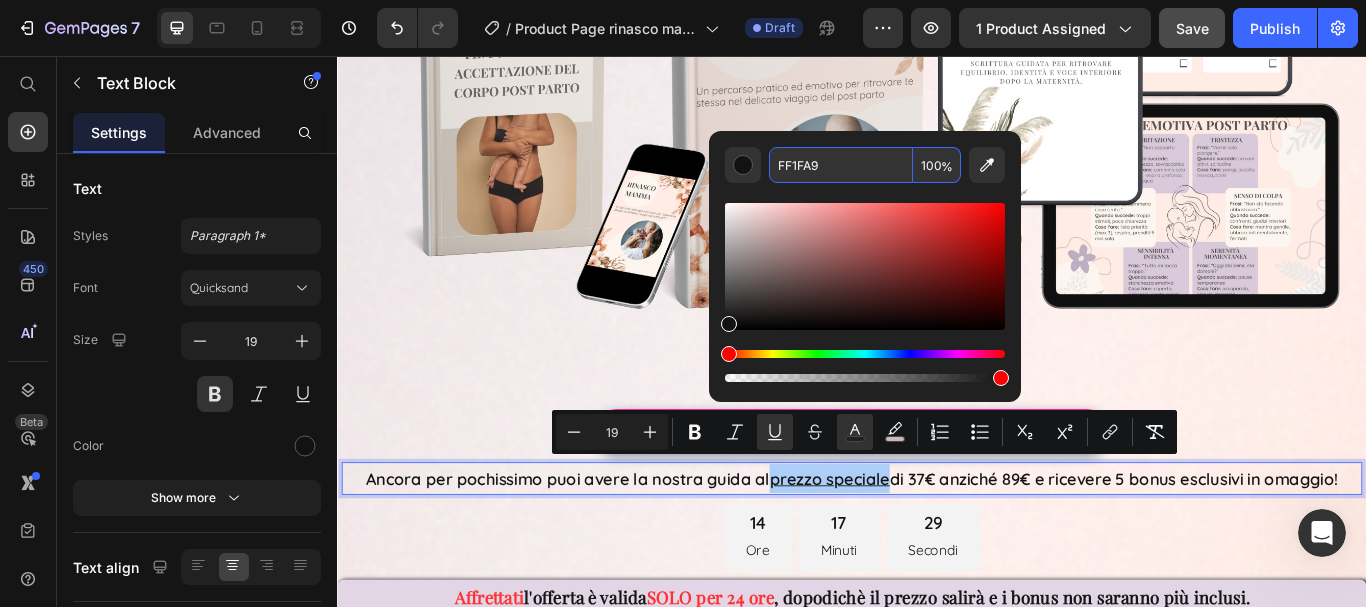 type on "FF1FA9" 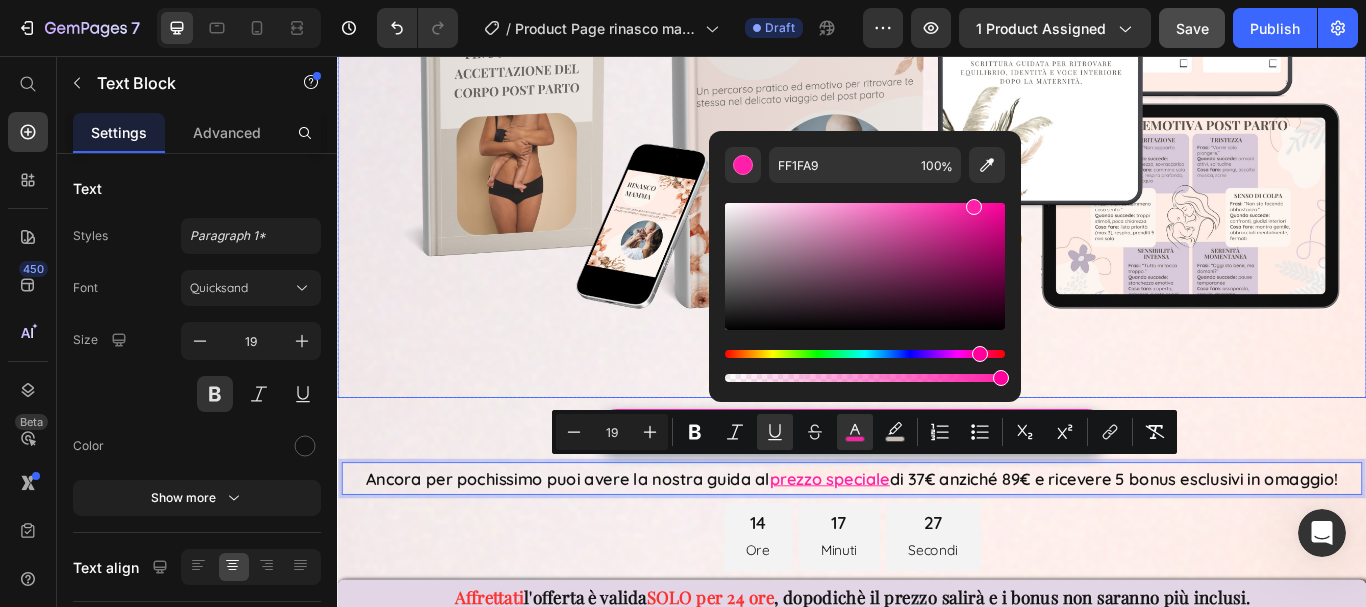 click at bounding box center (937, 34) 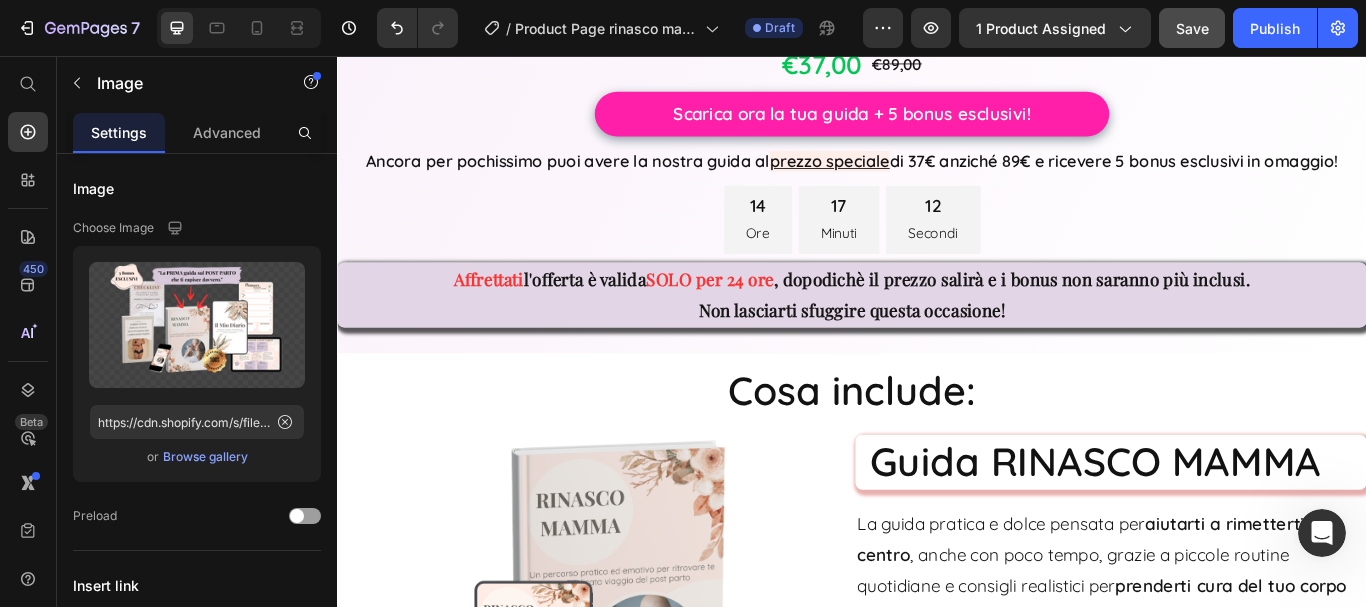 scroll, scrollTop: 6723, scrollLeft: 0, axis: vertical 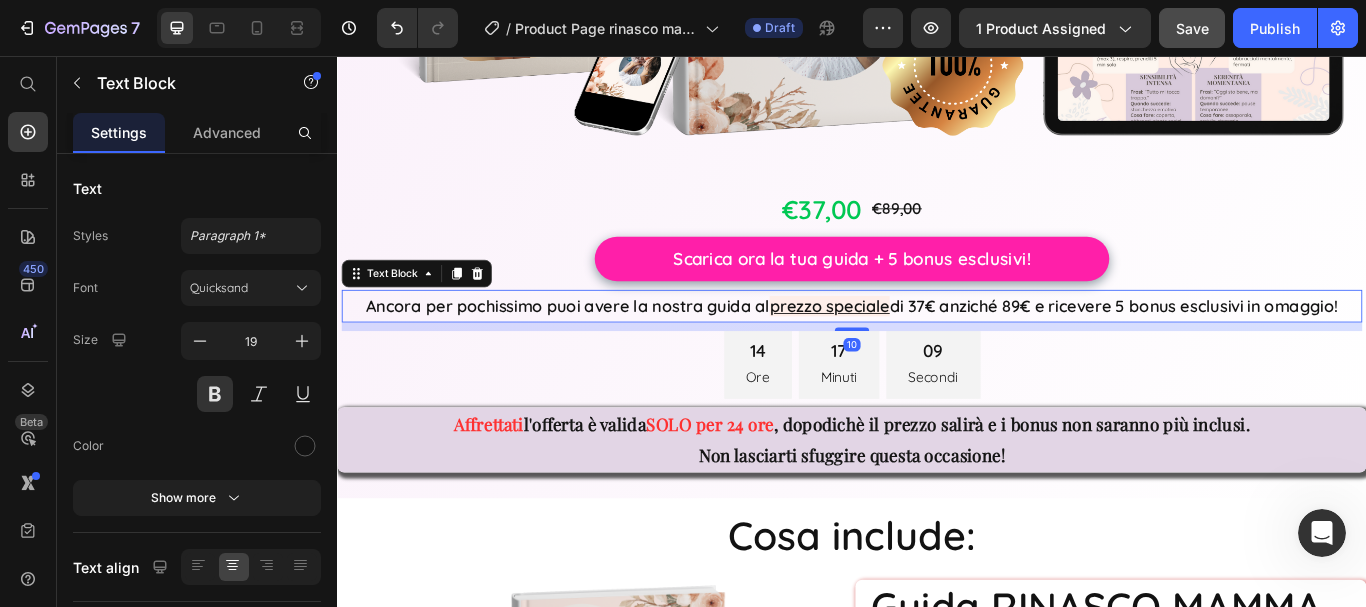 click on "Ancora per pochissimo puoi avere la nostra guida al  prezzo speciale  di 37€ anziché 89€ e ricevere 5 bonus esclusivi in omaggio!" at bounding box center [937, 348] 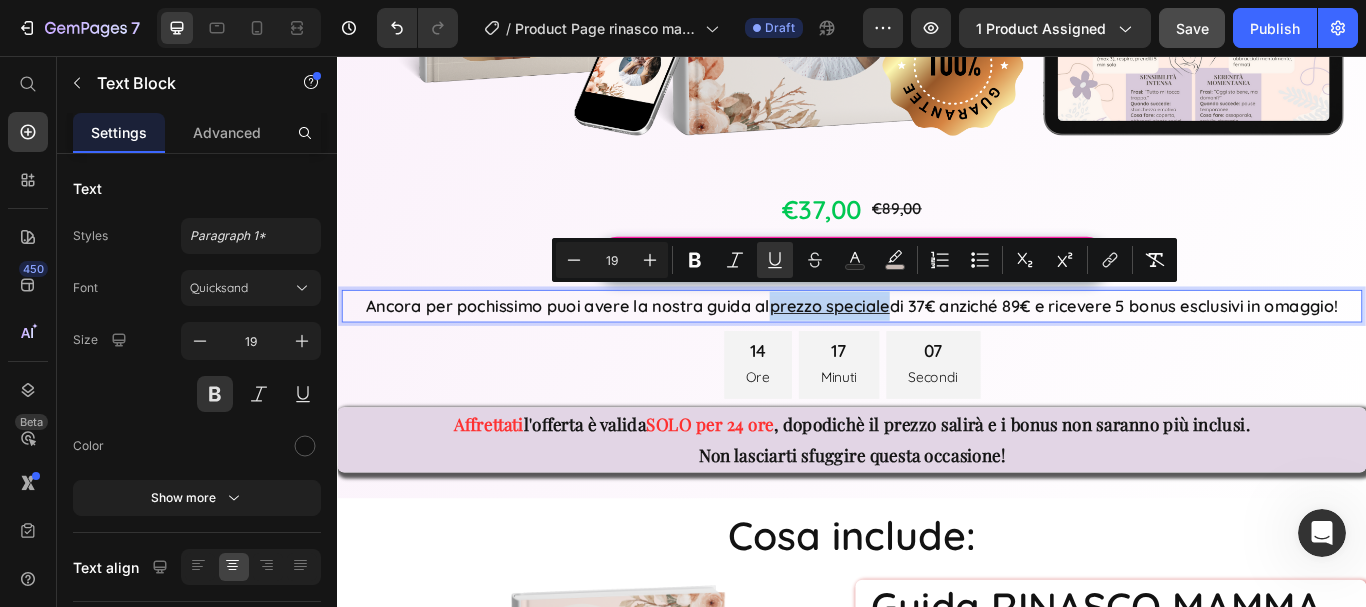 drag, startPoint x: 833, startPoint y: 339, endPoint x: 967, endPoint y: 339, distance: 134 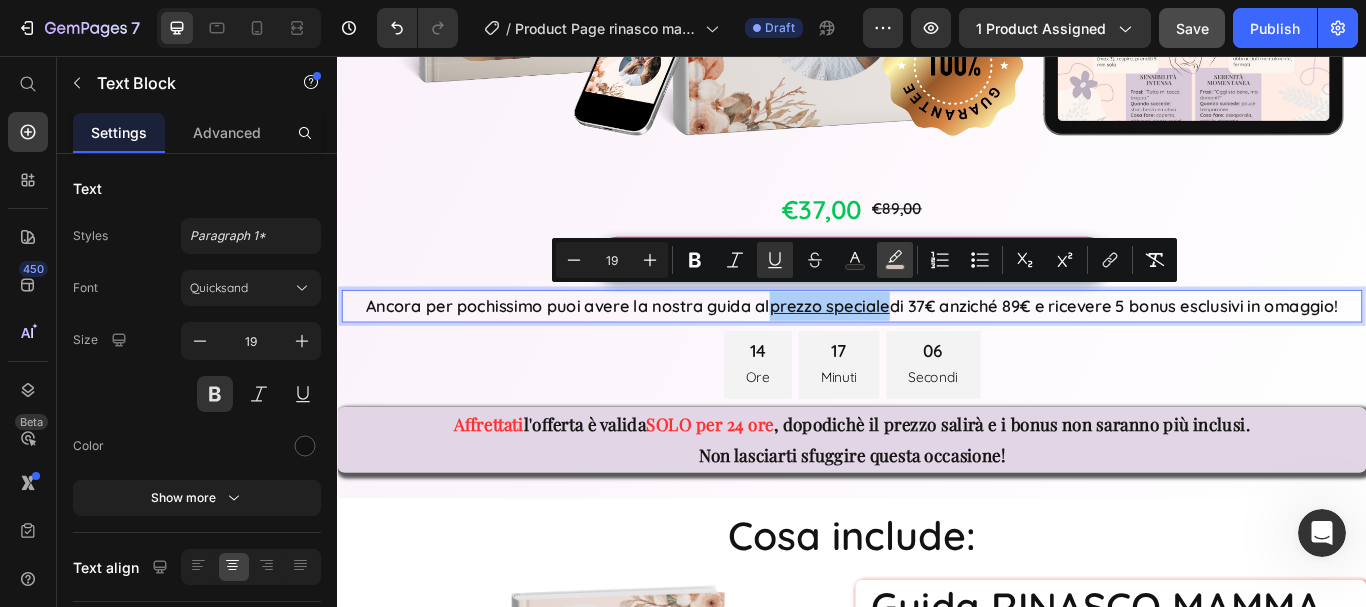 click 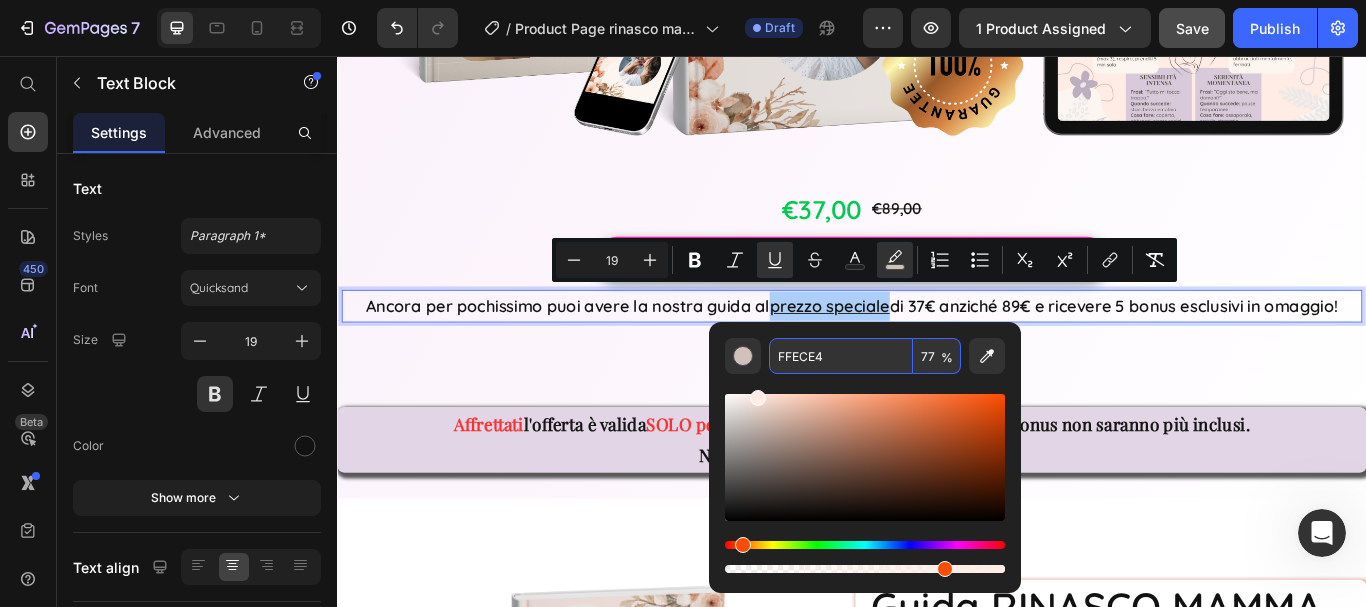 click on "FFECE4" at bounding box center (841, 356) 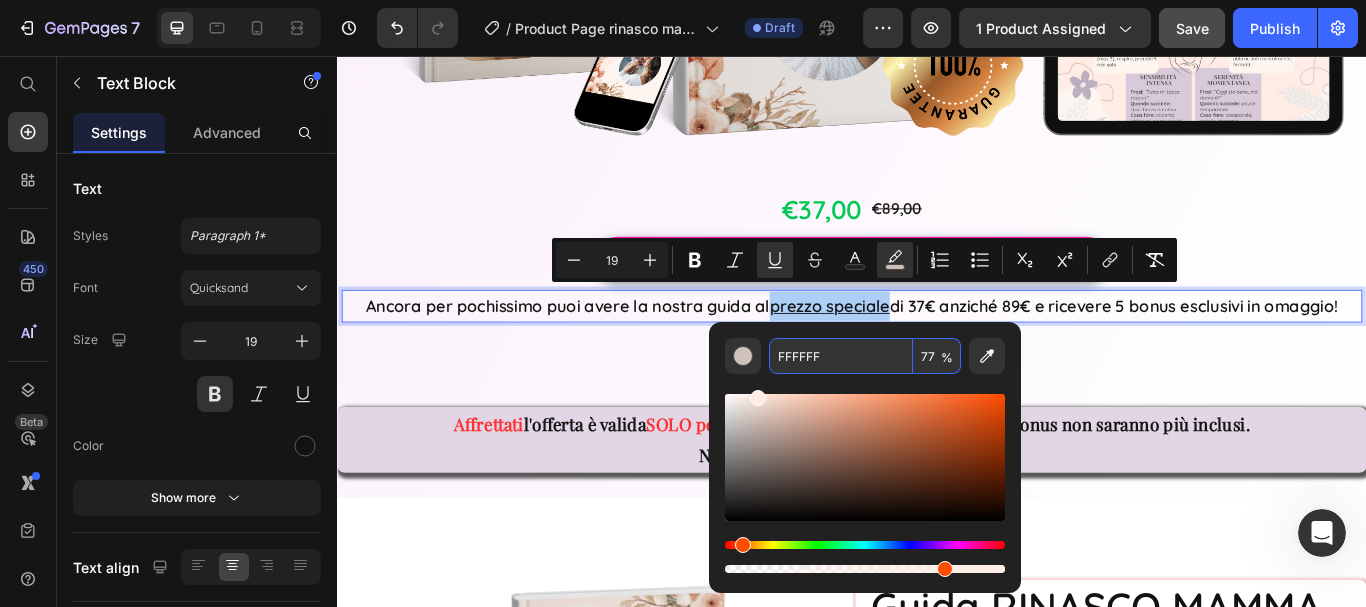 type on "FFFFFF" 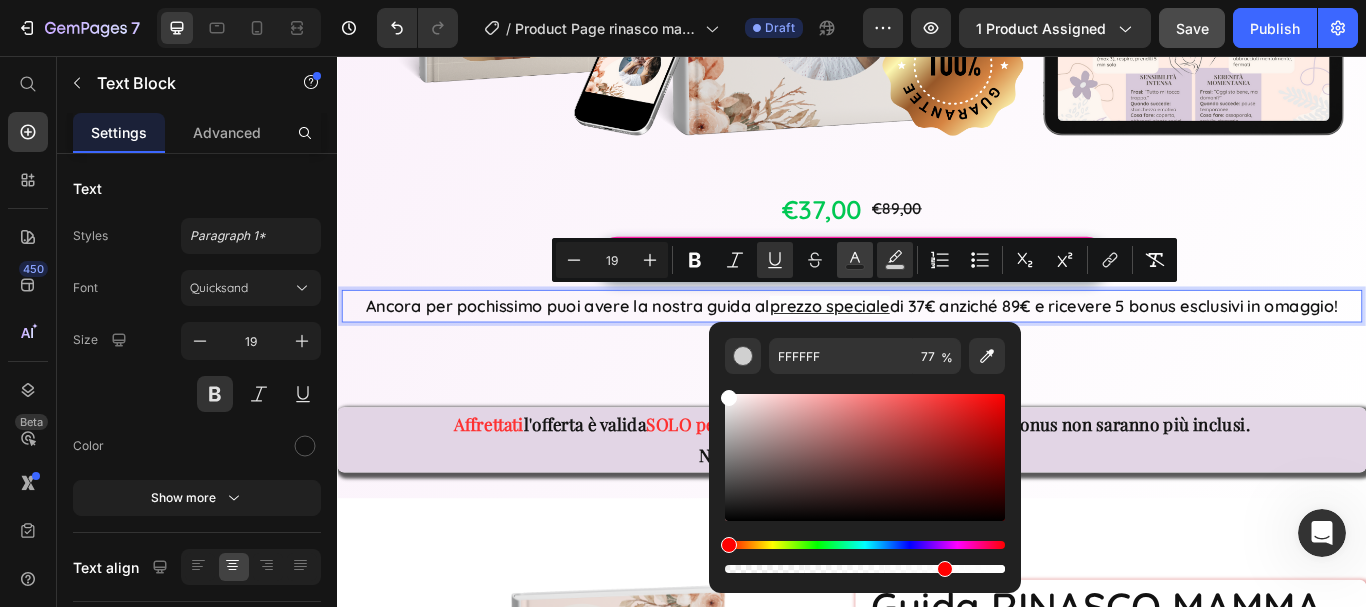 click 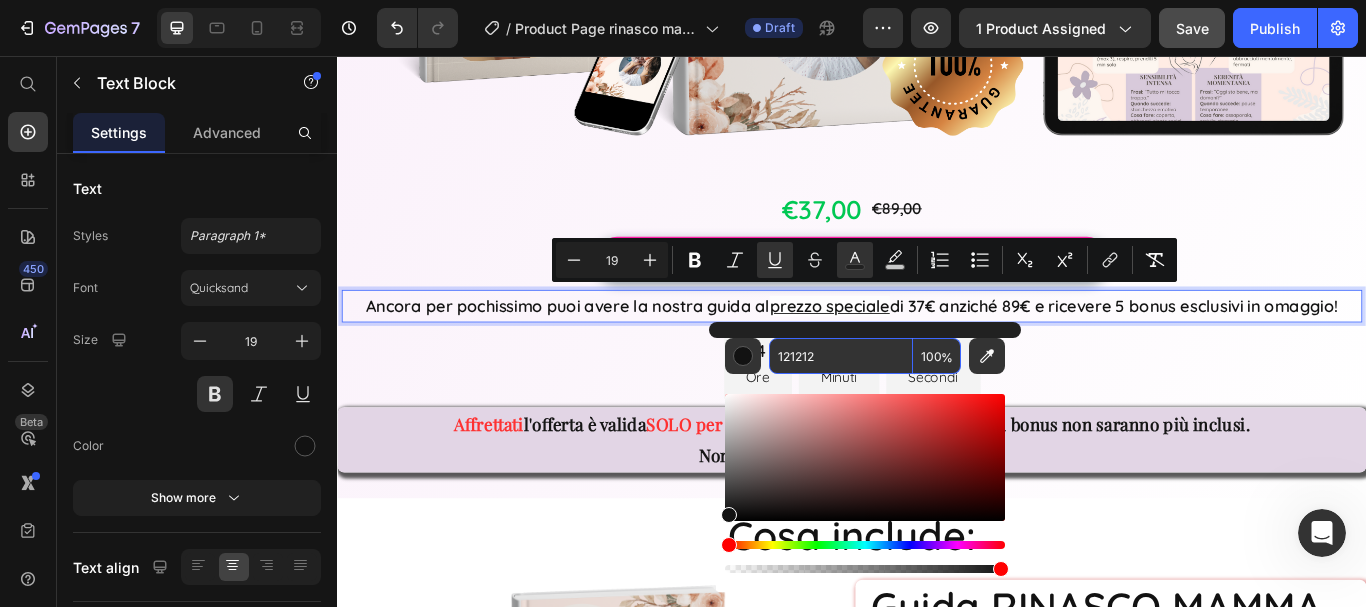 click on "121212" at bounding box center (841, 356) 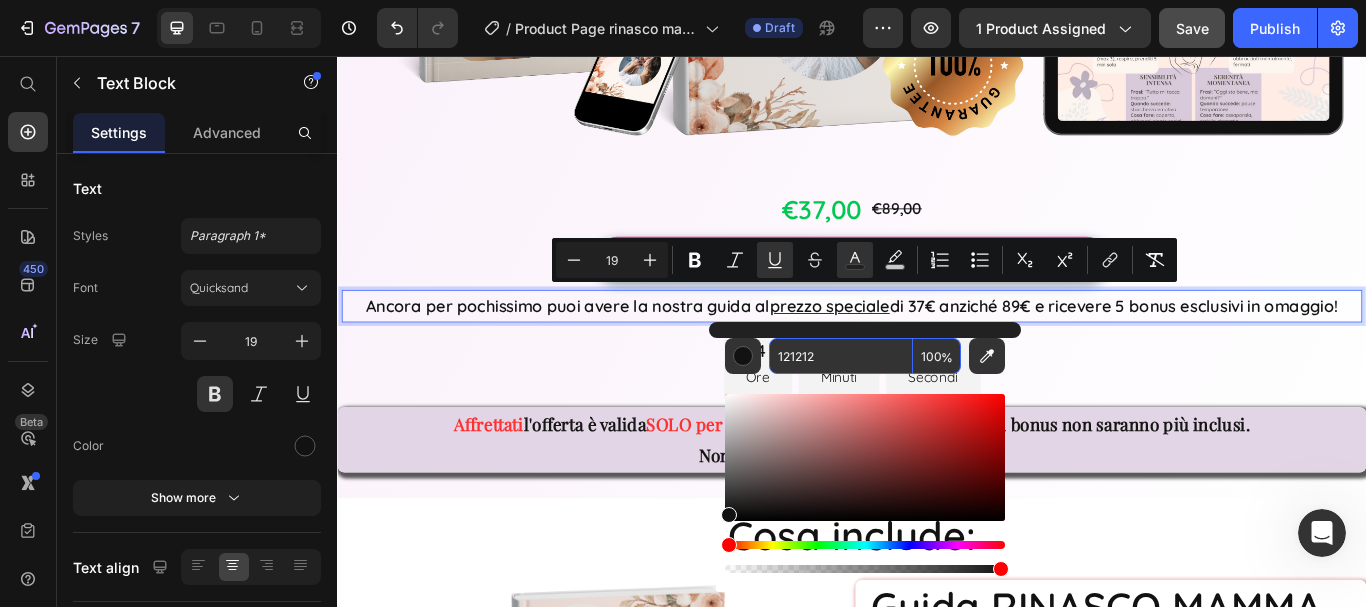 paste on "FF1FA9" 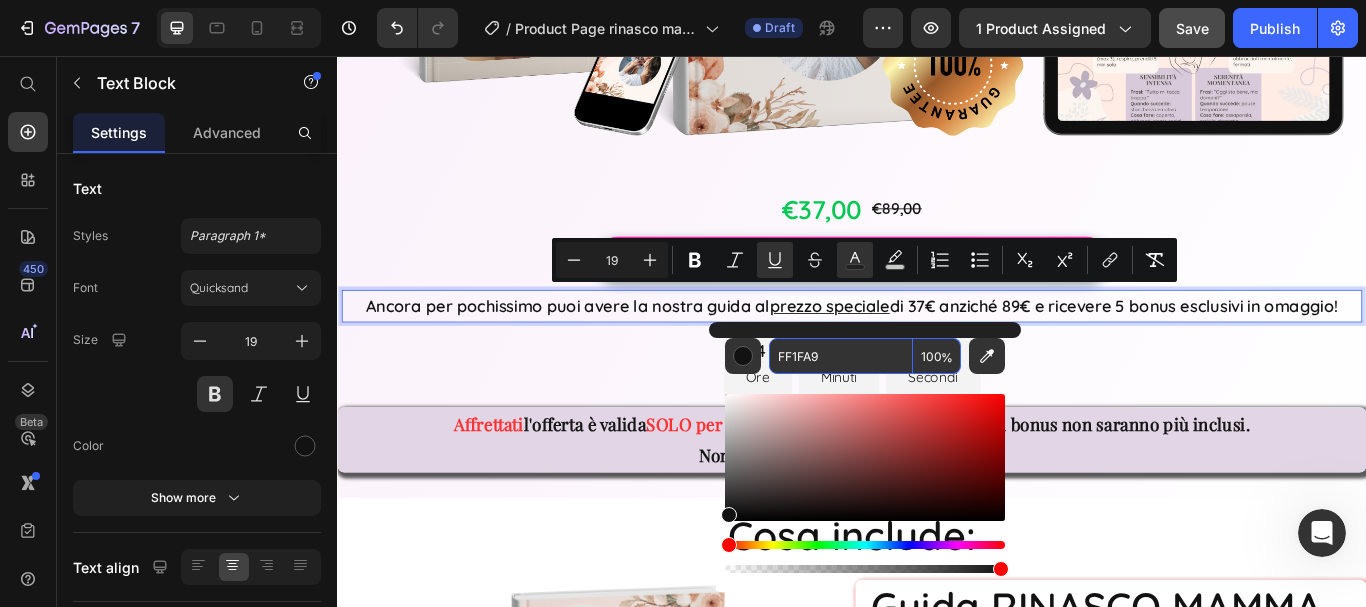 type on "FF1FA9" 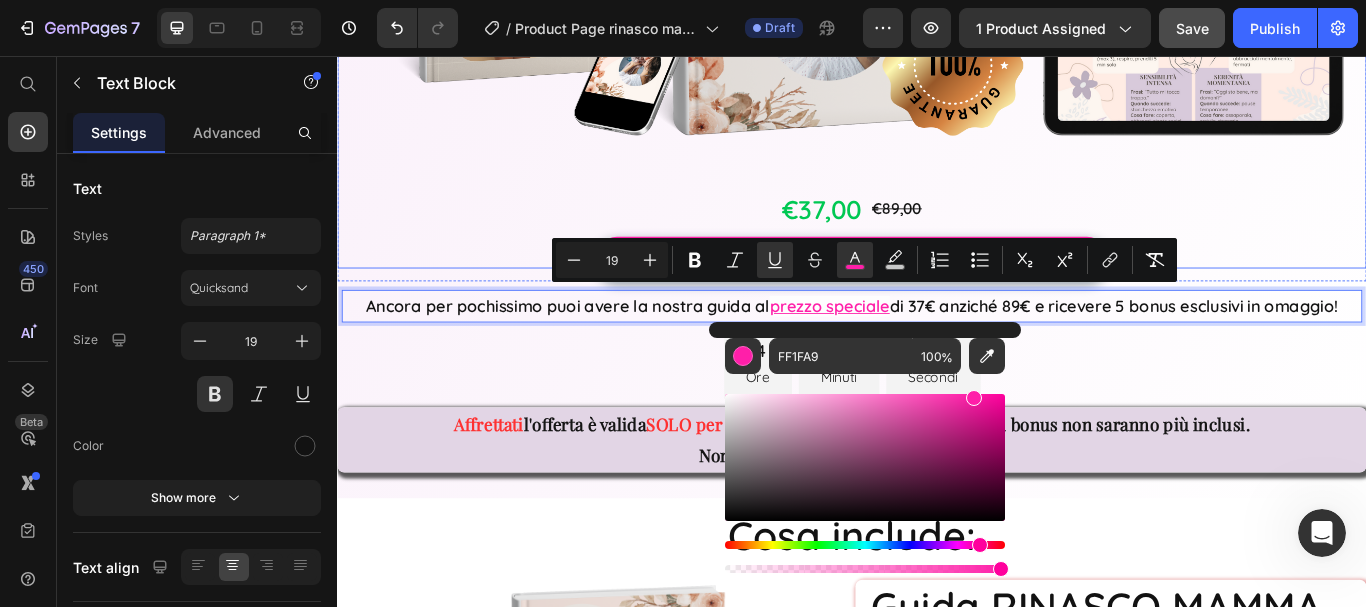click at bounding box center (937, -146) 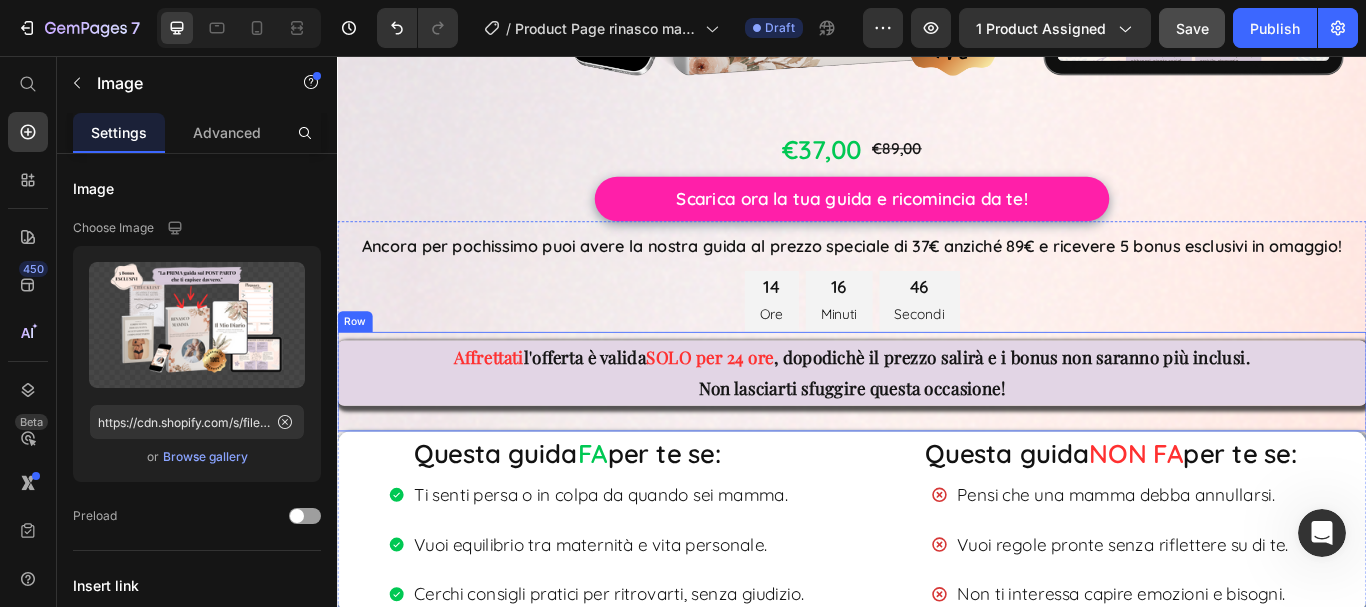 scroll, scrollTop: 1223, scrollLeft: 0, axis: vertical 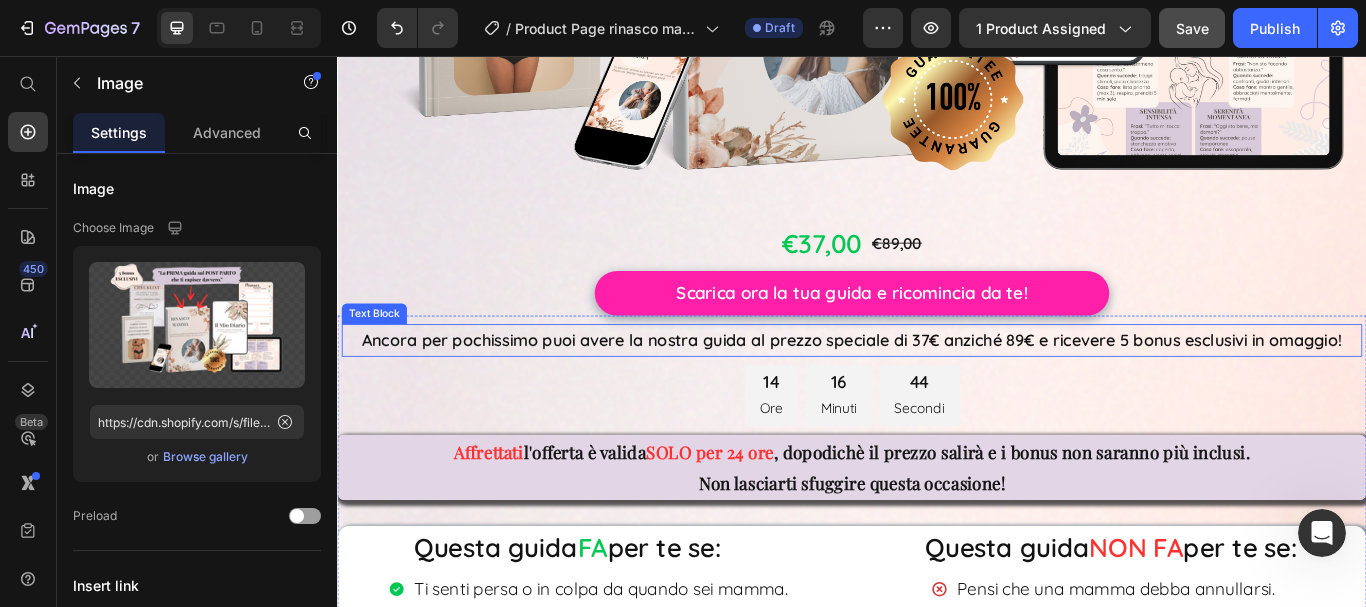 click on "Ancora per pochissimo puoi avere la nostra guida al prezzo speciale di 37€ anziché 89€ e ricevere 5 bonus esclusivi in omaggio!" at bounding box center (937, 388) 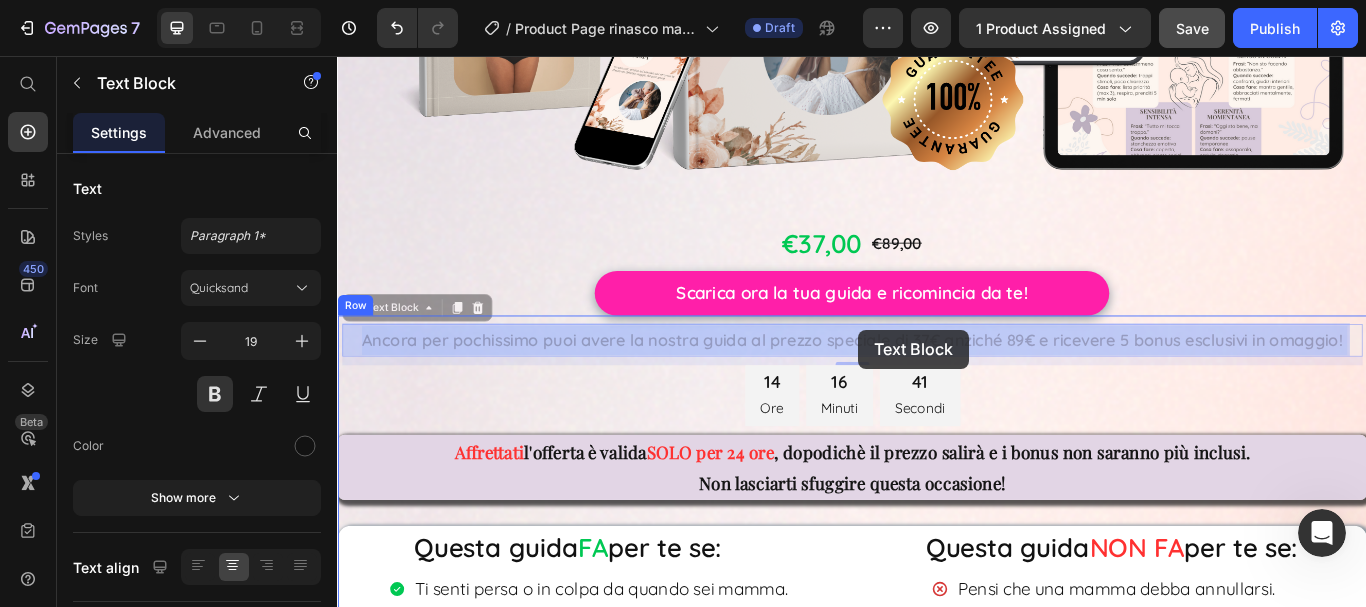 drag, startPoint x: 836, startPoint y: 379, endPoint x: 915, endPoint y: 377, distance: 79.025314 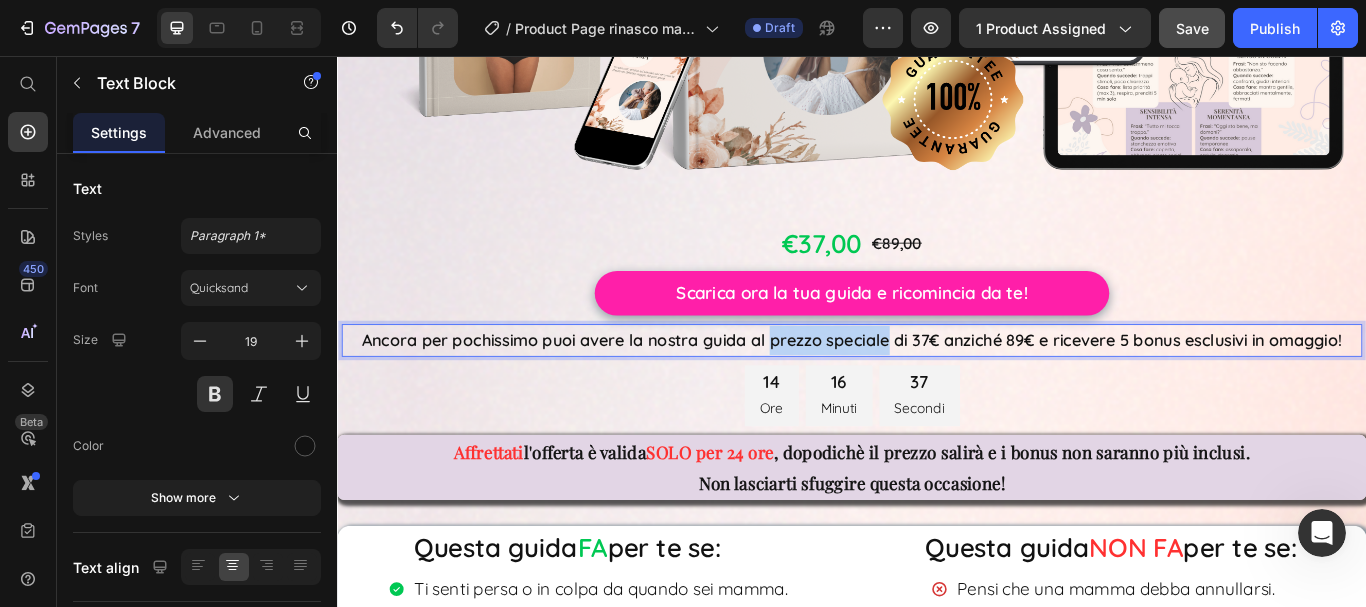 drag, startPoint x: 834, startPoint y: 377, endPoint x: 966, endPoint y: 381, distance: 132.0606 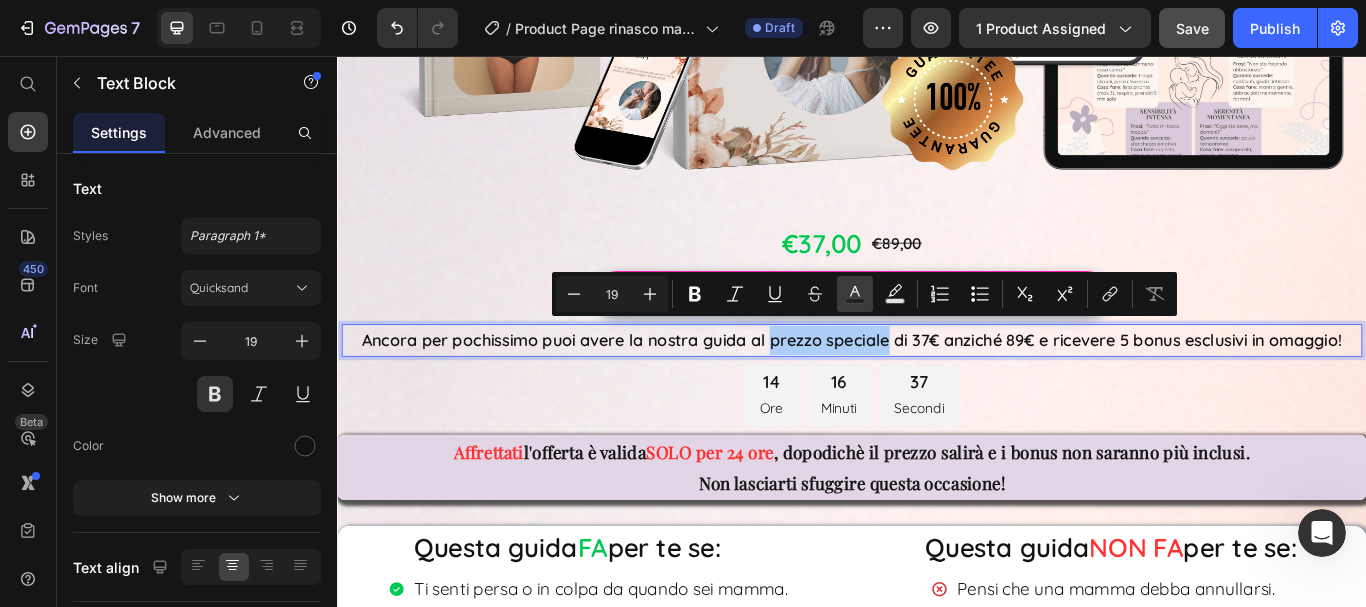 click on "Text Color" at bounding box center (855, 294) 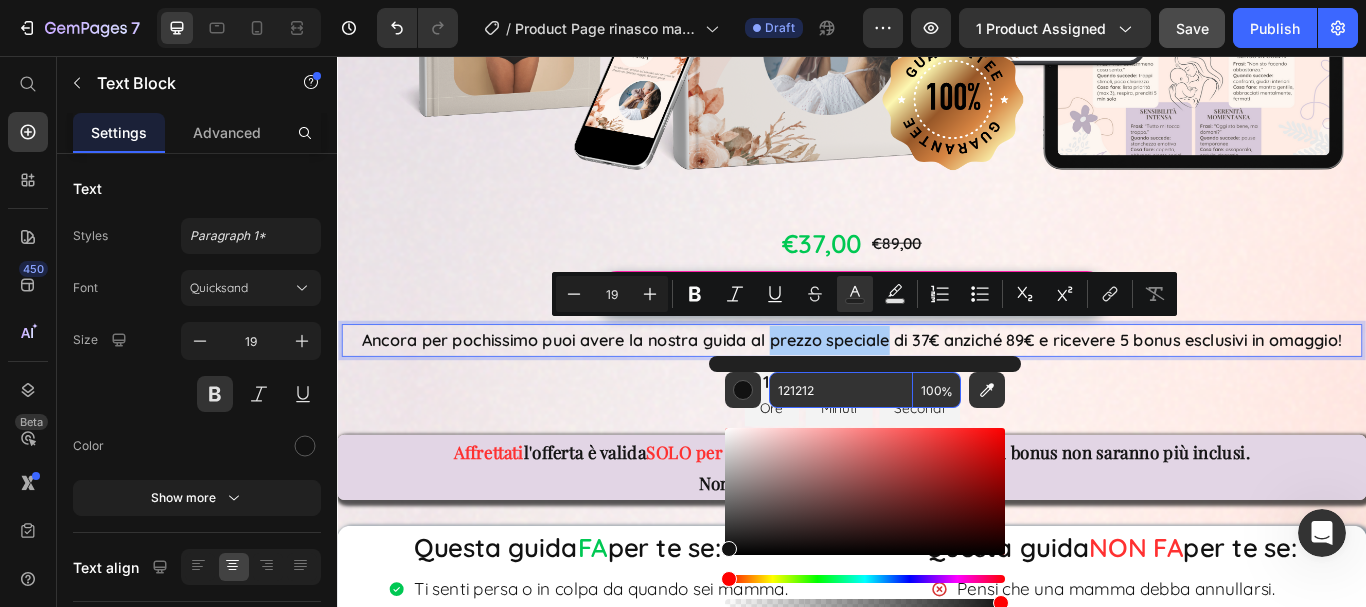 click on "121212" at bounding box center [841, 390] 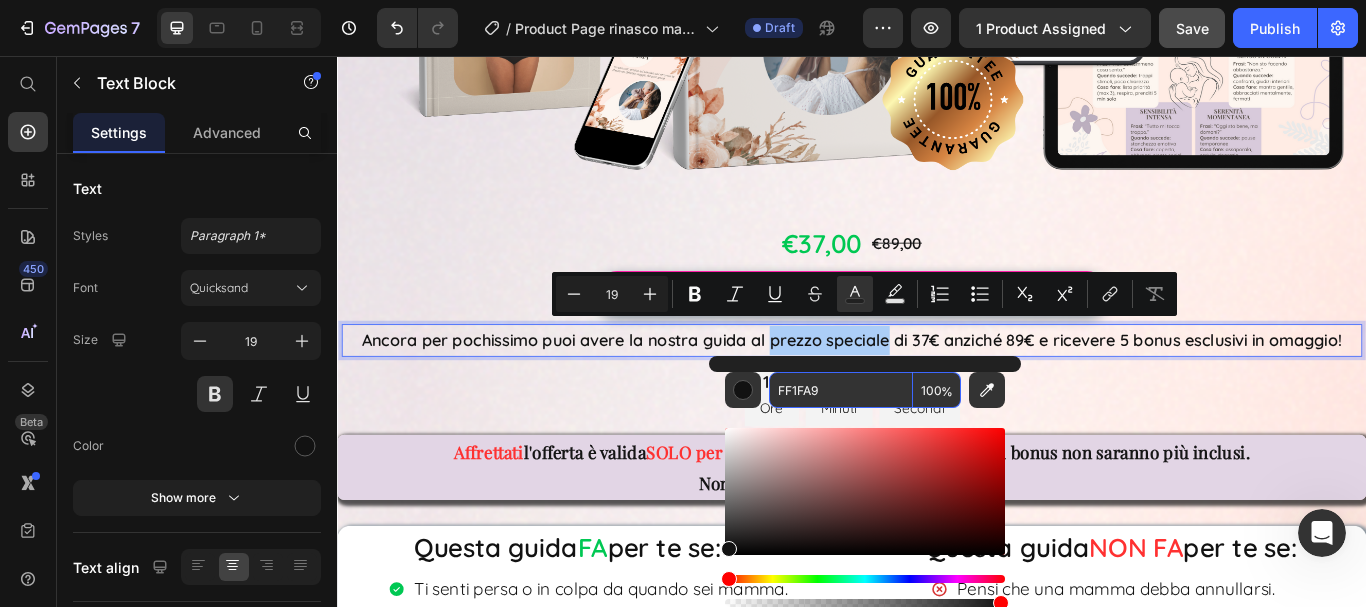 type on "FF1FA9" 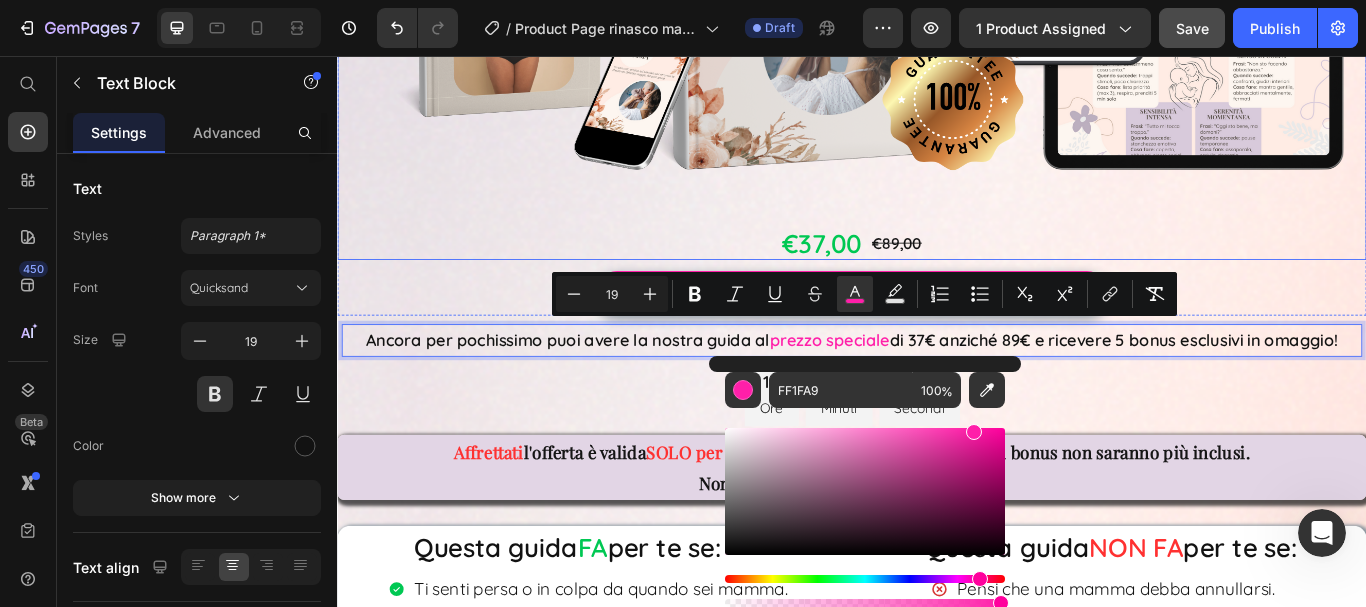 click at bounding box center (937, -131) 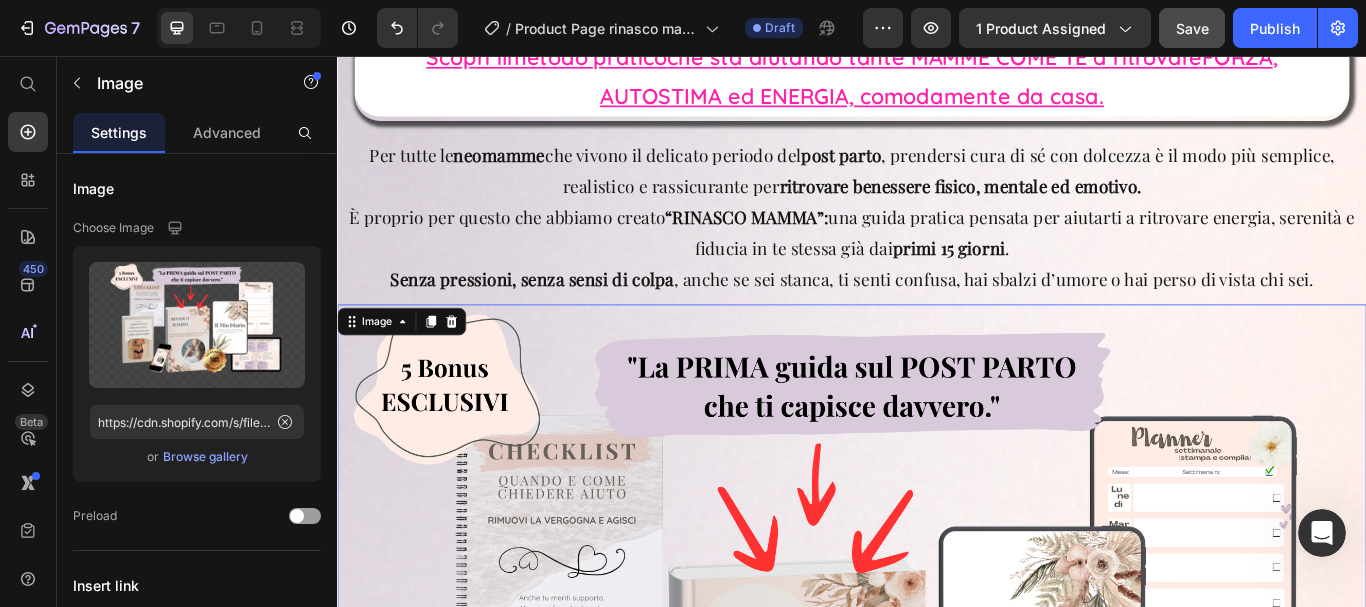 scroll, scrollTop: 0, scrollLeft: 0, axis: both 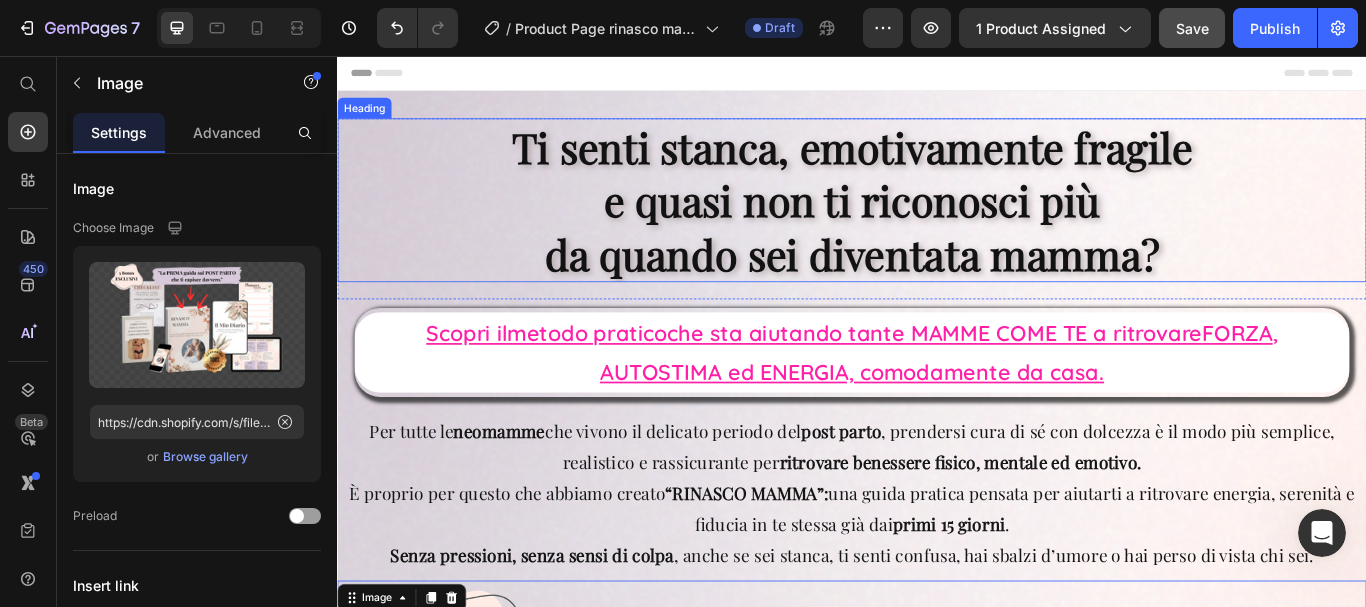 click on "Ti senti stanca, emotivamente fragile  e quasi non ti riconosci più  da quando sei diventata mamma?" at bounding box center [937, 224] 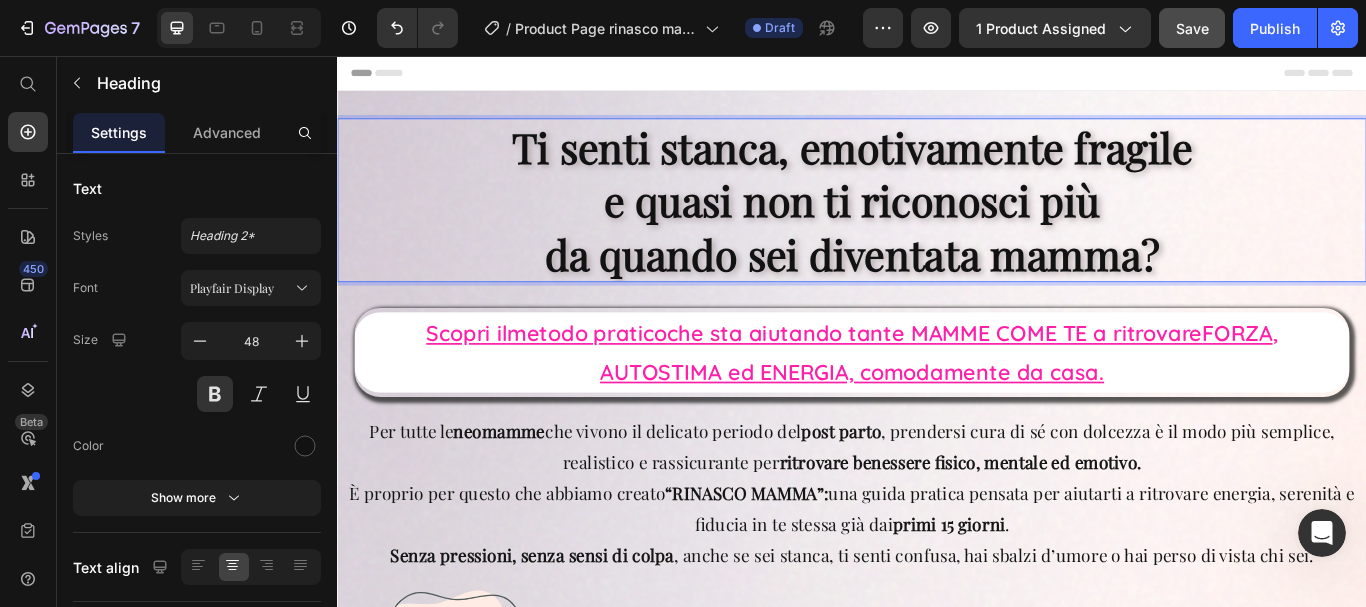 click on "Ti senti stanca, emotivamente fragile  e quasi non ti riconosci più  da quando sei diventata mamma?" at bounding box center (937, 224) 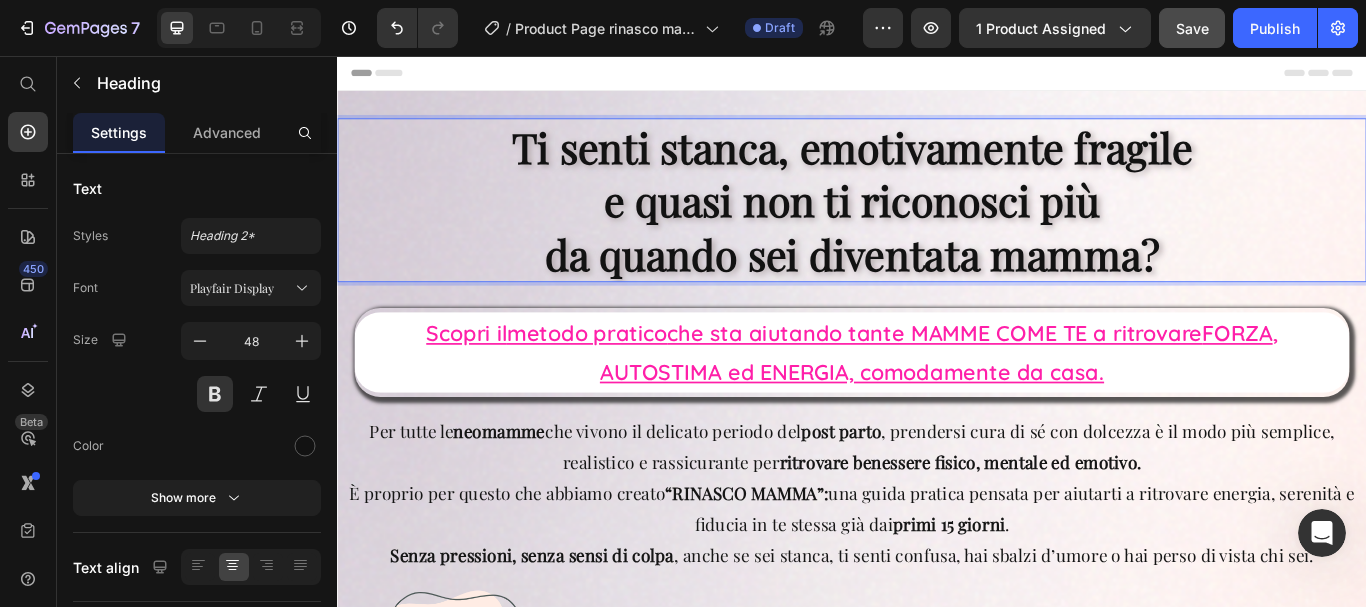 click on "Ti senti stanca, emotivamente fragile  e quasi non ti riconosci più  da quando sei diventata mamma?" at bounding box center (937, 224) 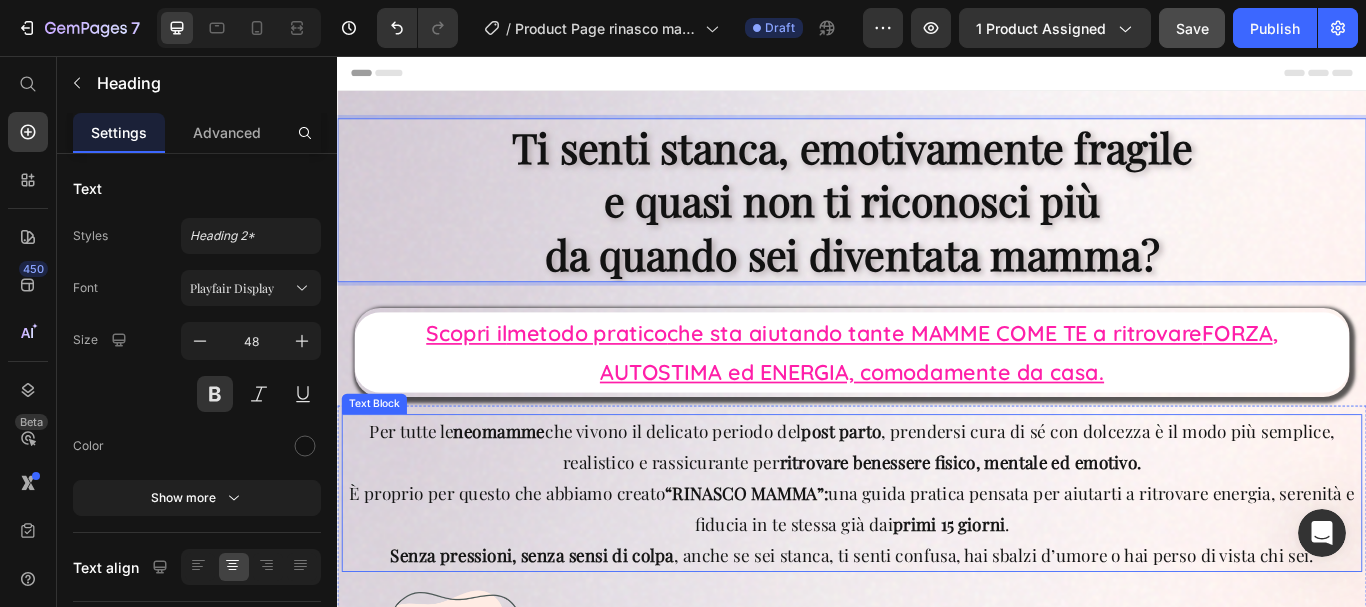 click on "Per tutte le  neomamme  che vivono il delicato periodo del  post parto , prendersi cura di sé con dolcezza è il modo più semplice, realistico e rassicurante per  ritrovare benessere fisico, mentale ed emotivo. È proprio per questo che abbiamo creato  “RINASCO MAMMA”:  una guida pratica pensata per aiutarti a ritrovare energia, serenità e fiducia in te stessa già dai  primi 15 giorni . Senza pressioni, senza sensi di colpa , anche se sei stanca, ti senti confusa, hai sbalzi d’umore o hai perso di vista chi sei." at bounding box center [937, 566] 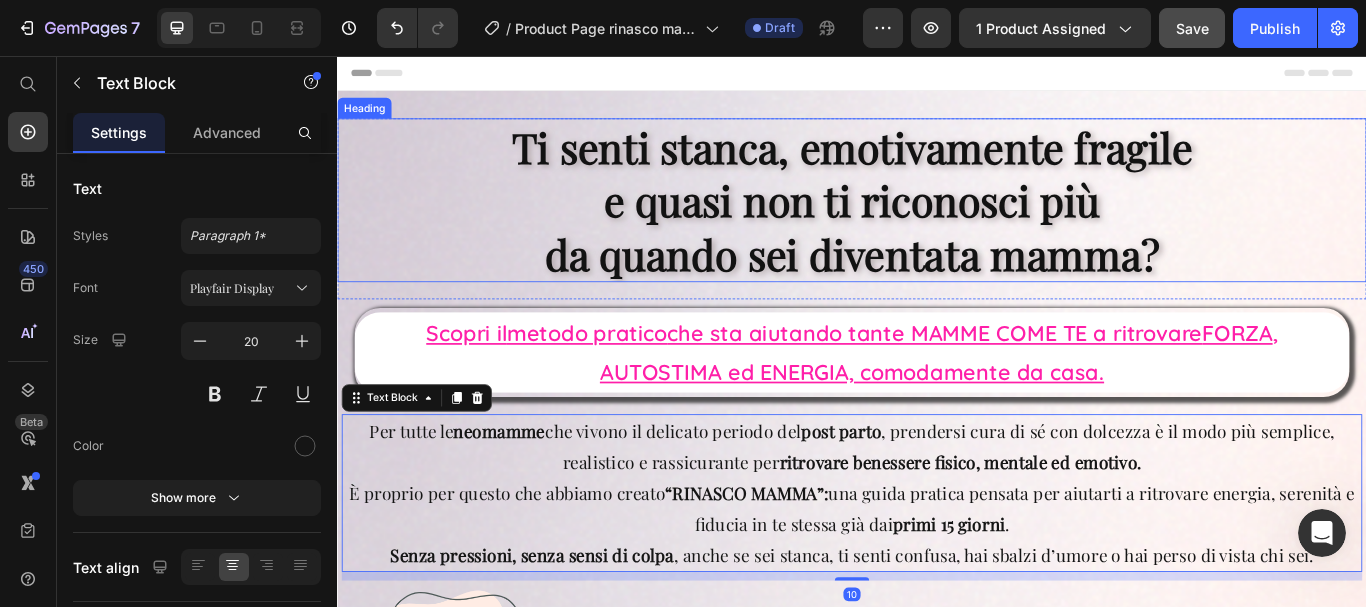 click on "Ti senti stanca, emotivamente fragile  e quasi non ti riconosci più  da quando sei diventata mamma?" at bounding box center (937, 224) 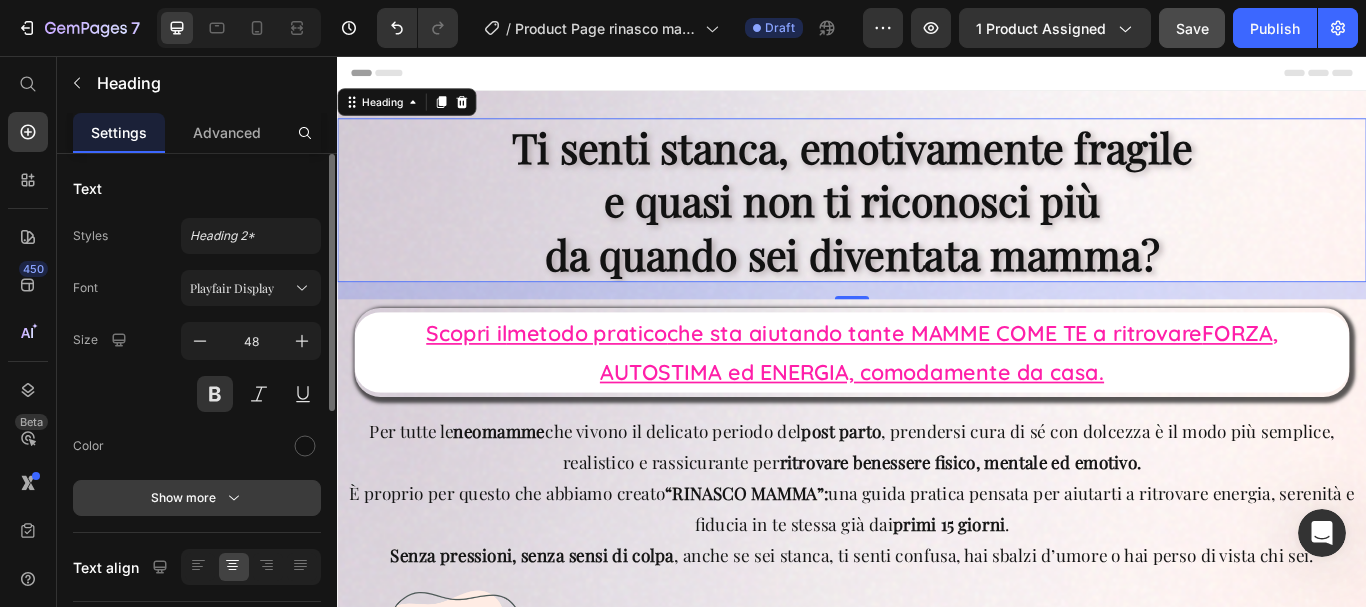 click on "Show more" at bounding box center [197, 498] 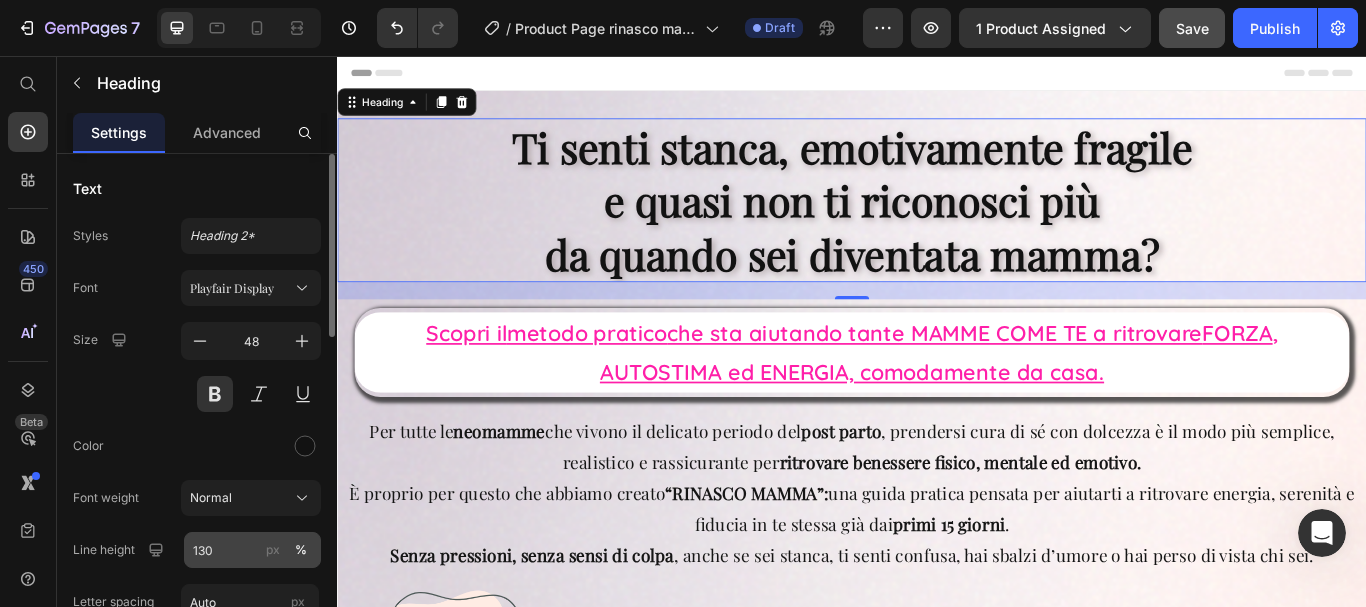scroll, scrollTop: 100, scrollLeft: 0, axis: vertical 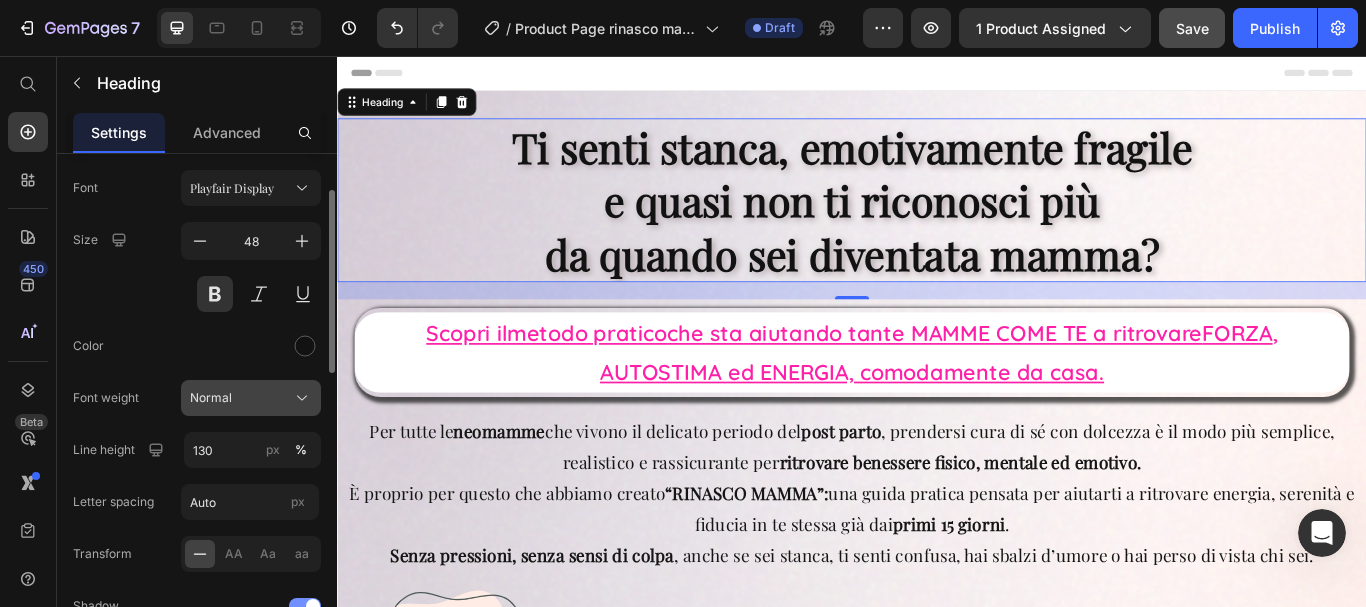 click on "Normal" at bounding box center (211, 398) 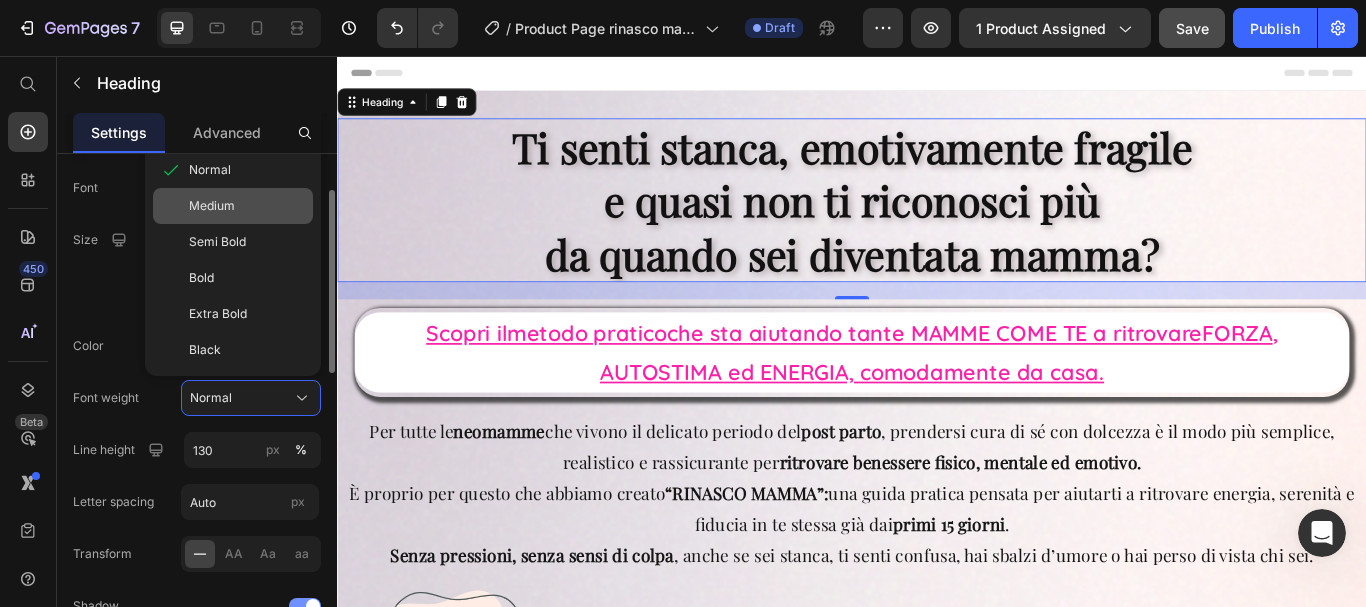 click on "Medium" at bounding box center [212, 206] 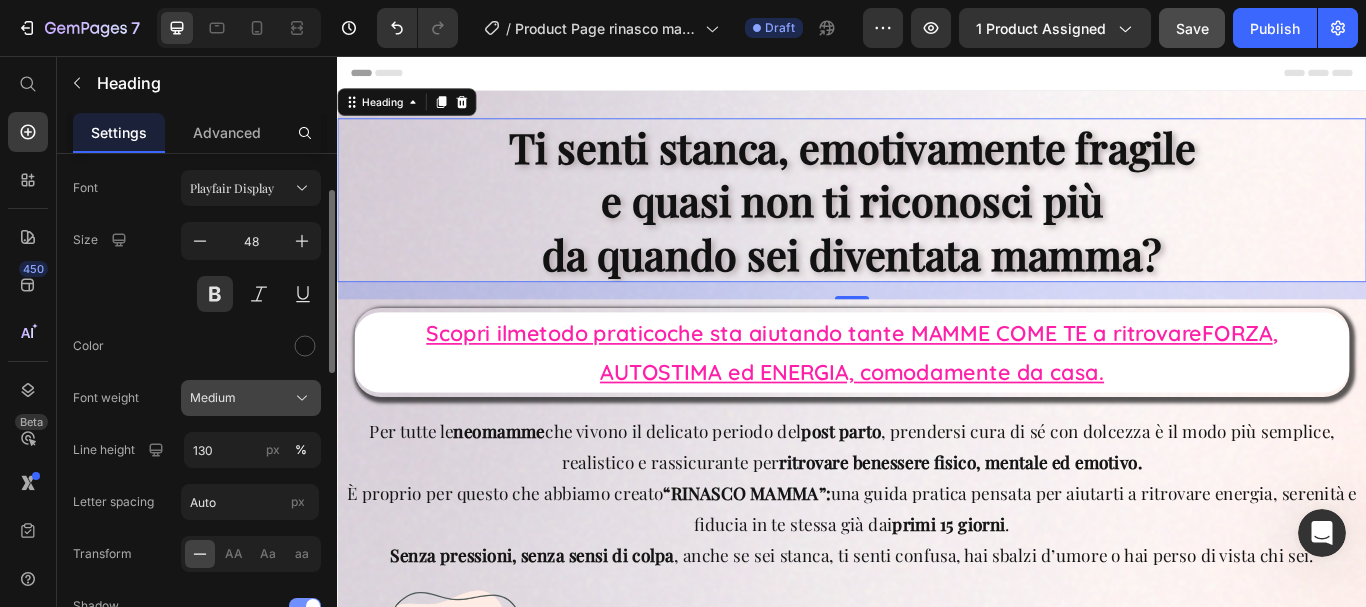 click on "Medium" 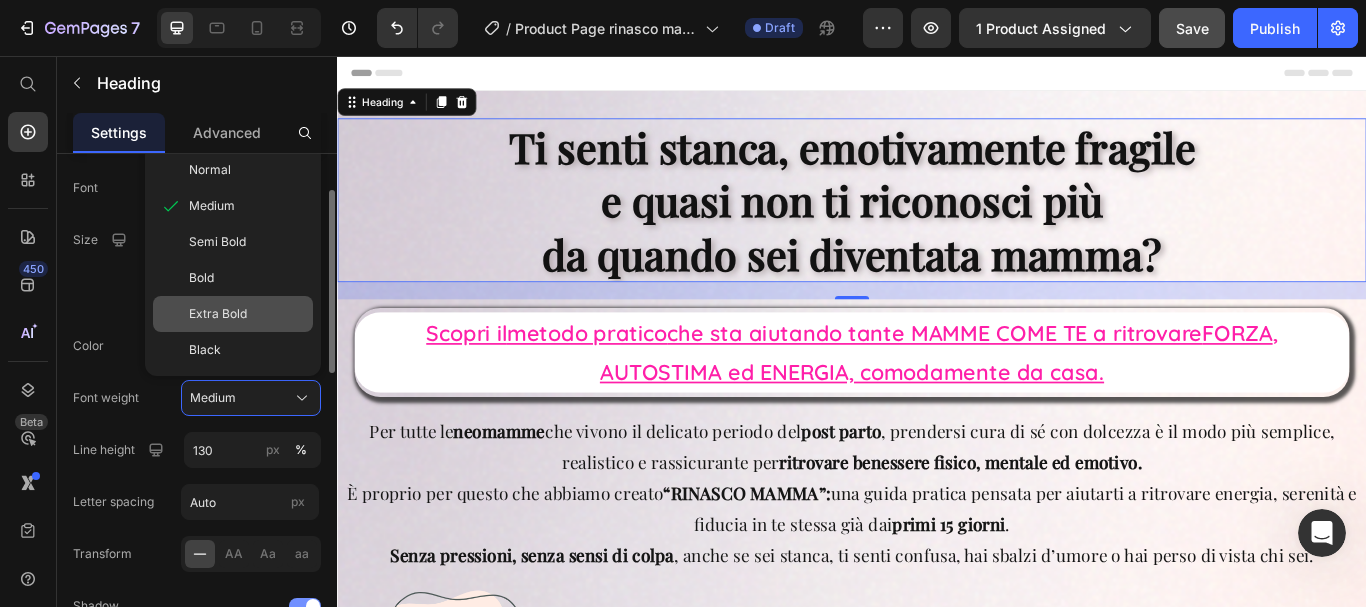 click on "Extra Bold" 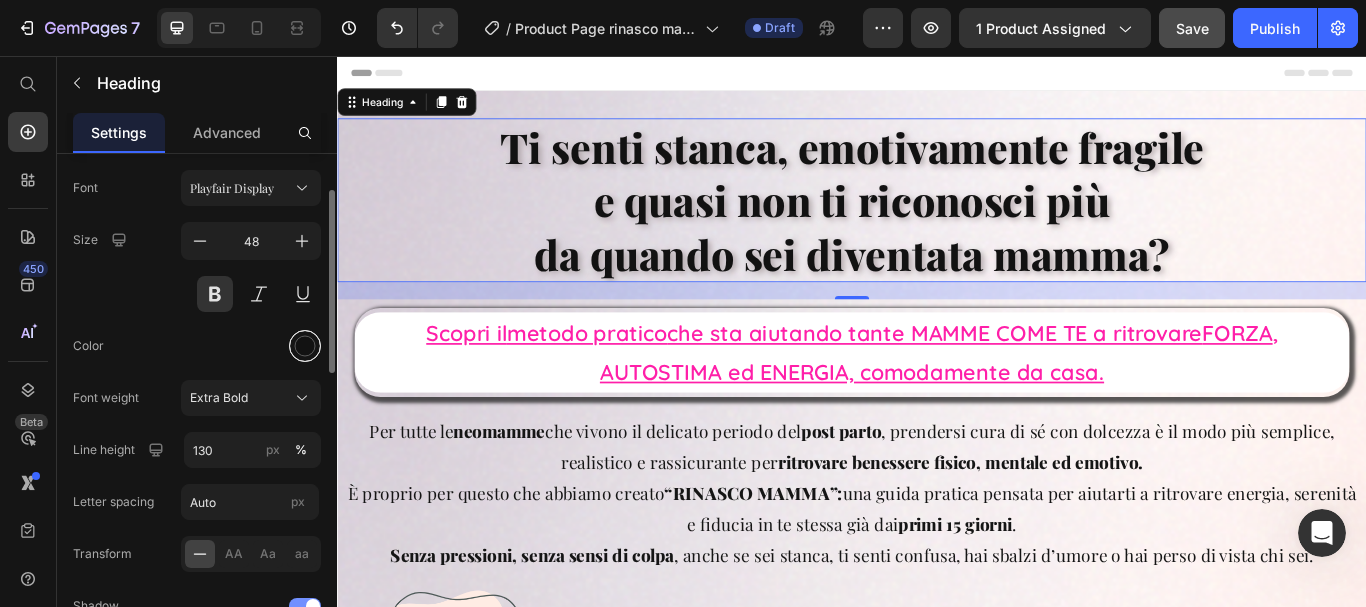 click at bounding box center (305, 346) 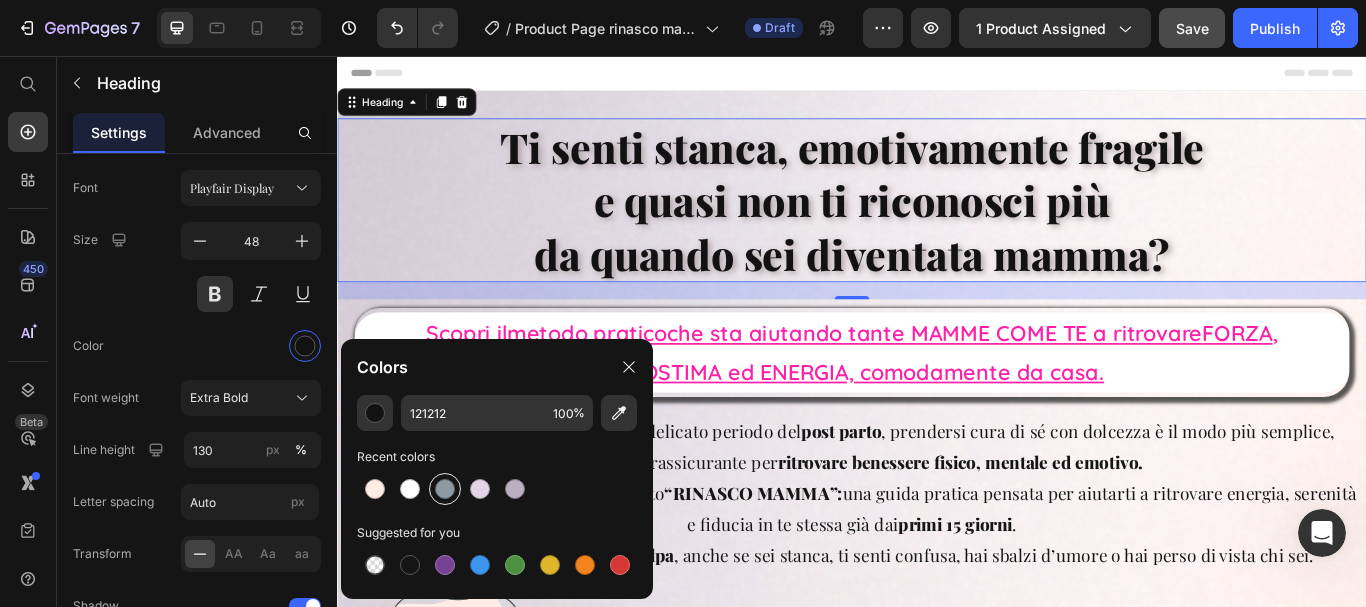 click at bounding box center [445, 489] 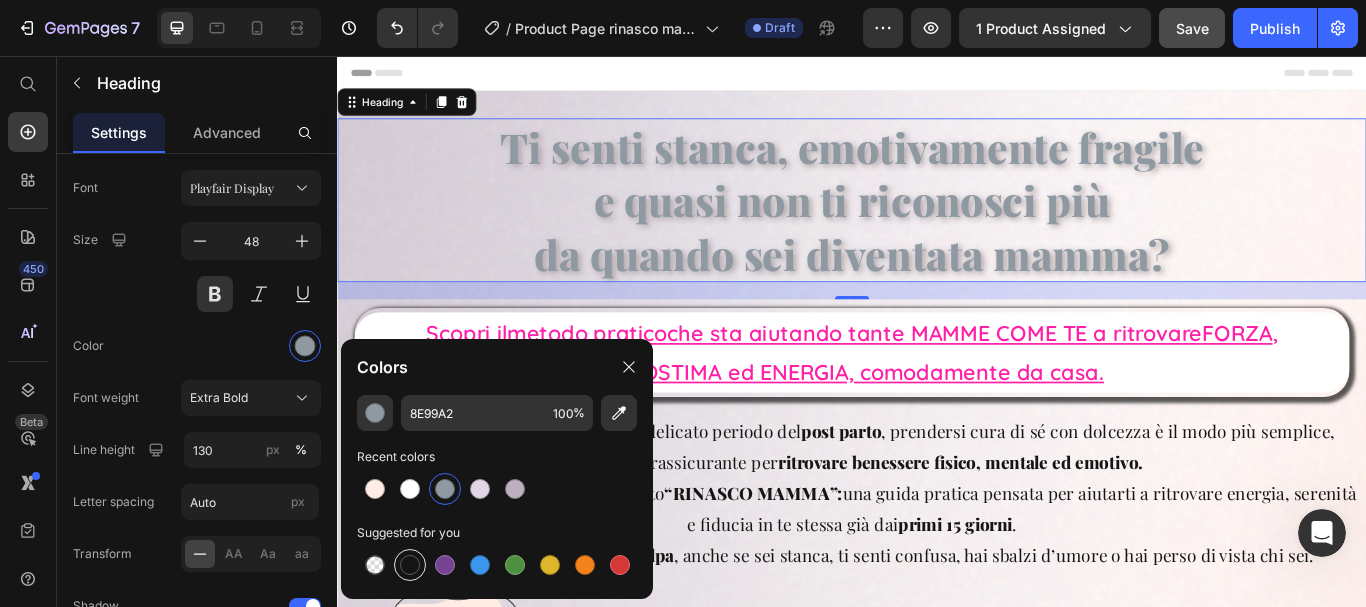 click at bounding box center (410, 565) 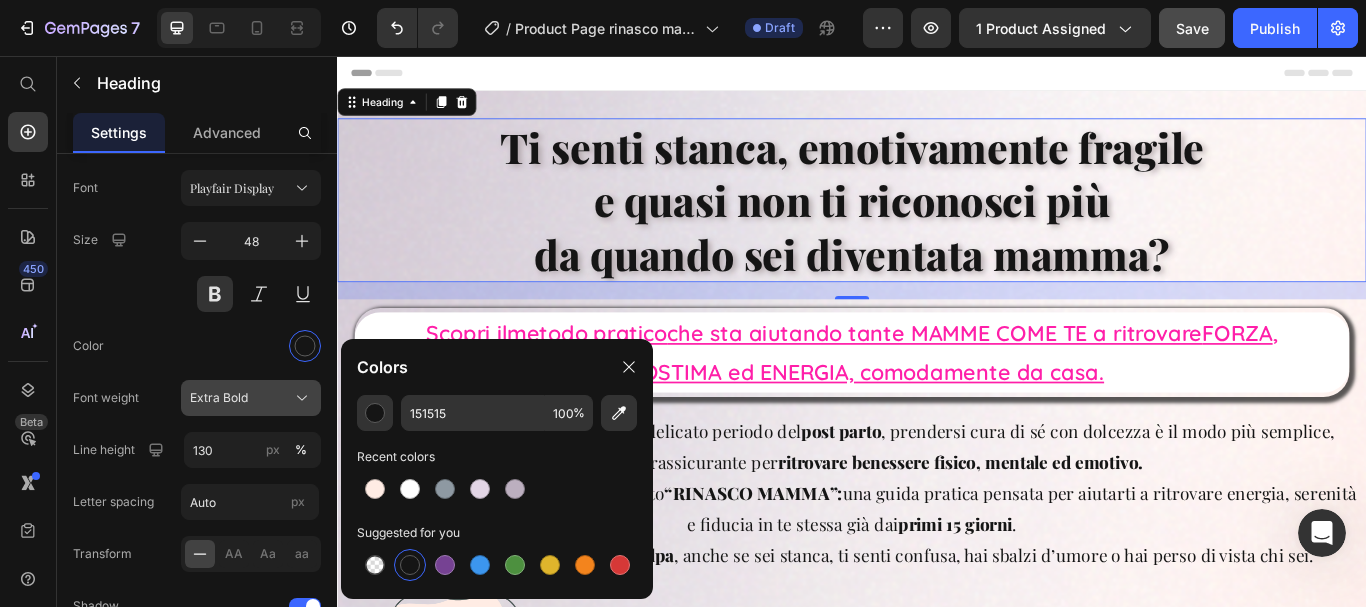 click on "Extra Bold" at bounding box center (251, 398) 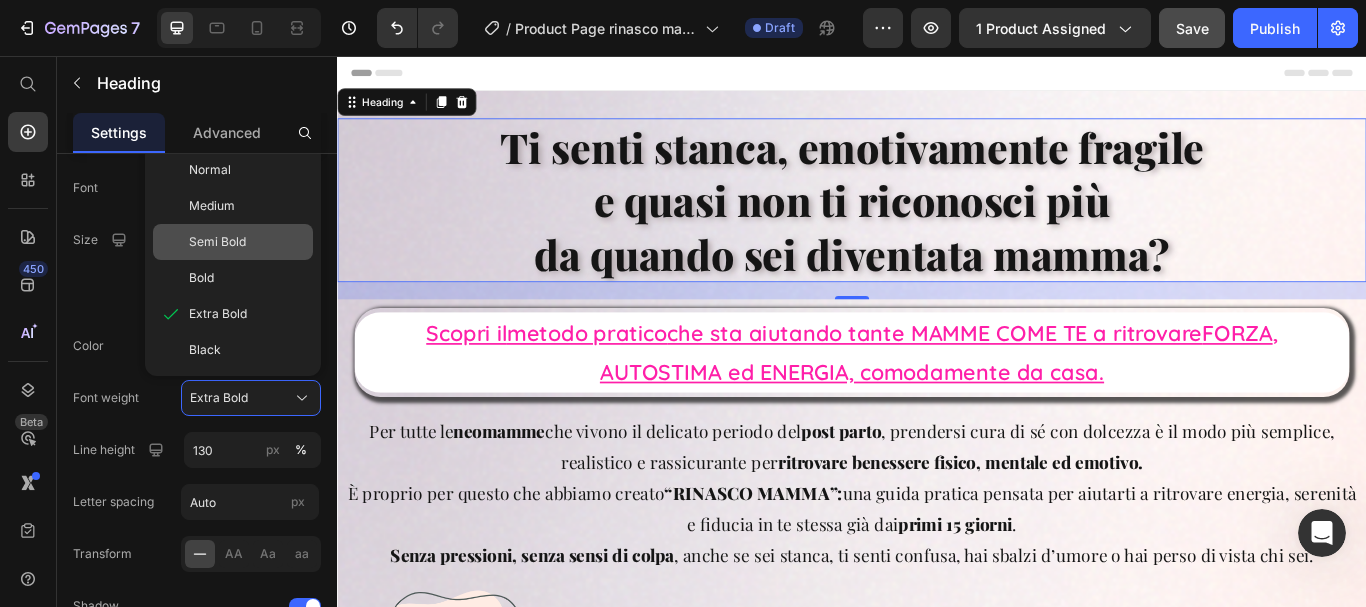 click on "Semi Bold" at bounding box center (217, 242) 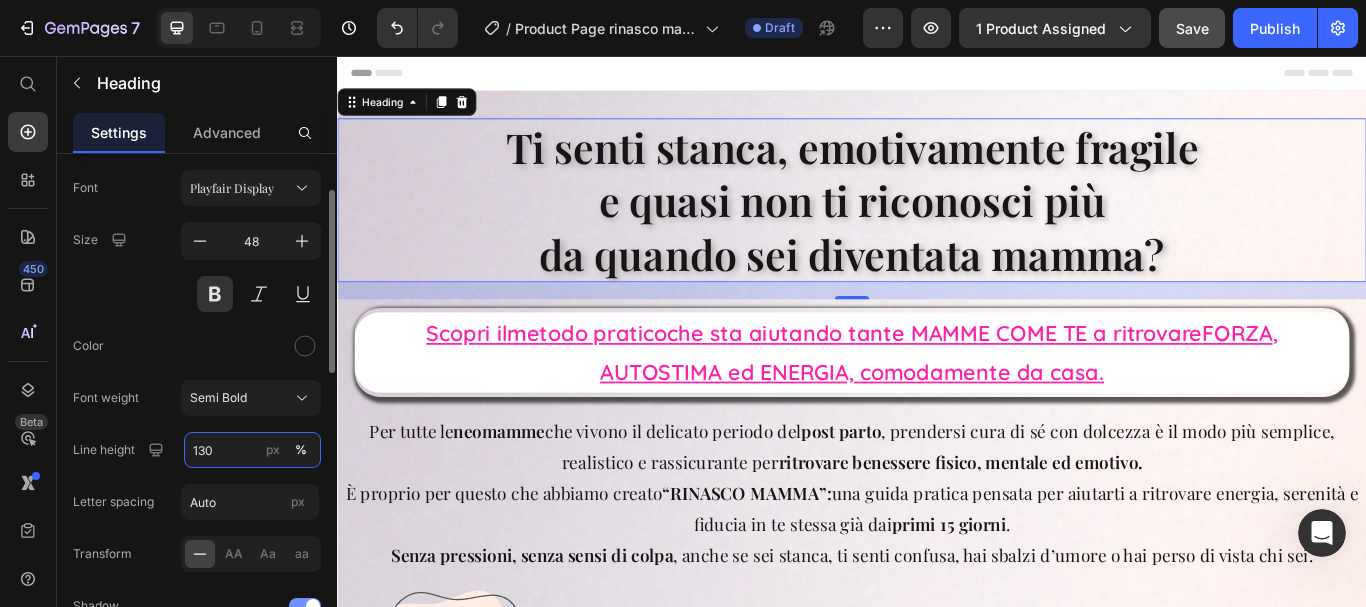 click on "130" at bounding box center (252, 450) 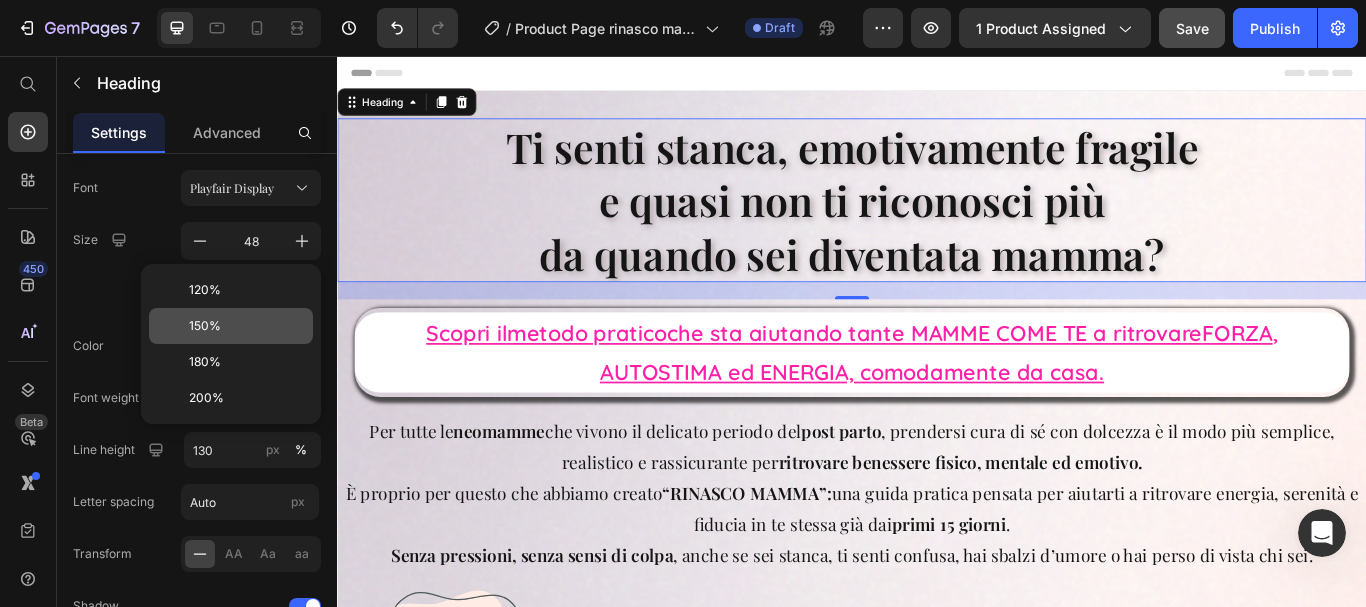 click on "150%" at bounding box center (205, 326) 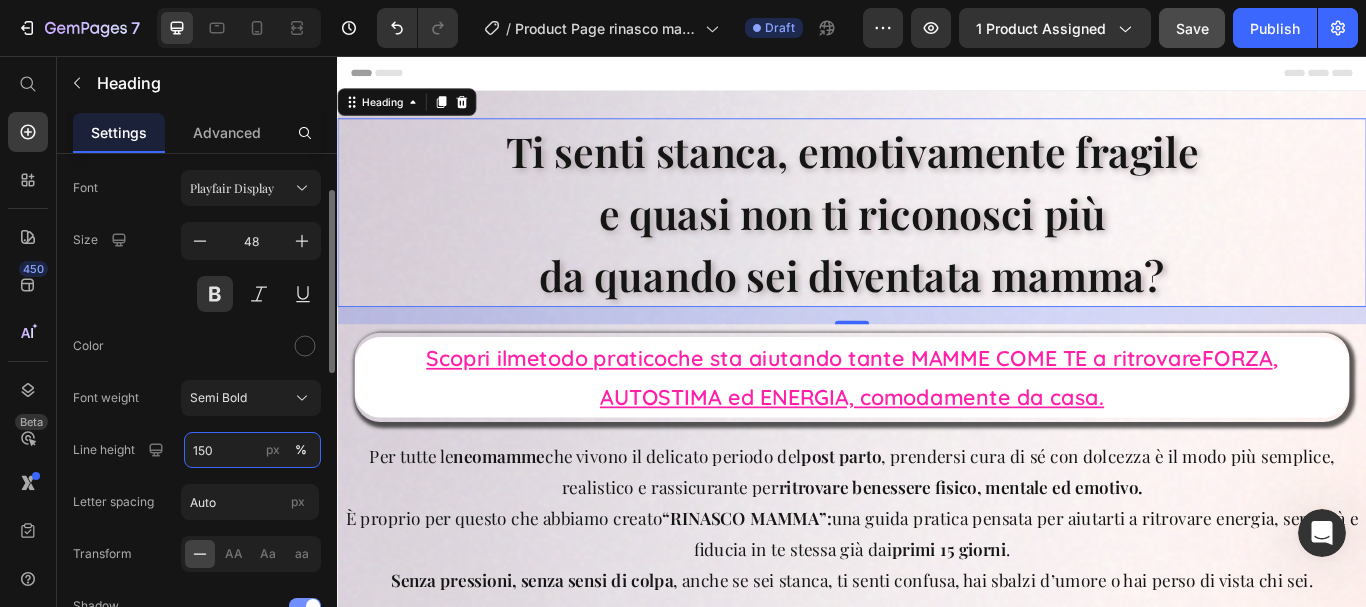 click on "150" at bounding box center [252, 450] 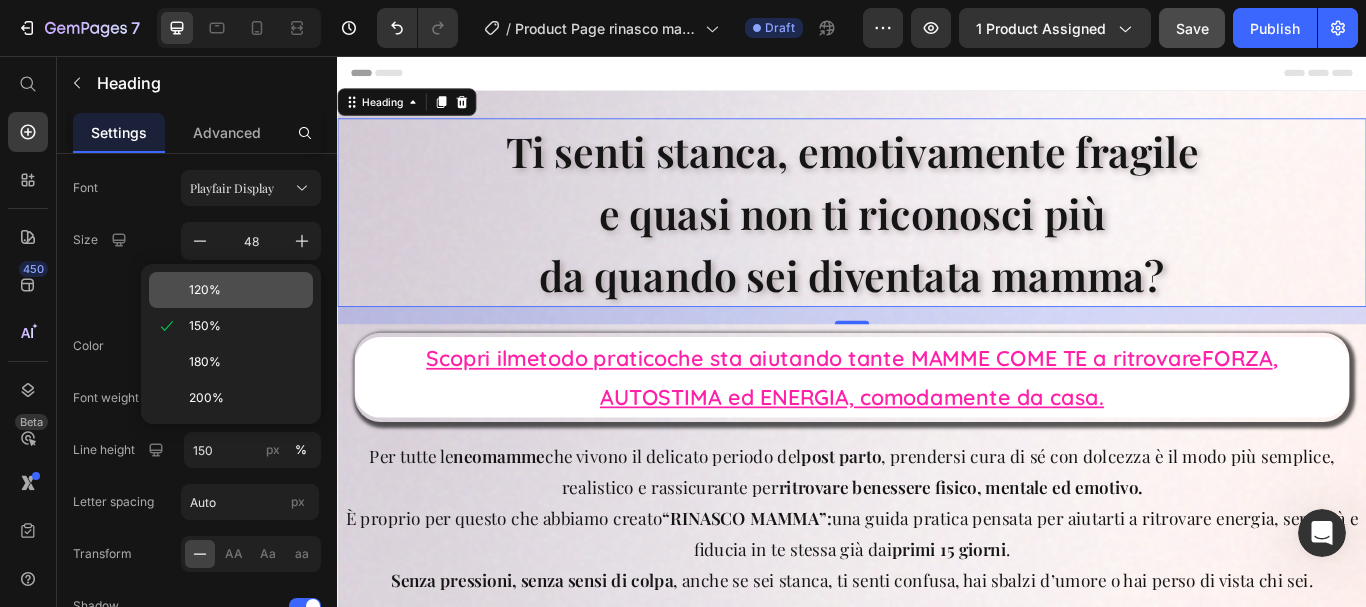click on "120%" at bounding box center (205, 290) 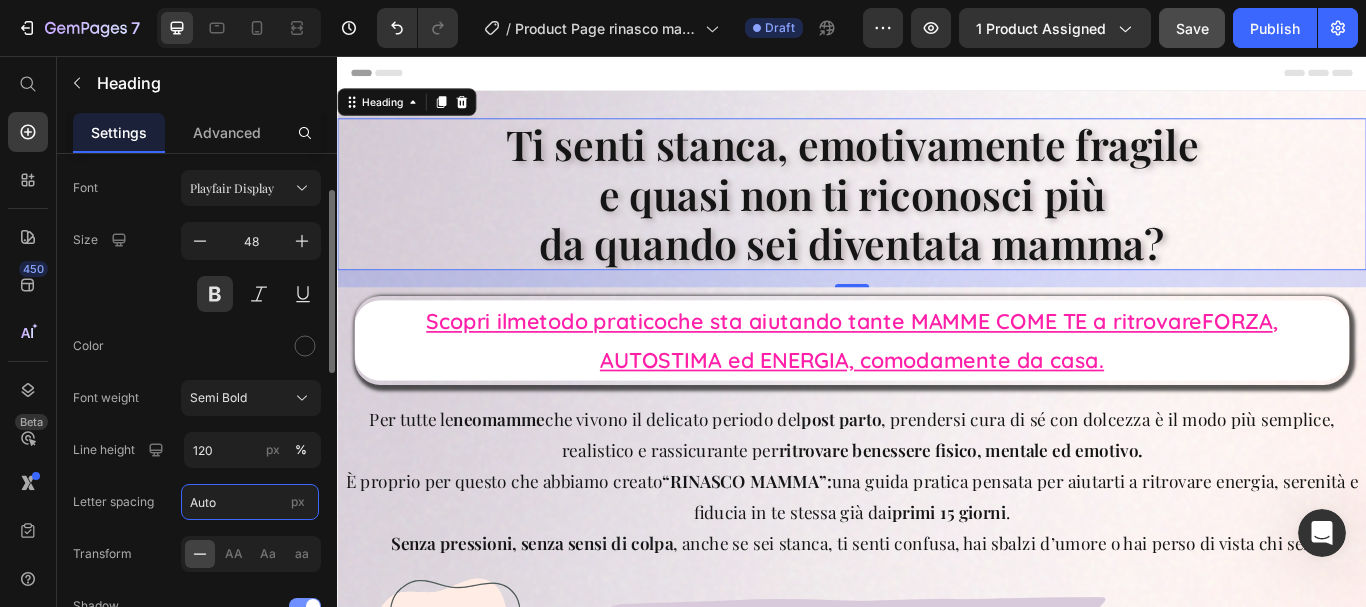 click on "Auto" at bounding box center [250, 502] 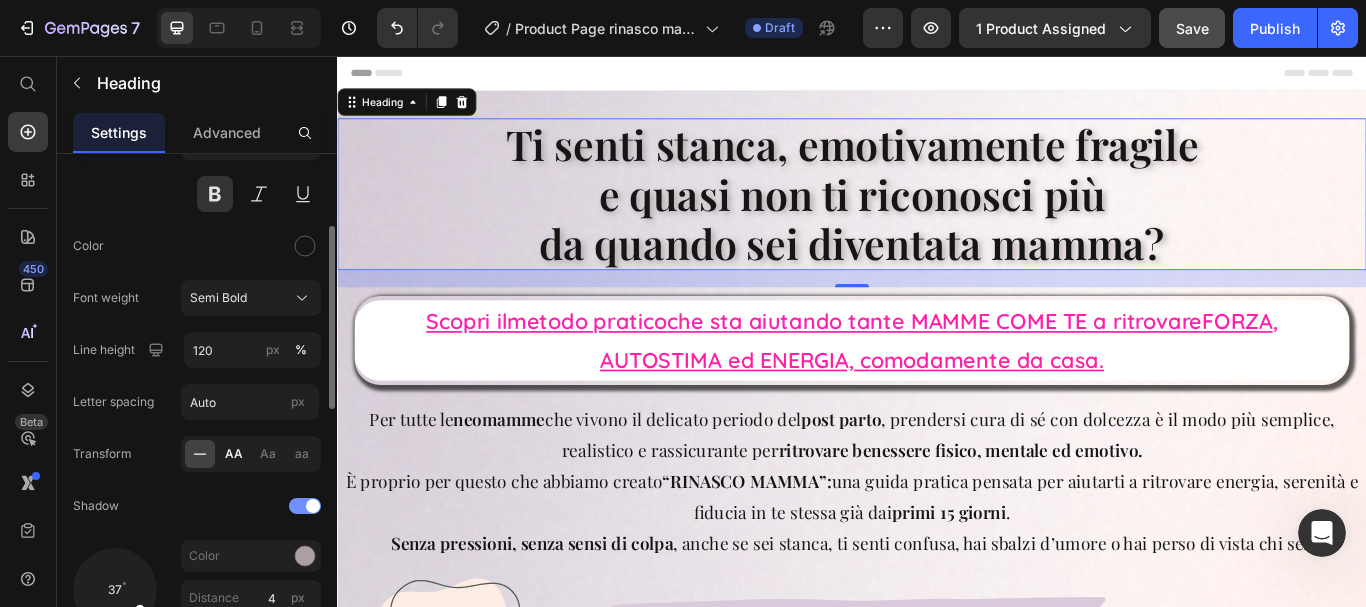 click on "AA" 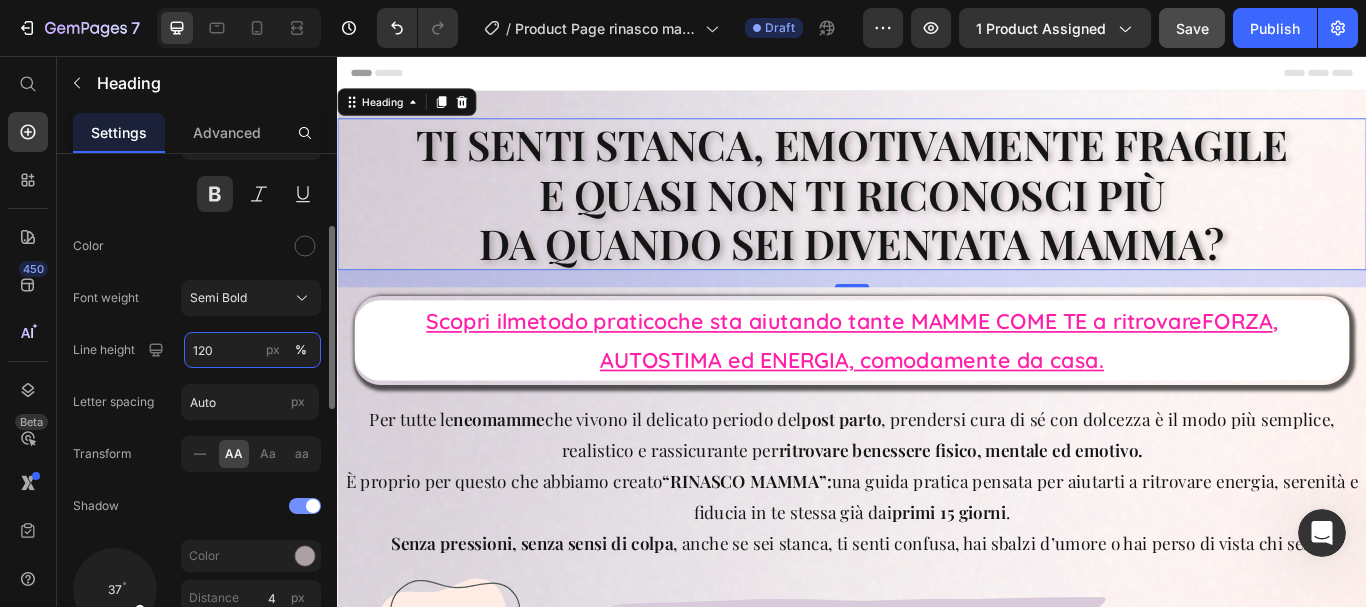 click on "120" at bounding box center [252, 350] 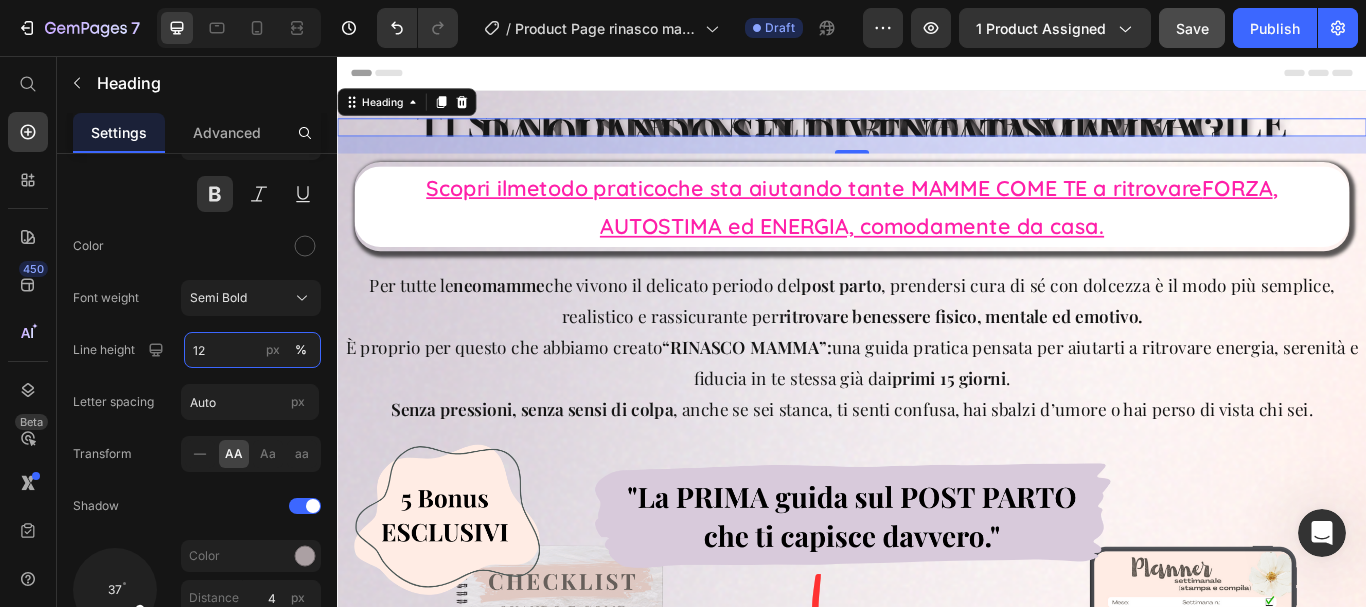 type on "120" 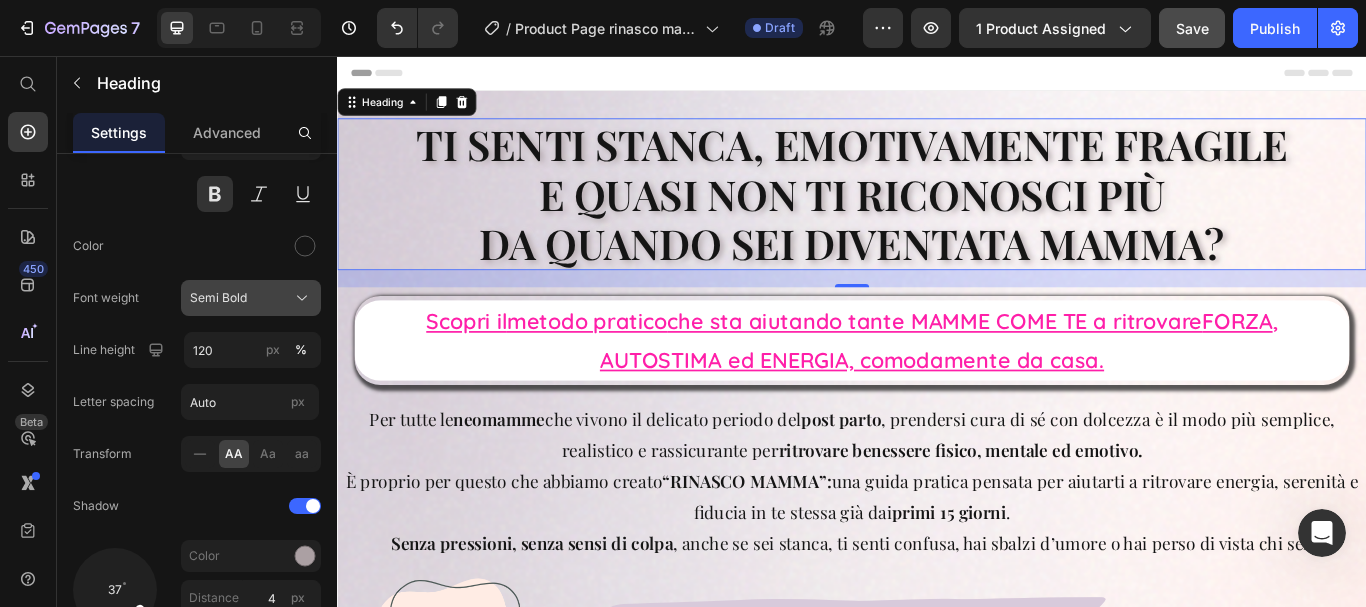 click on "Semi Bold" at bounding box center [251, 298] 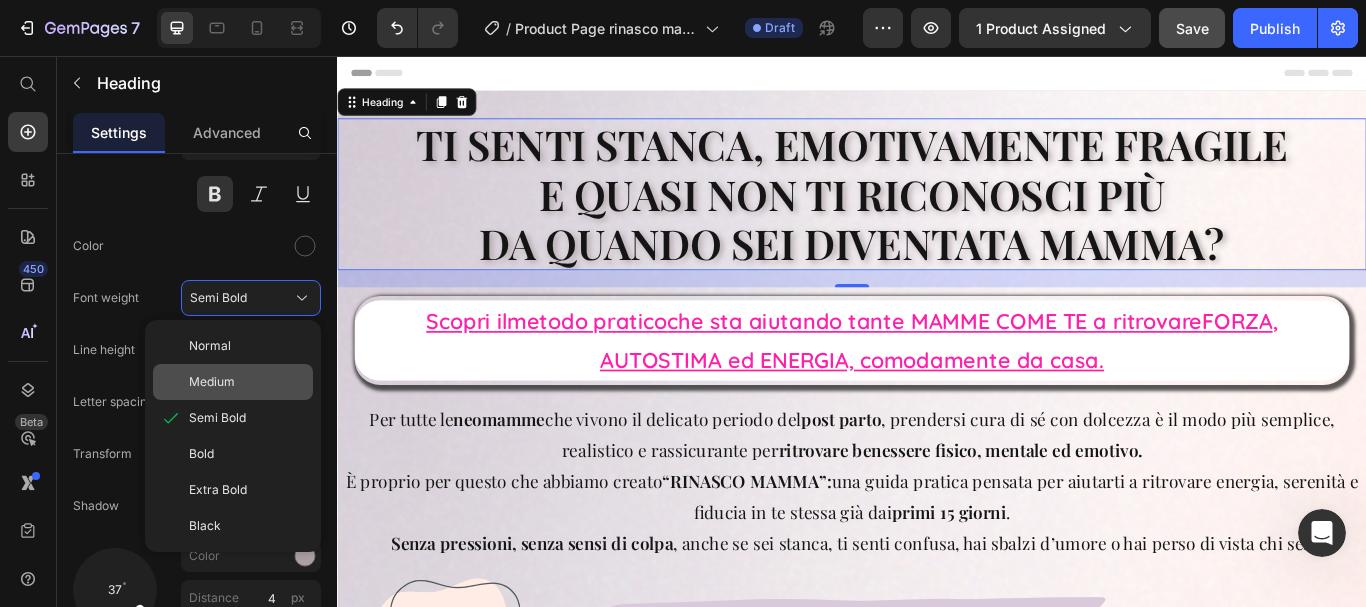 click on "Medium" at bounding box center [247, 382] 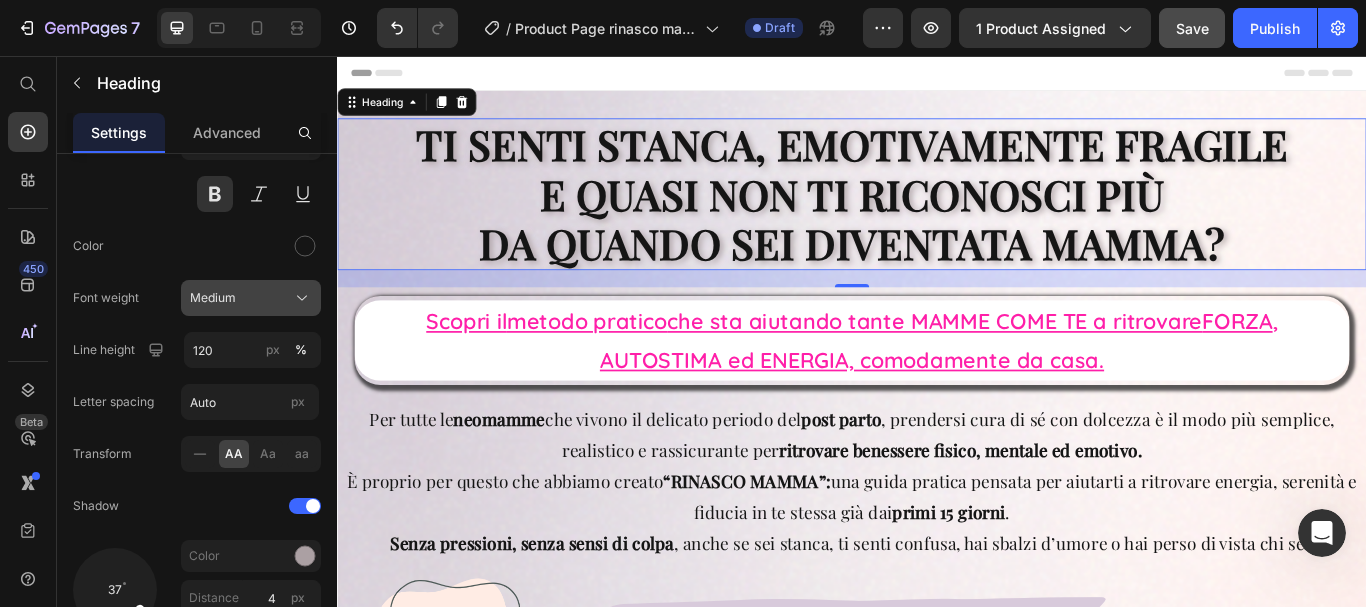 click on "Medium" at bounding box center (213, 298) 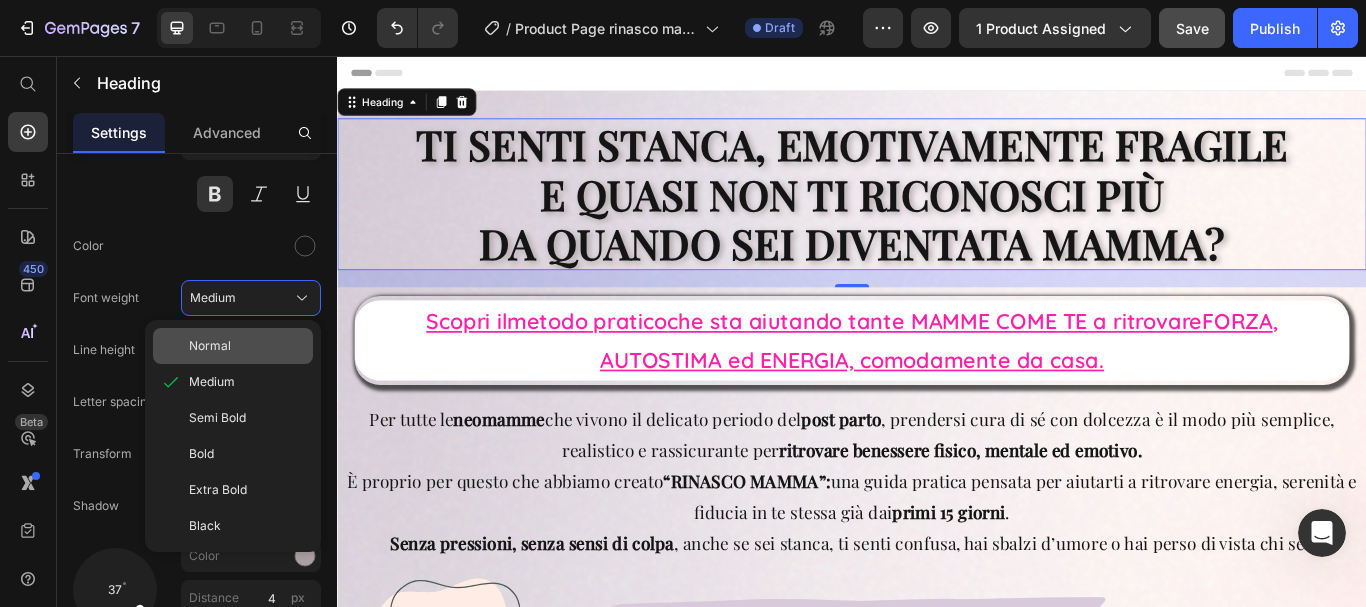 click on "Normal" at bounding box center [210, 346] 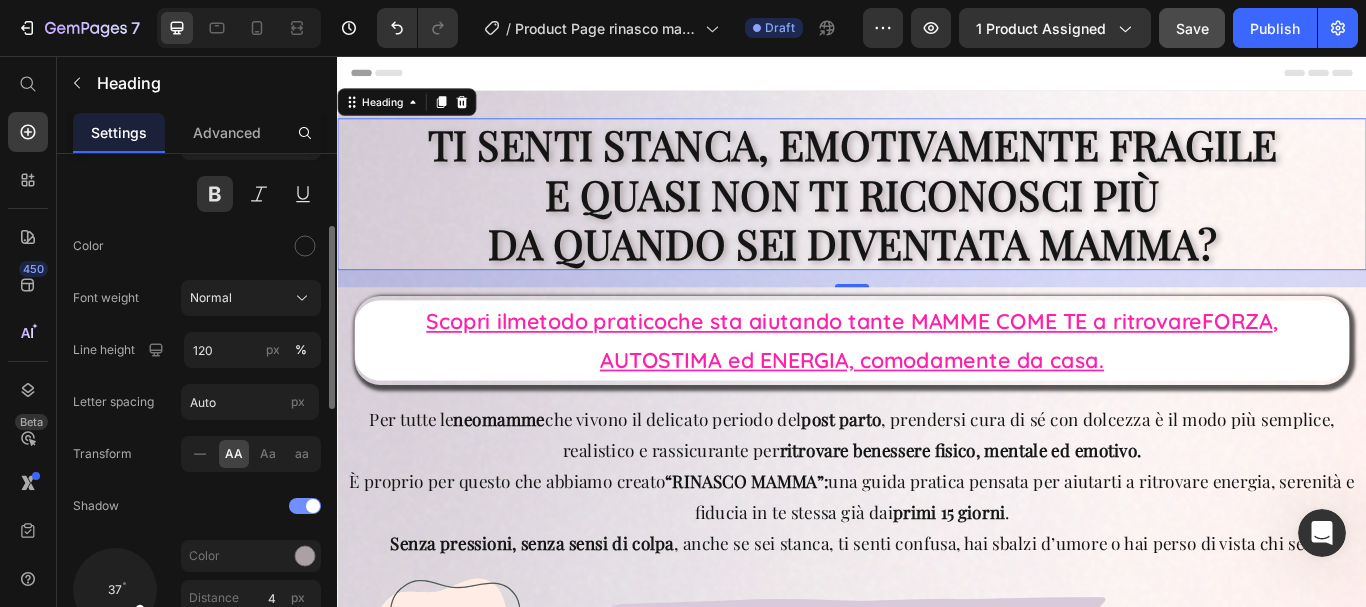 scroll, scrollTop: 300, scrollLeft: 0, axis: vertical 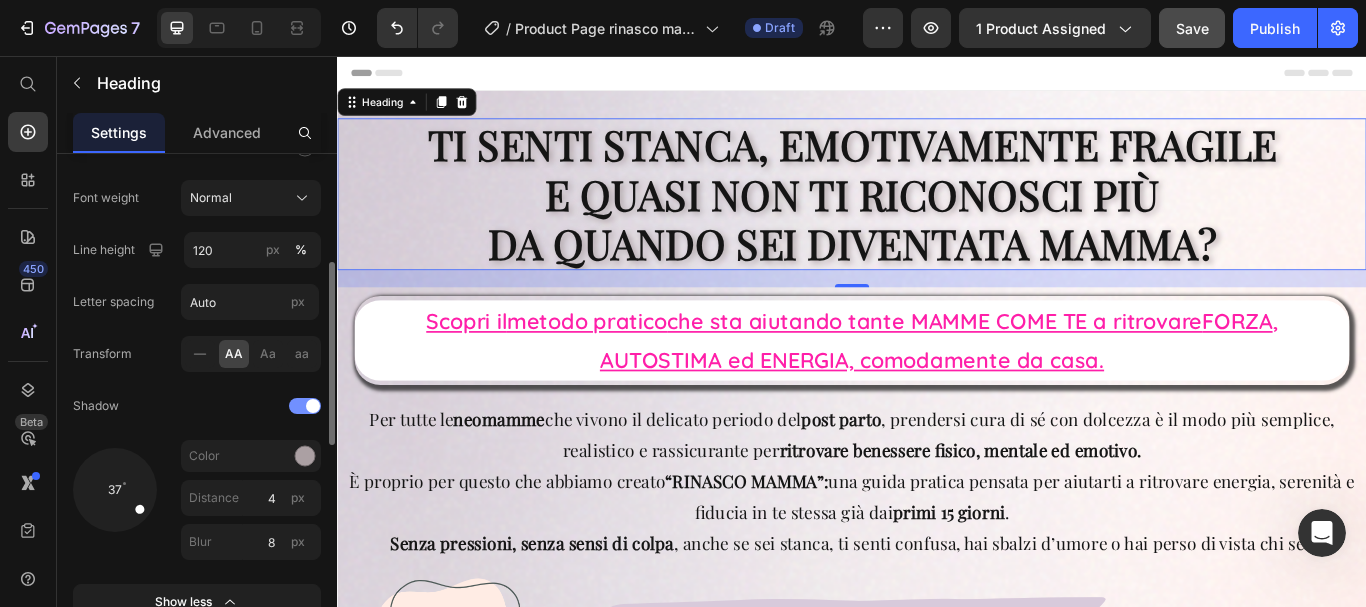 click at bounding box center (313, 406) 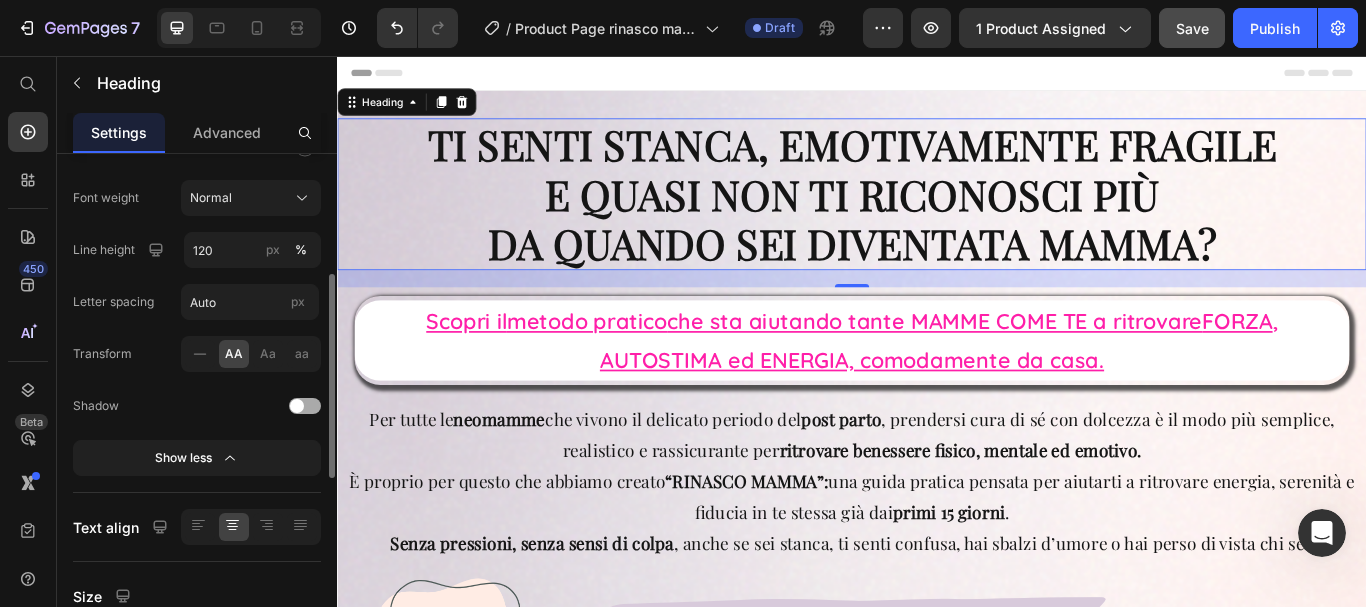 click at bounding box center [297, 406] 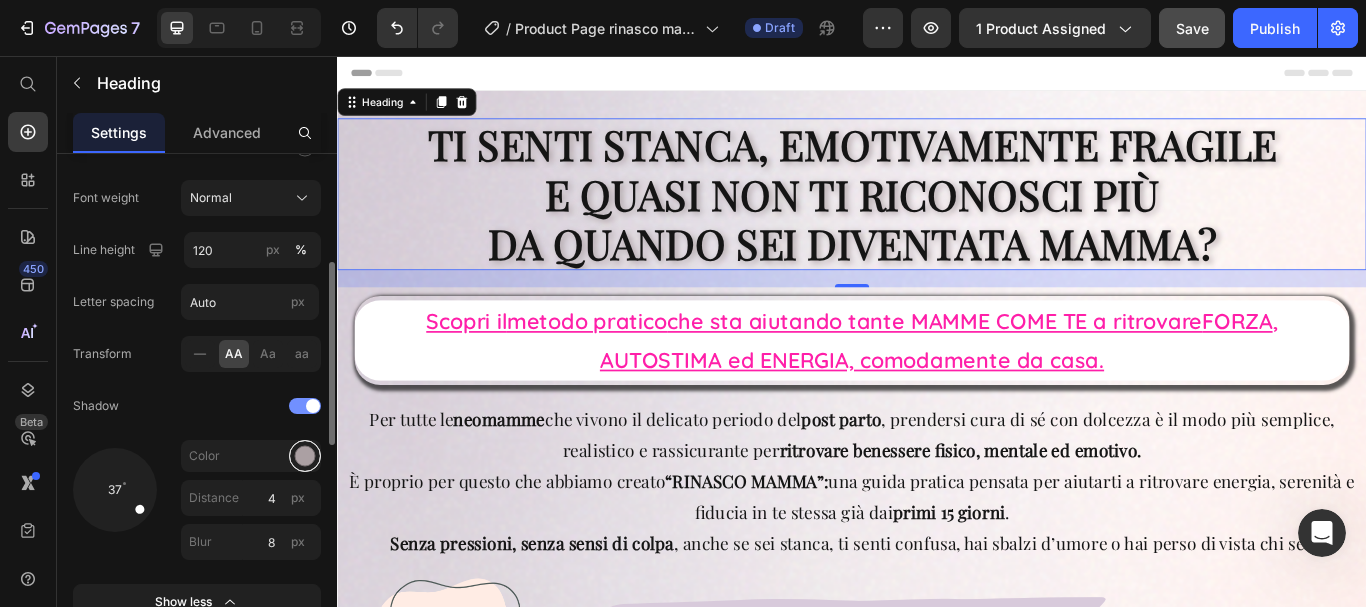 click at bounding box center (305, 456) 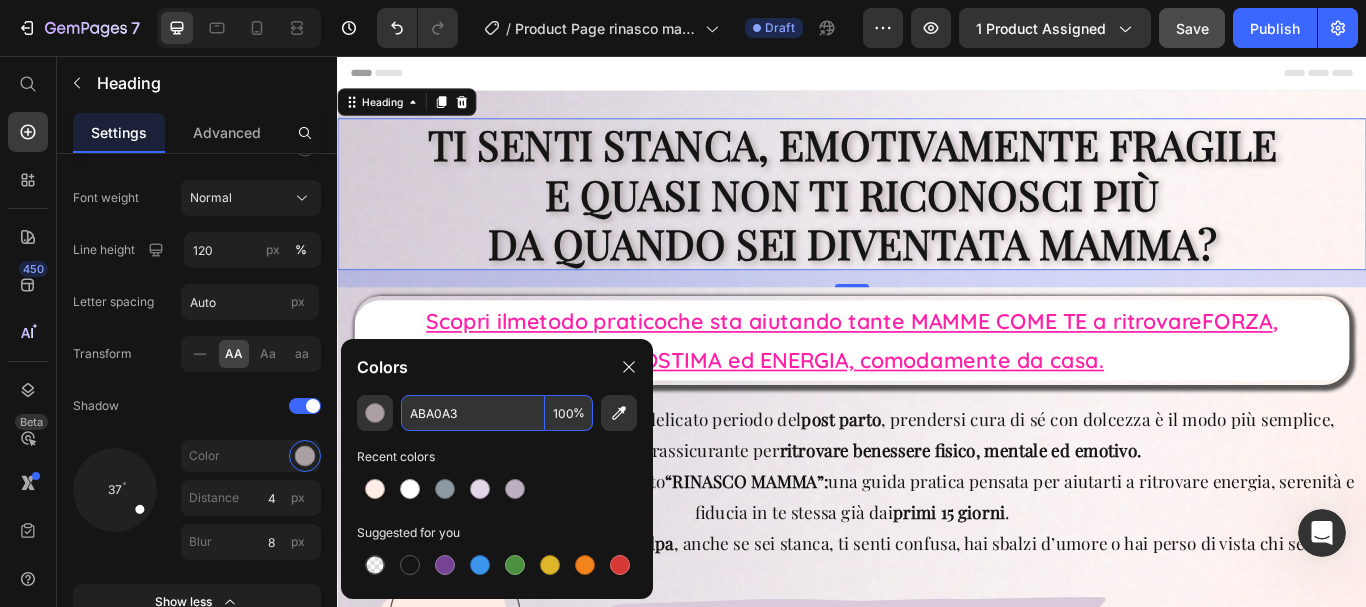 click on "ABA0A3" at bounding box center [473, 413] 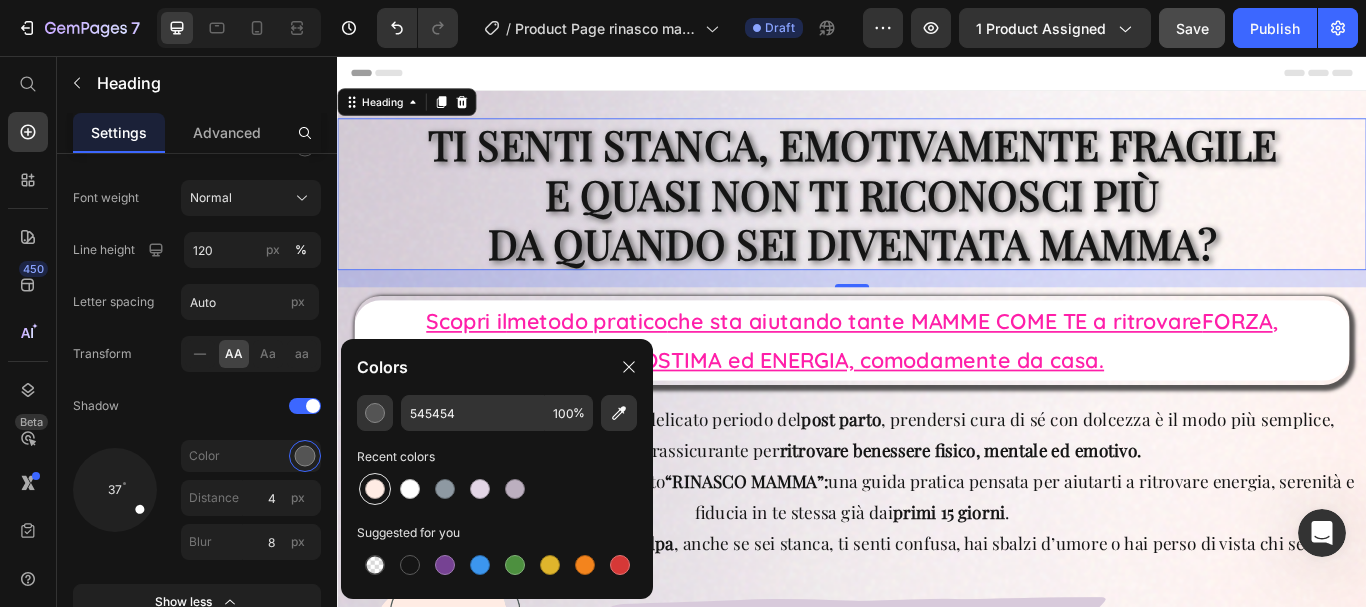 click at bounding box center [375, 489] 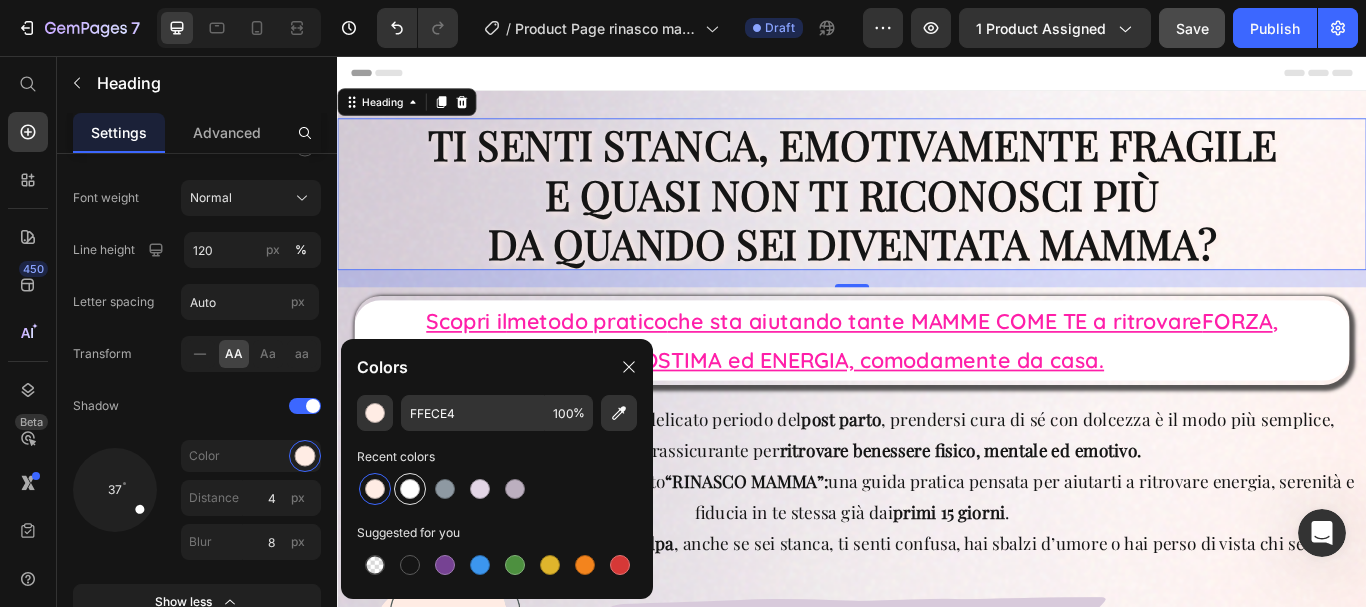 click at bounding box center [410, 489] 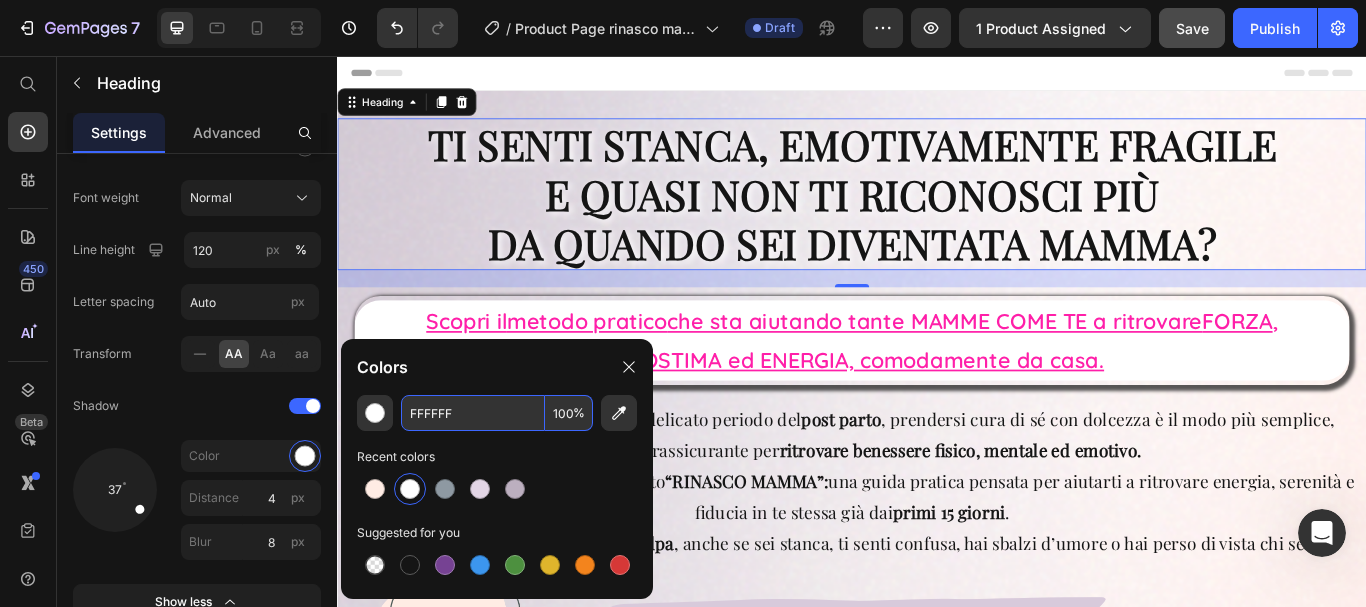click on "FFFFFF" at bounding box center (473, 413) 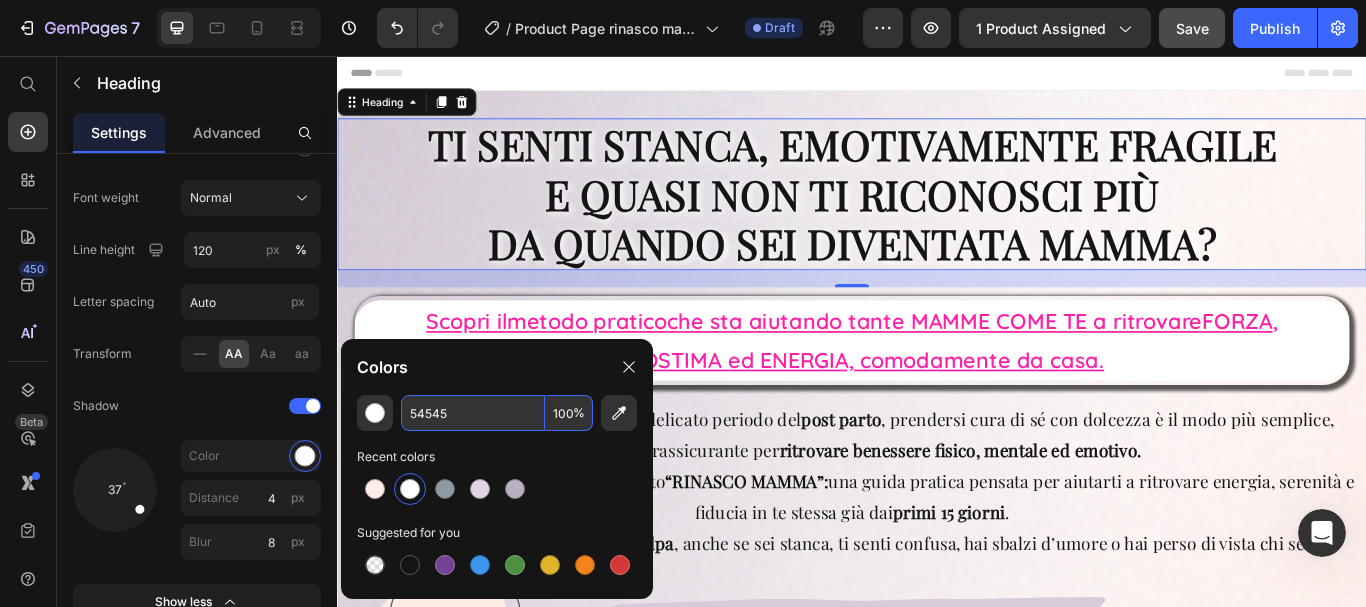 type on "545454" 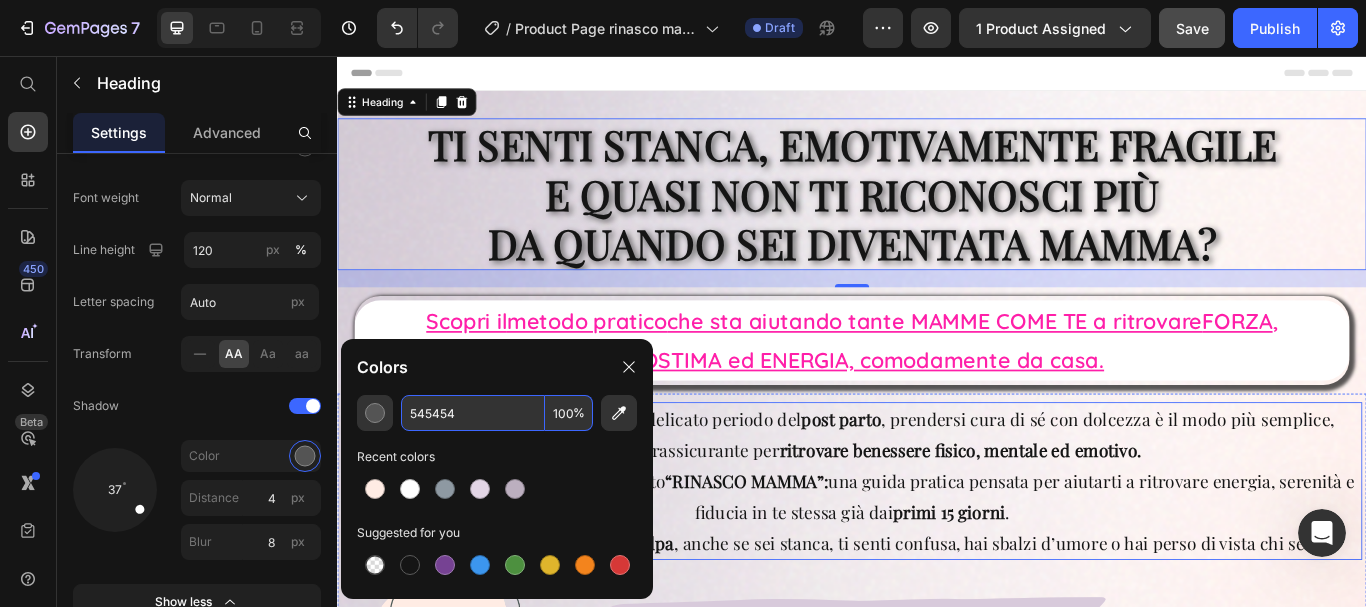 click on "Per tutte le  neomamme  che vivono il delicato periodo del  post parto , prendersi cura di sé con dolcezza è il modo più semplice, realistico e rassicurante per  ritrovare benessere fisico, mentale ed emotivo. È proprio per questo che abbiamo creato  “RINASCO MAMMA”:  una guida pratica pensata per aiutarti a ritrovare energia, serenità e fiducia in te stessa già dai  primi 15 giorni . Senza pressioni, senza sensi di colpa , anche se sei stanca, ti senti confusa, hai sbalzi d’umore o hai perso di vista chi sei." at bounding box center (937, 552) 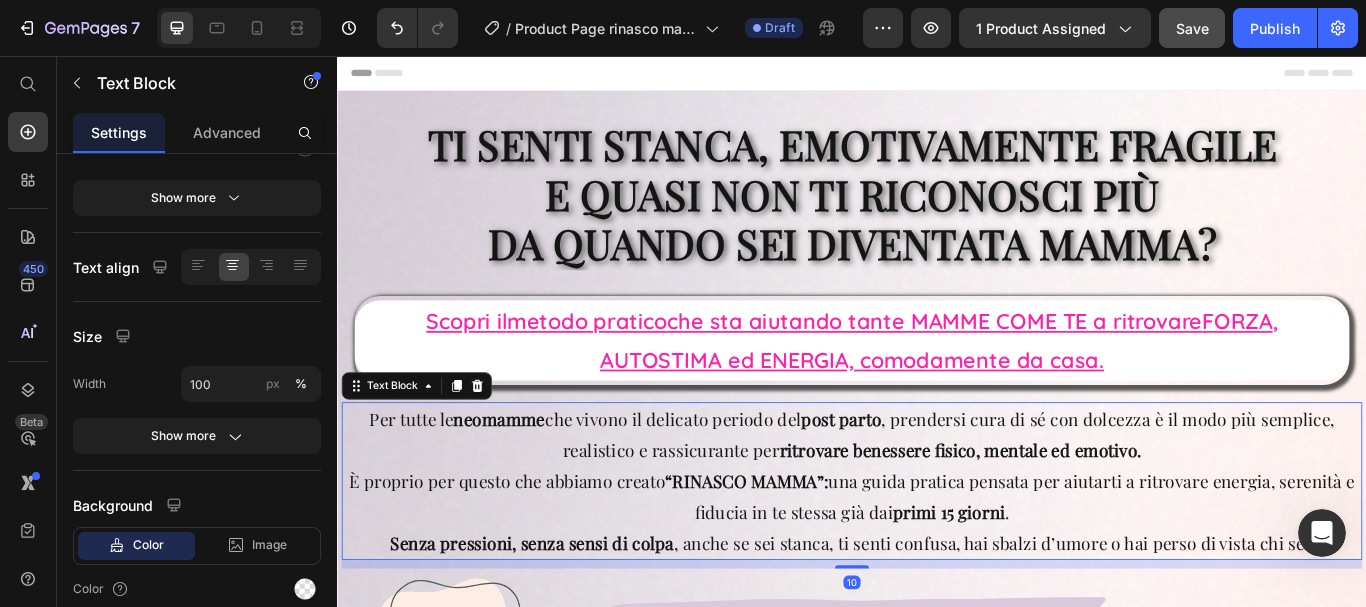 scroll, scrollTop: 0, scrollLeft: 0, axis: both 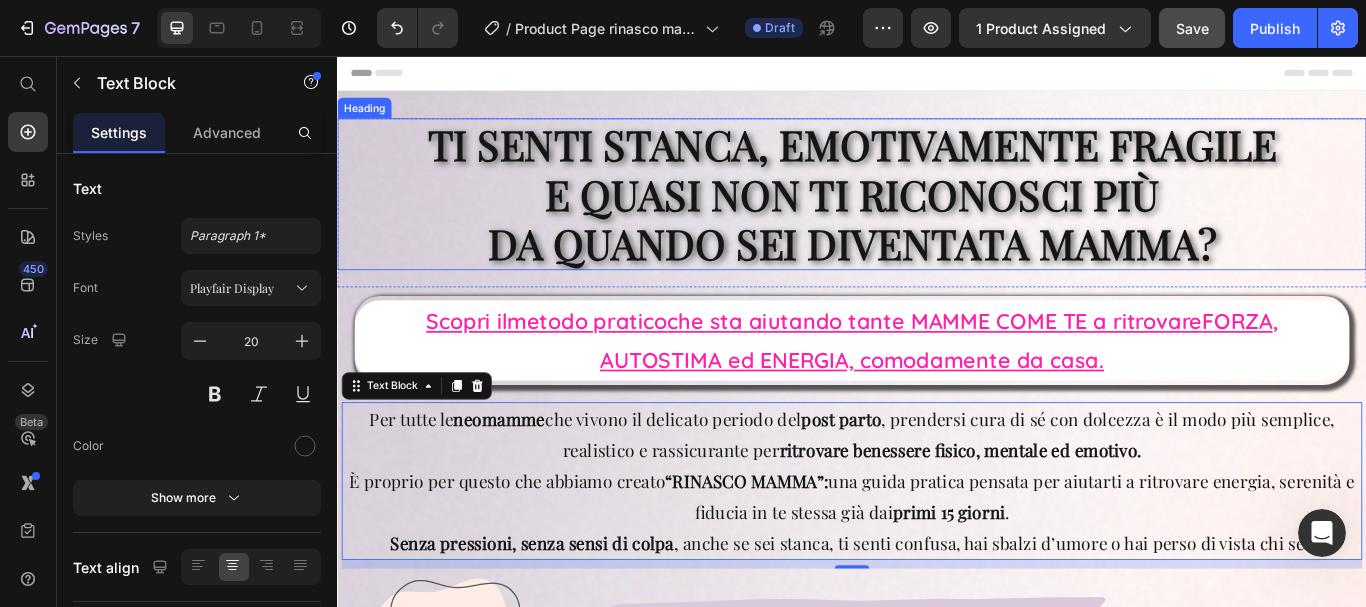 click on "Ti senti stanca, emotivamente fragile  e quasi non ti riconosci più  da quando sei diventata mamma?" at bounding box center [937, 217] 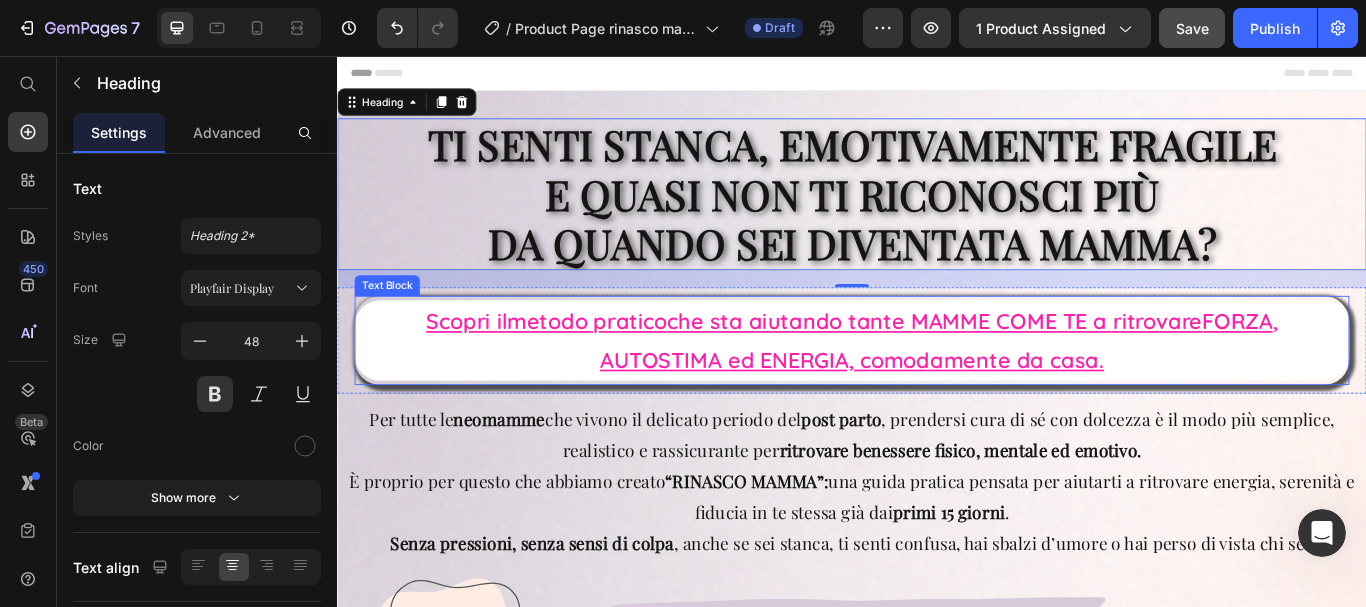 click on "AUTOSTIMA ed ENERGIA, comodamente da casa." at bounding box center [937, 410] 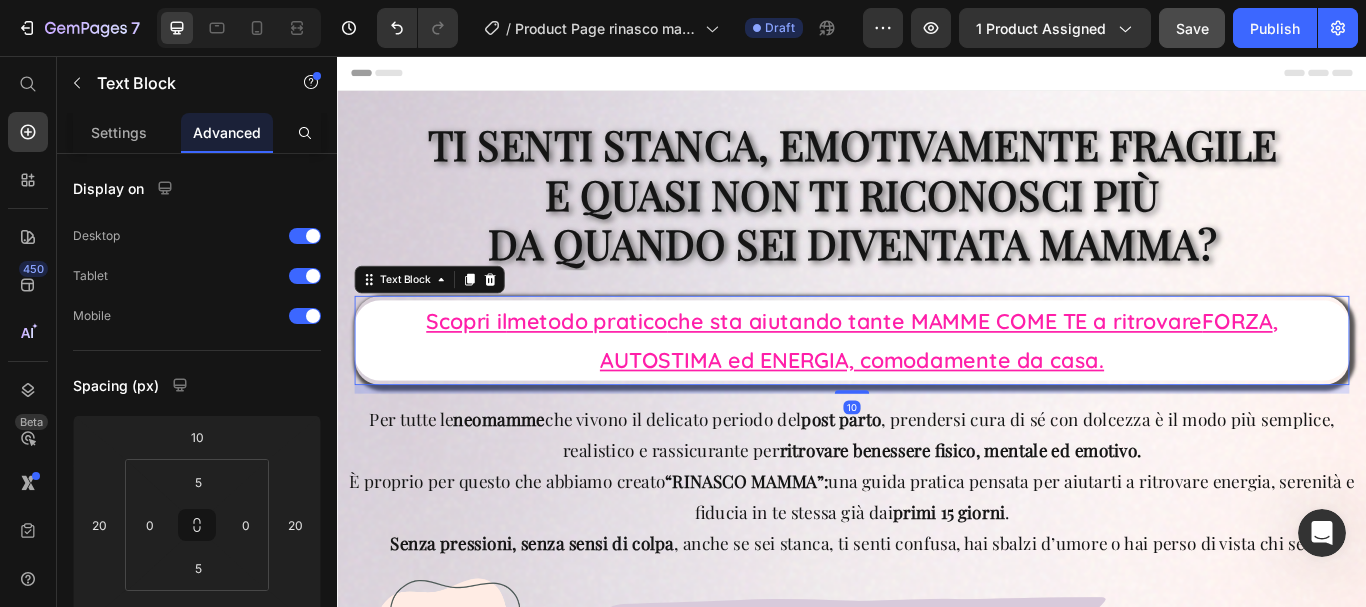 click on "Scopri il  metodo pratico  che sta aiutando tante MAMME COME TE a ritrovare  FORZA ," at bounding box center [937, 365] 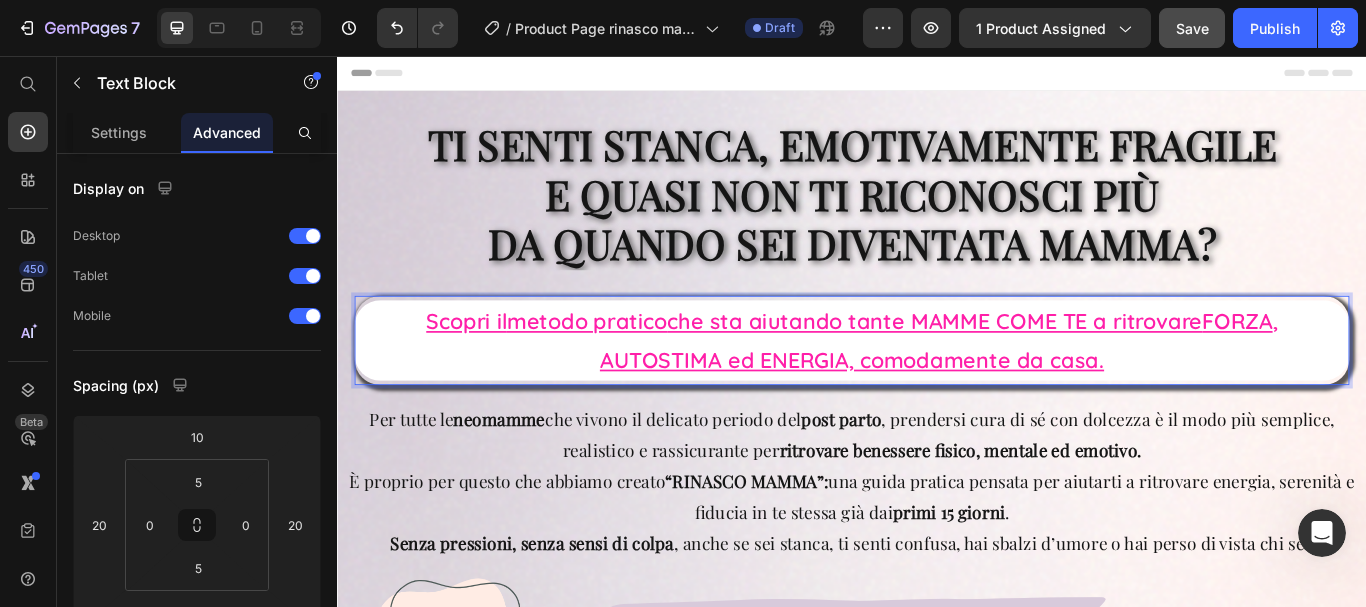 click on "AUTOSTIMA ed ENERGIA, comodamente da casa." at bounding box center [937, 410] 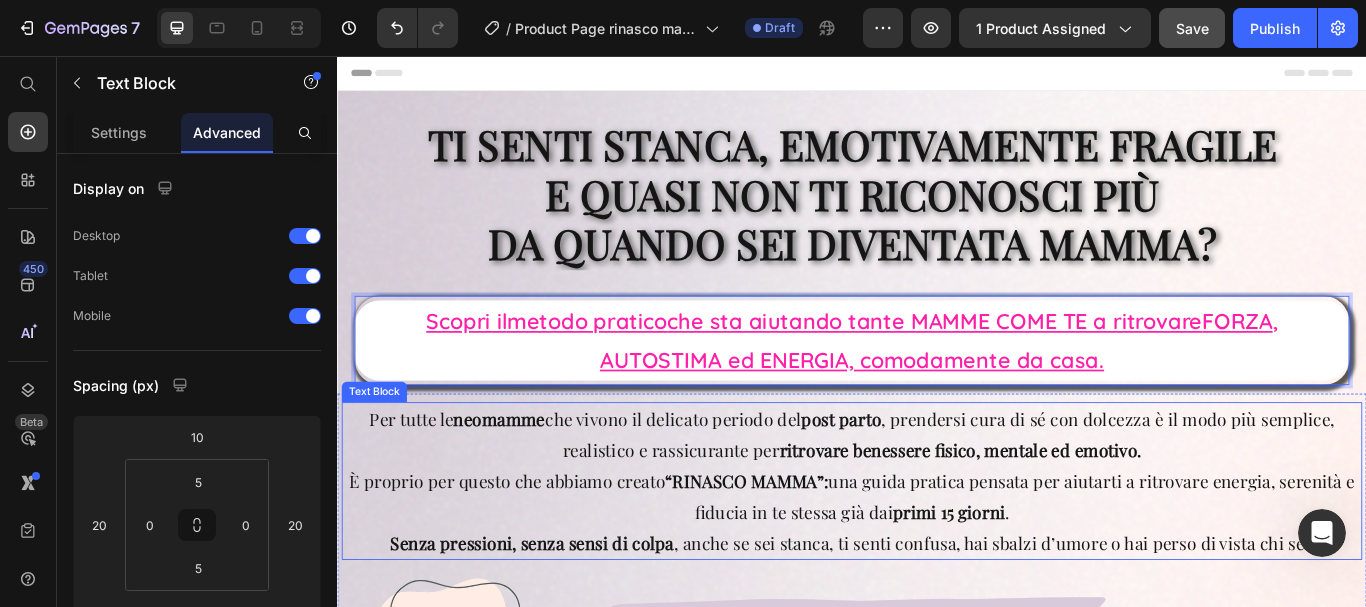 click on "Per tutte le  neomamme  che vivono il delicato periodo del  post parto , prendersi cura di sé con dolcezza è il modo più semplice, realistico e rassicurante per  ritrovare benessere fisico, mentale ed emotivo. È proprio per questo che abbiamo creato  “RINASCO MAMMA”:  una guida pratica pensata per aiutarti a ritrovare energia, serenità e fiducia in te stessa già dai  primi 15 giorni . Senza pressioni, senza sensi di colpa , anche se sei stanca, ti senti confusa, hai sbalzi d’umore o hai perso di vista chi sei." at bounding box center [937, 552] 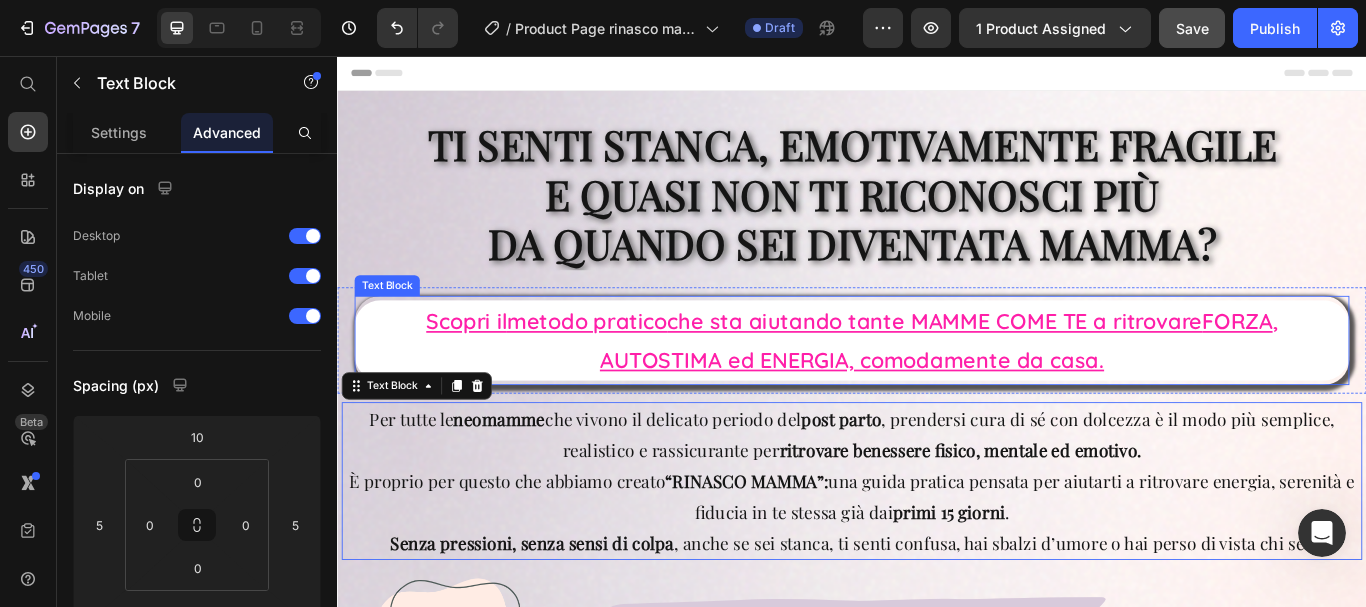 click on "AUTOSTIMA ed ENERGIA, comodamente da casa." at bounding box center (937, 410) 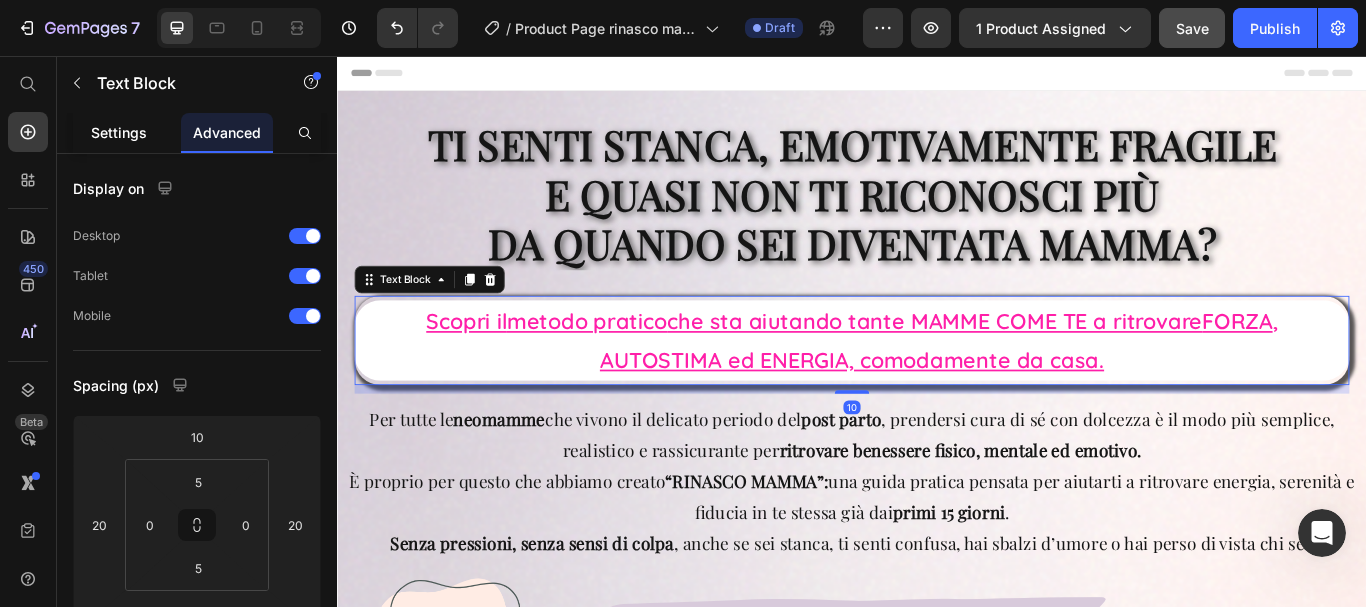 click on "Settings" at bounding box center (119, 132) 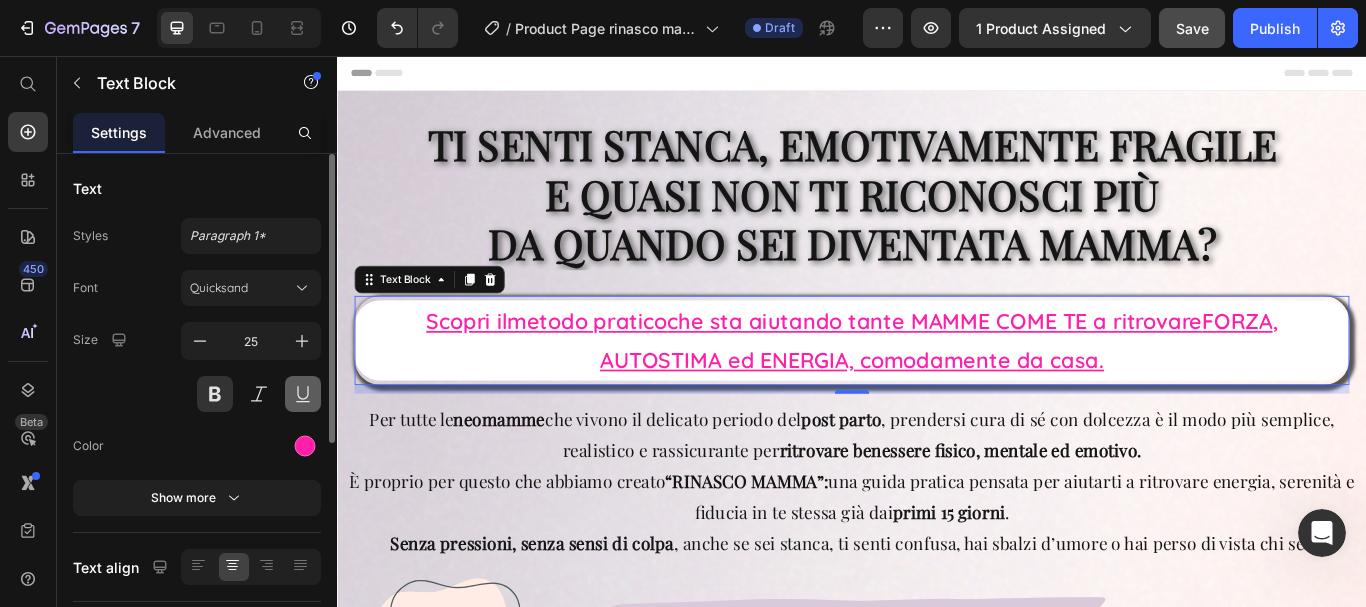 click at bounding box center [303, 394] 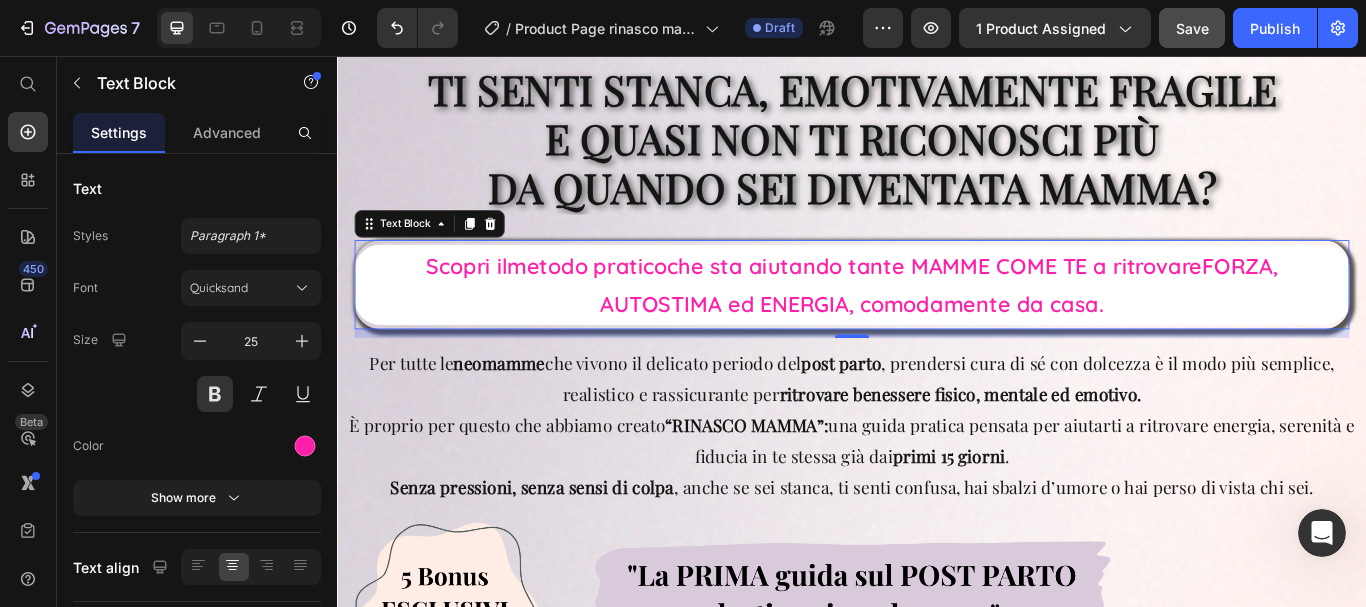 scroll, scrollTop: 100, scrollLeft: 0, axis: vertical 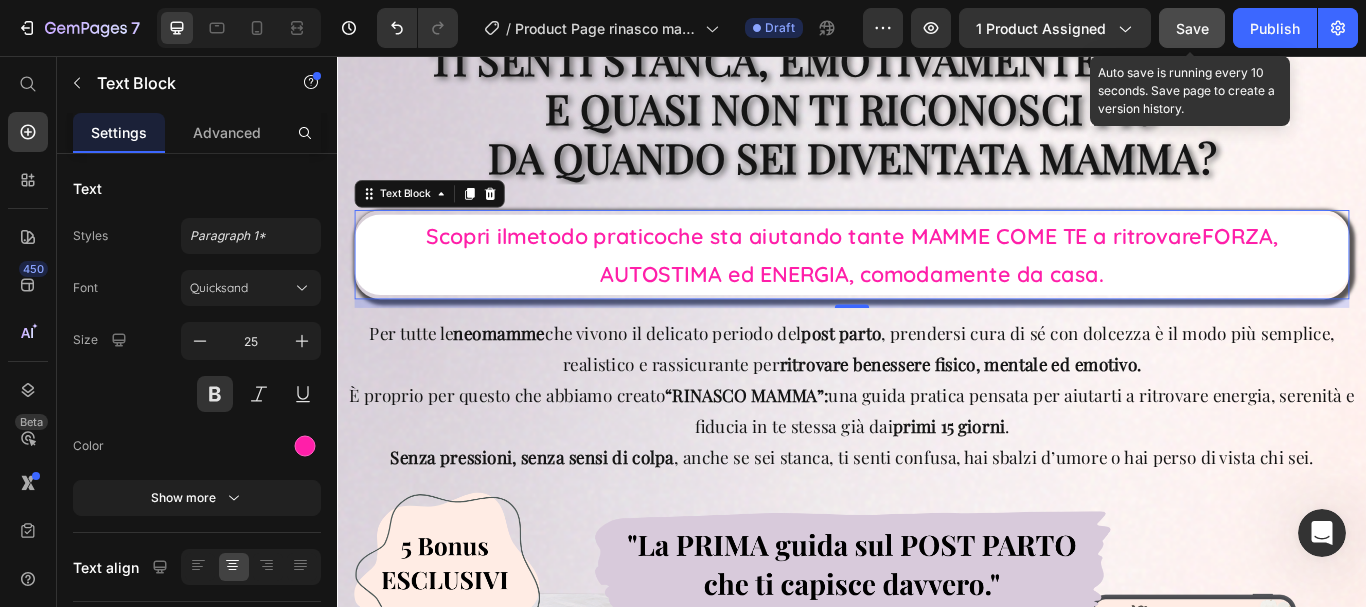 click on "Save" at bounding box center (1192, 28) 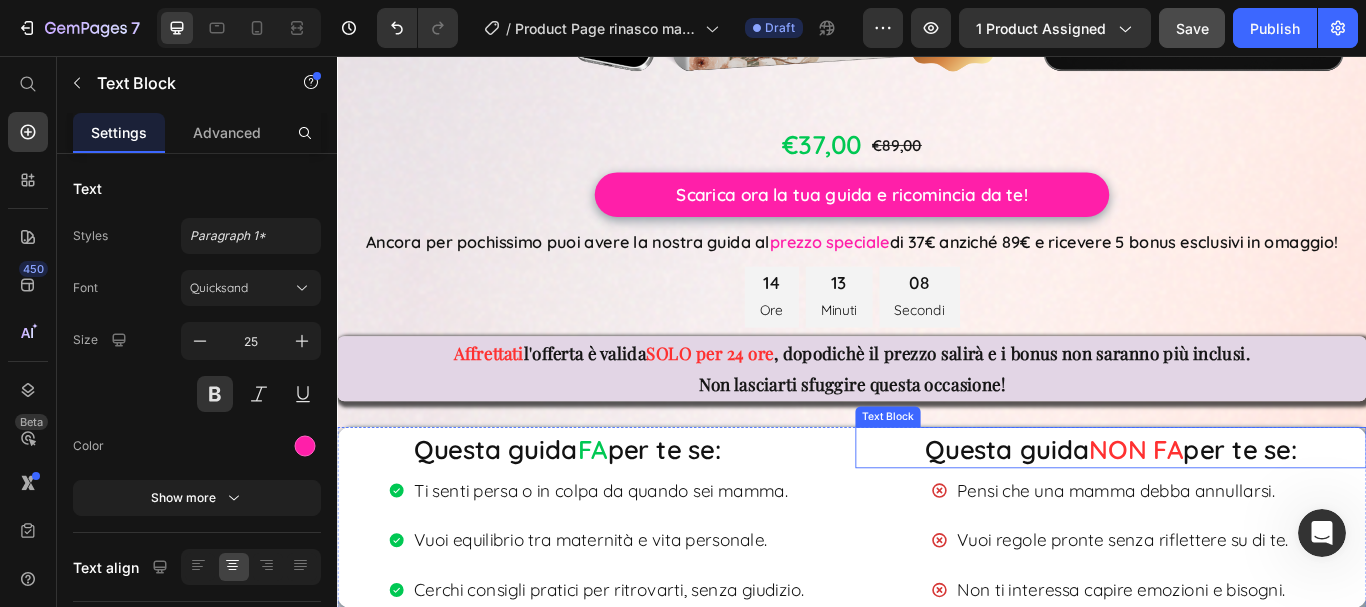 scroll, scrollTop: 1400, scrollLeft: 0, axis: vertical 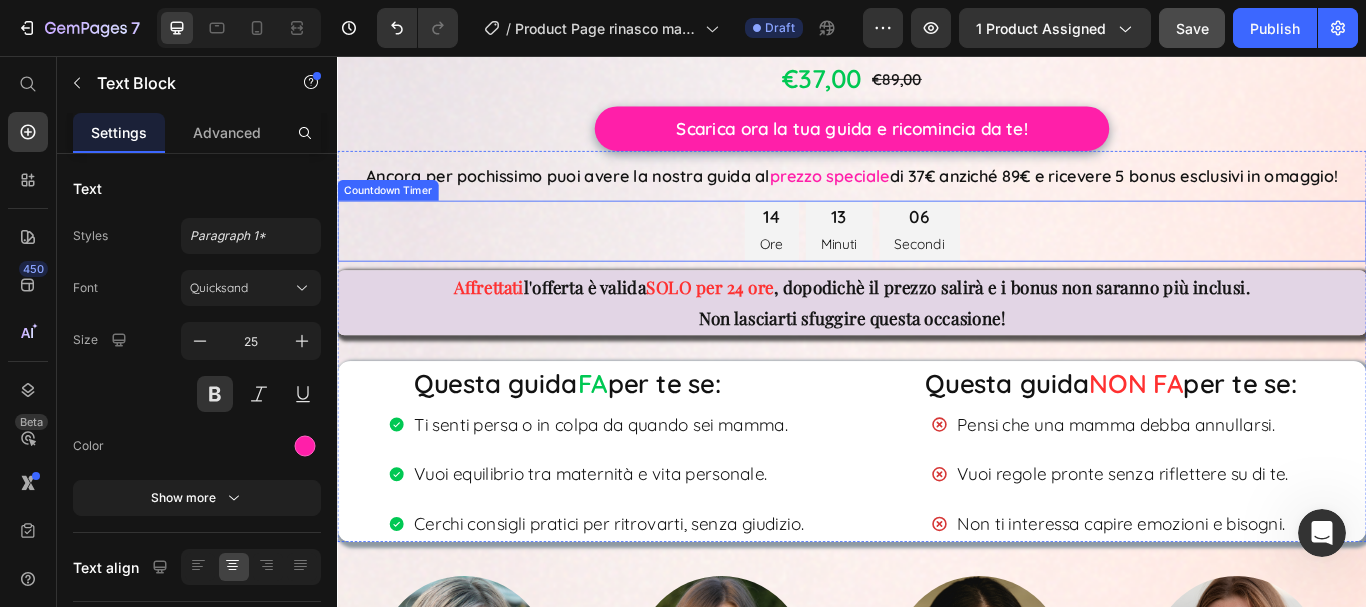 click on "06" at bounding box center (1016, 244) 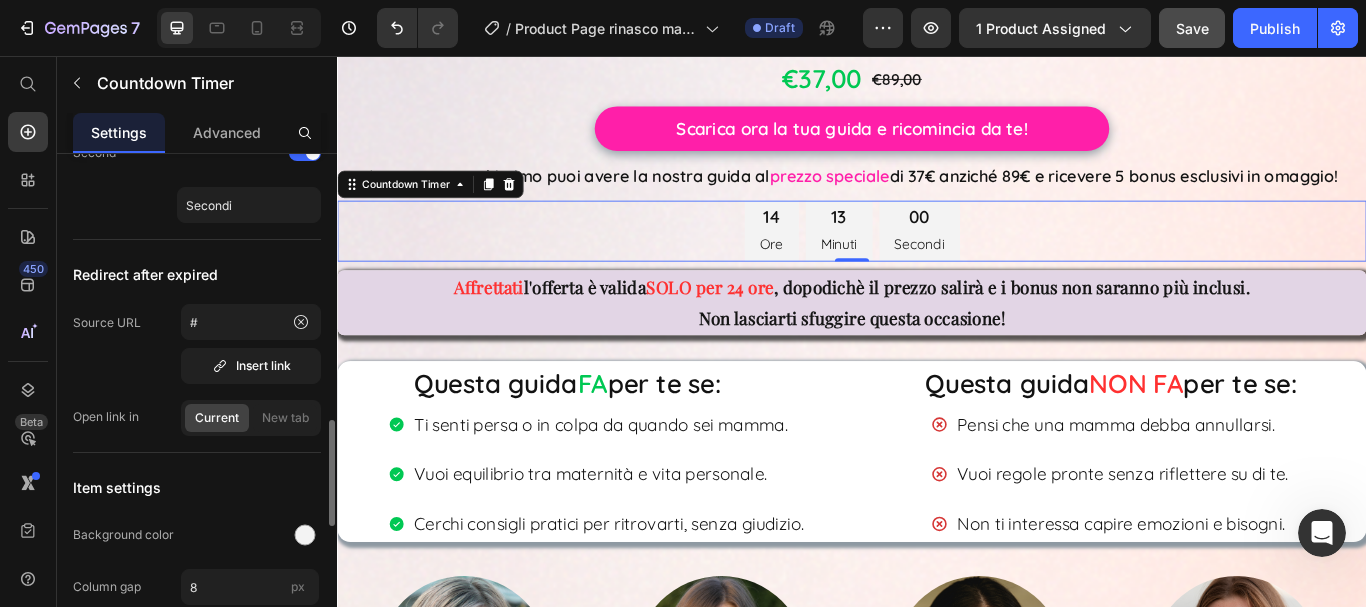 scroll, scrollTop: 900, scrollLeft: 0, axis: vertical 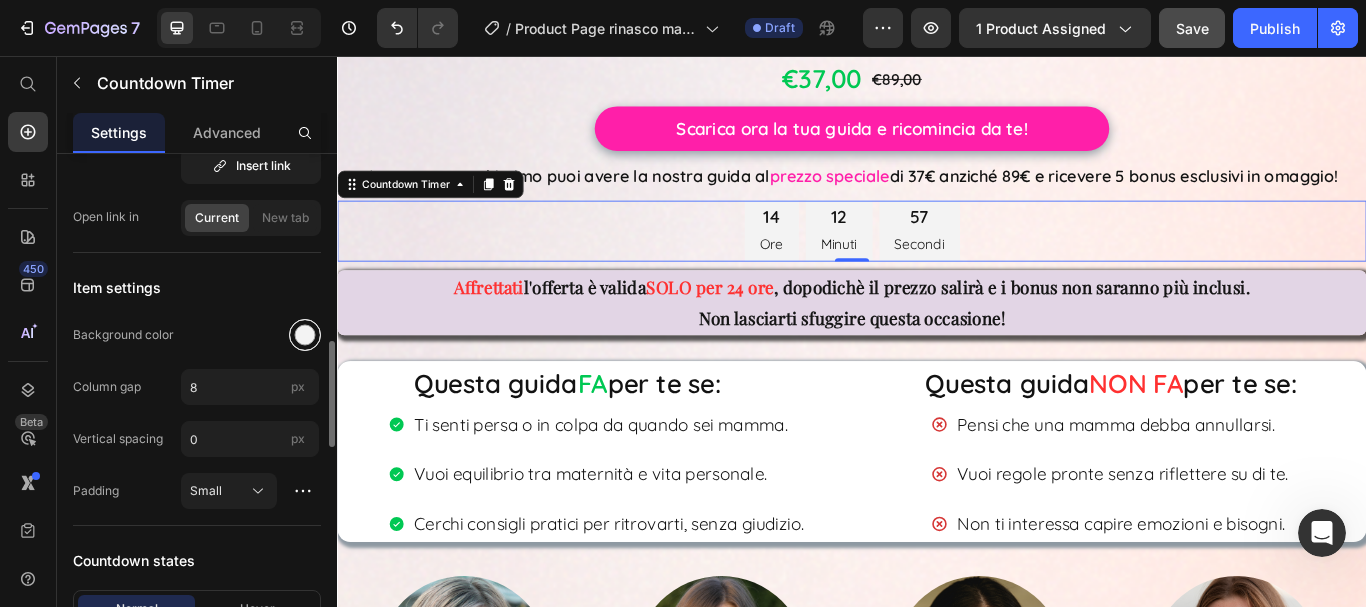click at bounding box center (305, 335) 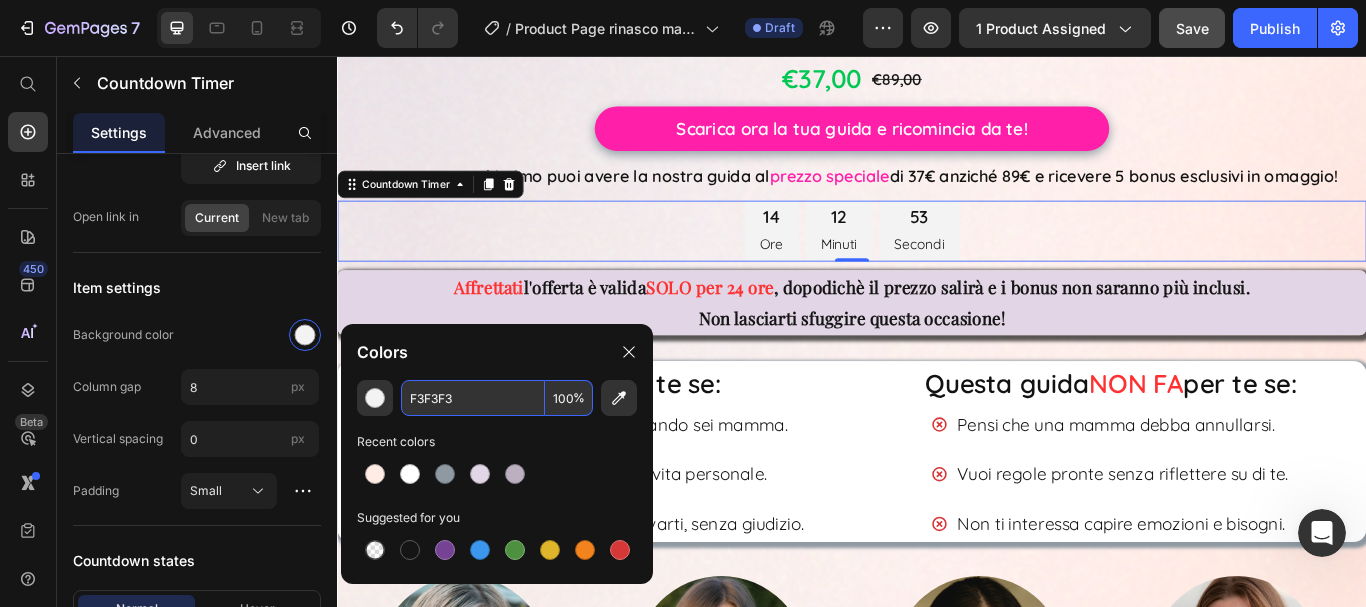 click on "F3F3F3" at bounding box center [473, 398] 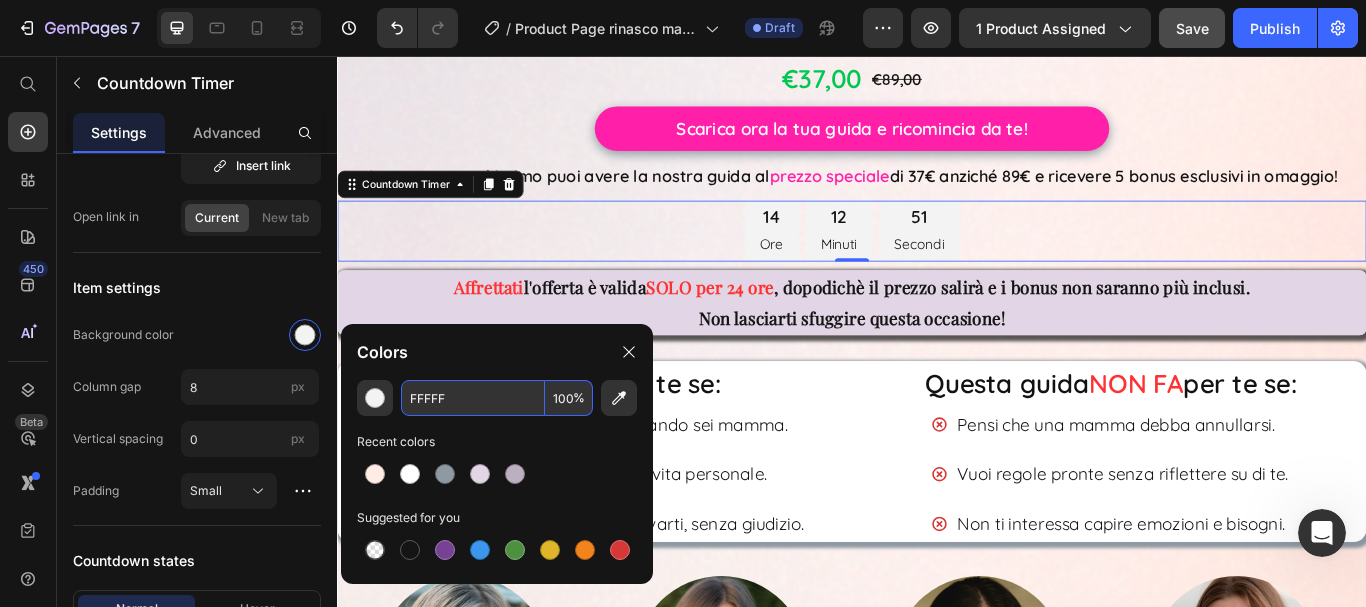 type on "FFFFFF" 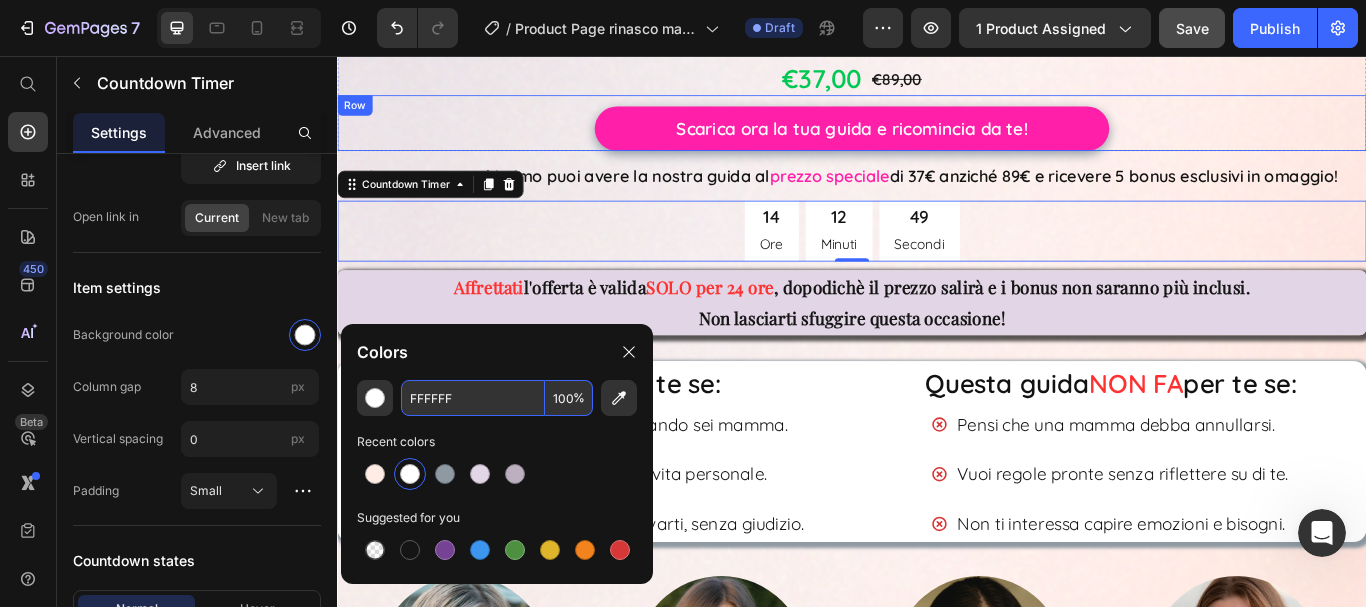 click on "€37,00 Product Price €89,00 Product Price Row Scarica ora la tua guida e ricomincia da te! Add to Cart Product" at bounding box center [937, 134] 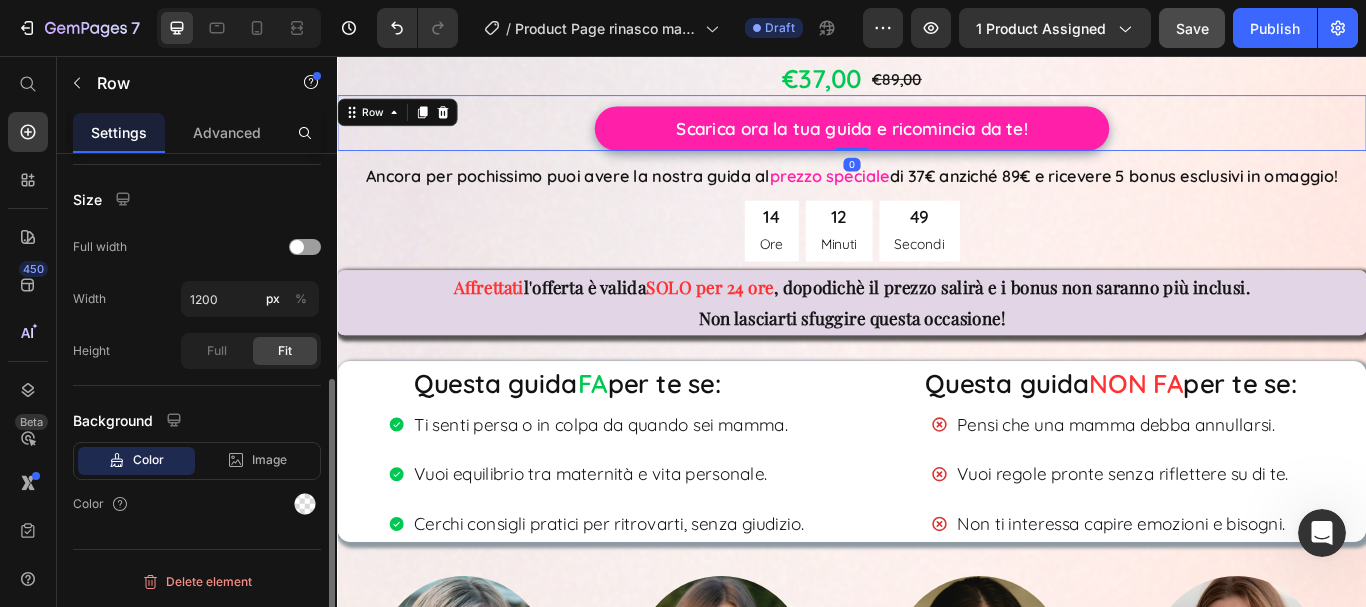 scroll, scrollTop: 0, scrollLeft: 0, axis: both 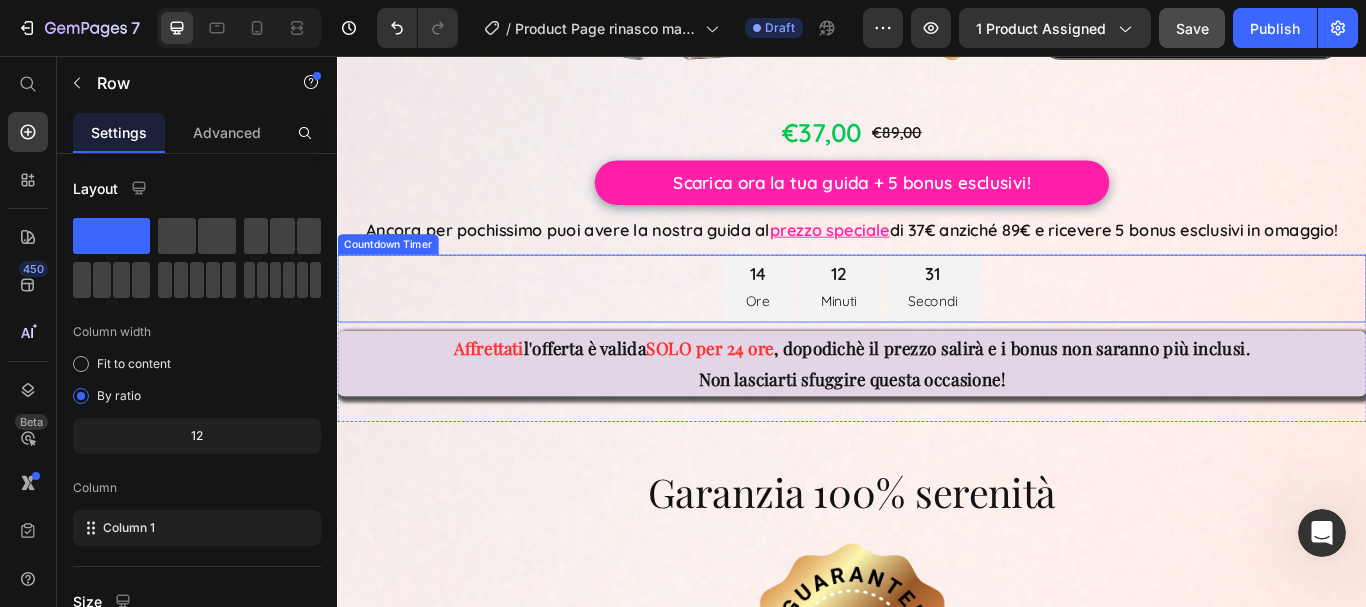 click on "14 Ore 12 Minuti 31 Secondi" at bounding box center [937, 327] 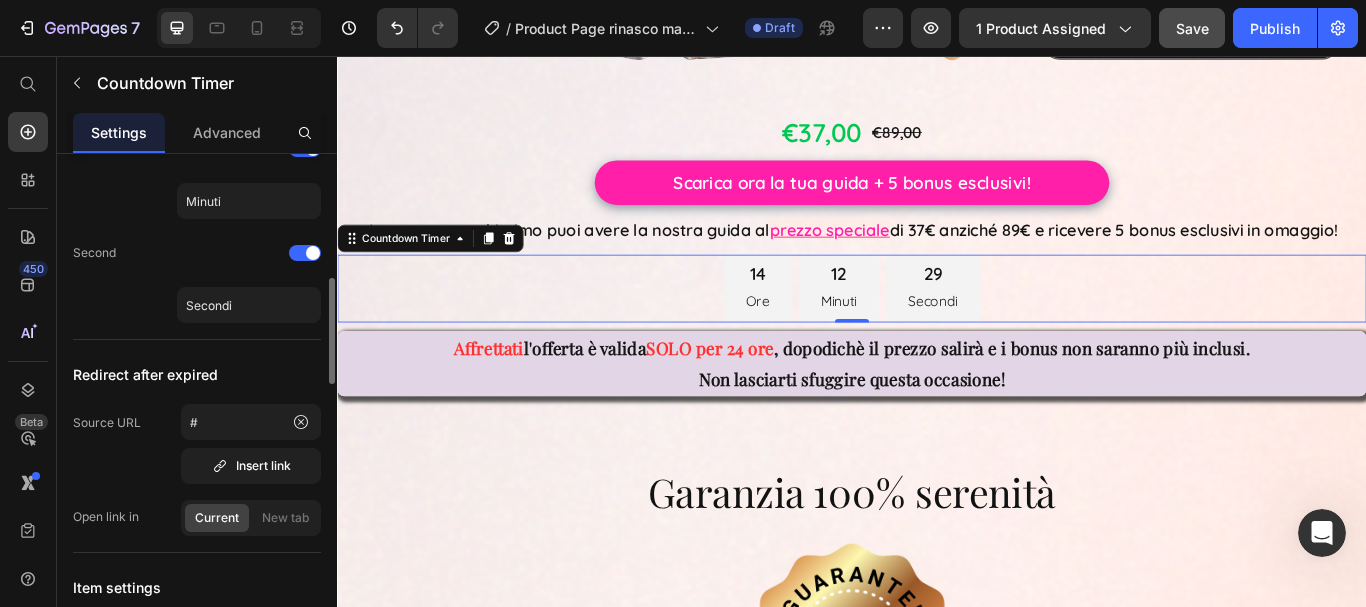 scroll, scrollTop: 1000, scrollLeft: 0, axis: vertical 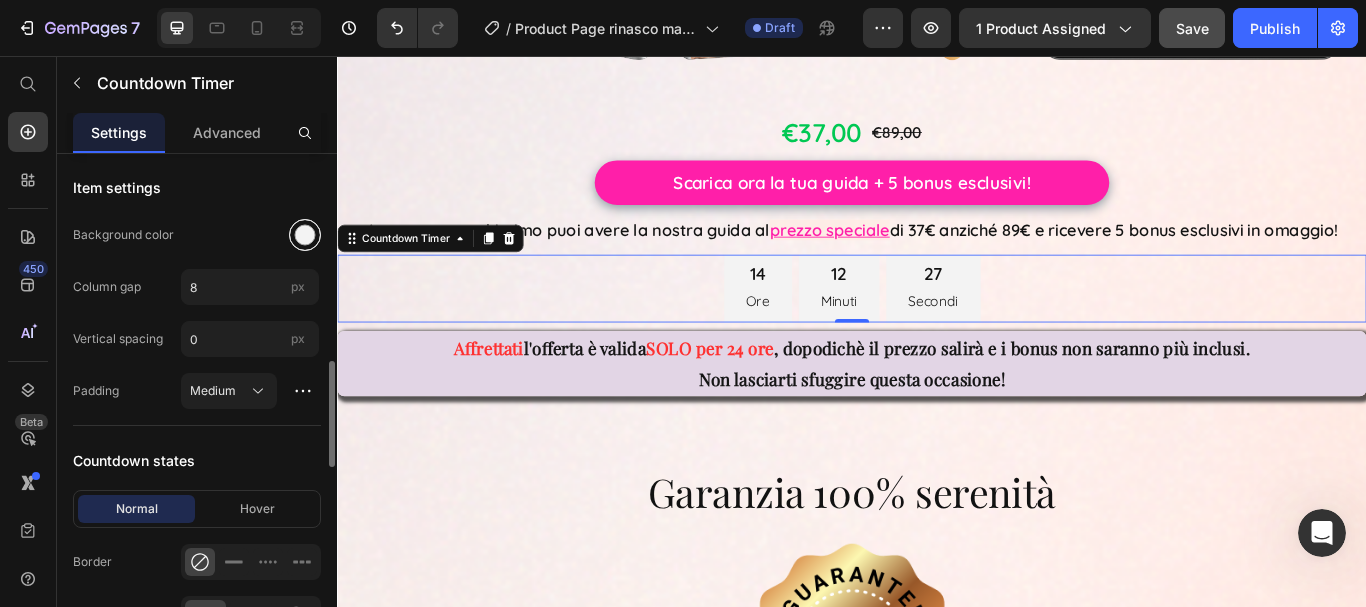 click at bounding box center (305, 235) 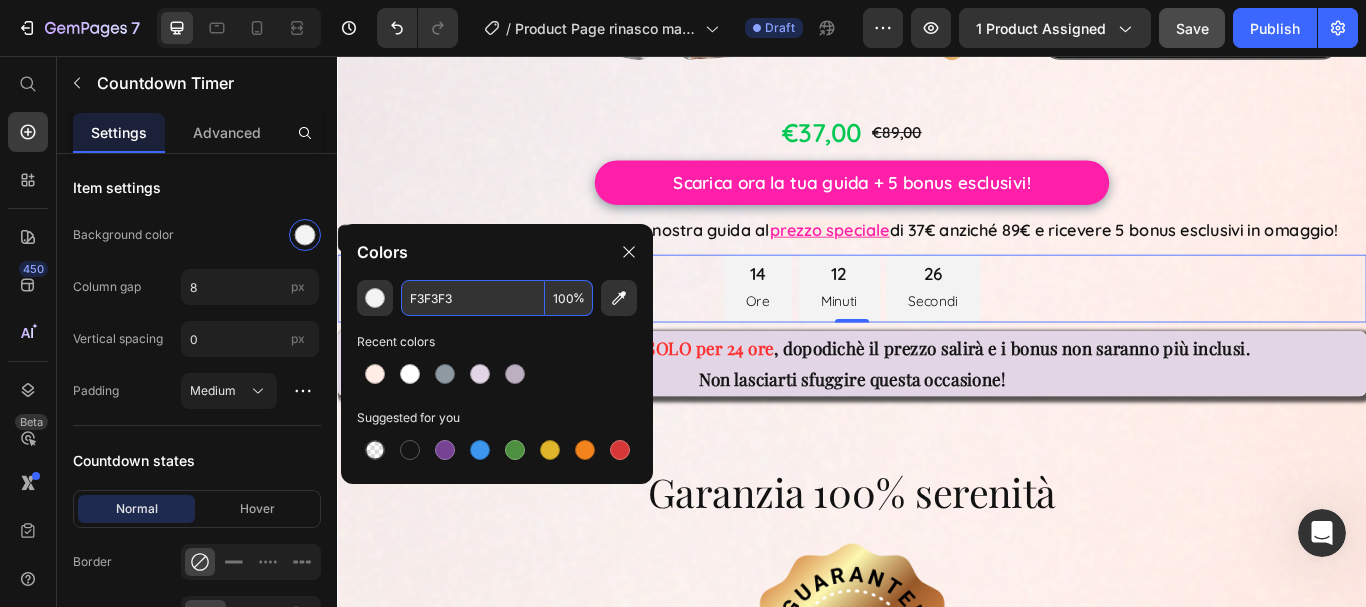 click on "F3F3F3" at bounding box center (473, 298) 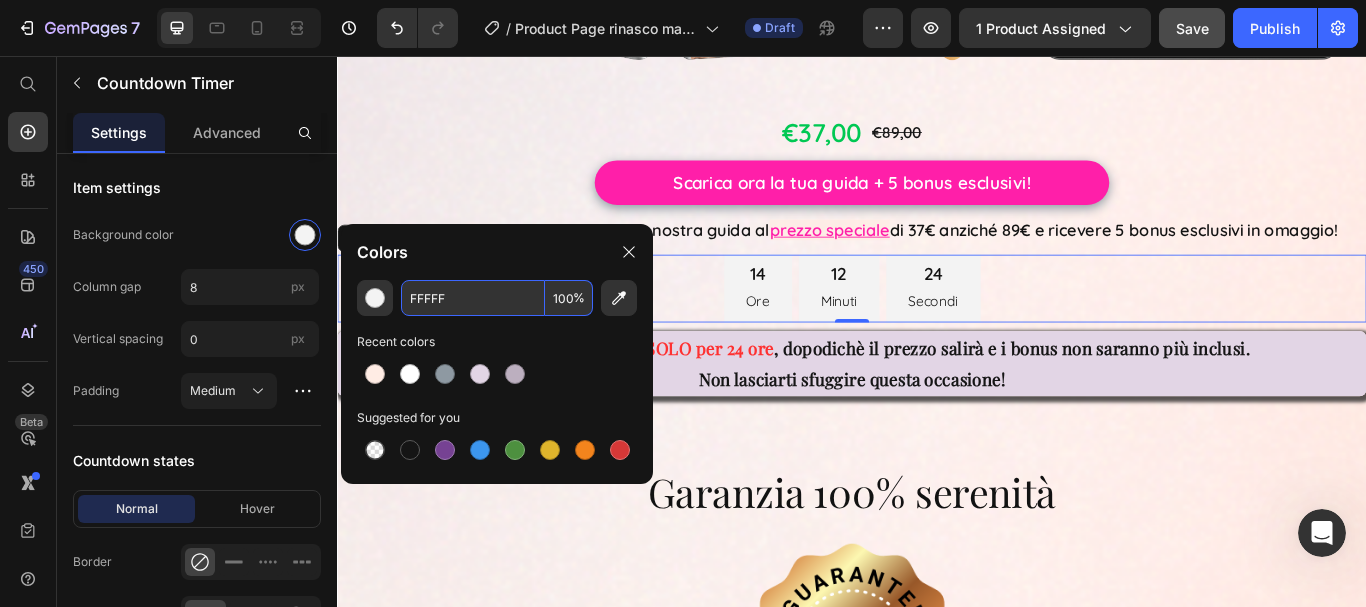 type on "FFFFFF" 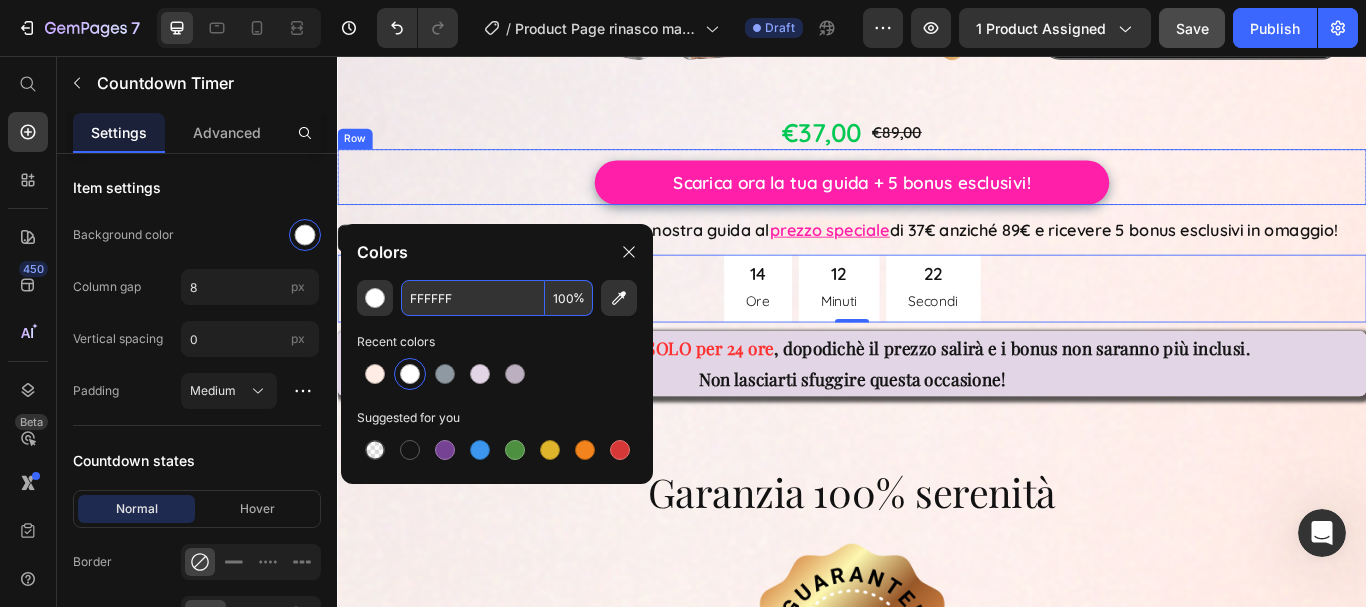 click on "€37,00 Product Price €89,00 Product Price Row Scarica ora la tua guida + 5 bonus esclusivi! Add to Cart Product" at bounding box center [937, 197] 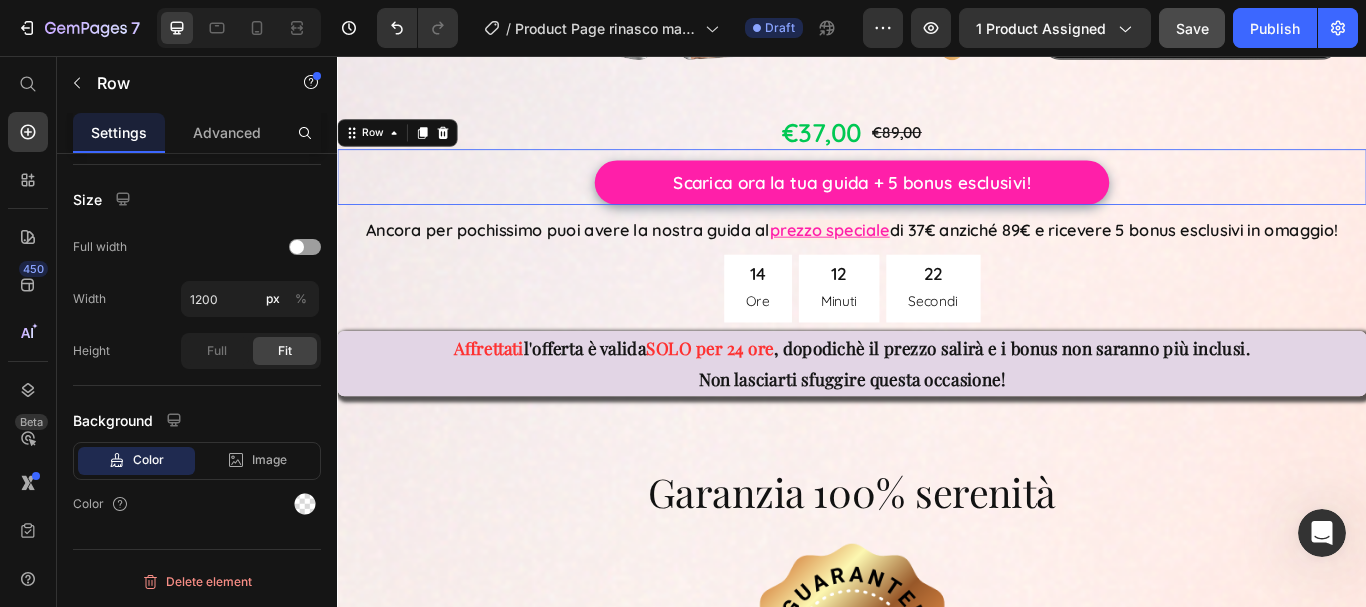 scroll, scrollTop: 0, scrollLeft: 0, axis: both 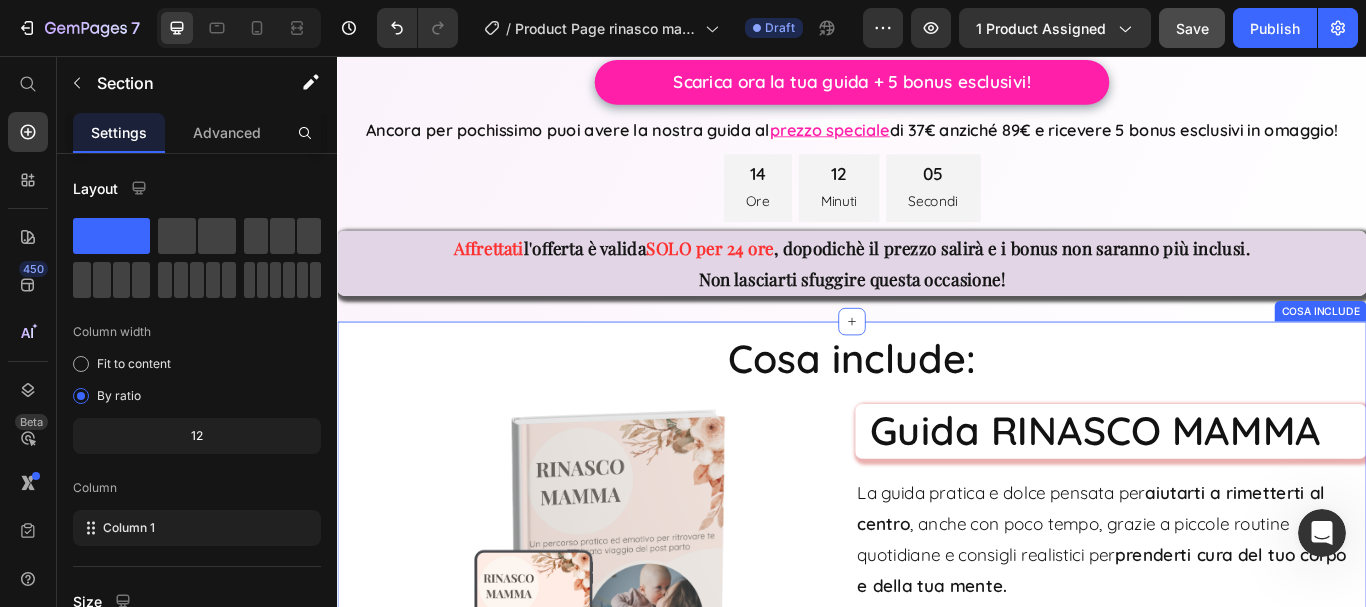 click on "COSA INCLUDE" at bounding box center [1483, 354] 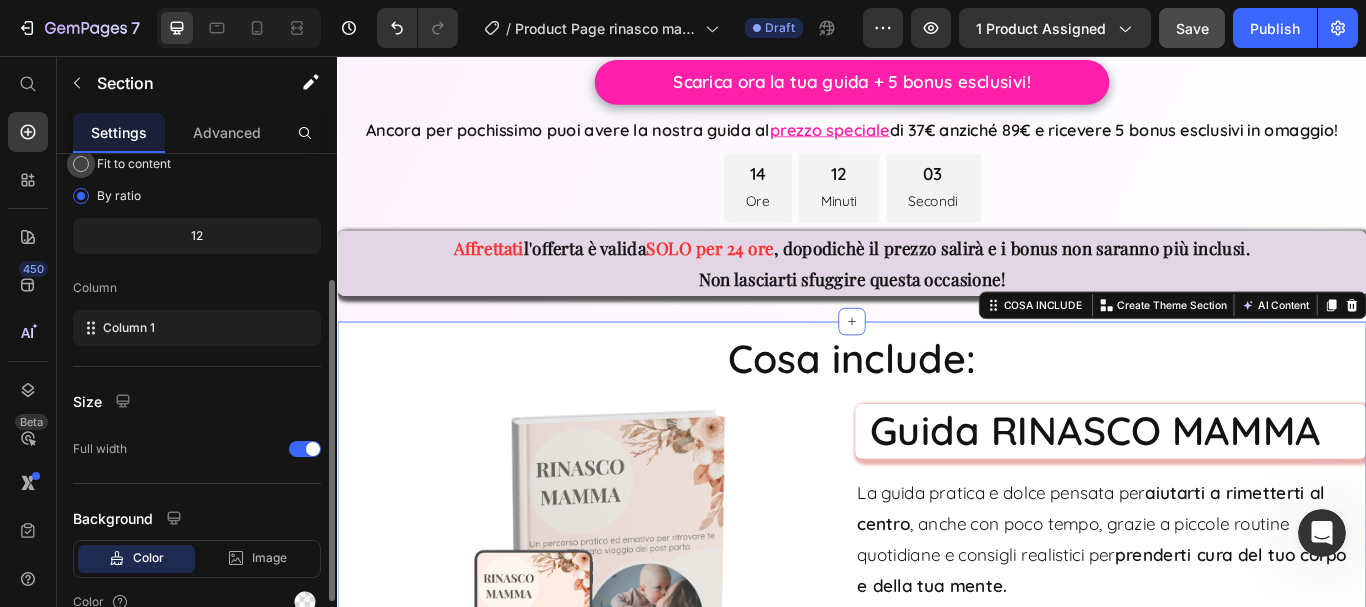 scroll, scrollTop: 298, scrollLeft: 0, axis: vertical 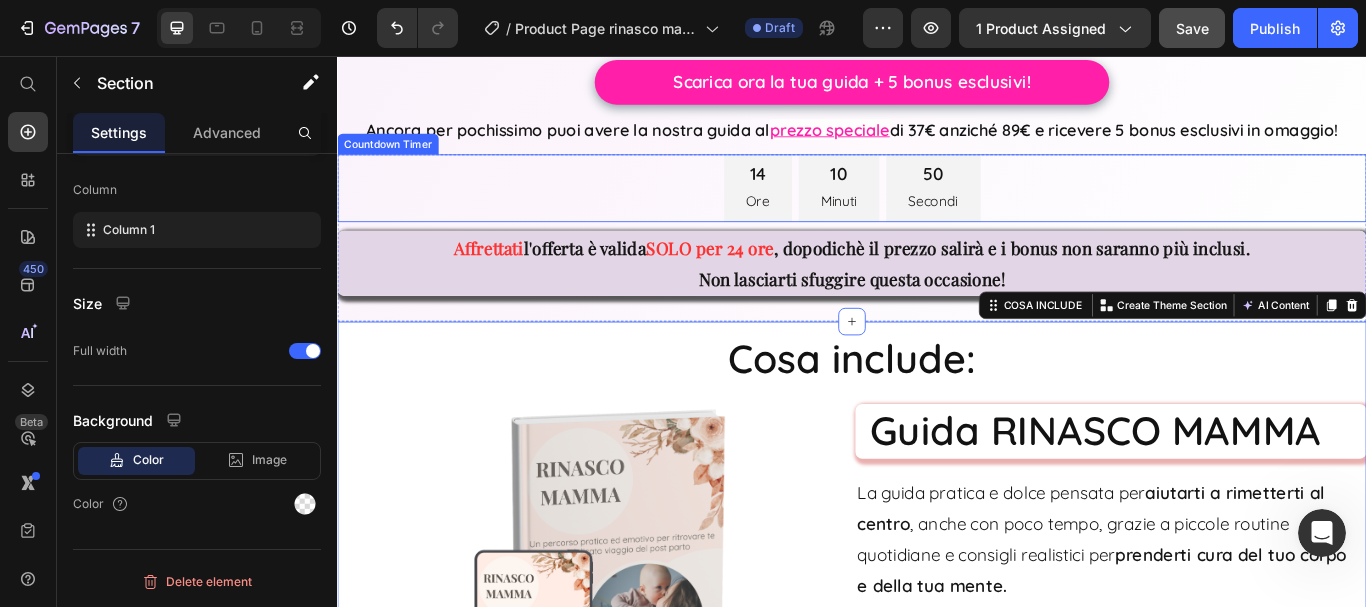 click on "50" at bounding box center (1032, 194) 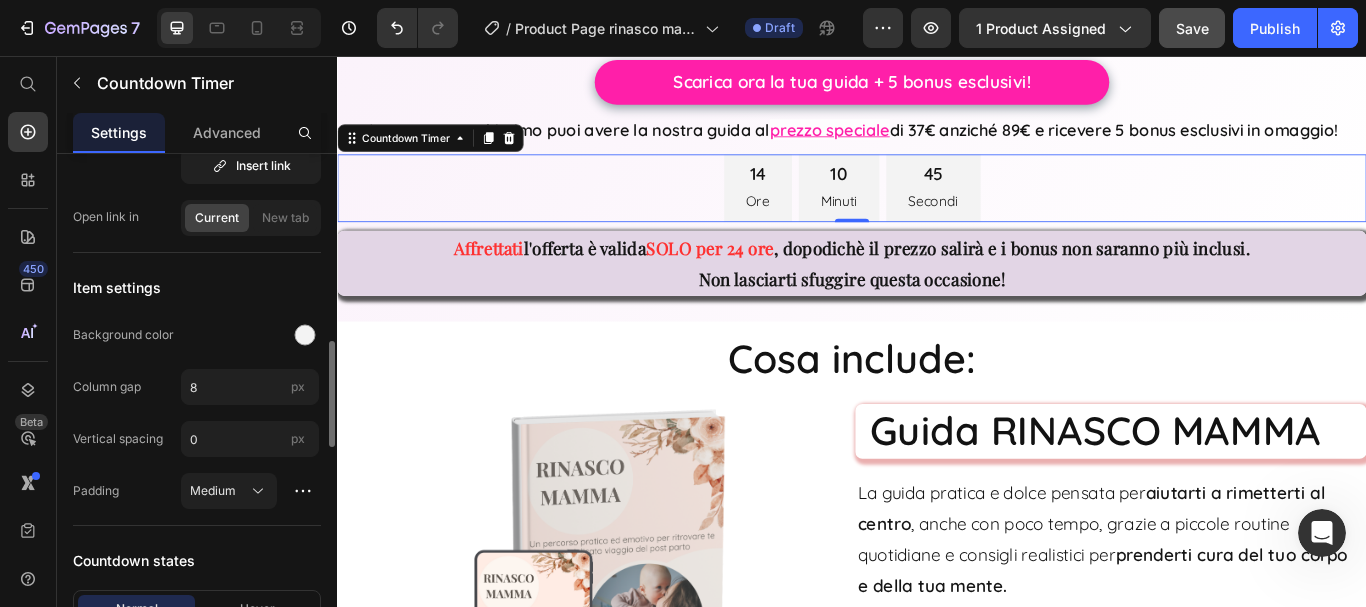 scroll, scrollTop: 1100, scrollLeft: 0, axis: vertical 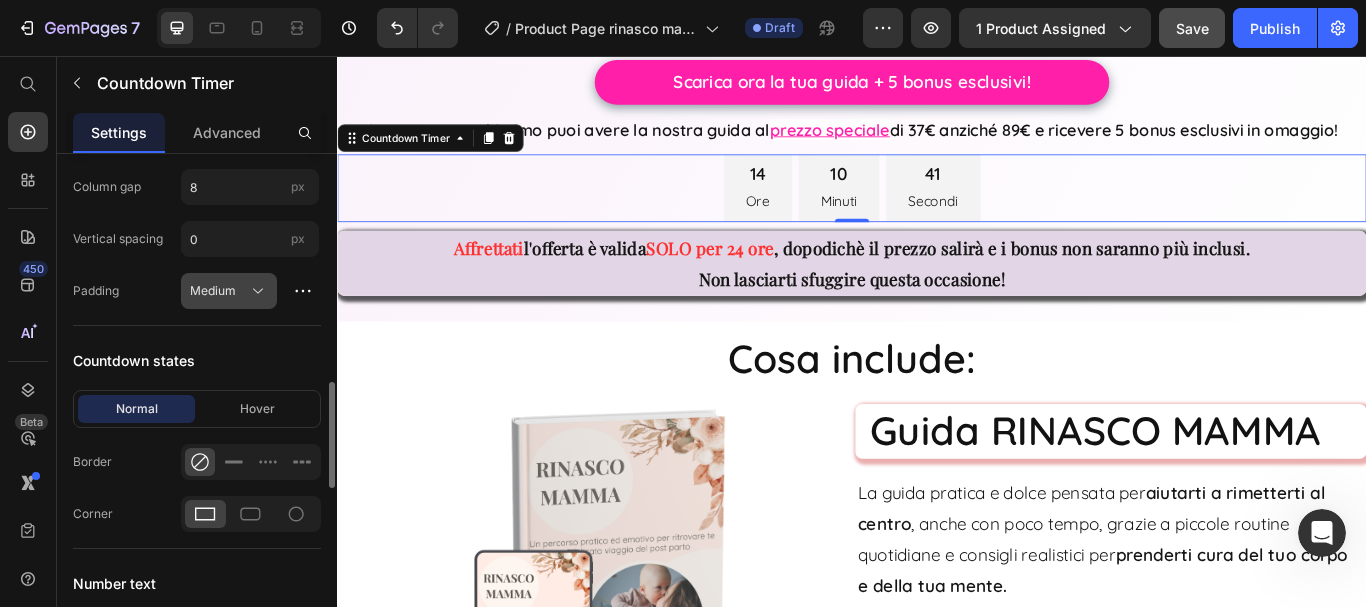 click on "Medium" at bounding box center [217, 291] 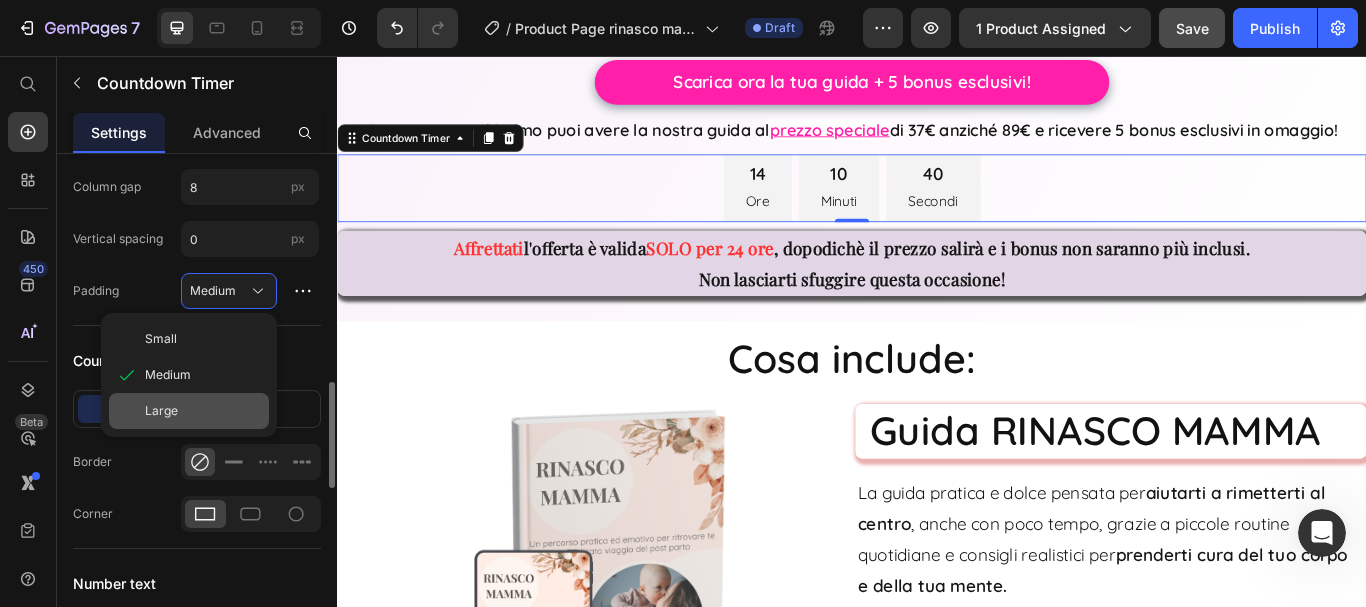 click on "Large" 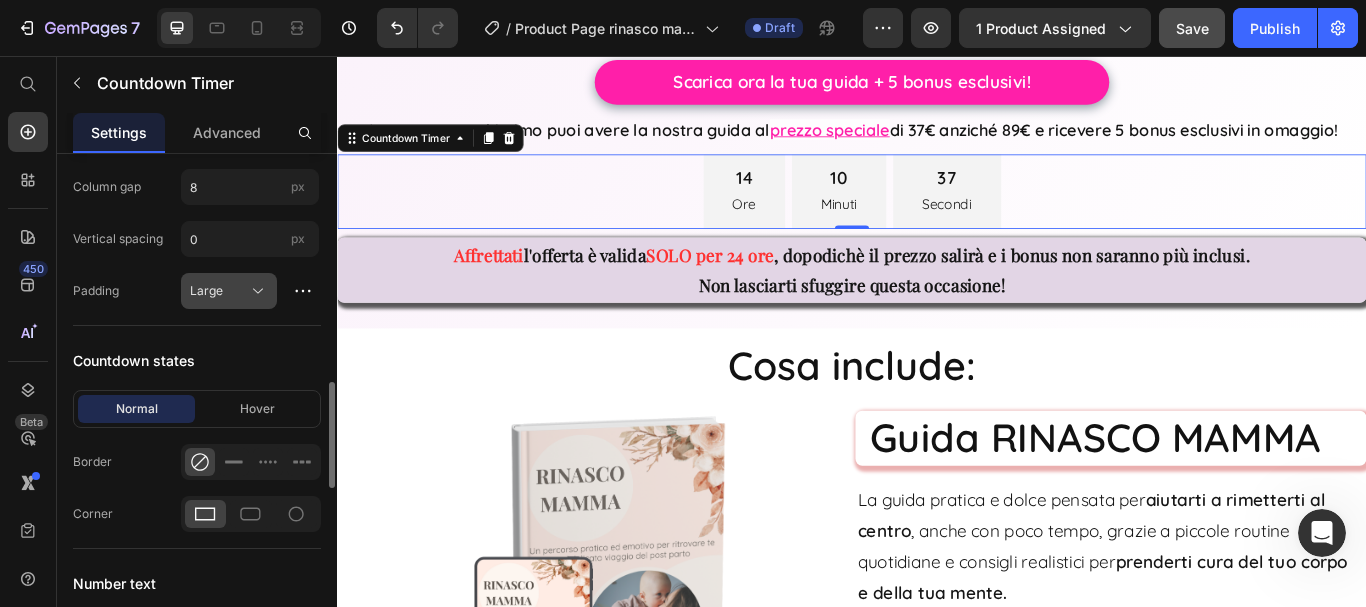 click 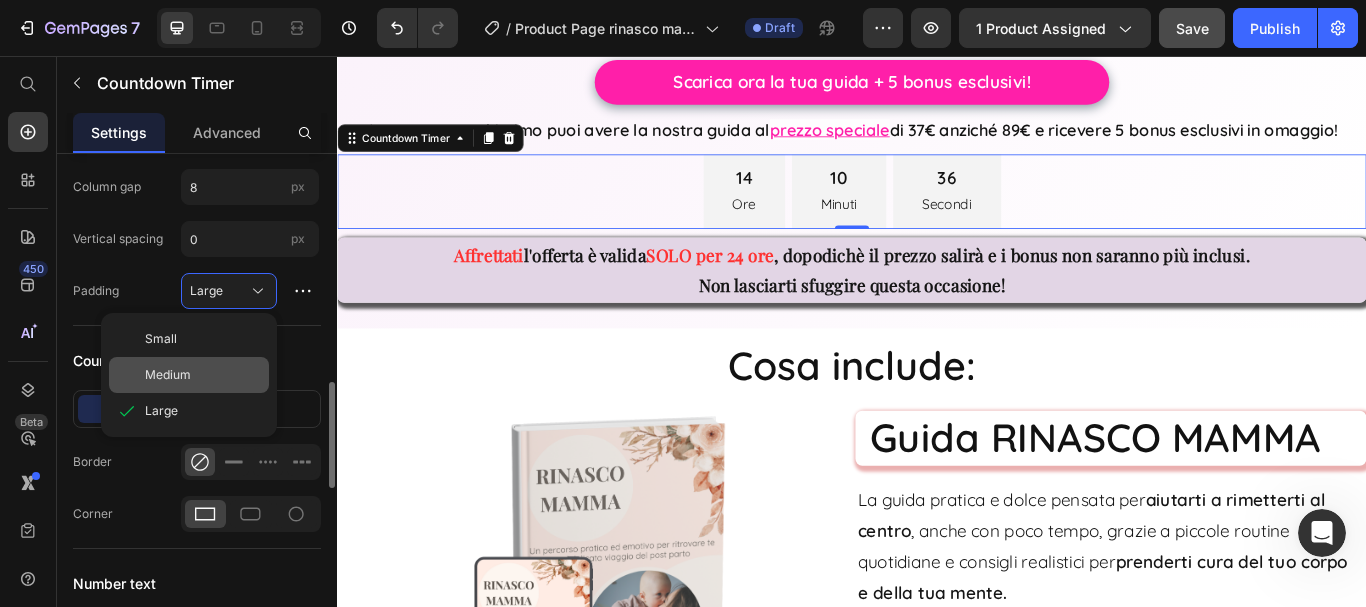 click on "Medium" 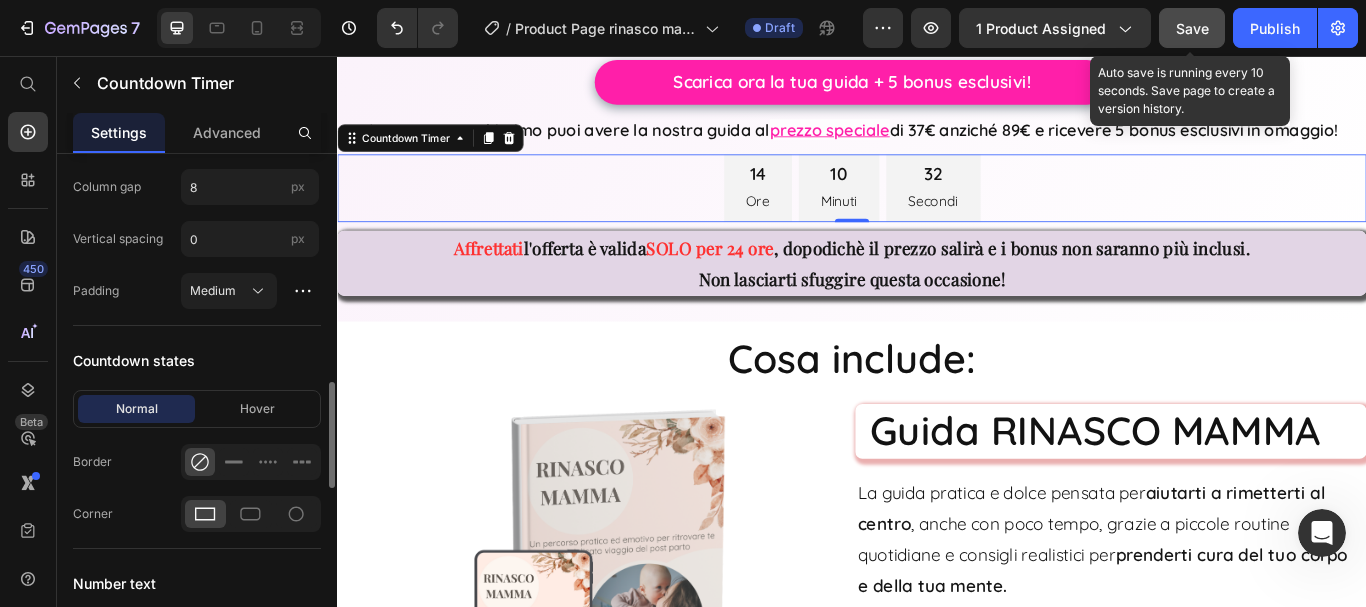 click on "Save" 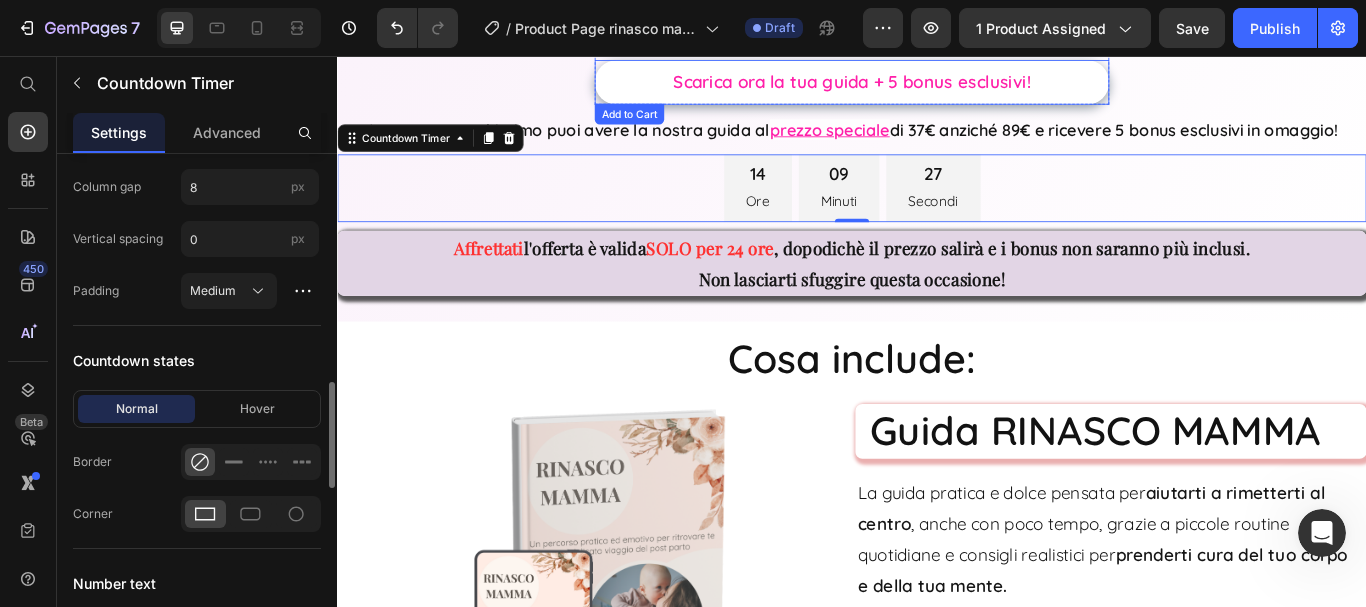 click on "Scarica ora la tua guida + 5 bonus esclusivi!" at bounding box center [937, 87] 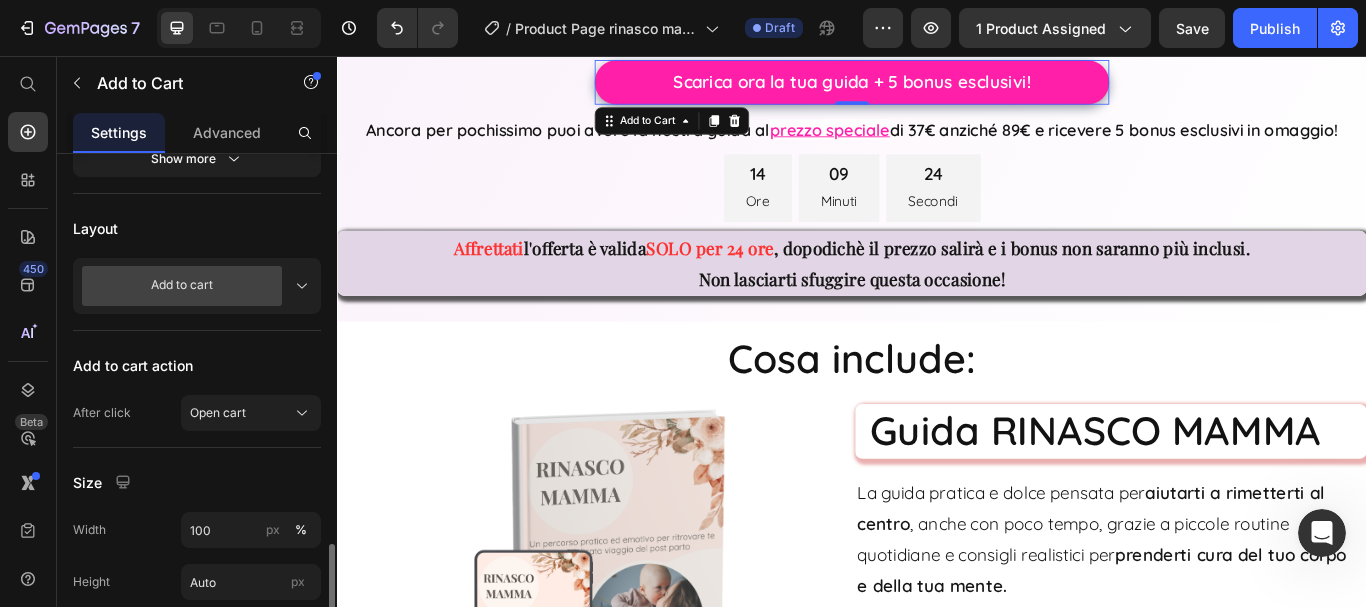 scroll, scrollTop: 700, scrollLeft: 0, axis: vertical 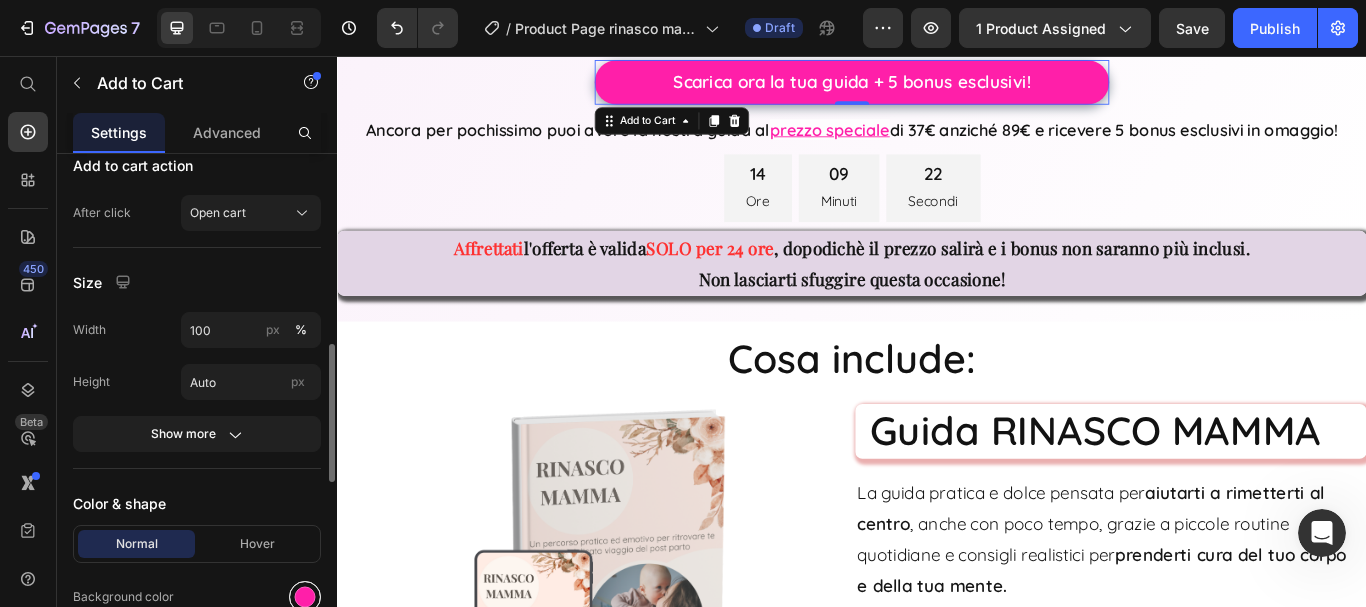 click at bounding box center [305, 597] 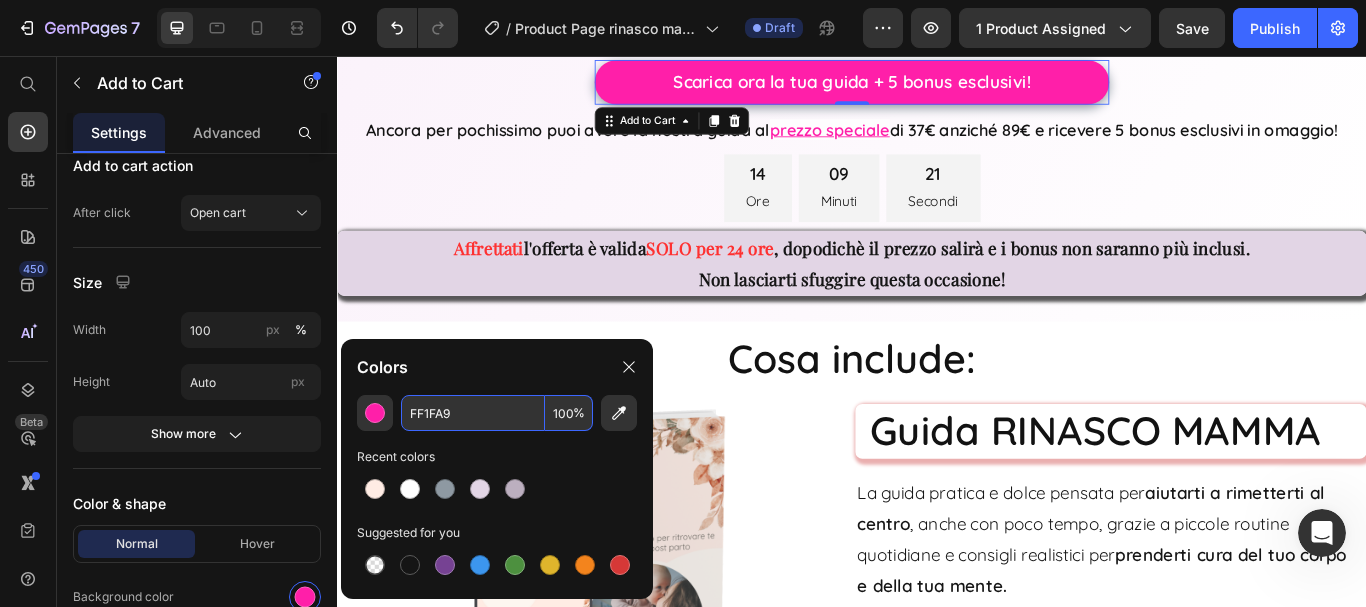 click on "FF1FA9" at bounding box center (473, 413) 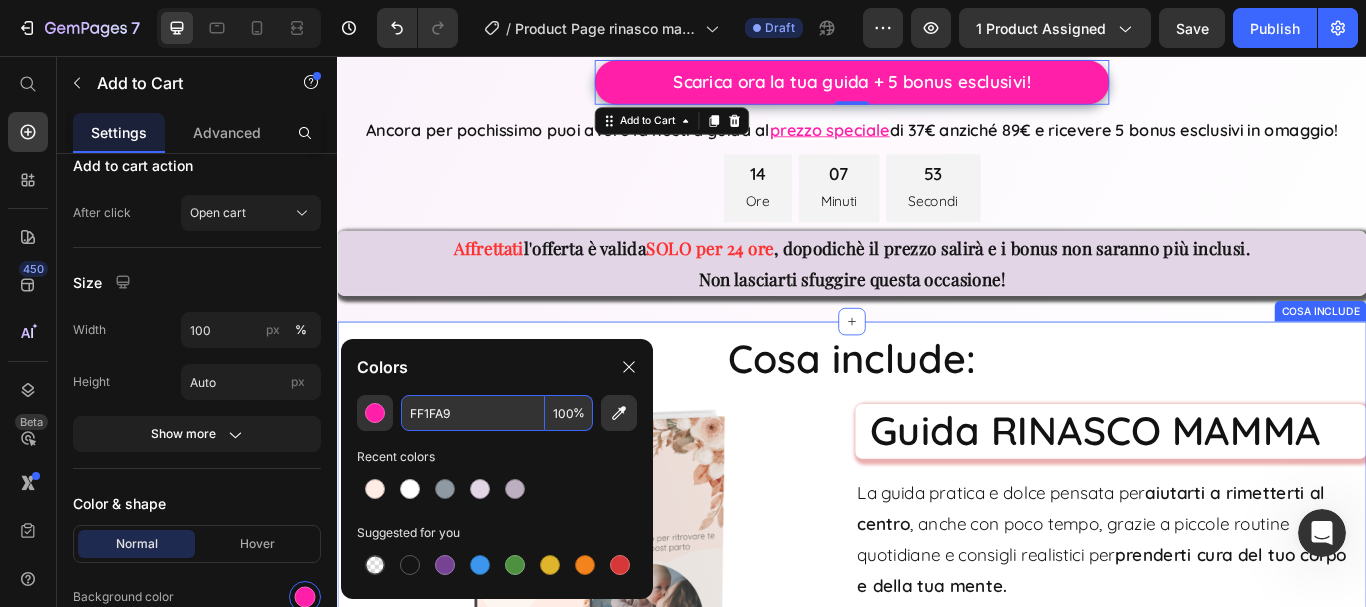 click on "COSA INCLUDE" at bounding box center [1483, 354] 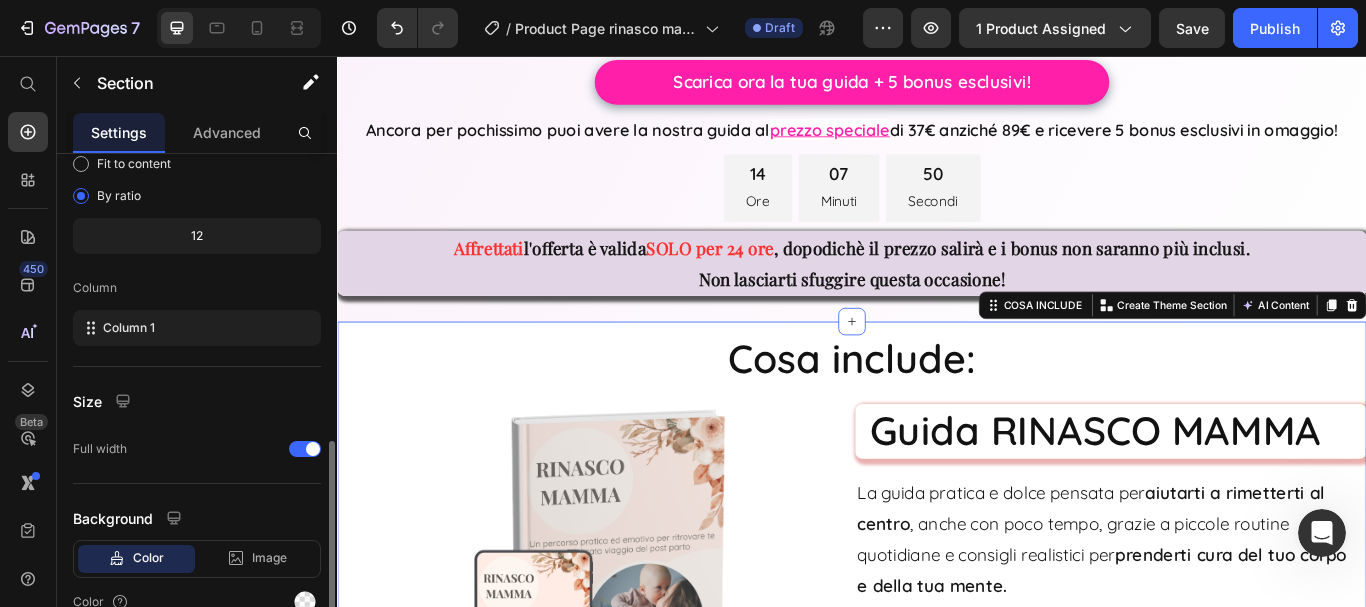 scroll, scrollTop: 298, scrollLeft: 0, axis: vertical 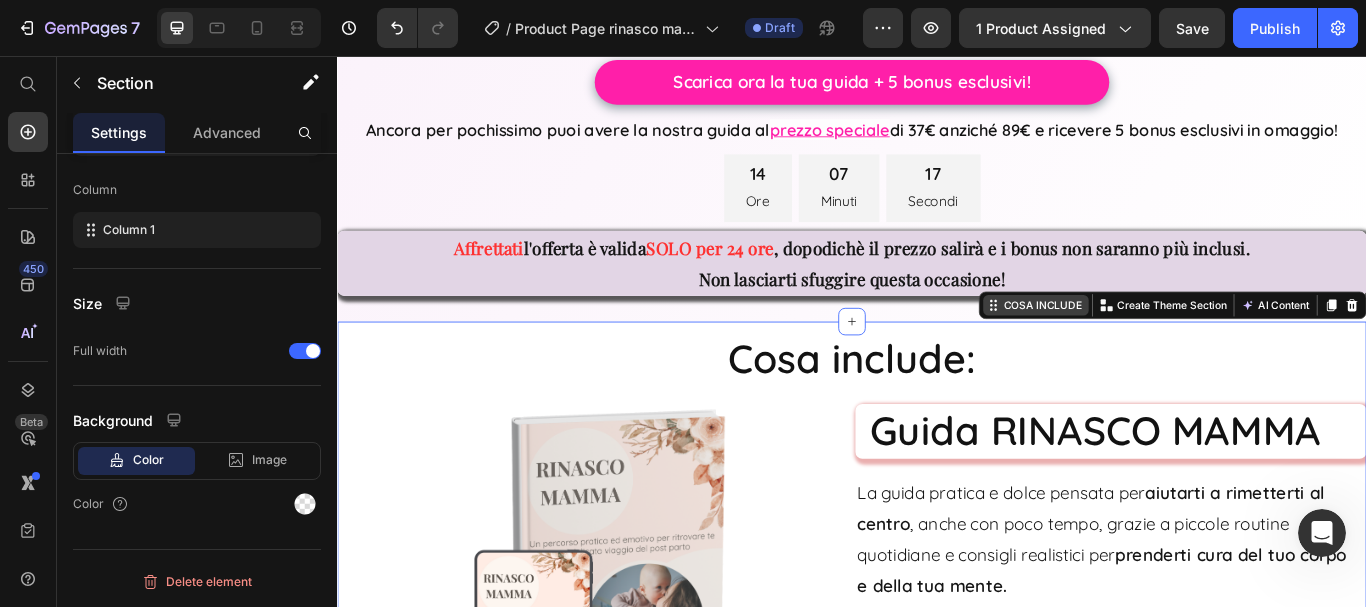 click on "COSA INCLUDE" at bounding box center (1151, 347) 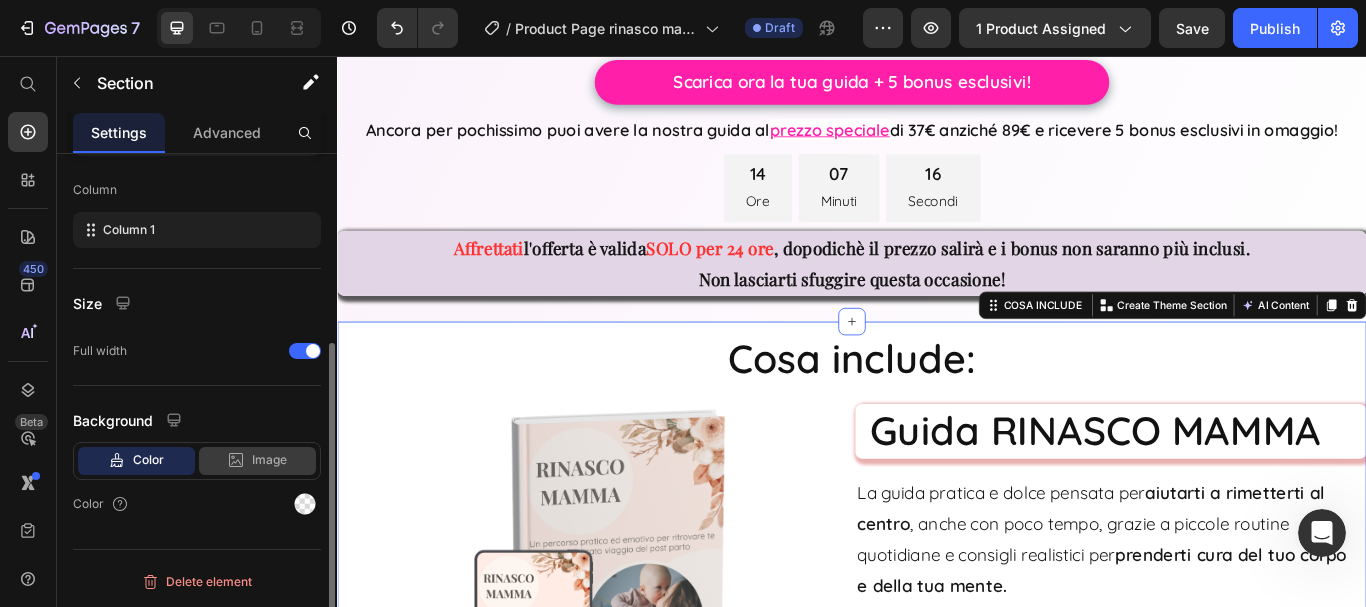 click on "Image" at bounding box center (269, 460) 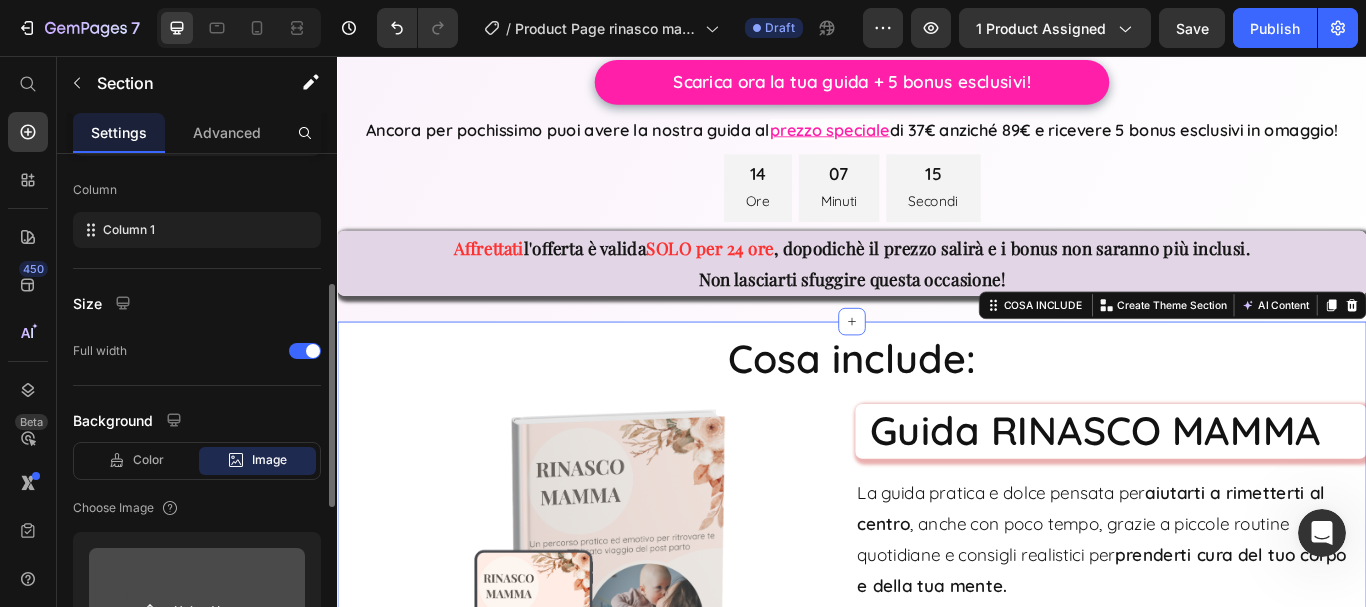 scroll, scrollTop: 498, scrollLeft: 0, axis: vertical 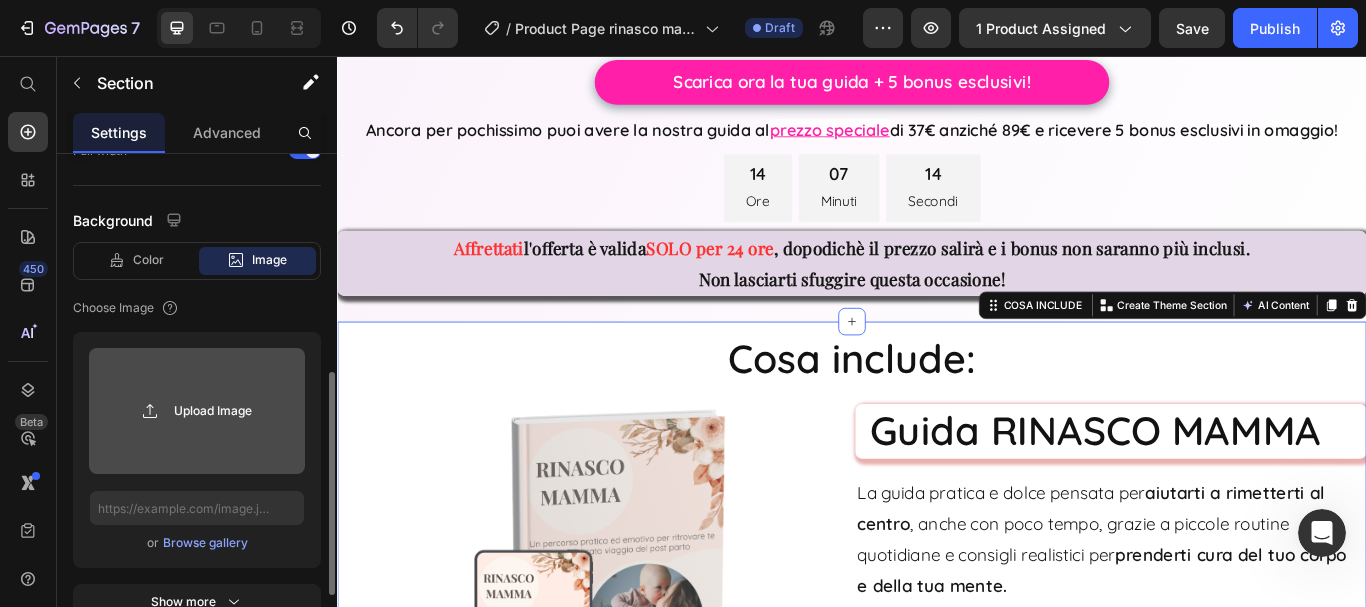 click 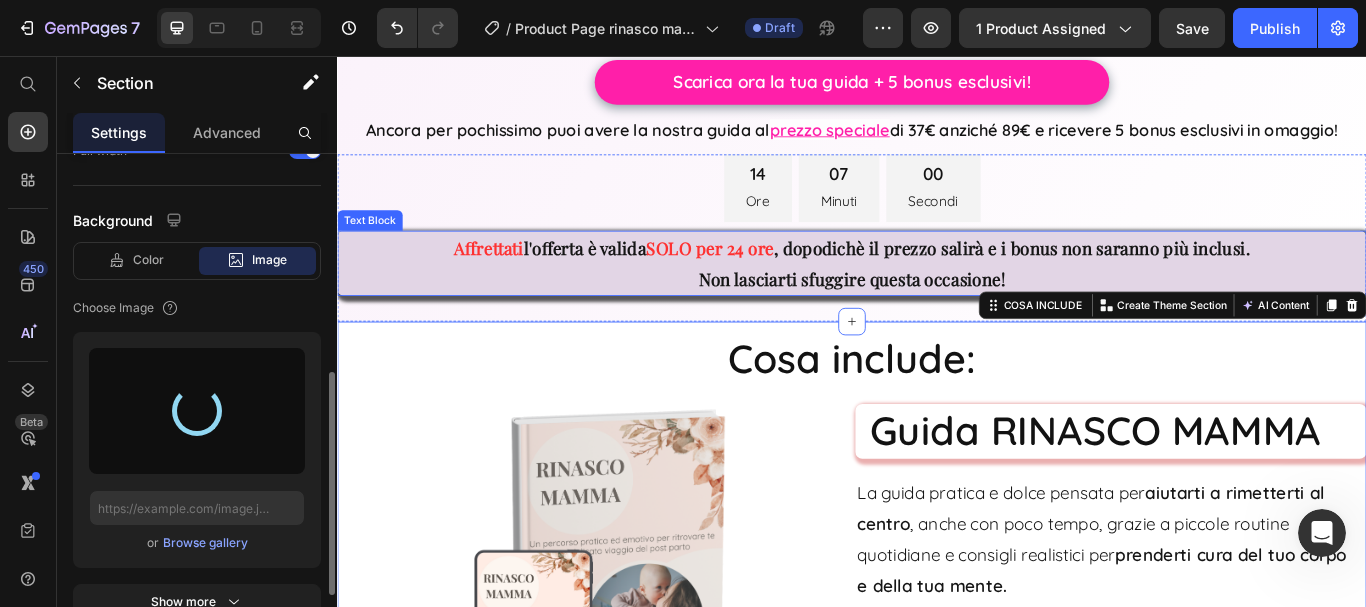 type on "https://cdn.shopify.com/s/files/1/0971/9008/4872/files/gempages_571397376787350343-64ccfc05-af5a-4f1d-b7ee-3df4f04bbc00.png" 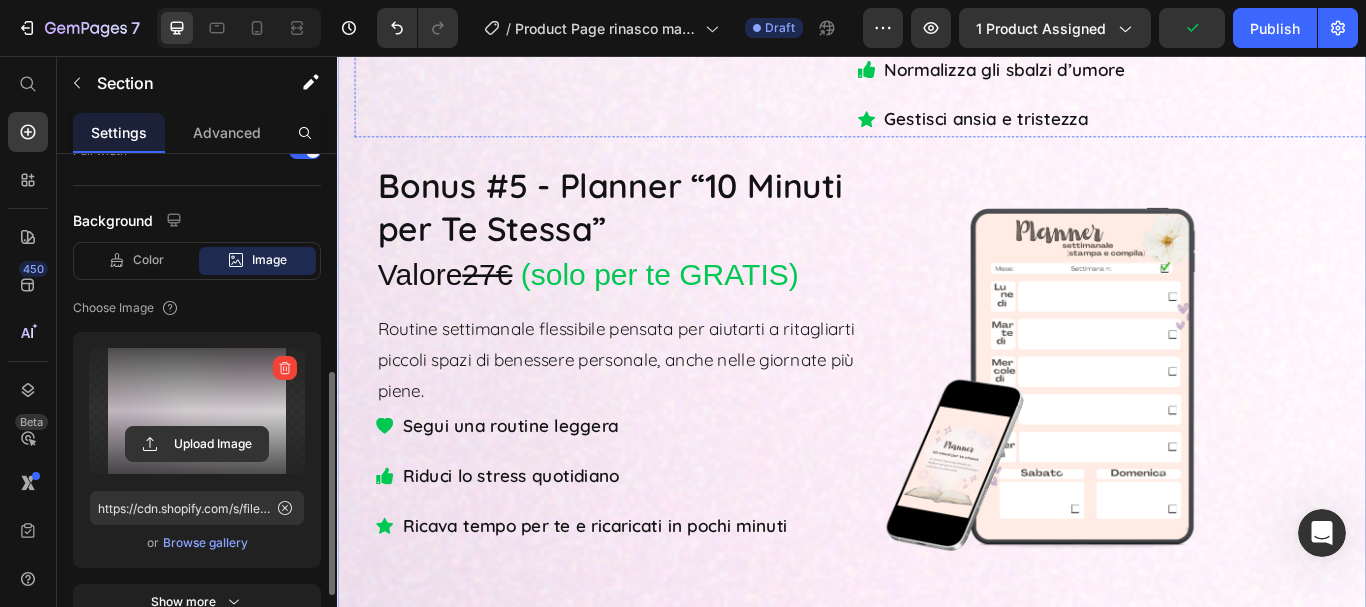scroll, scrollTop: 9814, scrollLeft: 0, axis: vertical 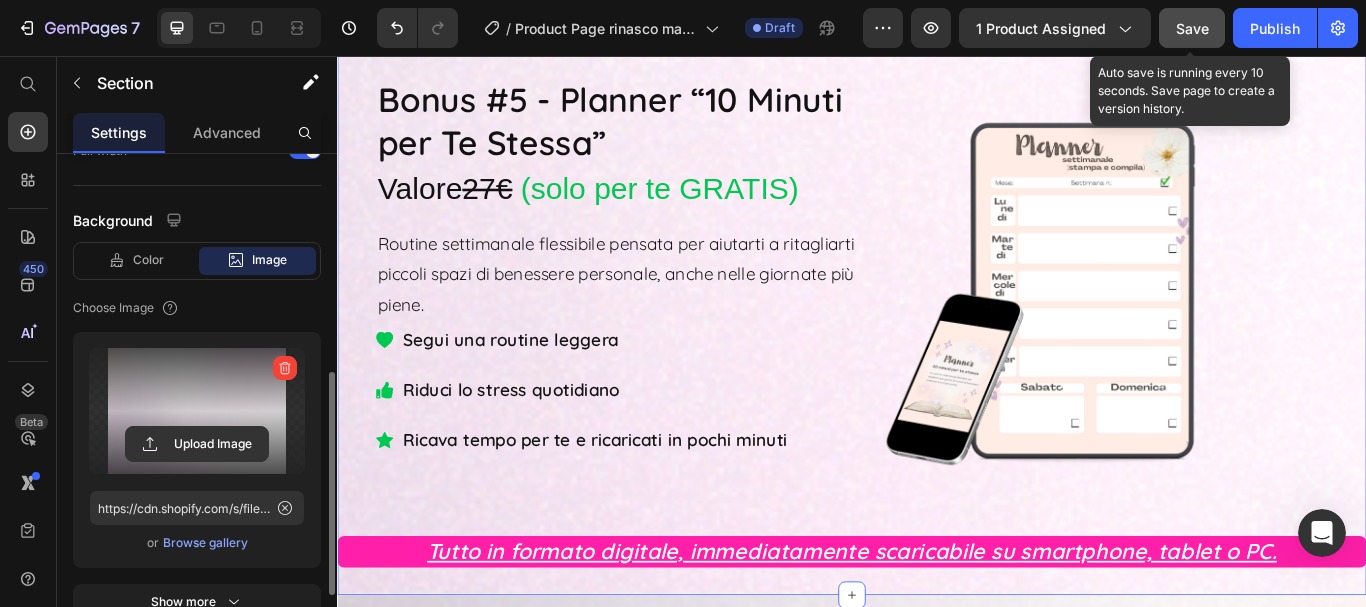 click on "Save" 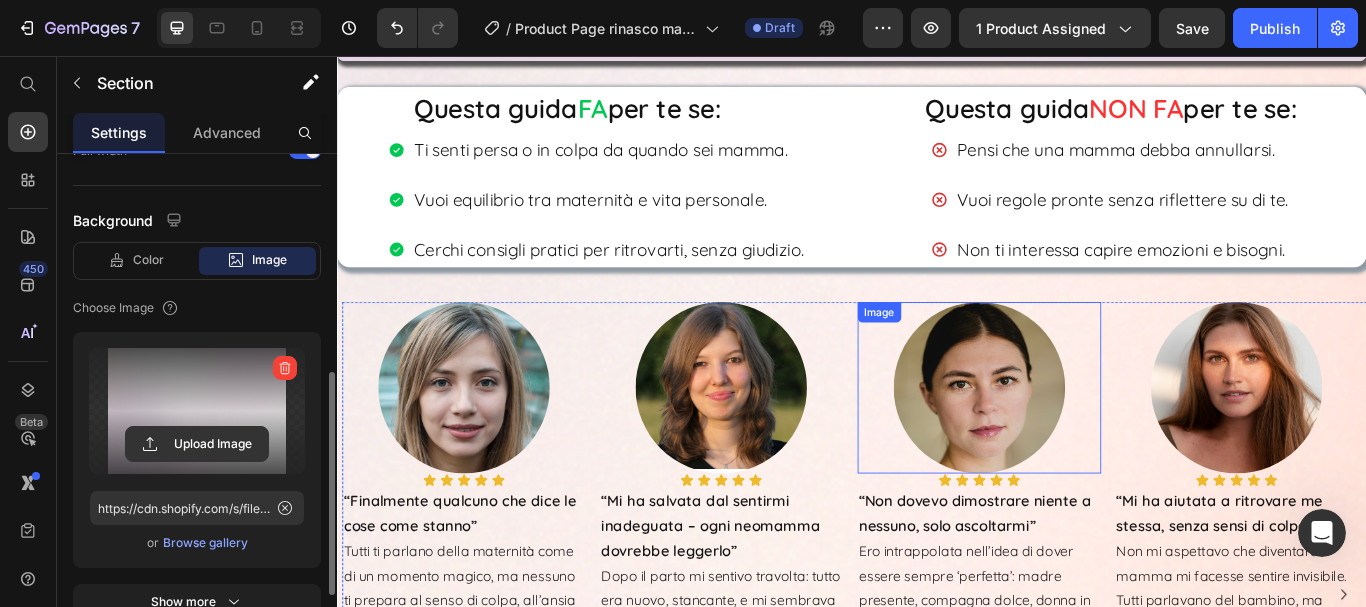 scroll, scrollTop: 1600, scrollLeft: 0, axis: vertical 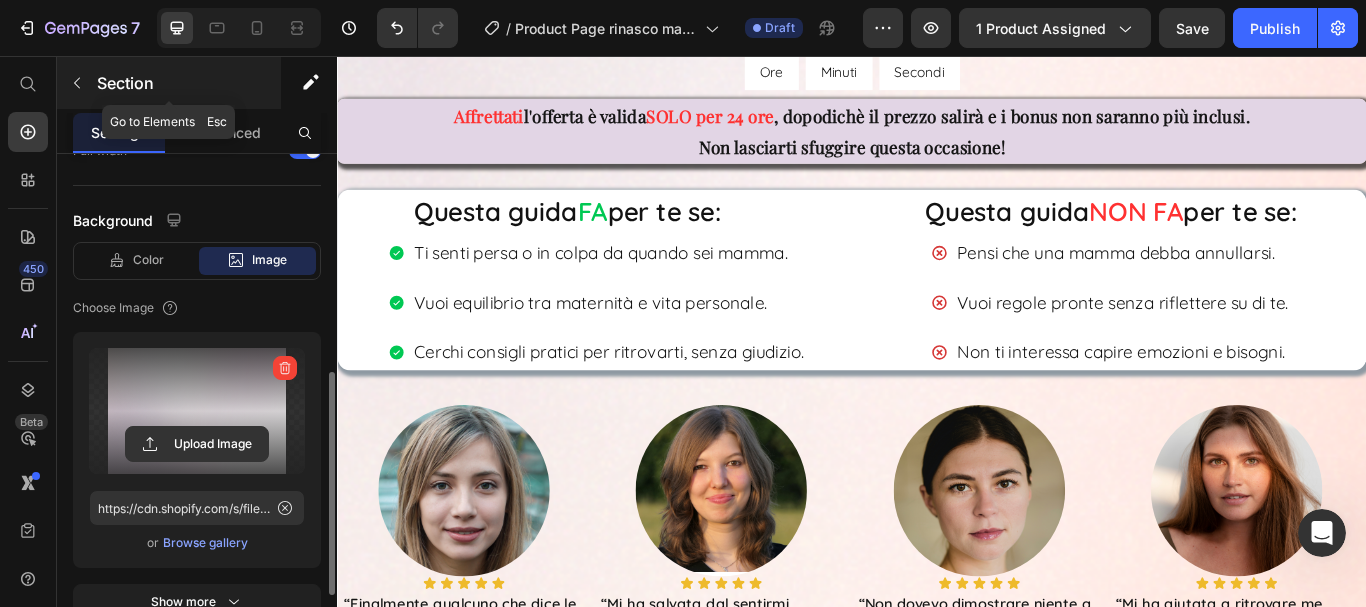 click on "Section" at bounding box center [187, 83] 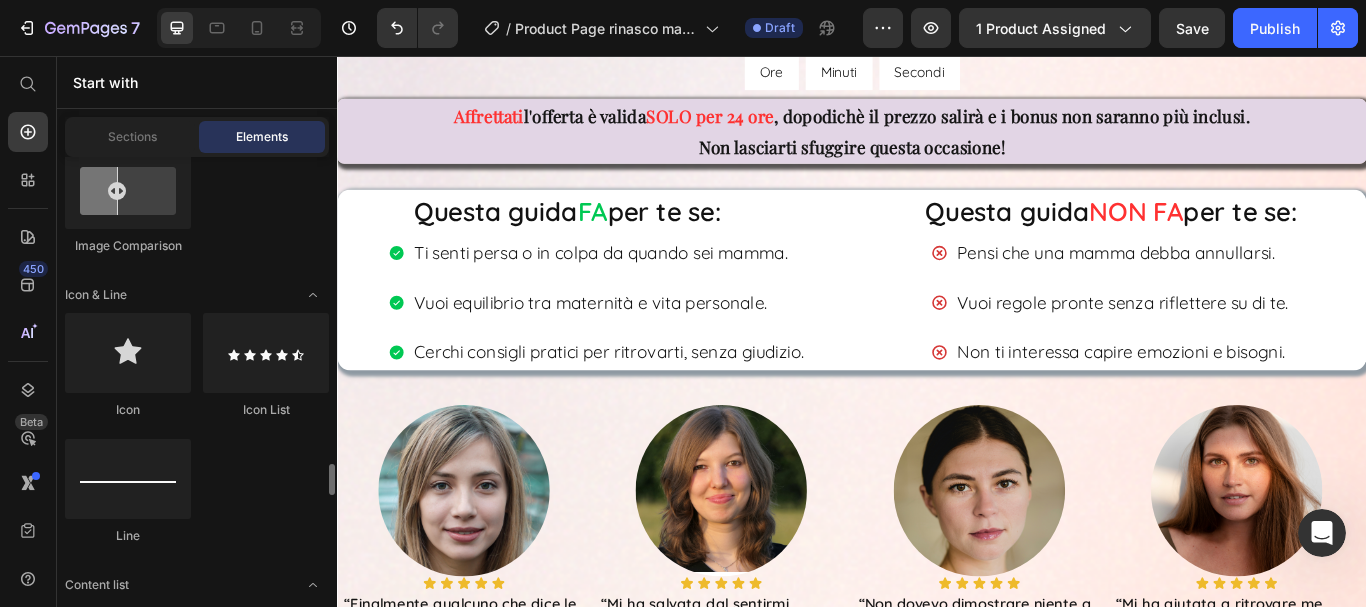 scroll, scrollTop: 1600, scrollLeft: 0, axis: vertical 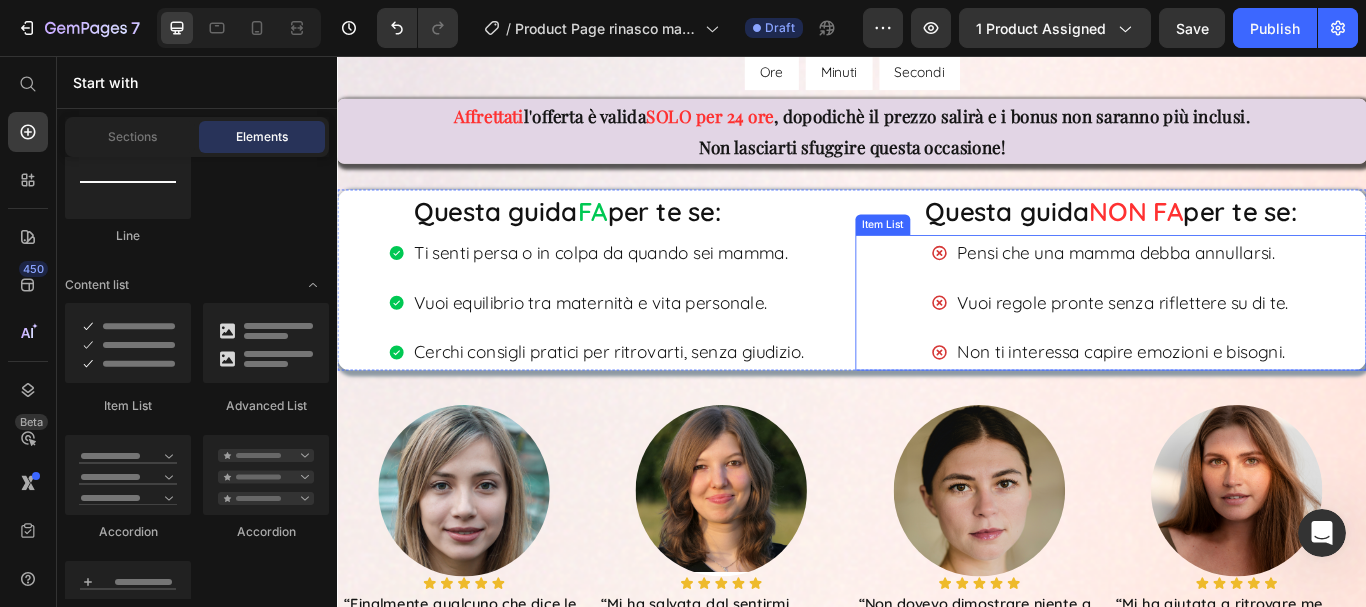 click 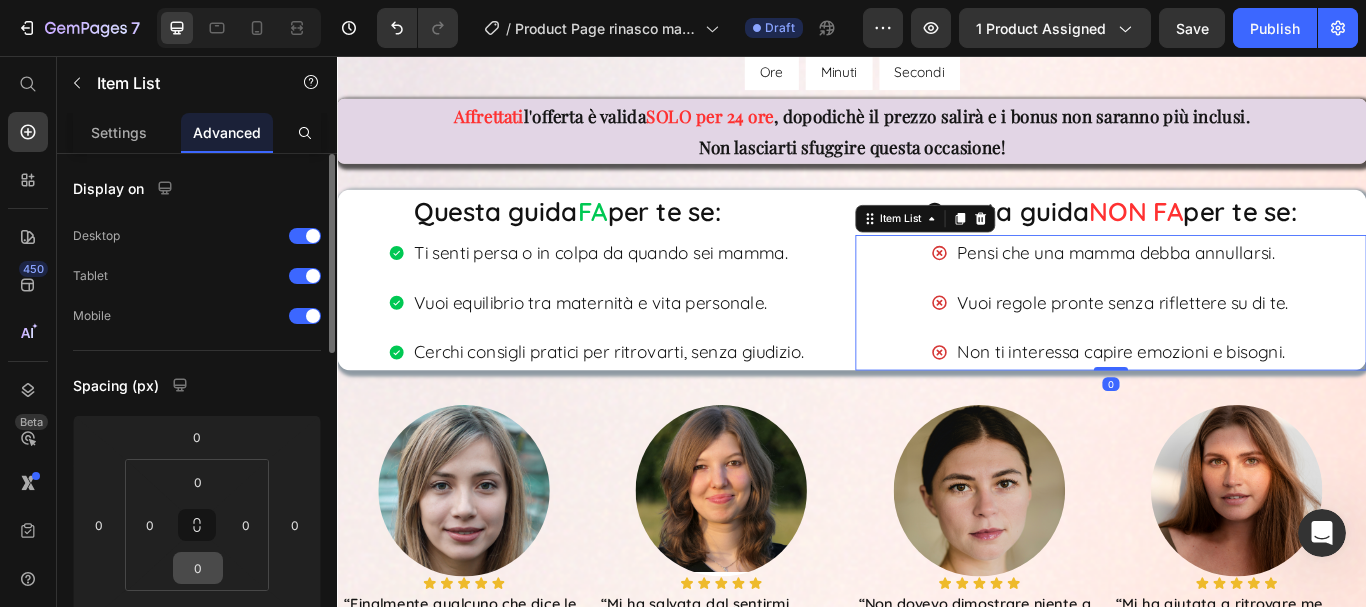 scroll, scrollTop: 200, scrollLeft: 0, axis: vertical 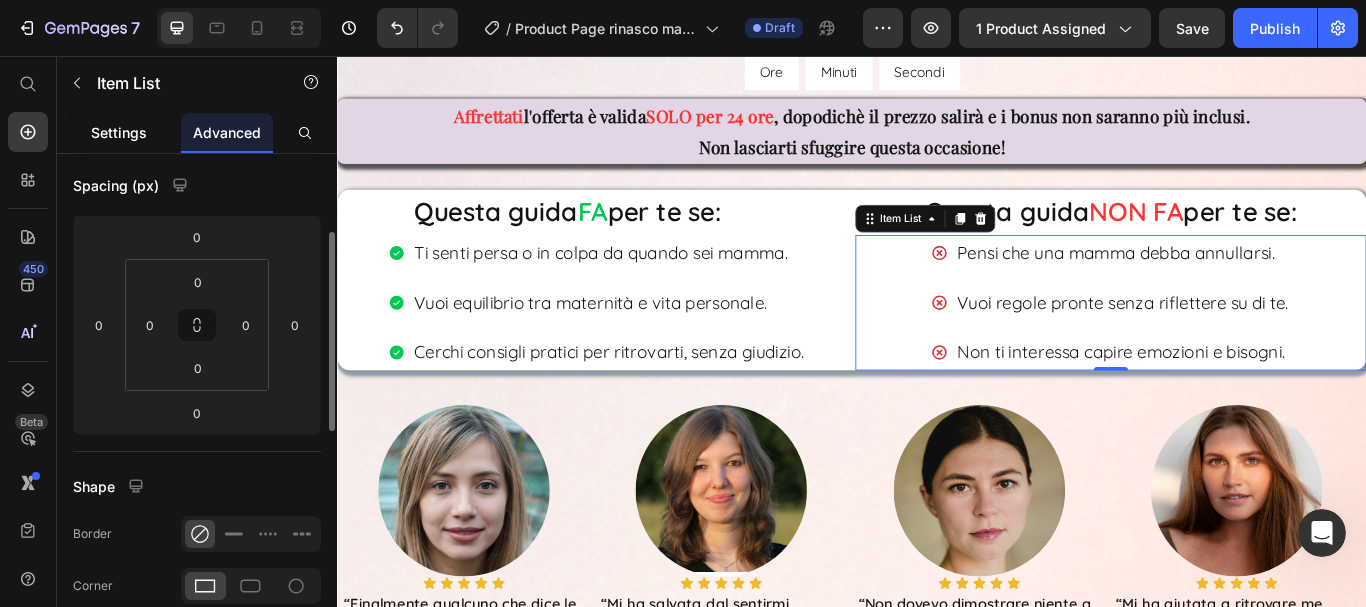 click on "Settings" 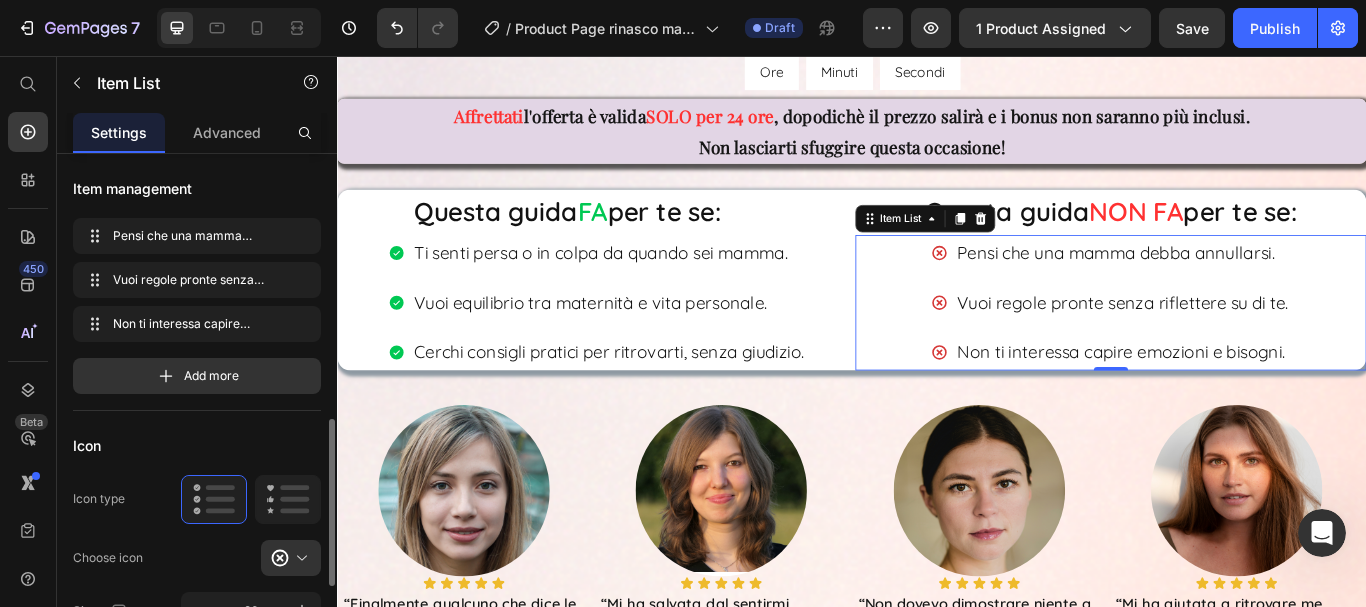 scroll, scrollTop: 300, scrollLeft: 0, axis: vertical 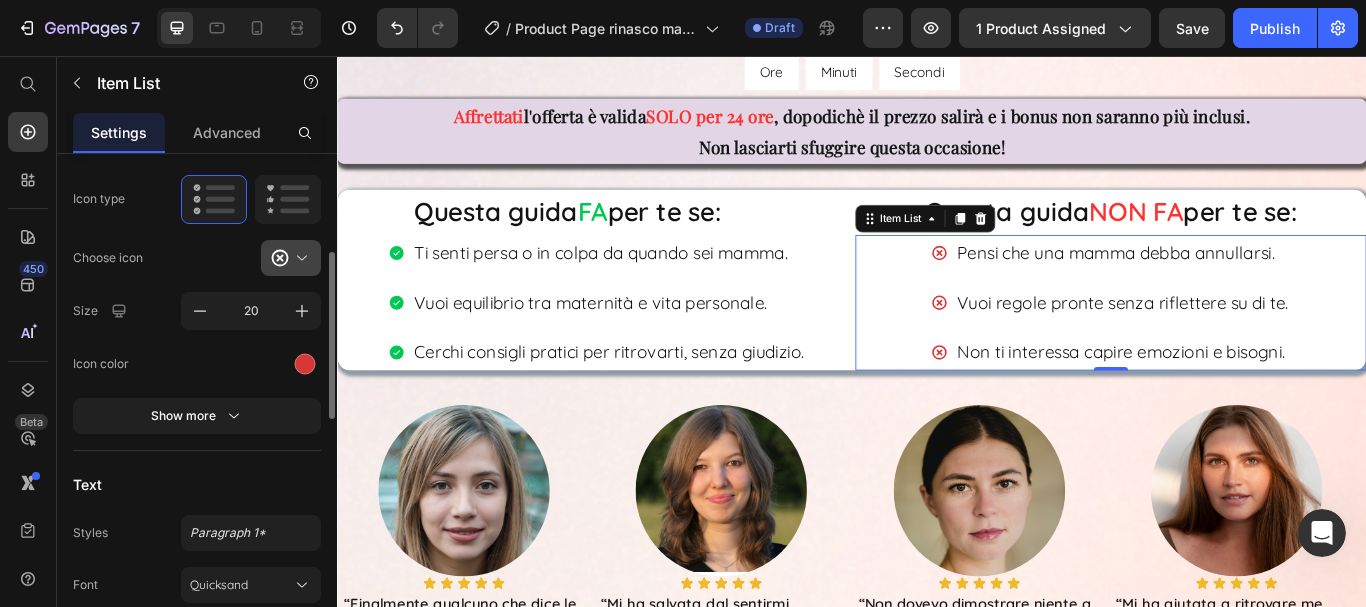 click at bounding box center [299, 258] 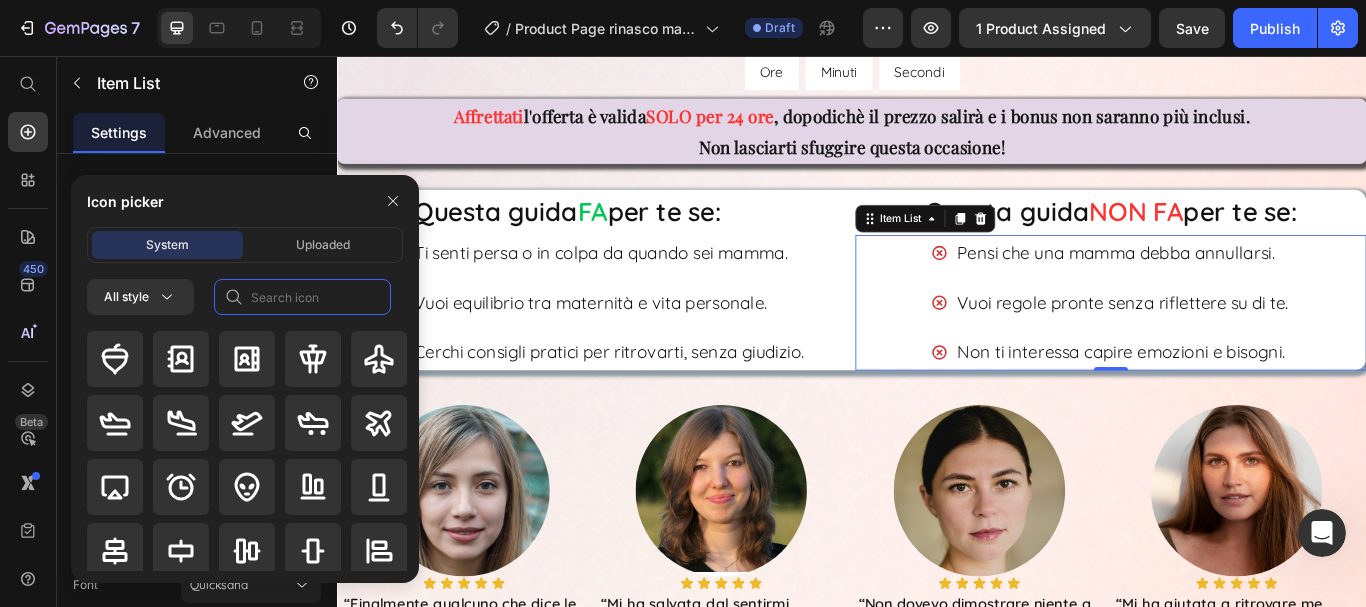 click 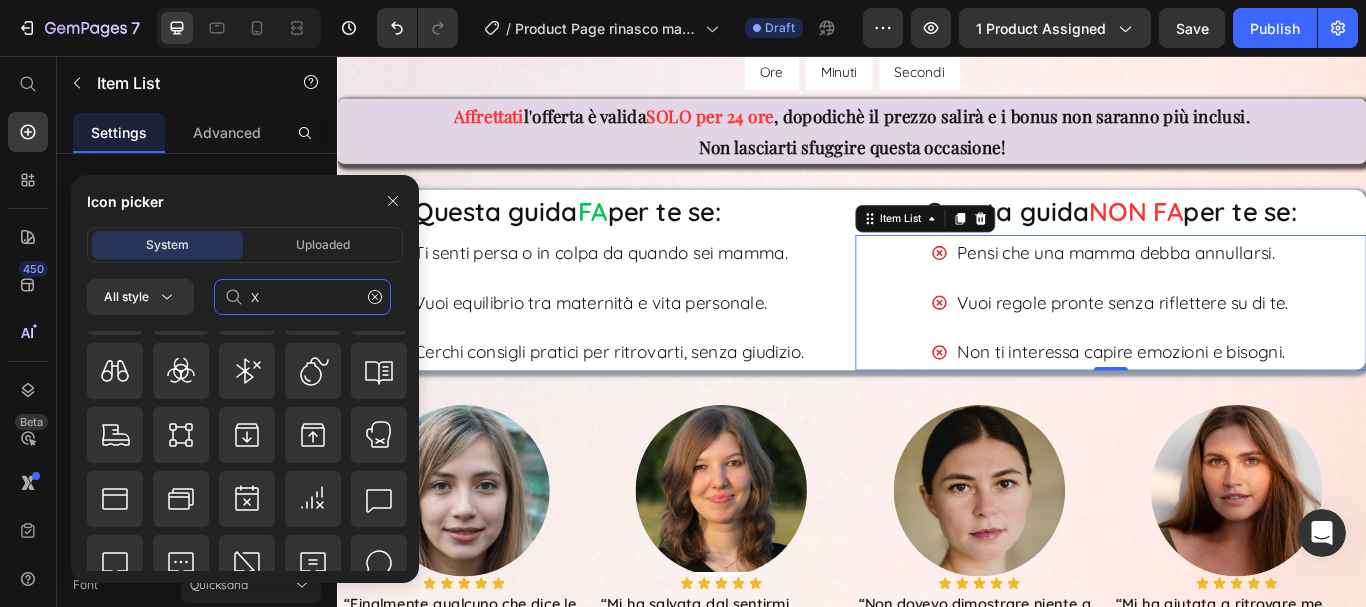 scroll, scrollTop: 2592, scrollLeft: 0, axis: vertical 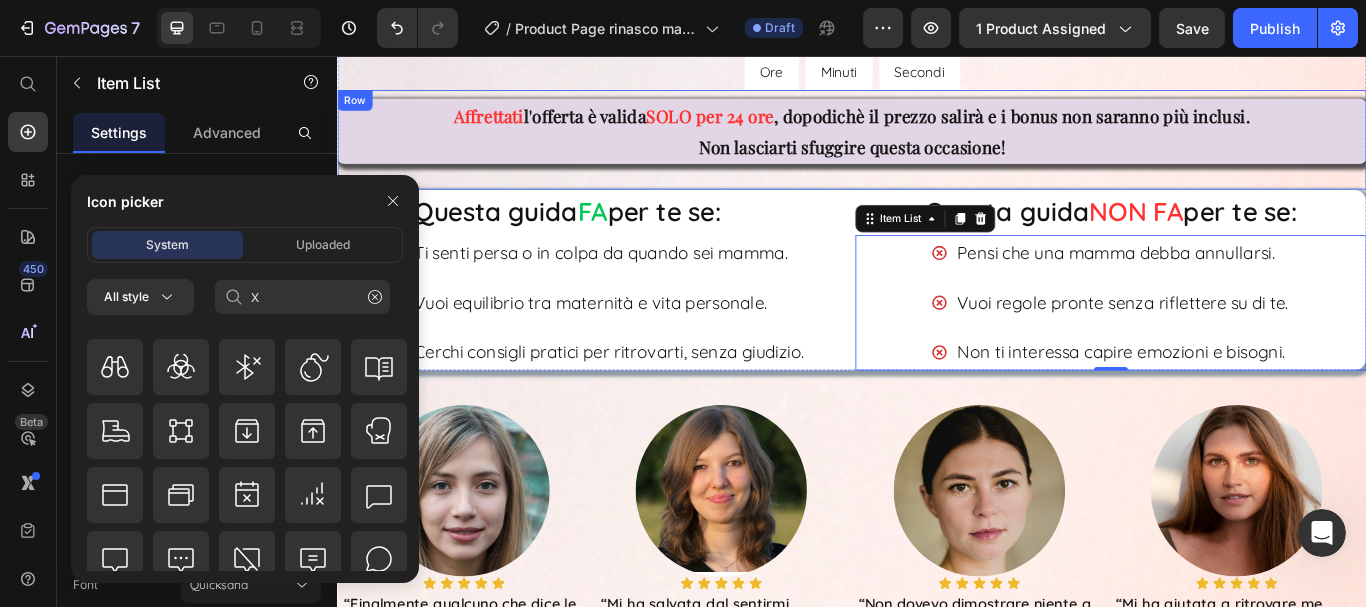 click on "Affrettati  l'offerta è valida  SOLO per 24 ore , dopodichè il prezzo salirà e i bonus non saranno più inclusi. Non lasciarti sfuggire questa occasione! Text Block" at bounding box center (937, 154) 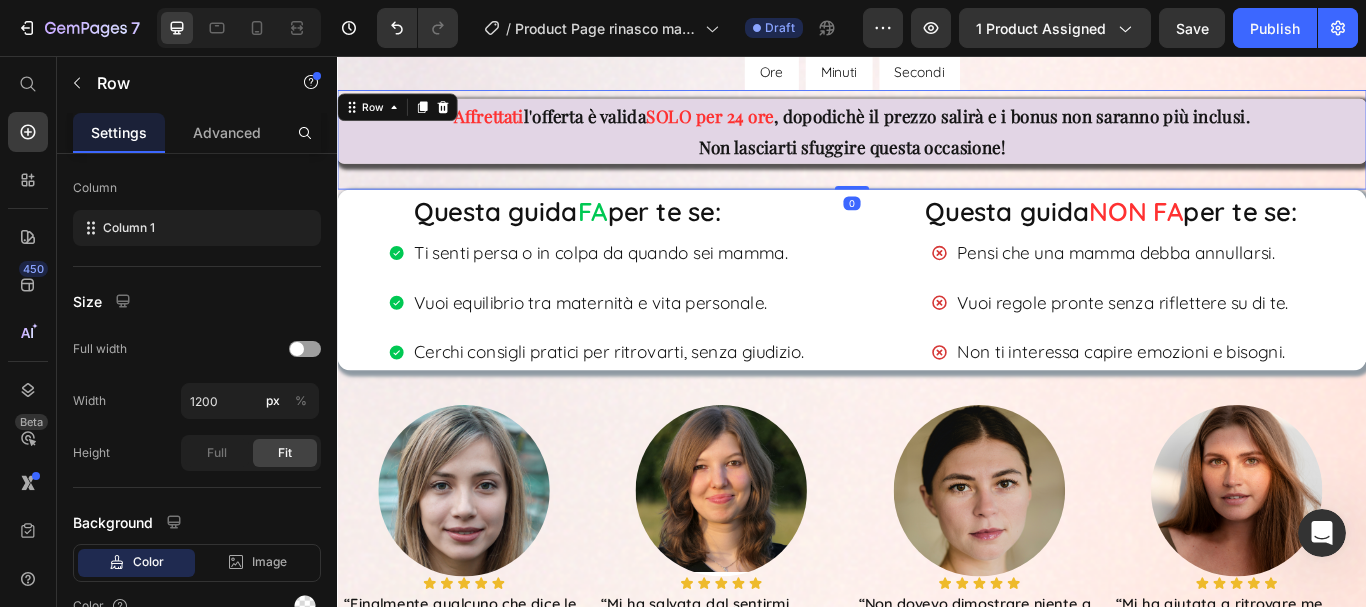 scroll, scrollTop: 0, scrollLeft: 0, axis: both 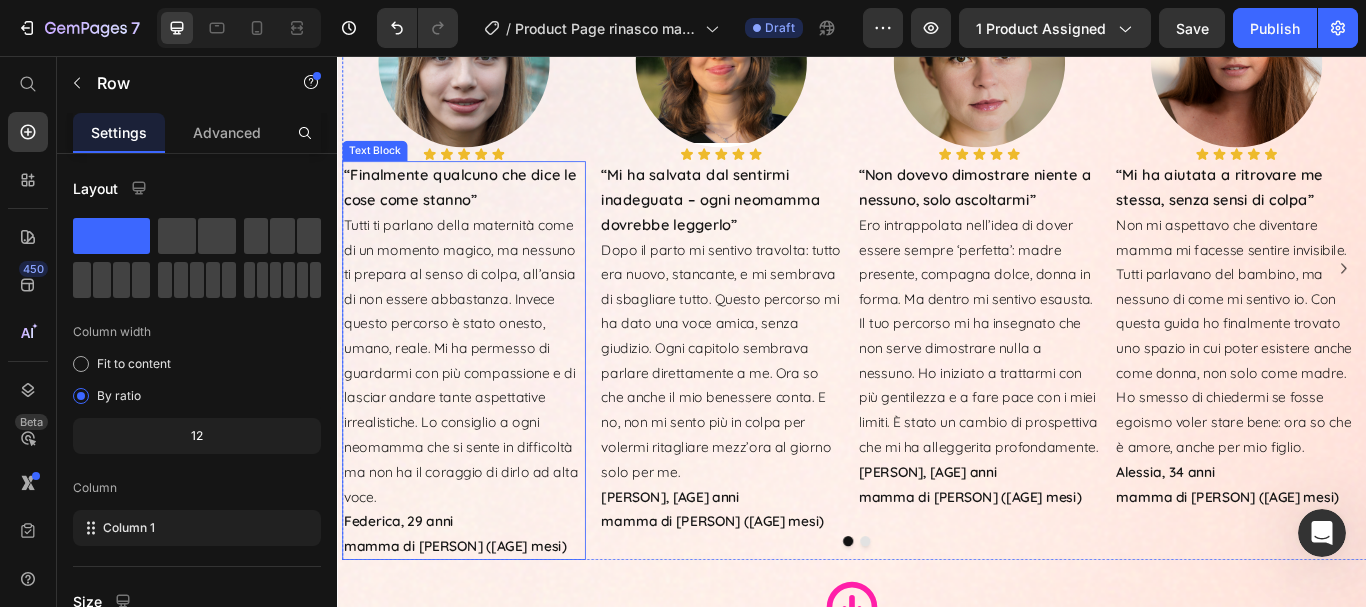 click on "“Finalmente qualcuno che dice le cose come stanno”" at bounding box center (479, 209) 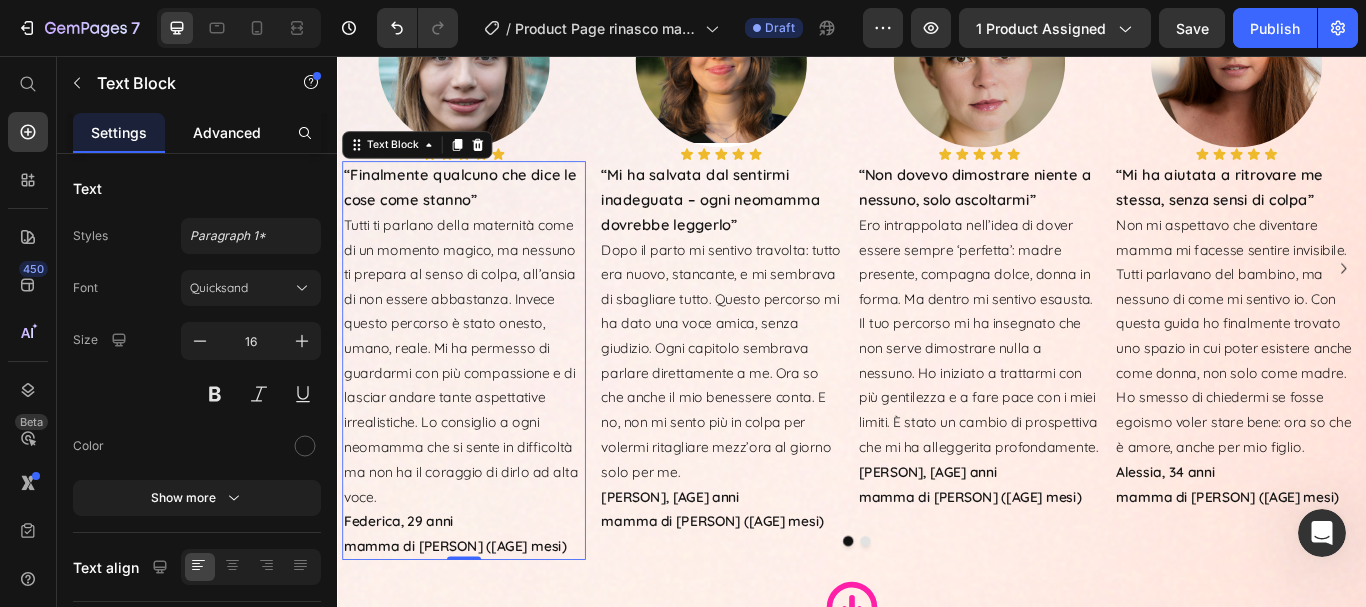 click on "Advanced" at bounding box center [227, 132] 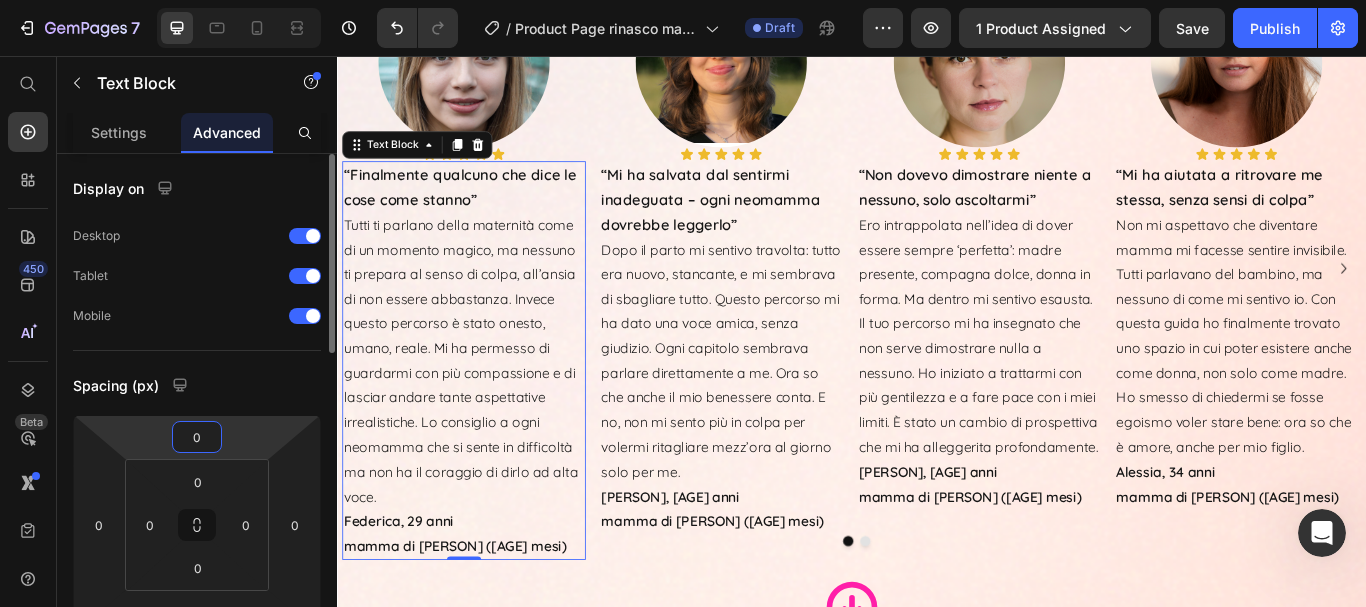 click on "0" at bounding box center [197, 437] 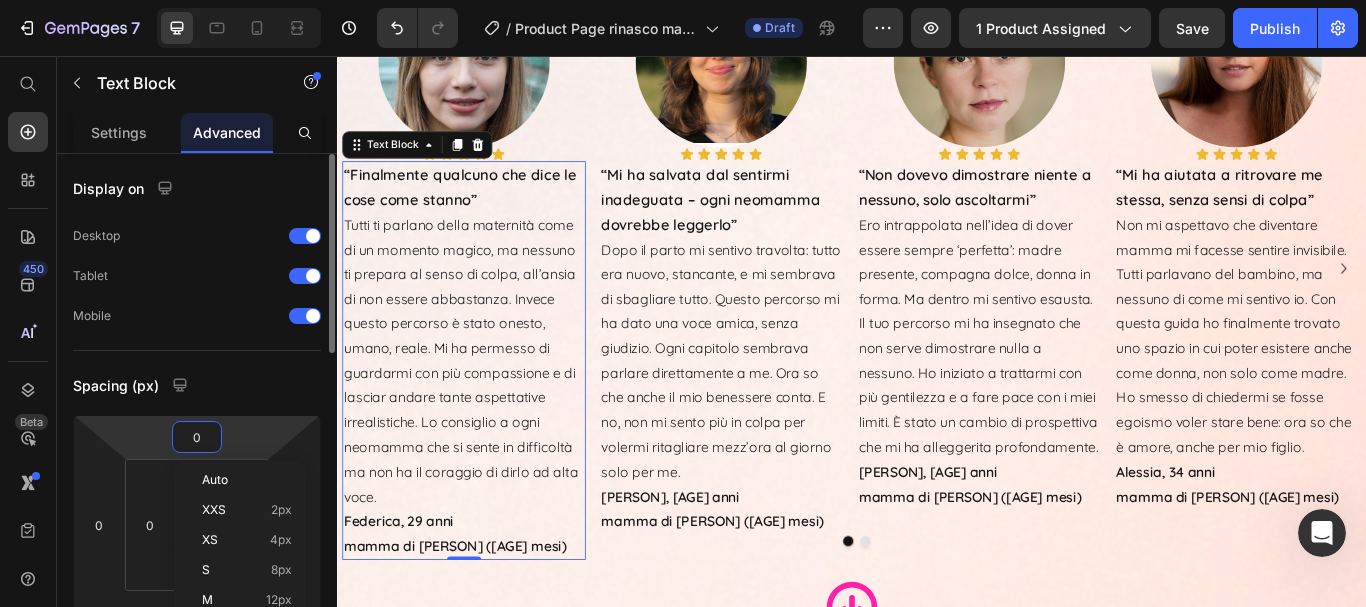type on "5" 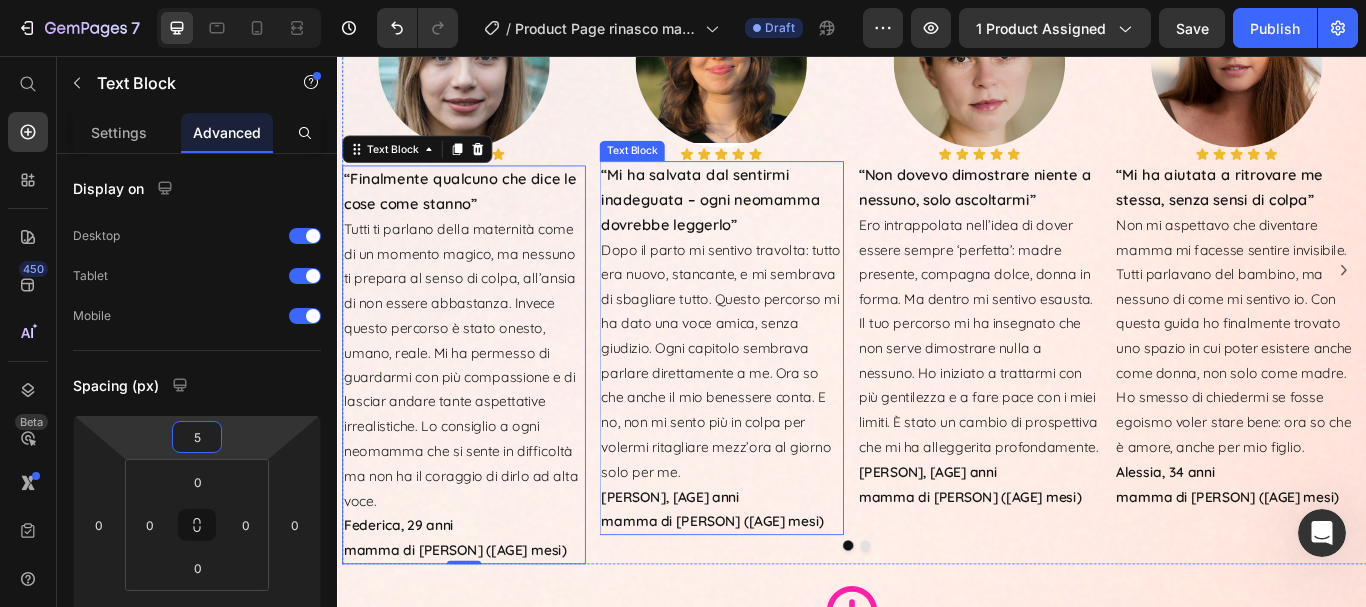 click on "“Mi ha salvata dal sentirmi inadeguata – ogni neomamma dovrebbe leggerlo” Dopo il parto mi sentivo travolta: tutto era nuovo, stancante, e mi sembrava di sbagliare tutto. Questo percorso mi ha dato una voce amica, senza giudizio. Ogni capitolo sembrava parlare direttamente a me. Ora so che anche il mio benessere conta. E no, non mi sento più in colpa per volermi ritagliare mezz’ora al giorno solo per me. [FIRST], [AGE] anni" at bounding box center (784, 382) 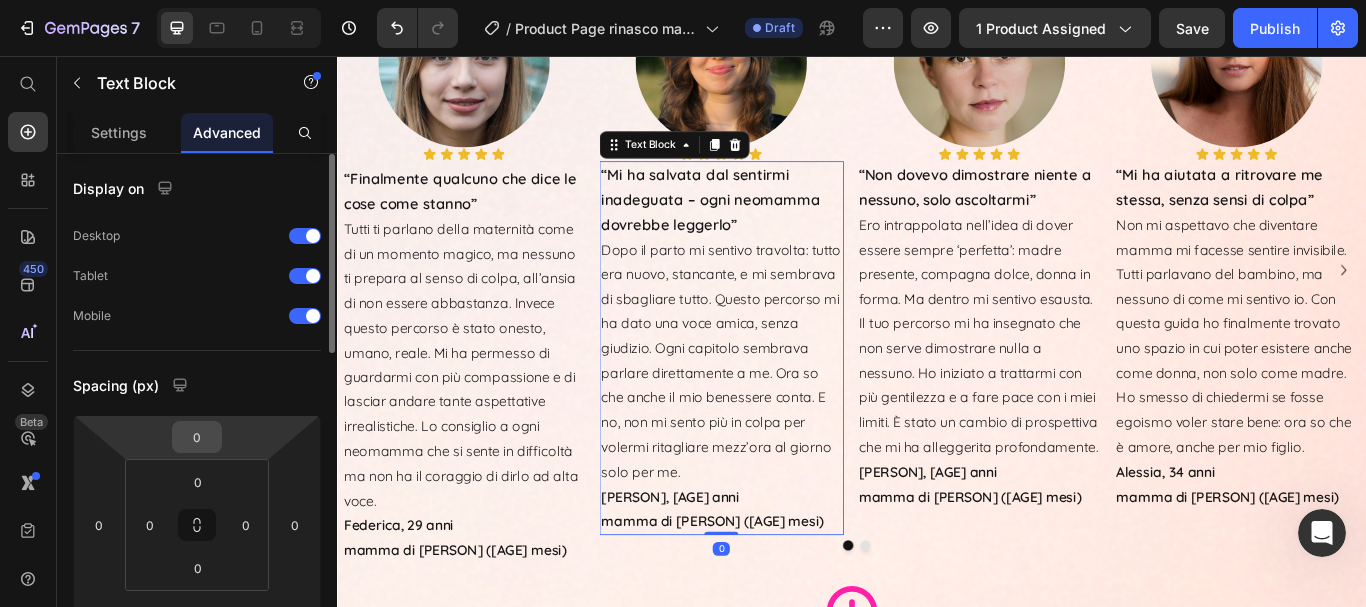 click on "0" at bounding box center [197, 437] 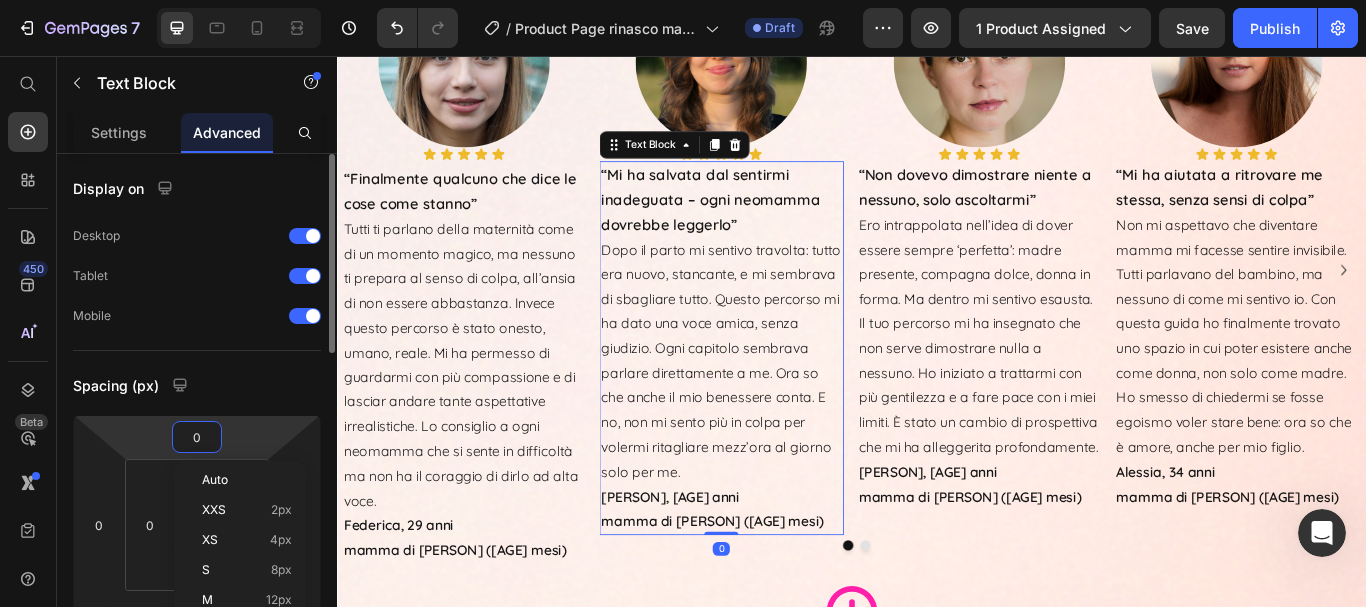 type on "5" 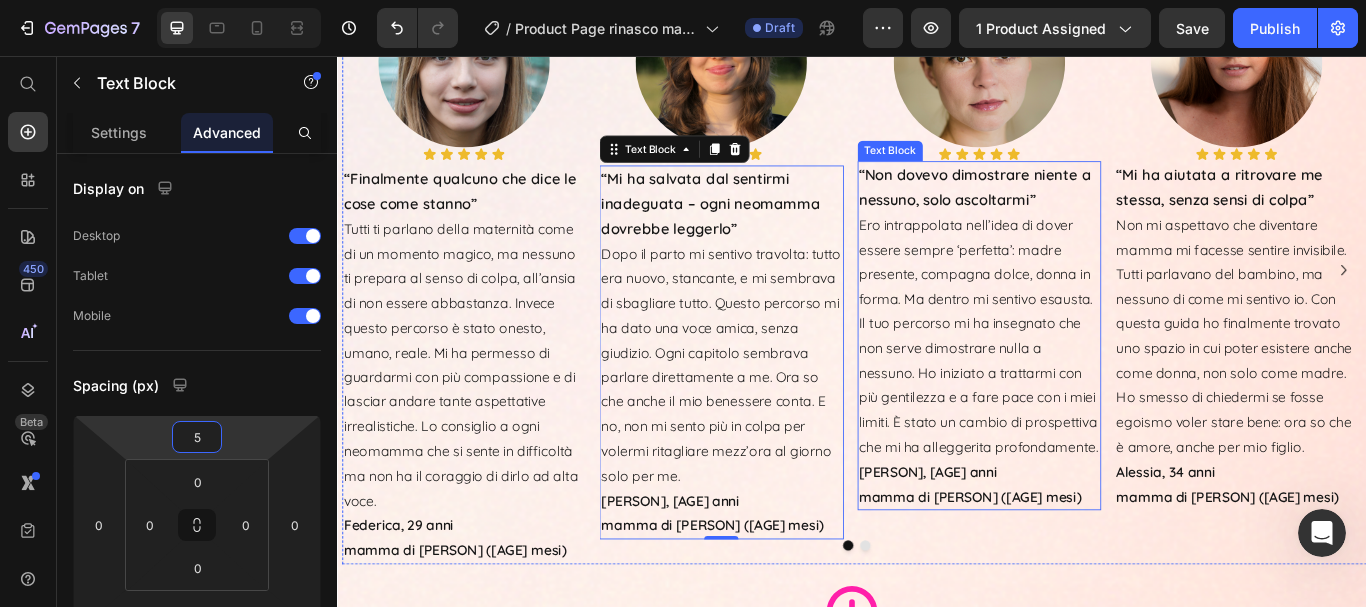 click on "“Non dovevo dimostrare niente a nessuno, solo ascoltarmi” Ero intrappolata nell’idea di dover essere sempre ‘perfetta’: madre presente, compagna dolce, donna in forma. Ma dentro mi sentivo esausta. Il tuo percorso mi ha insegnato che non serve dimostrare nulla a nessuno. Ho iniziato a trattarmi con più gentilezza e a fare pace con i miei limiti. È stato un cambio di prospettiva che mi ha alleggerita profondamente. Valentina, 37 anni" at bounding box center (1085, 368) 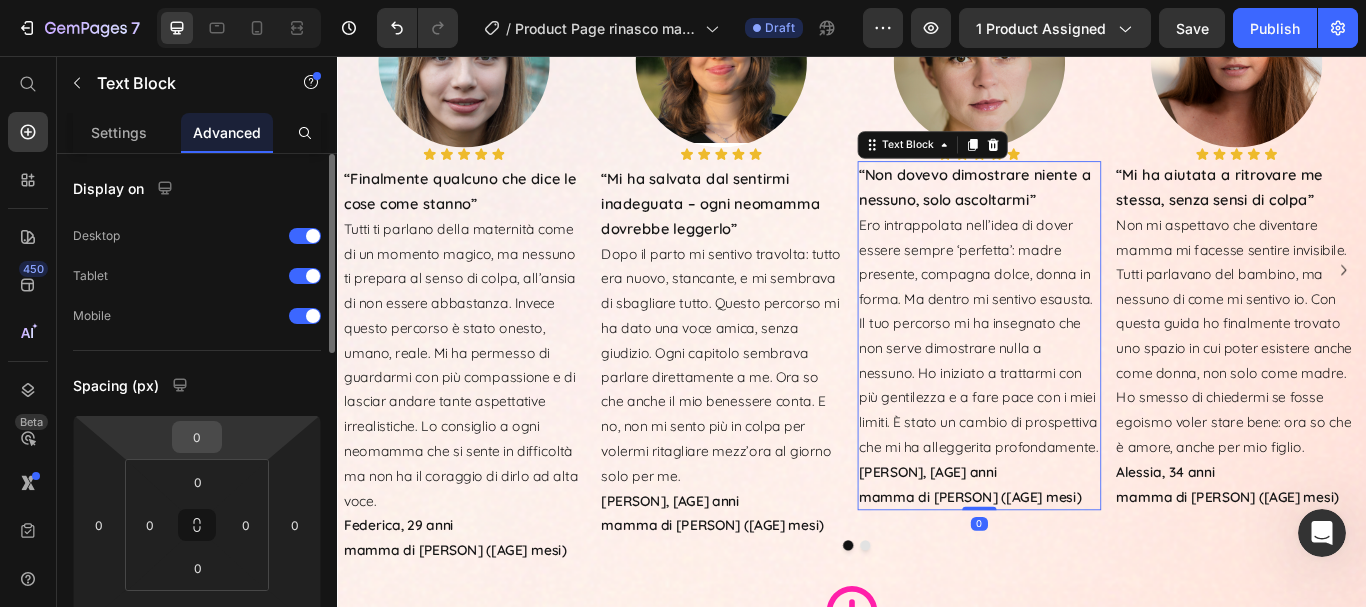 click on "0" at bounding box center [197, 437] 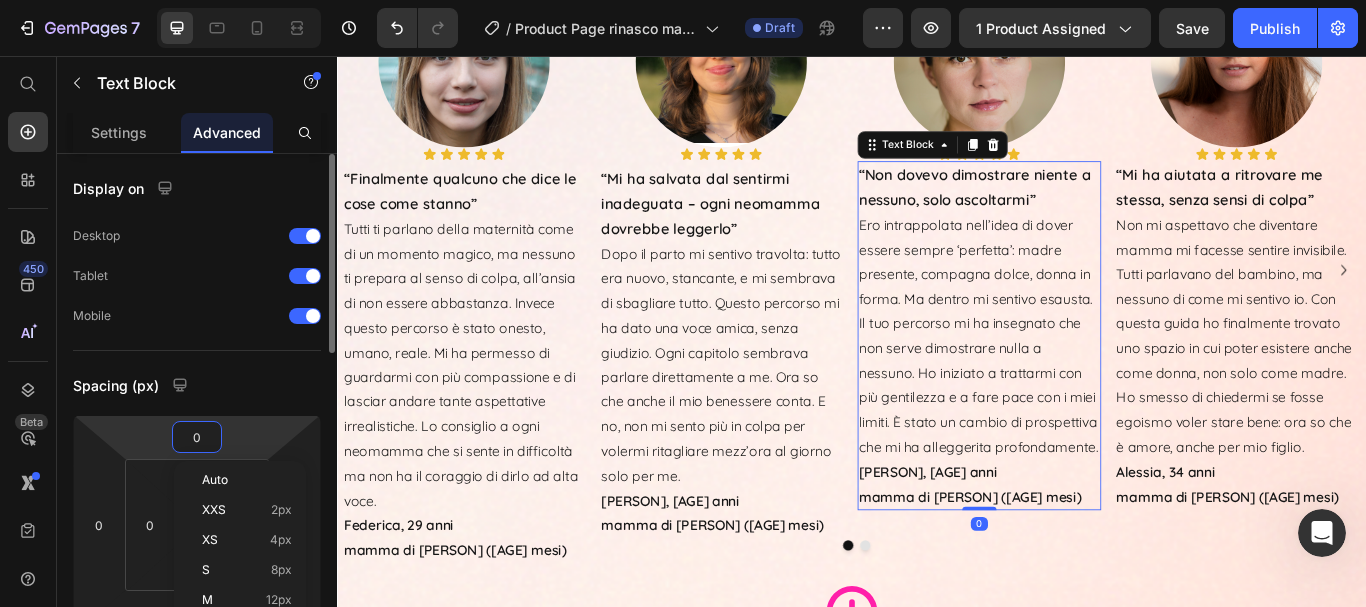 type on "5" 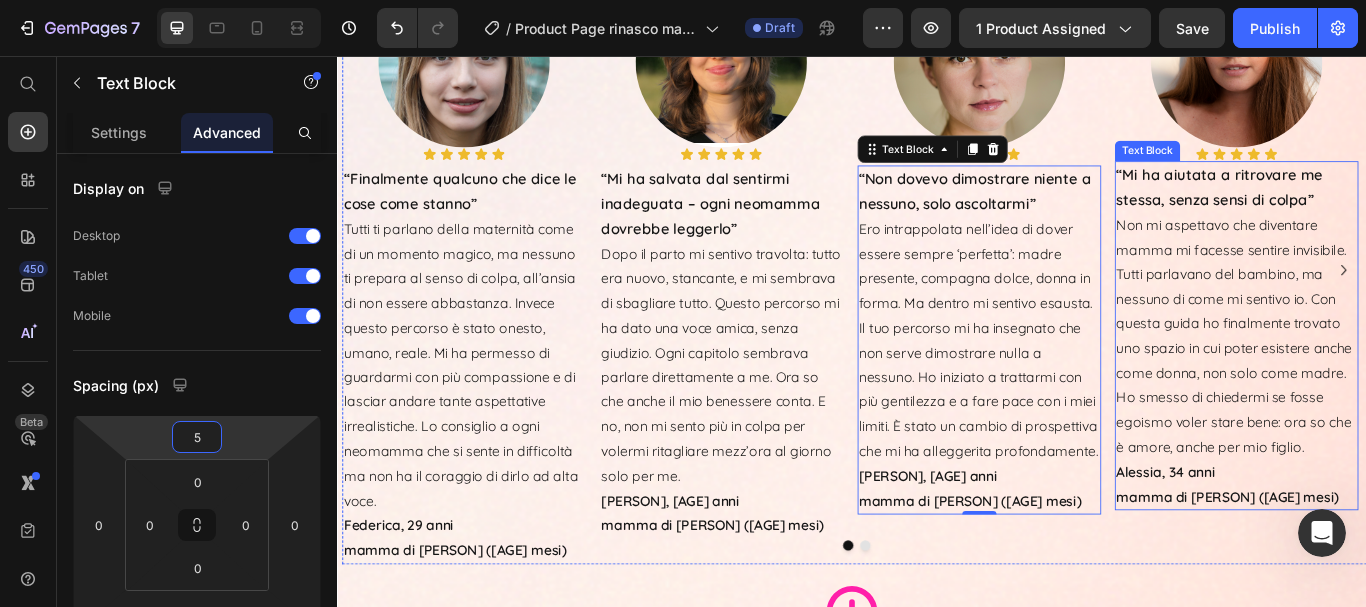 click on "“Mi ha aiutata a ritrovare me stessa, senza sensi di colpa” Non mi aspettavo che diventare mamma mi facesse sentire invisibile. Tutti parlavano del bambino, ma nessuno di come mi sentivo io. Con questa guida ho finalmente trovato uno spazio in cui poter esistere anche come donna, non solo come madre. Ho smesso di chiedermi se fosse egoismo voler stare bene: ora so che è amore, anche per mio figlio. Alessia, 34 anni" at bounding box center [1385, 368] 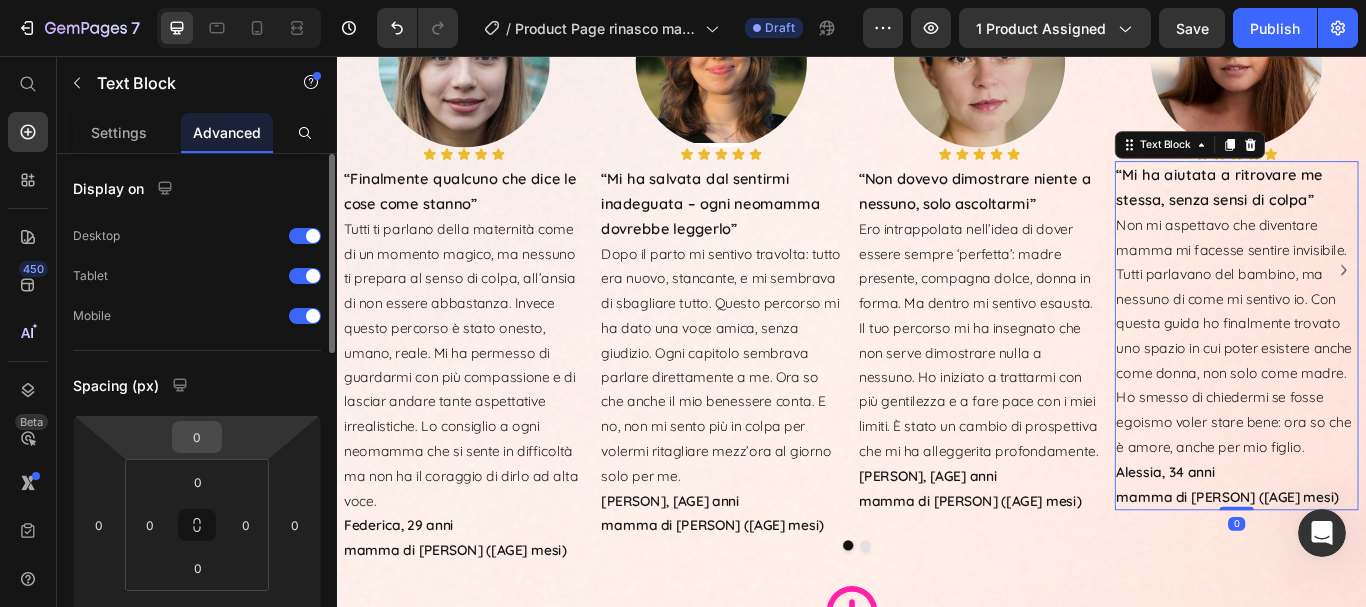 click on "0" at bounding box center [197, 437] 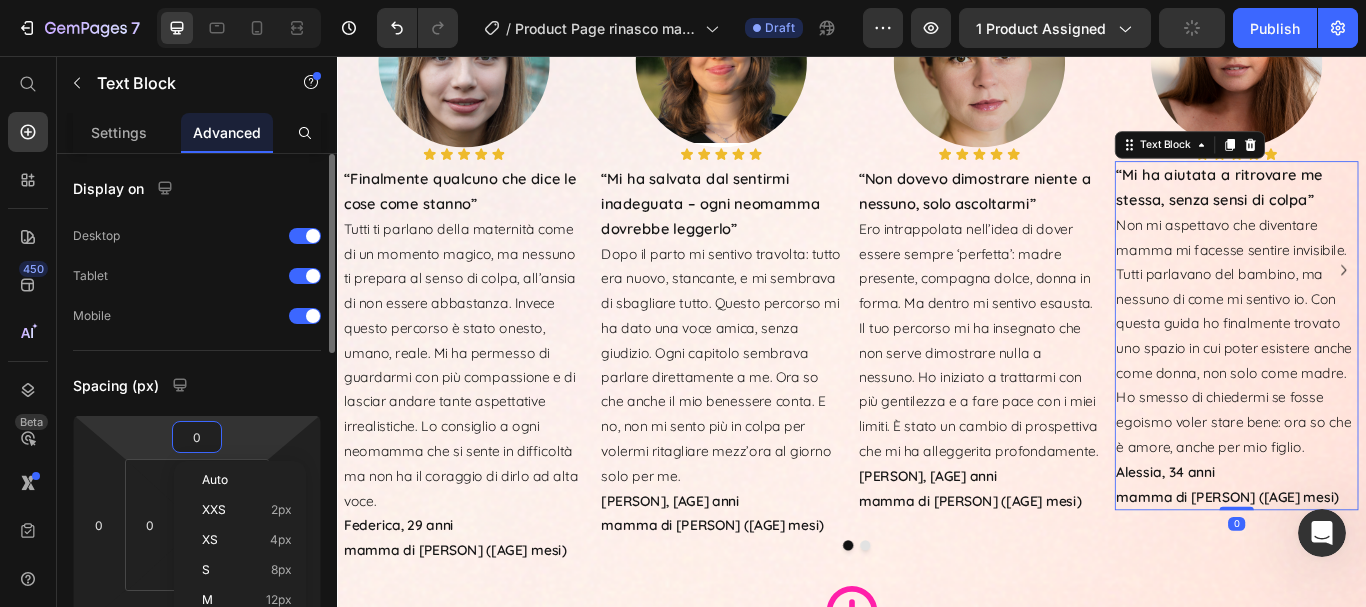 type on "5" 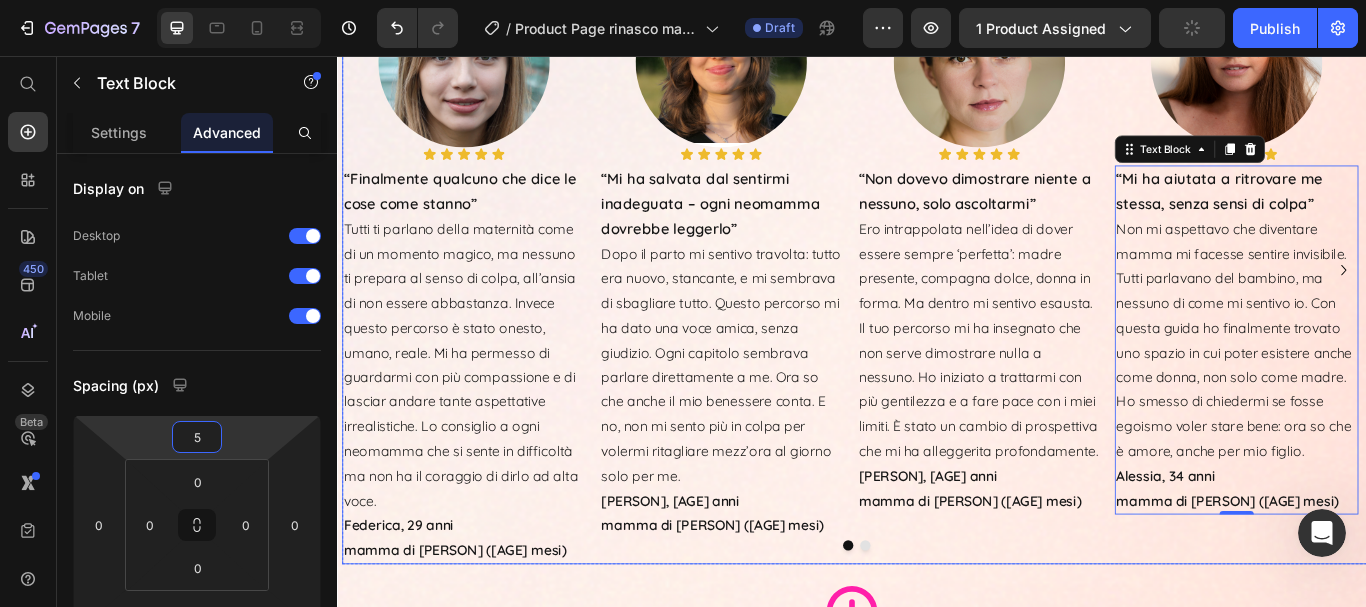 click 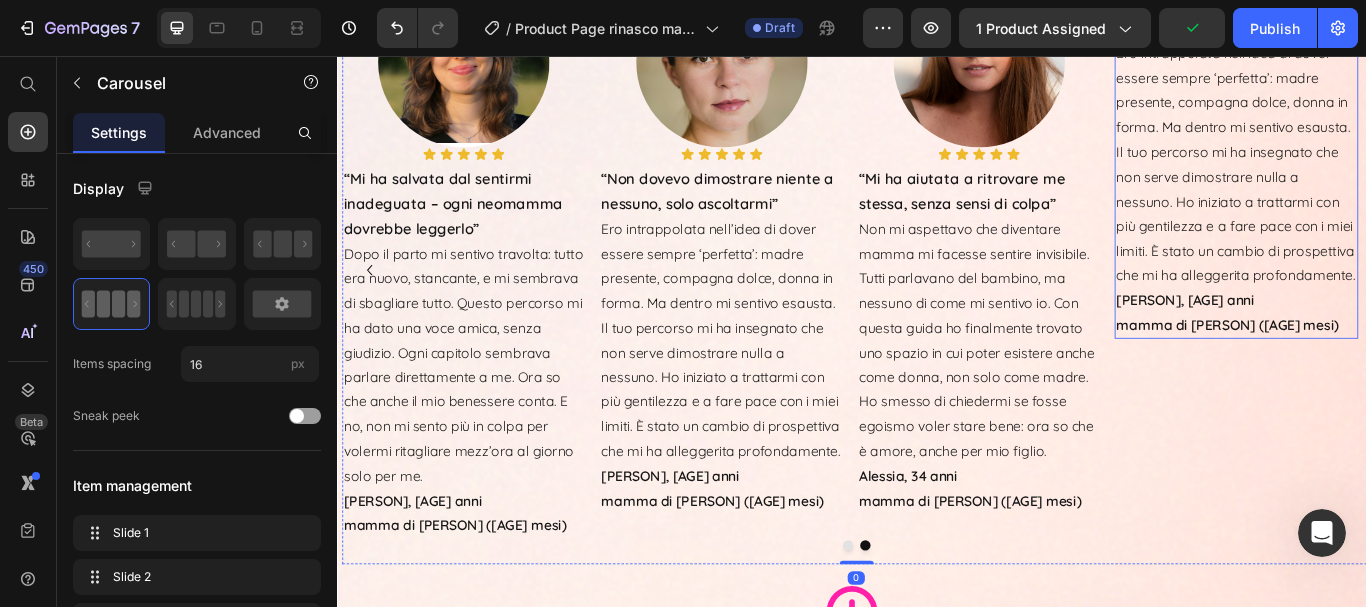 click on "“Non dovevo dimostrare niente a nessuno, solo ascoltarmi” Ero intrappolata nell’idea di dover essere sempre ‘perfetta’: madre presente, compagna dolce, donna in forma. Ma dentro mi sentivo esausta. Il tuo percorso mi ha insegnato che non serve dimostrare nulla a nessuno. Ho iniziato a trattarmi con più gentilezza e a fare pace con i miei limiti. È stato un cambio di prospettiva che mi ha alleggerita profondamente. Valentina, 37 anni" at bounding box center (1385, 168) 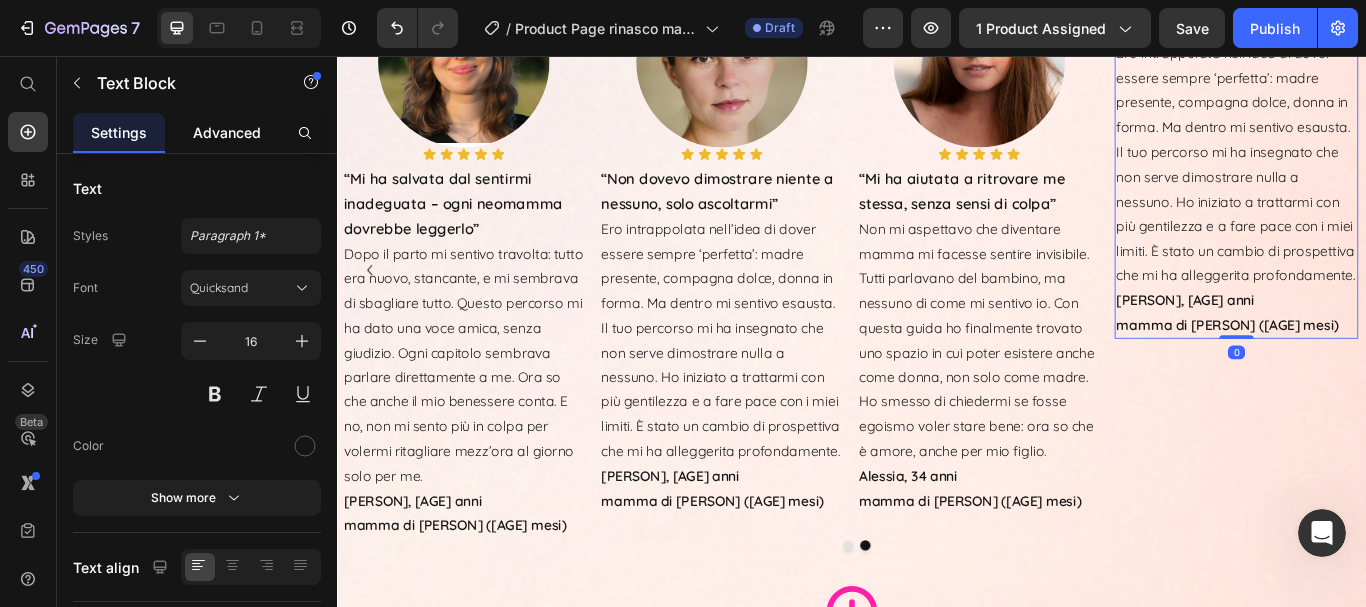click on "Advanced" at bounding box center [227, 132] 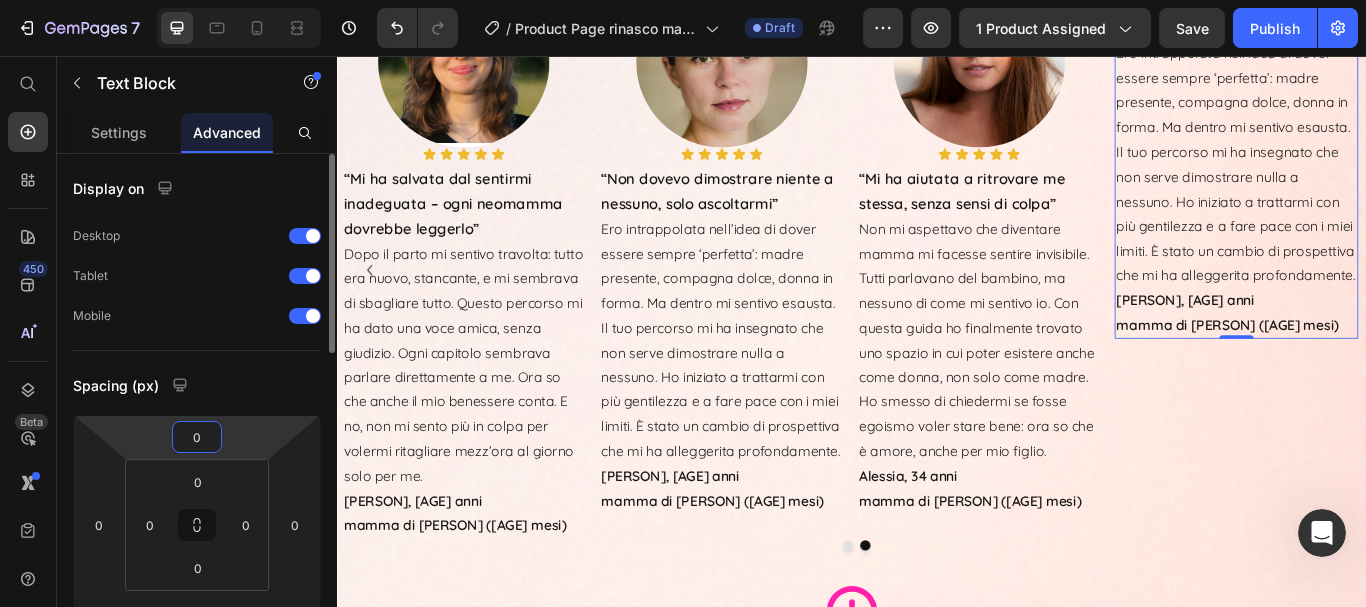 click on "0" at bounding box center (197, 437) 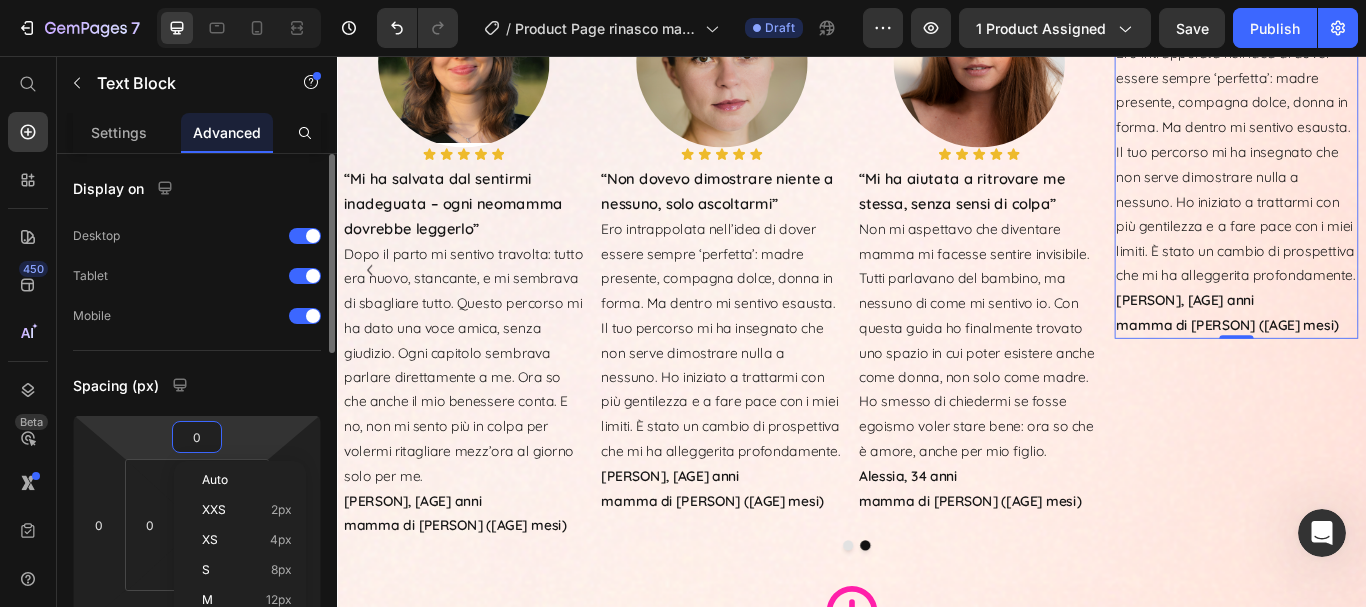 type on "5" 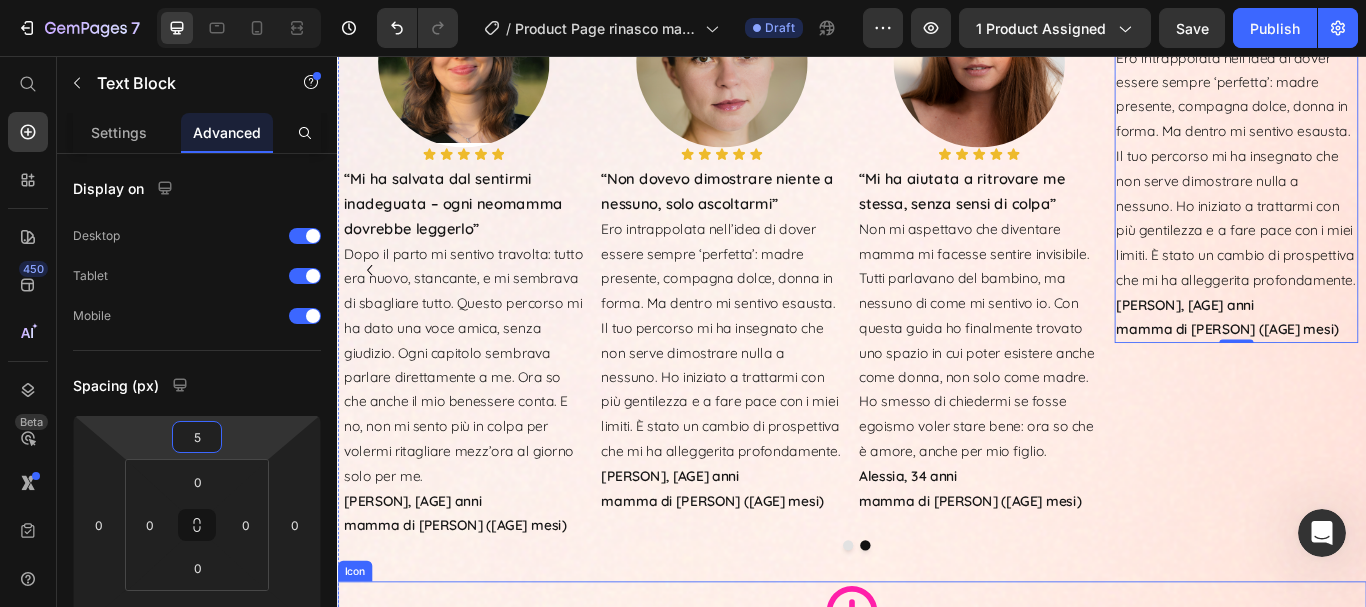 click on "Icon" at bounding box center (937, 704) 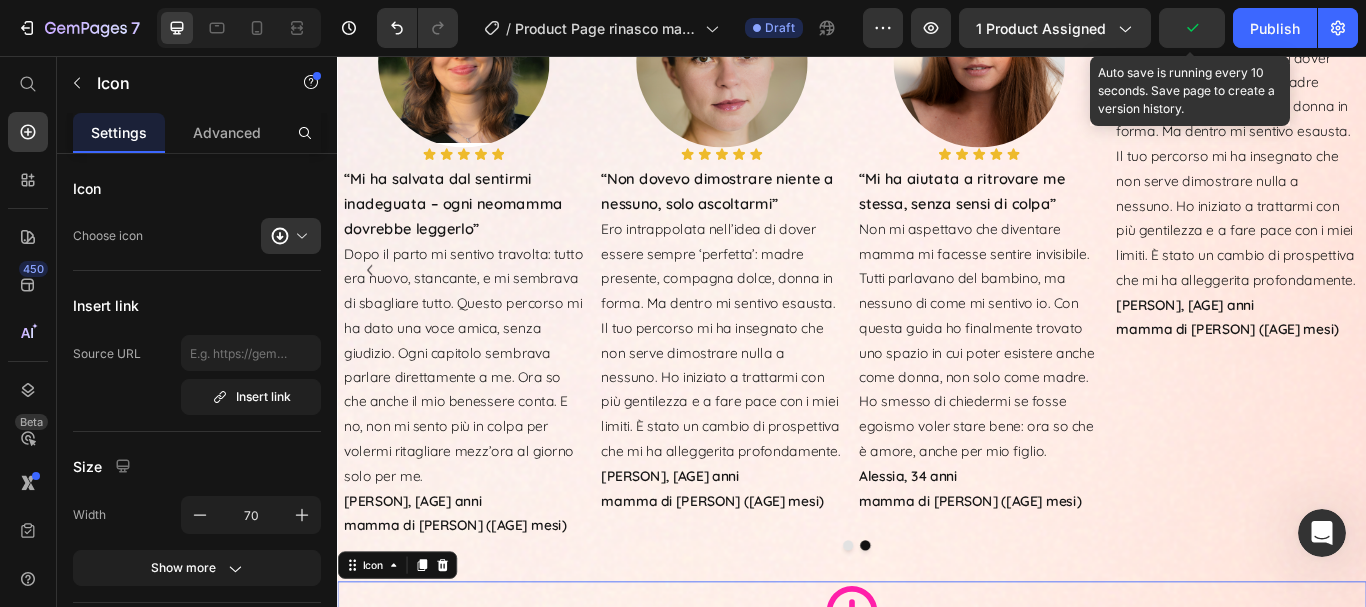 click 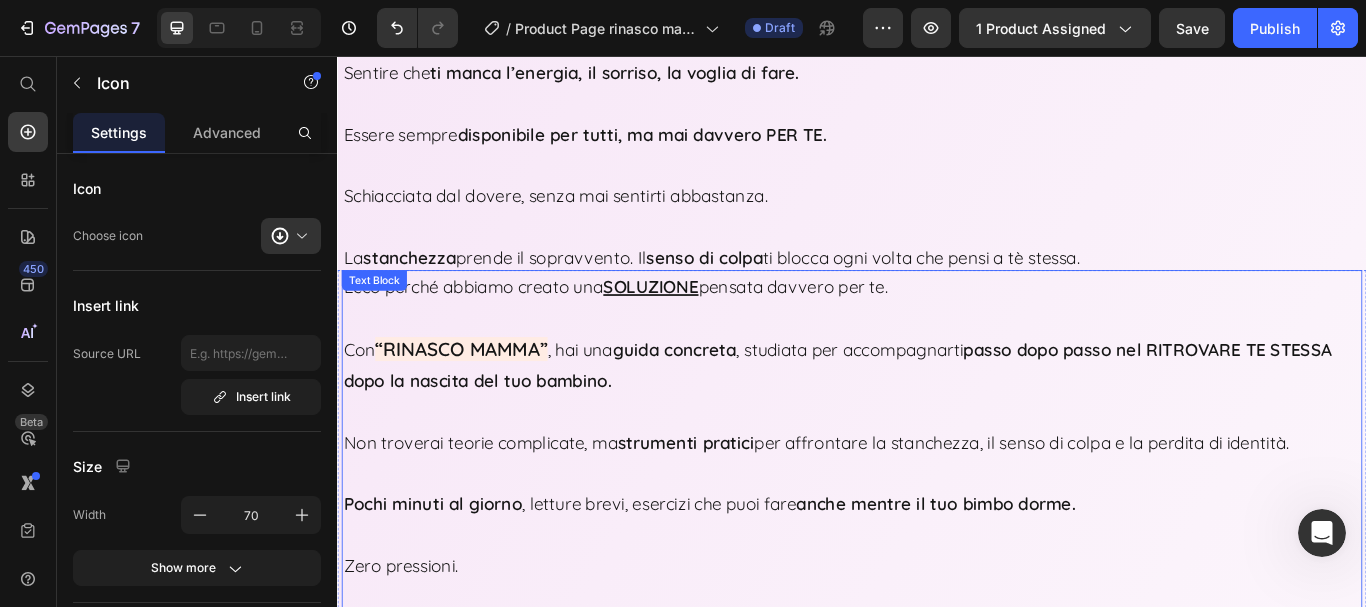 scroll, scrollTop: 4600, scrollLeft: 0, axis: vertical 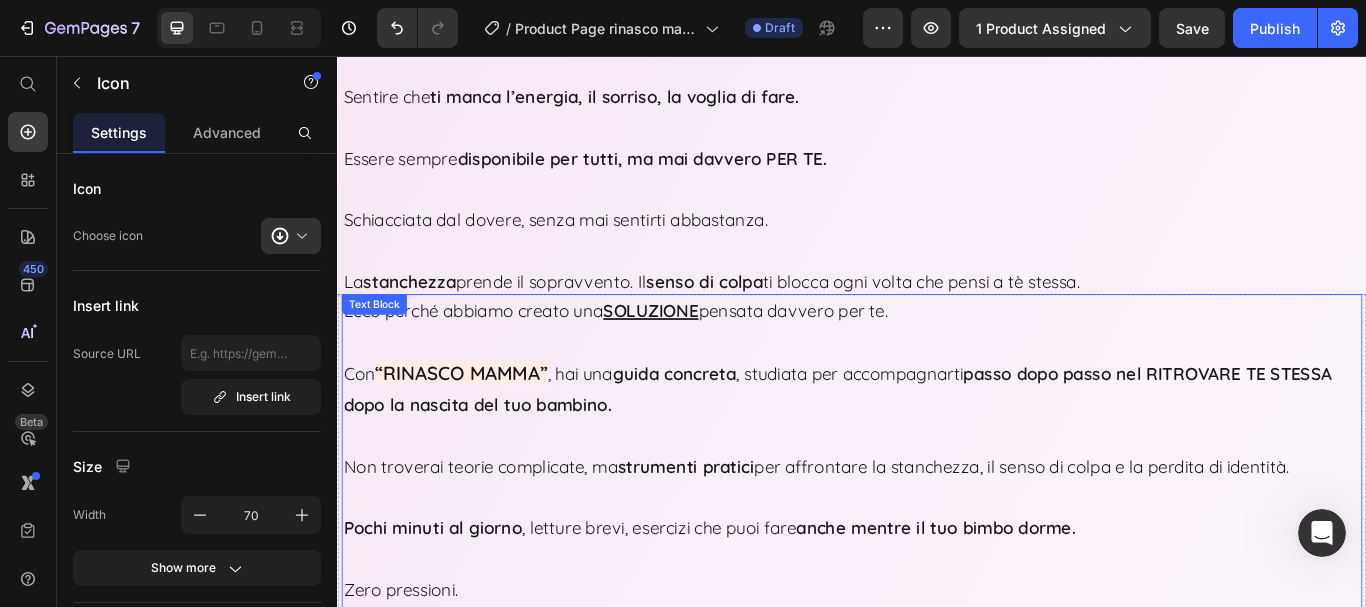 click on "“RINASCO MAMMA”" at bounding box center [481, 426] 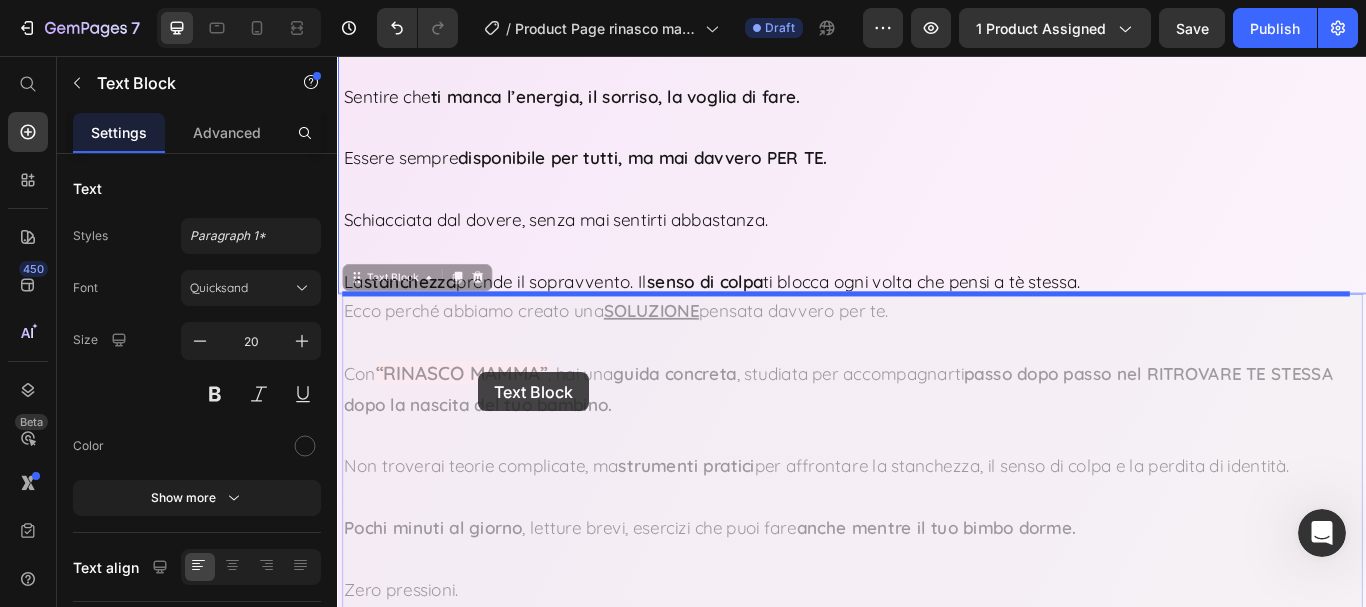 drag, startPoint x: 388, startPoint y: 425, endPoint x: 501, endPoint y: 425, distance: 113 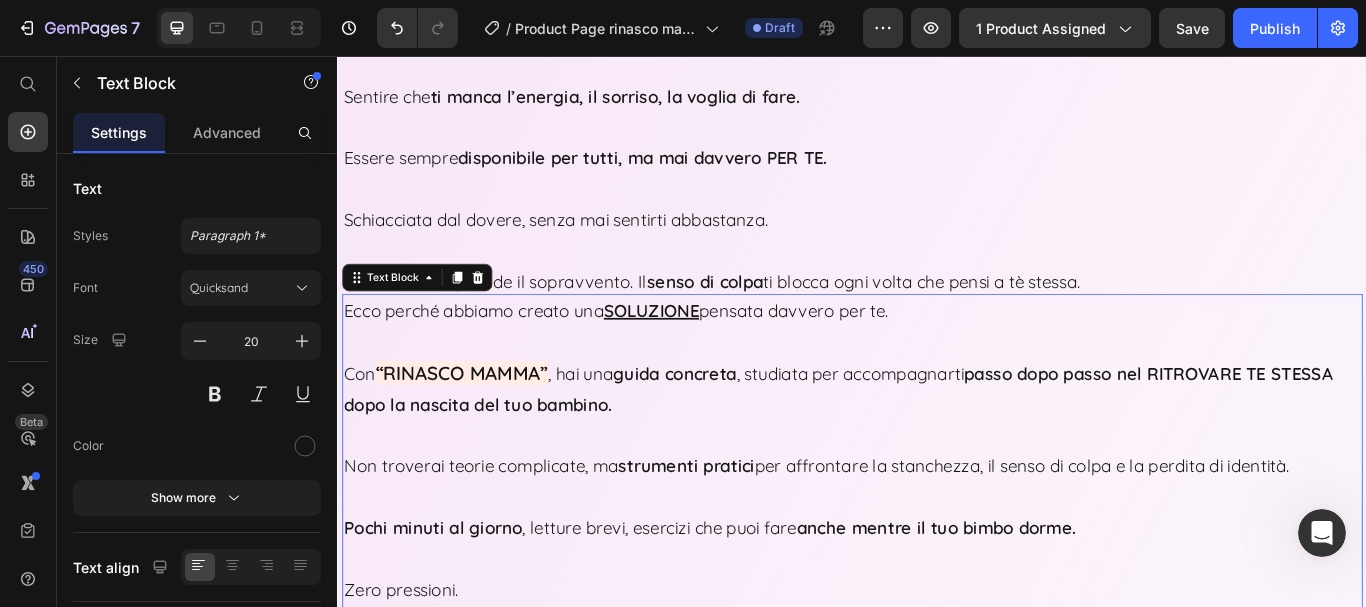 click on "“RINASCO MAMMA”" at bounding box center [481, 426] 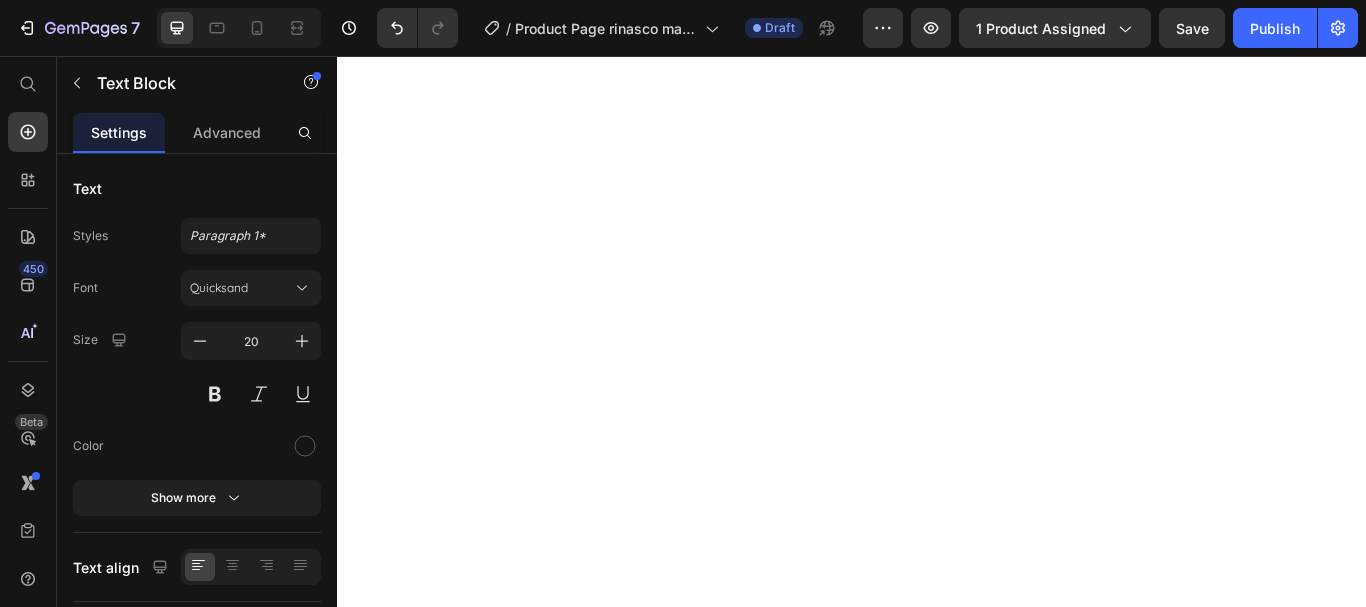 scroll, scrollTop: 0, scrollLeft: 0, axis: both 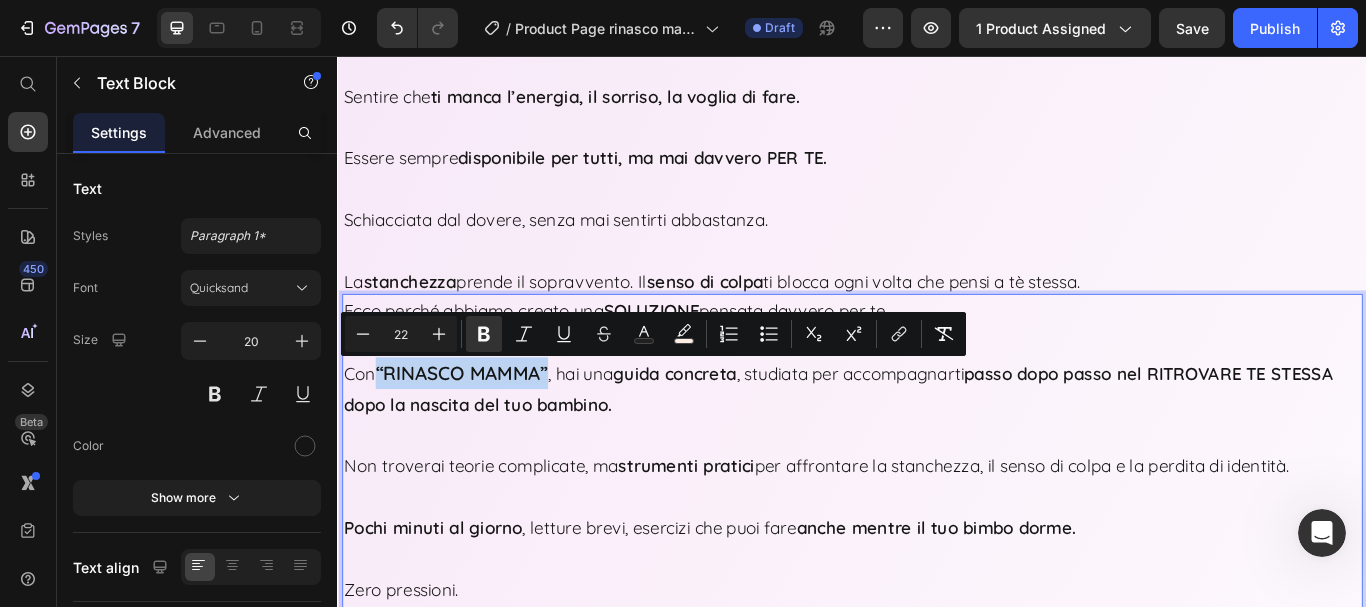 click on "“RINASCO MAMMA”" at bounding box center [481, 426] 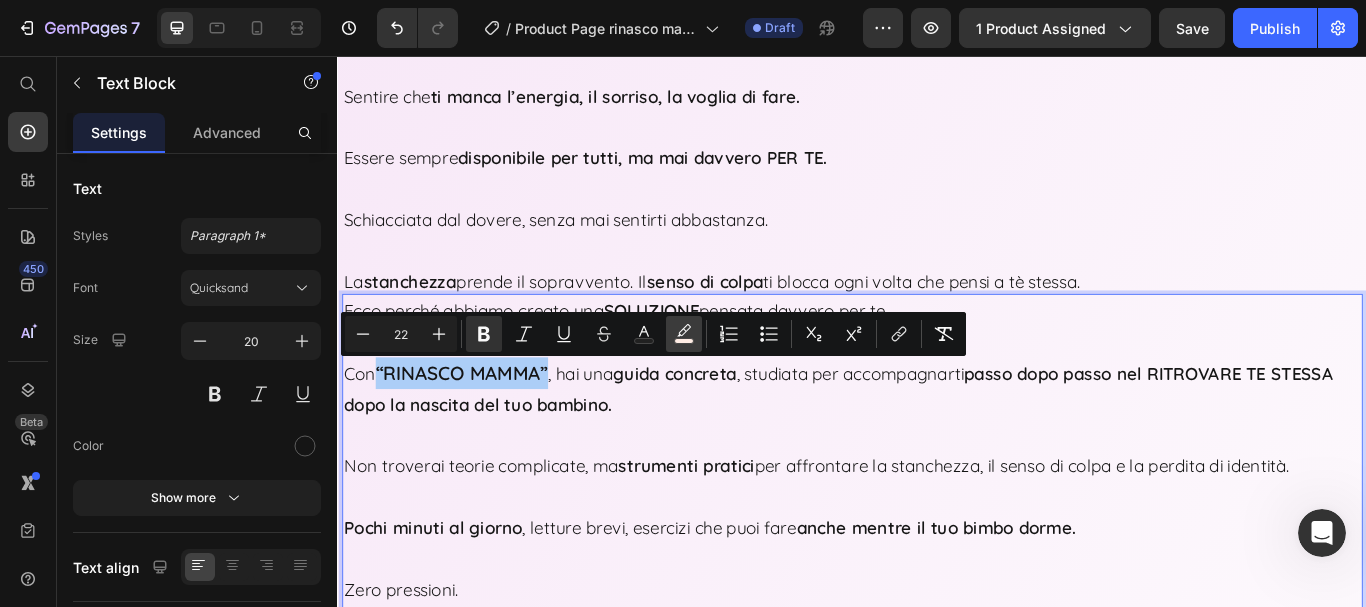click 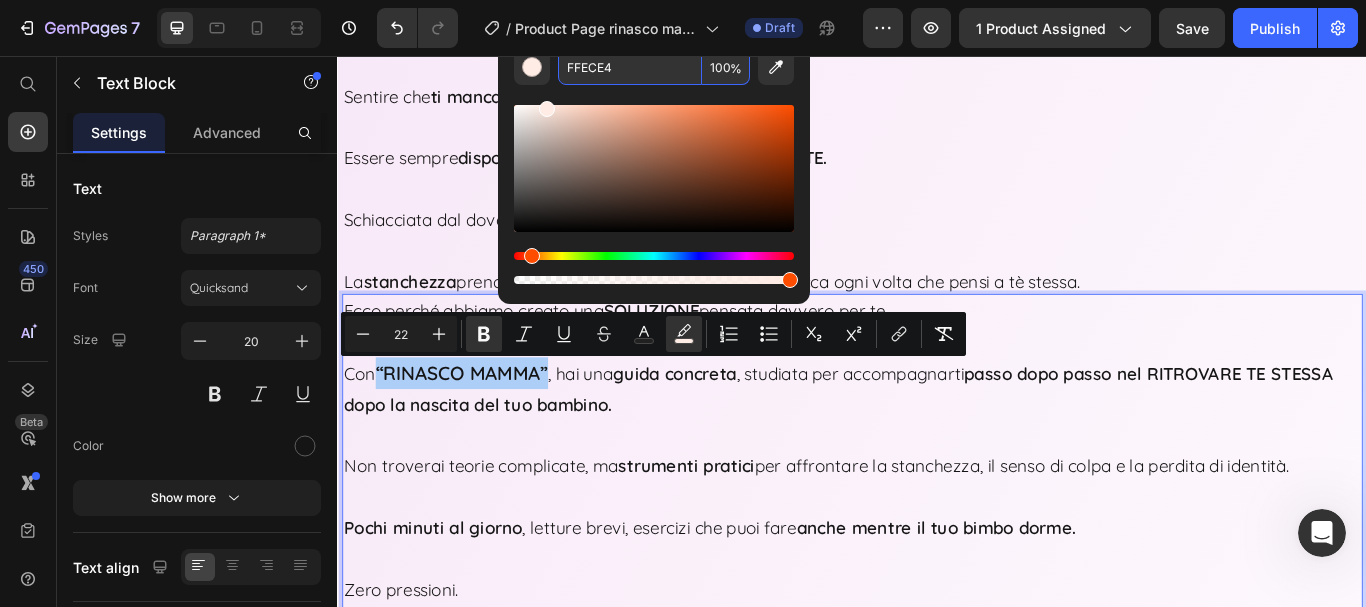 click on "FFECE4" at bounding box center [630, 67] 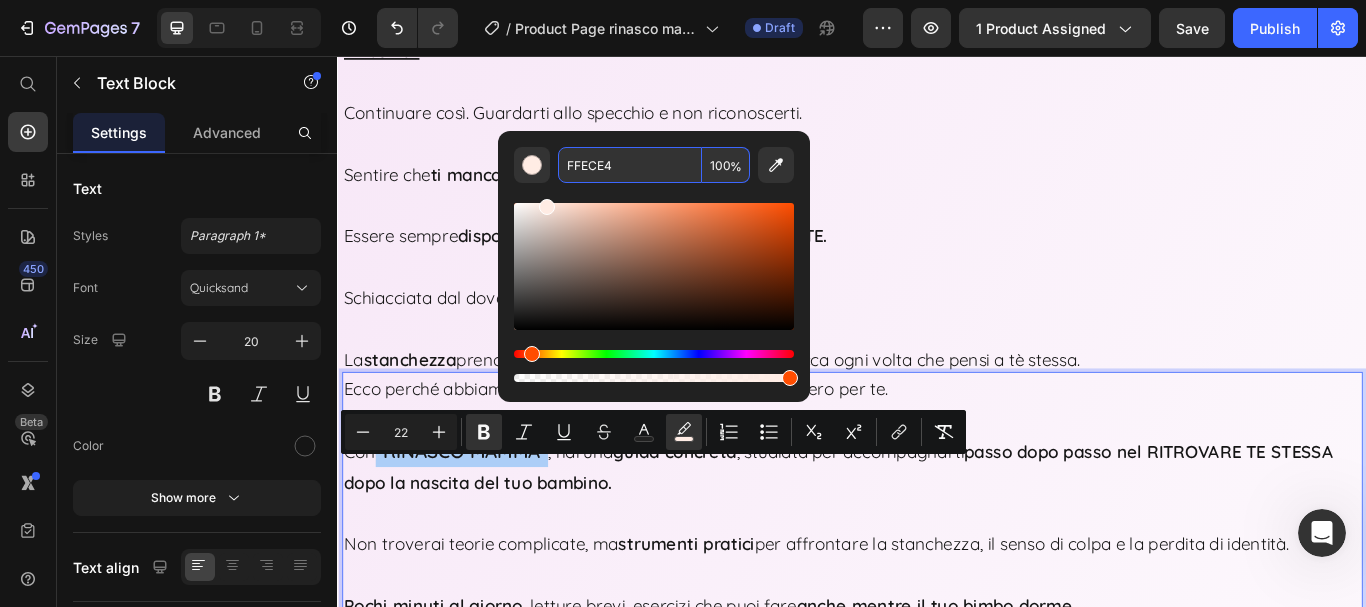 scroll, scrollTop: 4400, scrollLeft: 0, axis: vertical 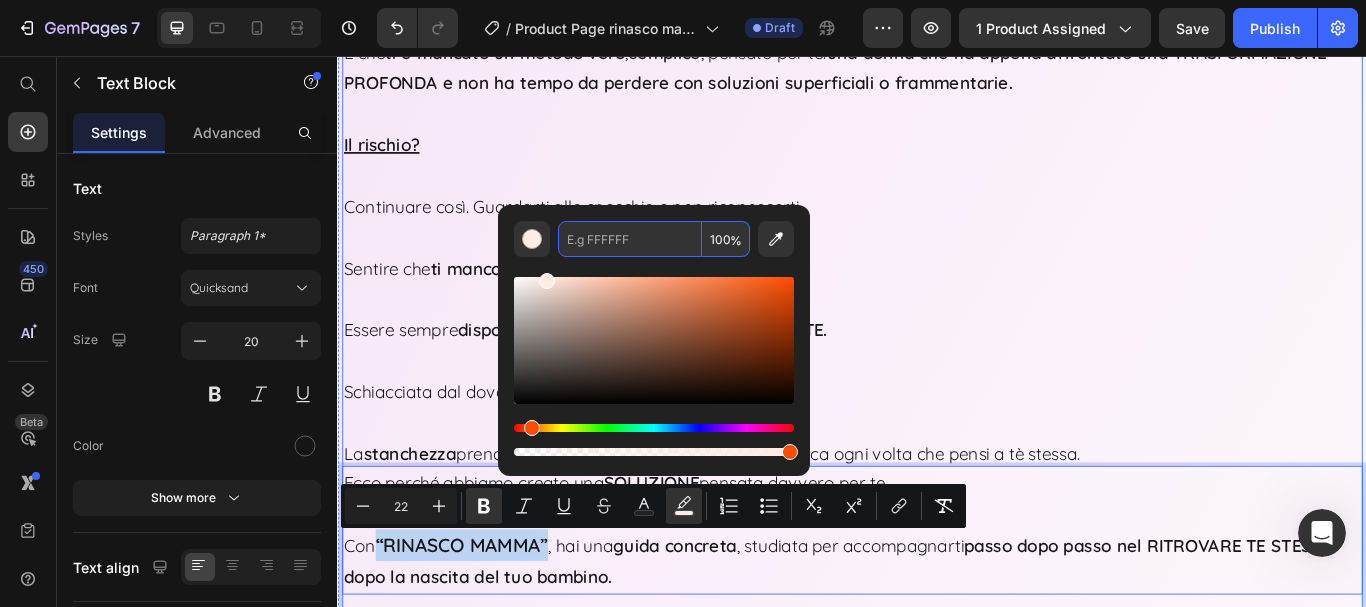 click on "Essere sempre  disponibile per tutti, ma mai davvero PER TE." at bounding box center [937, 358] 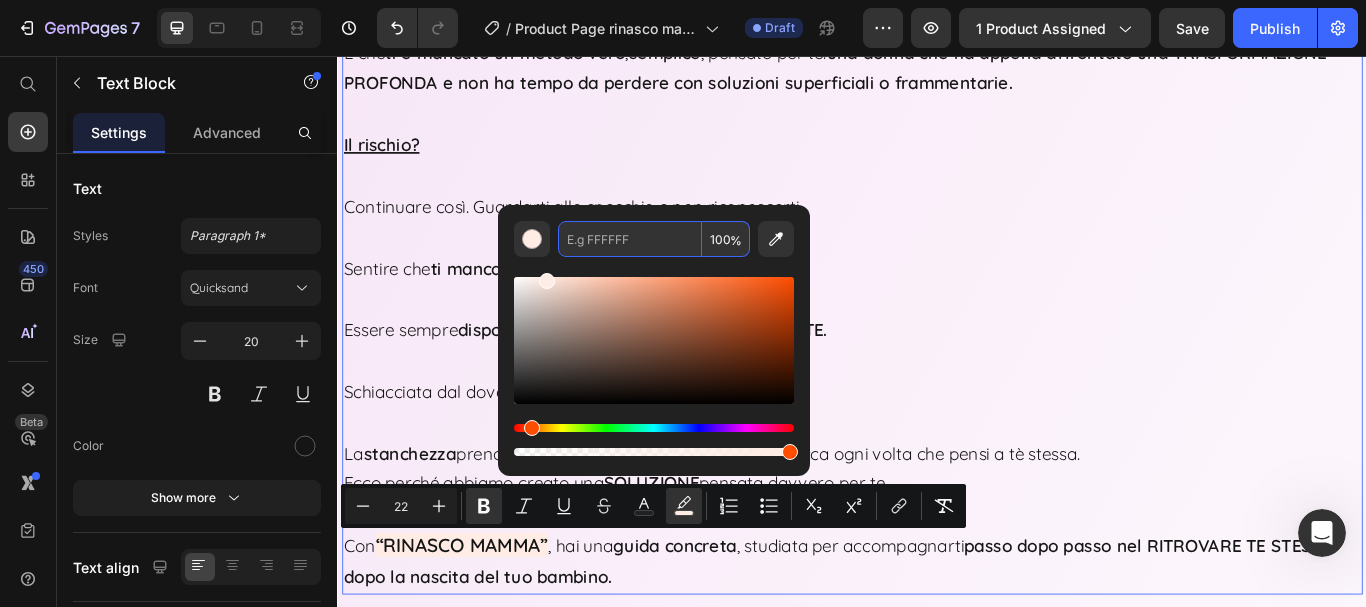 type on "FFECE4" 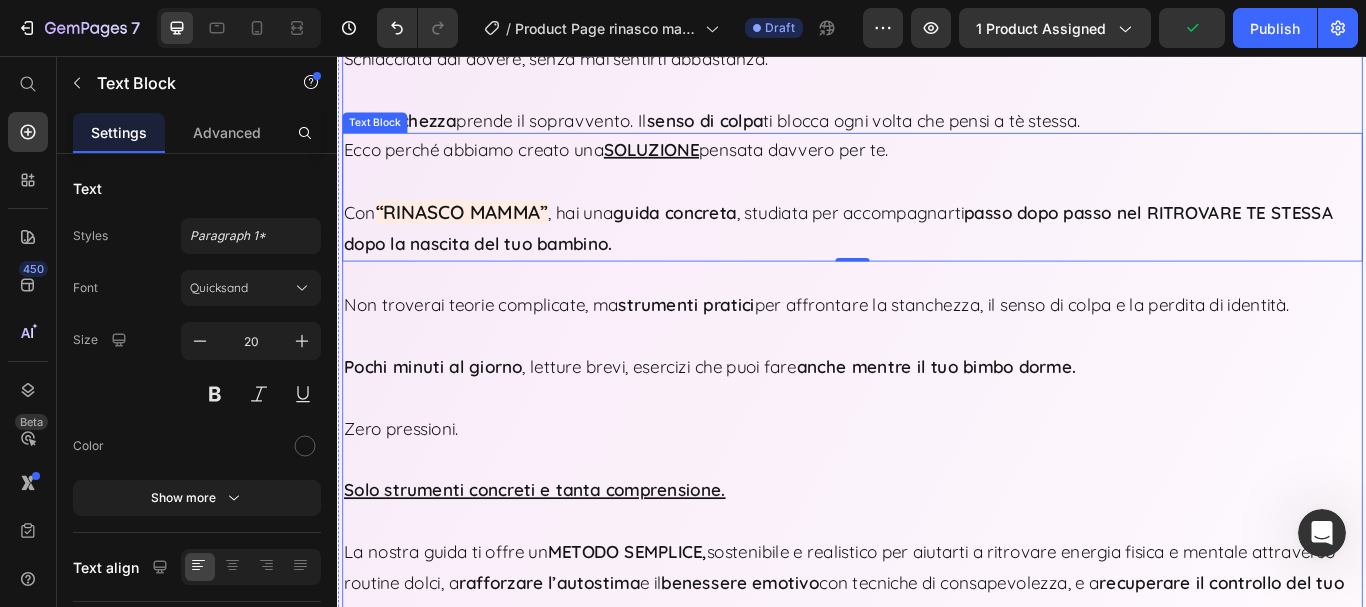 scroll, scrollTop: 4800, scrollLeft: 0, axis: vertical 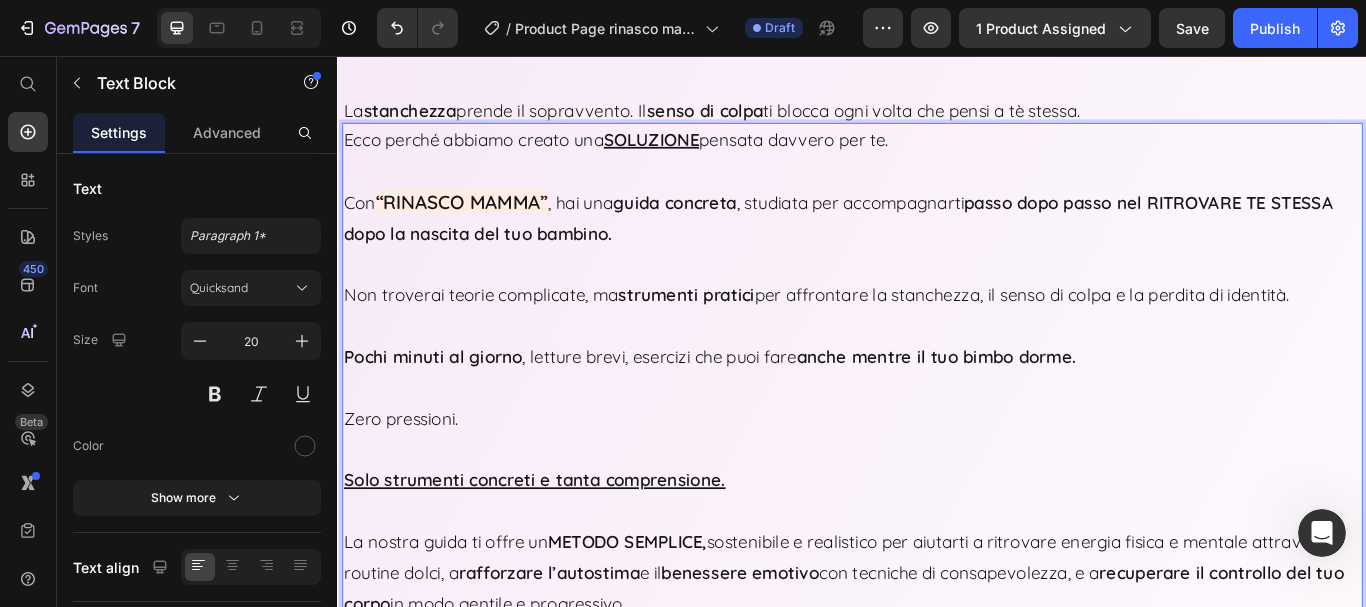 click on "“RINASCO MAMMA”" at bounding box center (481, 226) 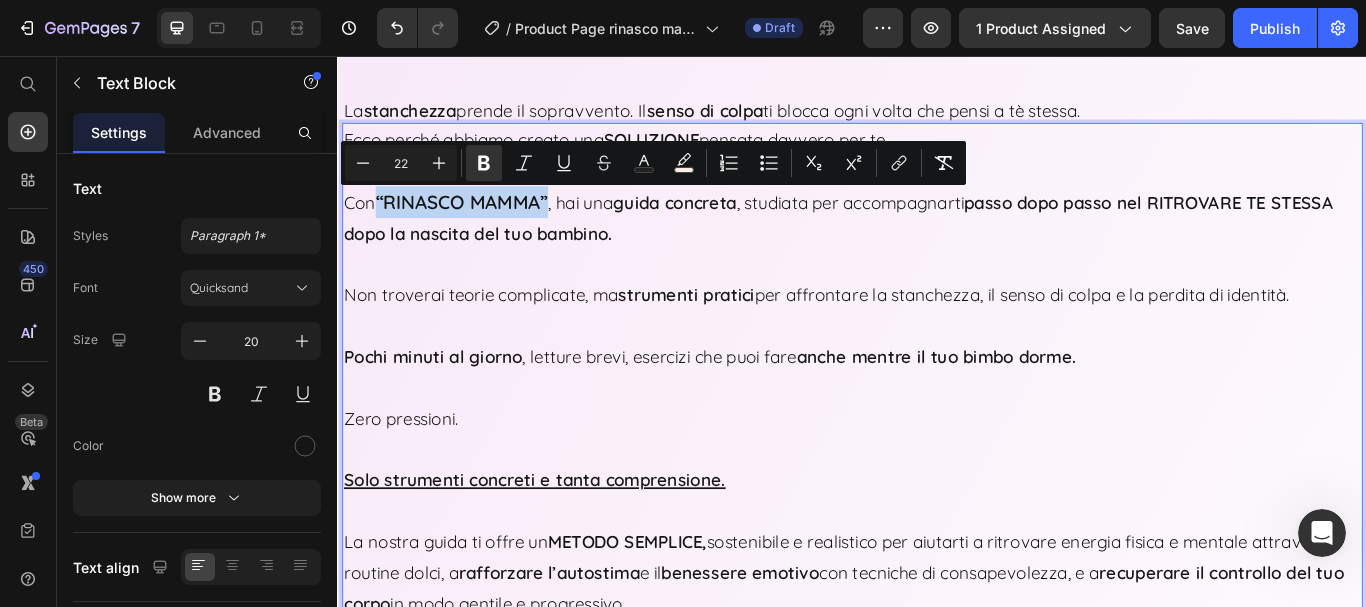 drag, startPoint x: 388, startPoint y: 230, endPoint x: 584, endPoint y: 223, distance: 196.12495 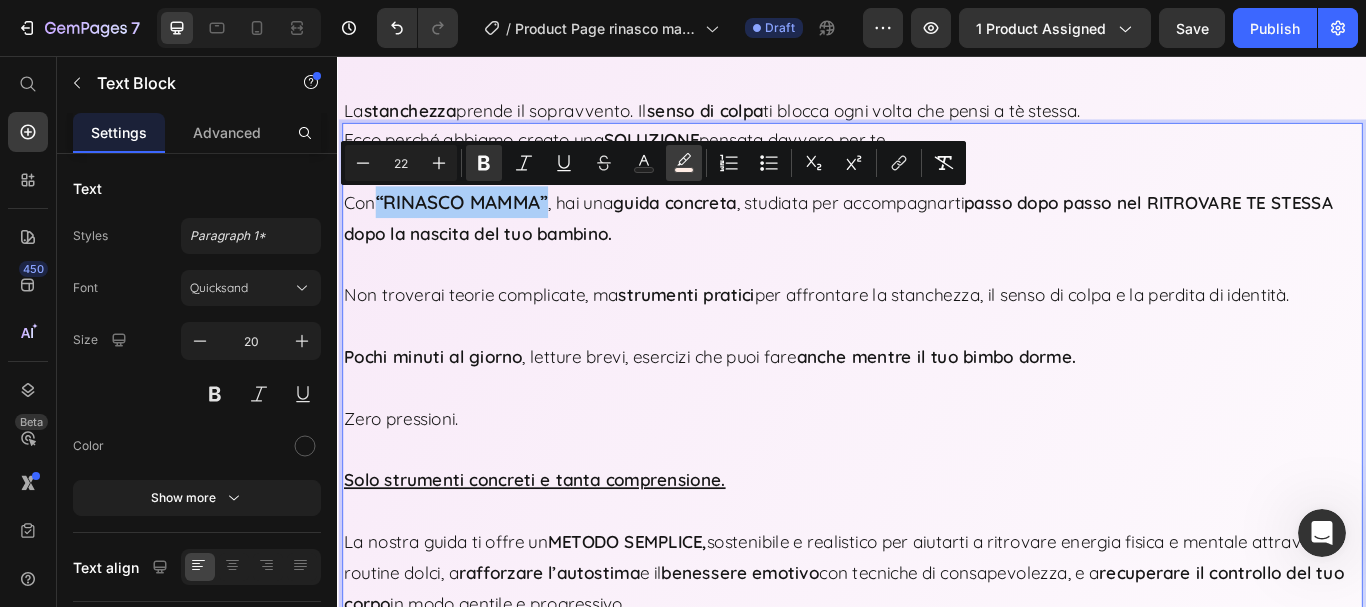 click 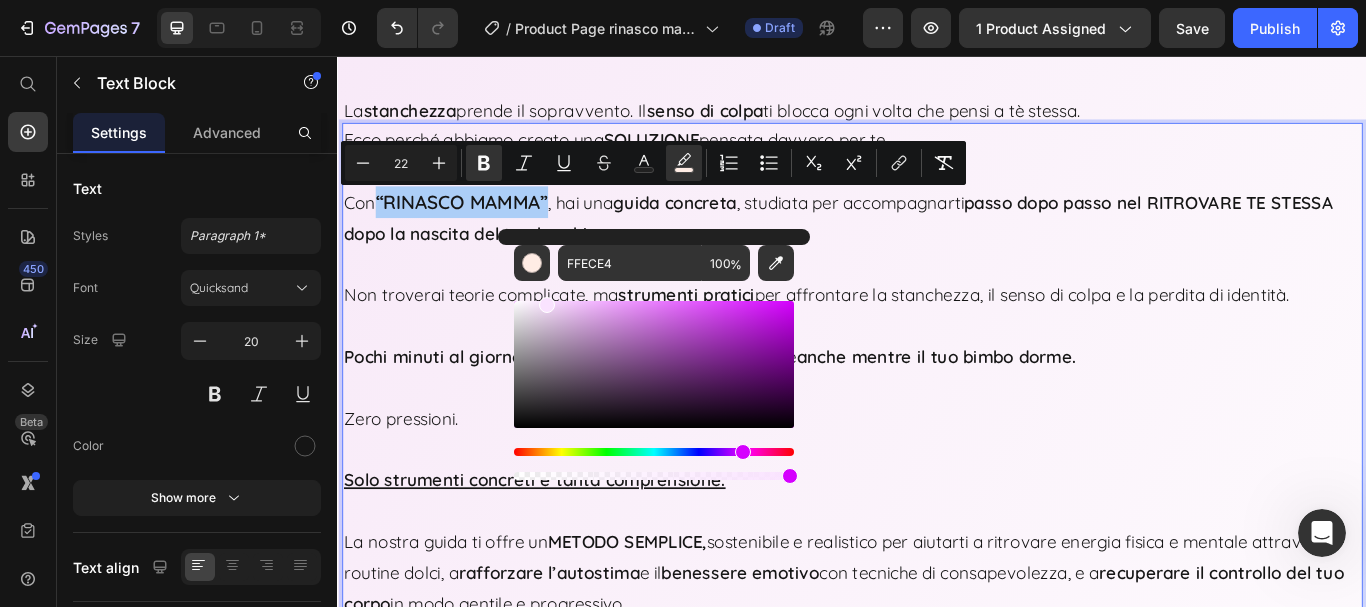 click at bounding box center [654, 452] 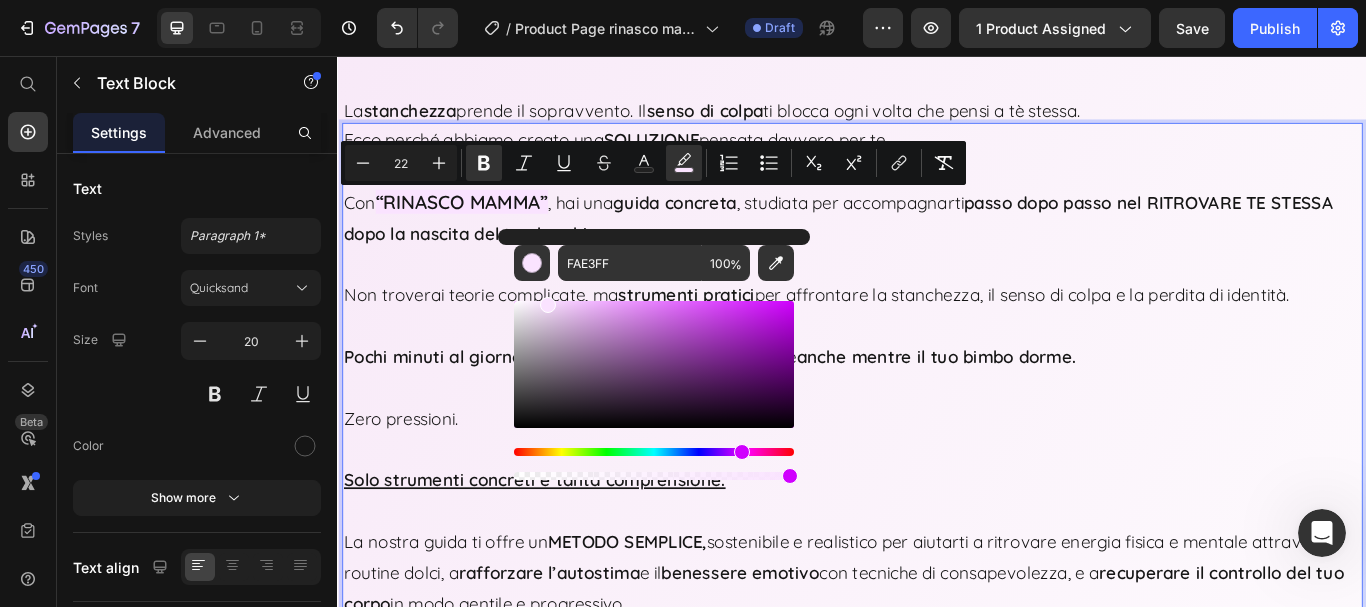 click at bounding box center [654, 364] 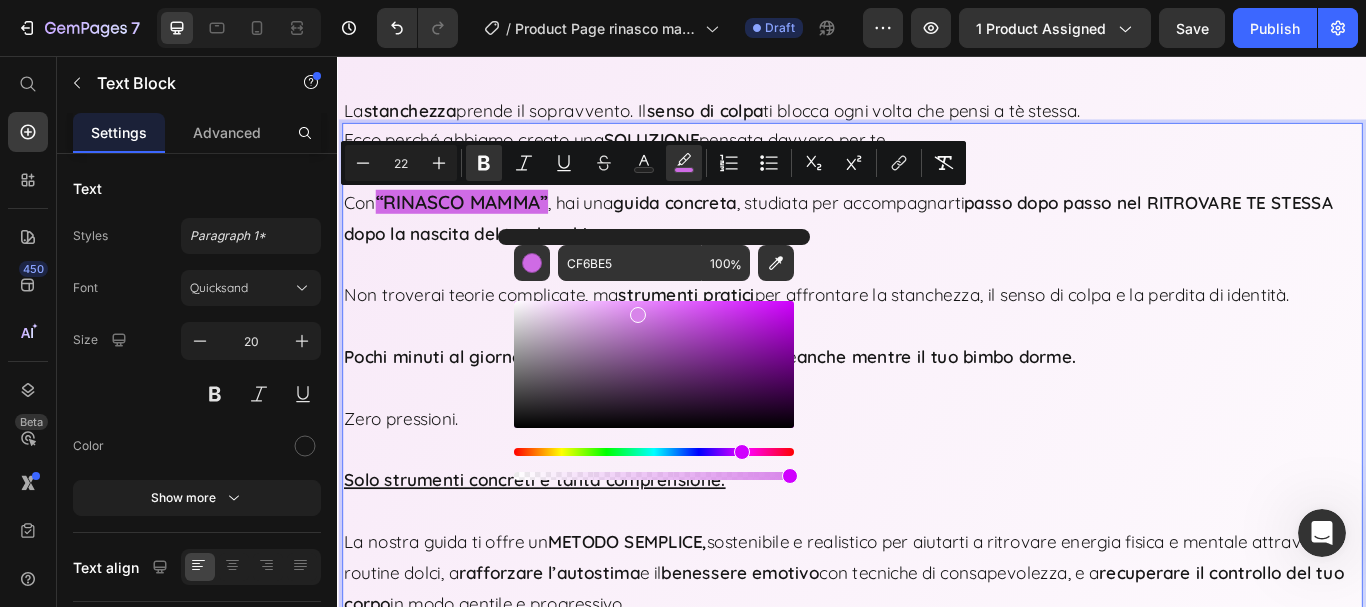 click at bounding box center (654, 364) 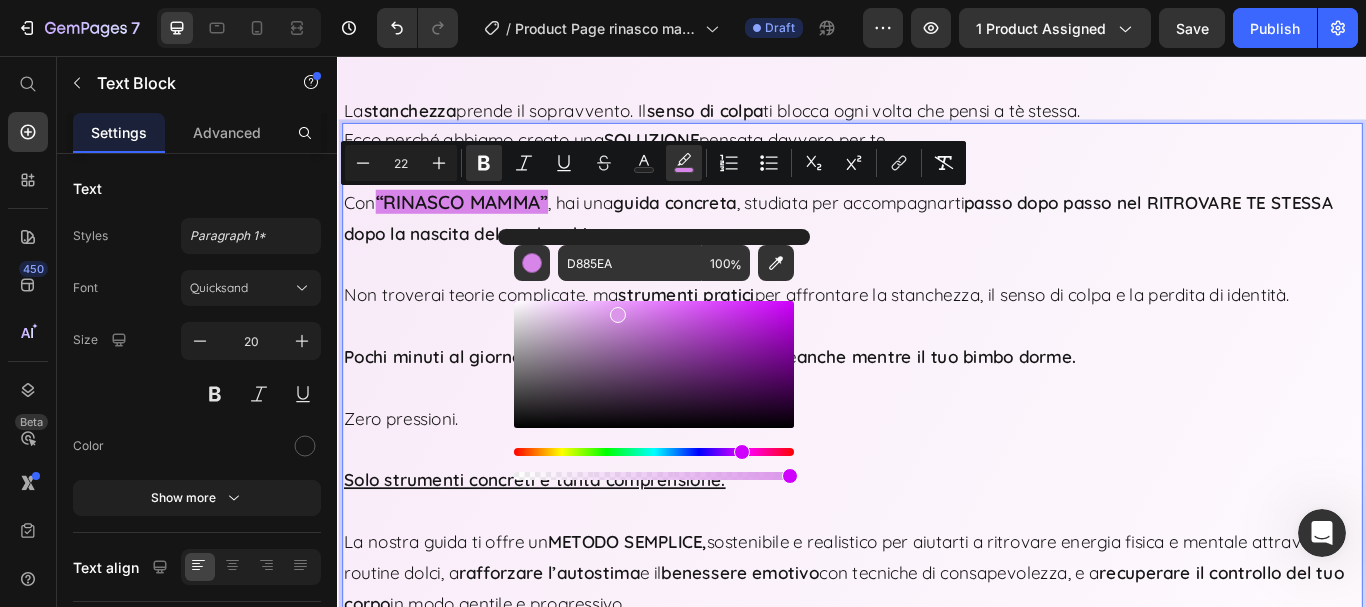 click at bounding box center (654, 364) 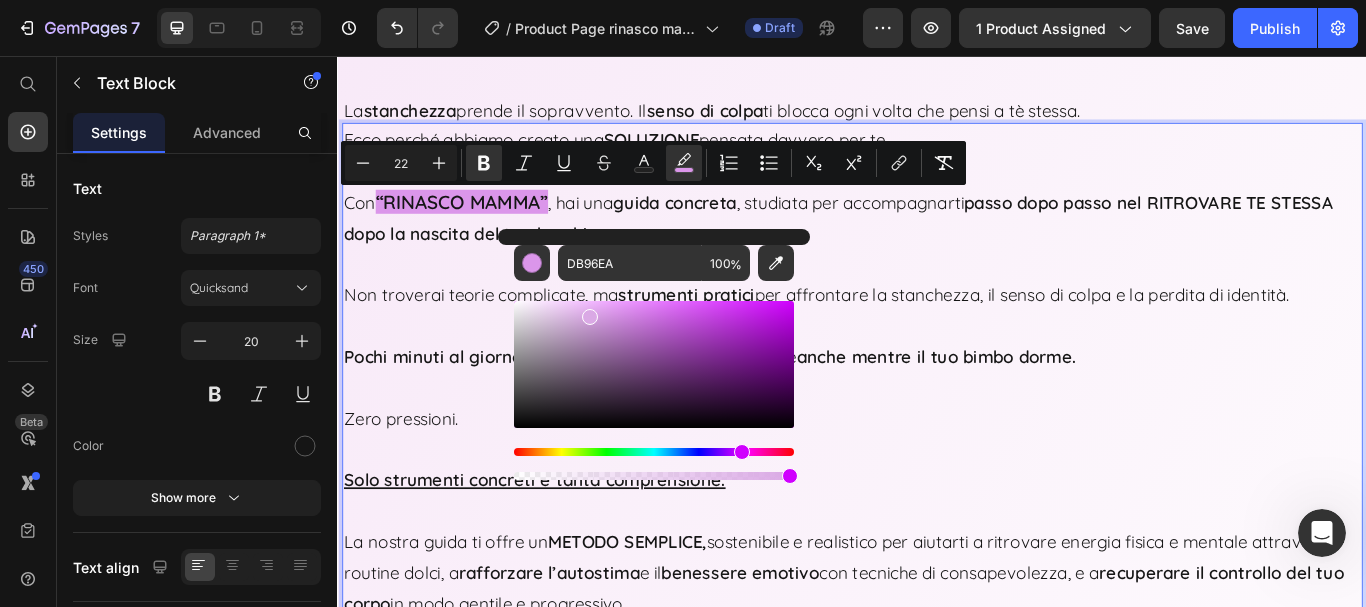 click at bounding box center (654, 364) 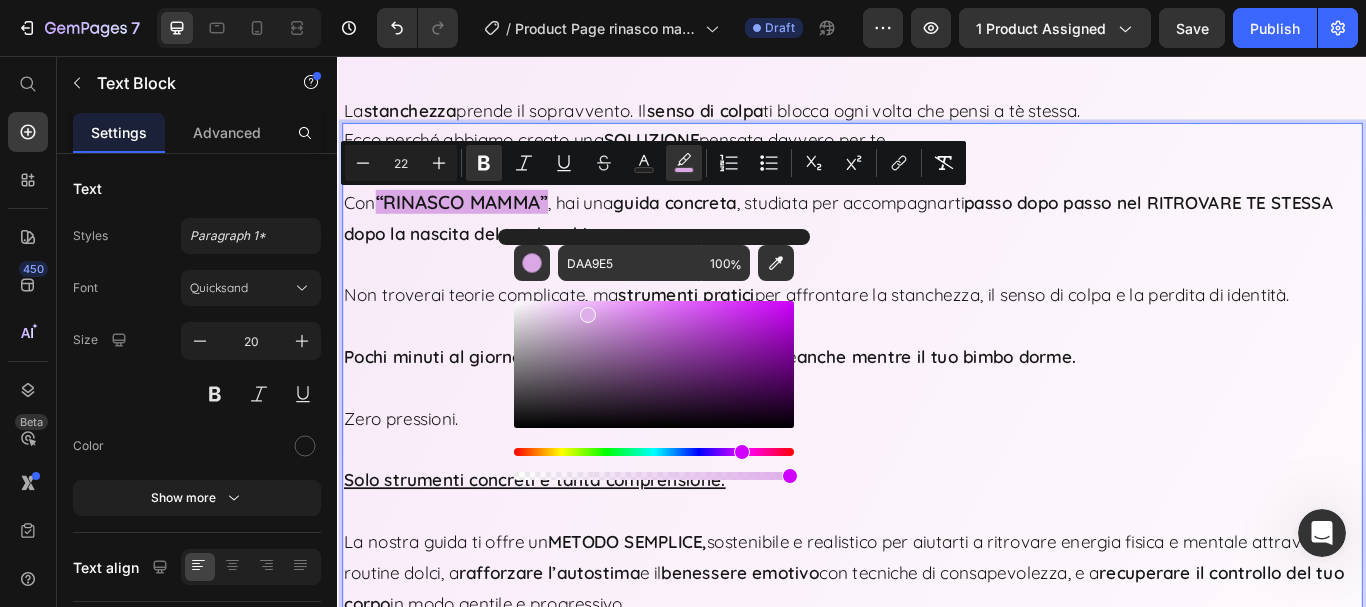 click at bounding box center (588, 315) 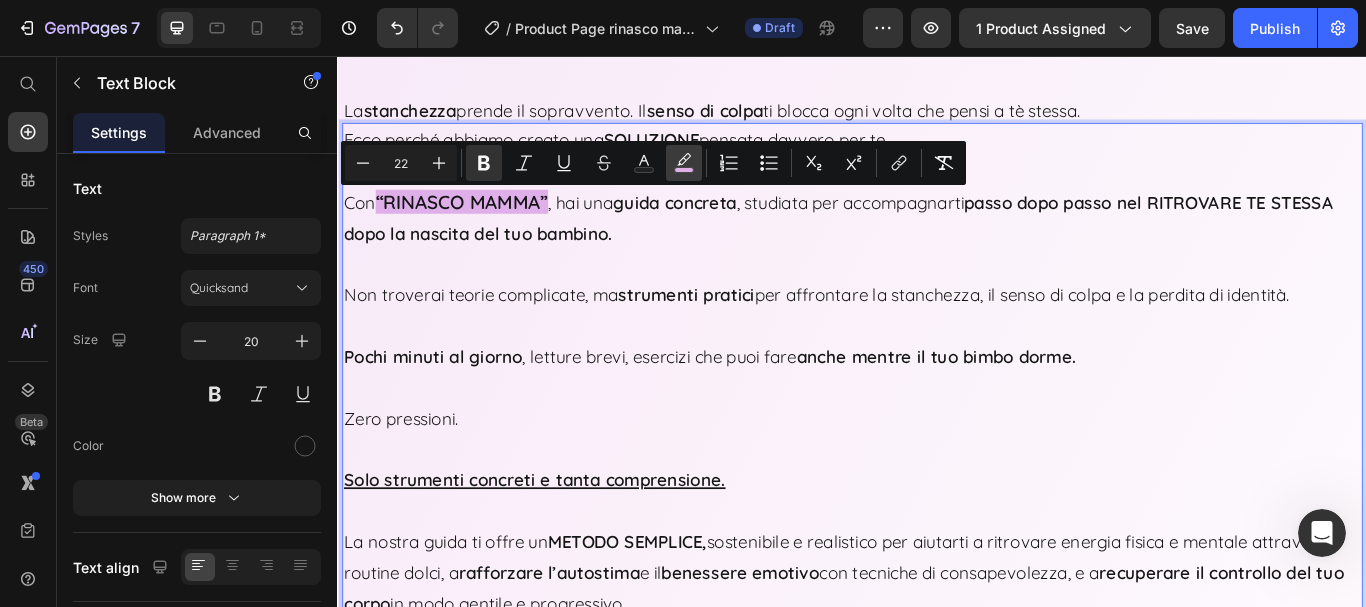 click 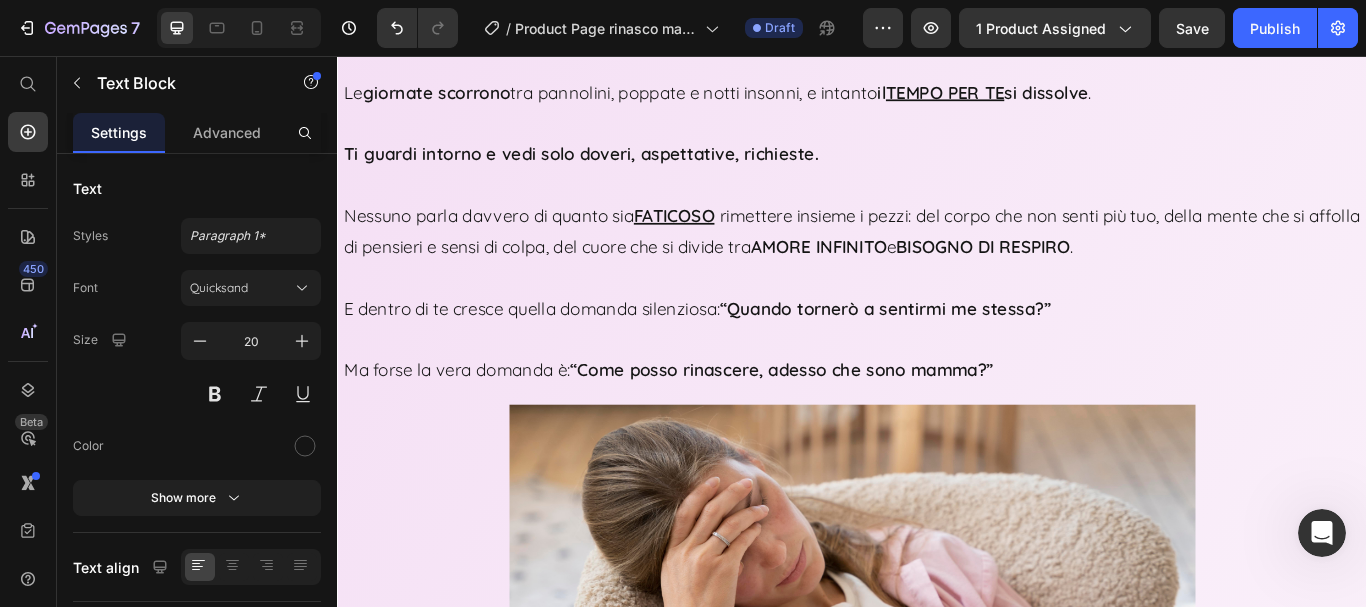 scroll, scrollTop: 1900, scrollLeft: 0, axis: vertical 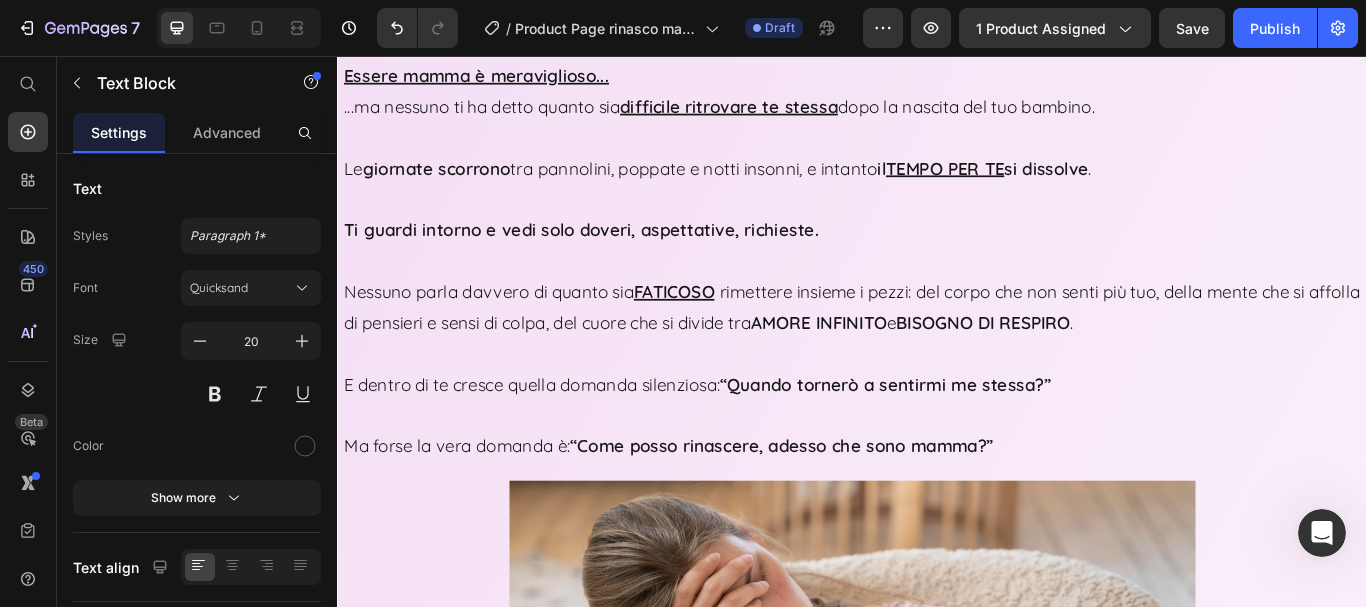 click on "Image Icon Icon Icon Icon Icon Icon List “Finalmente qualcuno che dice le cose come stanno” Tutti ti parlano della maternità come di un momento magico, ma nessuno ti prepara al senso di colpa, all’ansia di non essere abbastanza. Invece questo percorso è stato onesto, umano, reale. Mi ha permesso di guardarmi con più compassione e di lasciar andare tante aspettative irrealistiche. Lo consiglio a ogni neomamma che si sente in difficoltà ma non ha il coraggio di dirlo ad alta voce. [FIRST], [AGE] anni mamma di [NAME] ([AGE] mesi) Text Block Image Icon Icon Icon Icon Icon Icon List “Mi ha salvata dal sentirmi inadeguata – ogni neomamma dovrebbe leggerlo” Dopo il parto mi sentivo travolta: tutto era nuovo, stancante, e mi sembrava di sbagliare tutto. Questo percorso mi ha dato una voce amica, senza giudizio. Ogni capitolo sembrava parlare direttamente a me. Ora so che anche il mio benessere conta. E no, non mi sento più in colpa per volermi ritagliare mezz’ora al giorno solo per me. [FIRST], [AGE] anni" at bounding box center [942, -442] 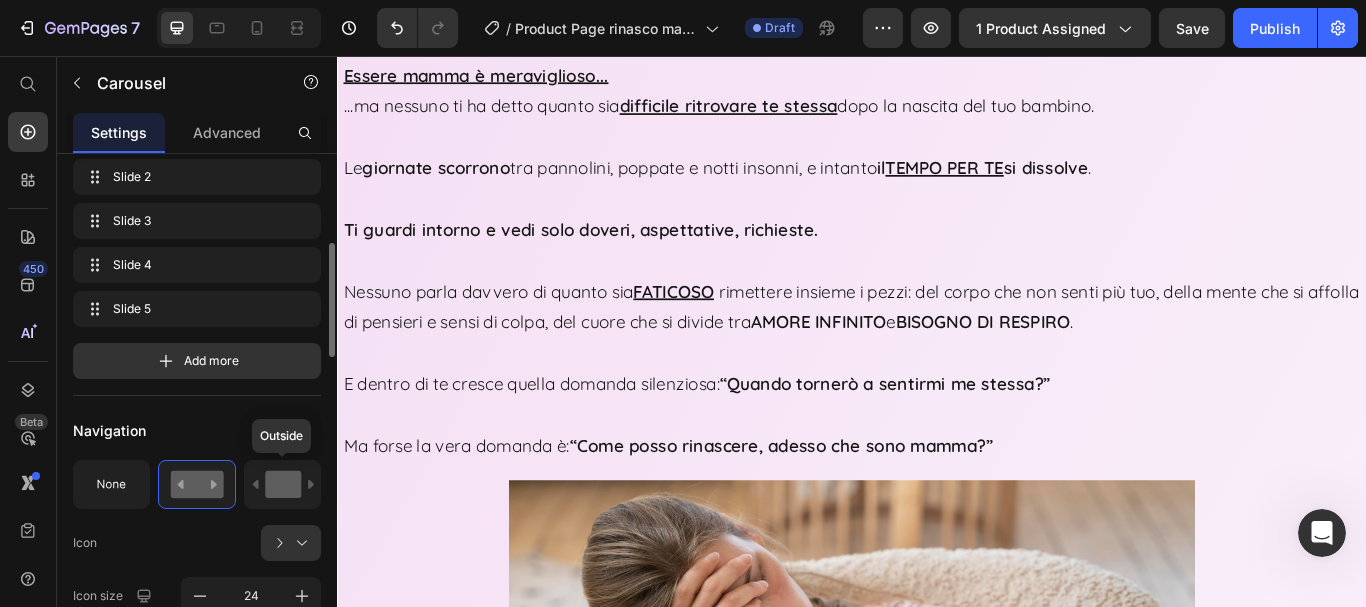 scroll, scrollTop: 500, scrollLeft: 0, axis: vertical 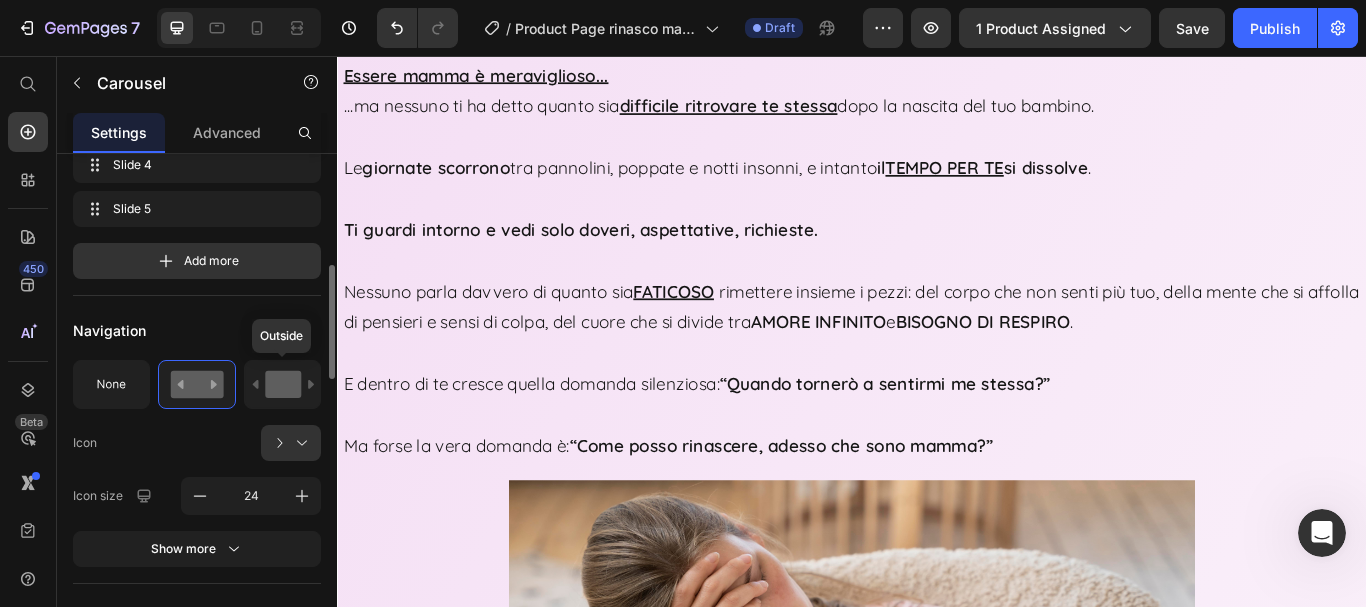 click 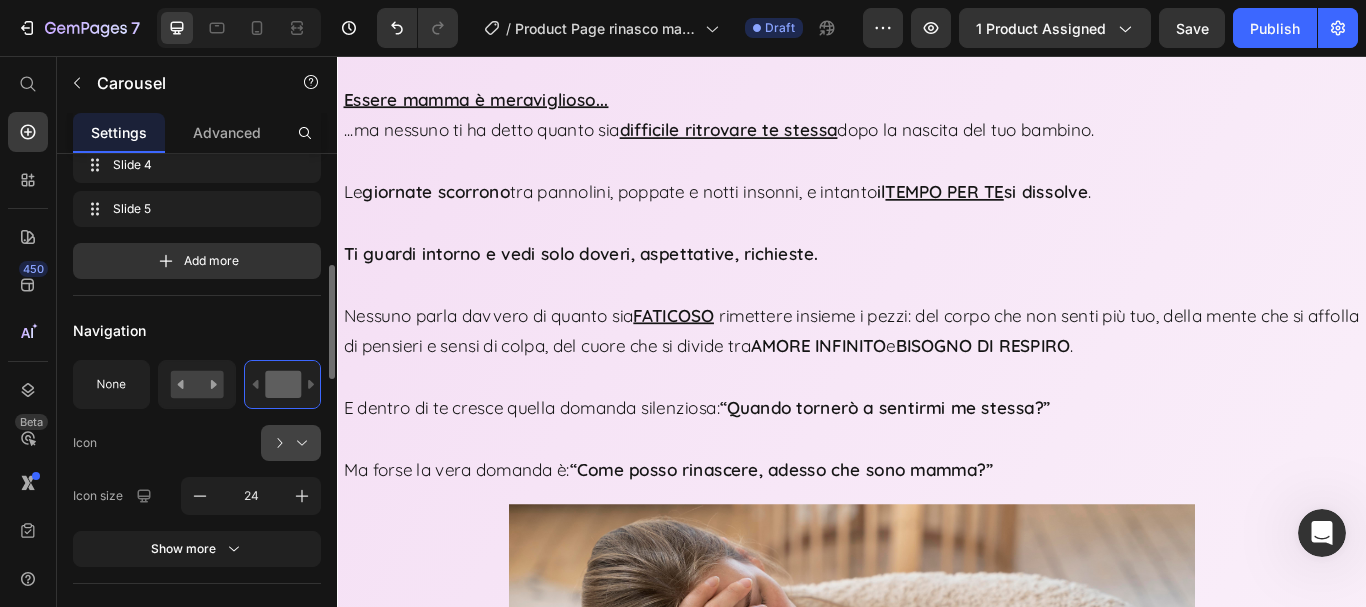 click at bounding box center (299, 443) 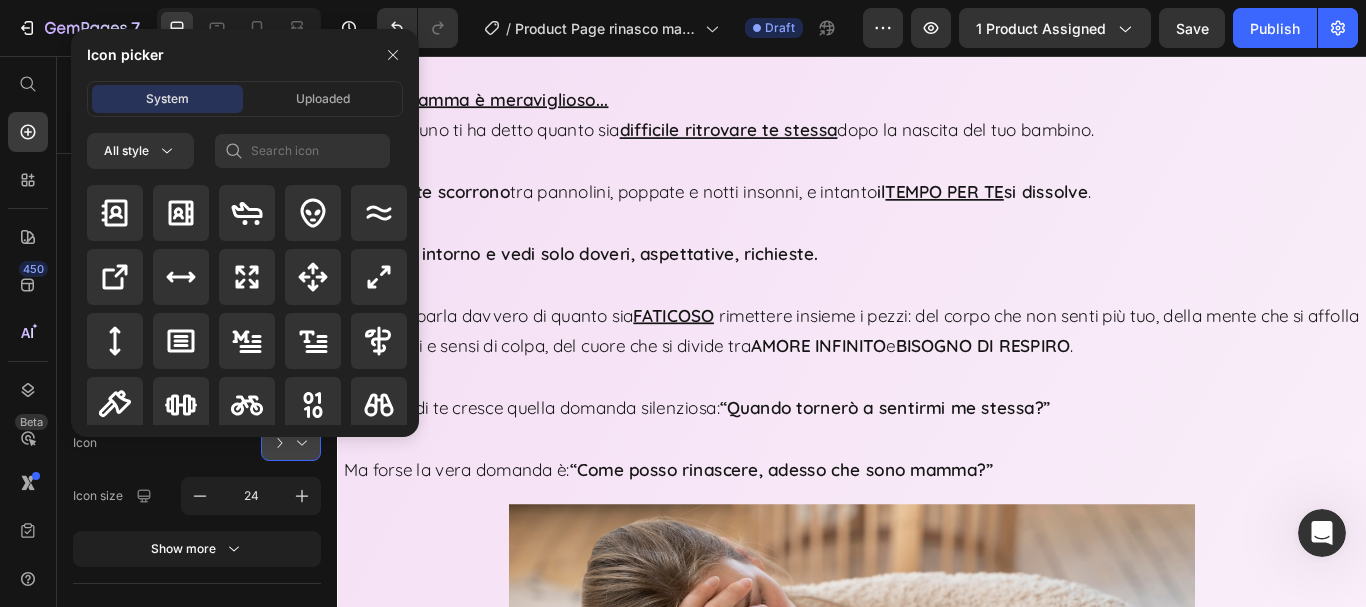 click at bounding box center [299, 443] 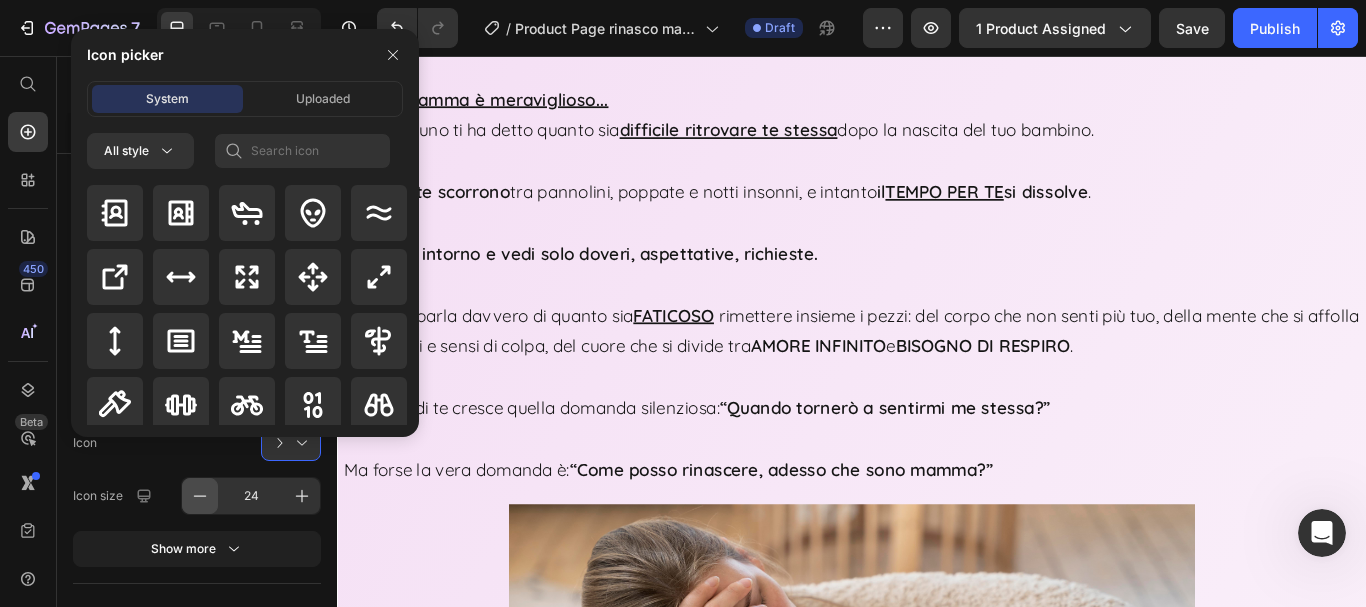click 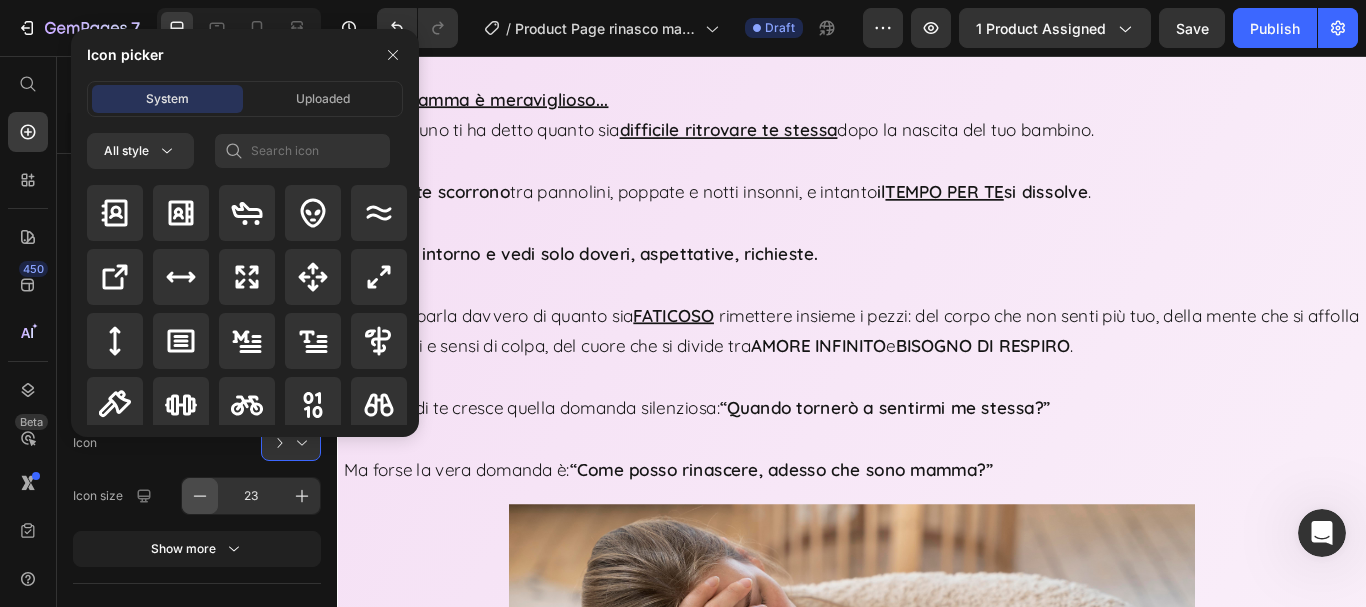 click 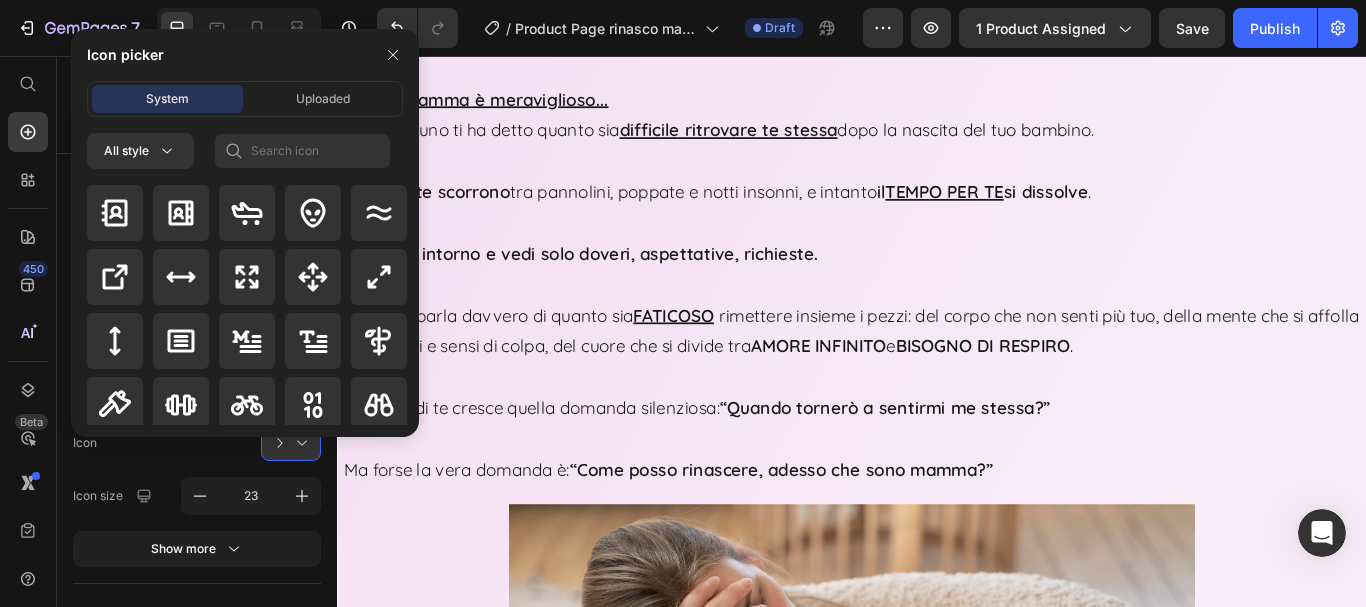 type on "22" 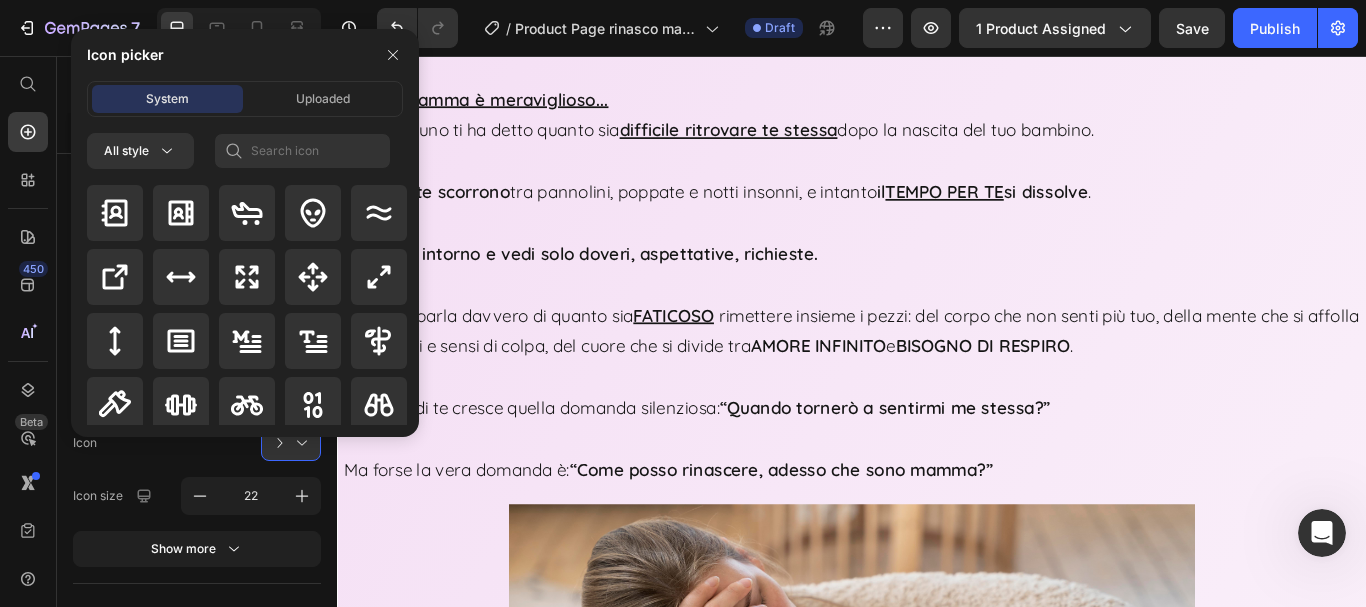 click on "Icon" 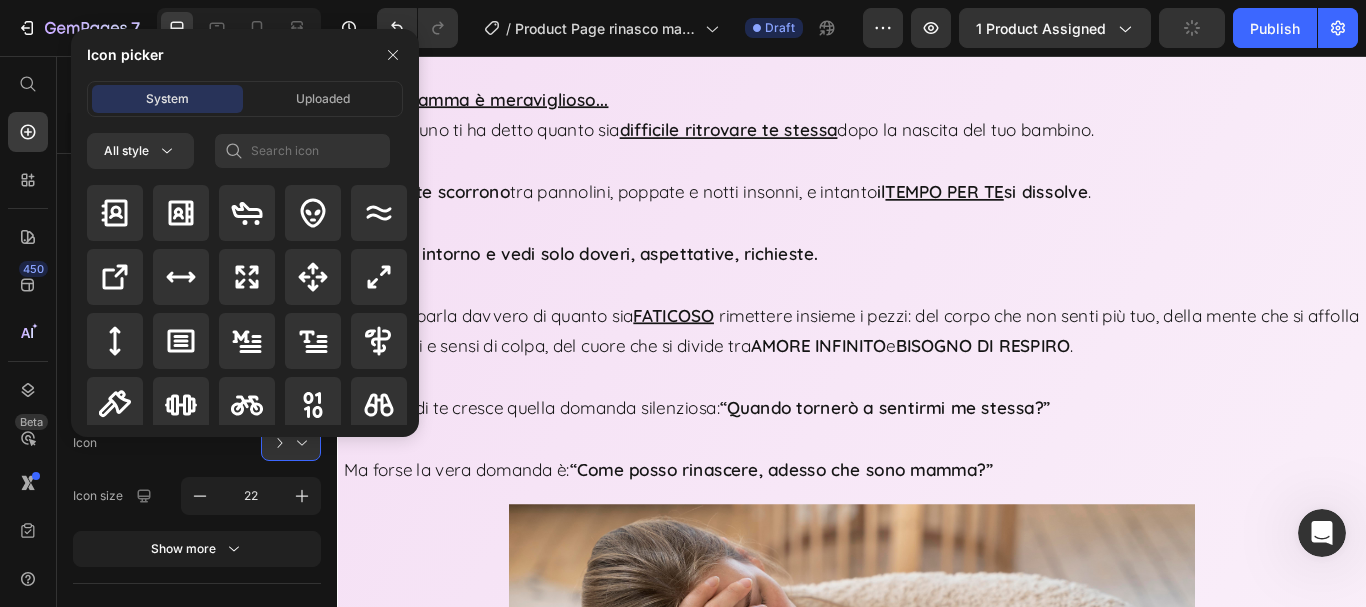 click on "“Mi ha salvata dal sentirmi inadeguata – ogni neomamma dovrebbe leggerlo” Dopo il parto mi sentivo travolta: tutto era nuovo, stancante, e mi sembrava di sbagliare tutto. Questo percorso mi ha dato una voce amica, senza giudizio. Ogni capitolo sembrava parlare direttamente a me. Ora so che anche il mio benessere conta. E no, non mi sento più in colpa per volermi ritagliare mezz’ora al giorno solo per me. [FIRST], [AGE] anni" at bounding box center [796, -446] 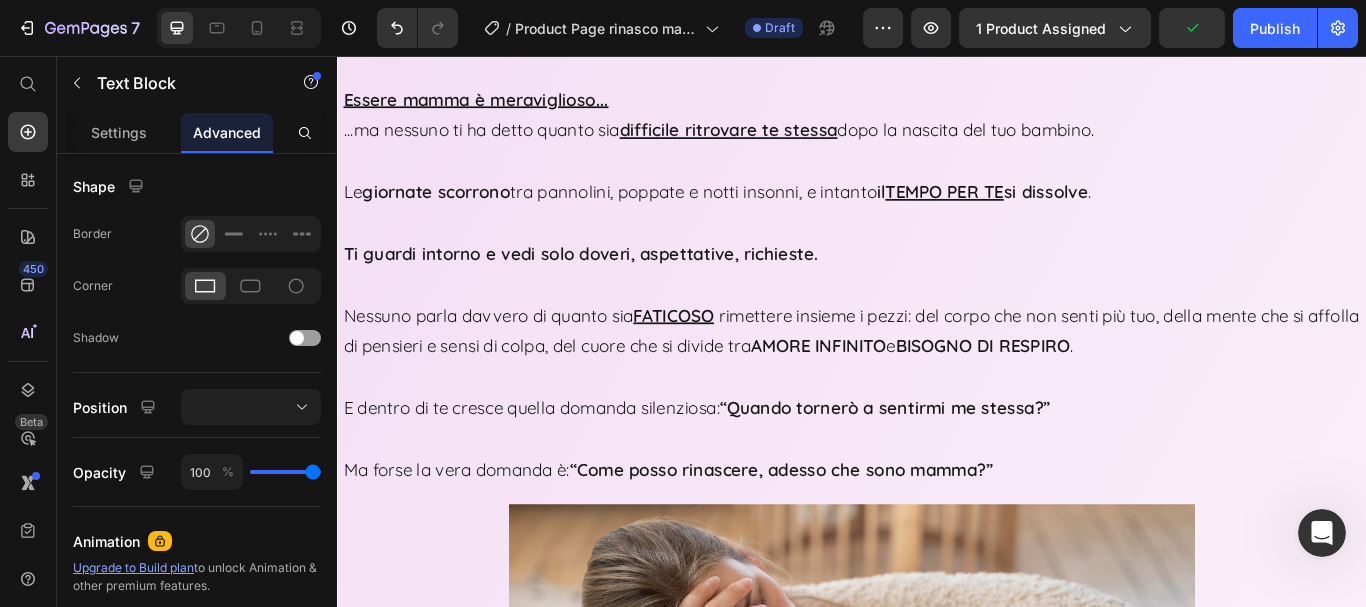 scroll, scrollTop: 0, scrollLeft: 0, axis: both 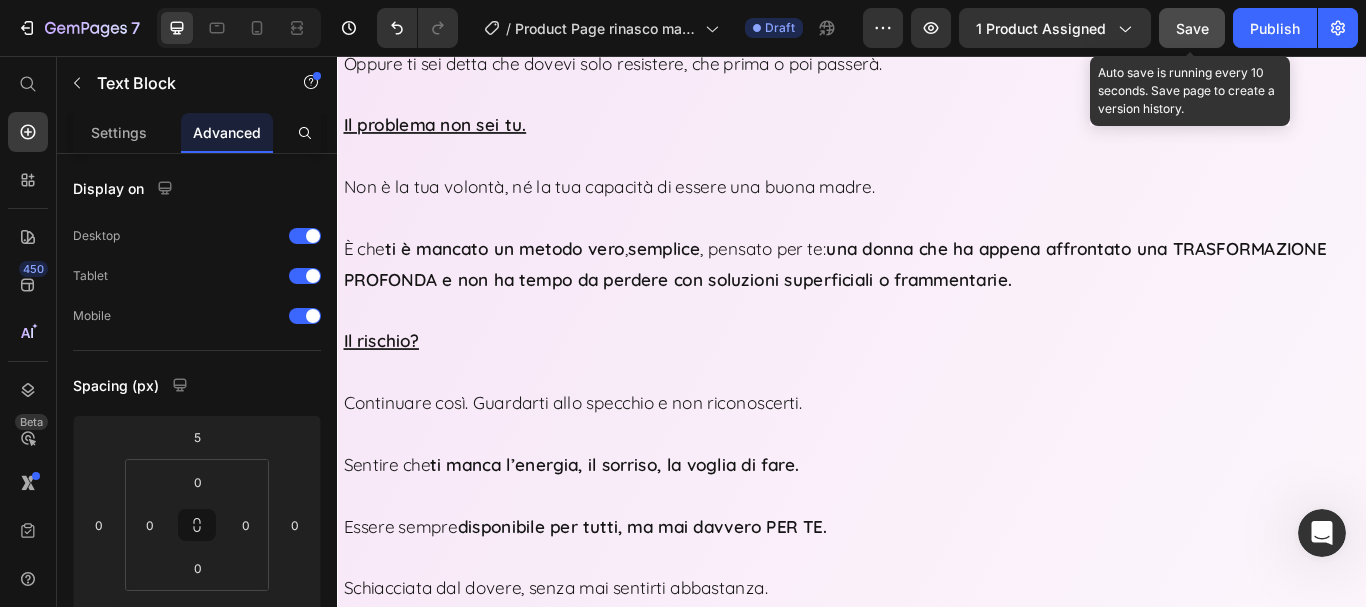 click on "Save" at bounding box center (1192, 28) 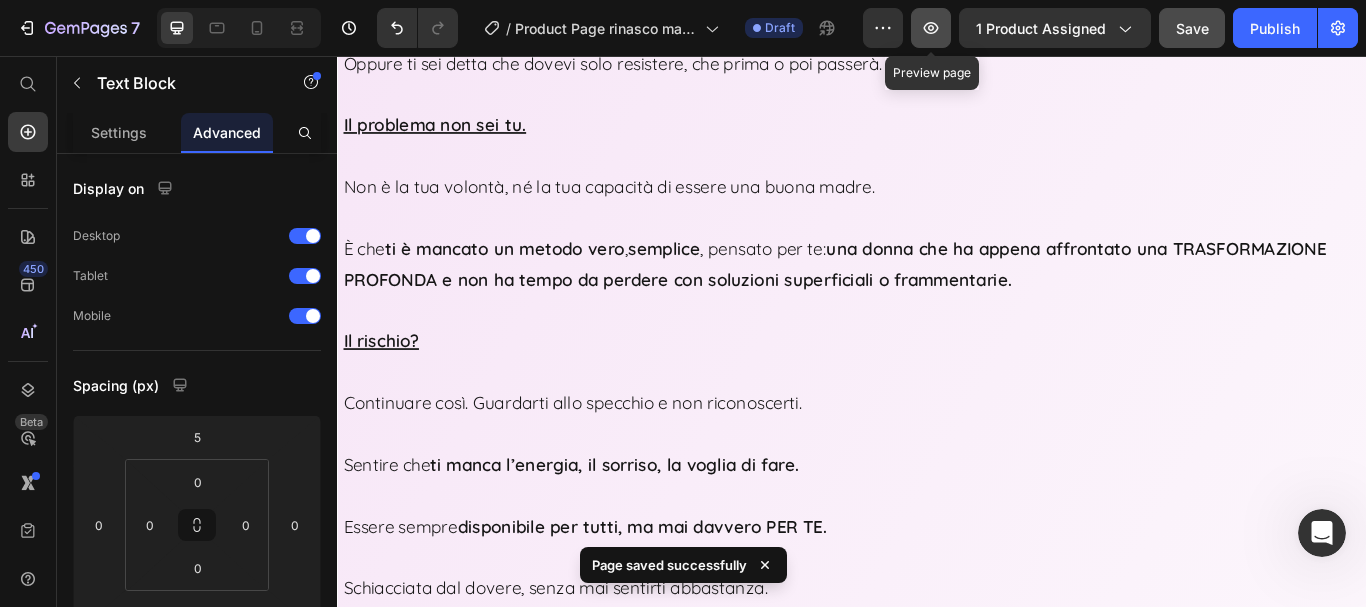 click 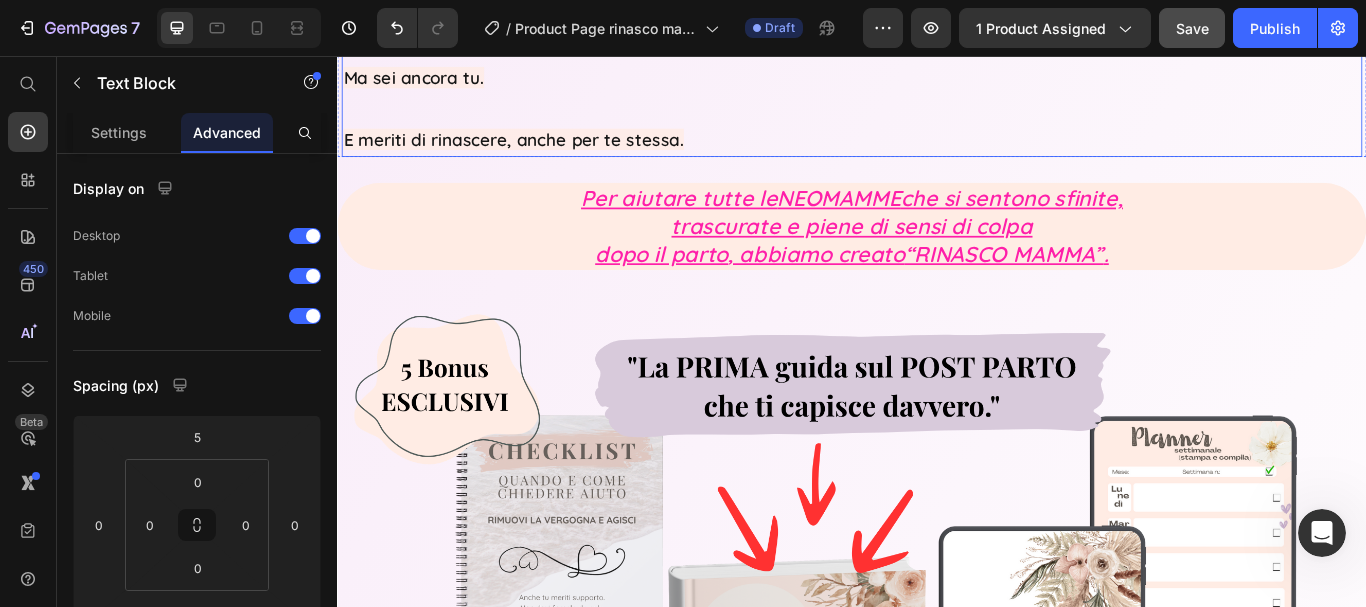 scroll, scrollTop: 5900, scrollLeft: 0, axis: vertical 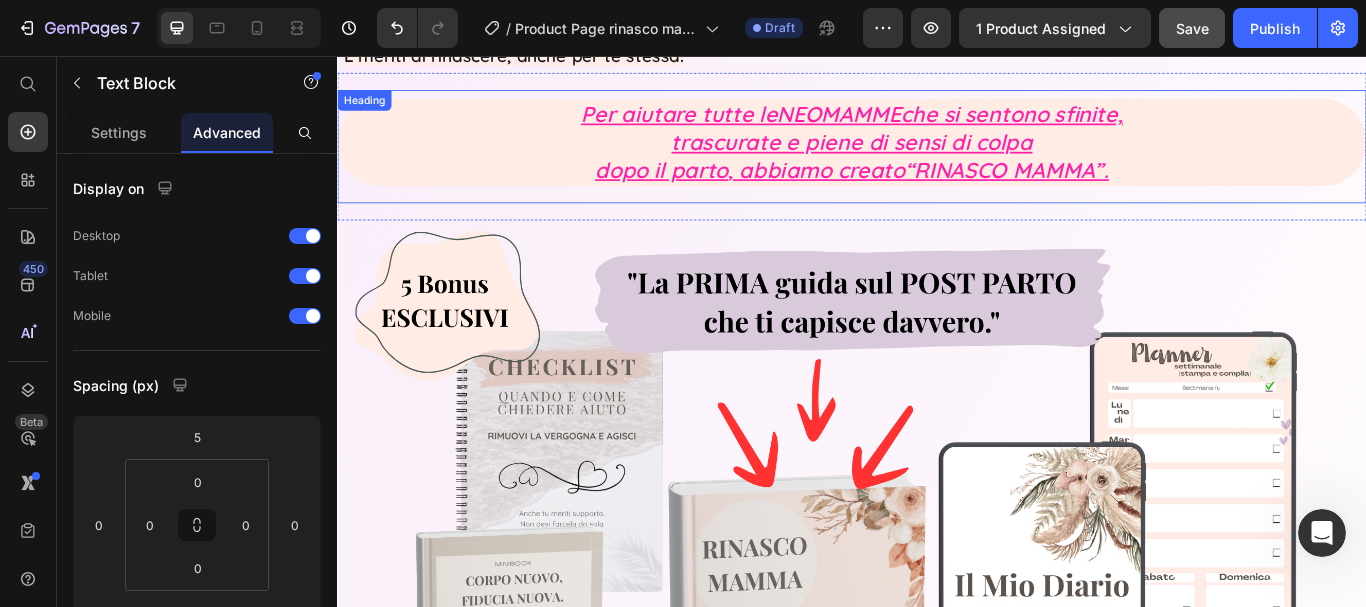 click on "Per aiutare tutte le  NEOMAMME  che si sentono sfinite, trascurate e piene di sensi di colpa dopo il parto , abbiamo creato  “RINASCO MAMMA” ." at bounding box center (937, 157) 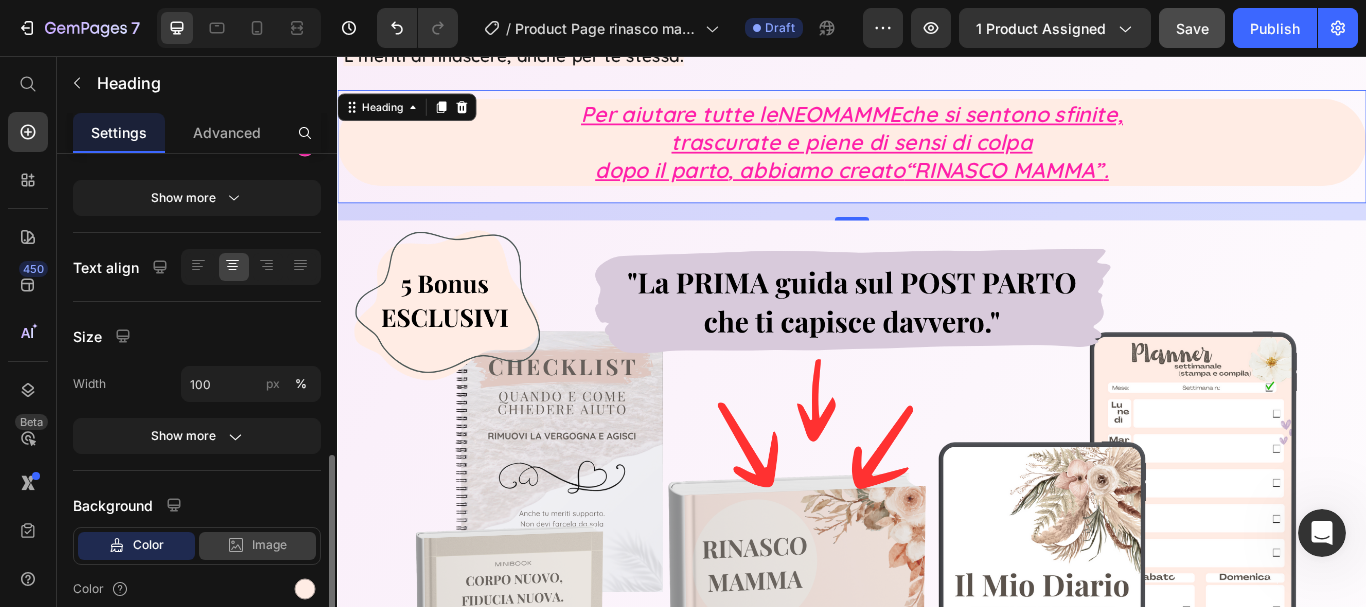 scroll, scrollTop: 400, scrollLeft: 0, axis: vertical 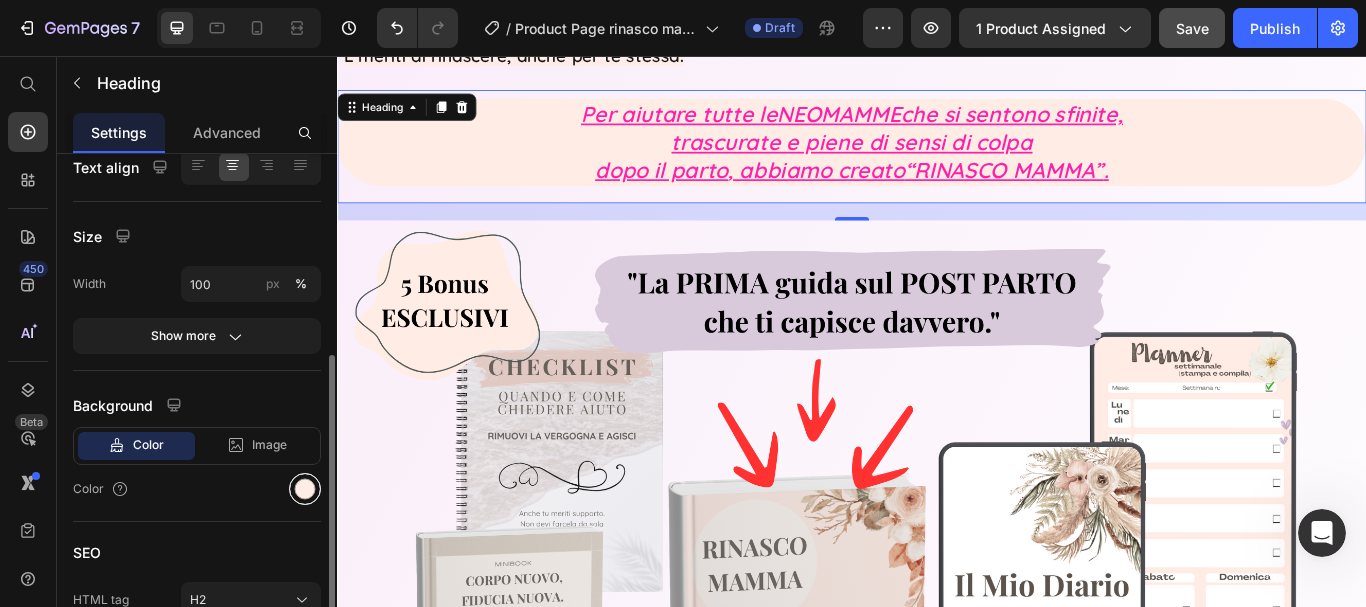 click at bounding box center [305, 489] 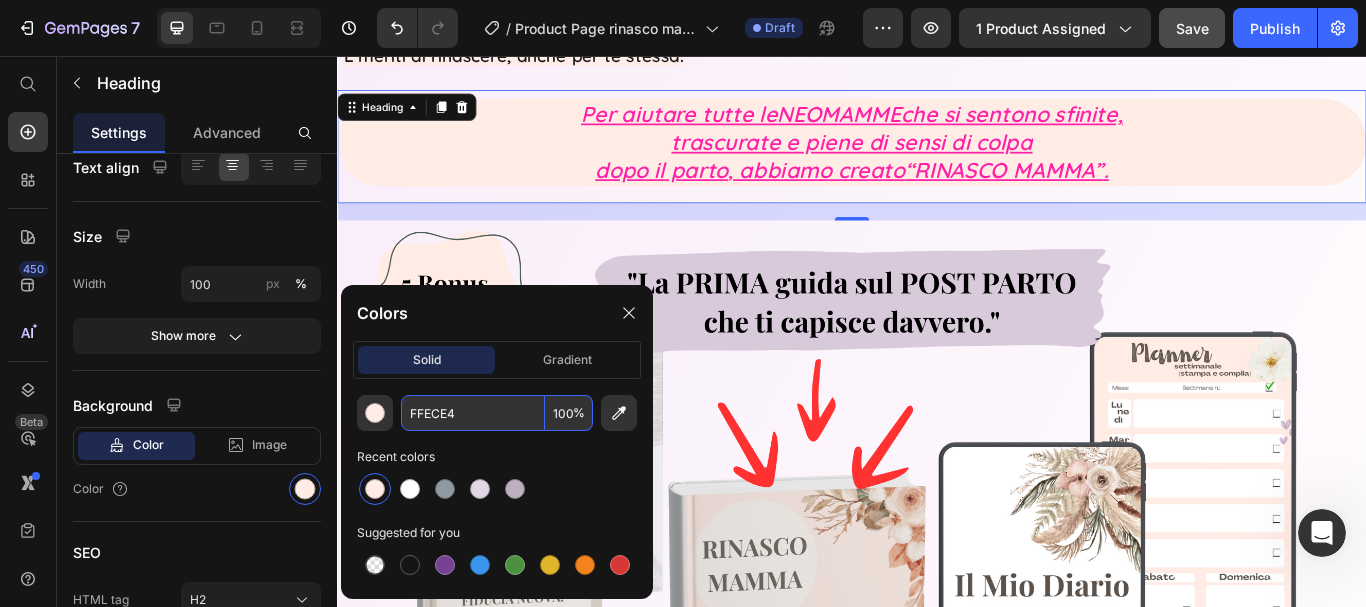 click on "FFECE4" at bounding box center [473, 413] 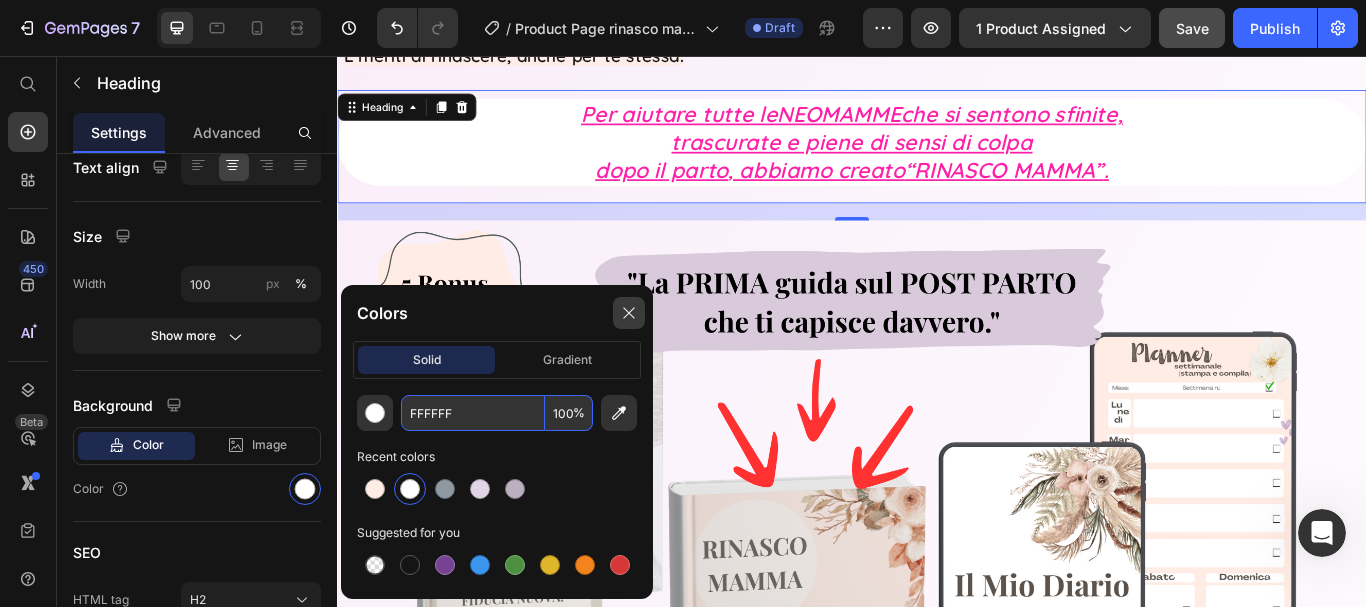 type on "FFFFFF" 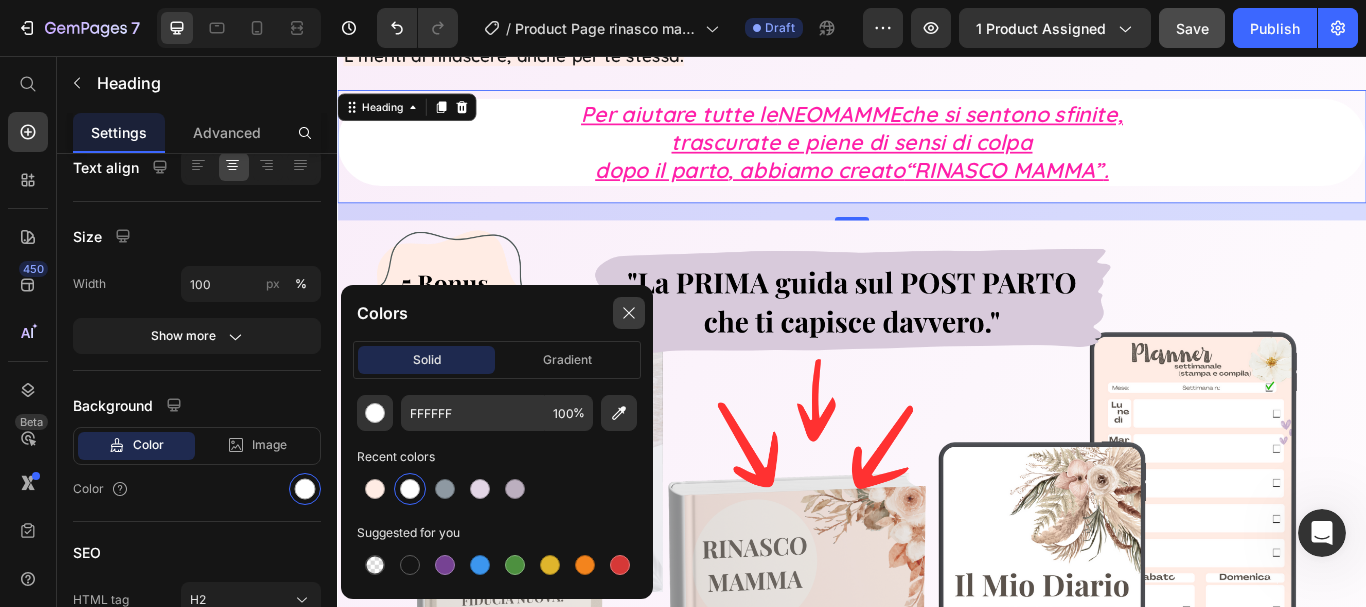 click 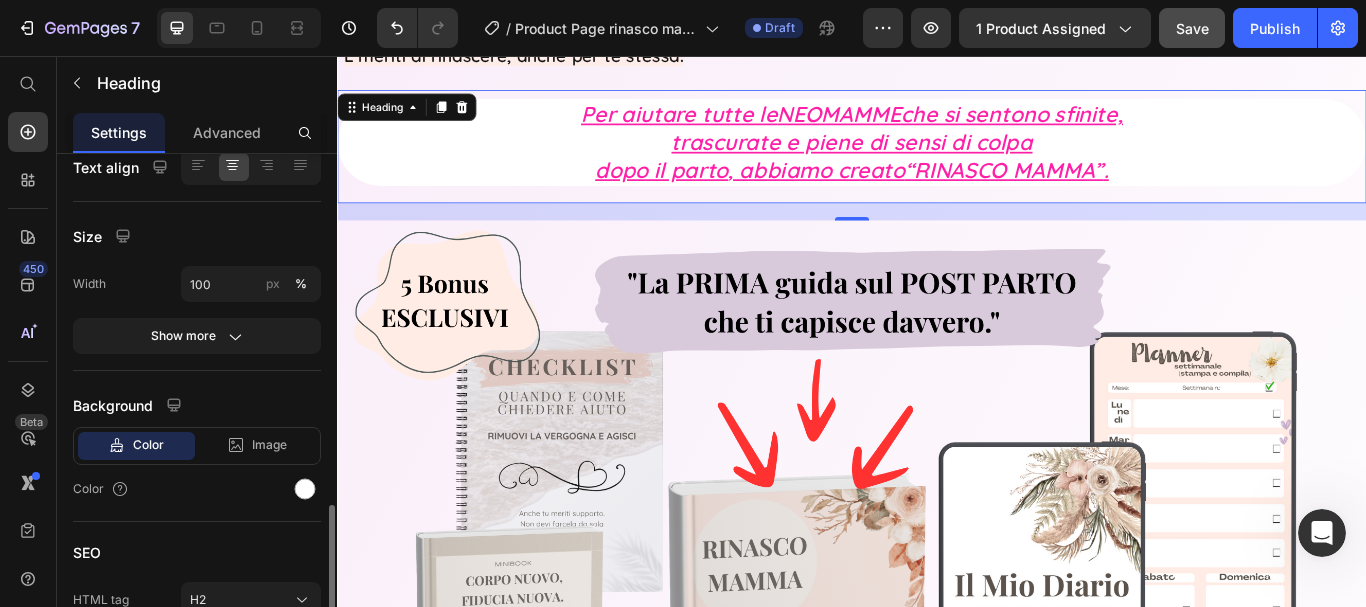 scroll, scrollTop: 500, scrollLeft: 0, axis: vertical 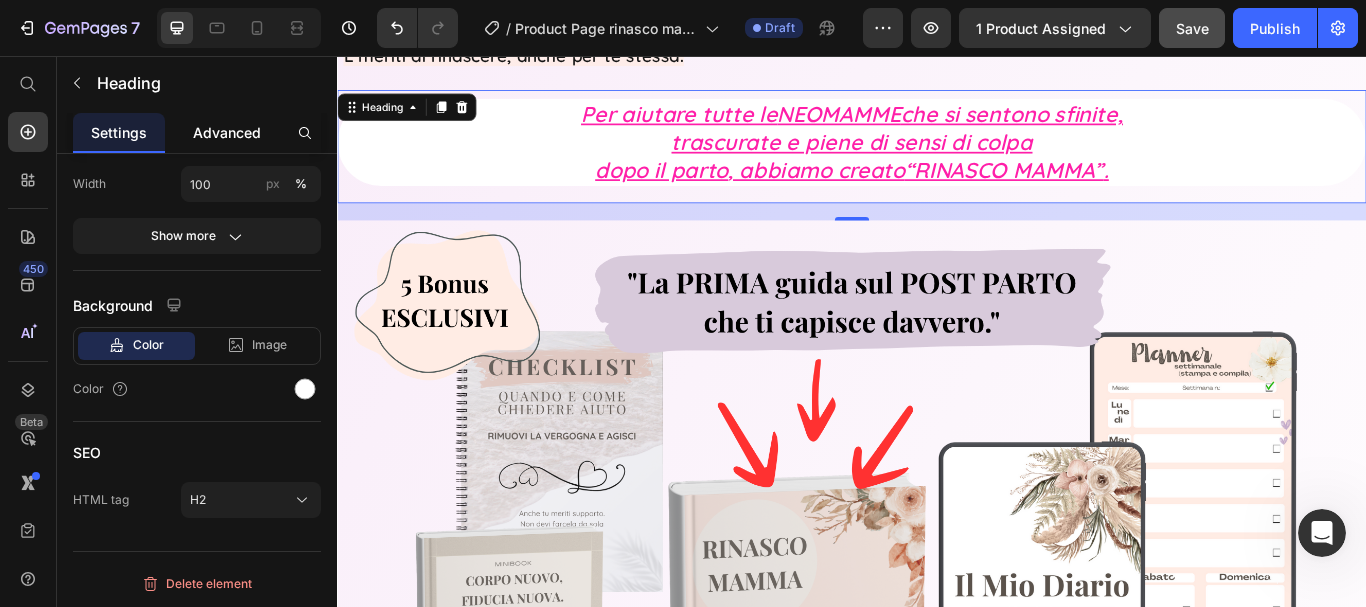 click on "Advanced" at bounding box center (227, 132) 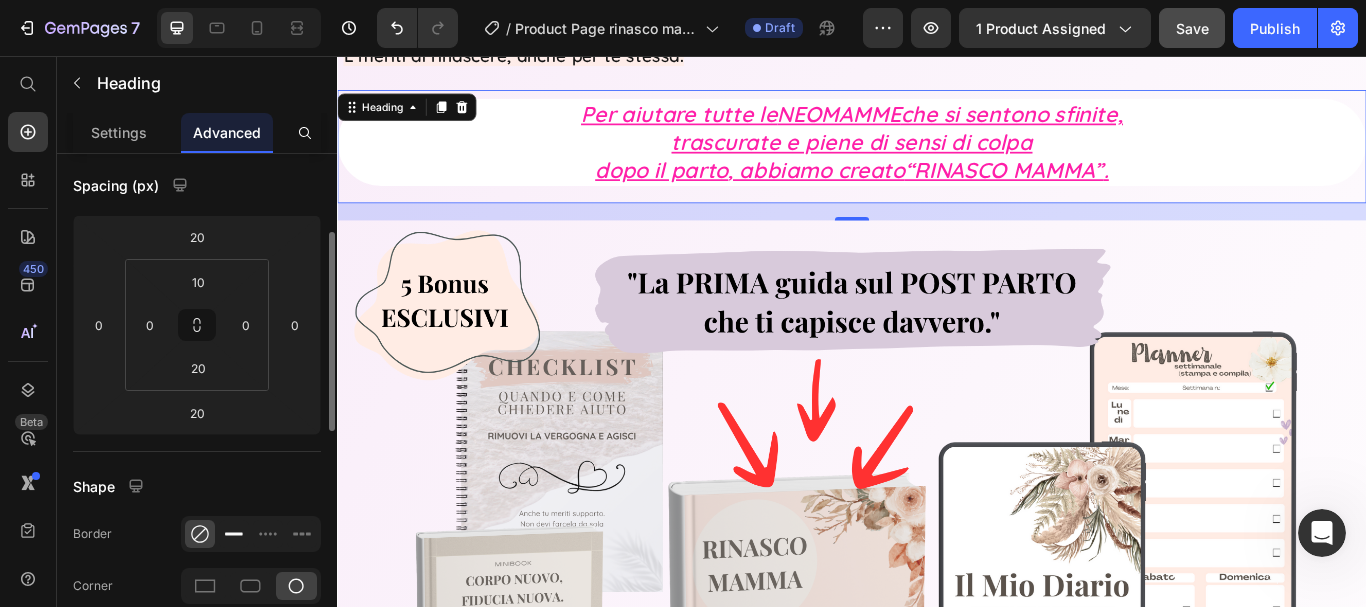 scroll, scrollTop: 300, scrollLeft: 0, axis: vertical 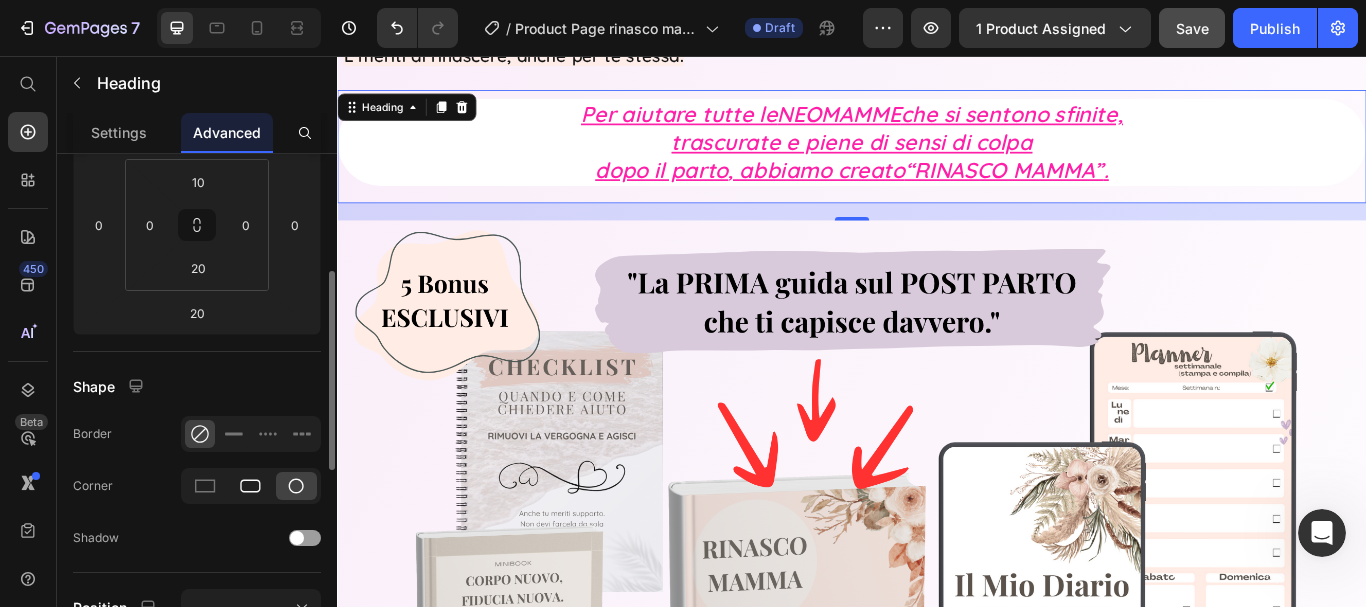click 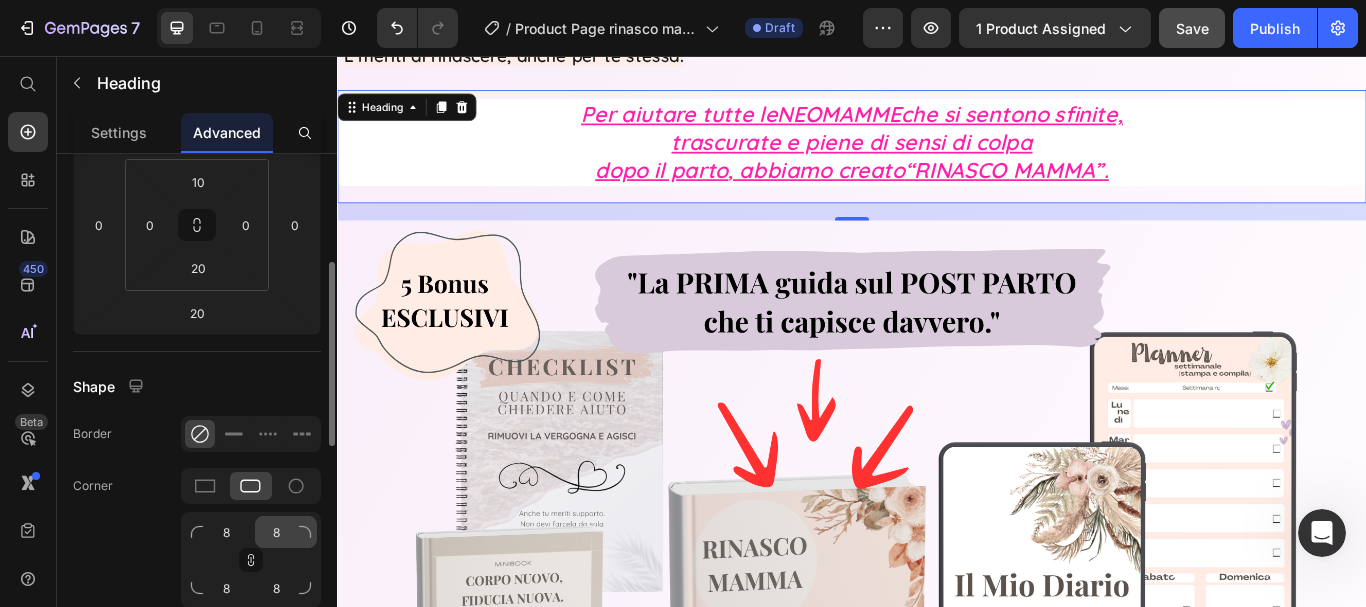 scroll, scrollTop: 400, scrollLeft: 0, axis: vertical 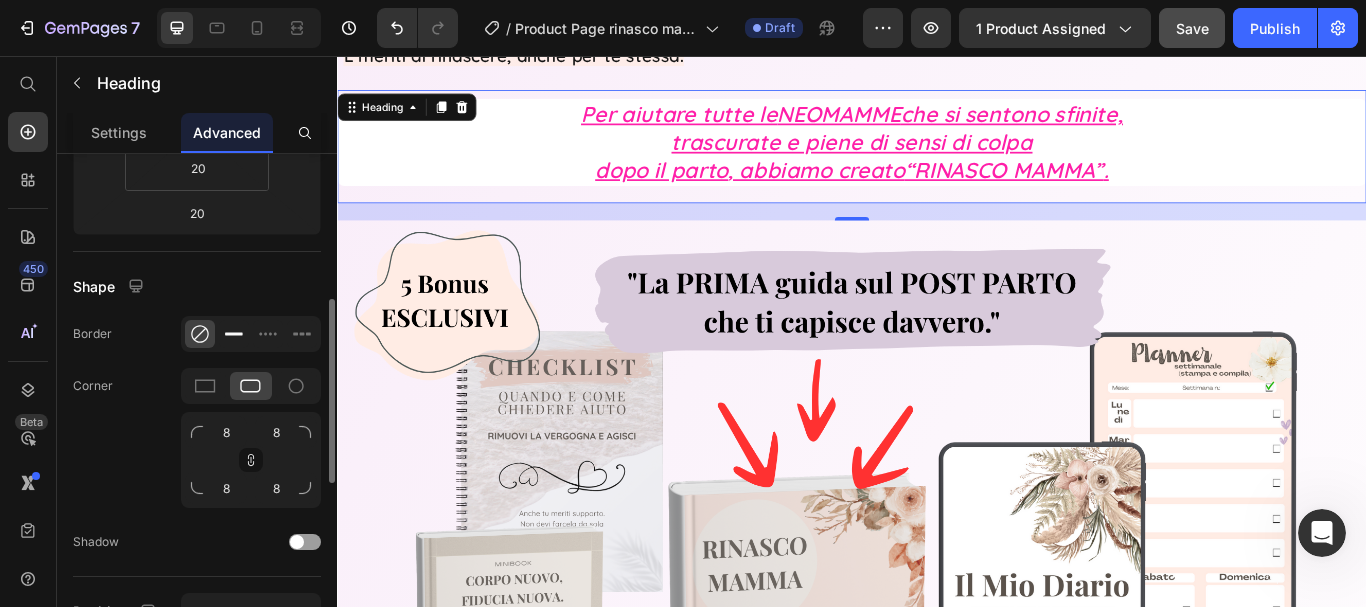 click 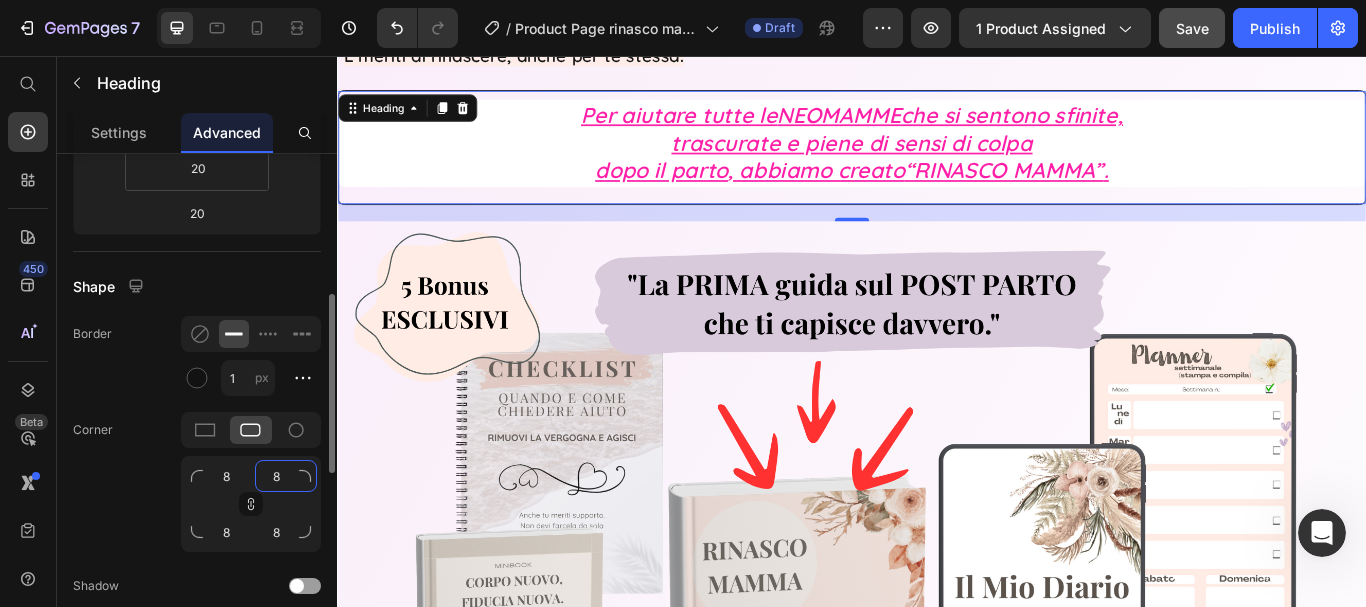 click on "8" 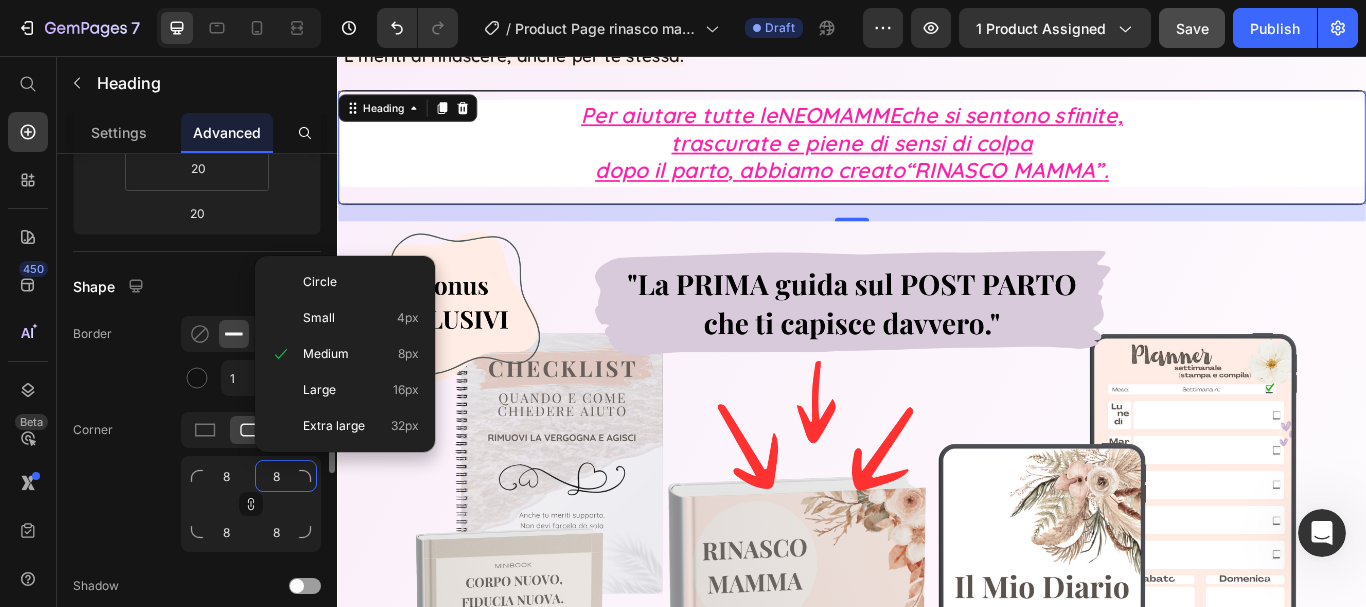 type on "2" 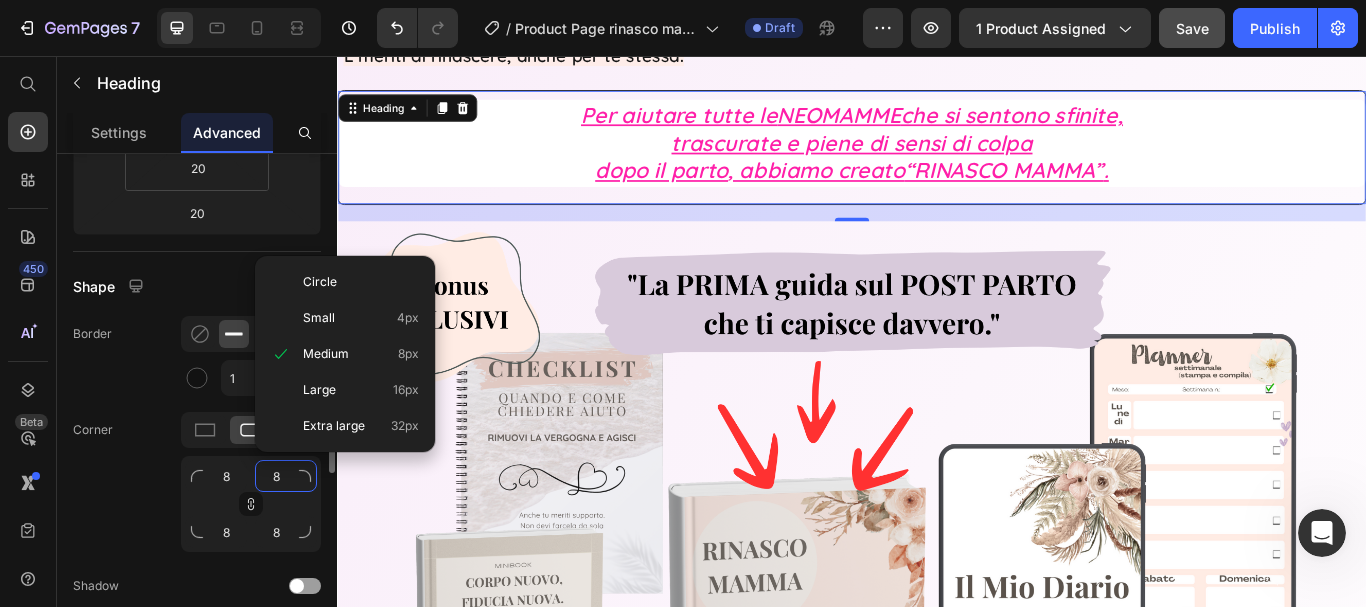 type on "2" 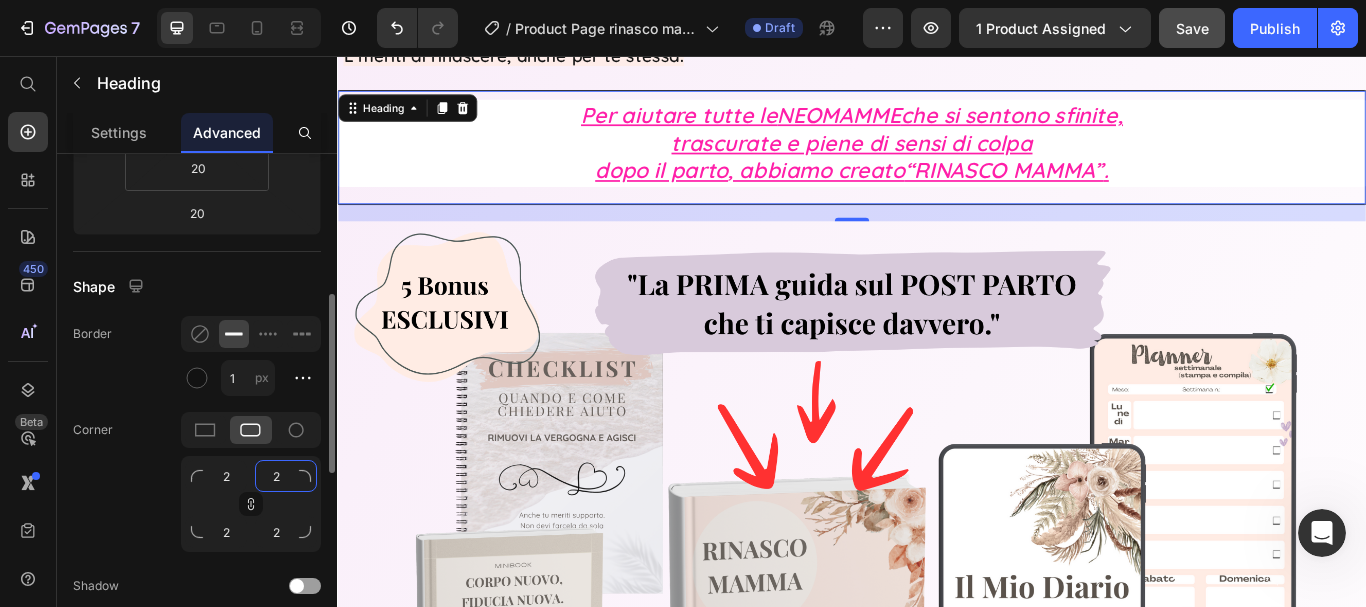 type on "20" 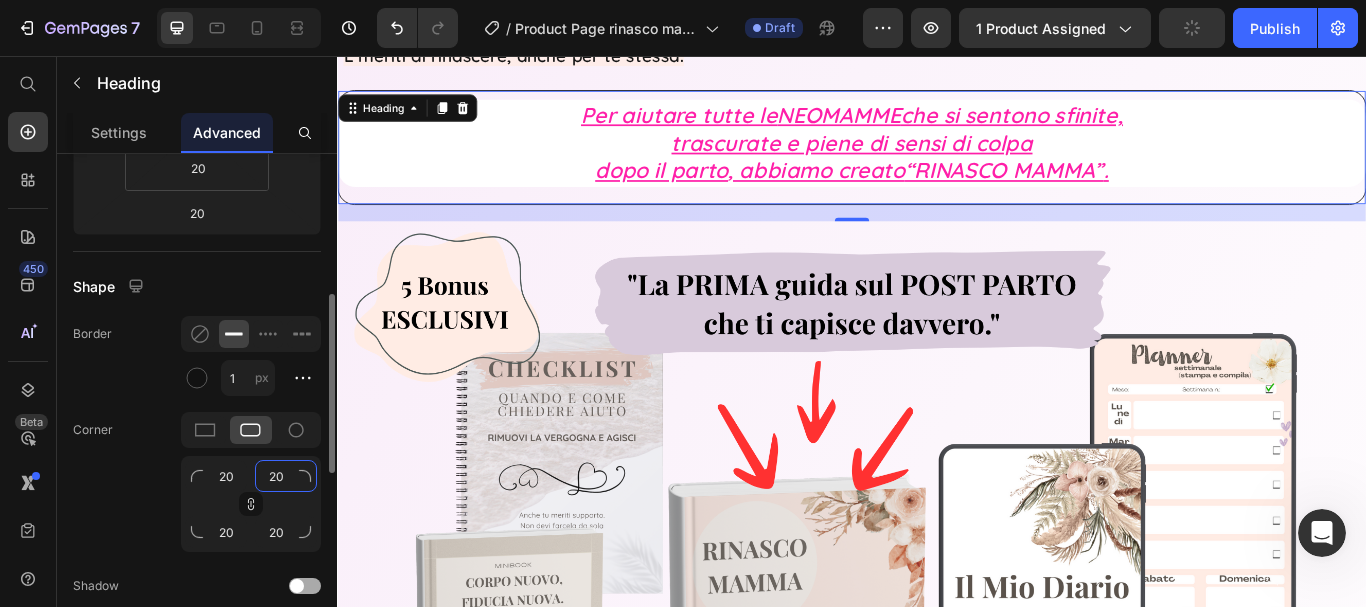 type on "20" 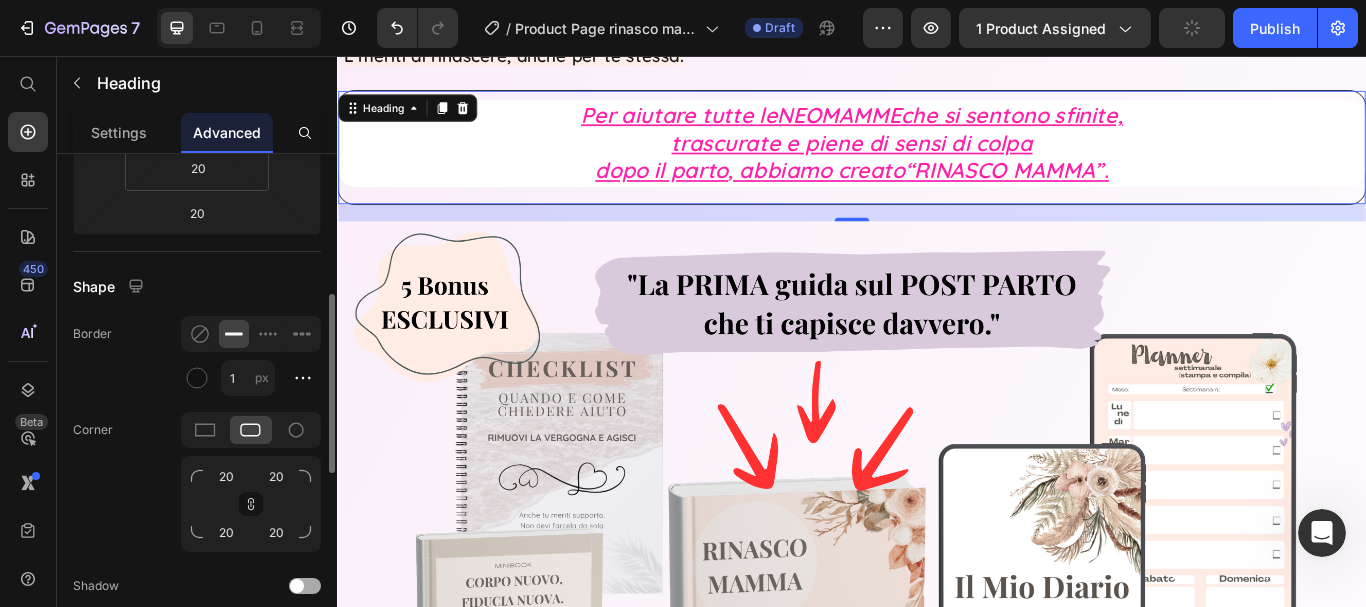 click on "Shadow" 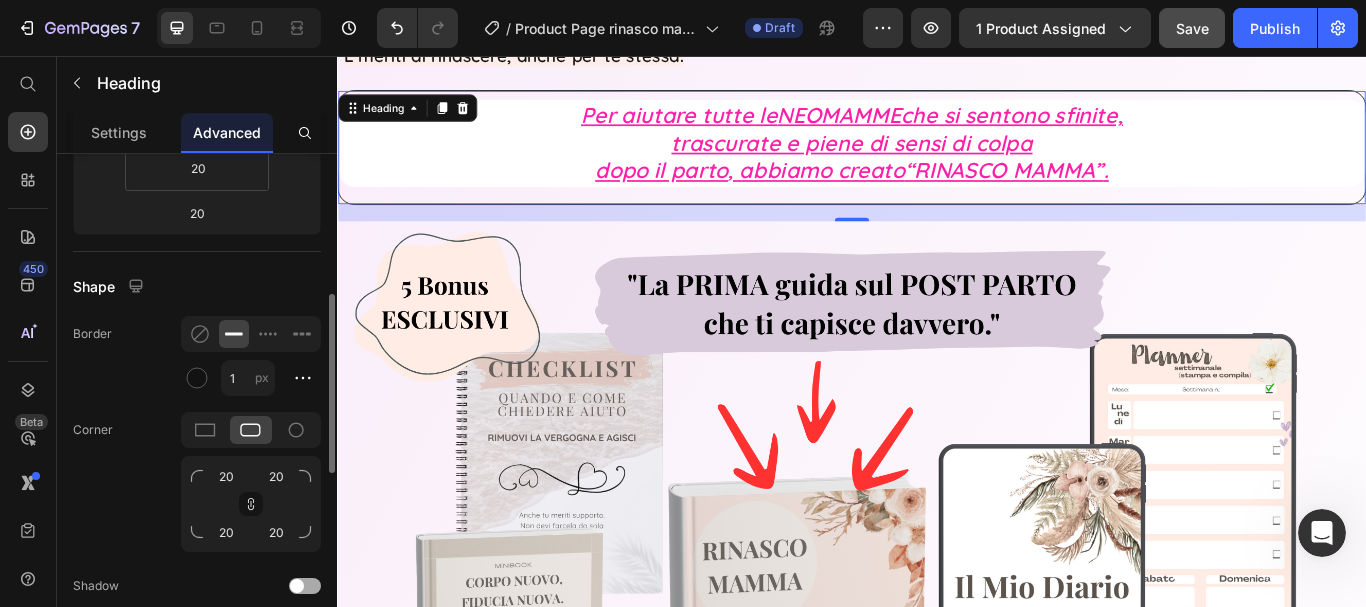 click at bounding box center (297, 586) 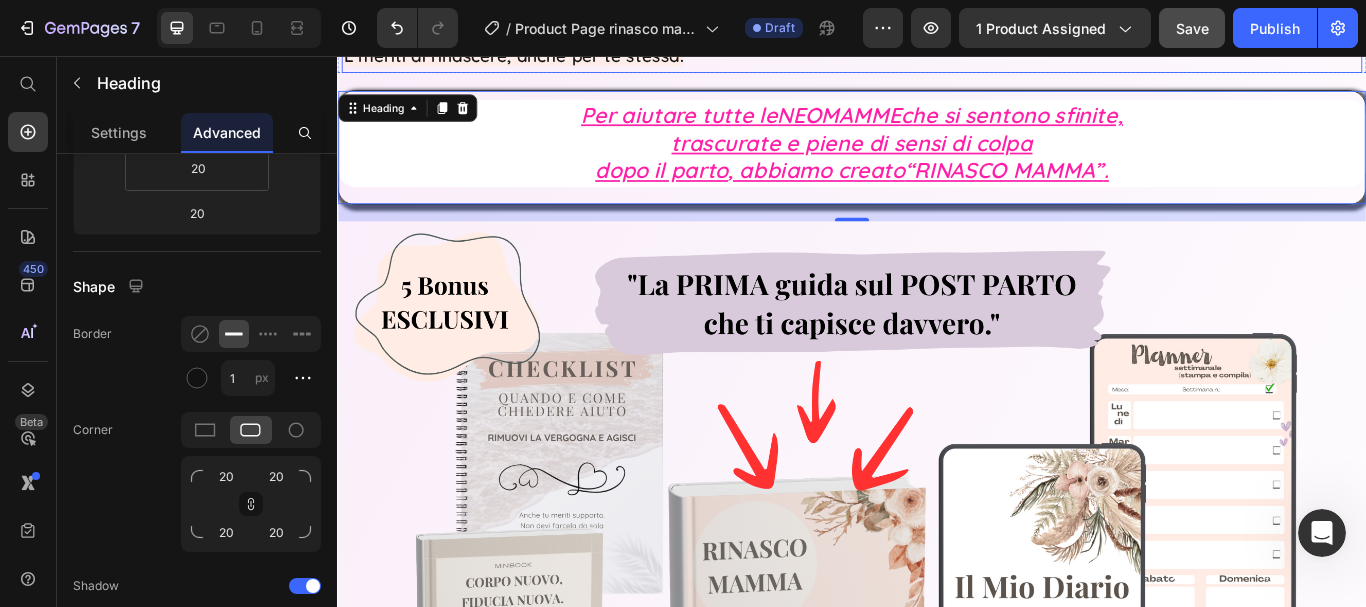 click on "E meriti di rinascere, anche per te stessa." at bounding box center [937, 38] 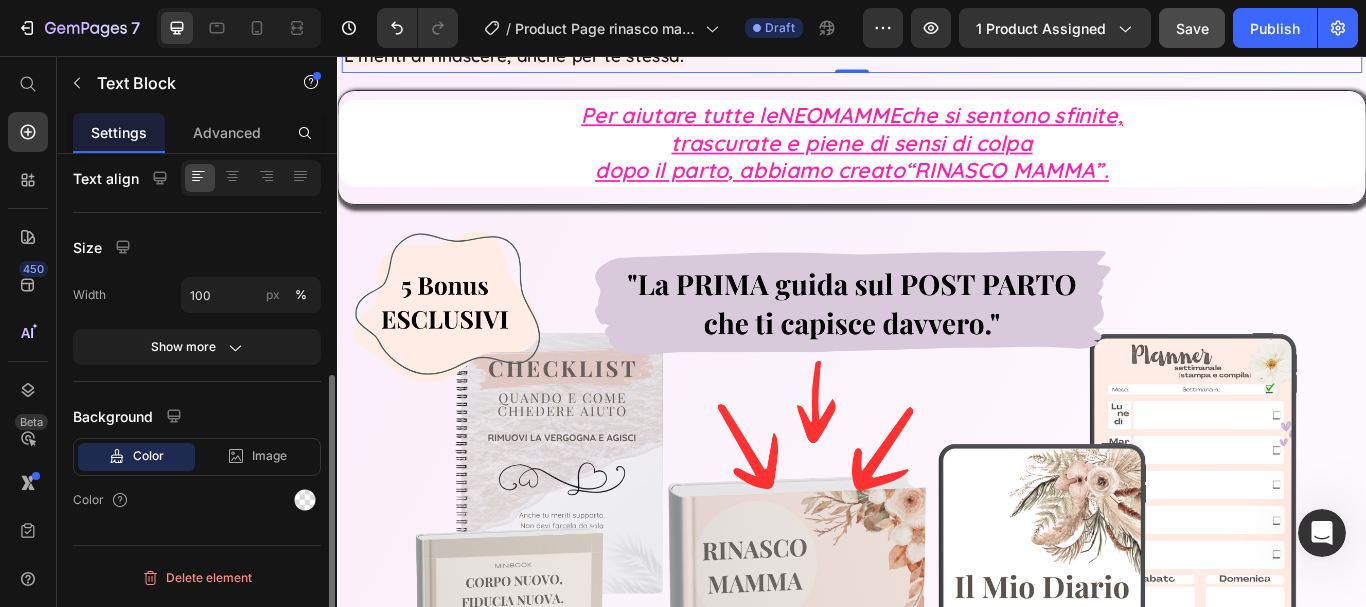 scroll, scrollTop: 0, scrollLeft: 0, axis: both 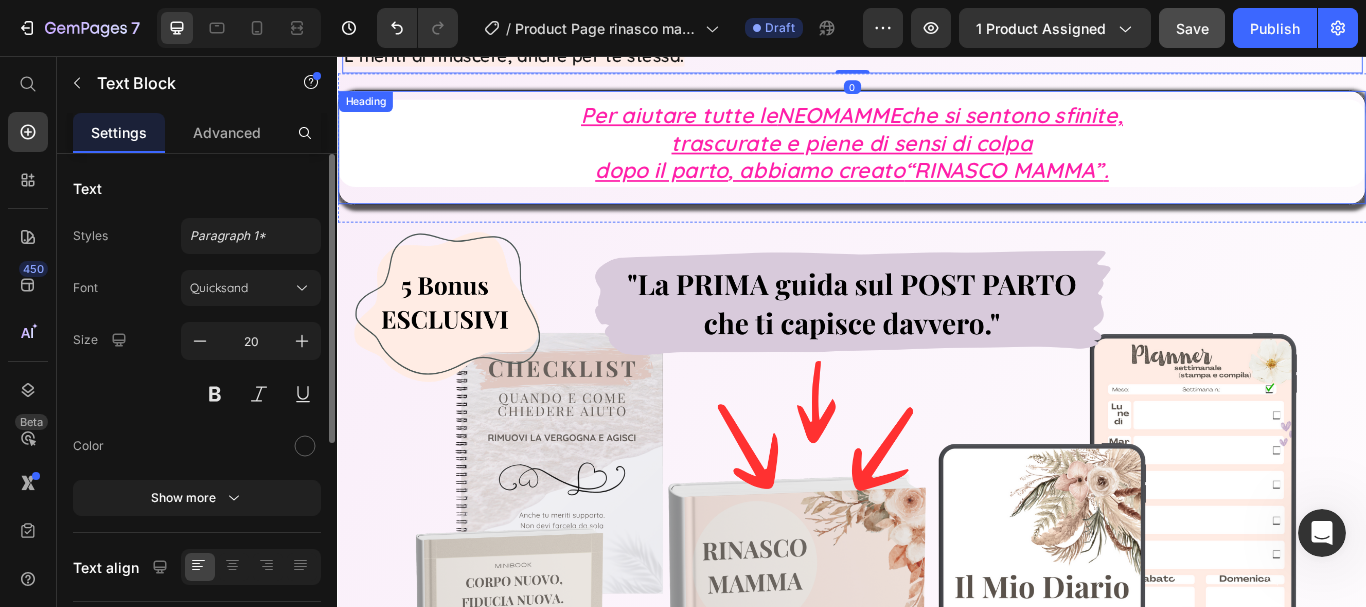 click on "Per aiutare tutte le  NEOMAMME  che si sentono sfinite, trascurate e piene di sensi di colpa dopo il parto , abbiamo creato  “RINASCO MAMMA” ." at bounding box center [937, 158] 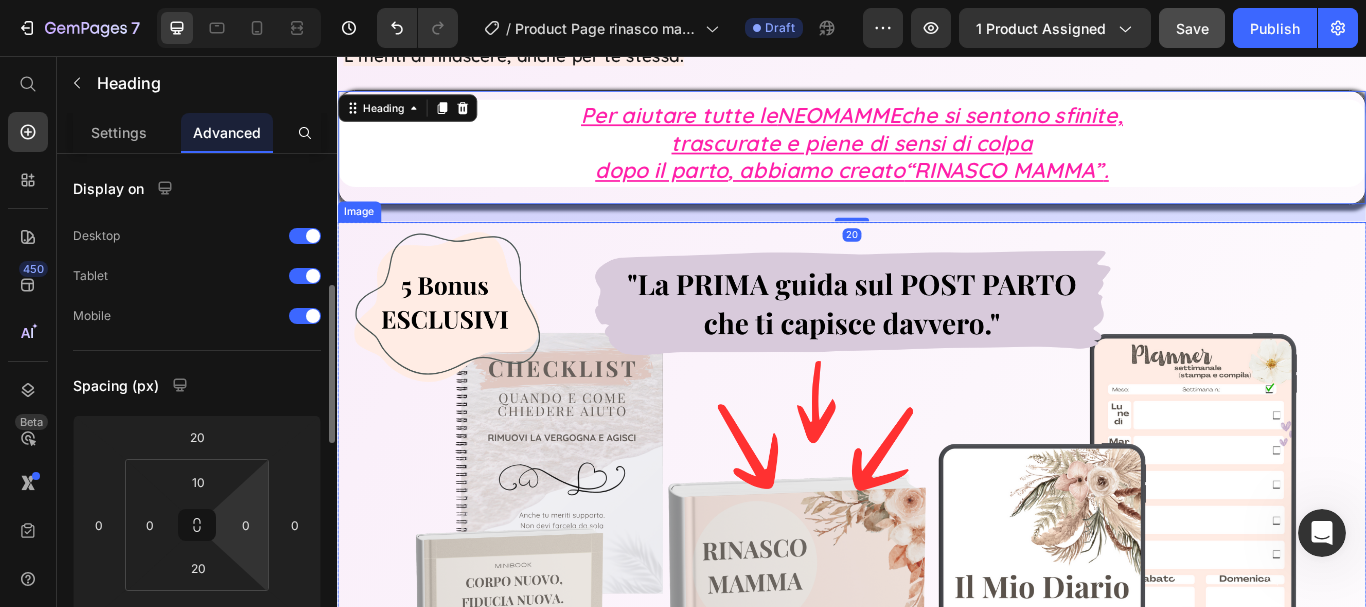scroll, scrollTop: 100, scrollLeft: 0, axis: vertical 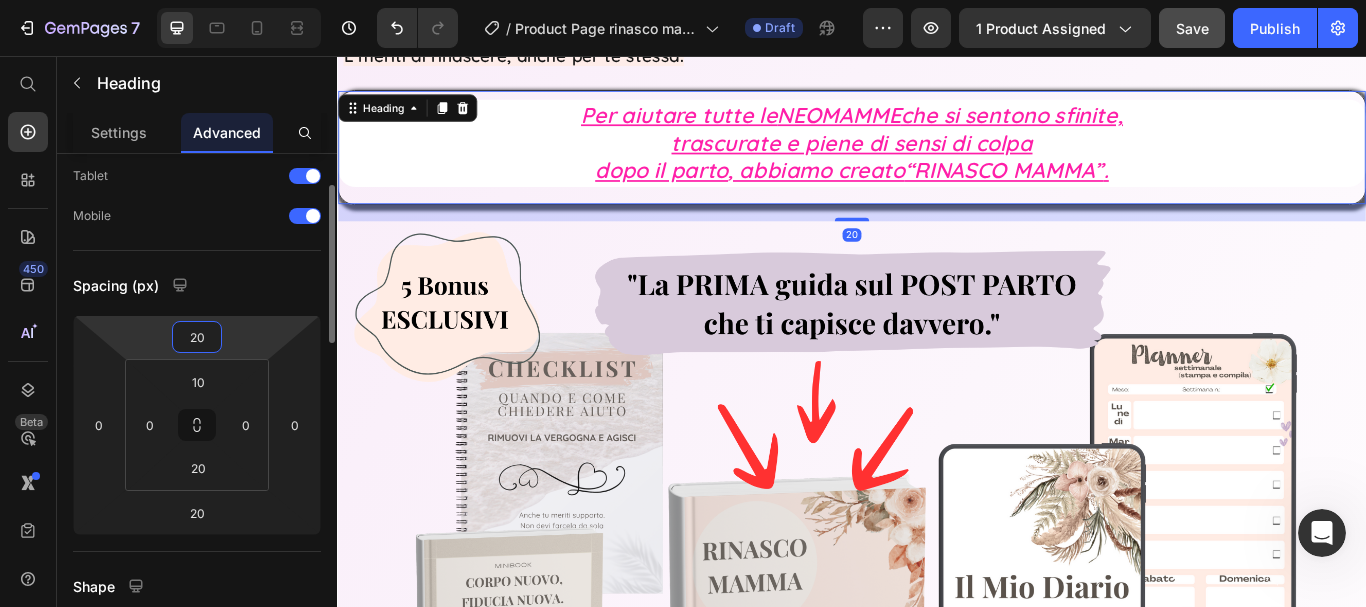 click on "20" at bounding box center (197, 337) 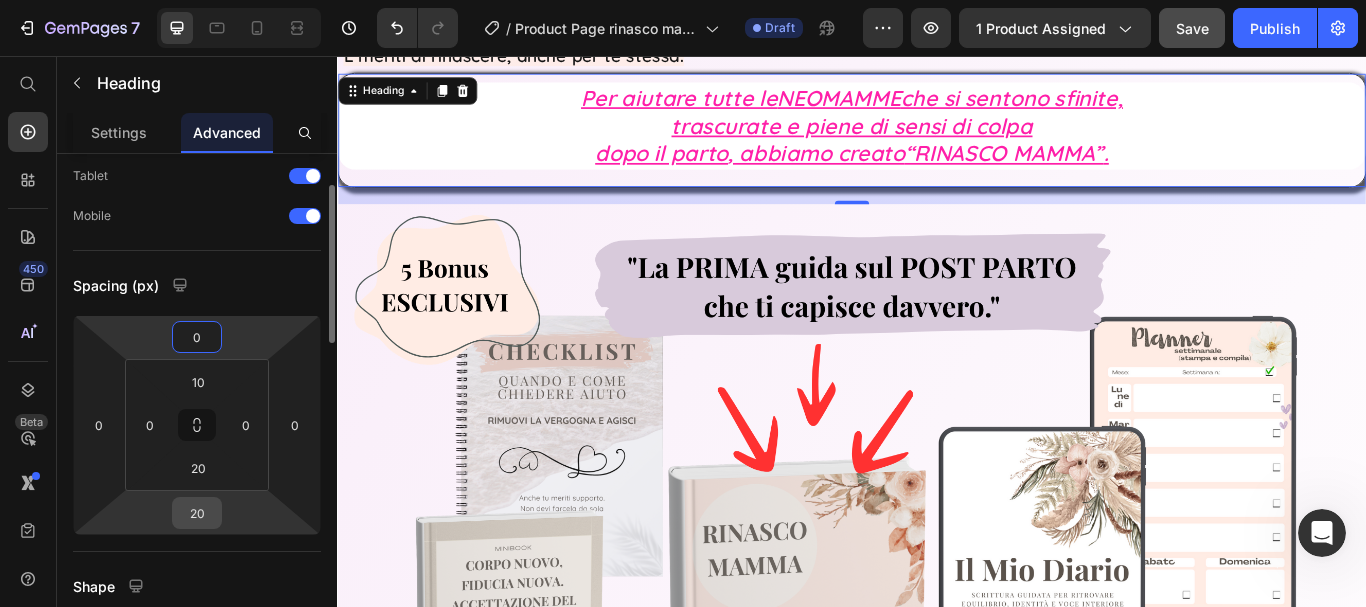 type on "0" 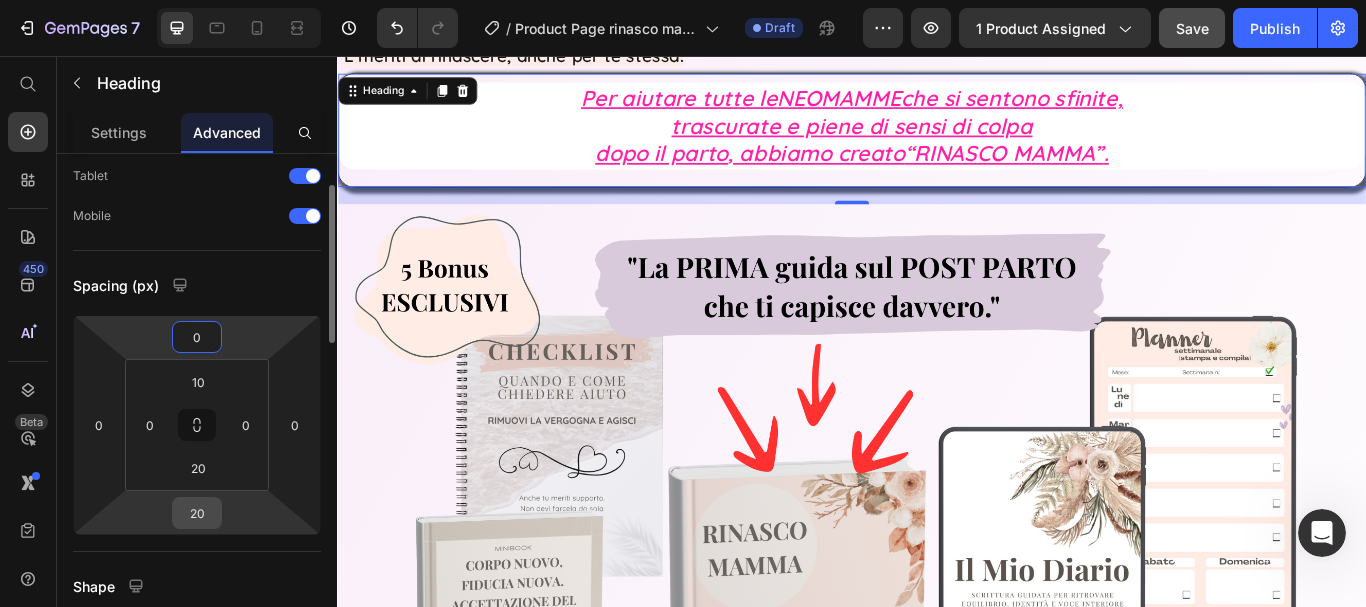 click on "20" at bounding box center (197, 513) 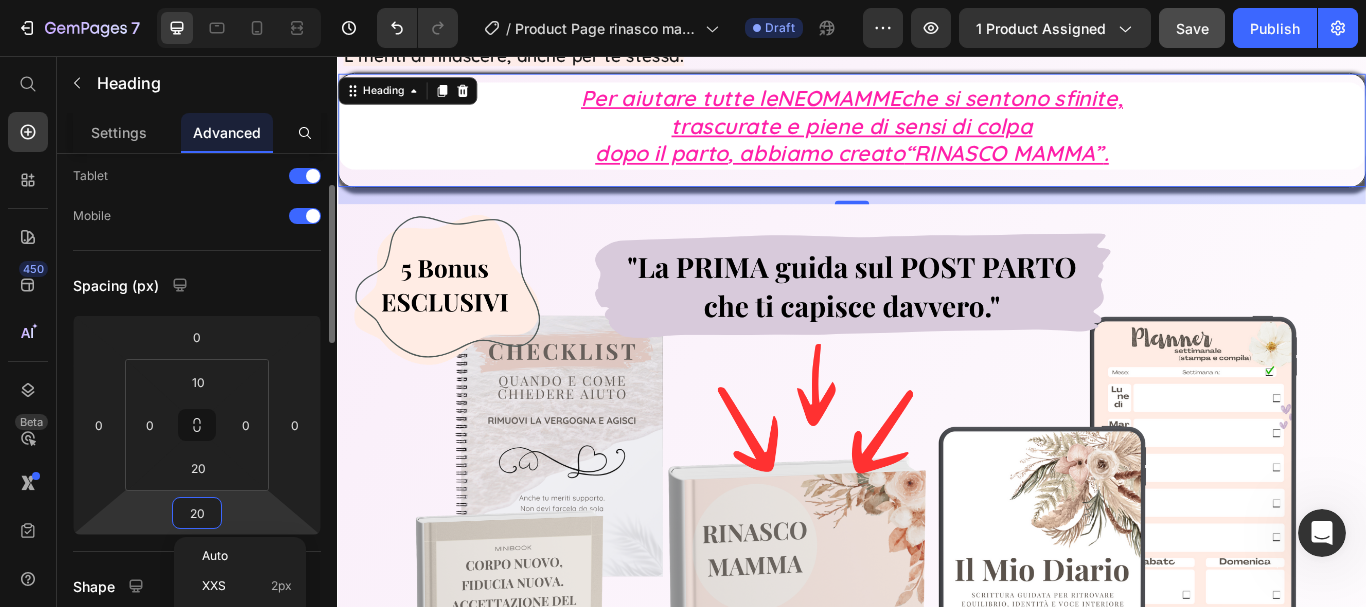 type 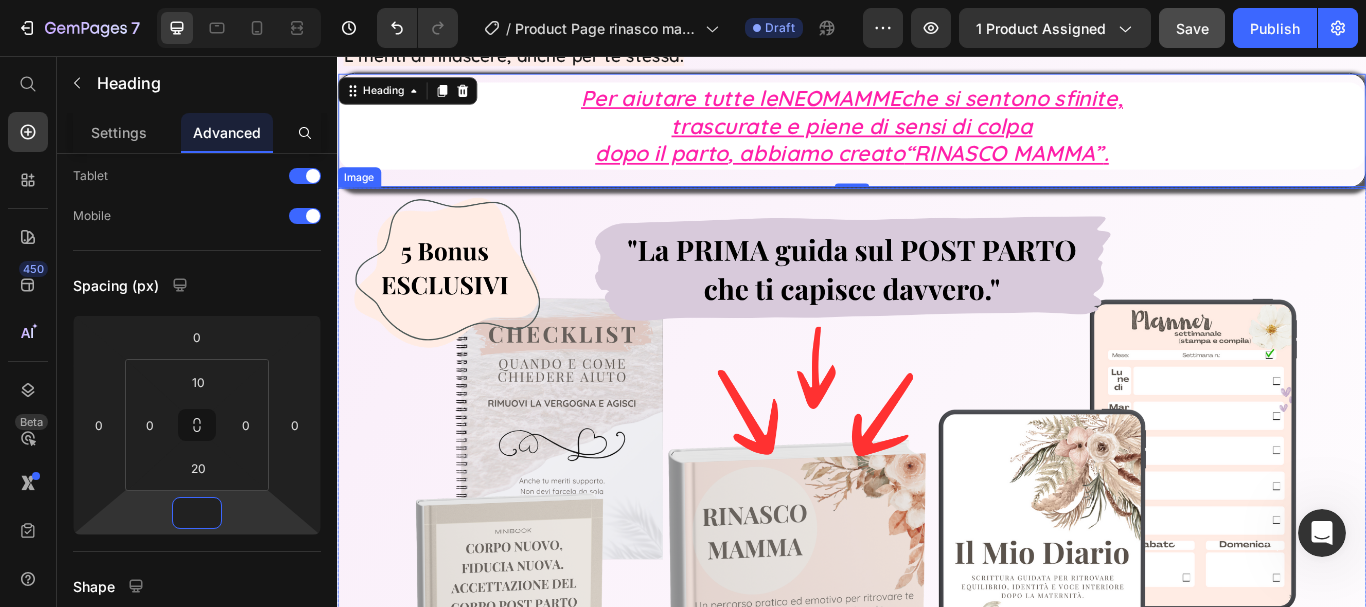 click at bounding box center [937, 659] 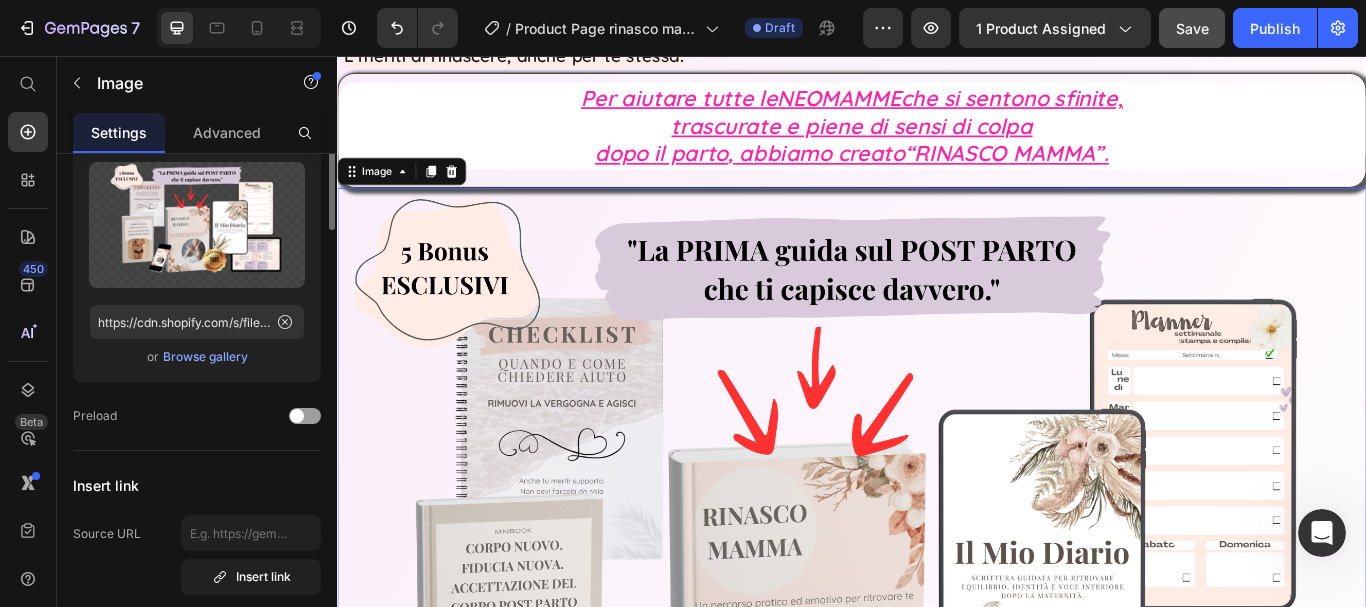 scroll, scrollTop: 0, scrollLeft: 0, axis: both 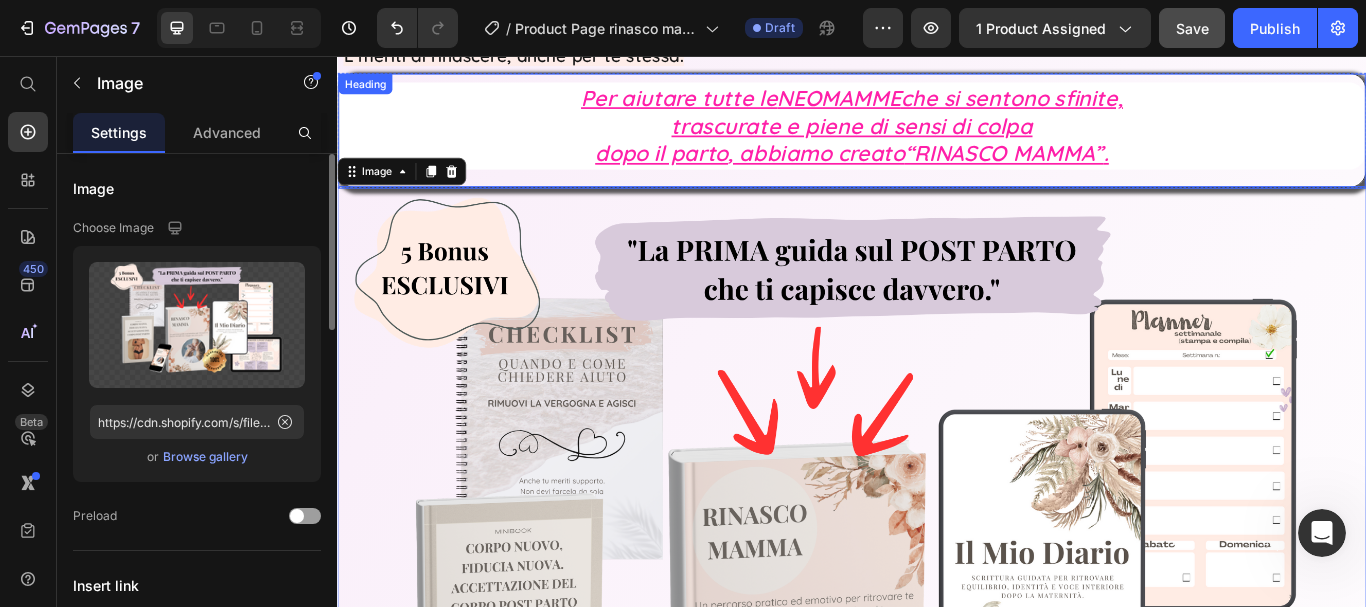 click on "Per aiutare tutte le  NEOMAMME  che si sentono sfinite, trascurate e piene di sensi di colpa dopo il parto , abbiamo creato  “RINASCO MAMMA” ." at bounding box center [937, 138] 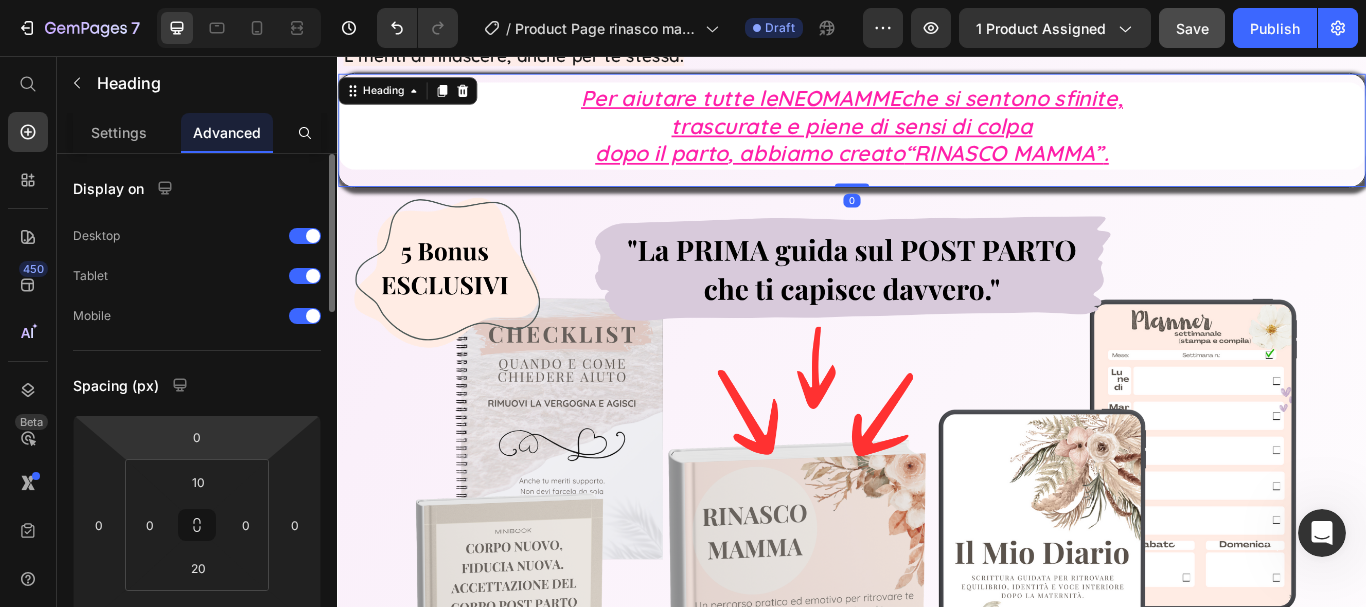scroll, scrollTop: 100, scrollLeft: 0, axis: vertical 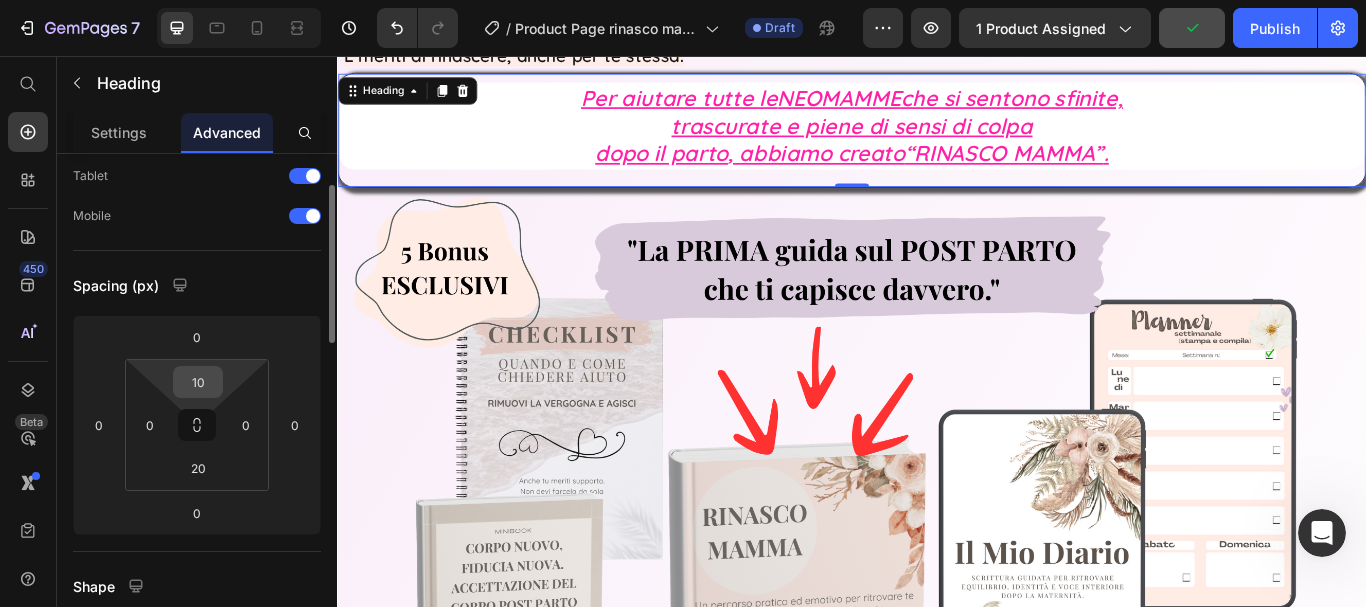 click on "10" at bounding box center [198, 382] 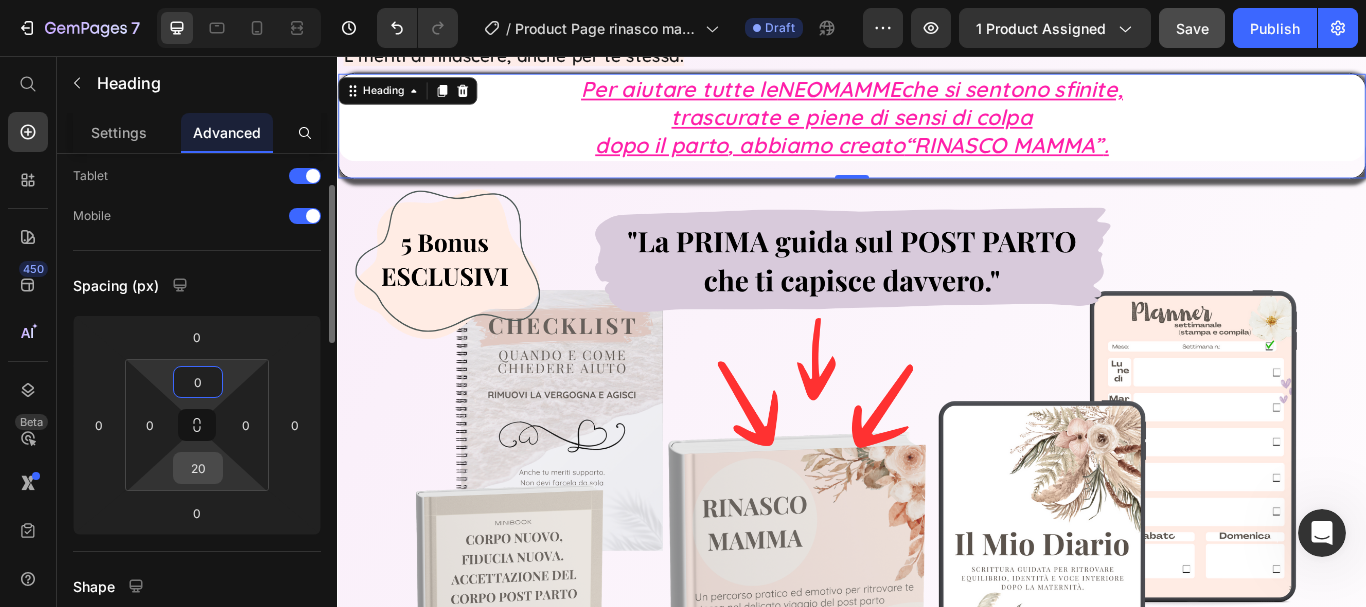 type on "0" 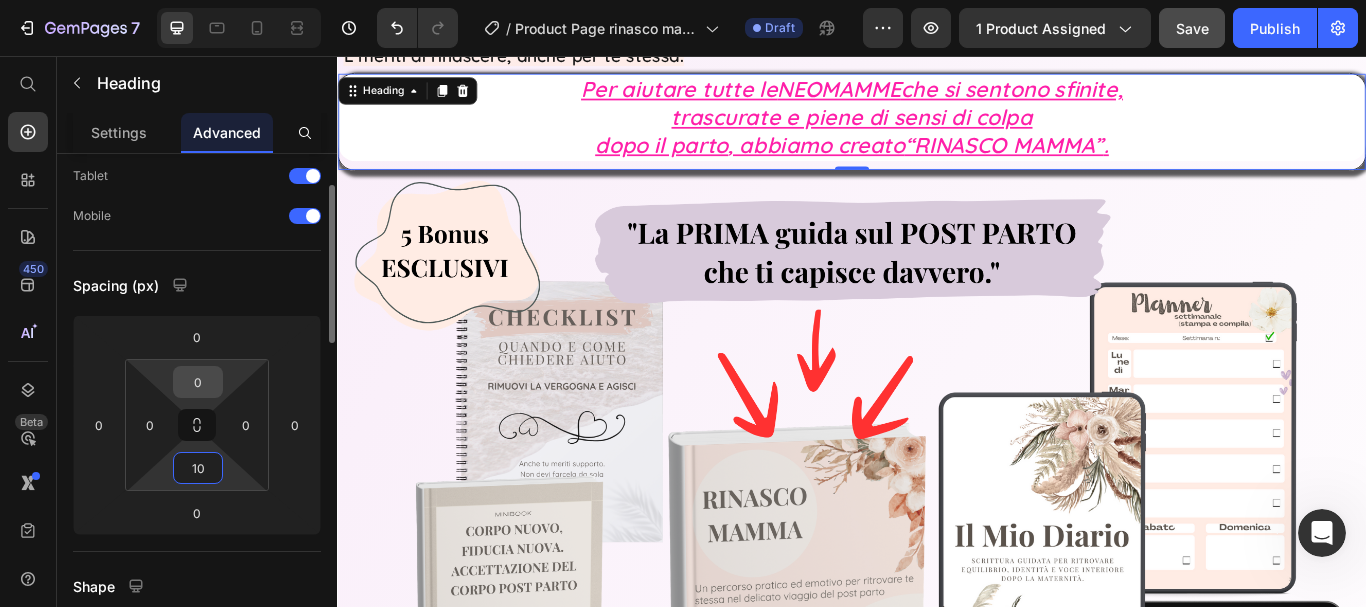 type on "10" 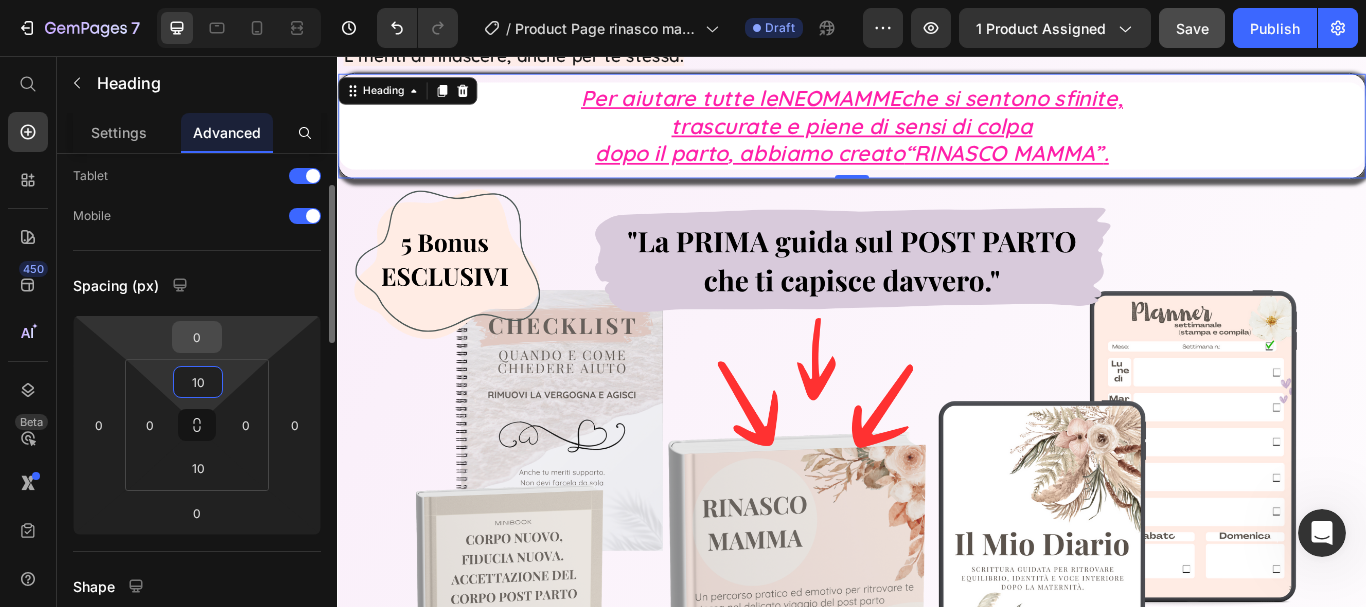 type on "10" 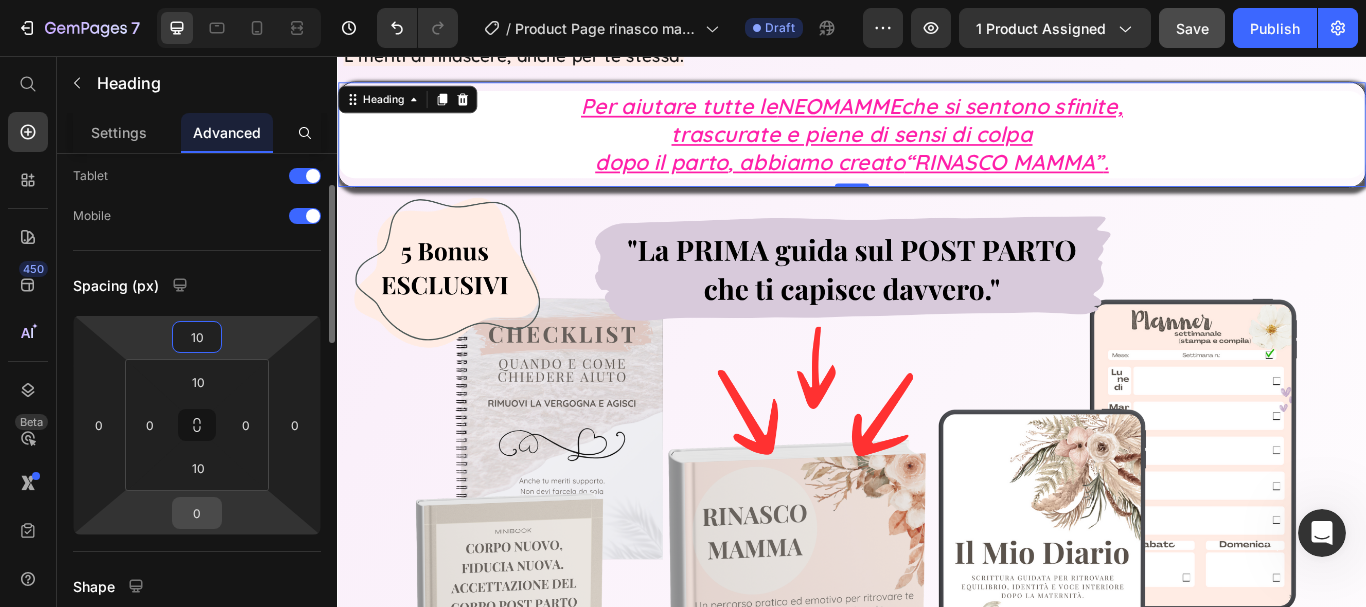 type on "10" 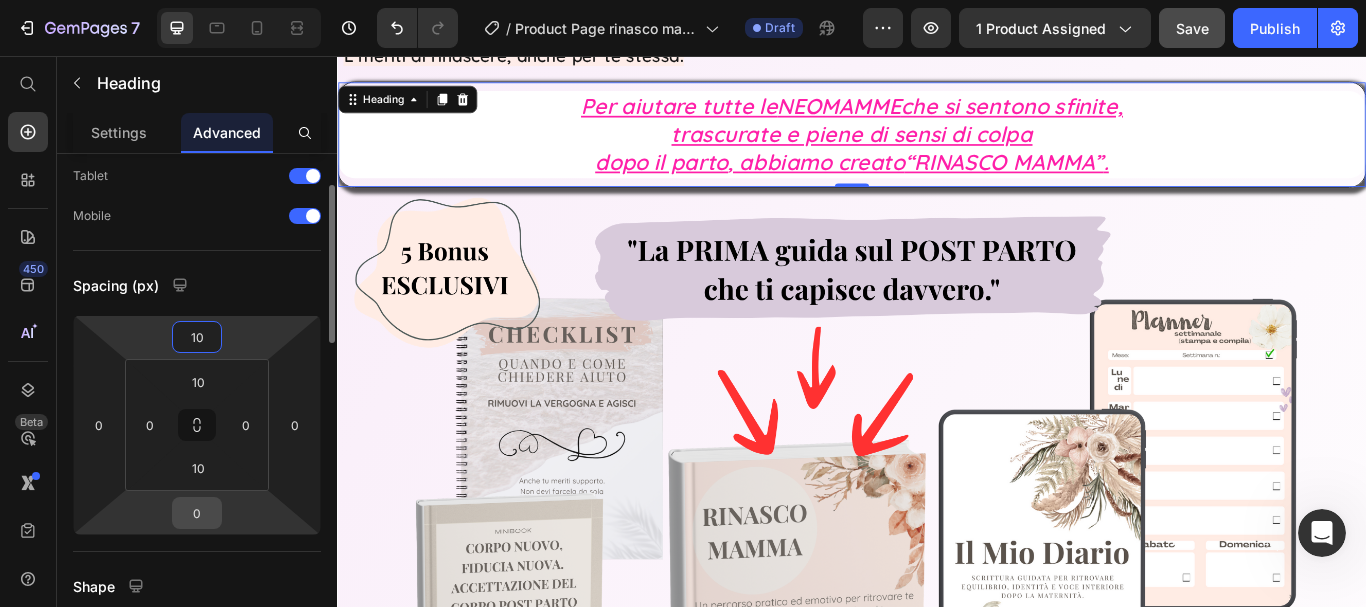 click on "0" at bounding box center (197, 513) 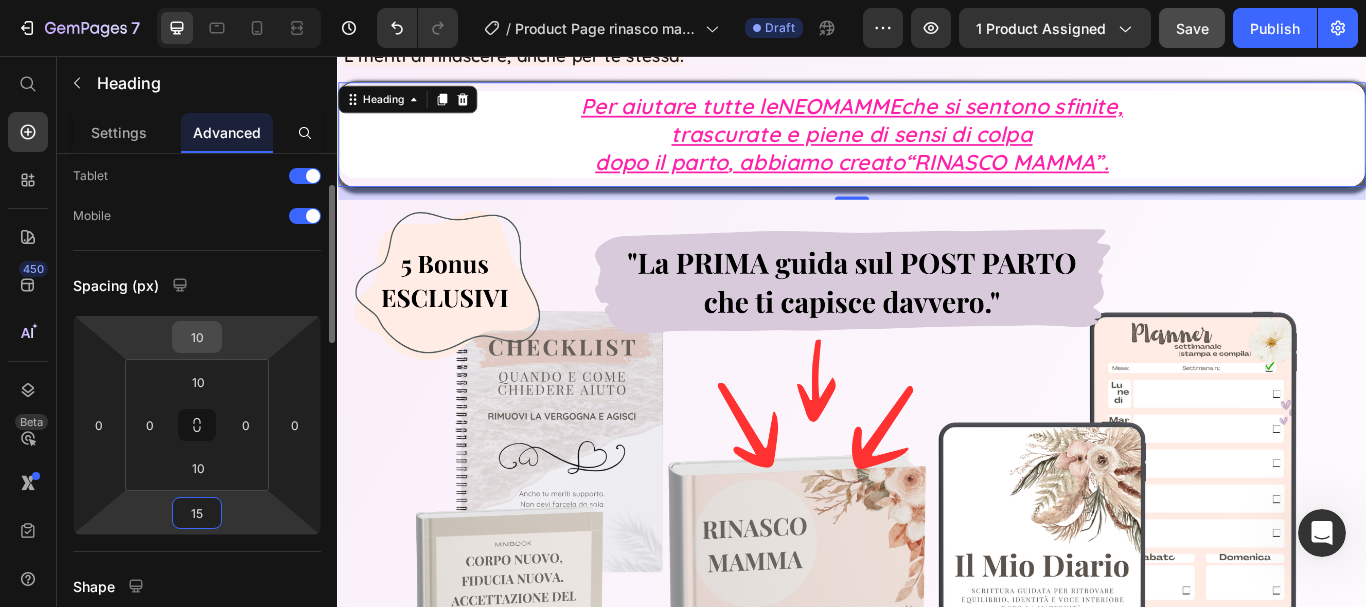type on "15" 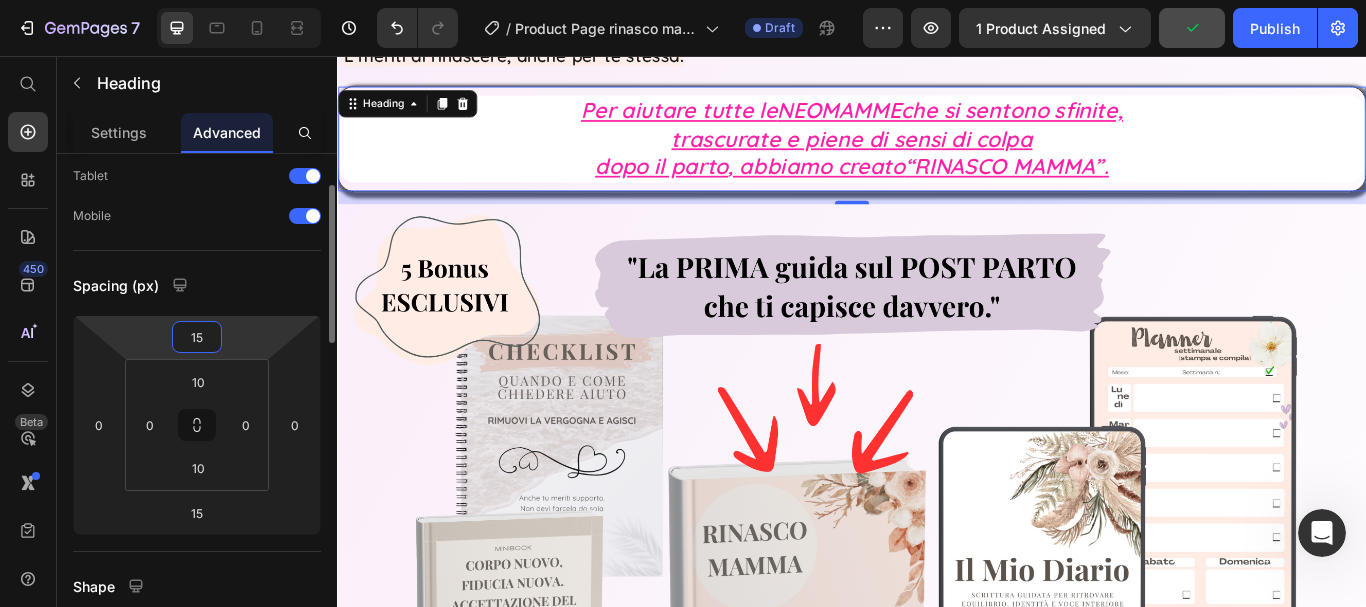 type on "1" 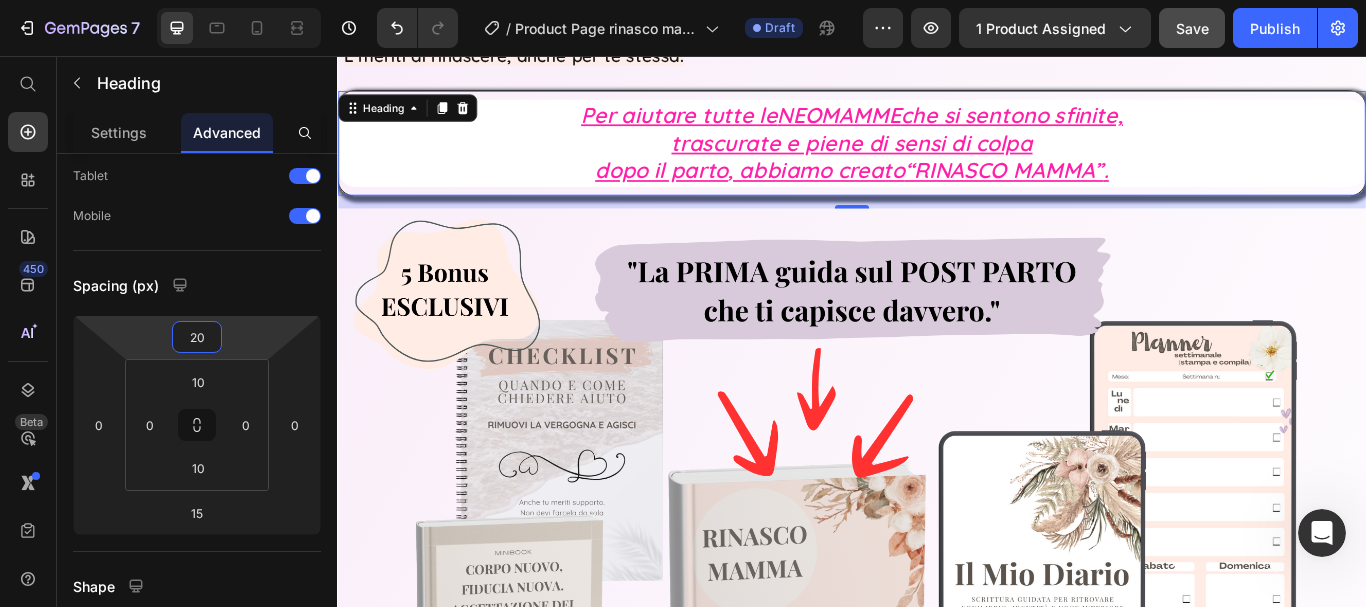 click on "Per aiutare tutte le  NEOMAMME  che si sentono sfinite, trascurate e piene di sensi di colpa dopo il parto , abbiamo creato  “RINASCO MAMMA” ." at bounding box center (937, 158) 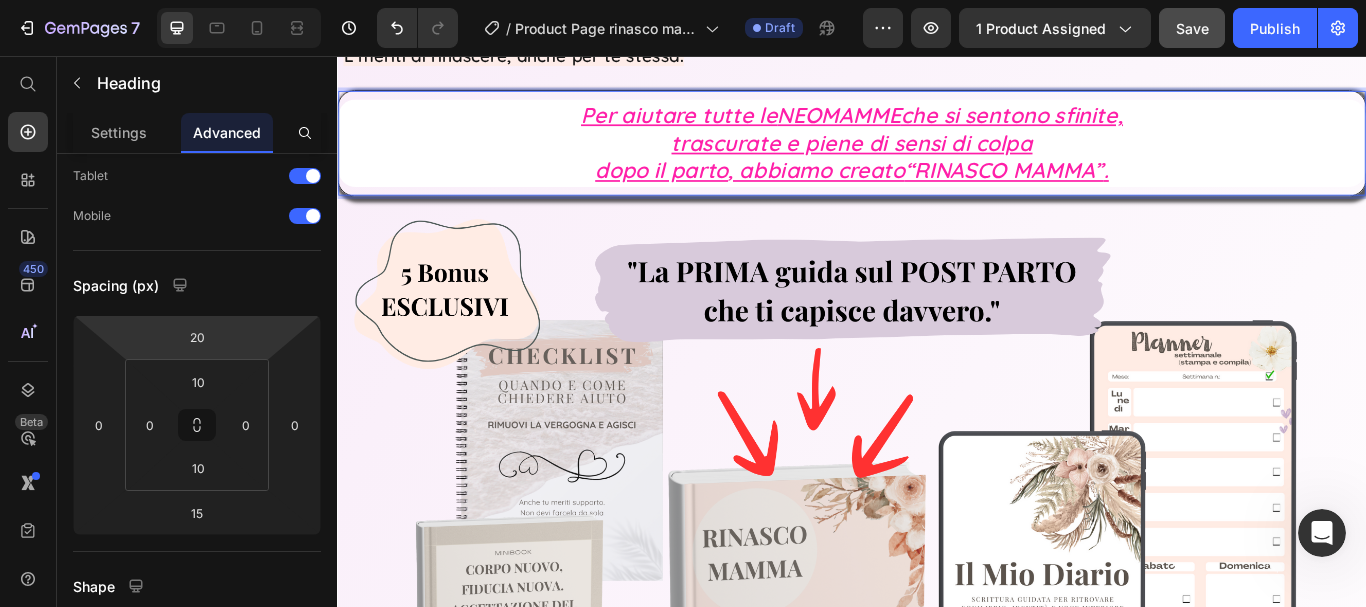 click on "Per aiutare tutte le  NEOMAMME  che si sentono sfinite, trascurate e piene di sensi di colpa dopo il parto , abbiamo creato  “RINASCO MAMMA” ." at bounding box center [937, 158] 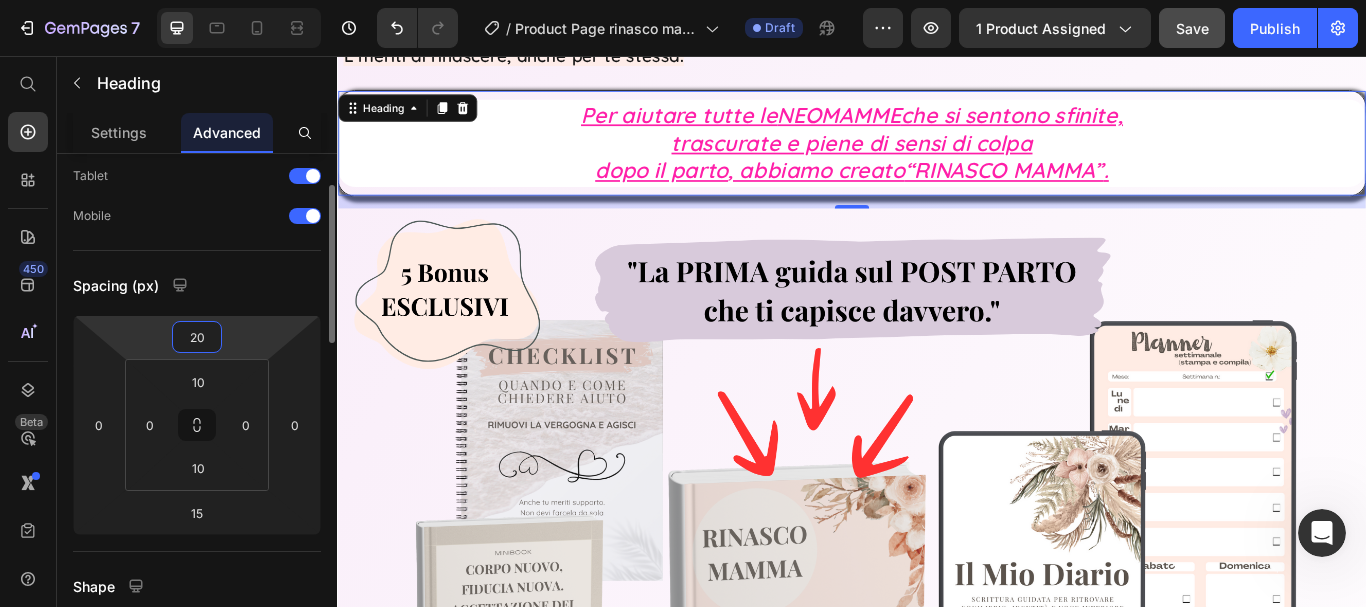 drag, startPoint x: 208, startPoint y: 341, endPoint x: 182, endPoint y: 334, distance: 26.925823 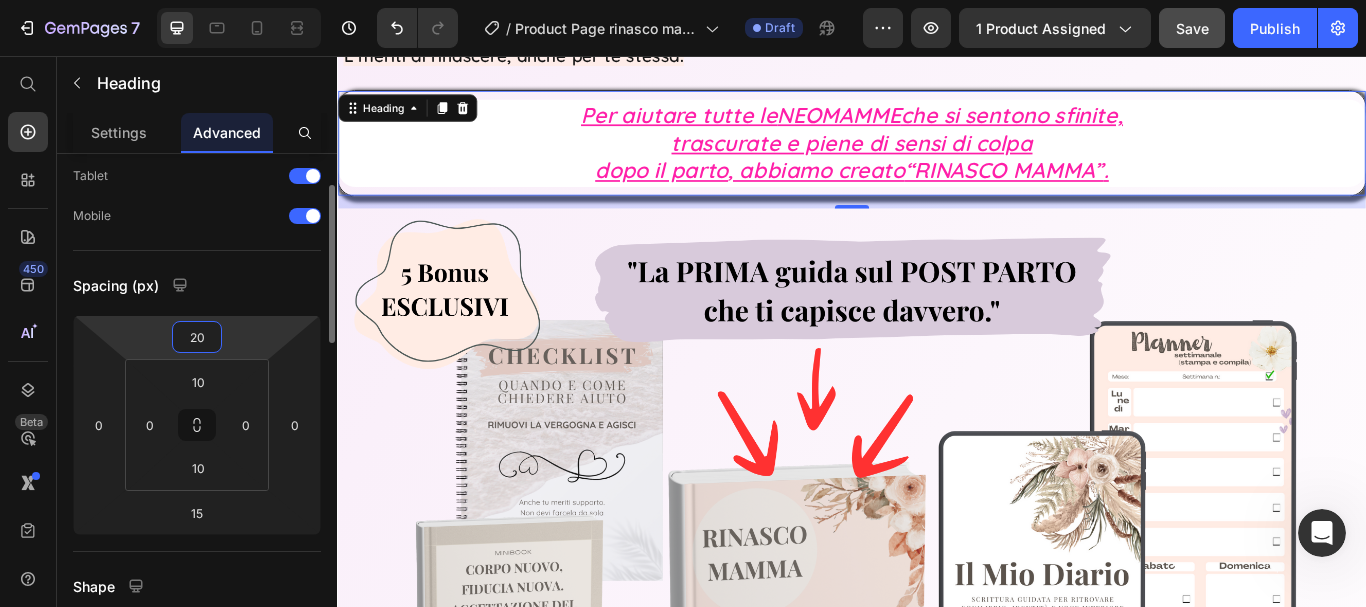 click on "20" at bounding box center (197, 337) 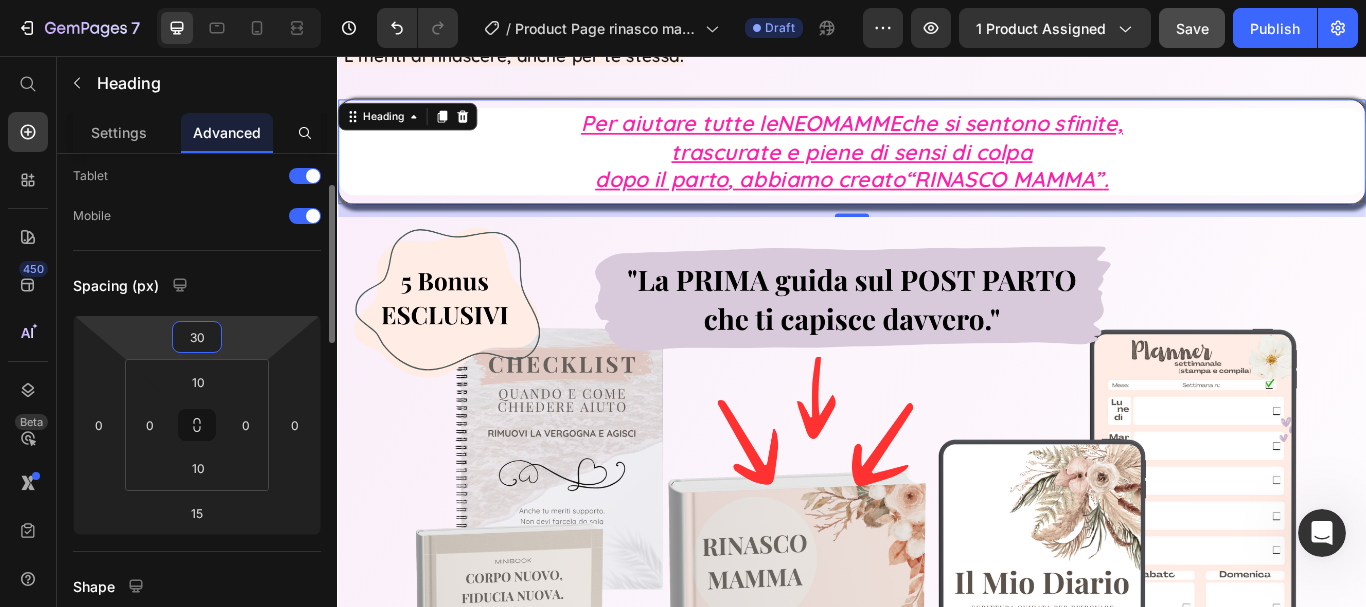 type on "3" 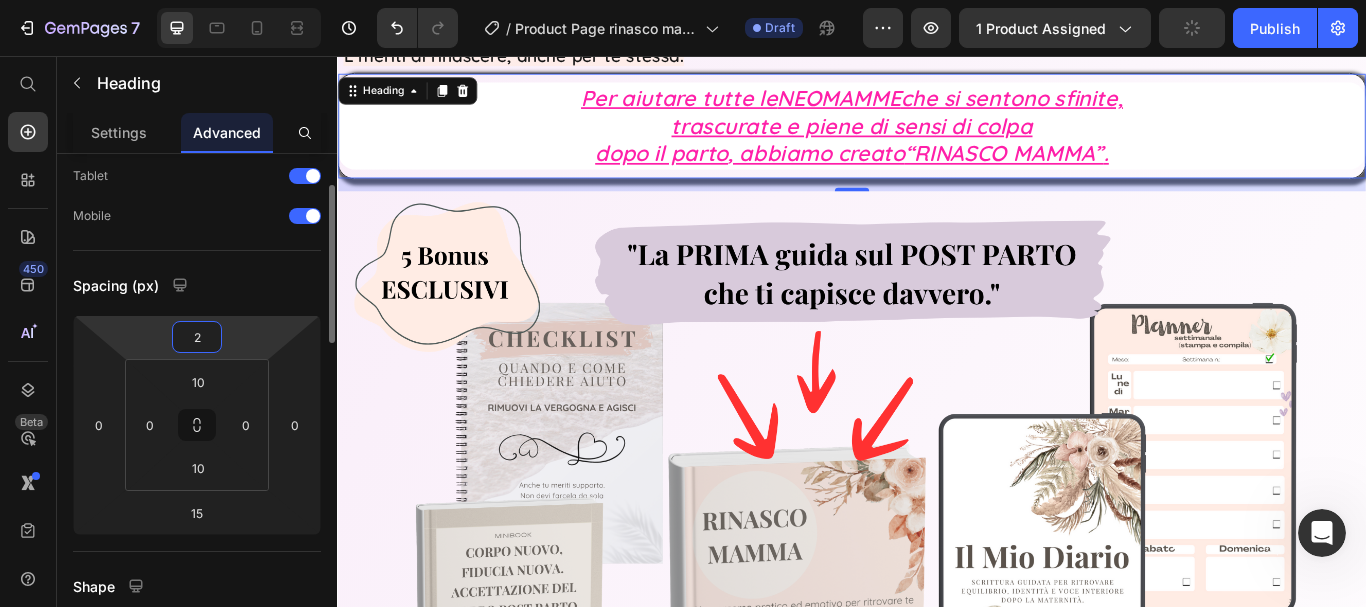 type on "20" 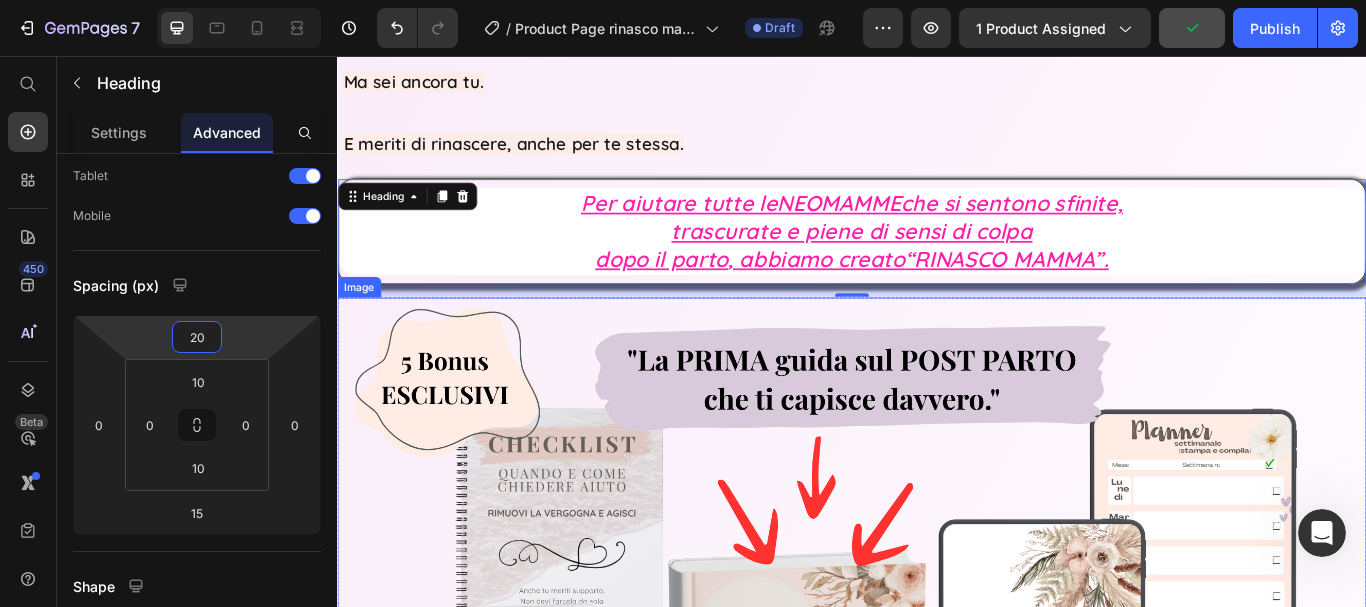 scroll, scrollTop: 5700, scrollLeft: 0, axis: vertical 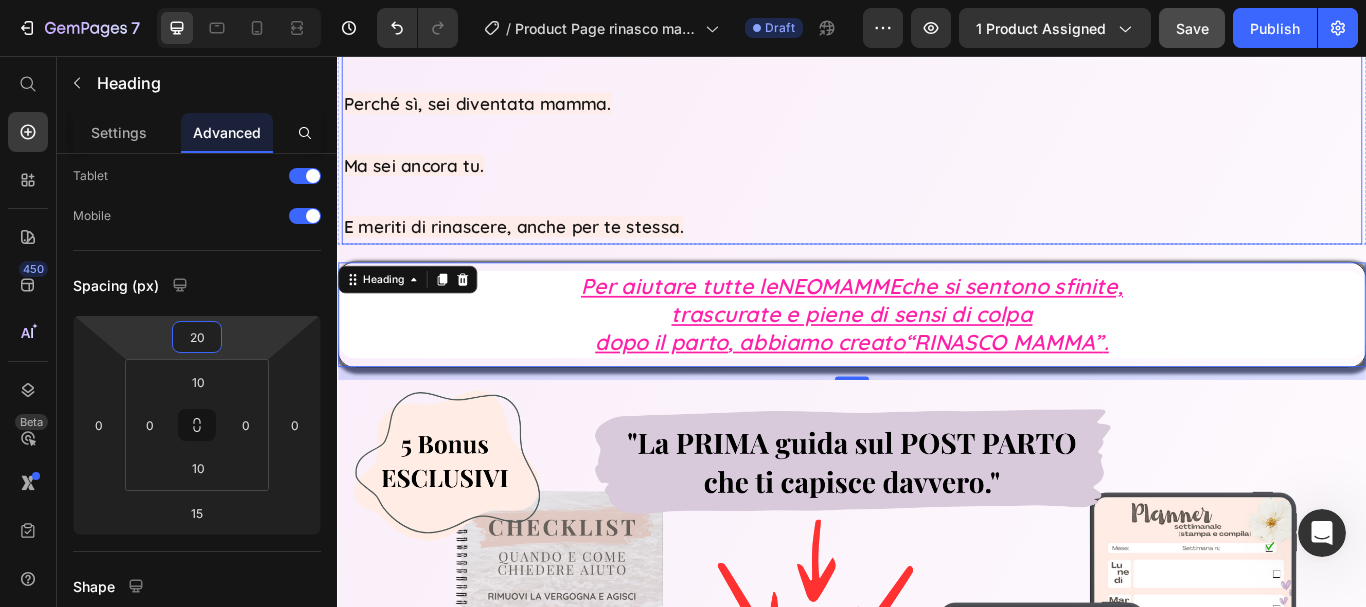 click on "E meriti di rinascere, anche per te stessa." at bounding box center [937, 238] 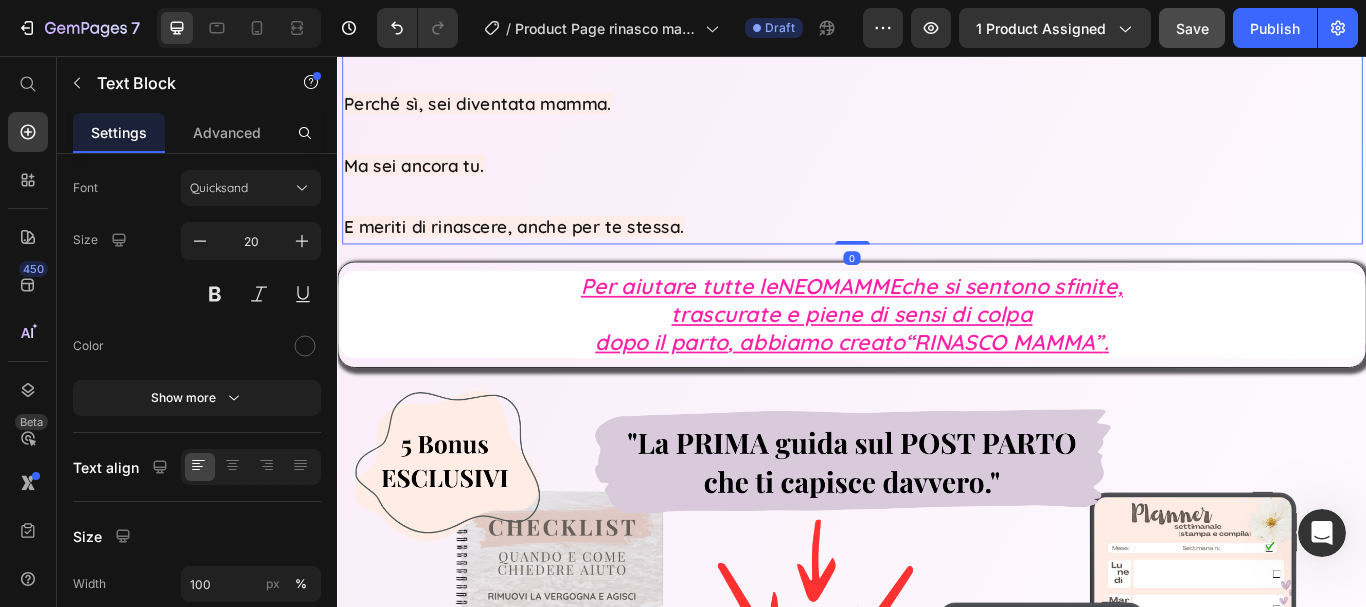 scroll, scrollTop: 0, scrollLeft: 0, axis: both 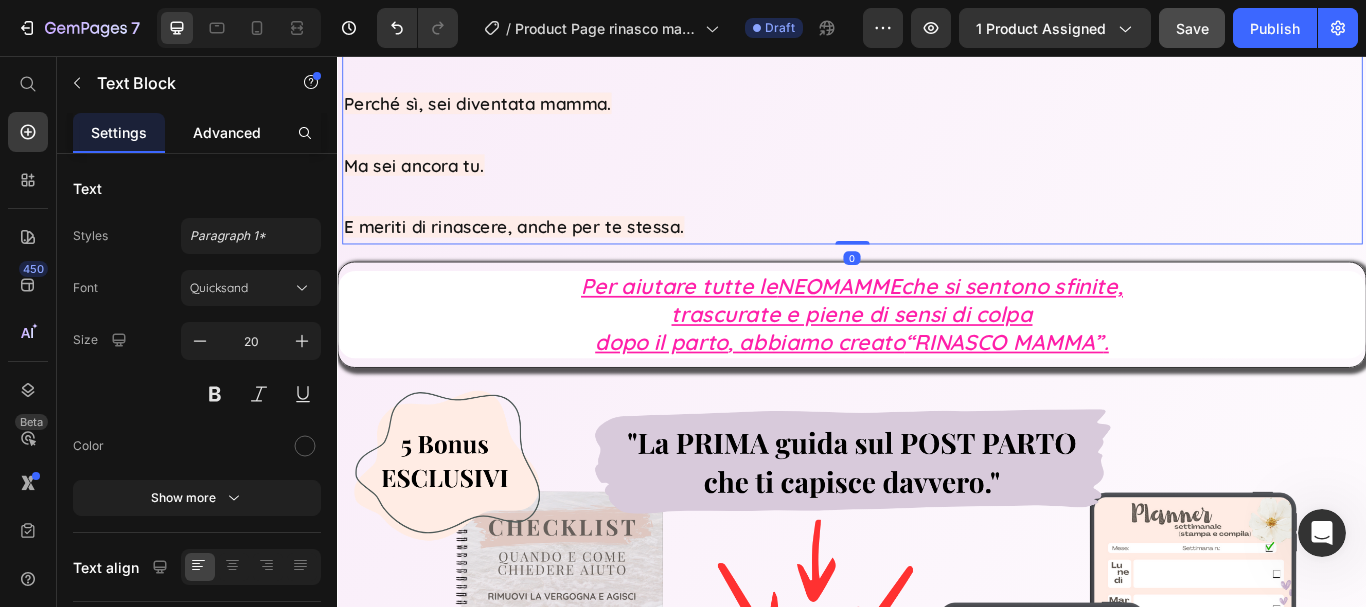 click on "Advanced" at bounding box center (227, 132) 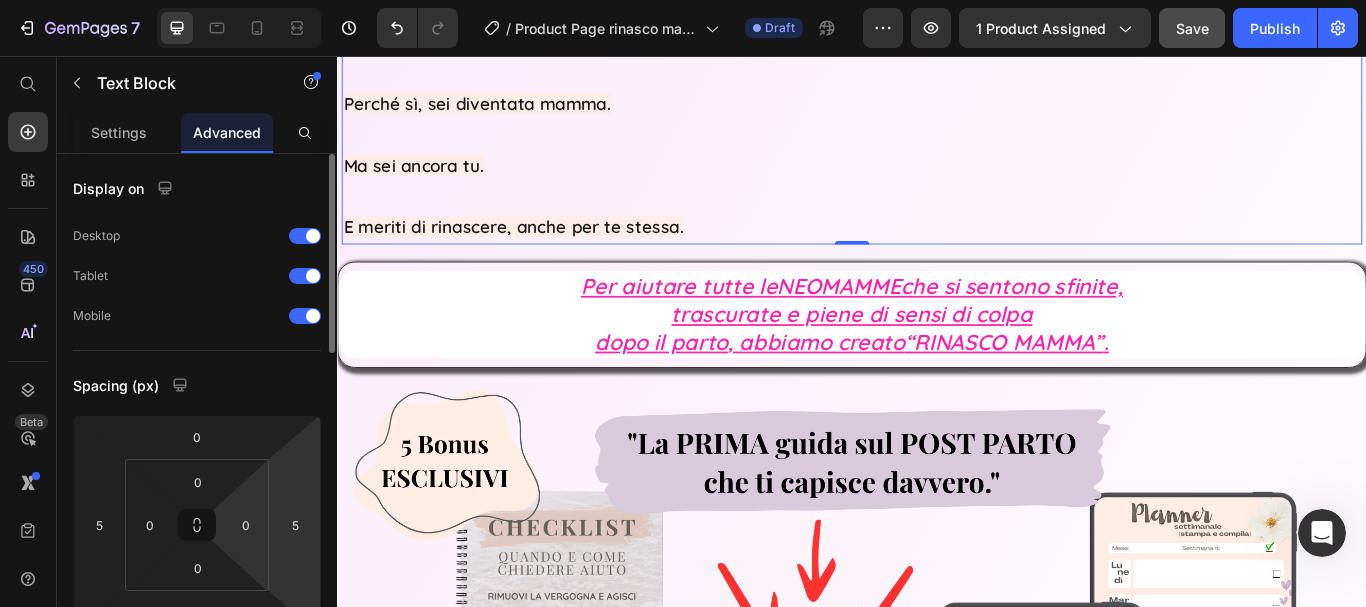 scroll, scrollTop: 100, scrollLeft: 0, axis: vertical 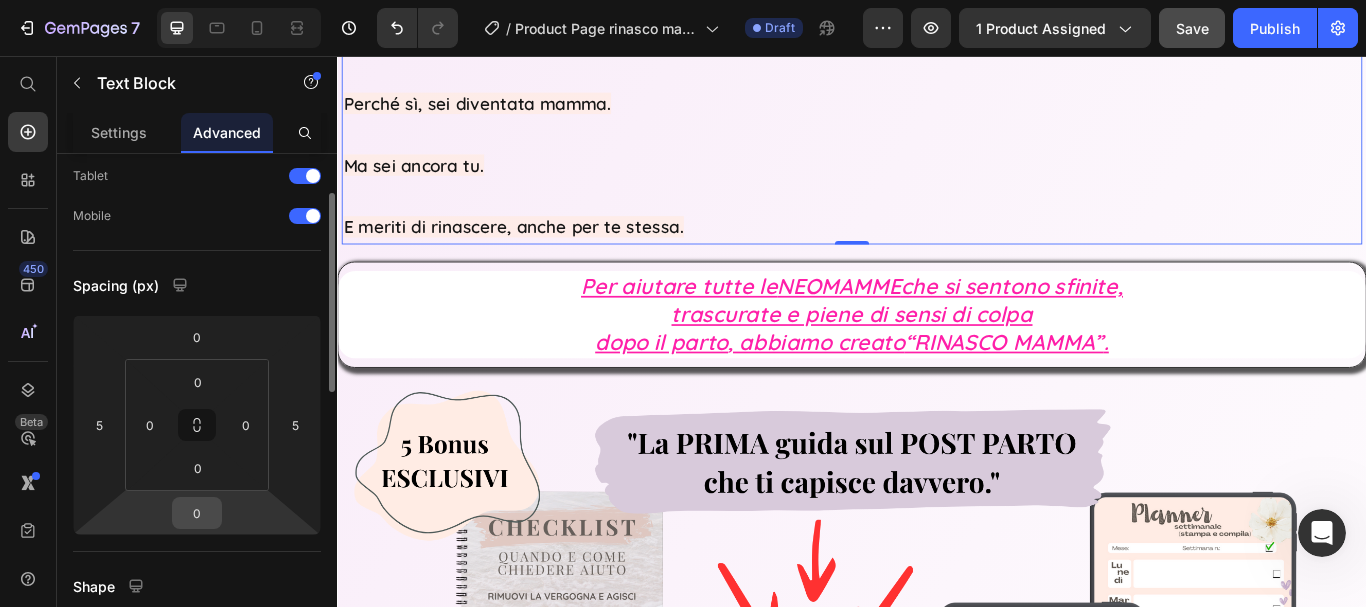 click on "0" at bounding box center (197, 513) 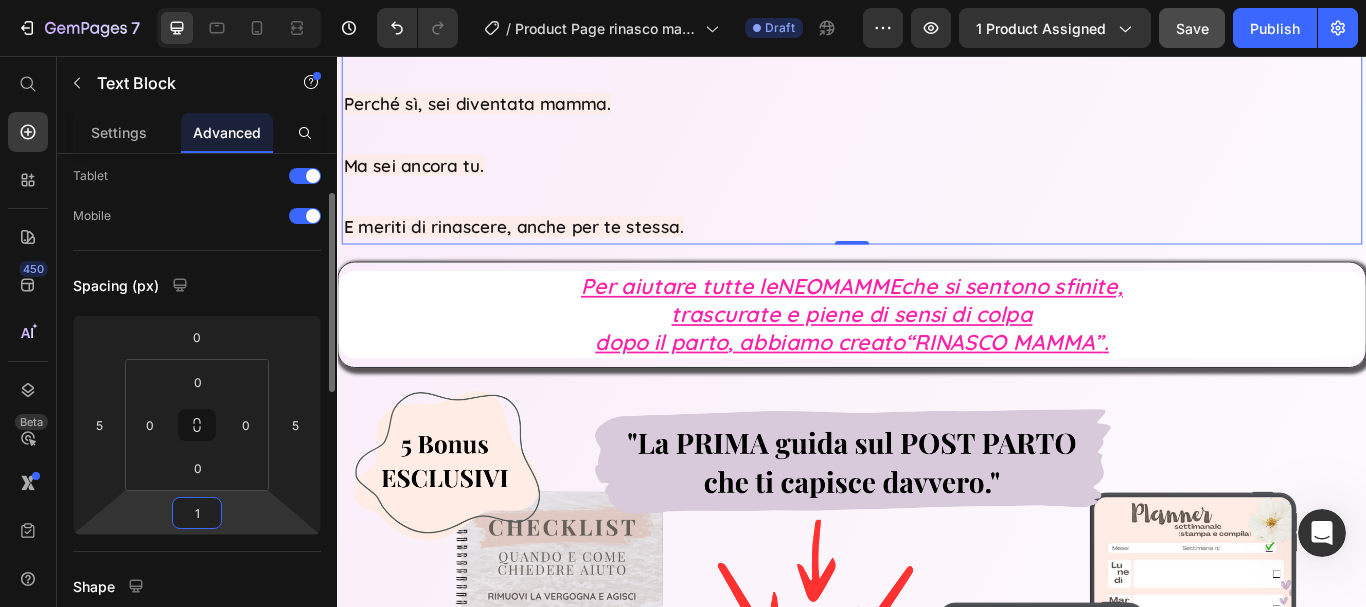 type on "10" 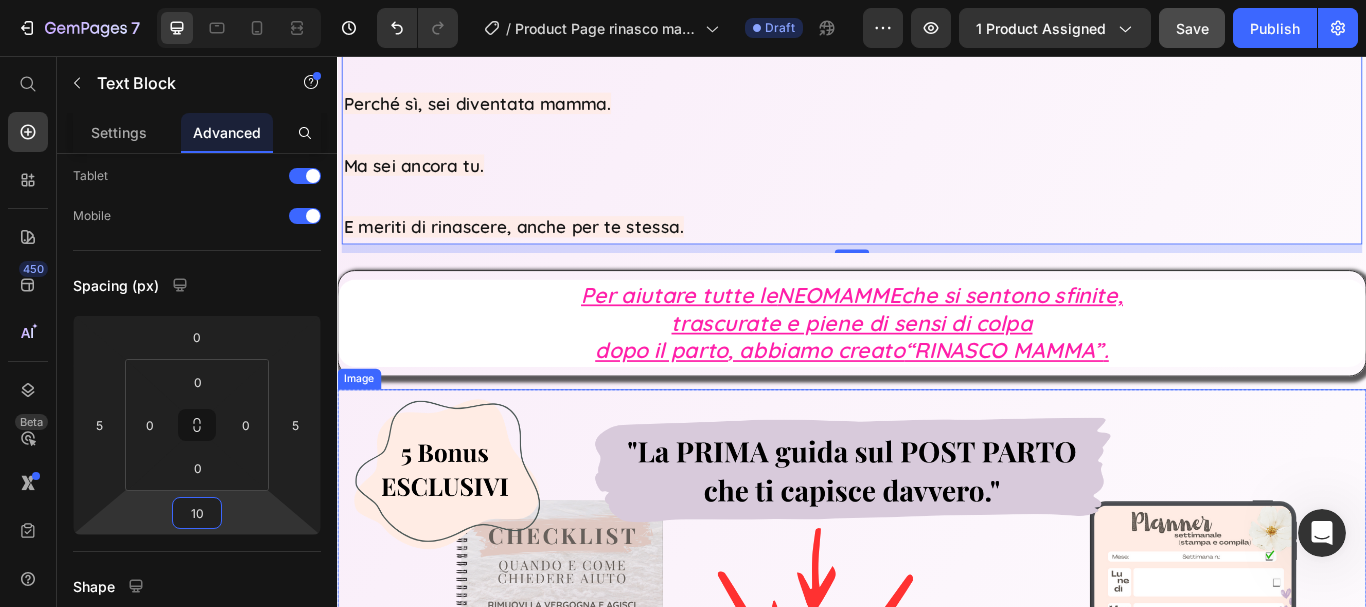 click at bounding box center (937, 894) 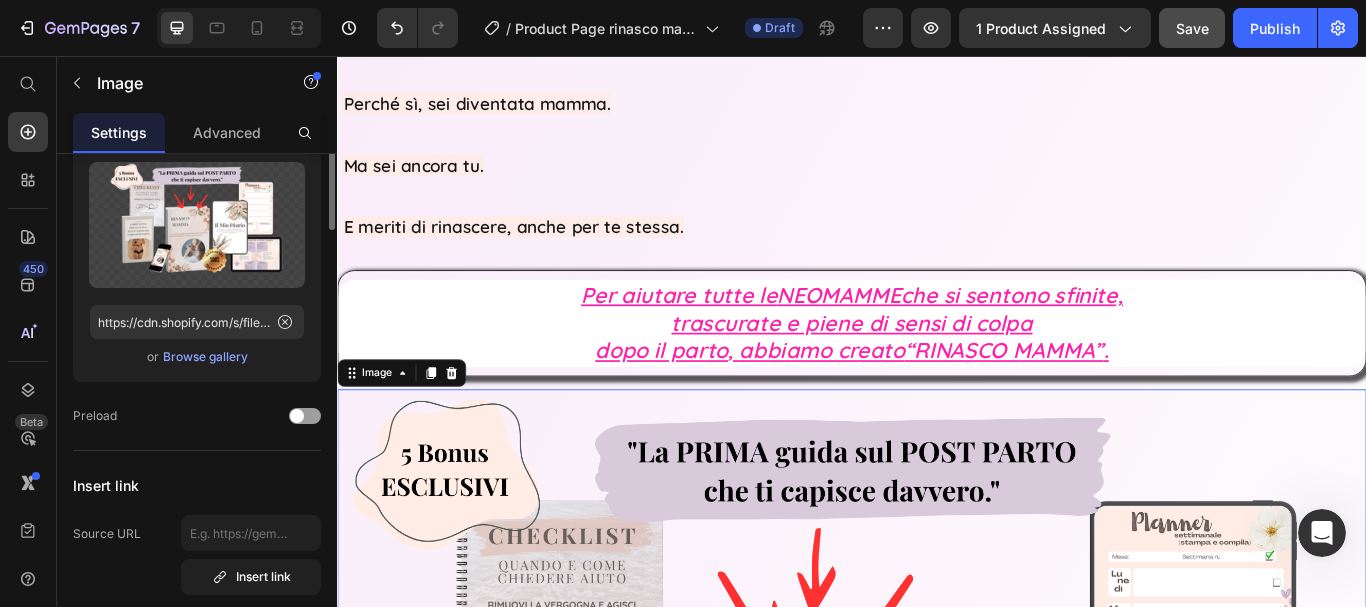 scroll, scrollTop: 0, scrollLeft: 0, axis: both 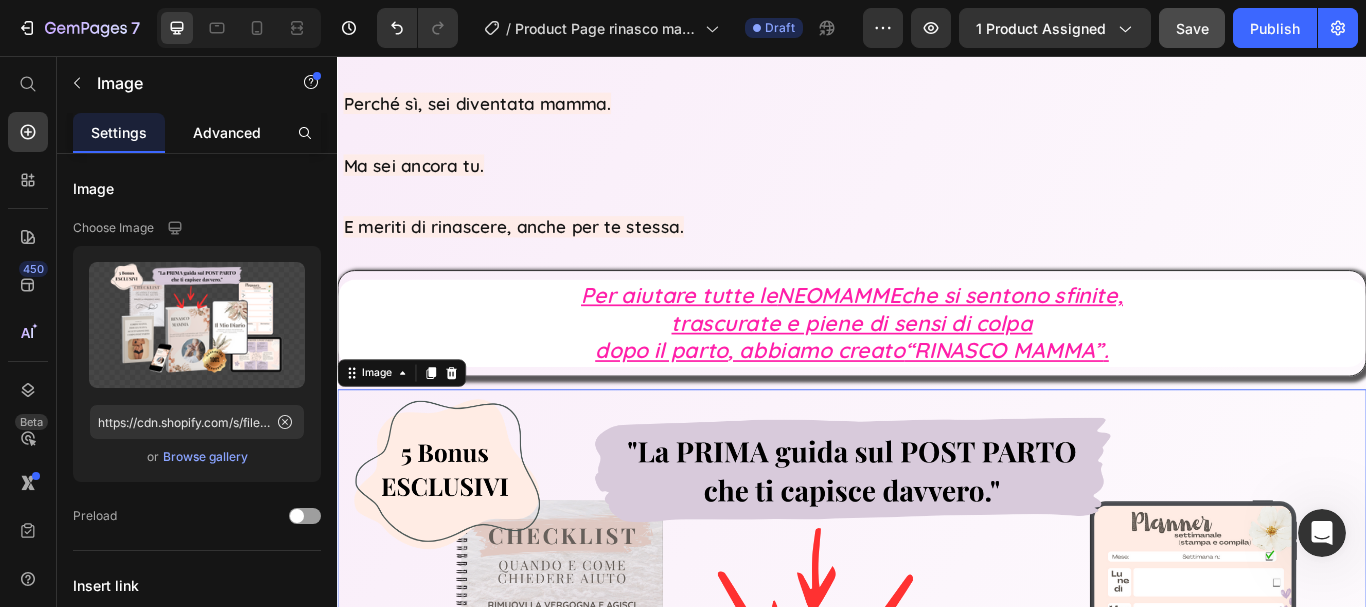 click on "Advanced" at bounding box center (227, 132) 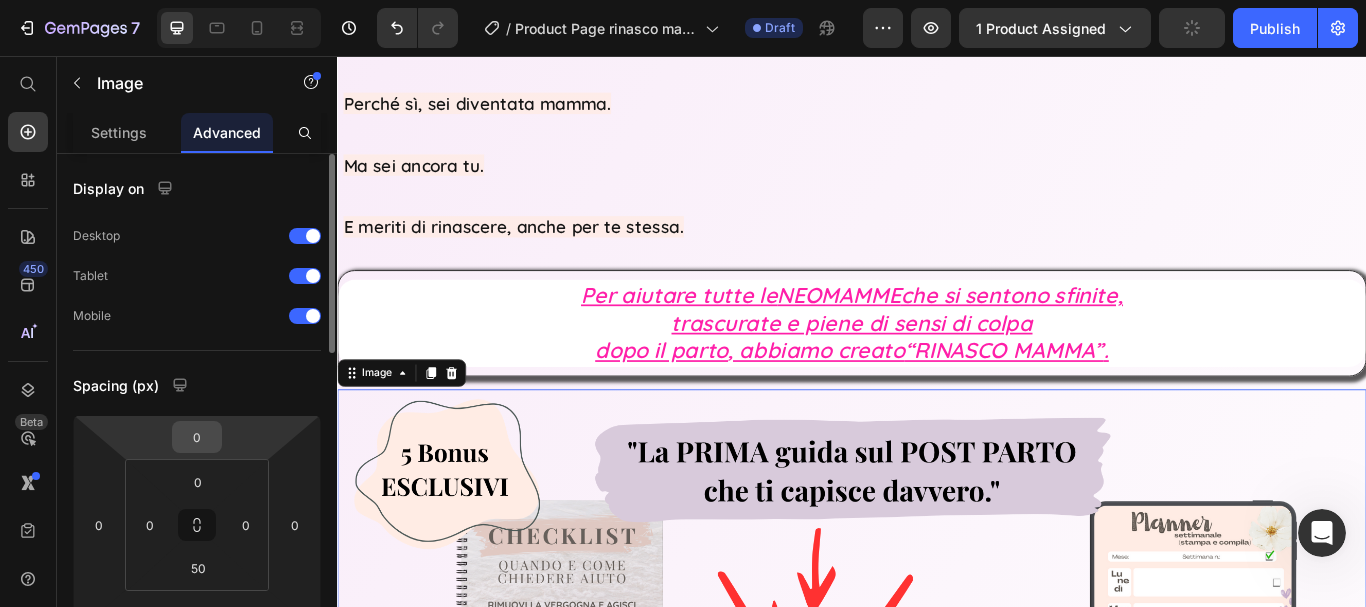 click on "0" at bounding box center [197, 437] 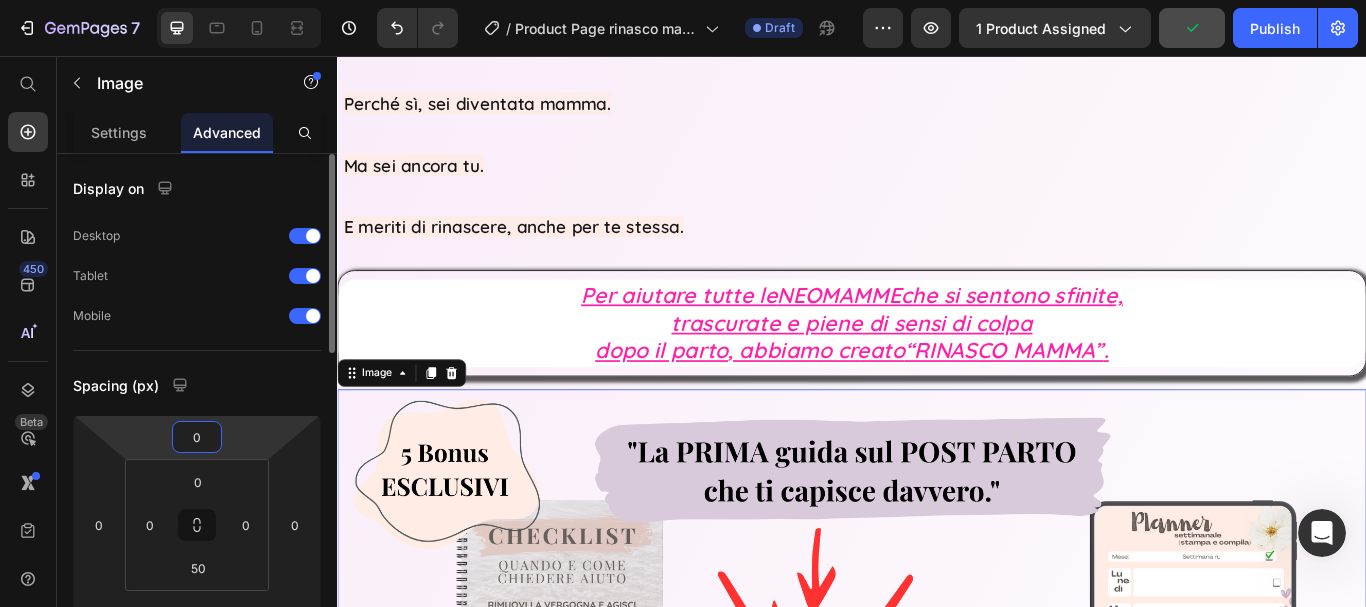 click on "0" at bounding box center [197, 437] 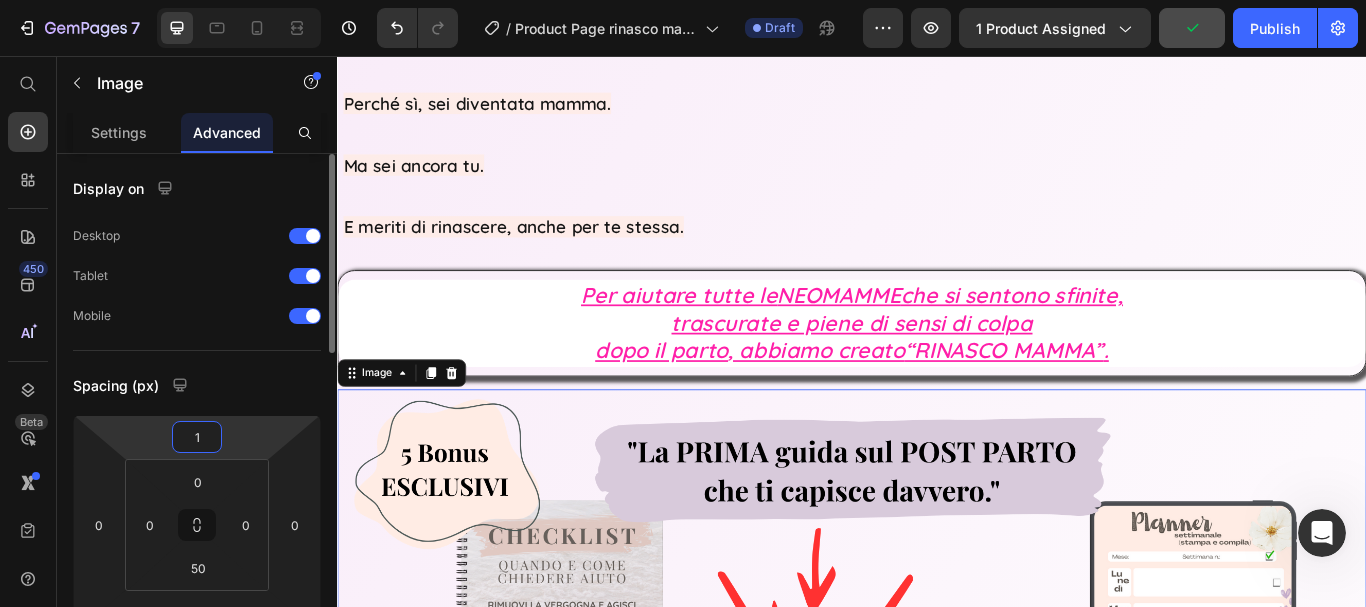 type on "10" 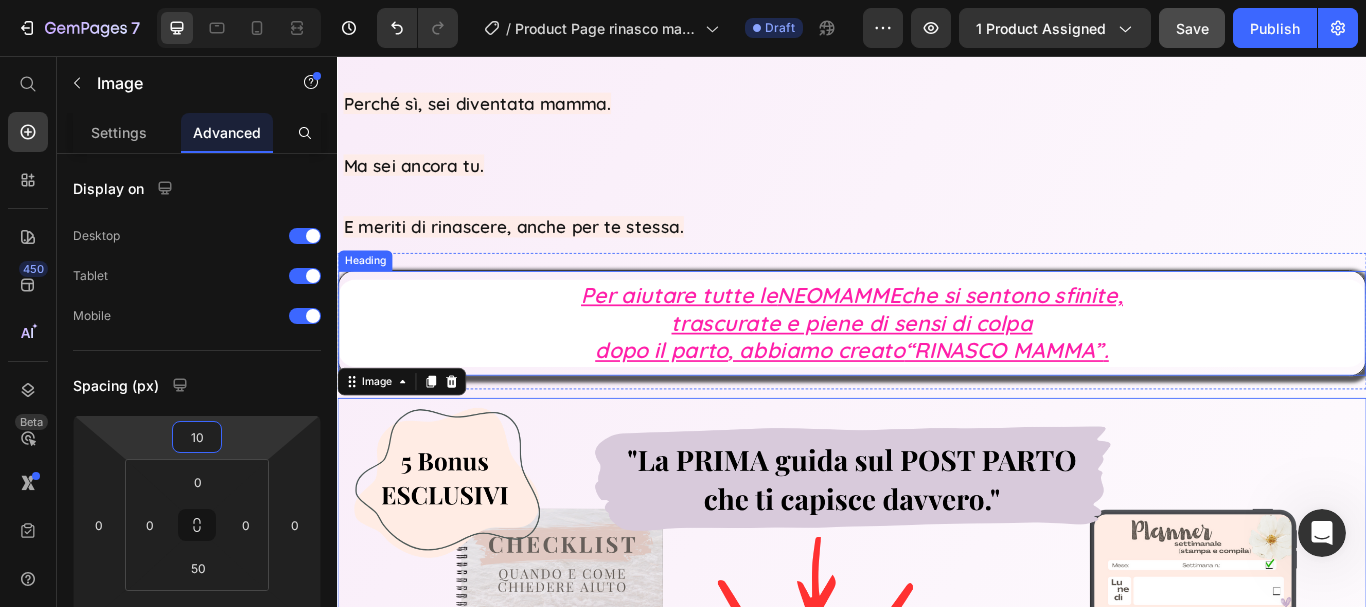 click on "⁠⁠⁠⁠⁠⁠⁠ Per aiutare tutte le  NEOMAMME  che si sentono sfinite, trascurate e piene di sensi di colpa dopo il parto , abbiamo creato  “RINASCO MAMMA” ." at bounding box center (937, 368) 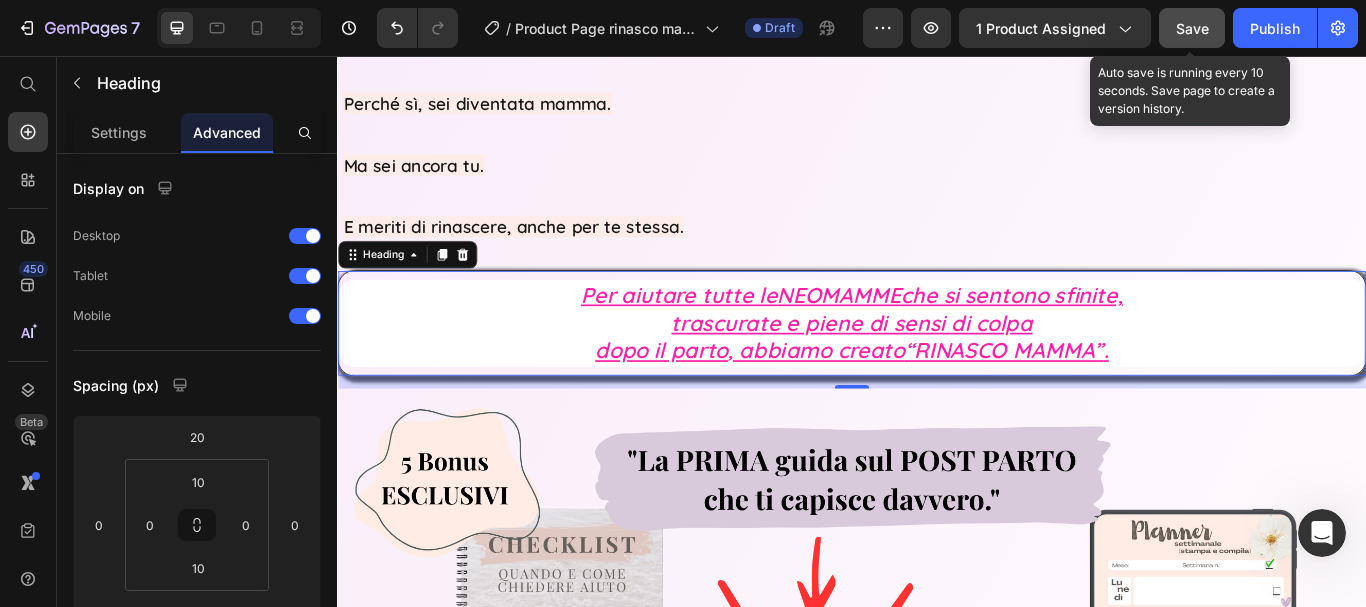 click on "Save" at bounding box center [1192, 28] 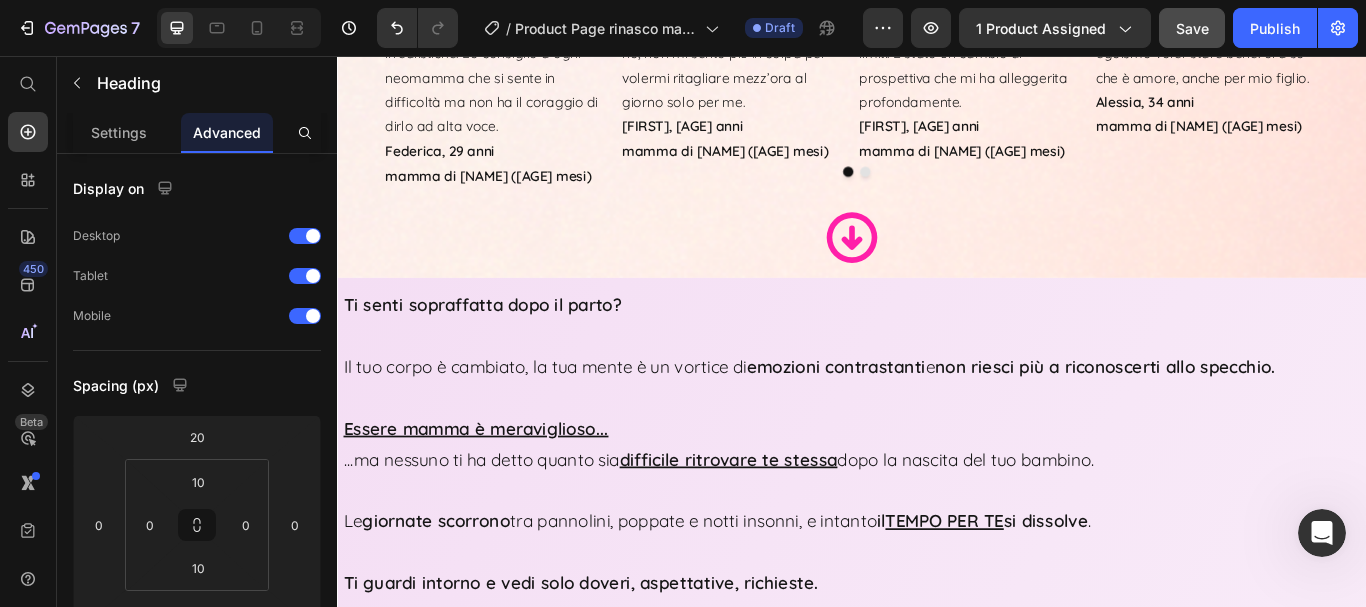 scroll, scrollTop: 2400, scrollLeft: 0, axis: vertical 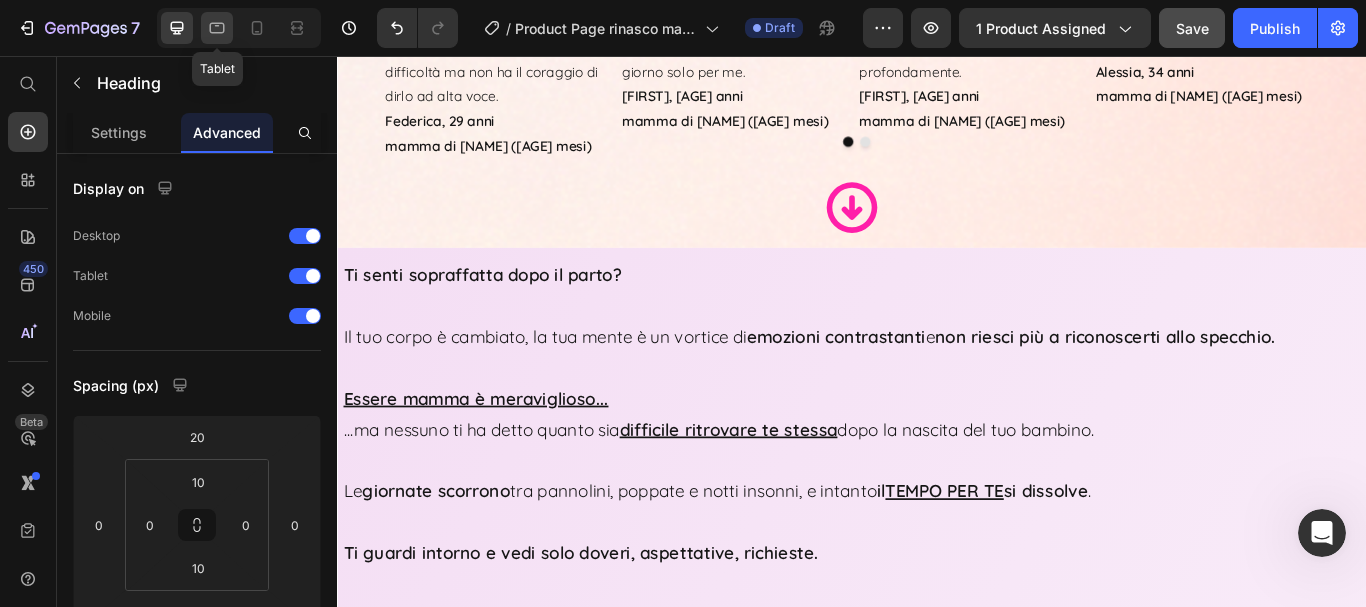 drag, startPoint x: 222, startPoint y: 35, endPoint x: 810, endPoint y: 271, distance: 633.59296 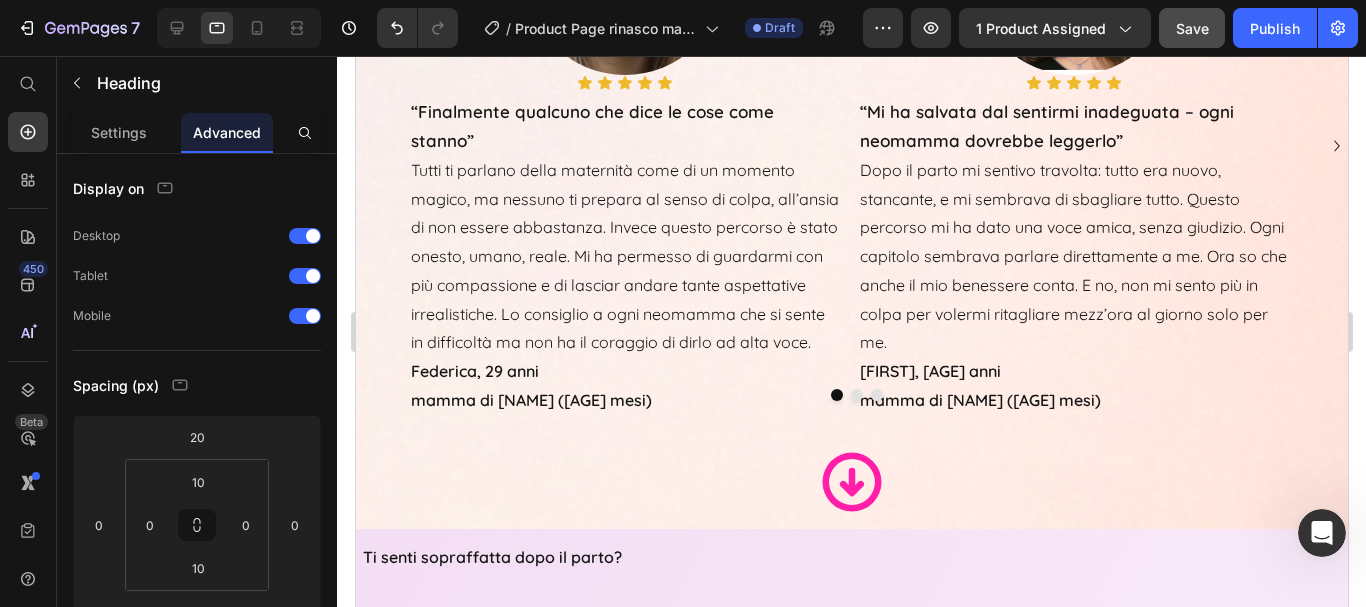 scroll, scrollTop: 1871, scrollLeft: 0, axis: vertical 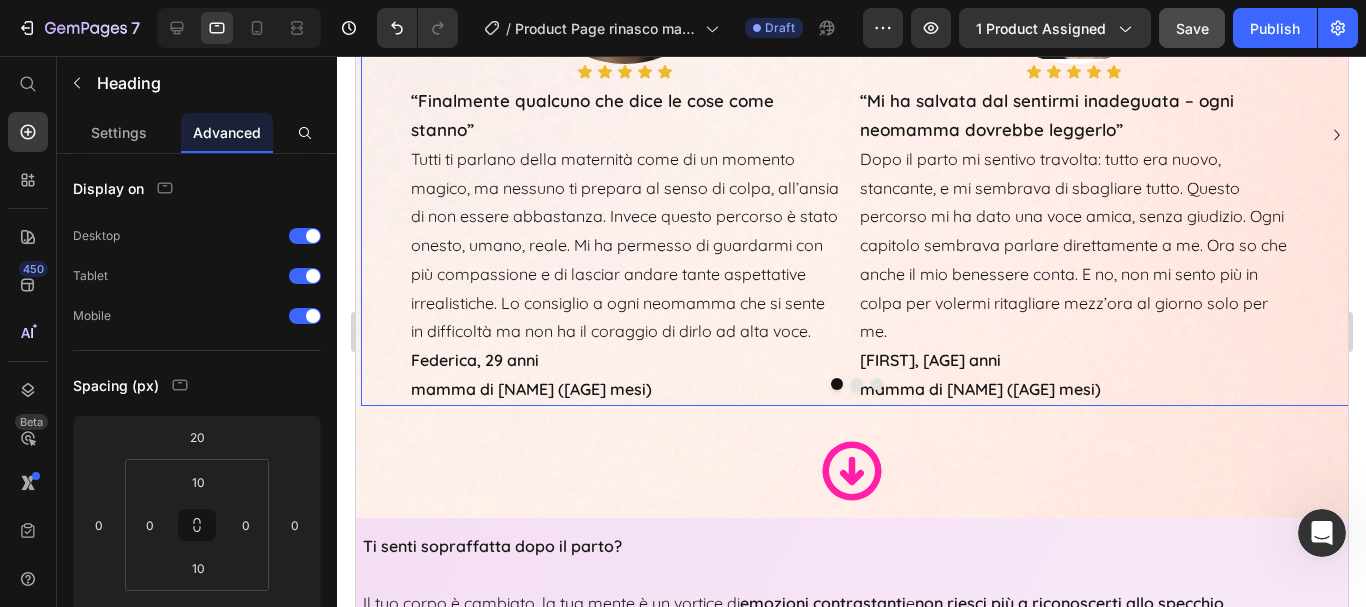 click 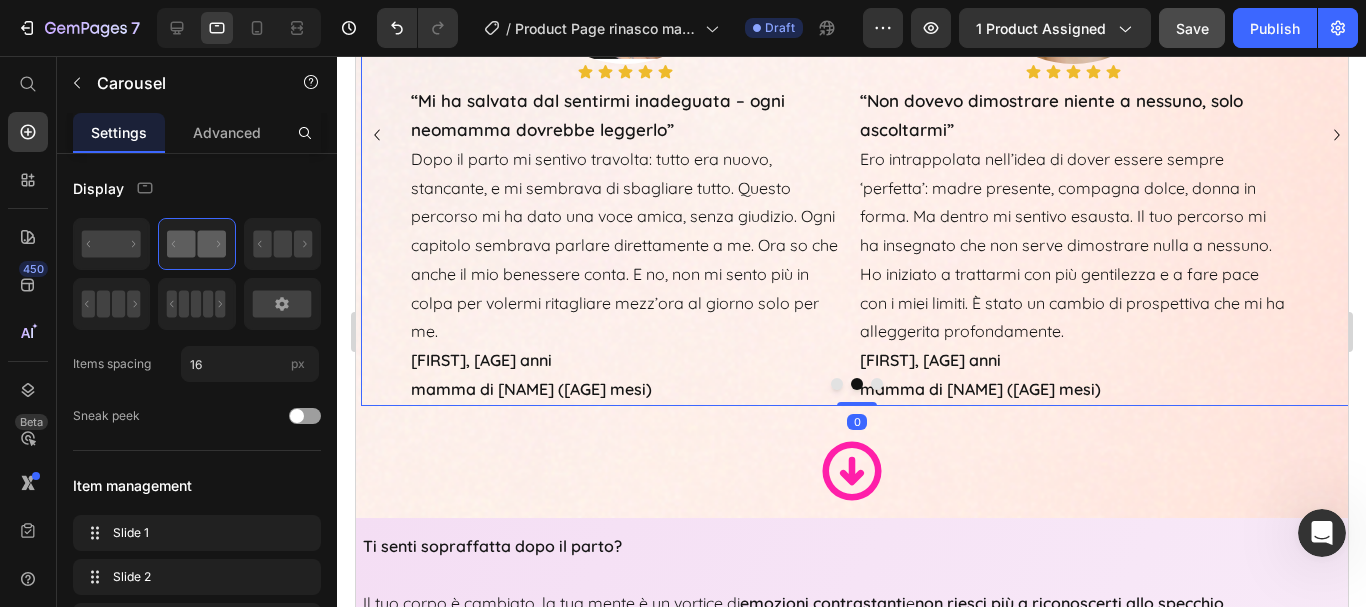 click 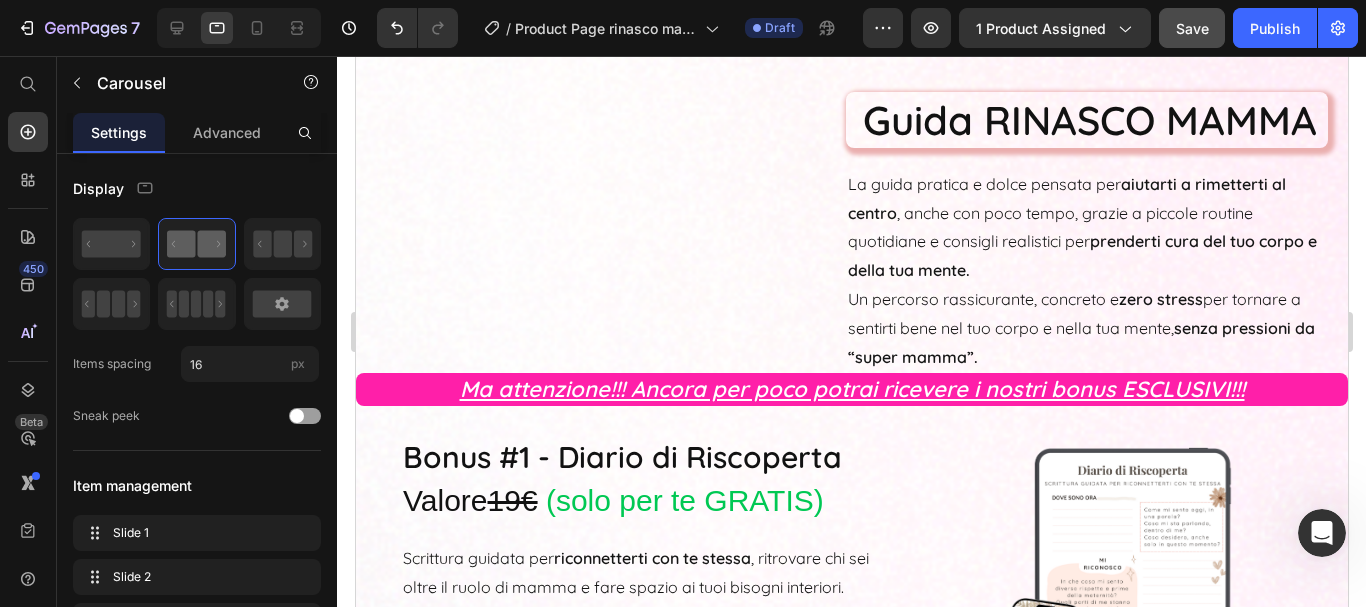 scroll, scrollTop: 5971, scrollLeft: 0, axis: vertical 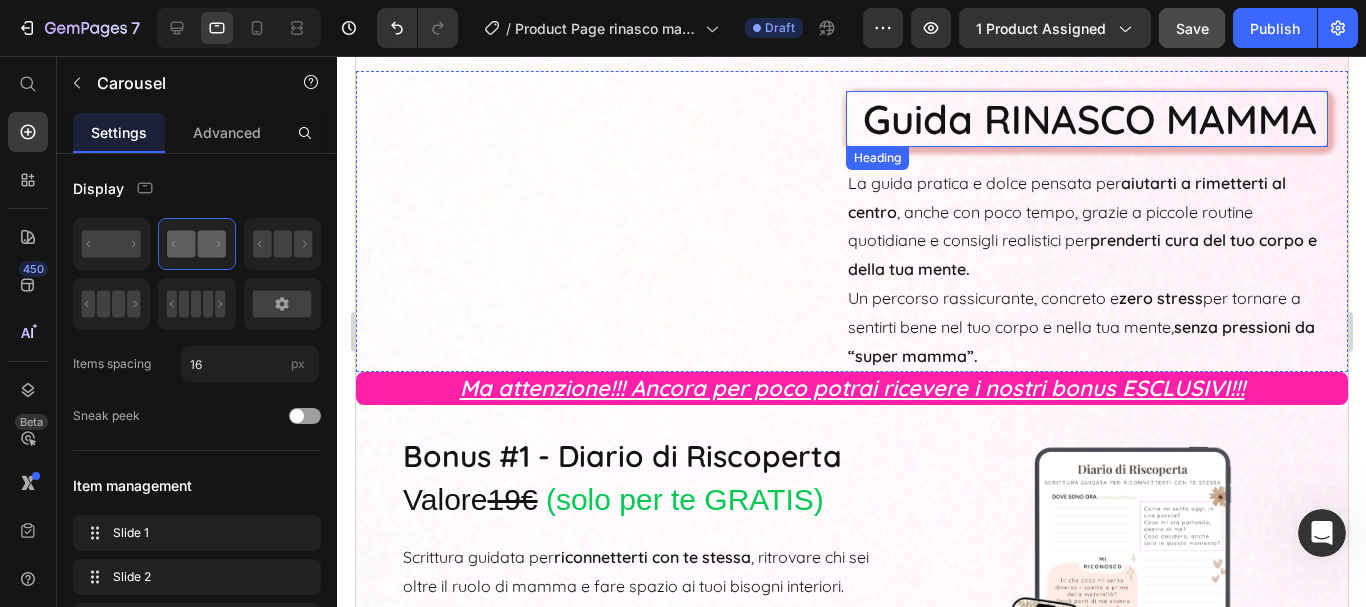 click on "Guida RINASCO MAMMA" at bounding box center [1093, 119] 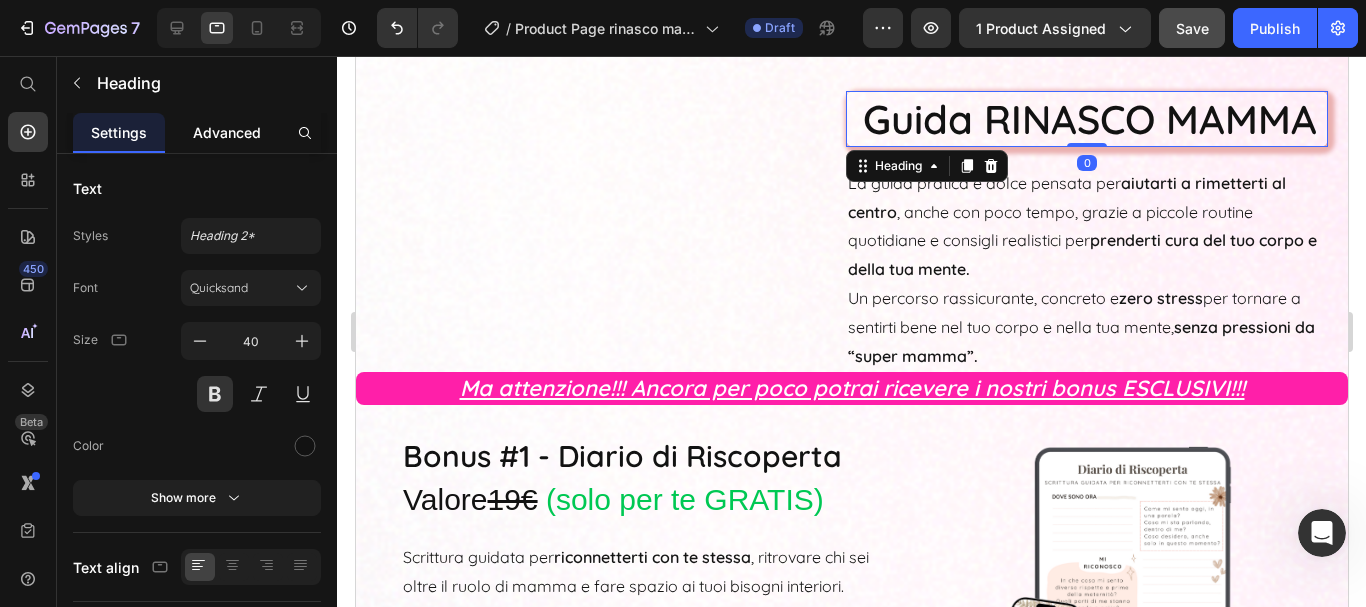 click on "Advanced" at bounding box center [227, 132] 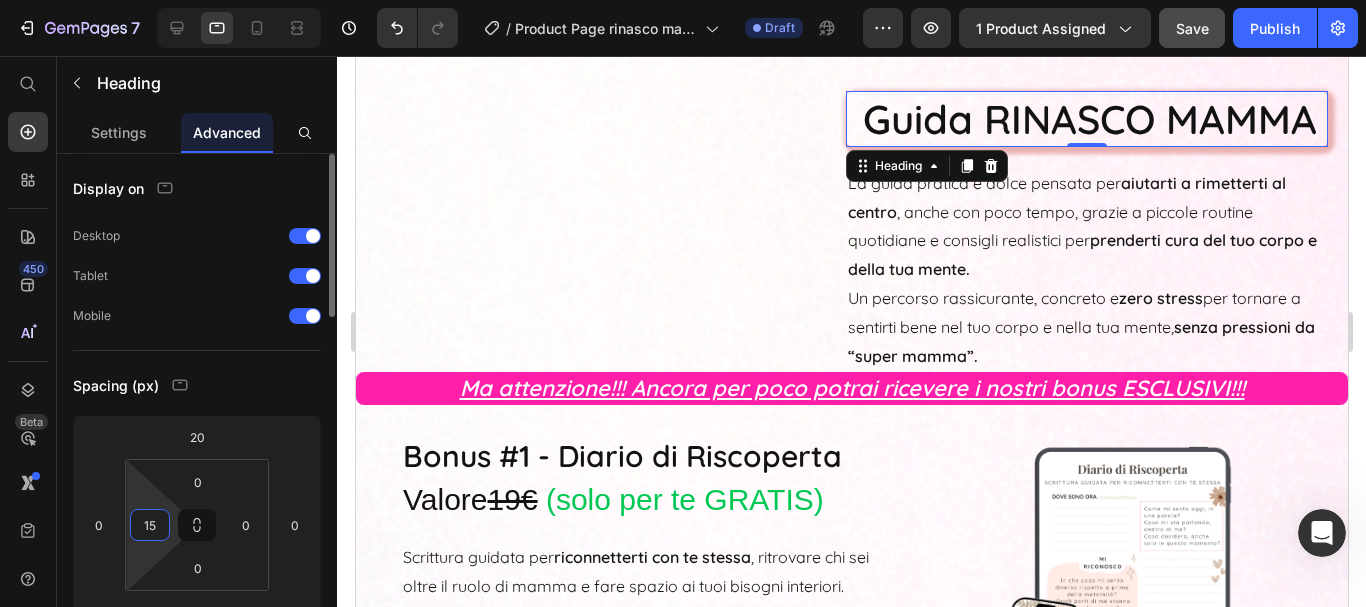 click on "15" at bounding box center [150, 525] 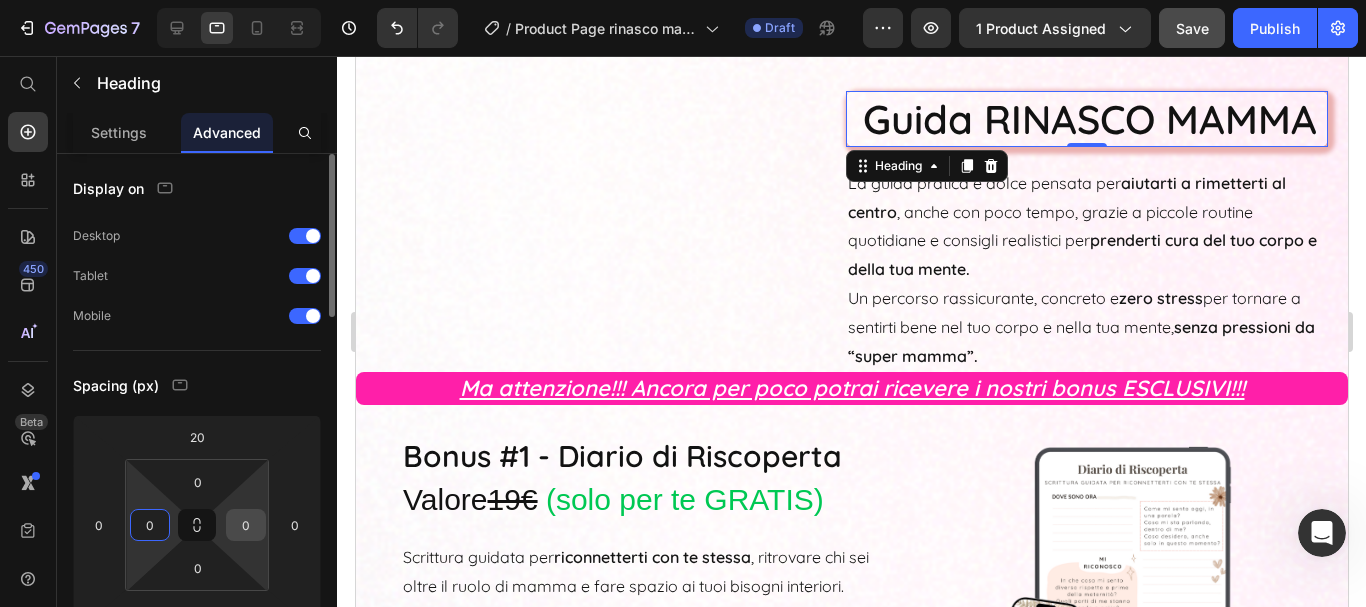 click on "0" at bounding box center [246, 525] 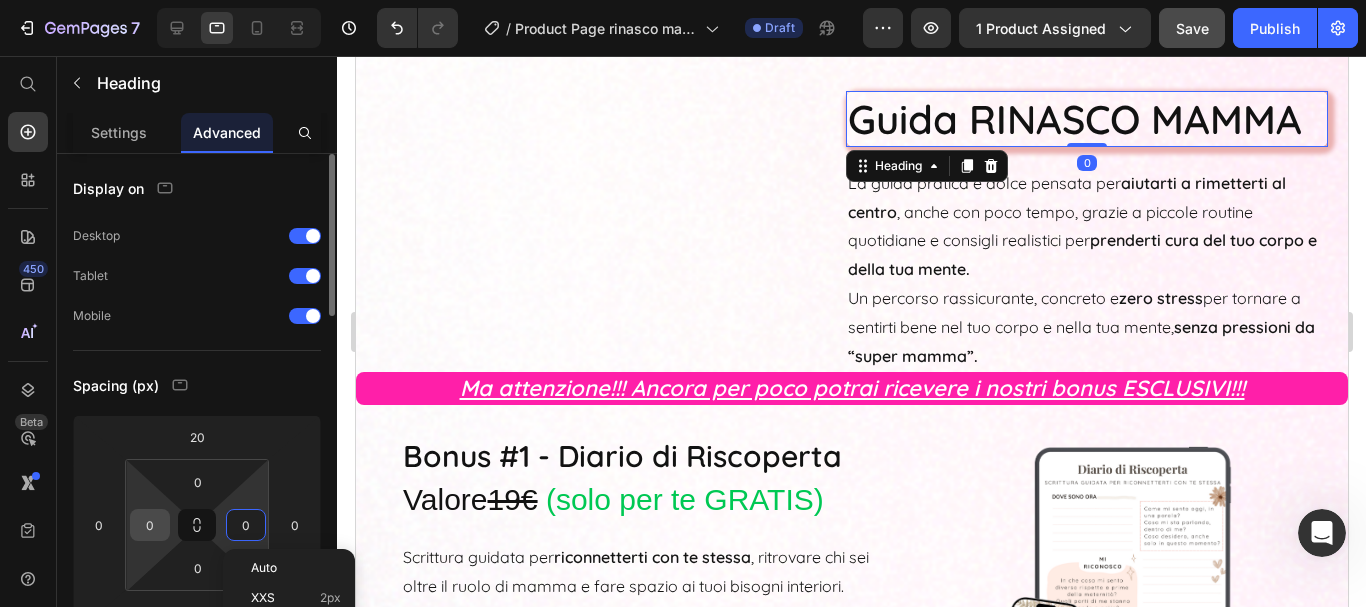 click on "0" at bounding box center [150, 525] 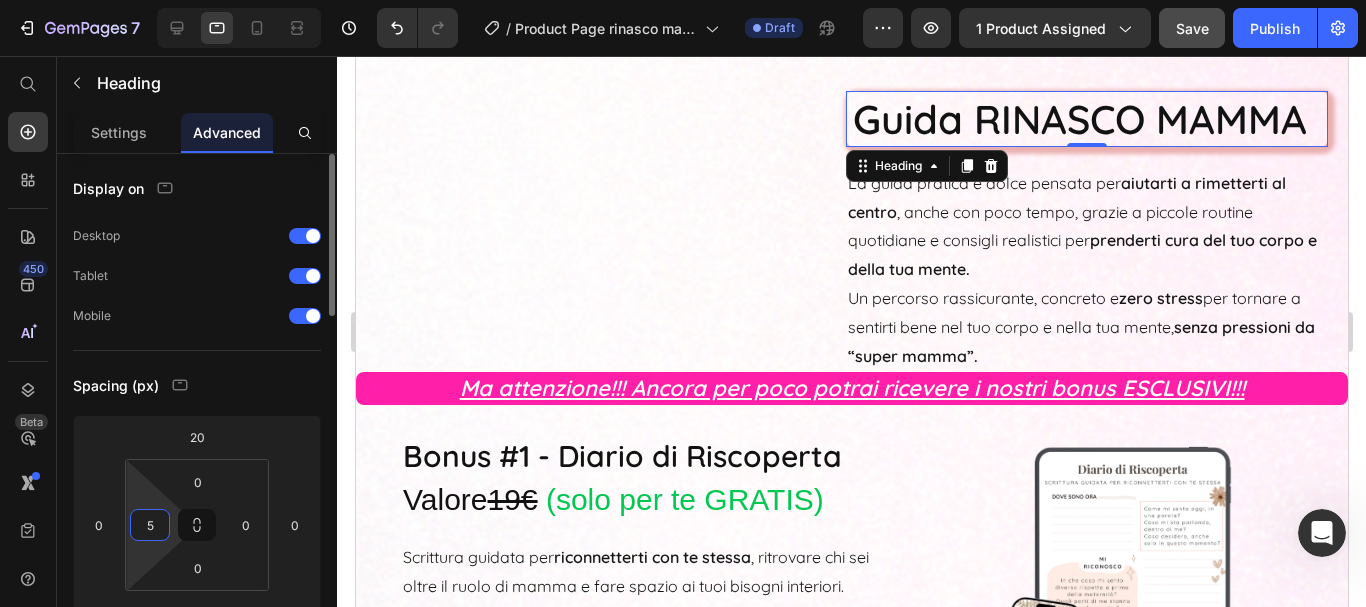 type on "5" 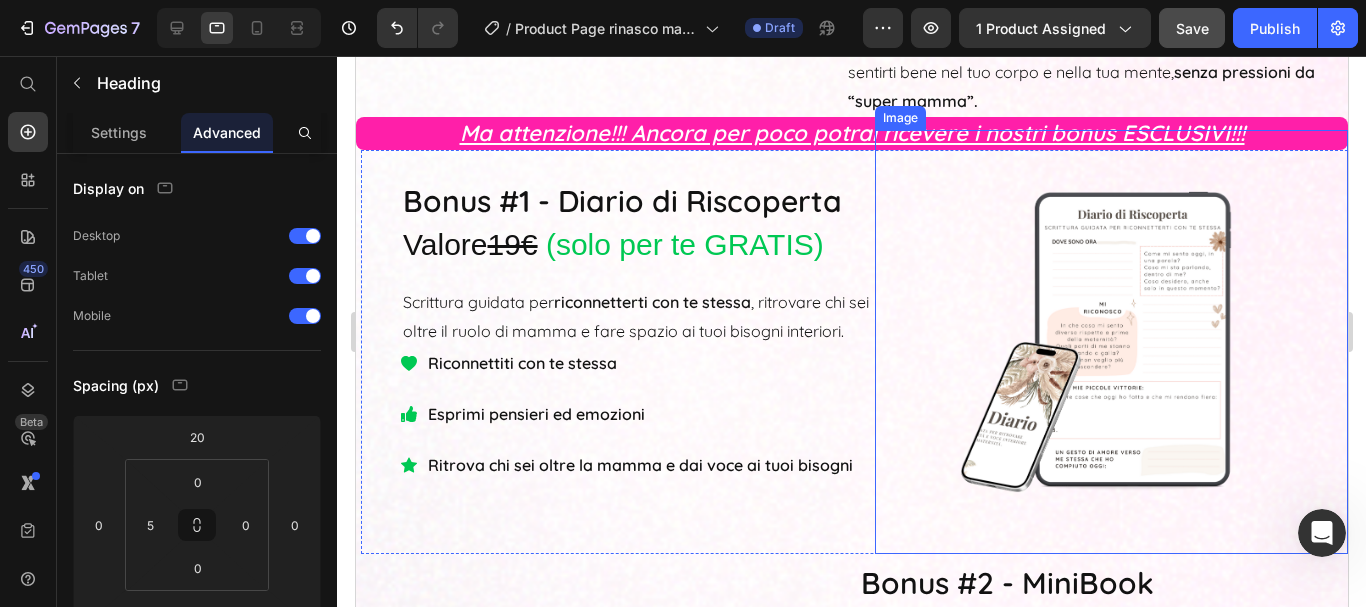 scroll, scrollTop: 6271, scrollLeft: 0, axis: vertical 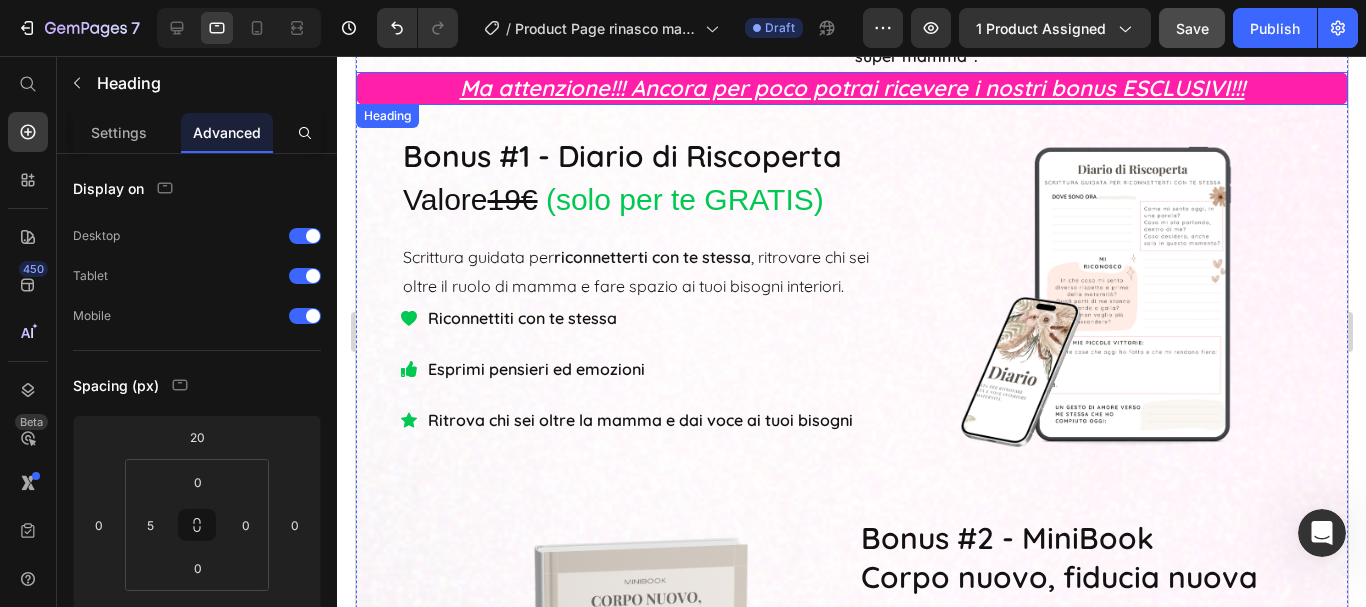 click on "Ma attenzione!!! Ancora per poco potrai ricevere i nostri bonus ESCLUSIVI!!!" at bounding box center [851, 88] 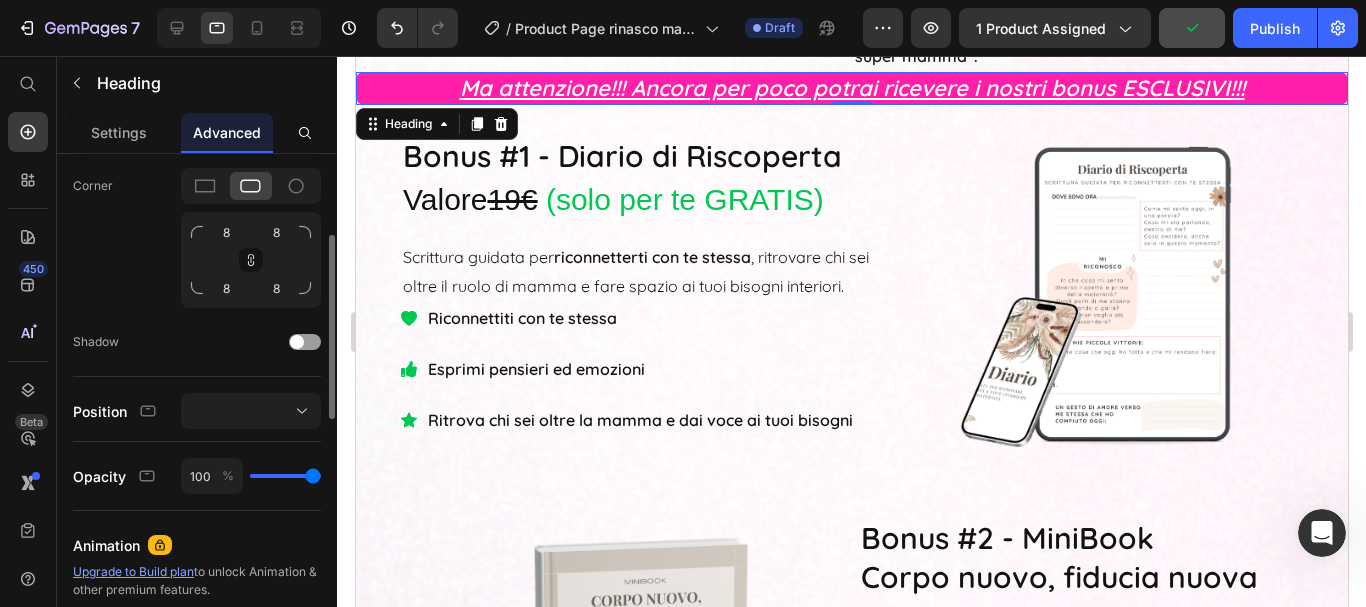 scroll, scrollTop: 700, scrollLeft: 0, axis: vertical 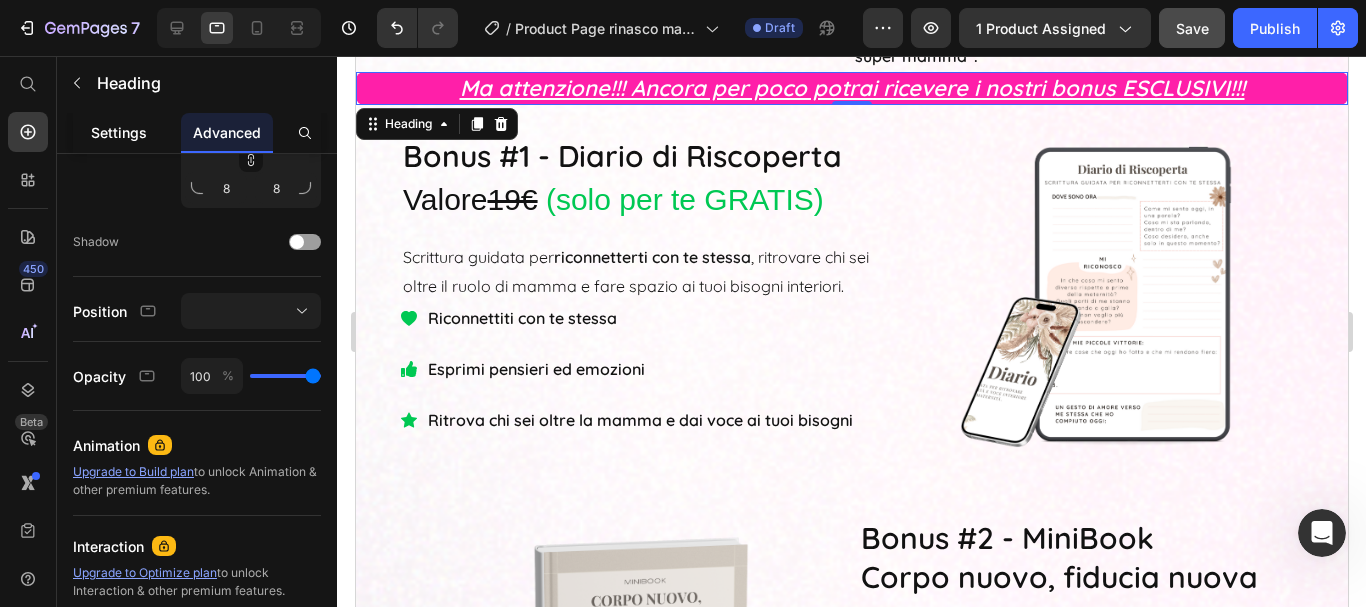 click on "Settings" at bounding box center (119, 132) 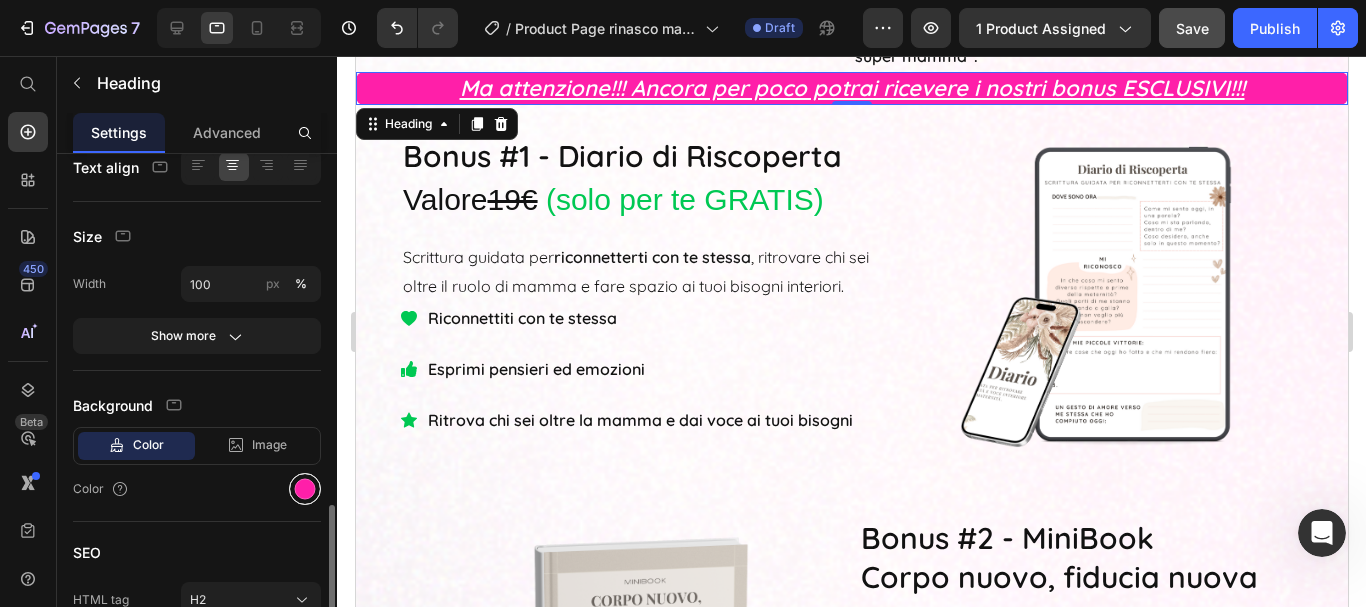 scroll, scrollTop: 500, scrollLeft: 0, axis: vertical 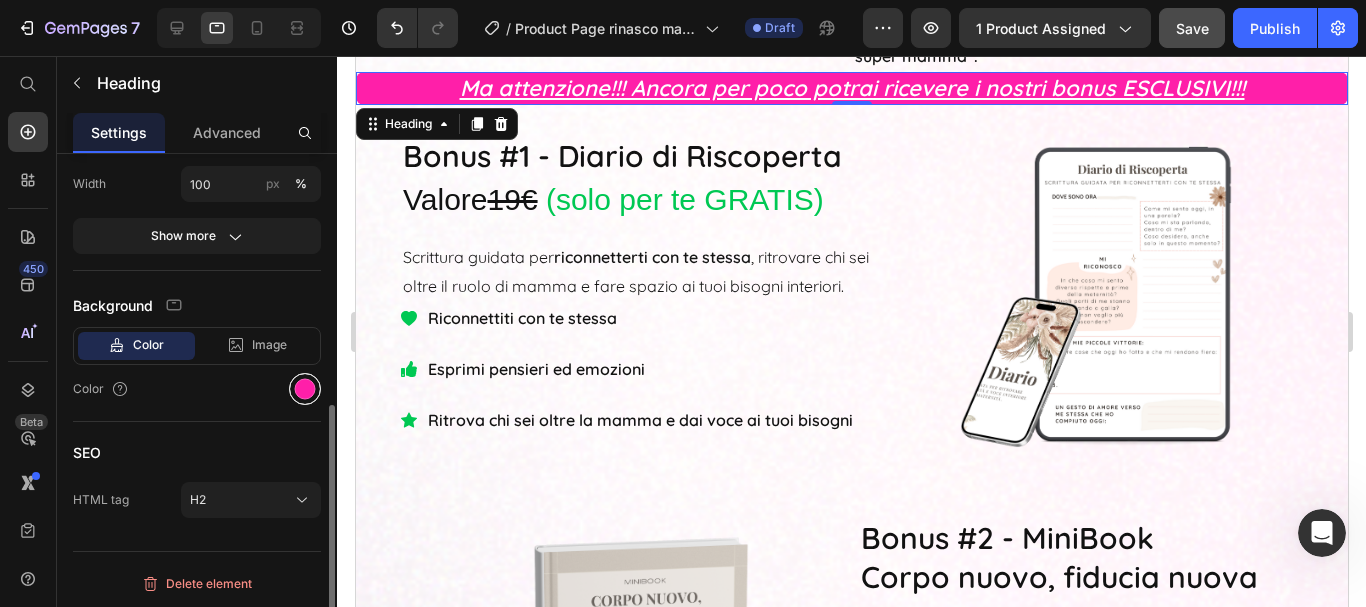 click at bounding box center (305, 389) 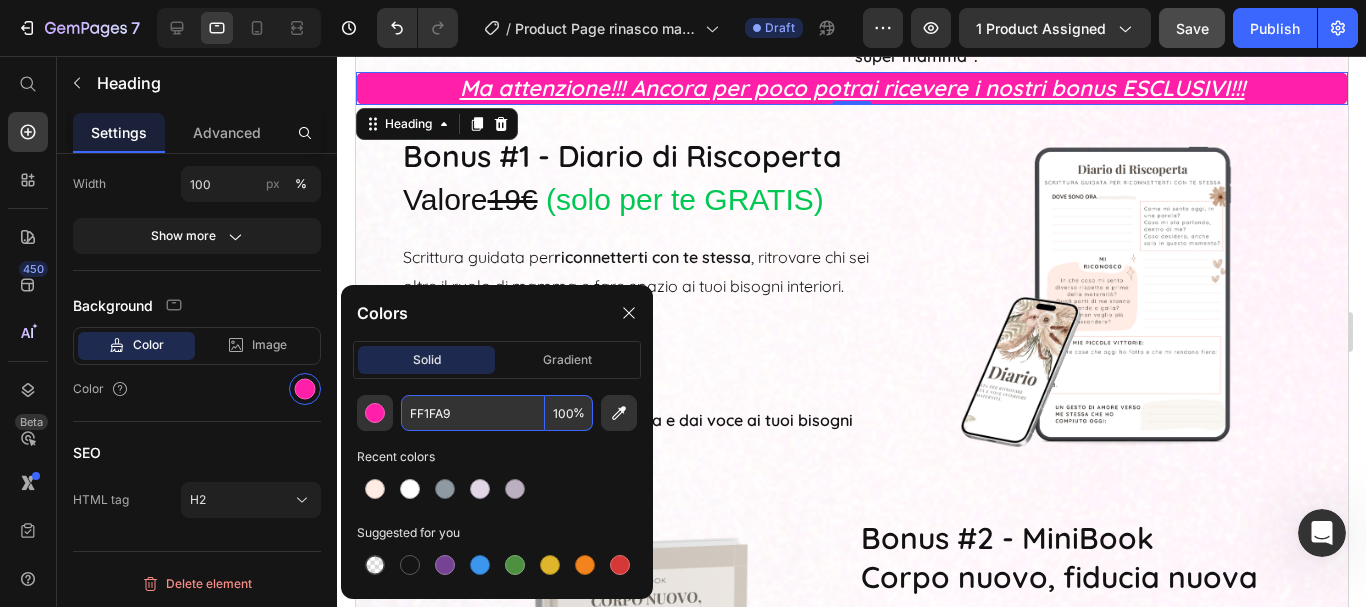 click on "FF1FA9" at bounding box center [473, 413] 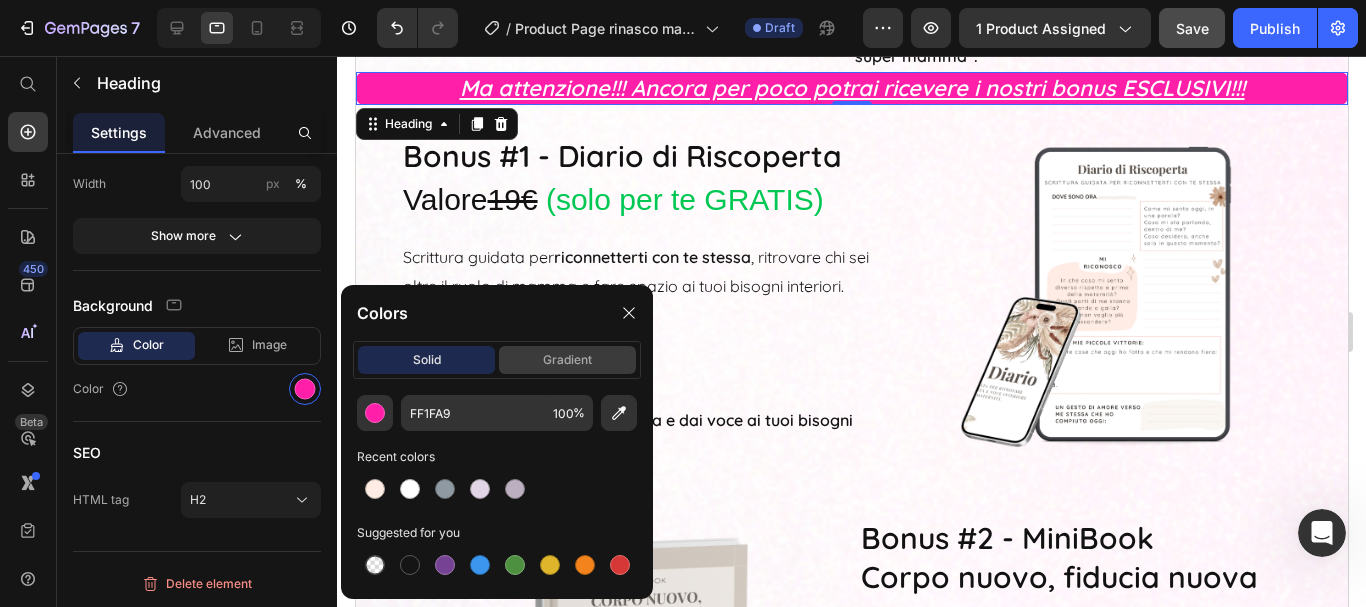 click on "gradient" 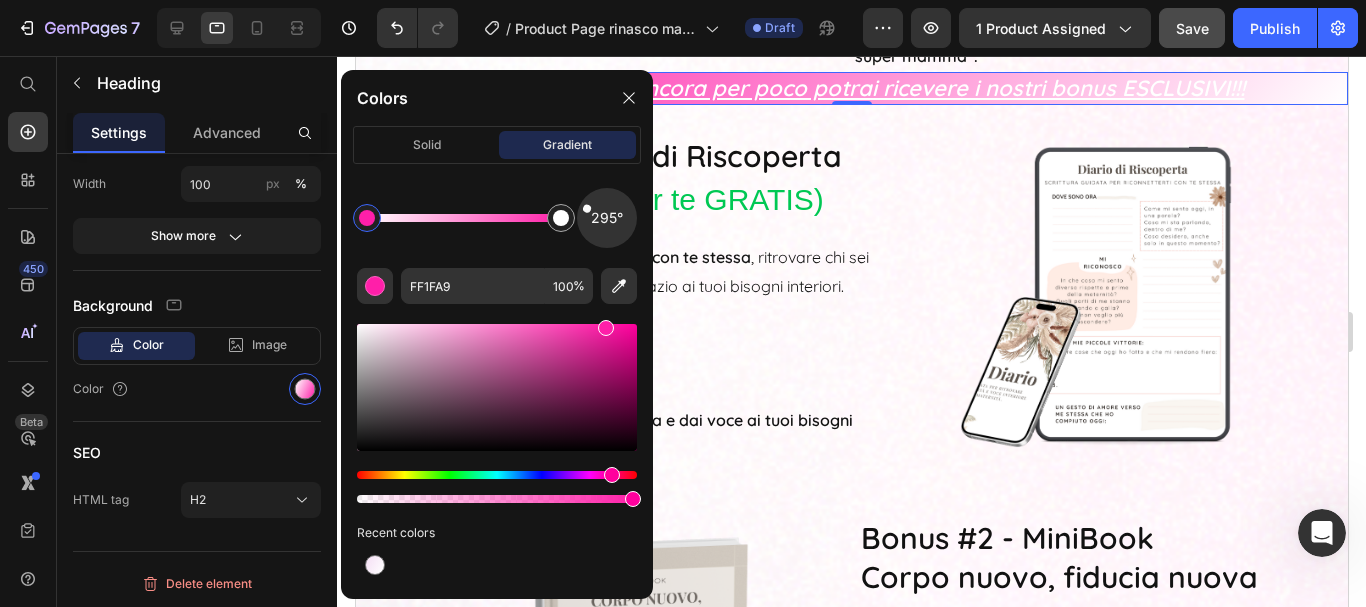 drag, startPoint x: 625, startPoint y: 241, endPoint x: 575, endPoint y: 203, distance: 62.801273 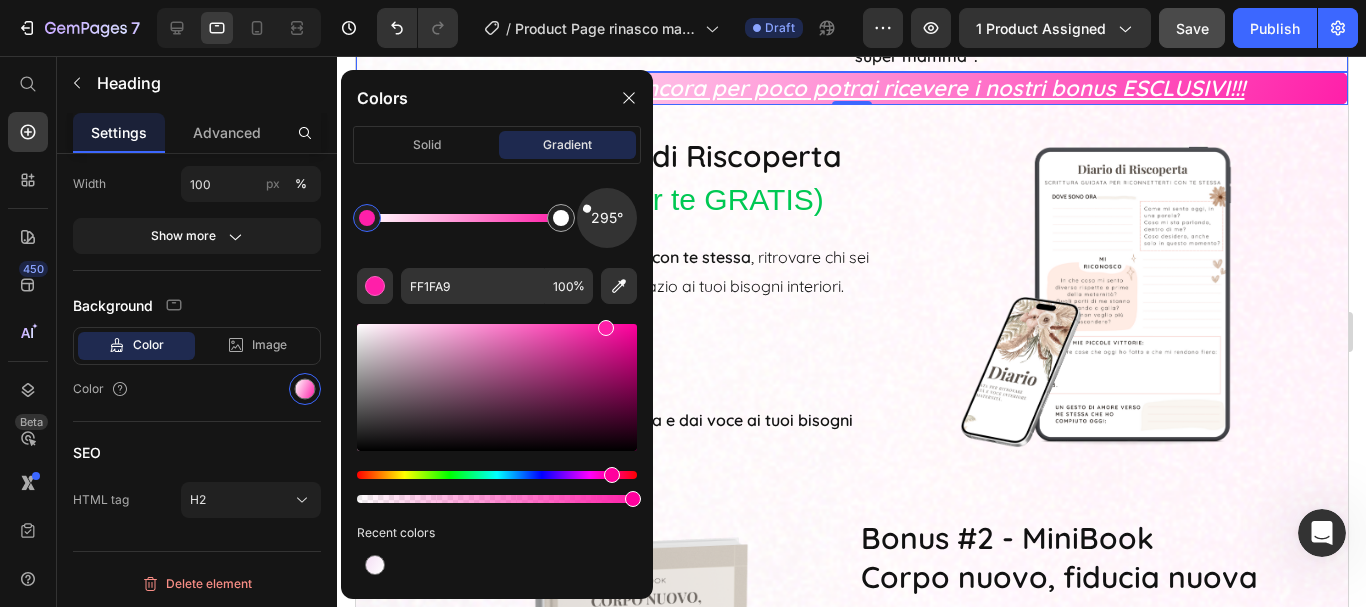 click on "Guida RINASCO MAMMA Heading La guida pratica e dolce pensata per  aiutarti a rimetterti al centro , anche con poco tempo, grazie a piccole routine quotidiane e consigli realistici per  prenderti cura del tuo corpo e della tua mente.  Un percorso rassicurante, concreto e  zero stress  per tornare a sentirti bene nel tuo corpo e nella tua mente,  senza pressioni da “super mamma”. Text Block" at bounding box center [1086, -78] 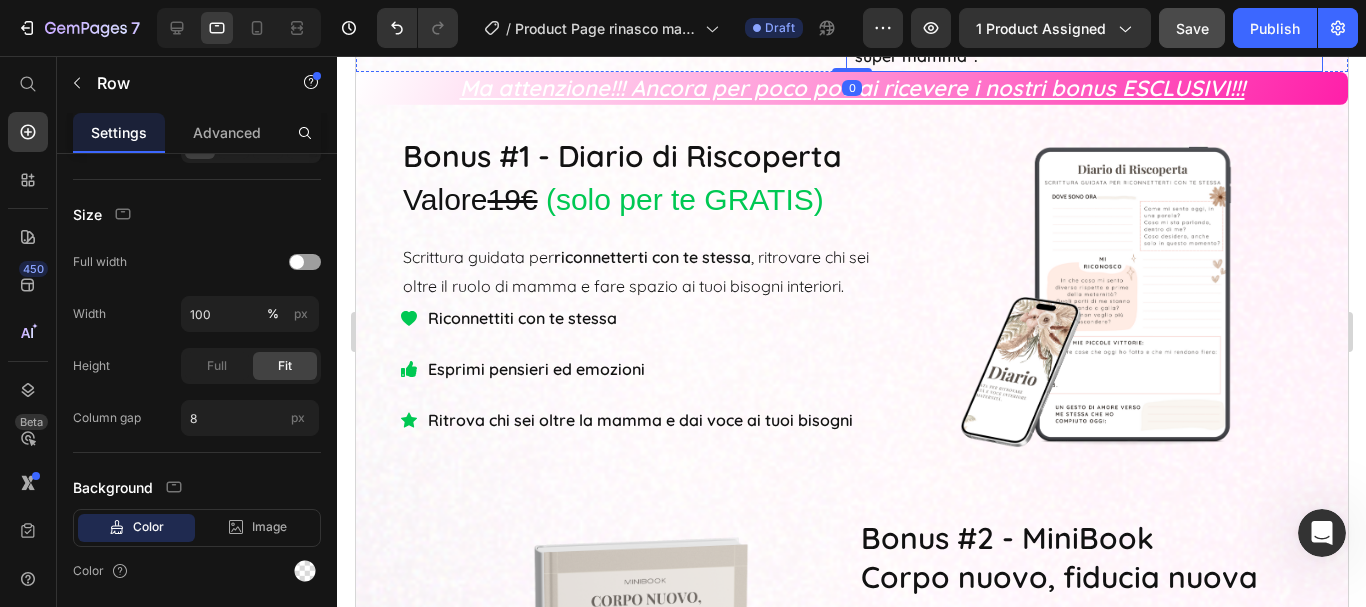 scroll, scrollTop: 0, scrollLeft: 0, axis: both 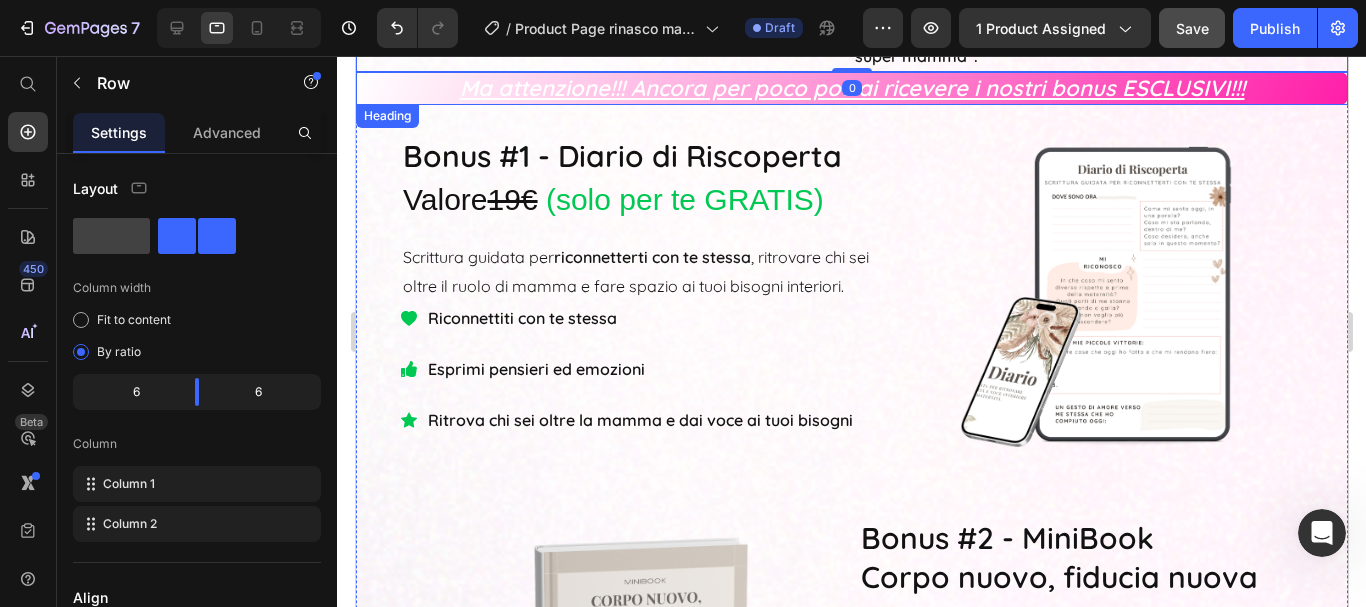 click on "Ma attenzione!!! Ancora per poco potrai ricevere i nostri bonus ESCLUSIVI!!!" at bounding box center (851, 88) 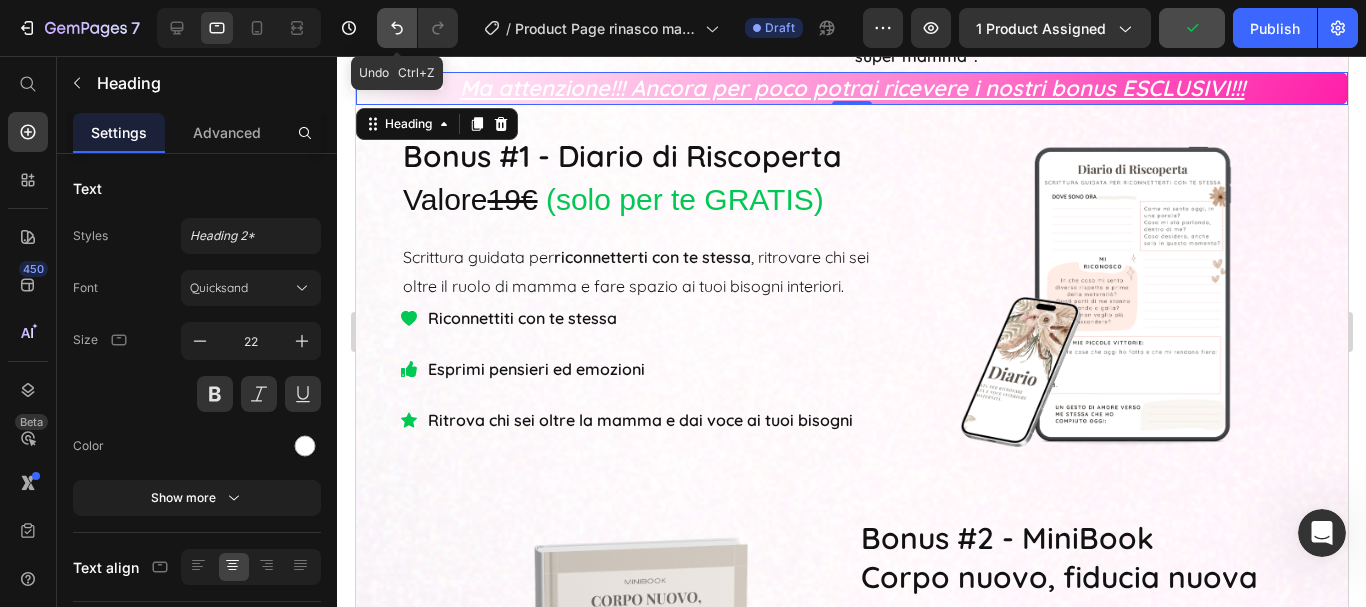 click 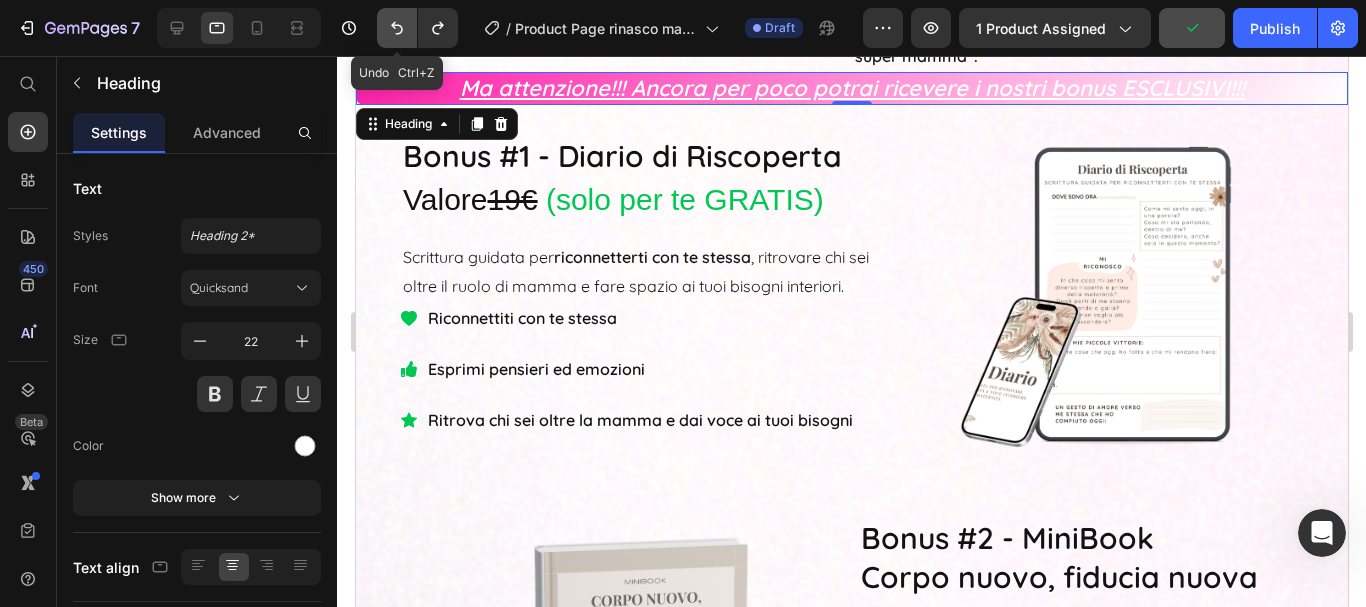 click 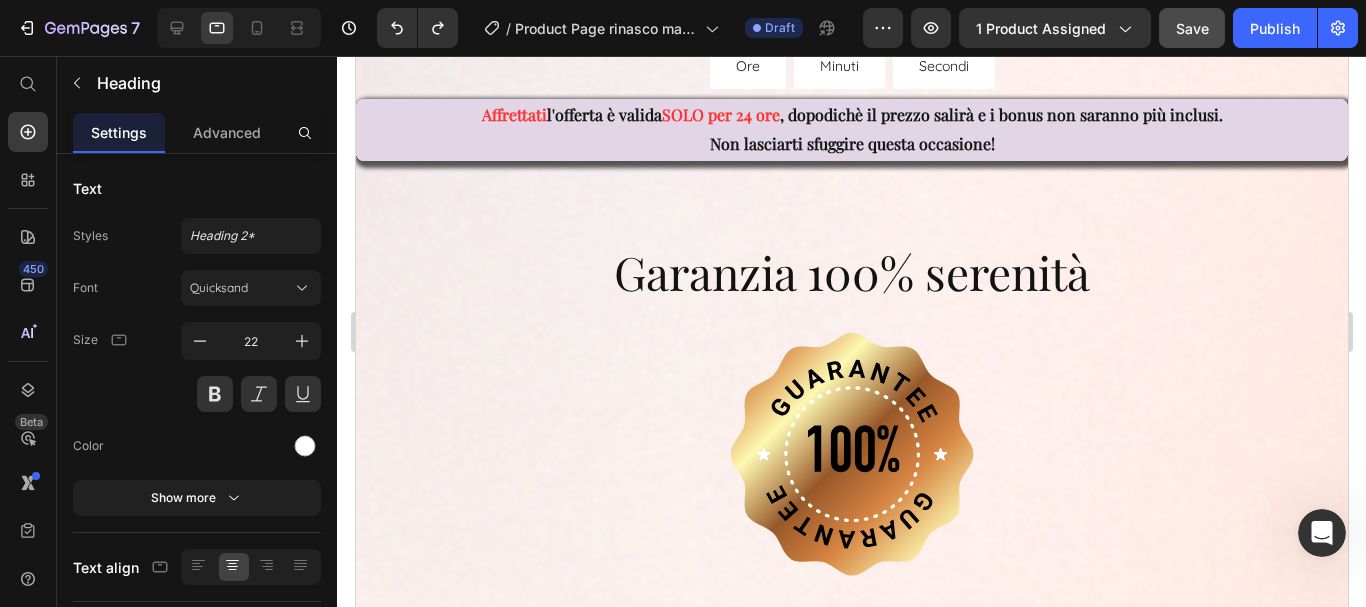 scroll, scrollTop: 10310, scrollLeft: 0, axis: vertical 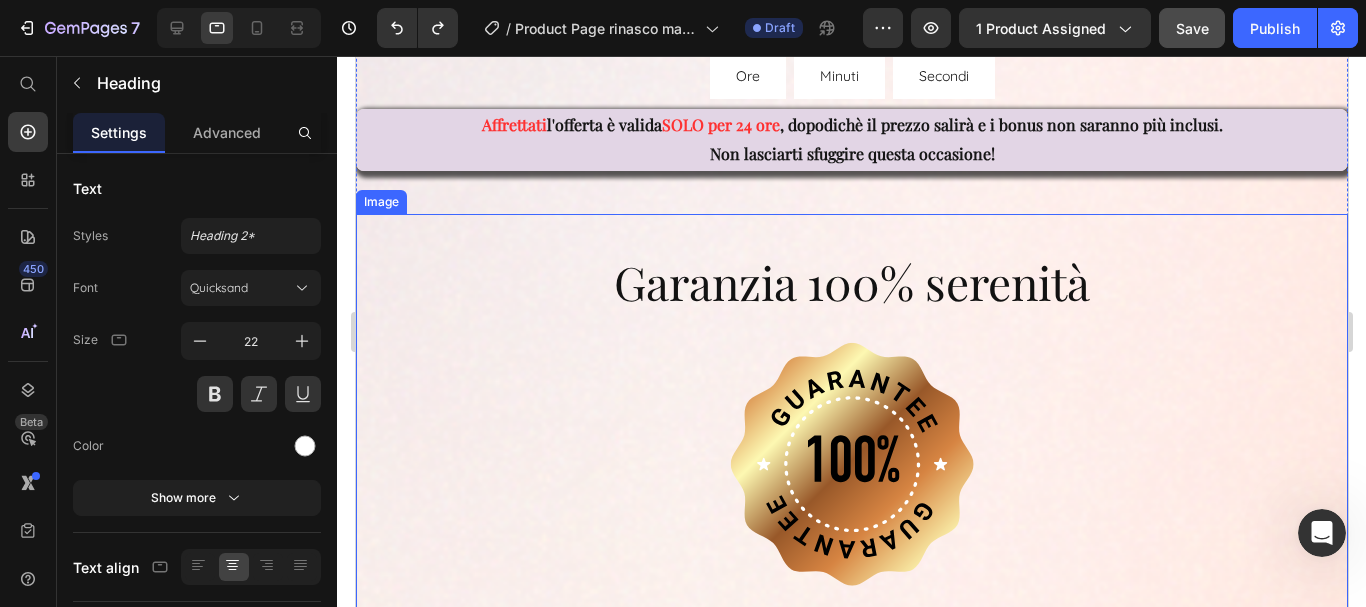 click at bounding box center [851, 464] 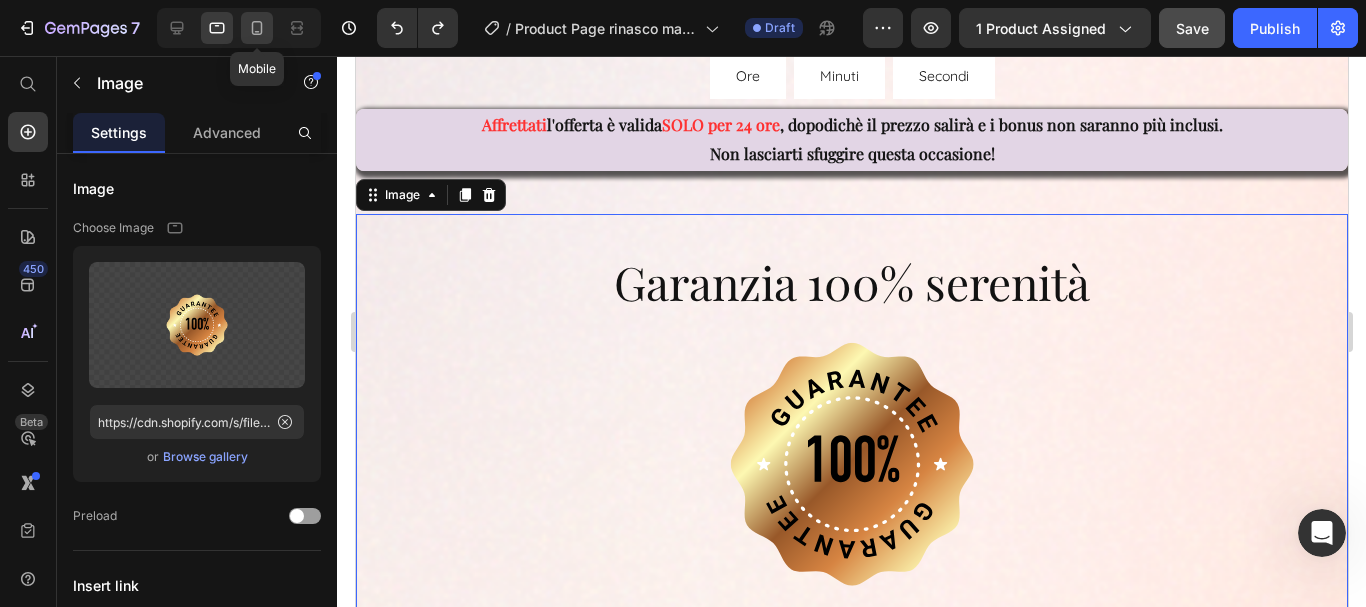 click 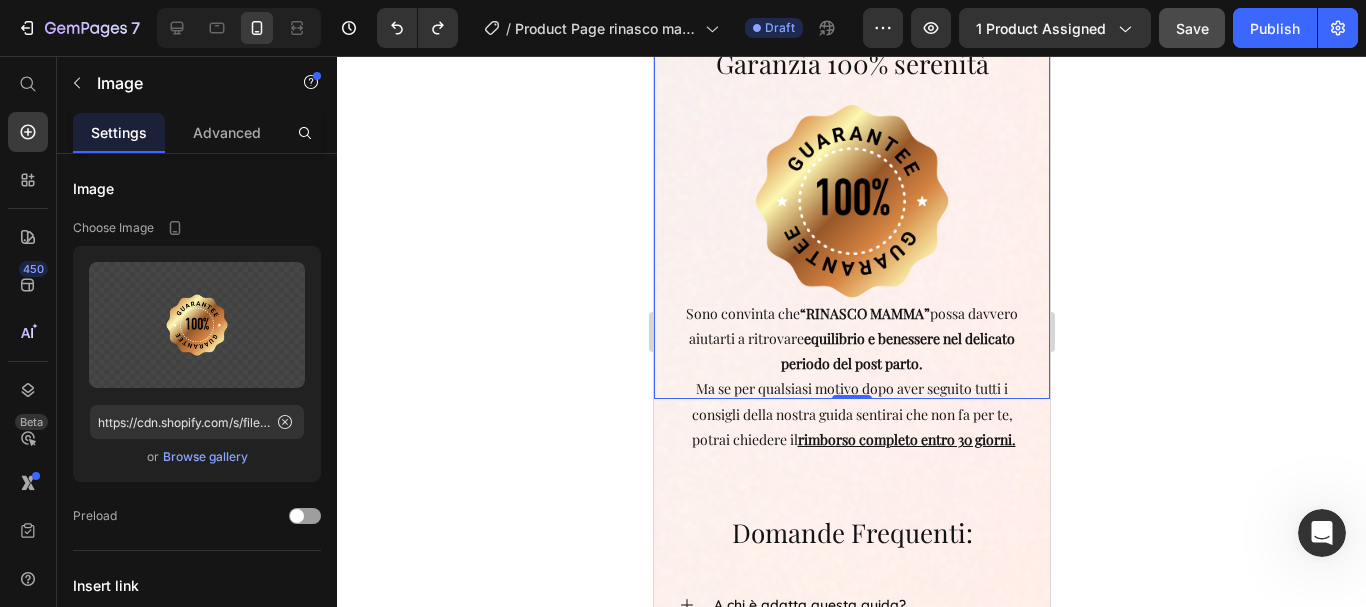 scroll, scrollTop: 10344, scrollLeft: 0, axis: vertical 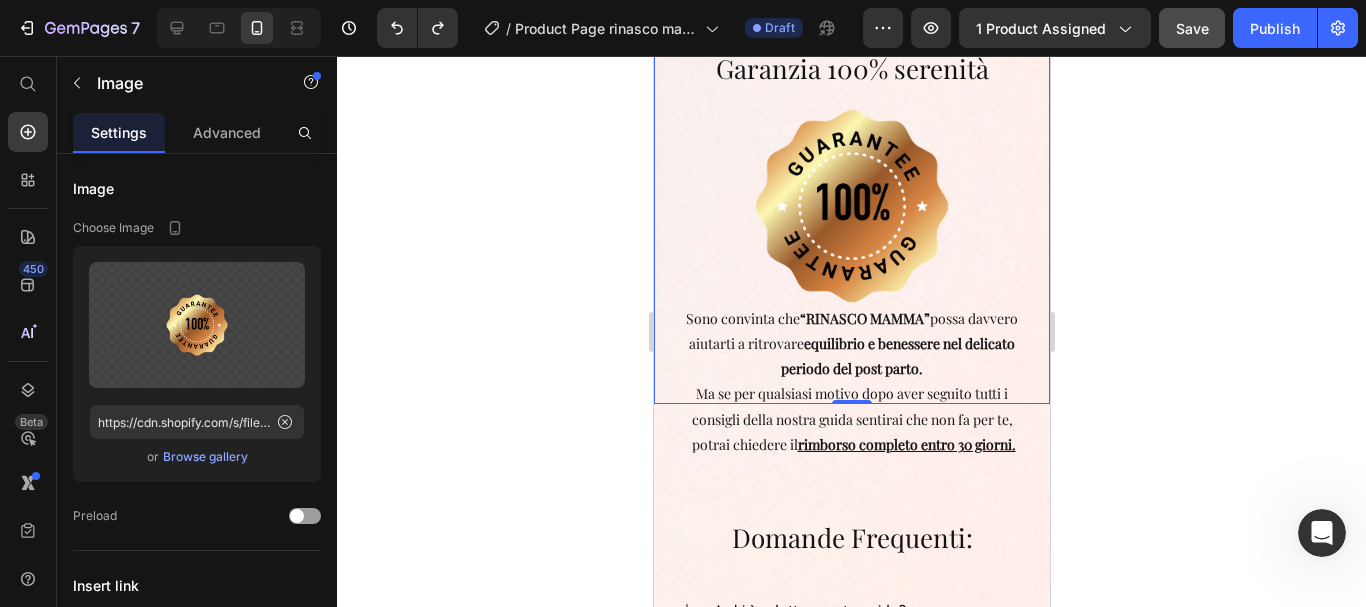 click at bounding box center [851, 206] 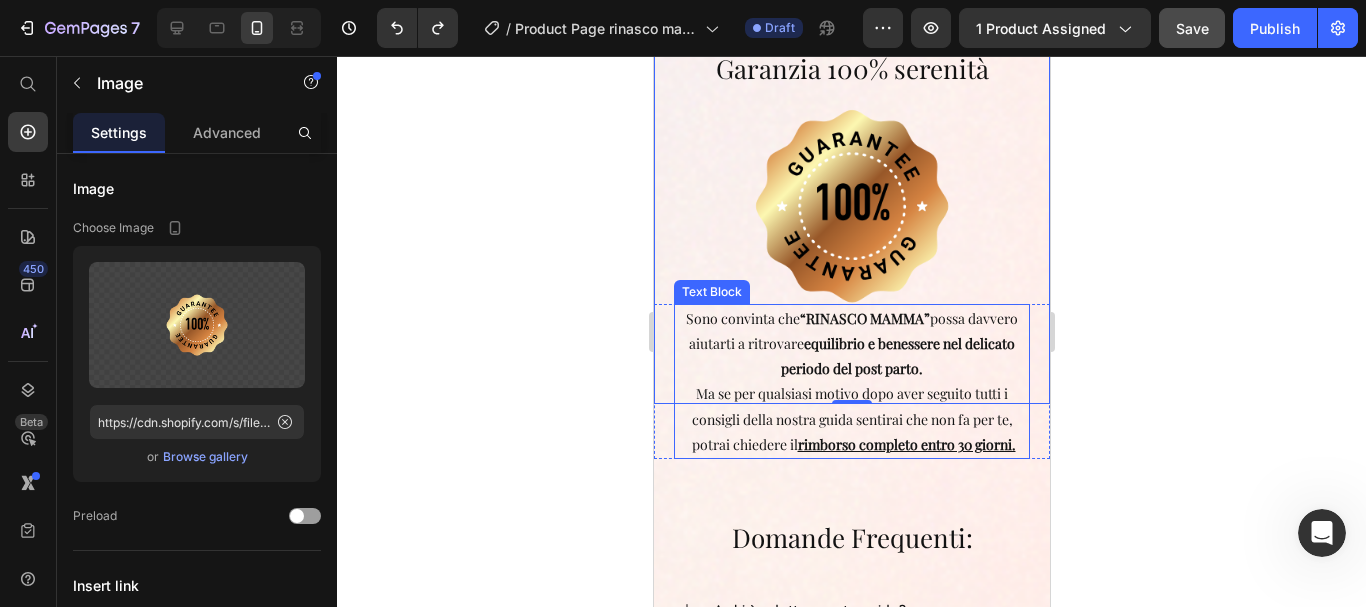 click on "rimborso completo entro 30 giorni." at bounding box center [906, 444] 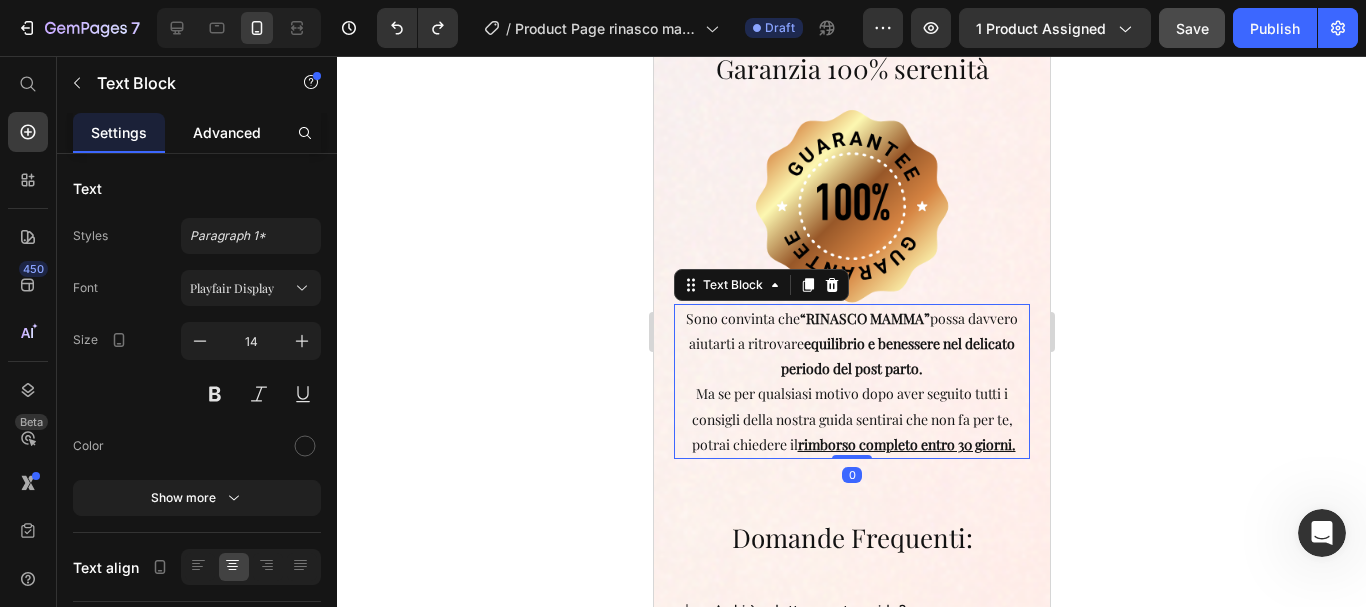 click on "Advanced" at bounding box center [227, 132] 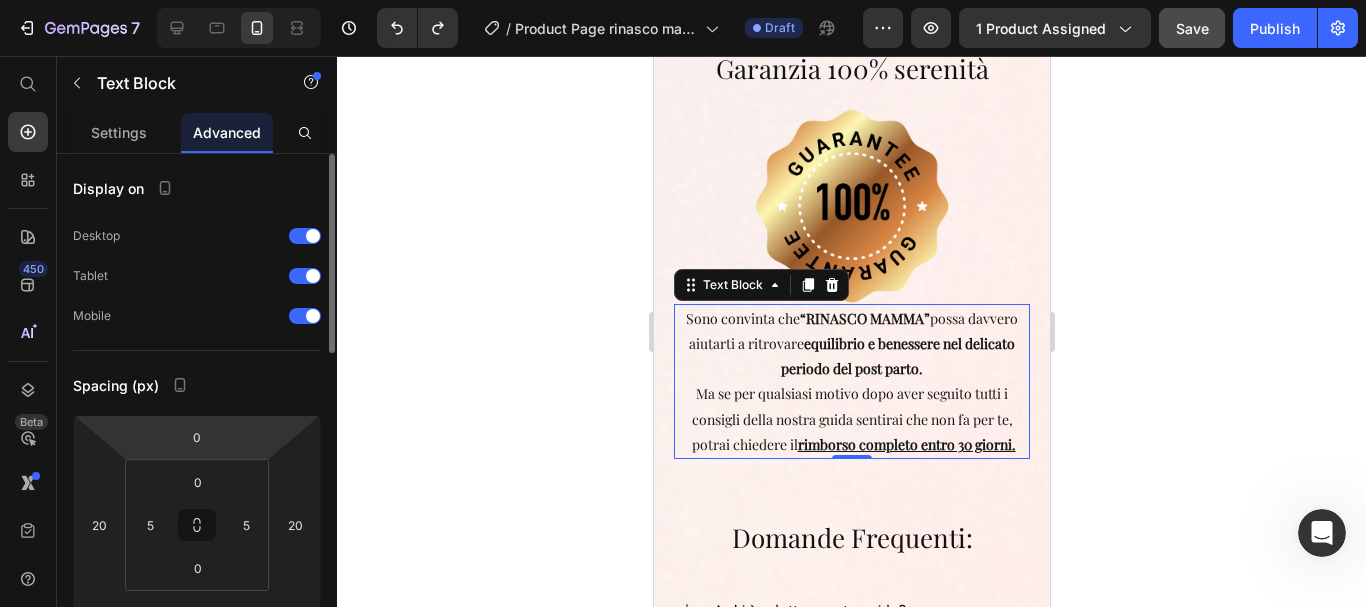 click on "7   /  Product Page rinasco mamma - Jul 7, 23:21:54 Draft Preview 1 product assigned  Save   Publish  450 Beta Start with Sections Elements Hero Section Product Detail Brands Trusted Badges Guarantee Product Breakdown How to use Testimonials Compare Bundle FAQs Social Proof Brand Story Product List Collection Blog List Contact Sticky Add to Cart Custom Footer Browse Library 450 Layout
Row
Row
Row
Row Text
Heading
Text Block Button
Button
Button
Sticky Back to top Media
Image" at bounding box center (683, 0) 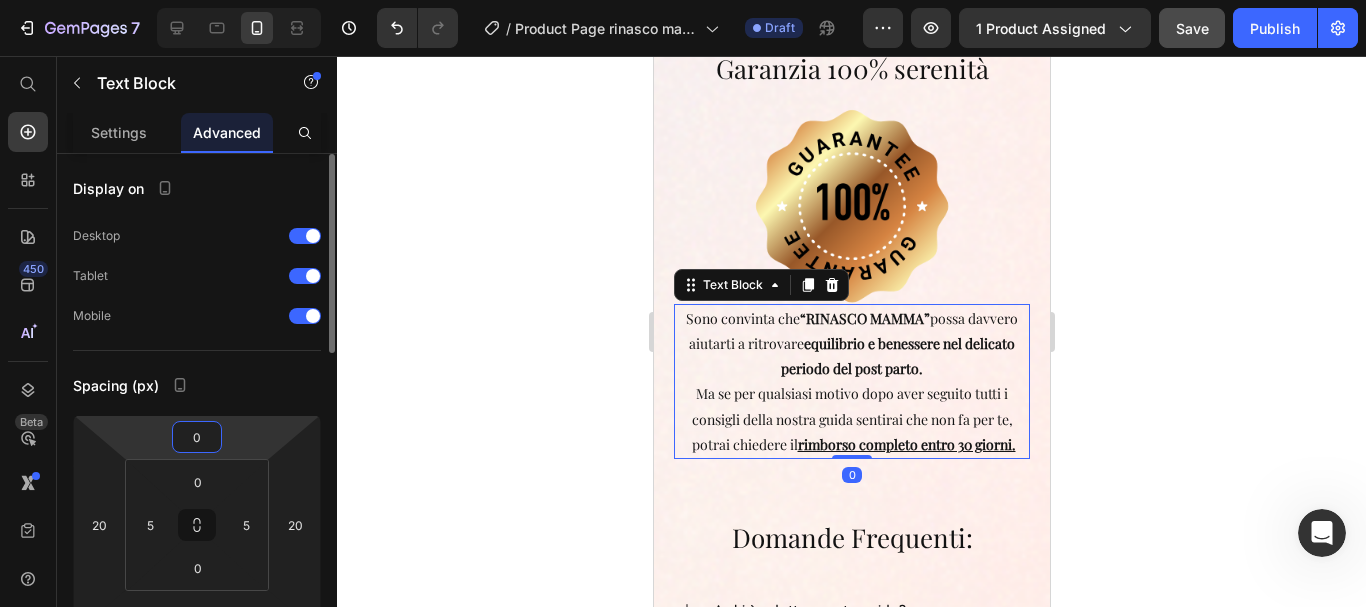 click on "0" at bounding box center [197, 437] 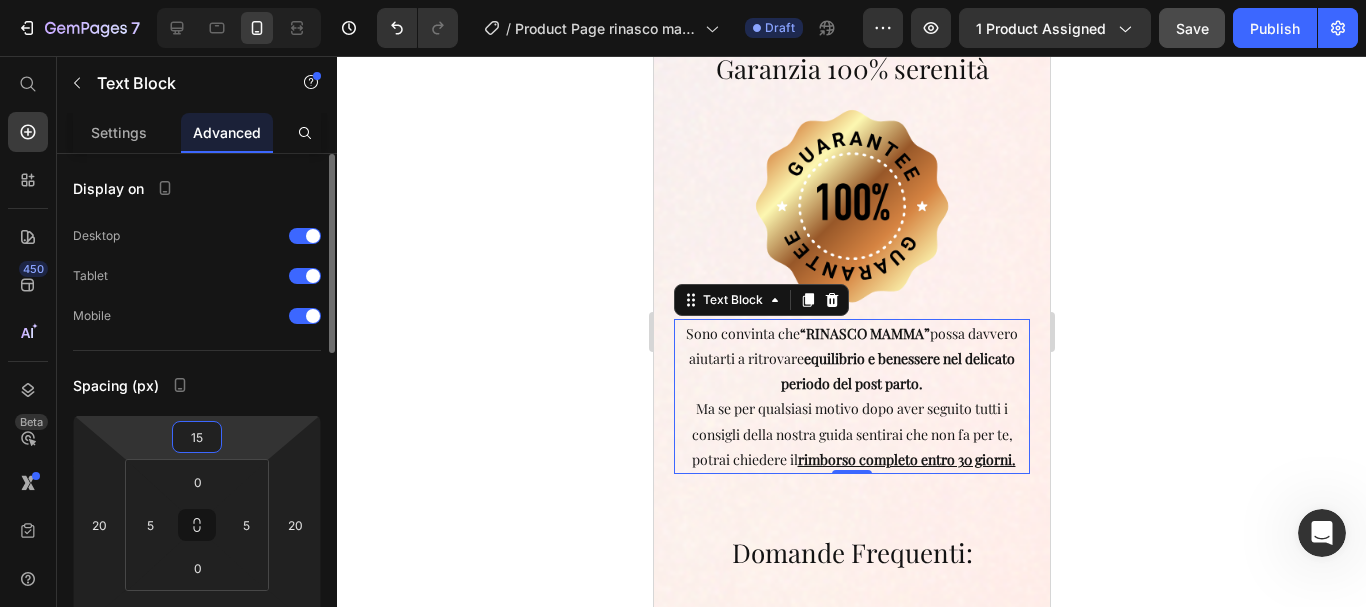type on "1" 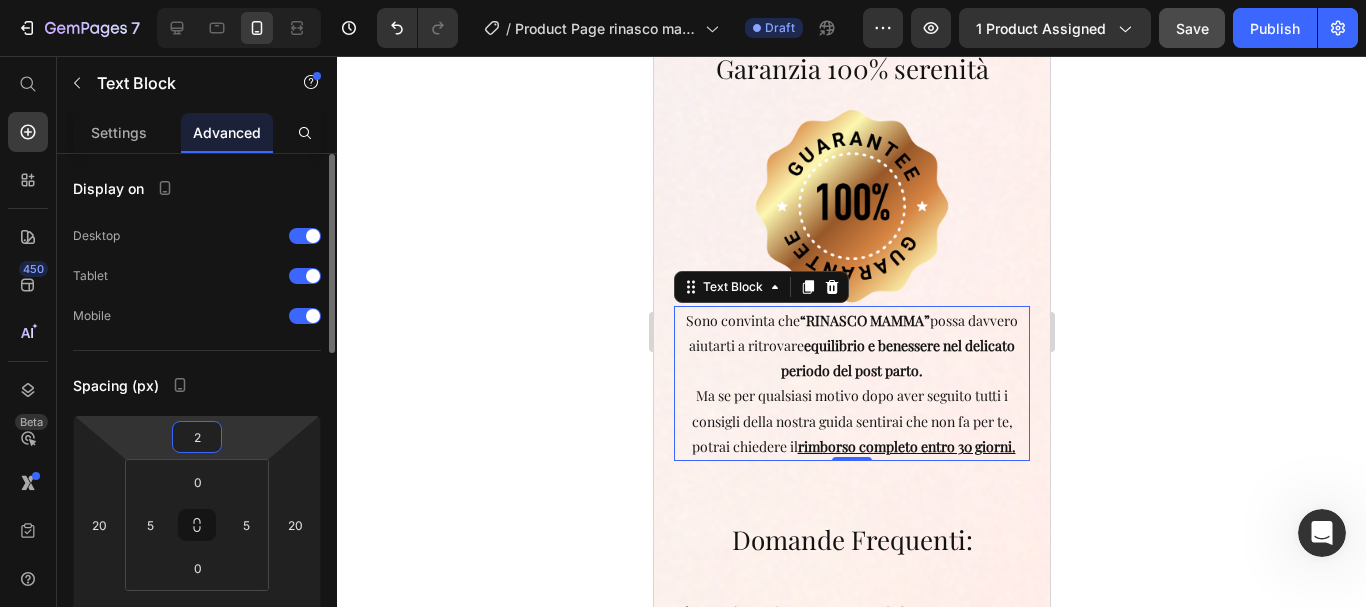type on "20" 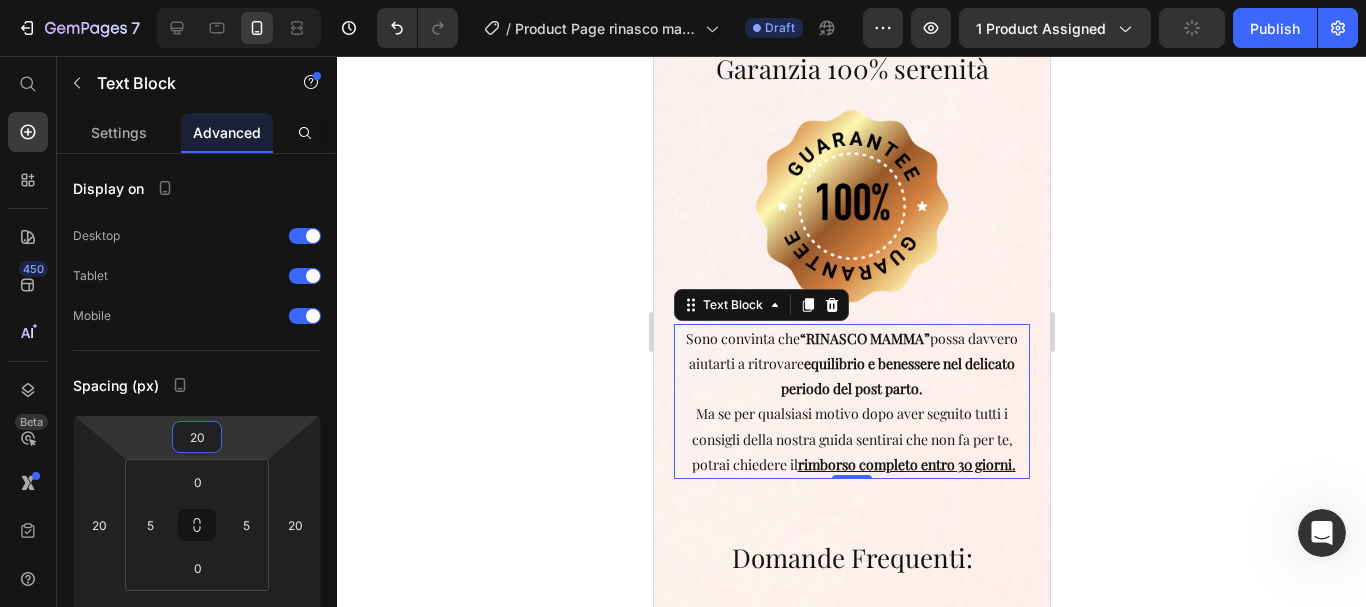click 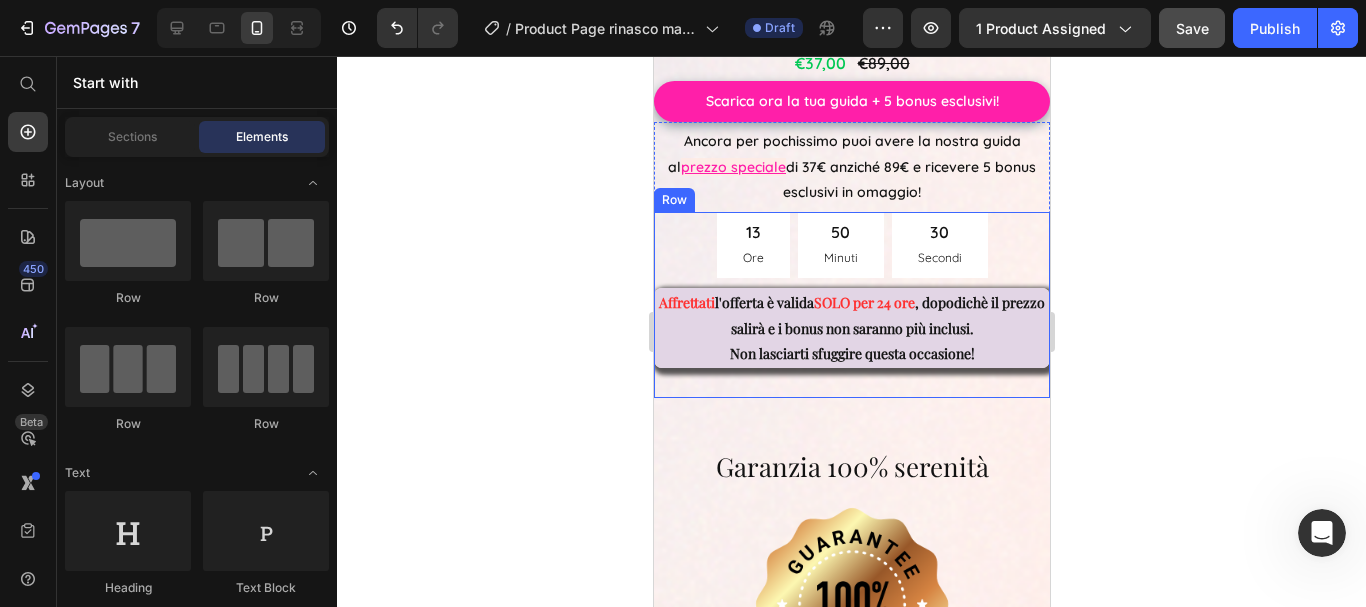 scroll, scrollTop: 9944, scrollLeft: 0, axis: vertical 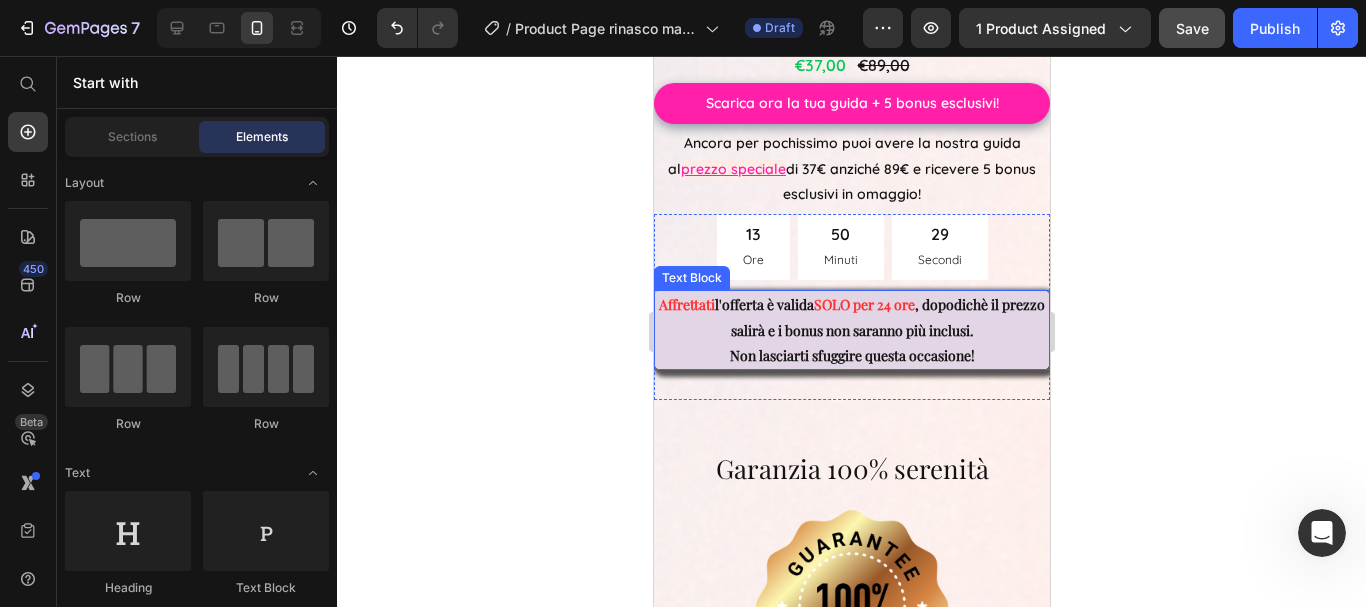 click on "Non lasciarti sfuggire questa occasione!" at bounding box center [851, 355] 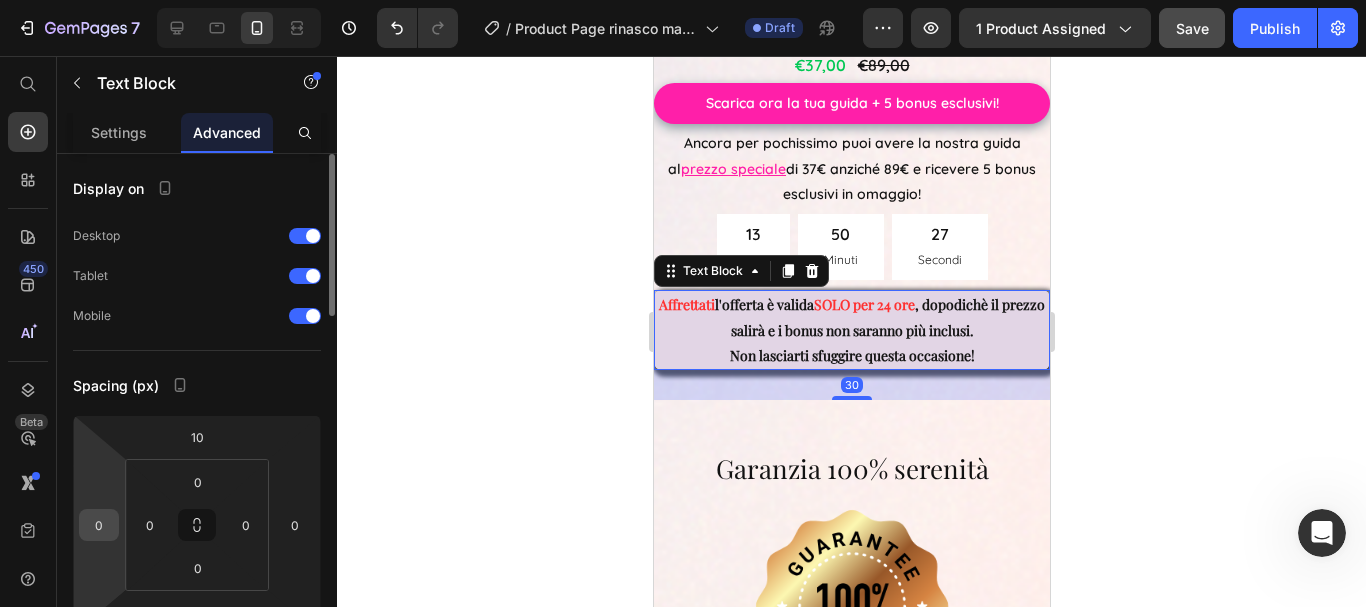 click on "0" at bounding box center (99, 525) 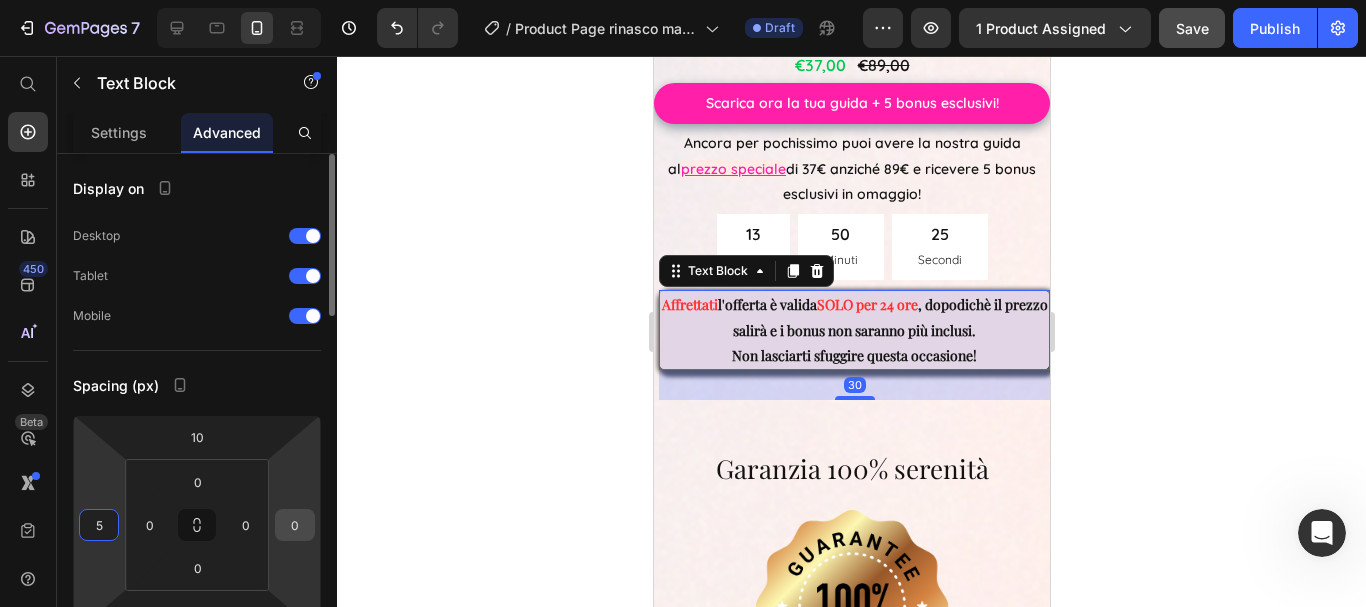 type on "5" 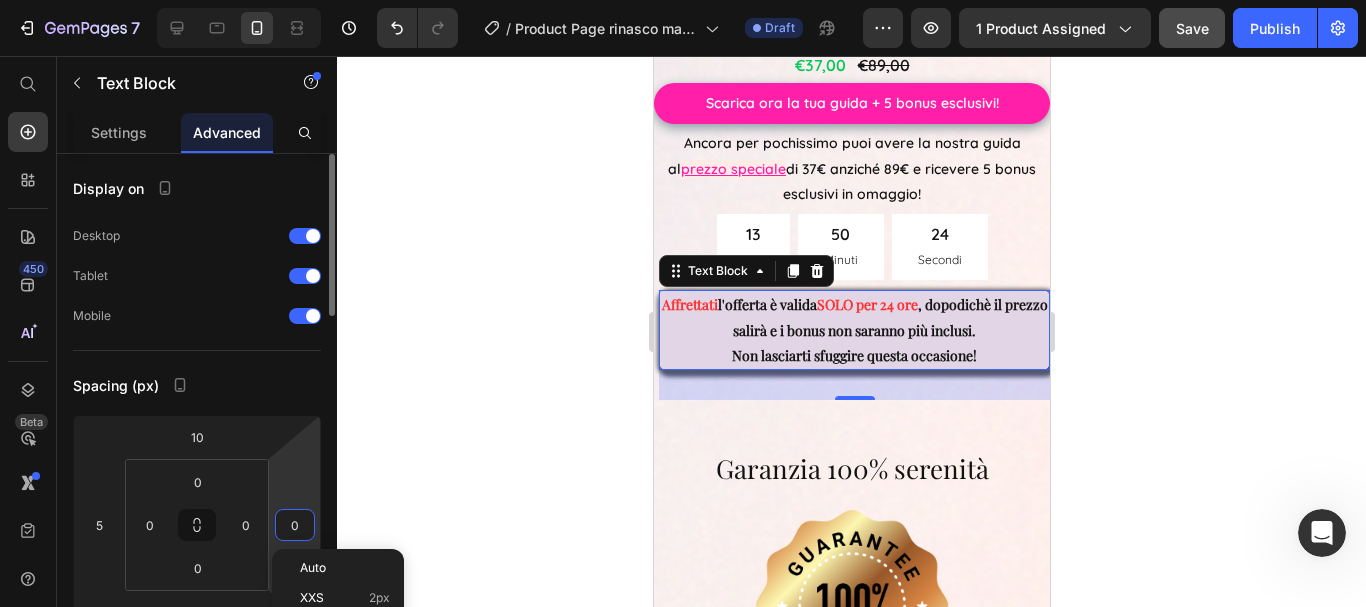 type on "5" 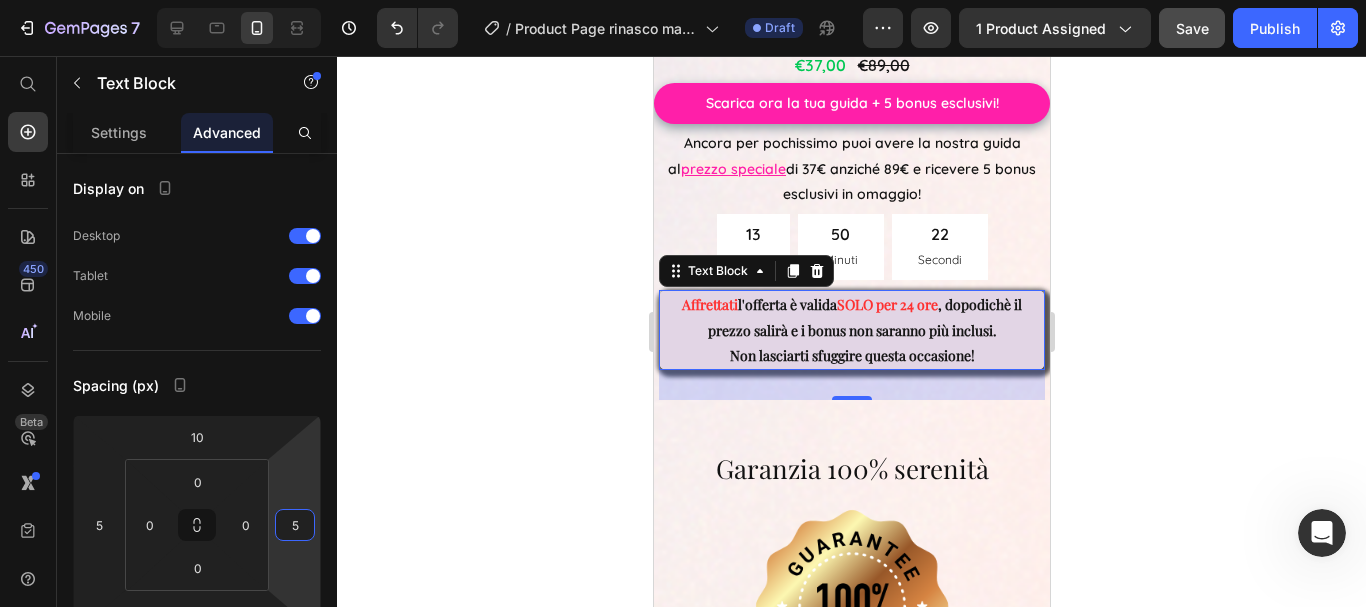 click 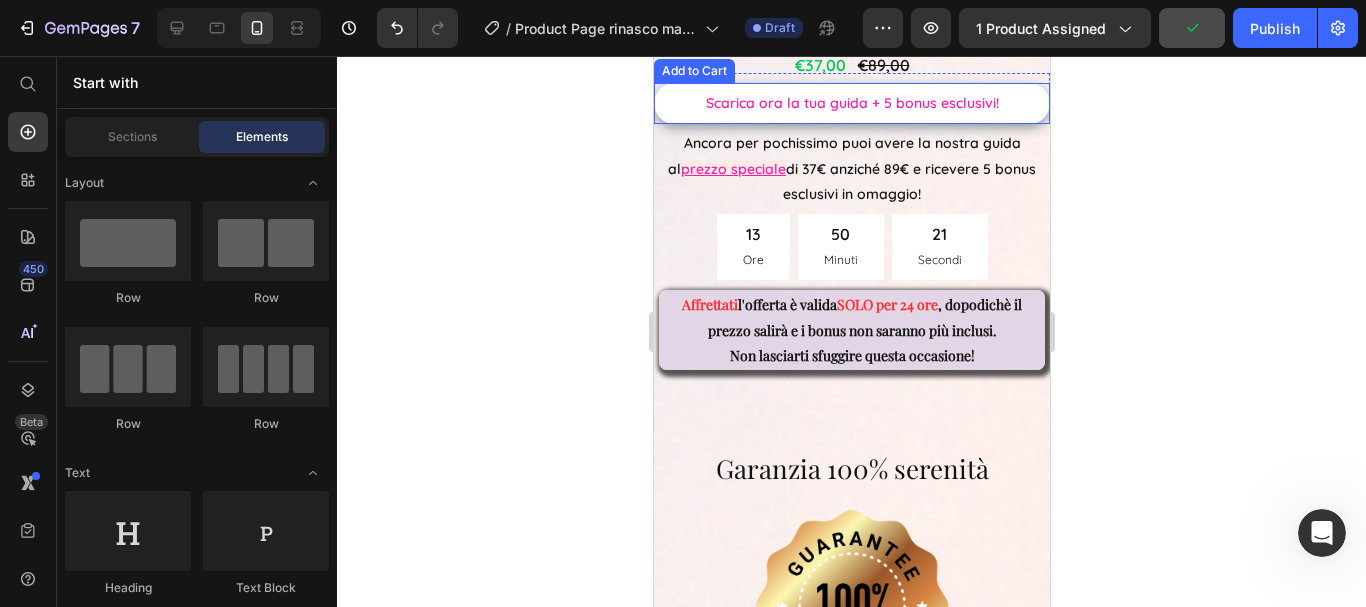 click on "Scarica ora la tua guida + 5 bonus esclusivi!" at bounding box center (851, 103) 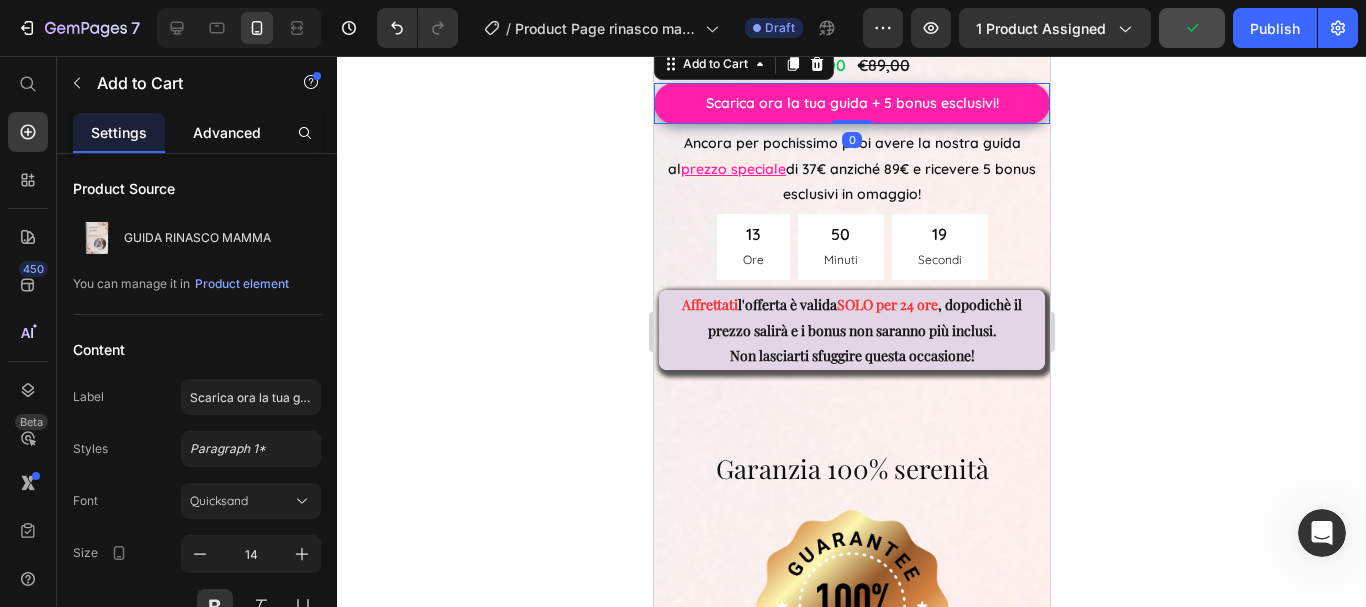 click on "Advanced" at bounding box center [227, 132] 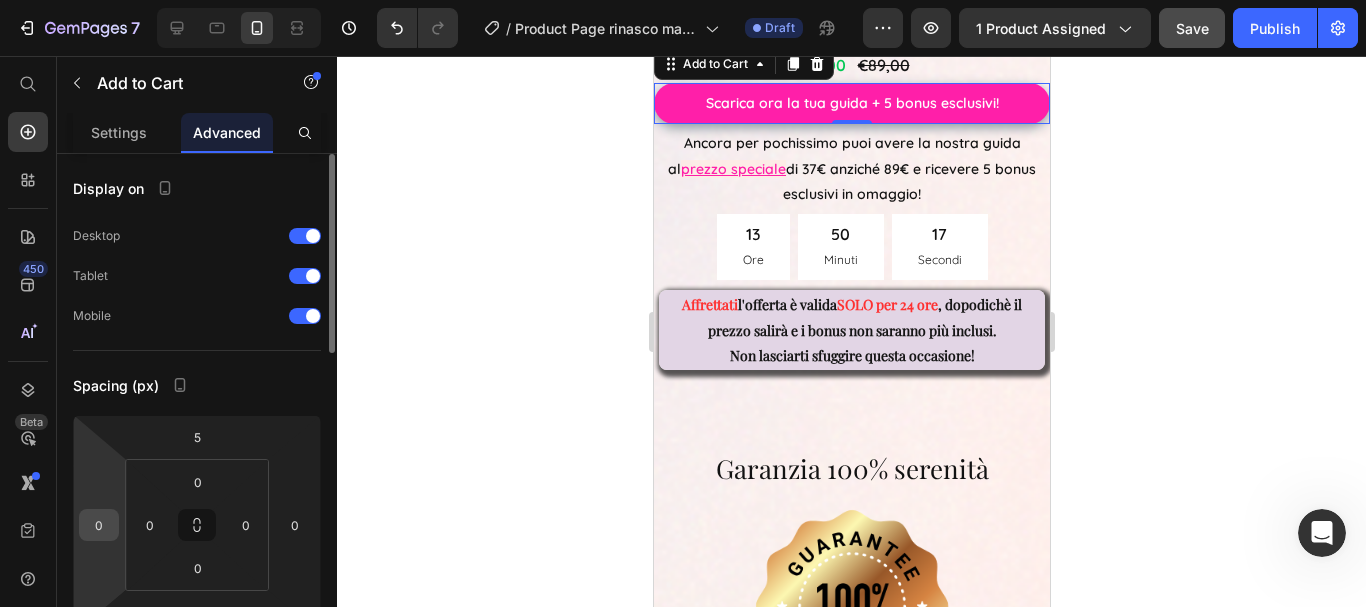 click on "0" at bounding box center (99, 525) 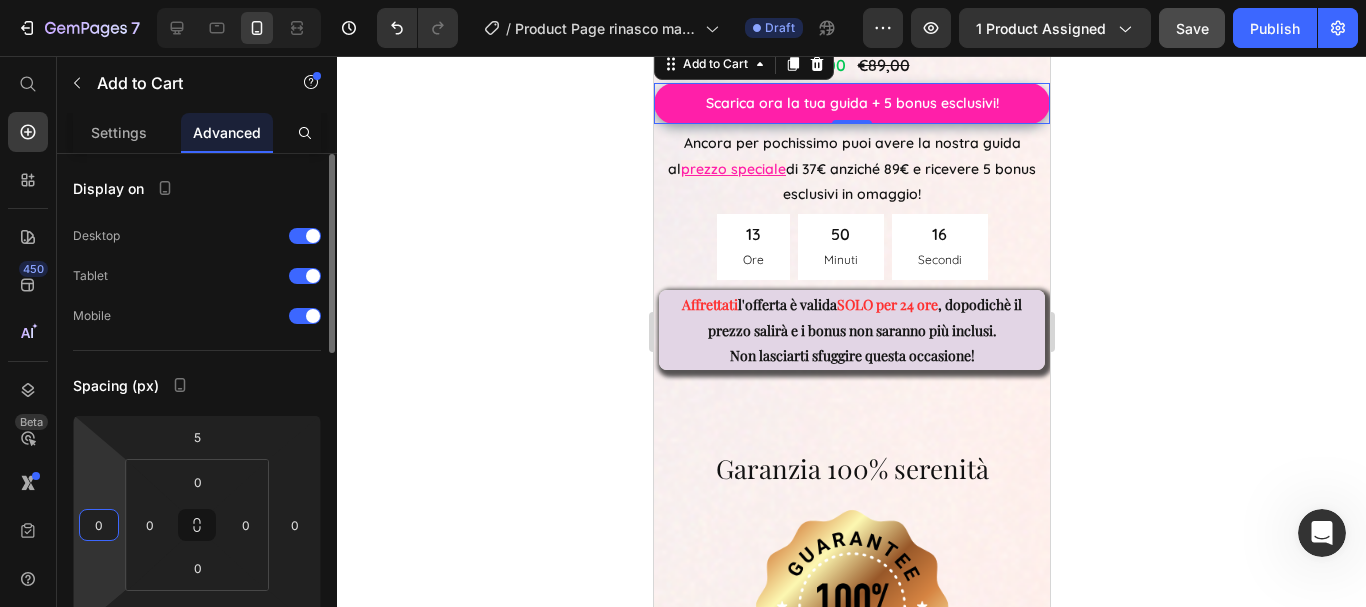 click on "0" at bounding box center [99, 525] 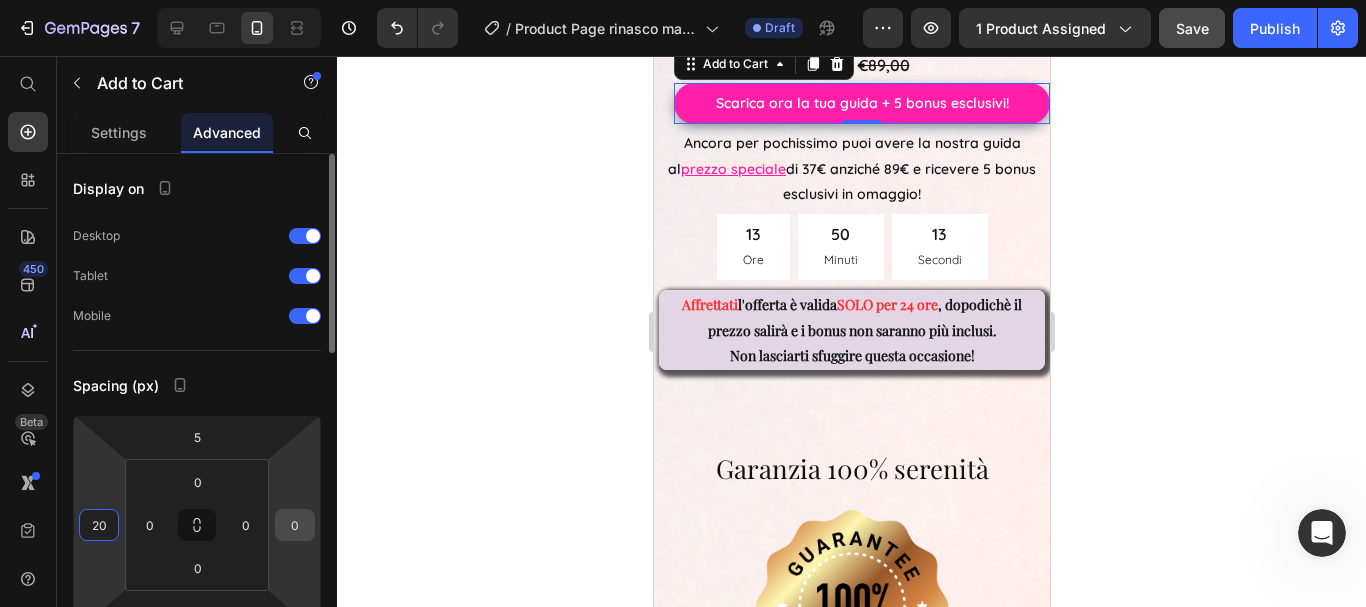 type on "20" 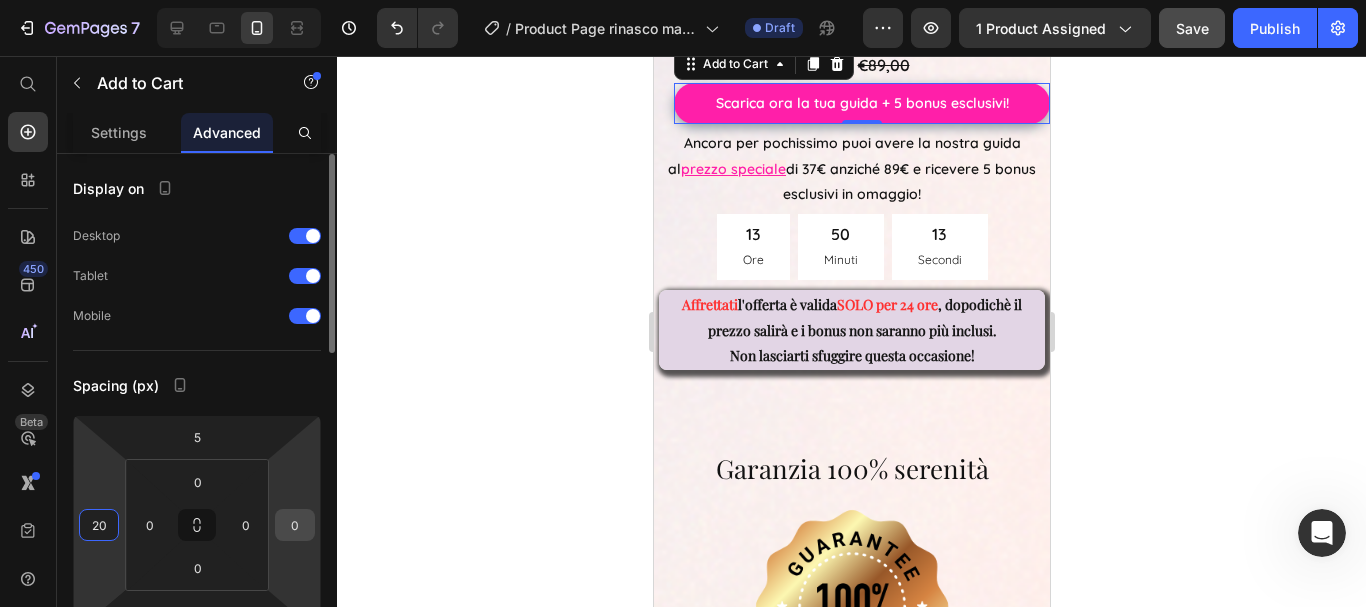 click on "0" at bounding box center [295, 525] 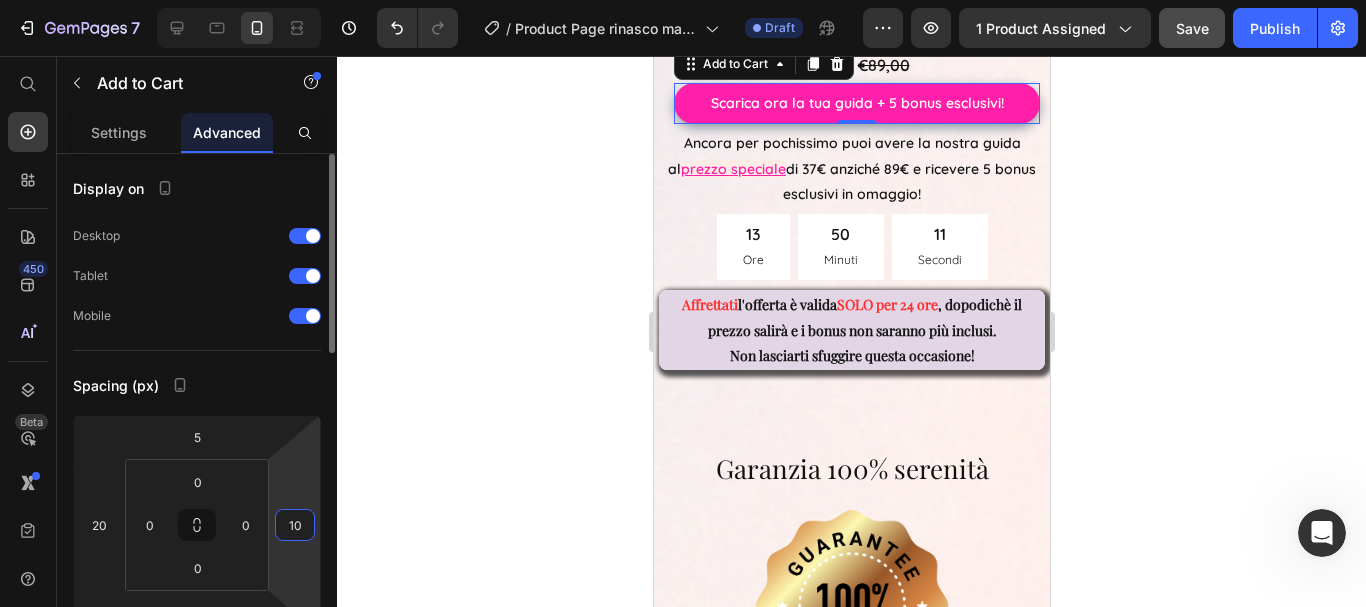 type on "1" 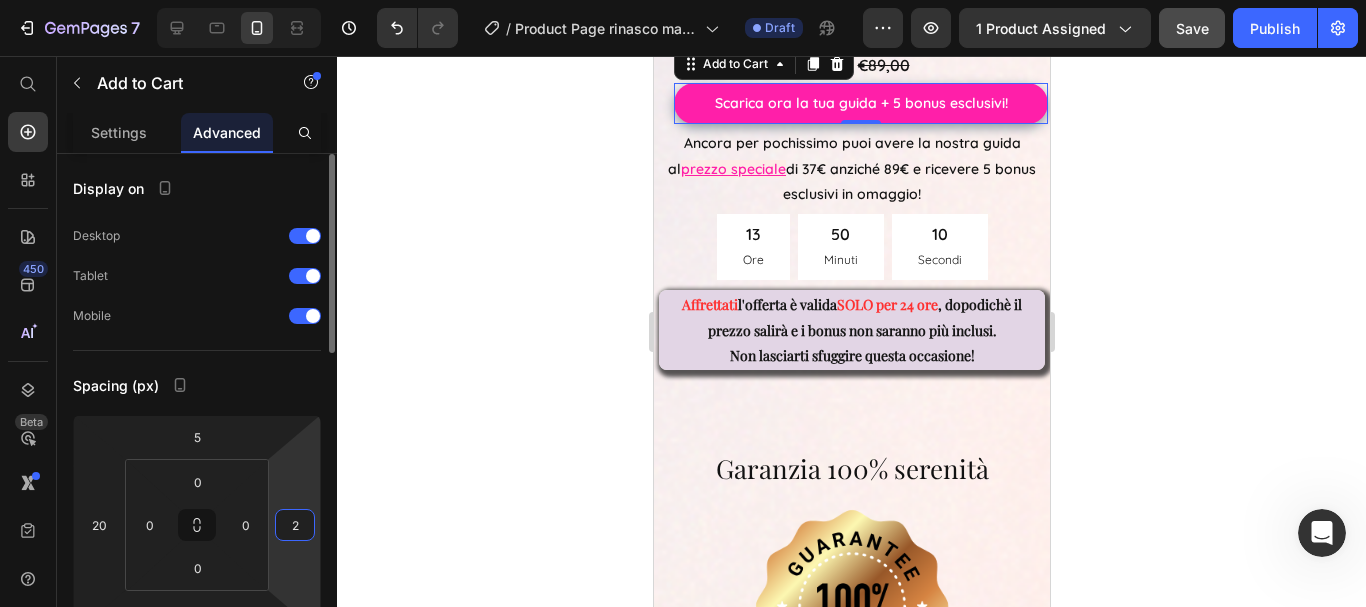type on "20" 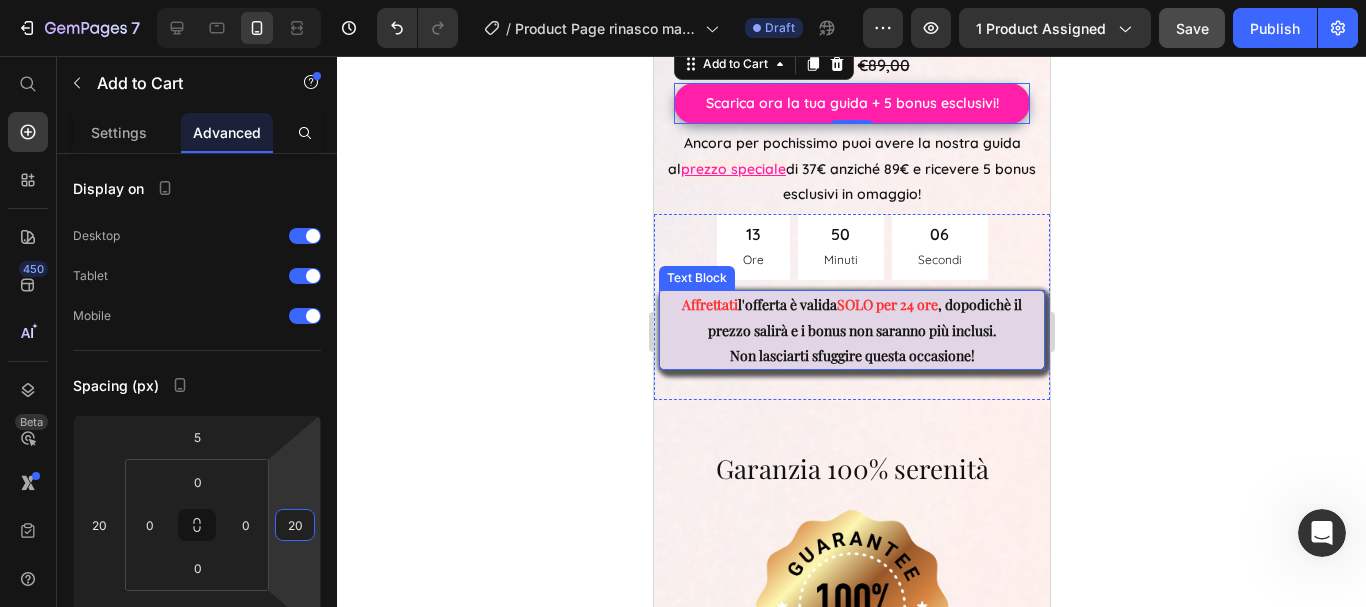 click on "Non lasciarti sfuggire questa occasione!" at bounding box center (851, 355) 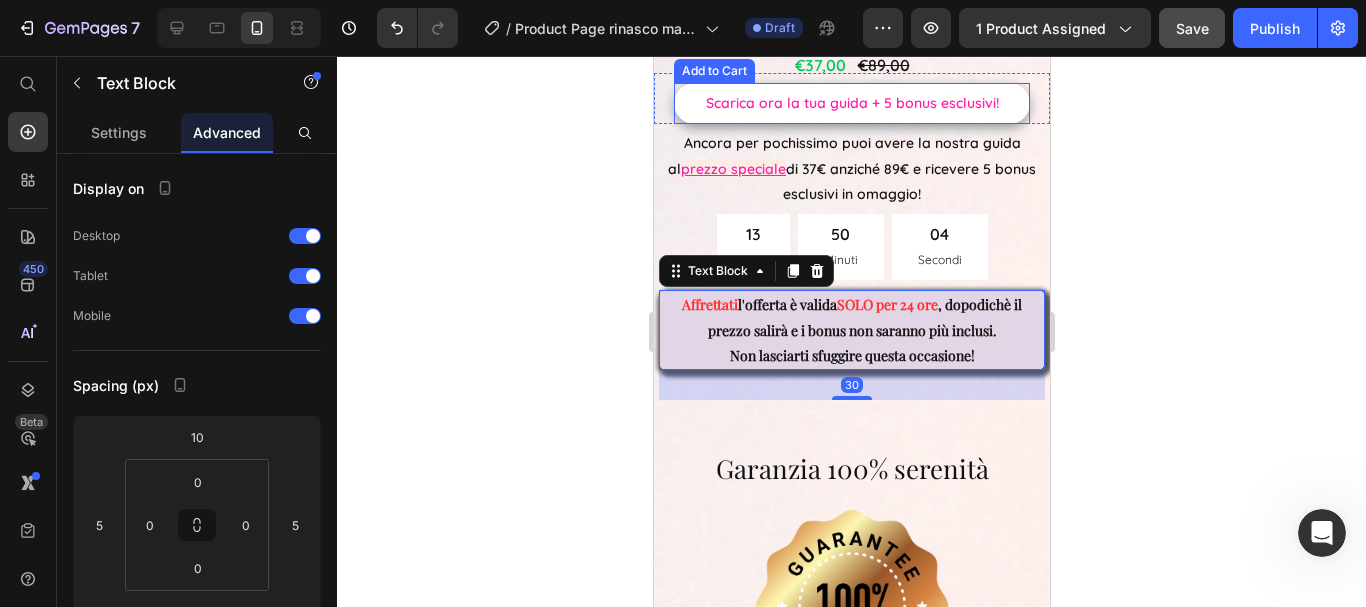 click on "Scarica ora la tua guida + 5 bonus esclusivi!" at bounding box center (851, 103) 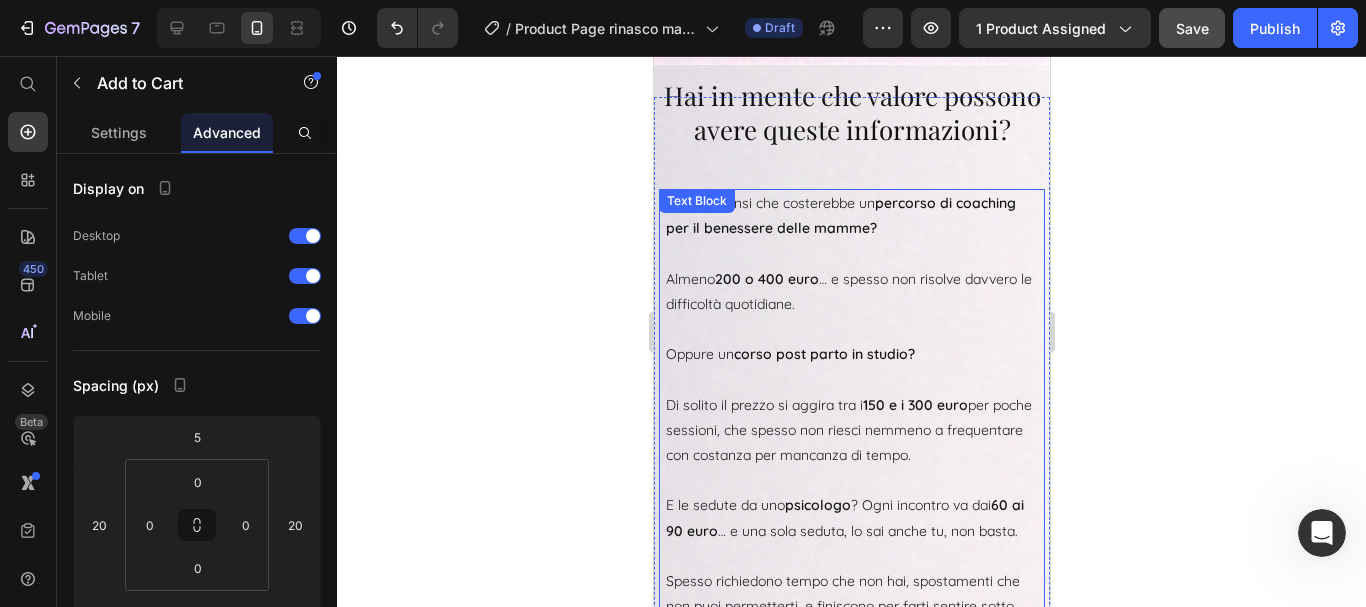 scroll, scrollTop: 8445, scrollLeft: 0, axis: vertical 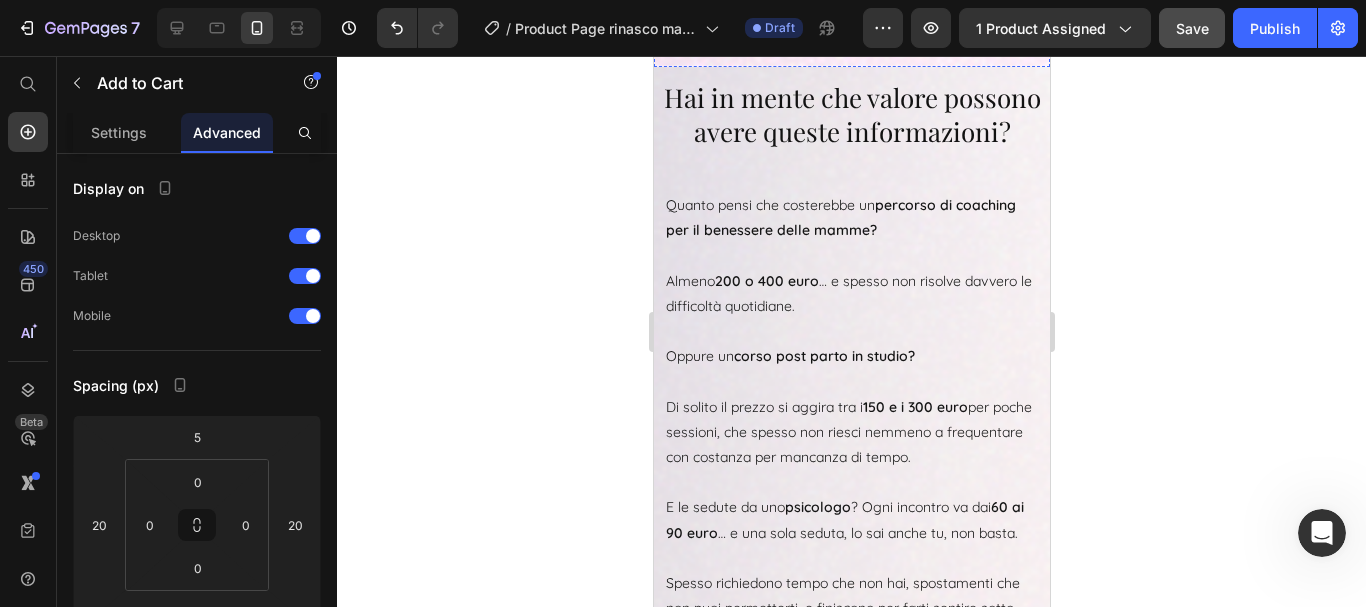 click on "Tutto in formato digitale, immediatamente scaricabile su smartphone, tablet o PC." at bounding box center (851, 13) 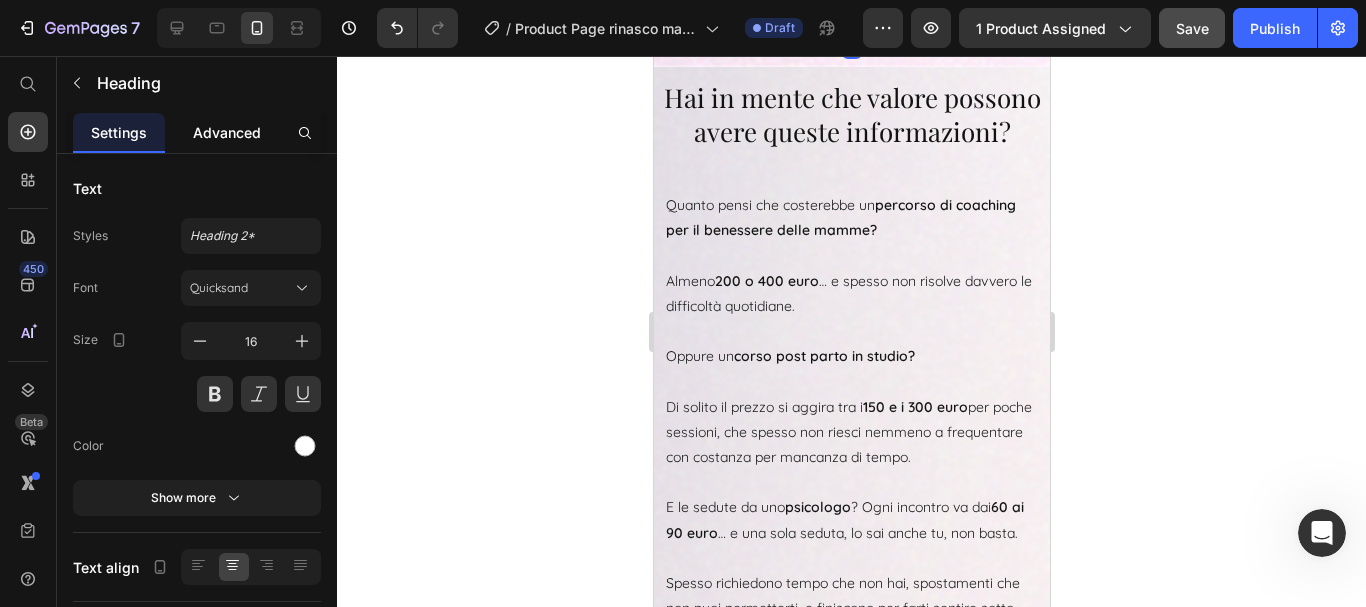 click on "Advanced" at bounding box center (227, 132) 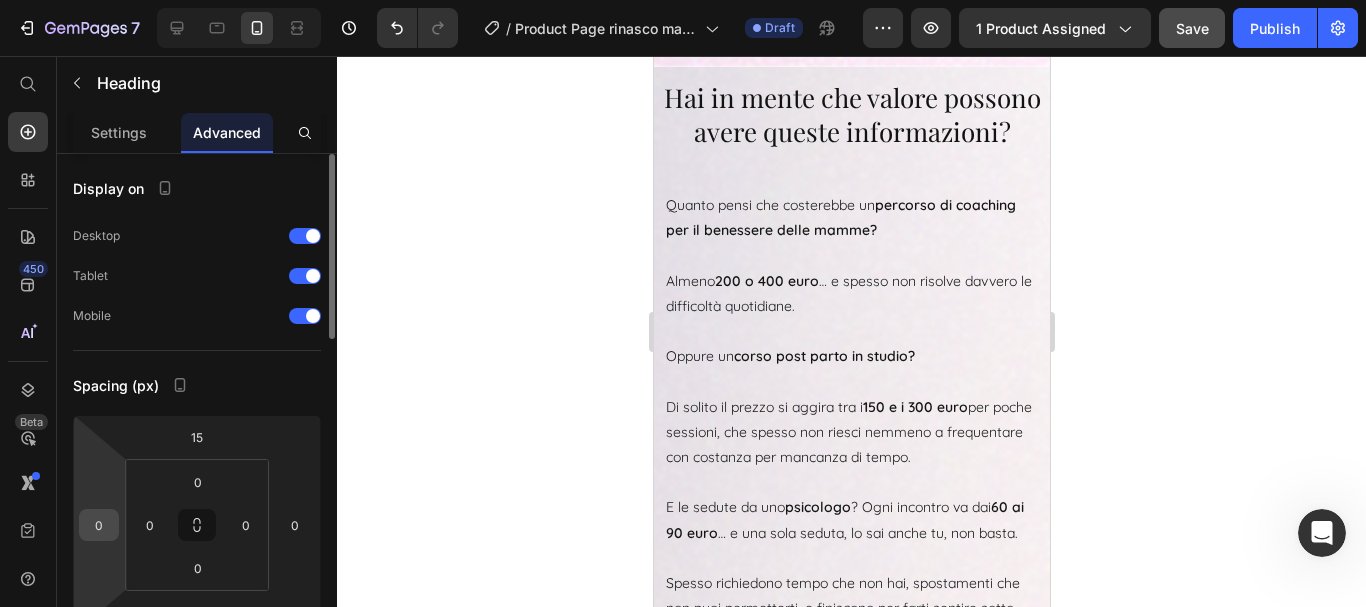 click on "0" at bounding box center [99, 525] 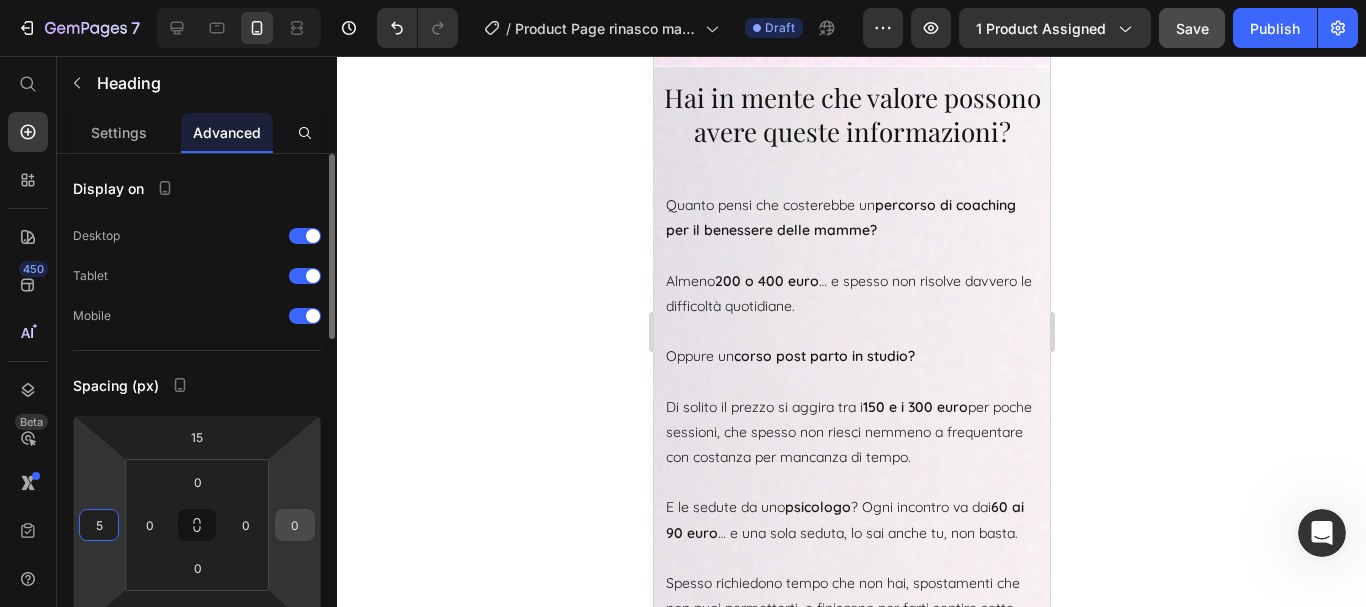 type on "5" 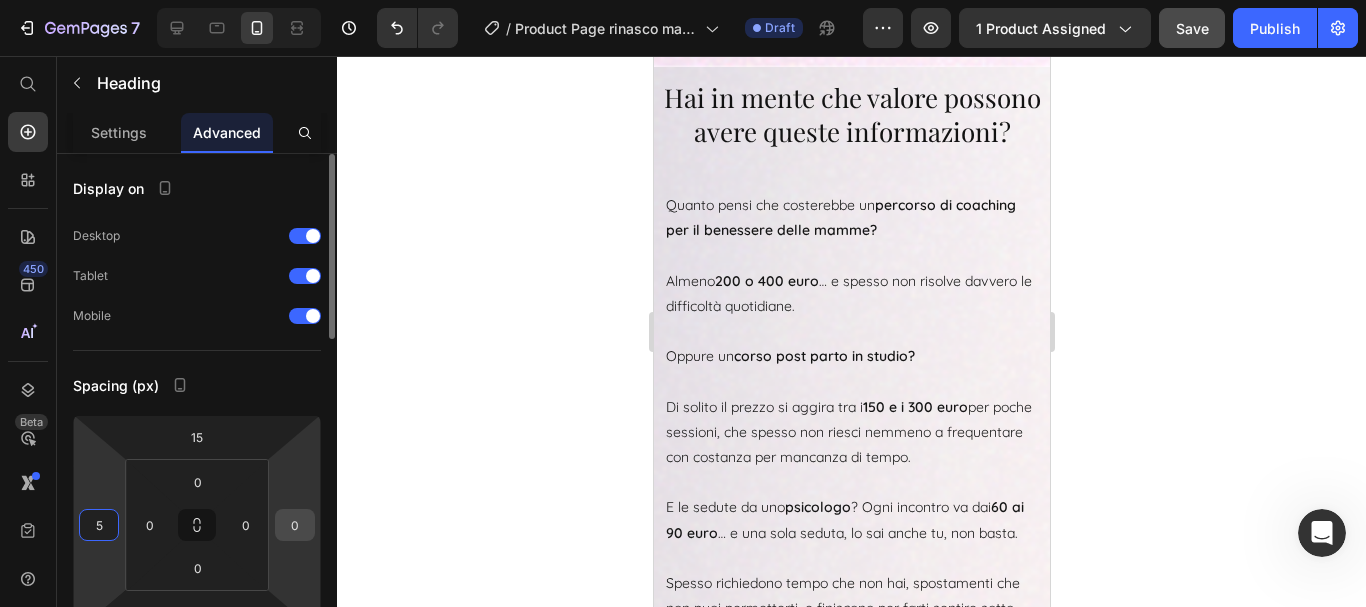 click on "0" at bounding box center (295, 525) 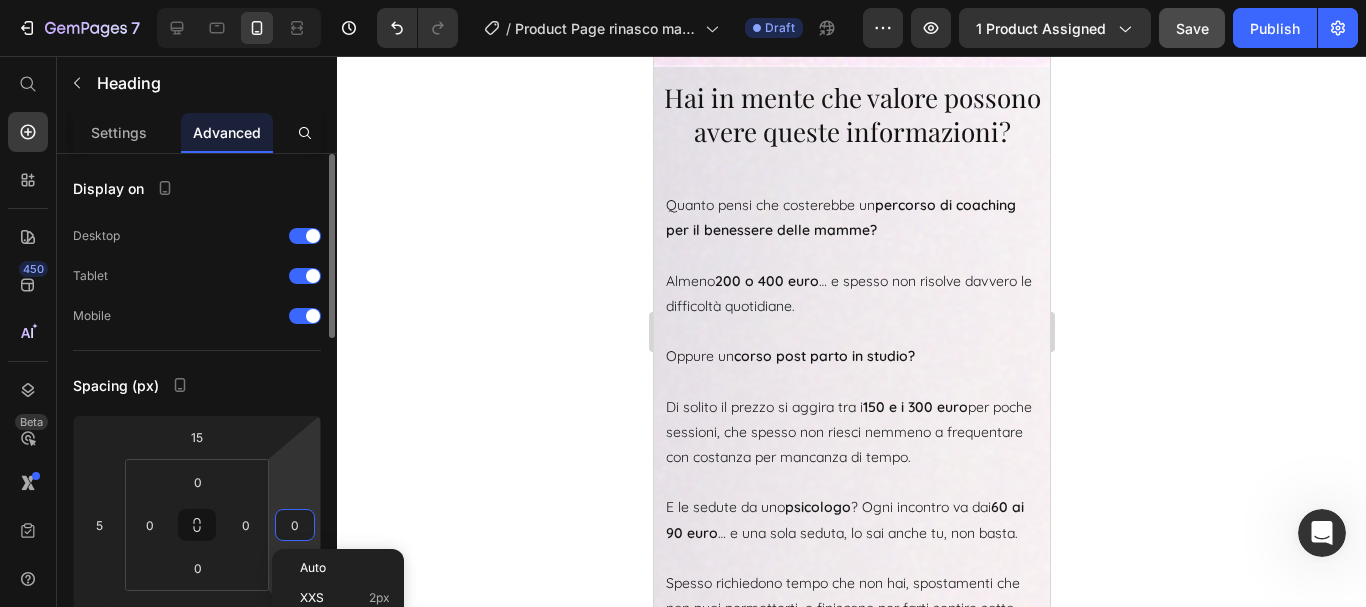 type on "5" 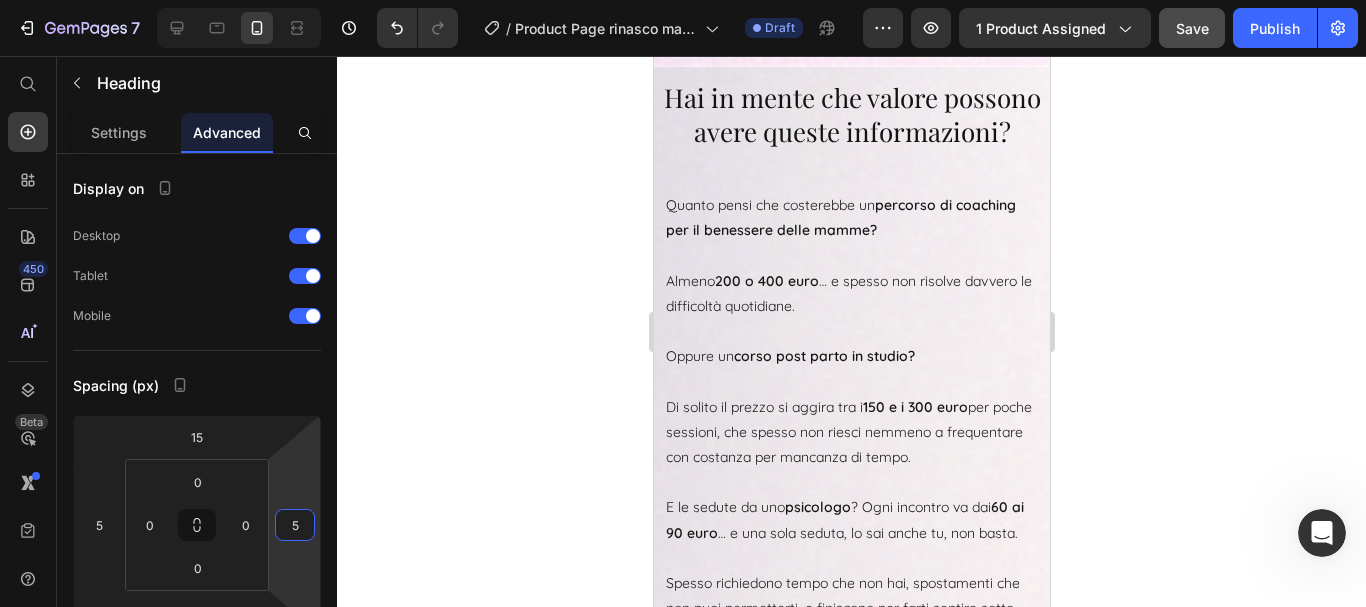 click 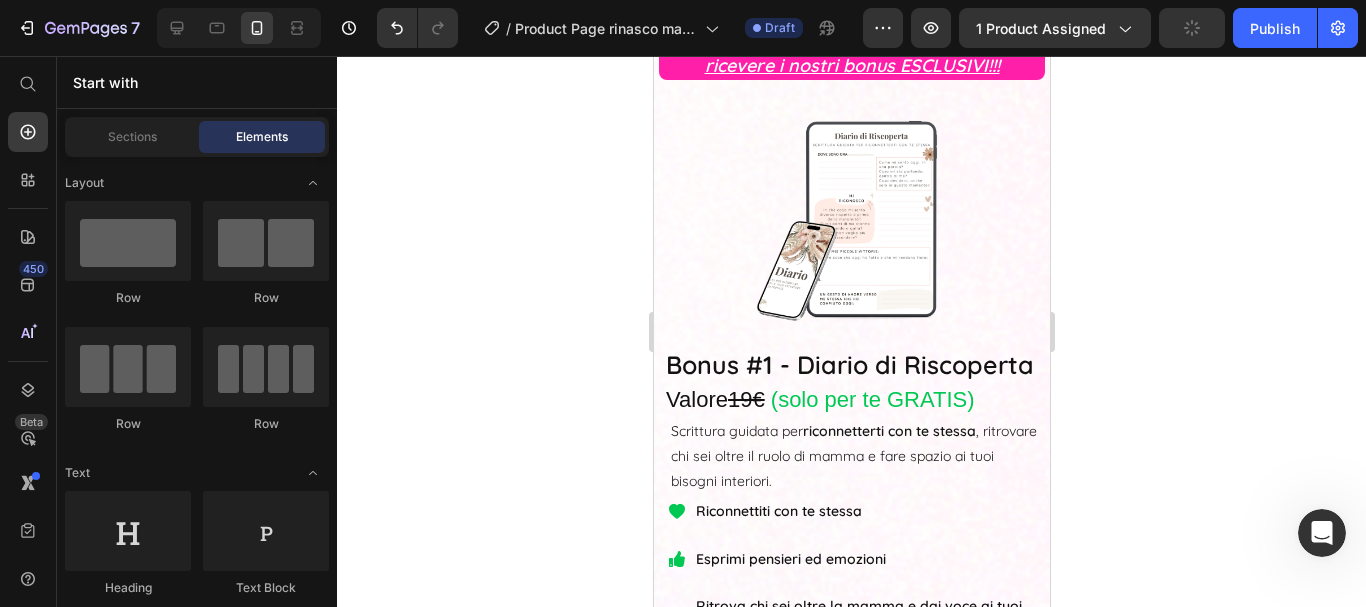 scroll, scrollTop: 6375, scrollLeft: 0, axis: vertical 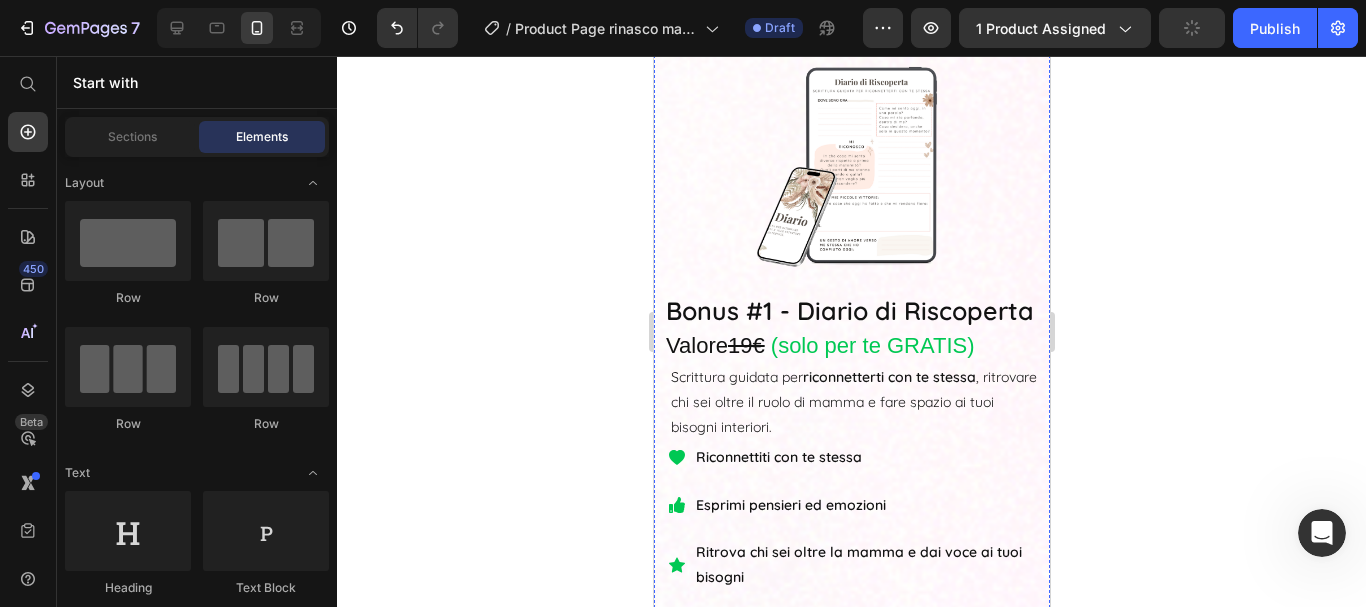 click on "Ma attenzione!!! Ancora per poco potrai ricevere i nostri bonus ESCLUSIVI!!!" at bounding box center (851, 0) 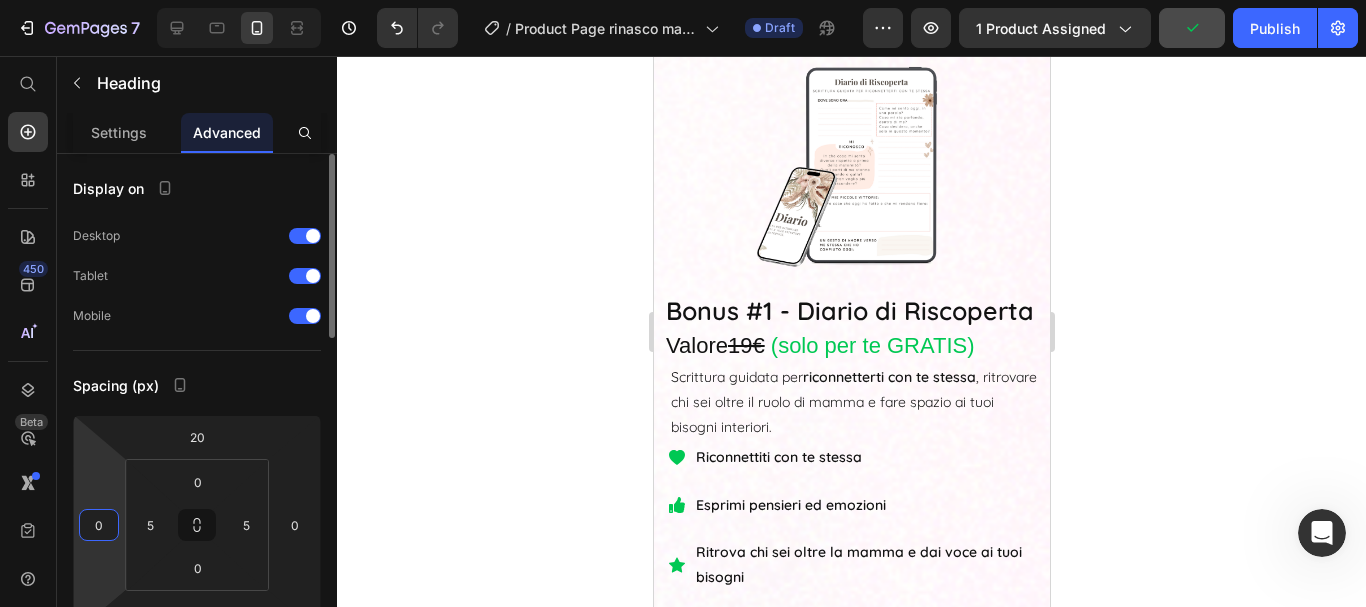 click on "0" at bounding box center (99, 525) 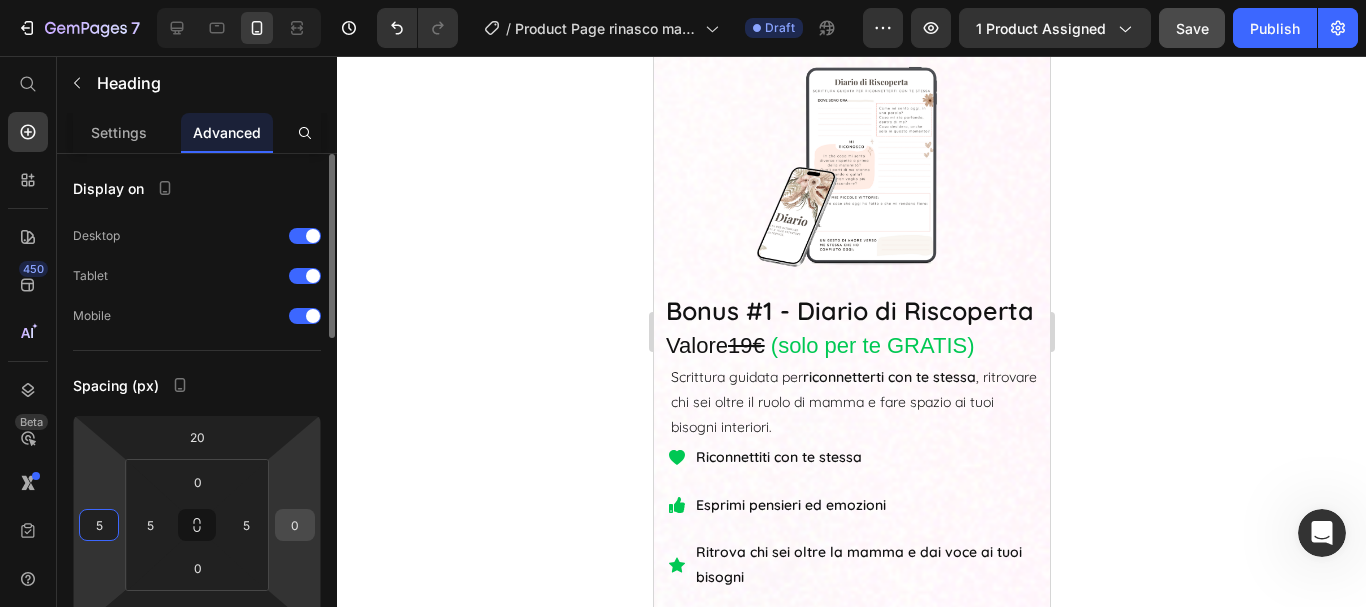 type on "5" 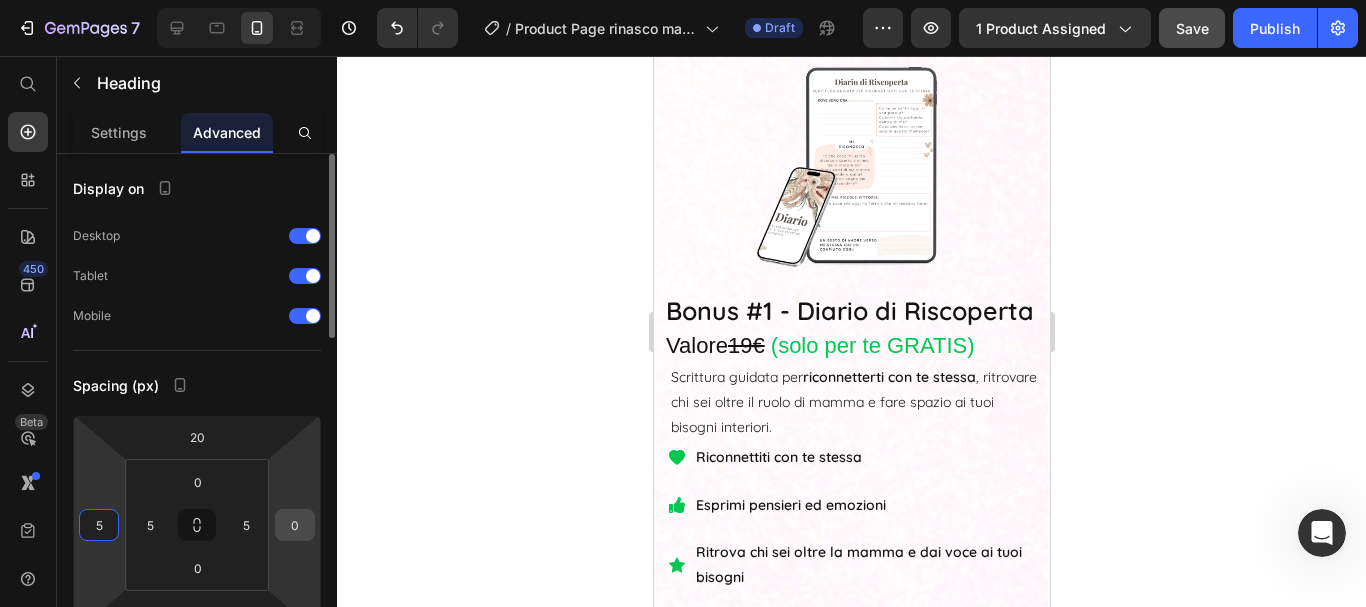 click on "0" at bounding box center (295, 525) 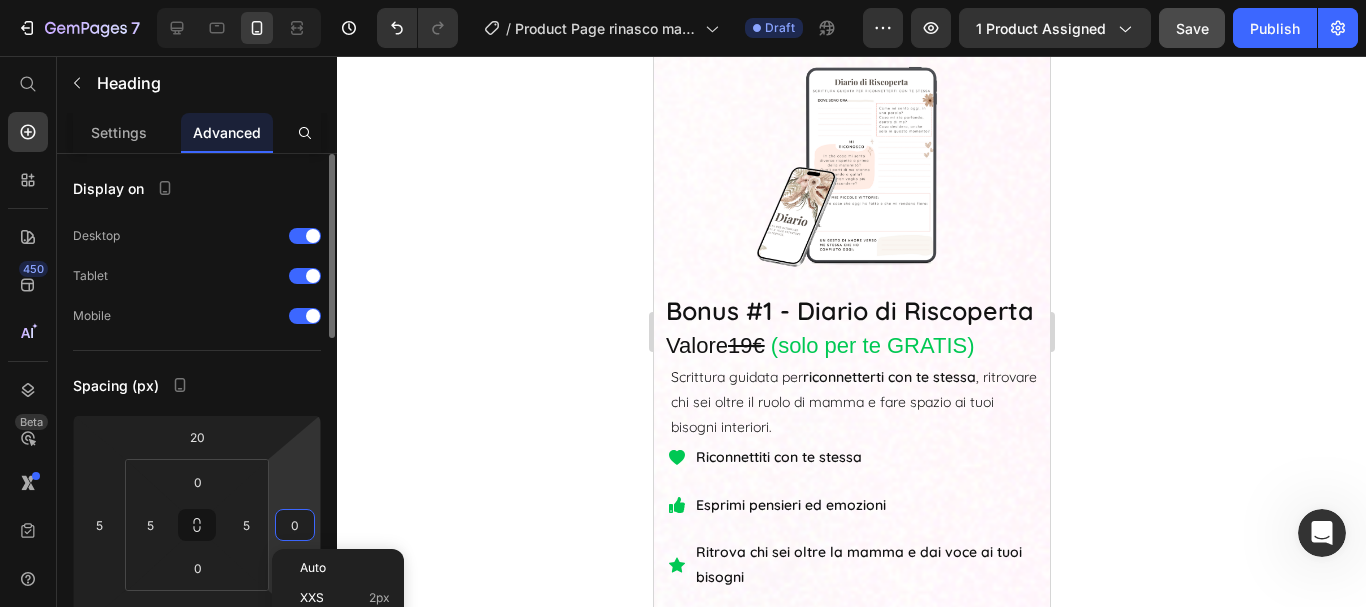 type on "5" 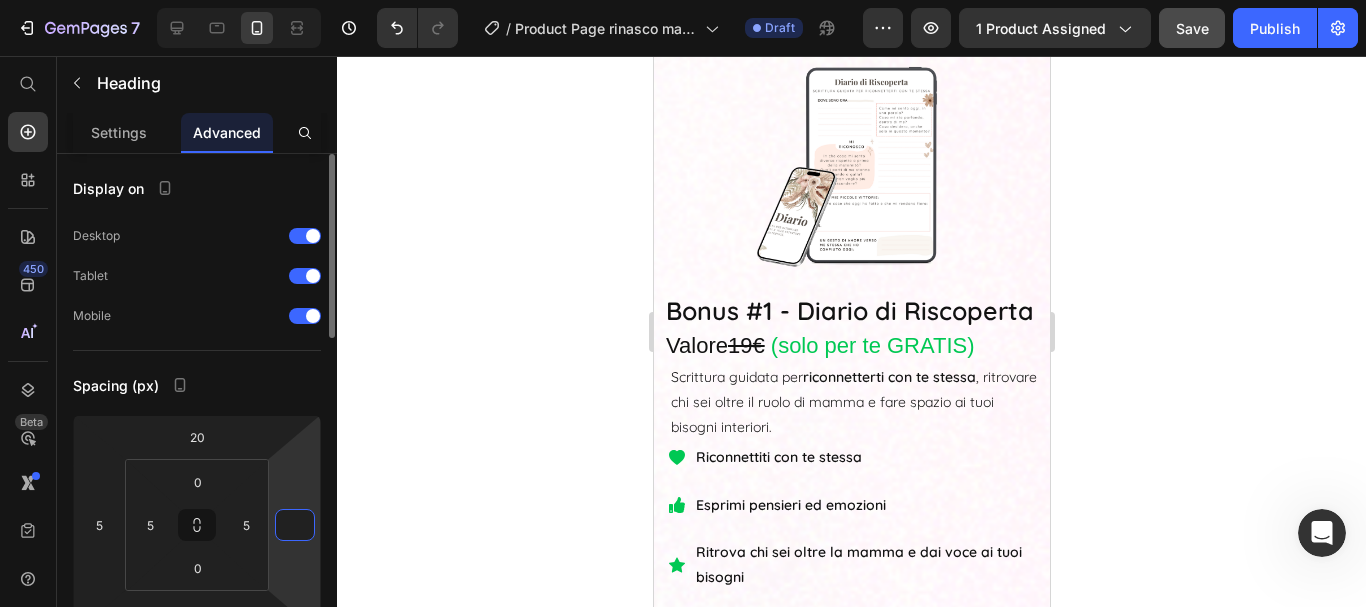 type on "5" 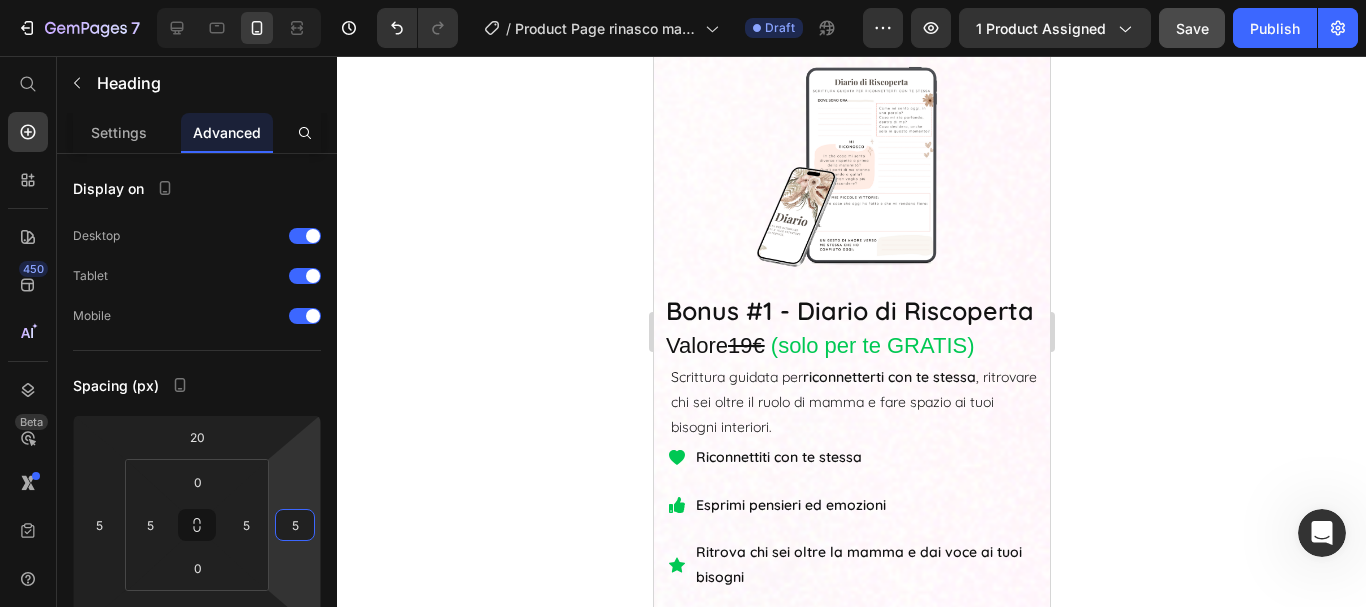 click 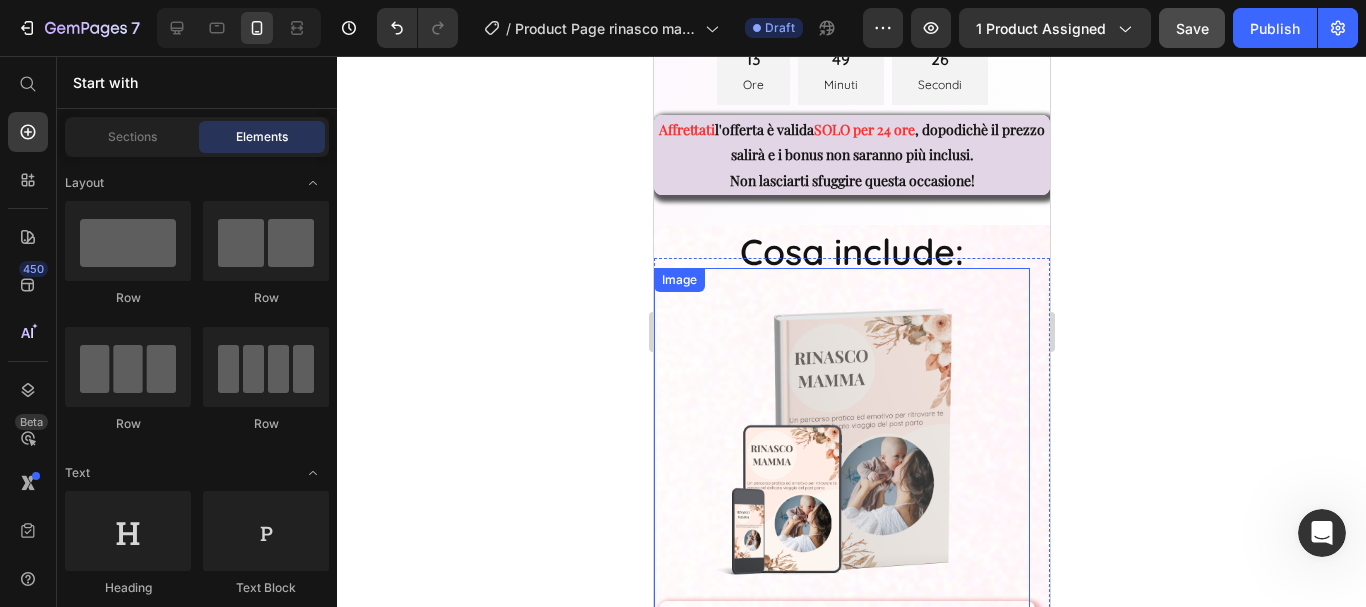 scroll, scrollTop: 5775, scrollLeft: 0, axis: vertical 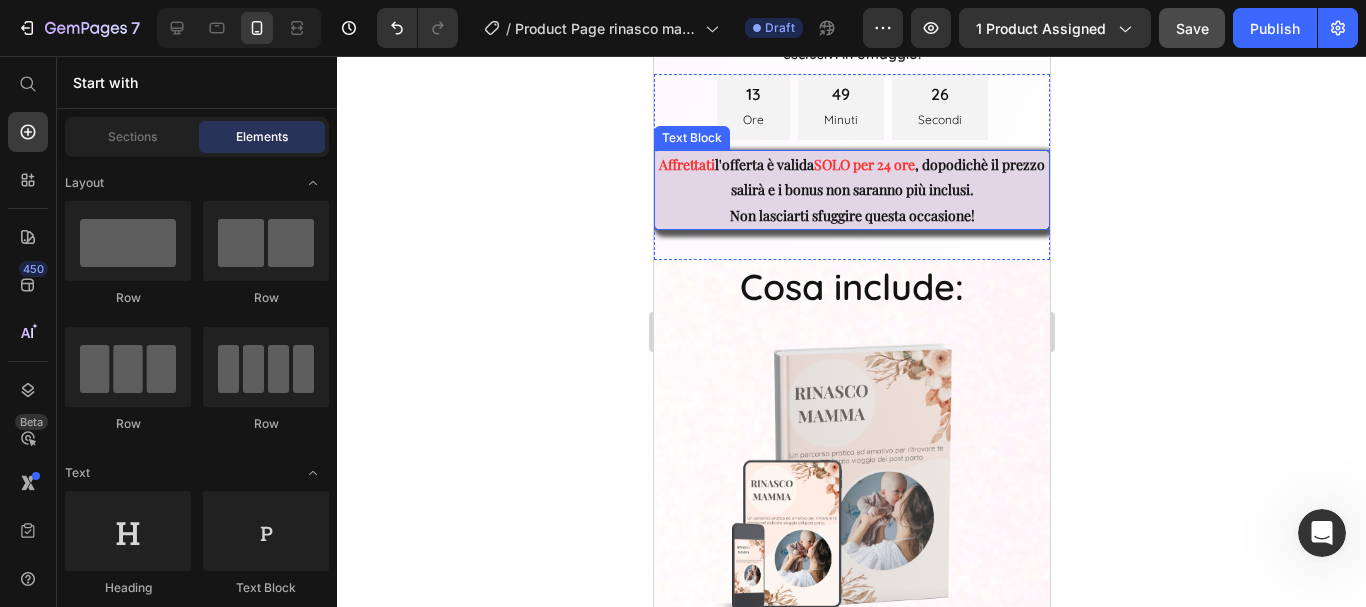 click on "Non lasciarti sfuggire questa occasione!" at bounding box center [851, 215] 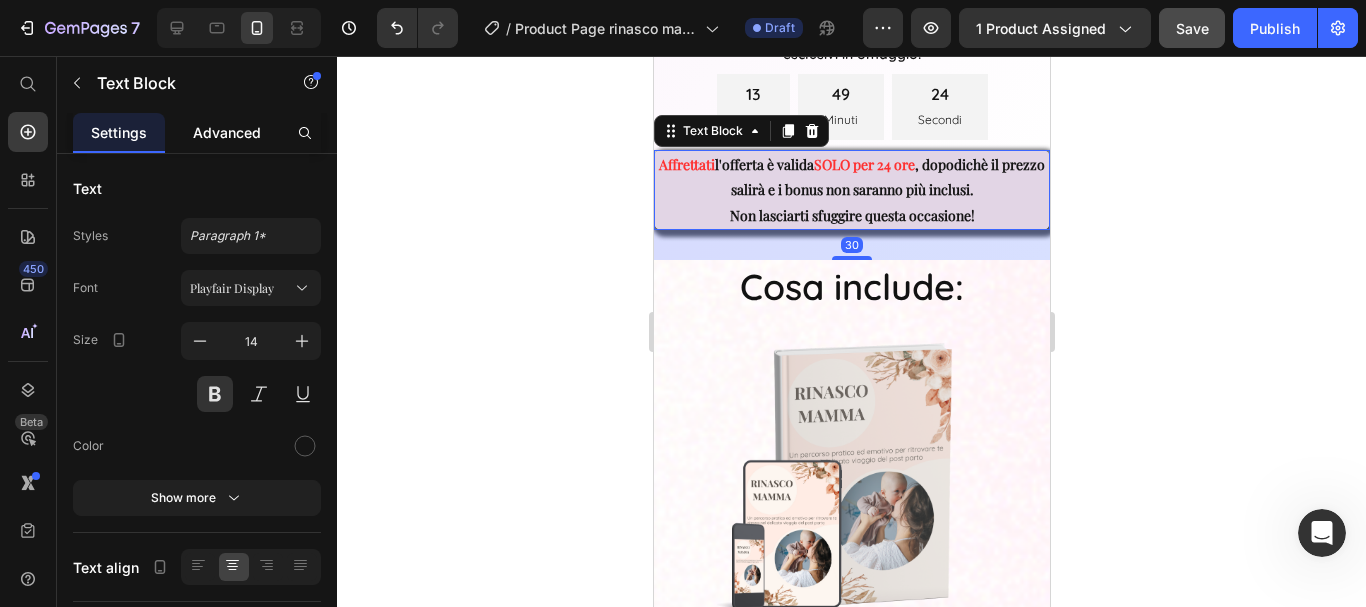 click on "Advanced" at bounding box center [227, 132] 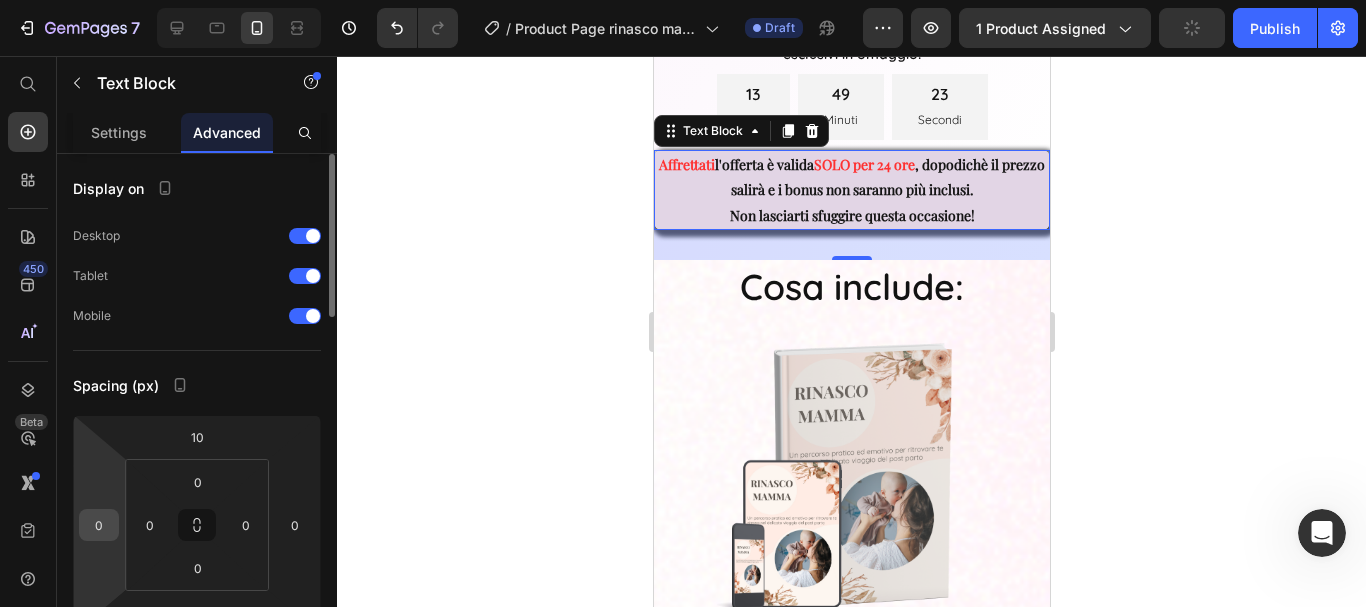 click on "0" at bounding box center (99, 525) 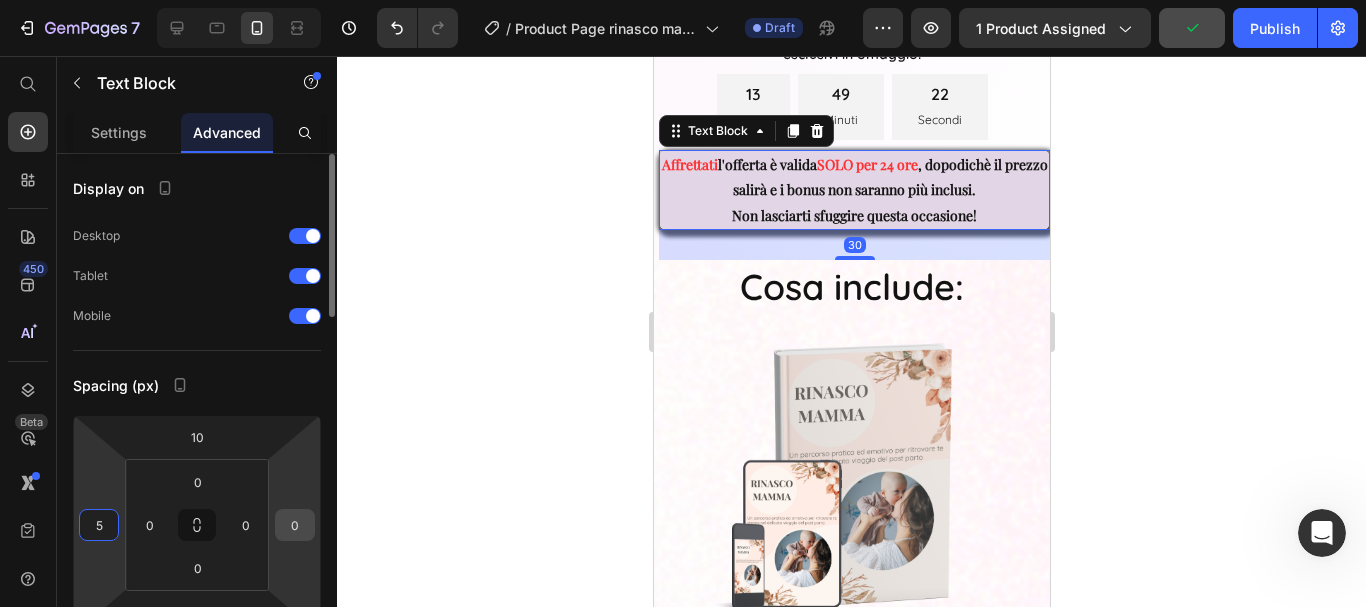 type on "5" 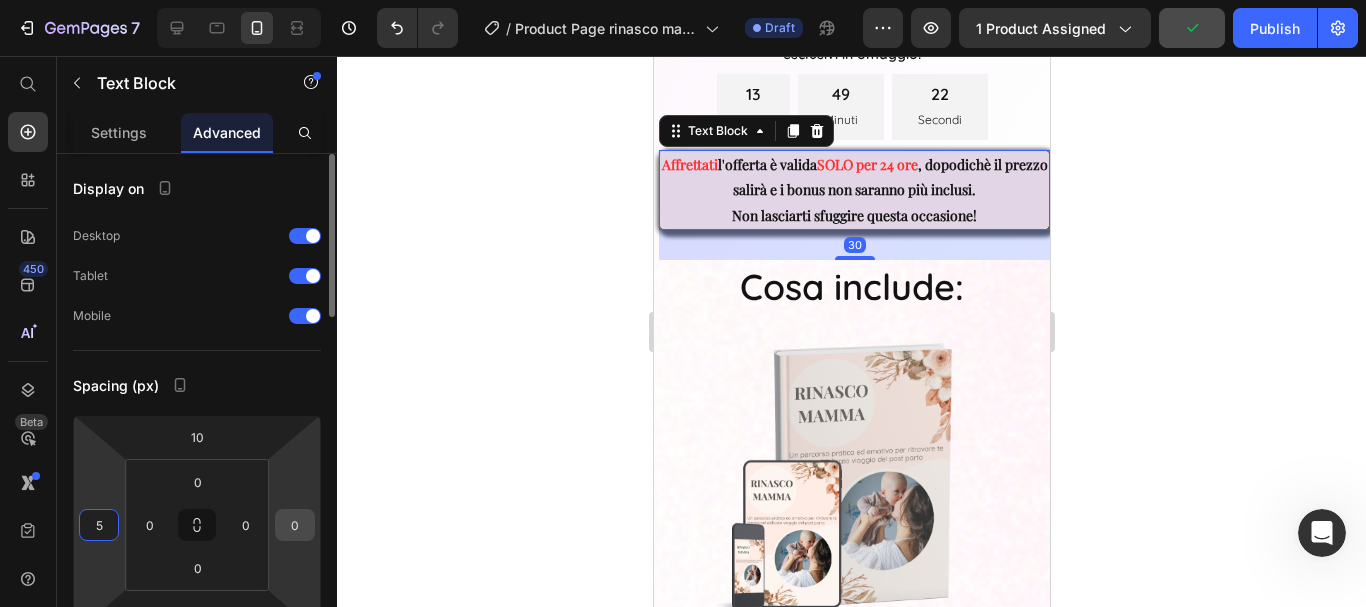click on "0" at bounding box center [295, 525] 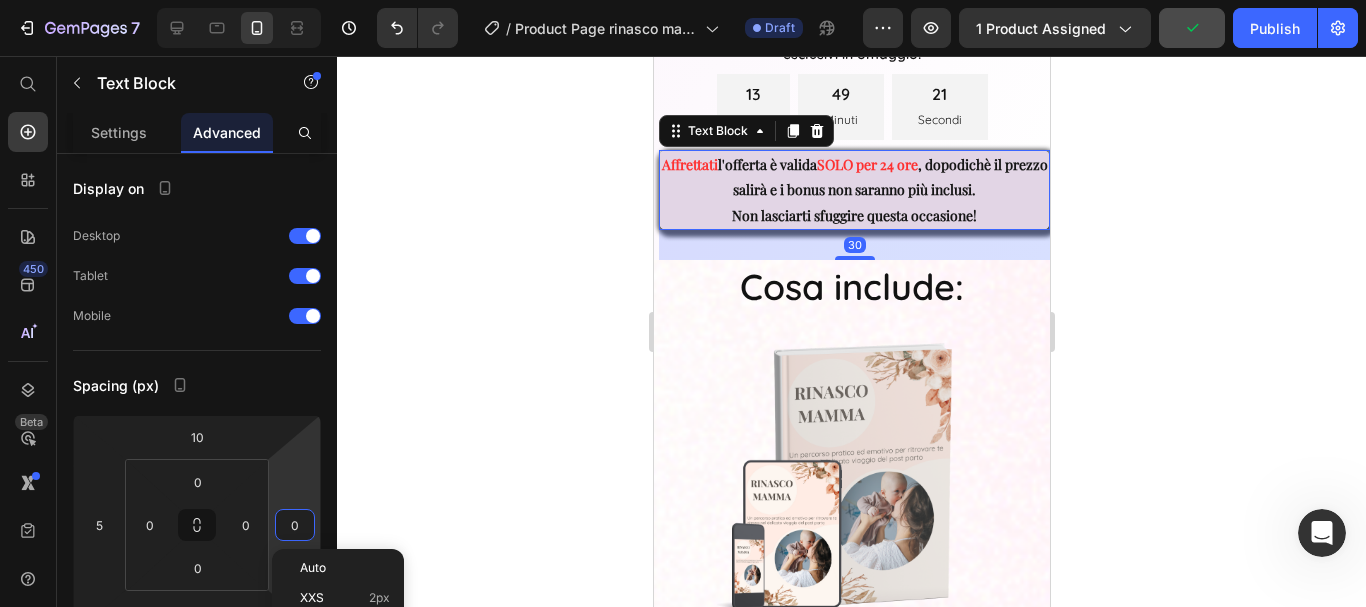 type on "5" 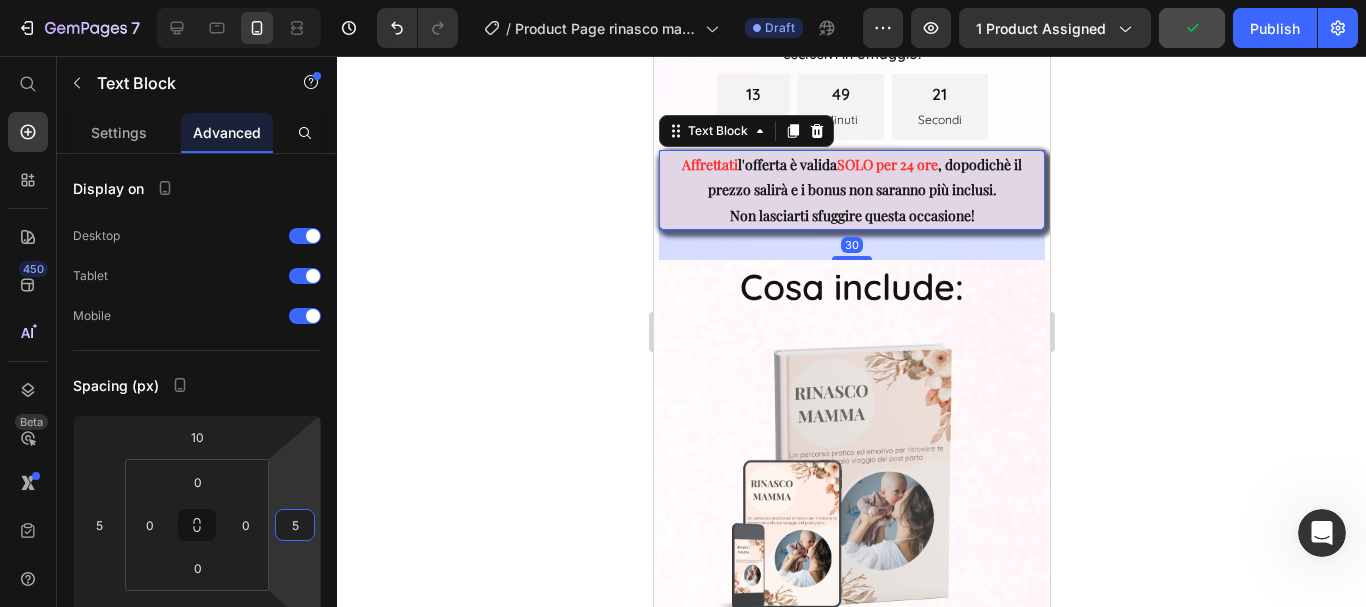 click 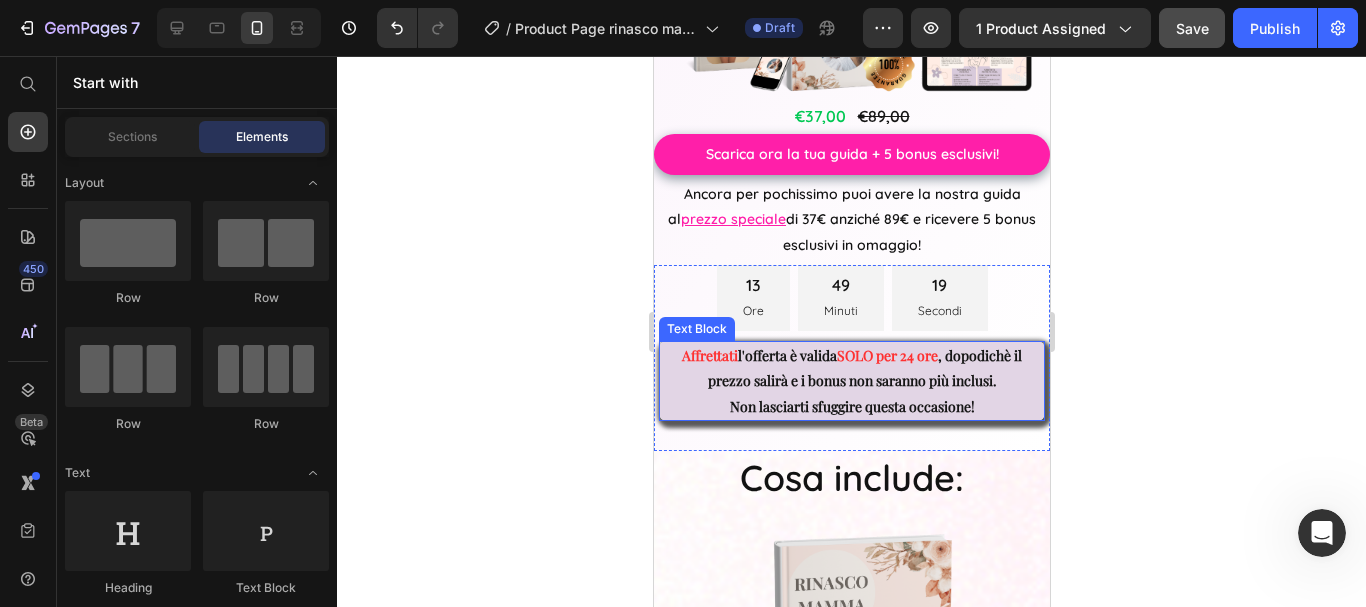 scroll, scrollTop: 5575, scrollLeft: 0, axis: vertical 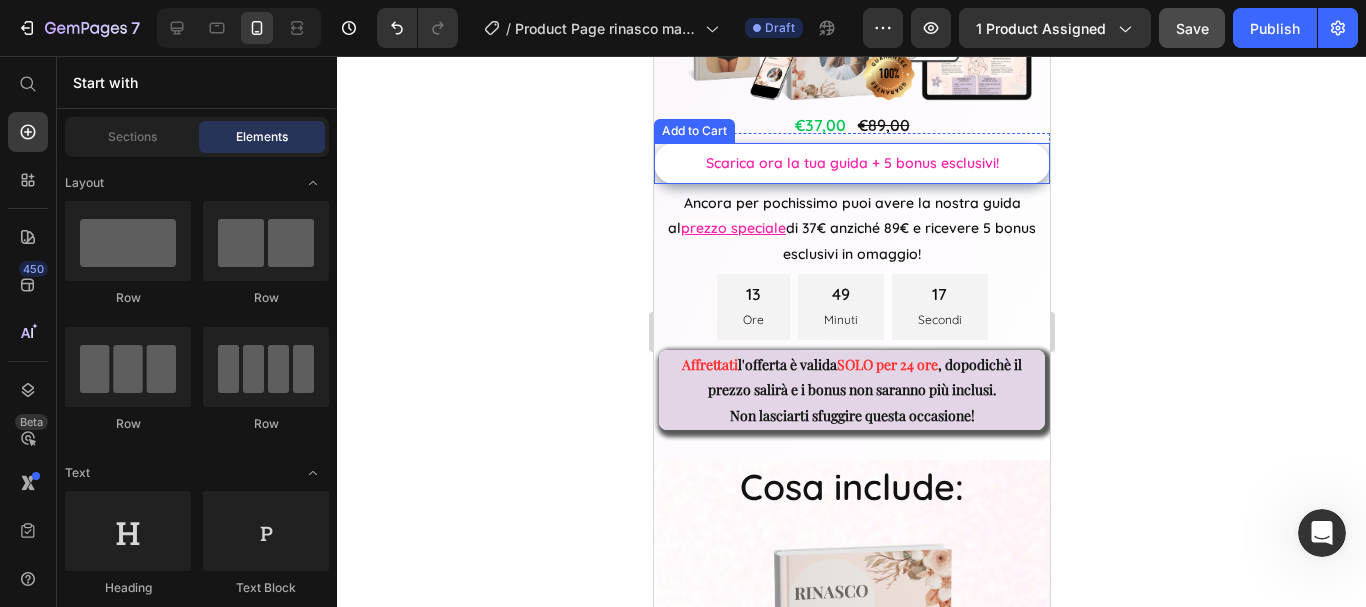 click on "Scarica ora la tua guida + 5 bonus esclusivi!" at bounding box center [851, 163] 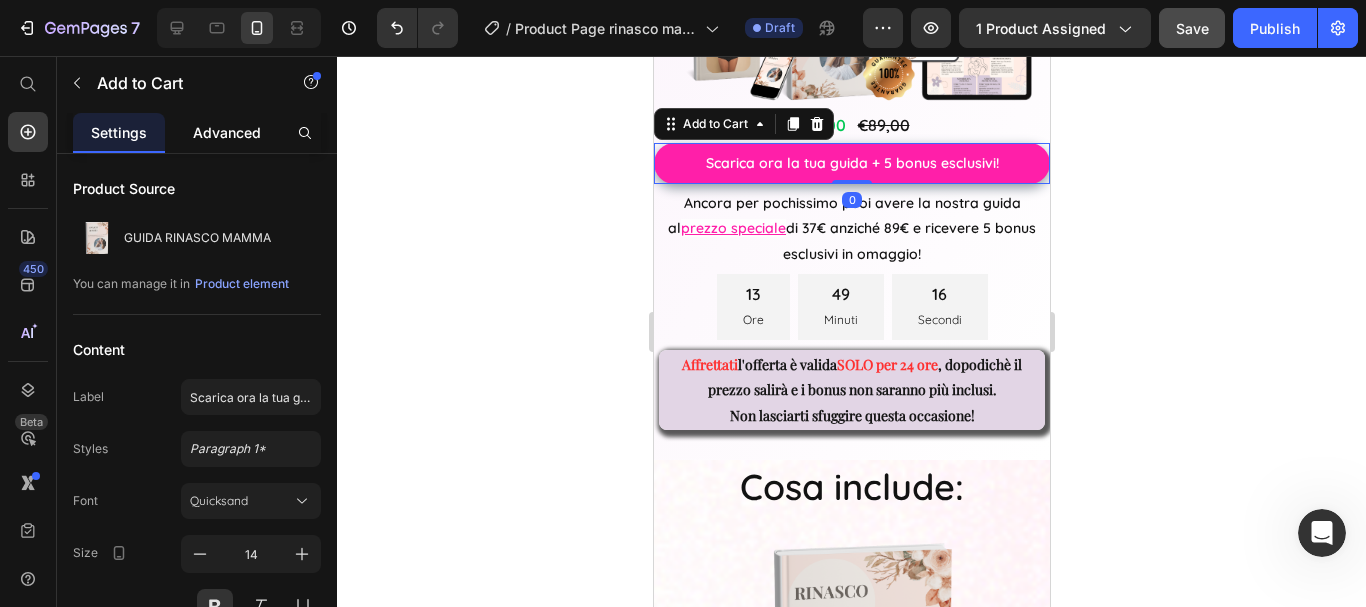 click on "Advanced" at bounding box center [227, 132] 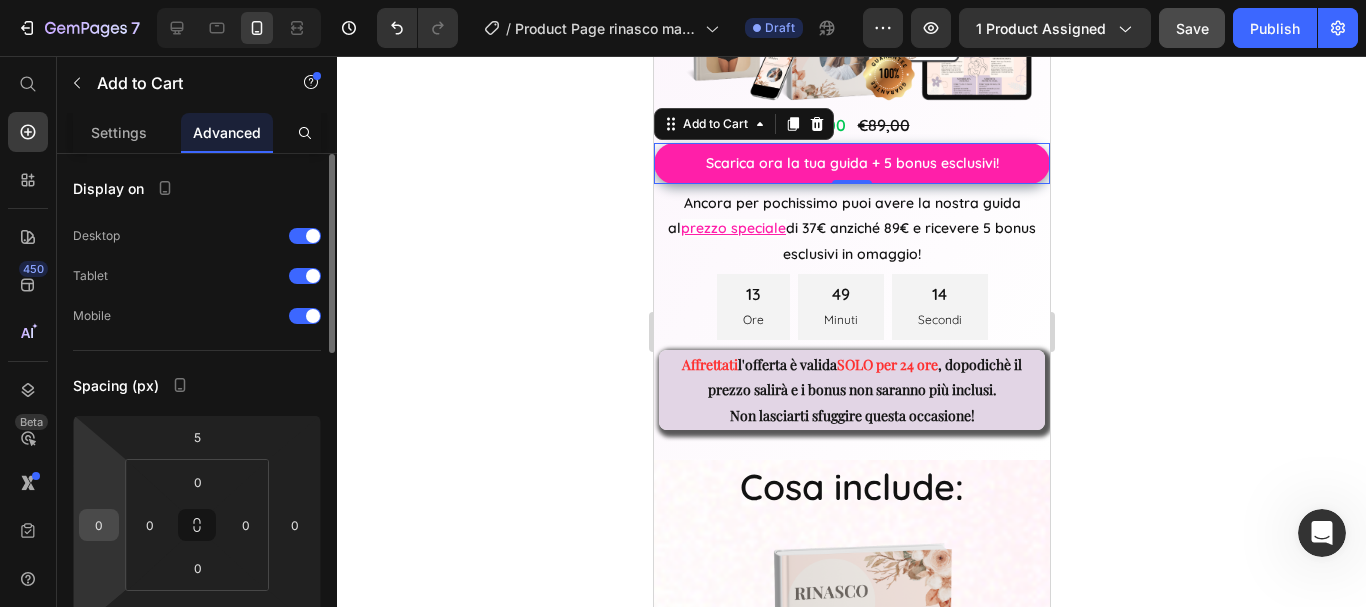 click on "0" at bounding box center [99, 525] 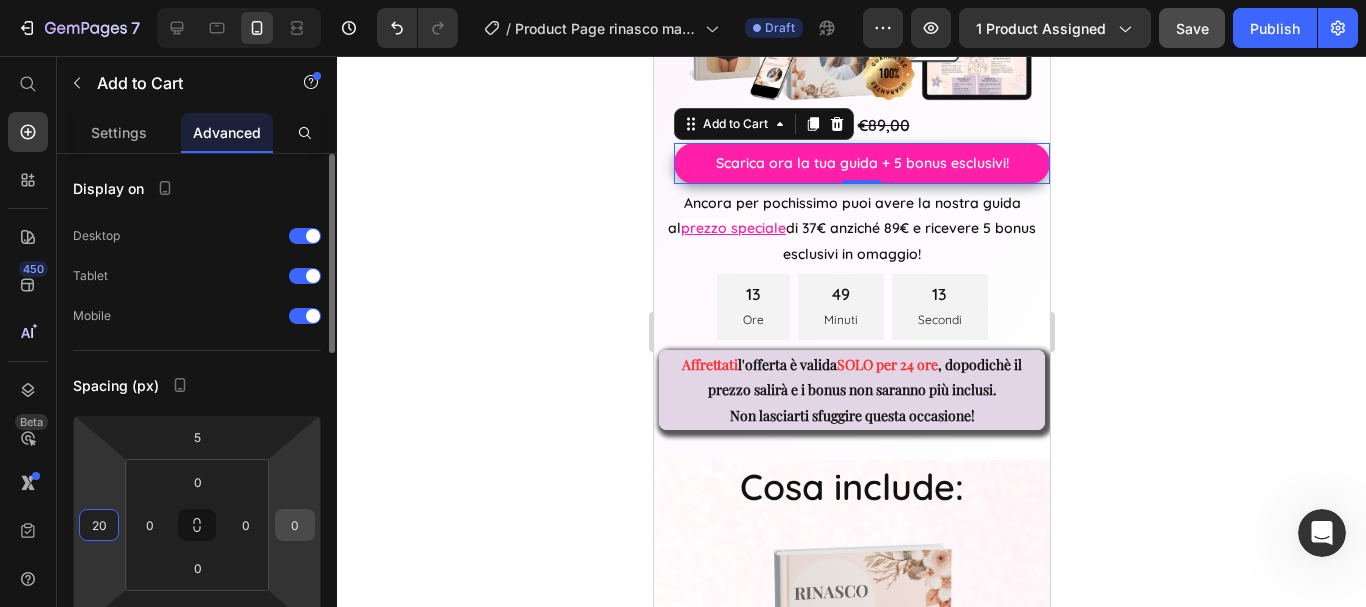 type on "20" 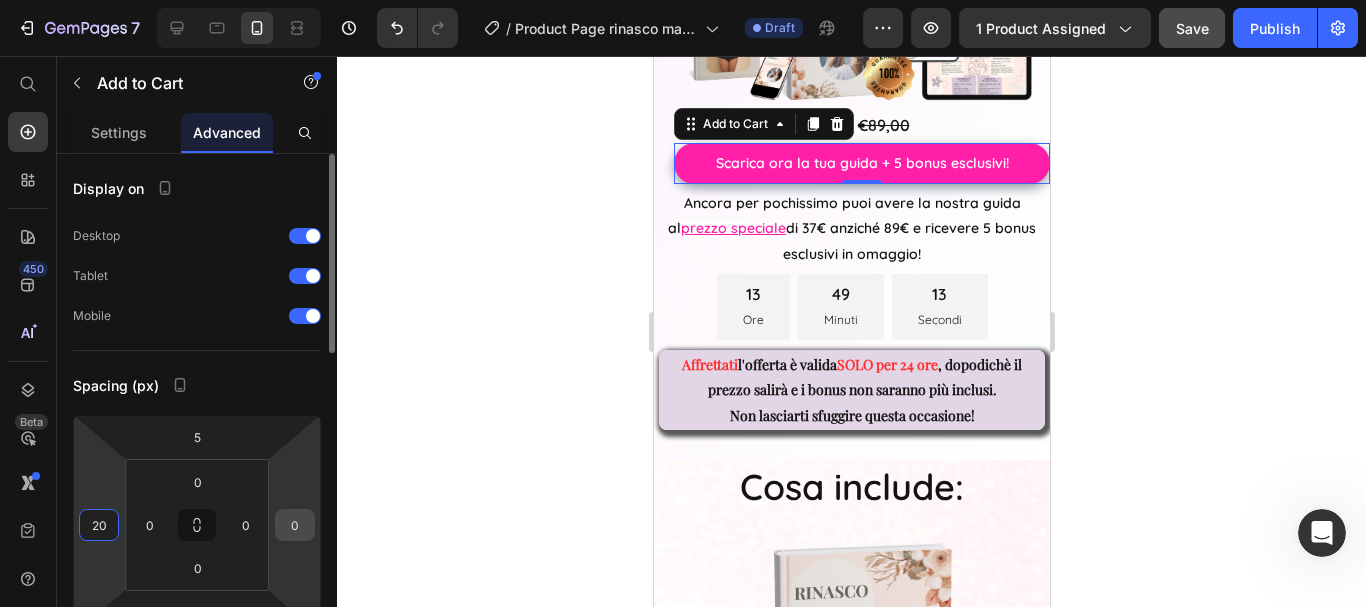 click on "0" at bounding box center [295, 525] 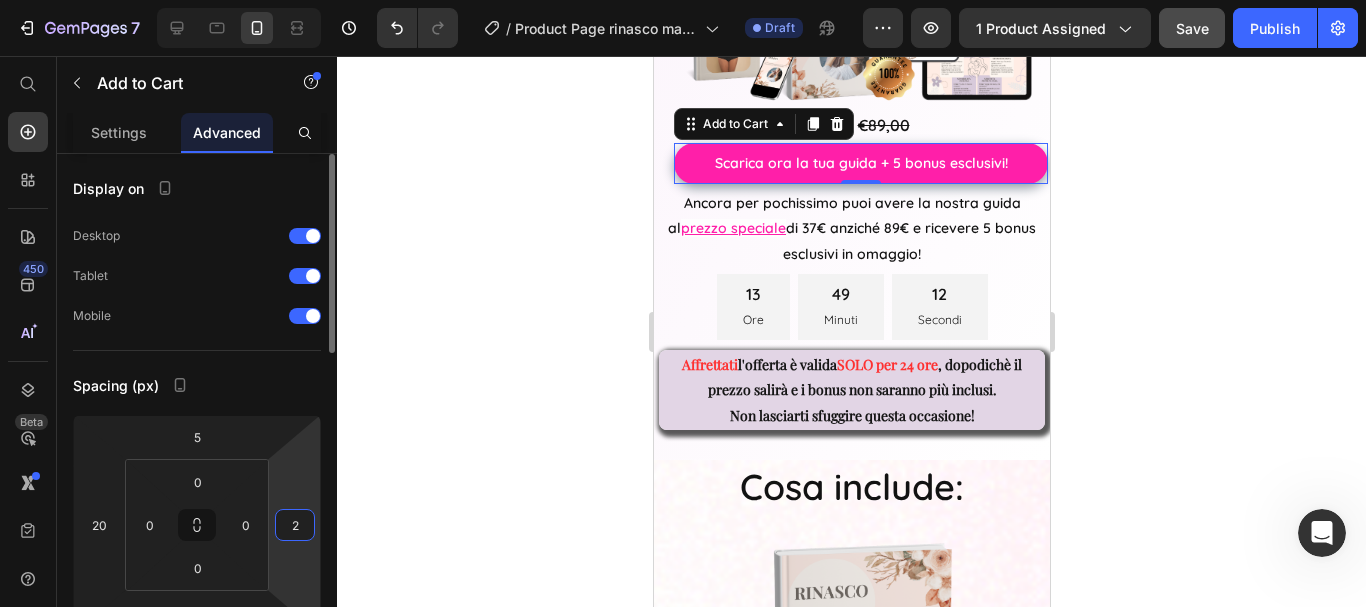 type on "20" 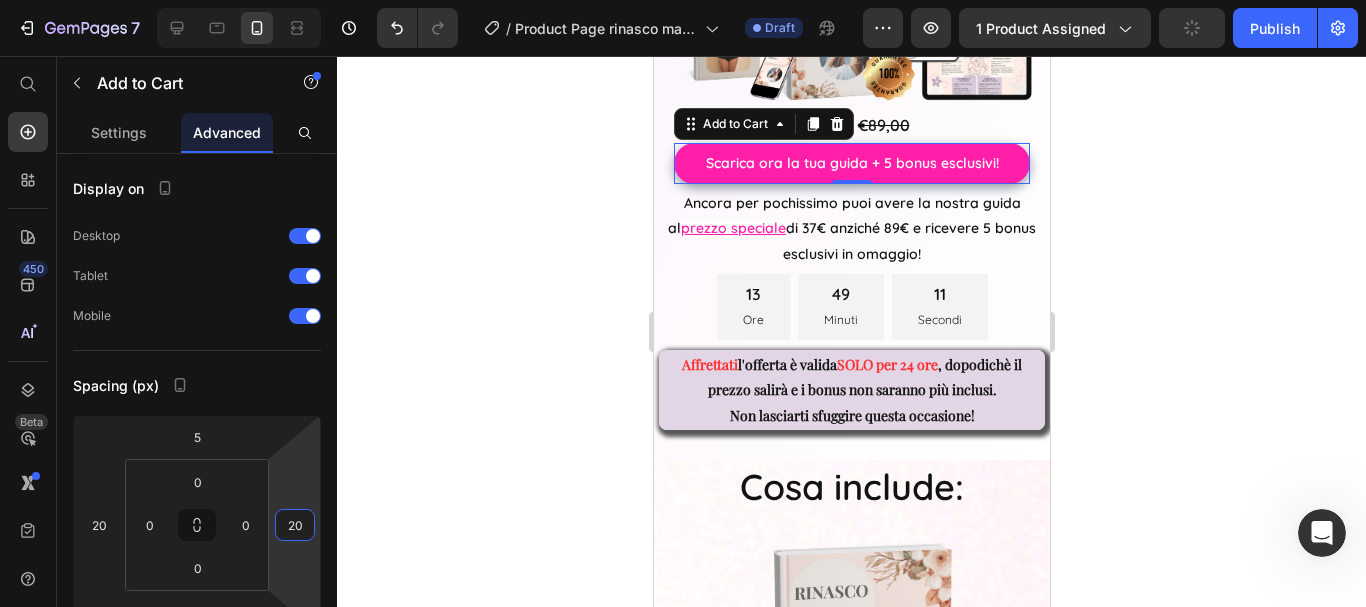 click 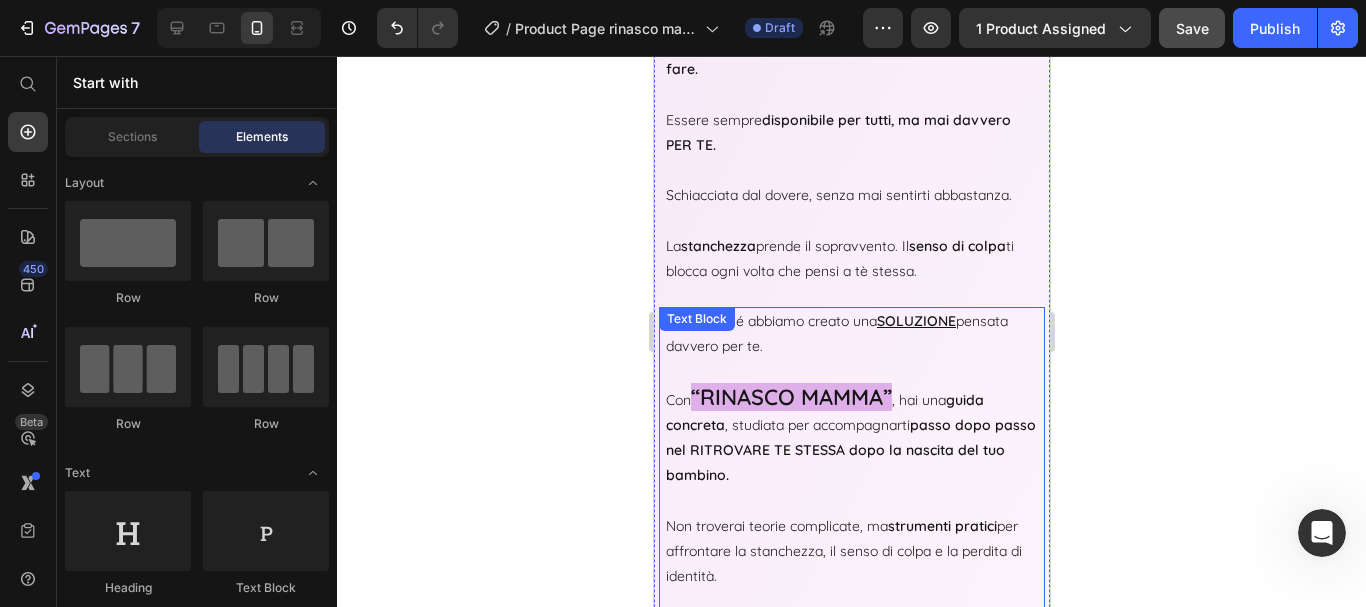 scroll, scrollTop: 3875, scrollLeft: 0, axis: vertical 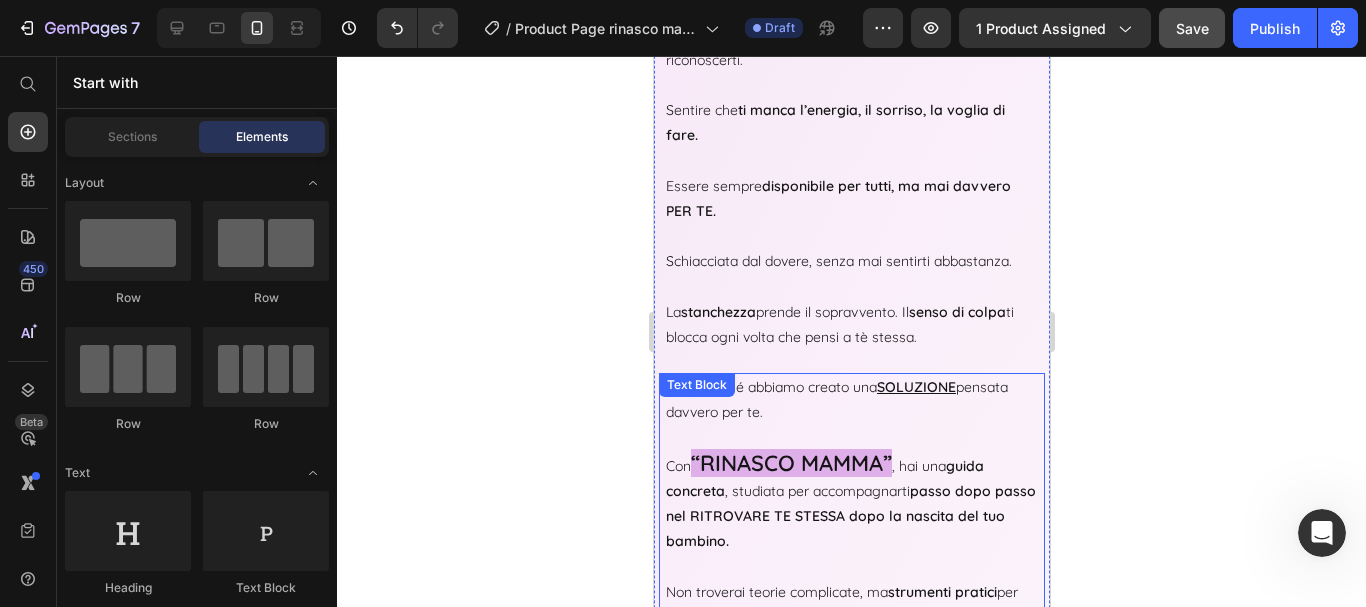 click on "“RINASCO MAMMA”" at bounding box center [790, 463] 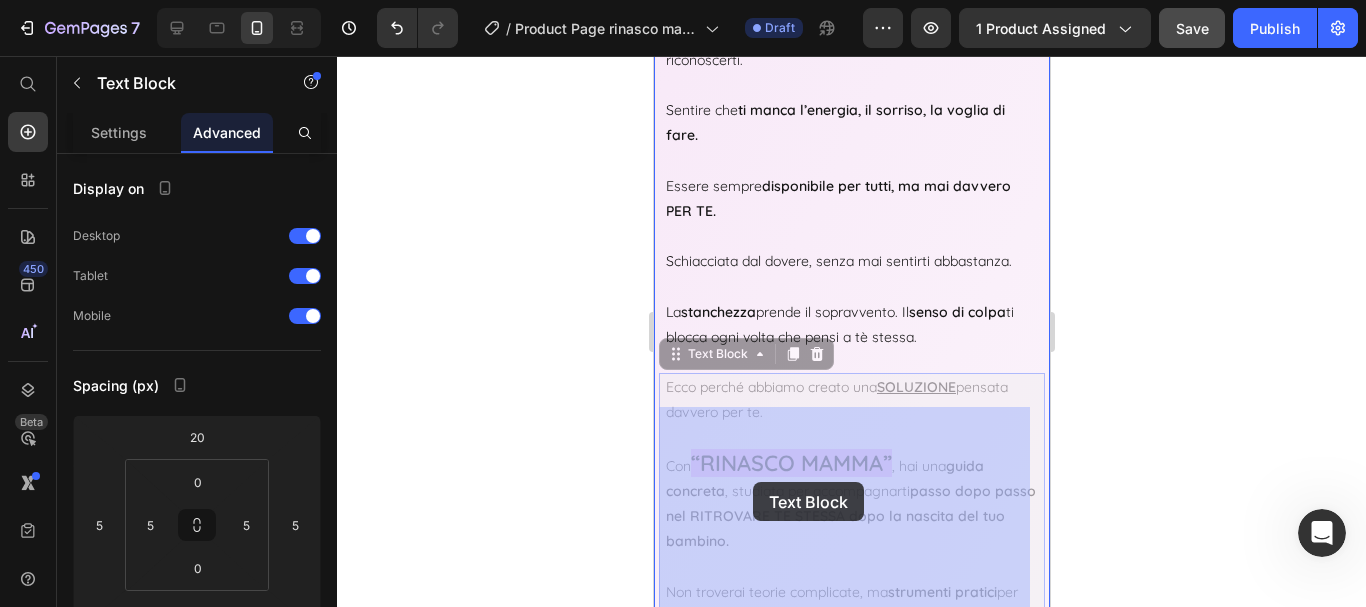 drag, startPoint x: 693, startPoint y: 478, endPoint x: 747, endPoint y: 482, distance: 54.147945 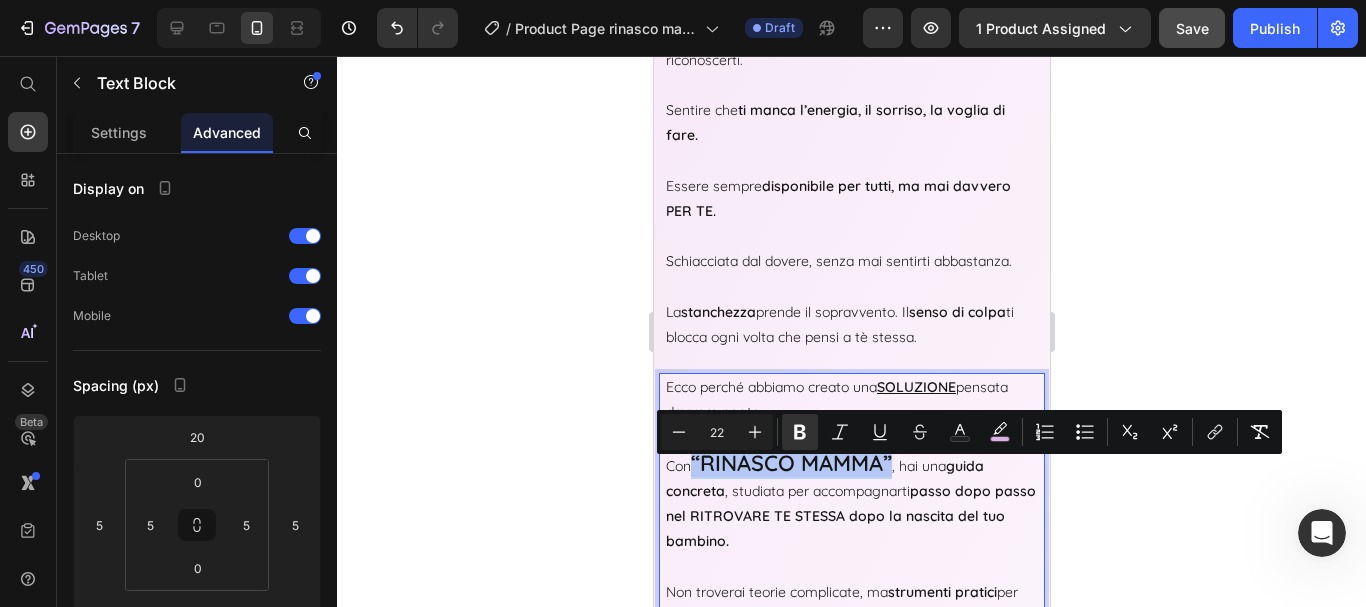 drag, startPoint x: 695, startPoint y: 471, endPoint x: 897, endPoint y: 475, distance: 202.0396 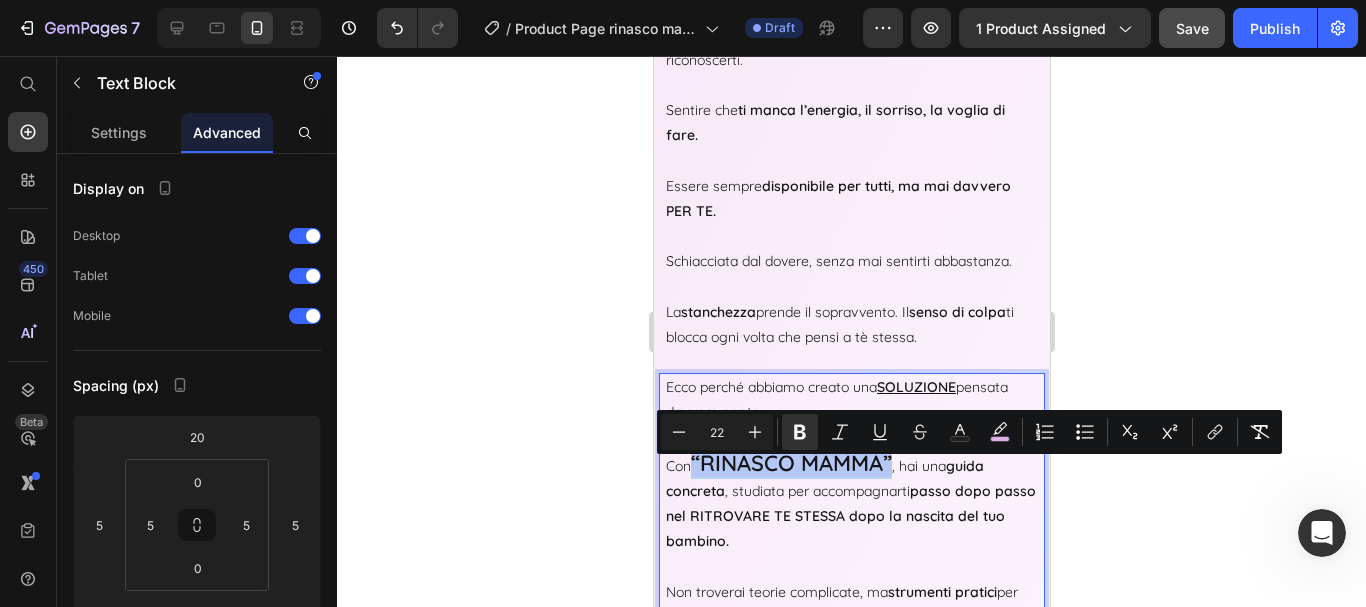 click on "Con  “RINASCO MAMMA” , hai una  guida concreta , studiata per accompagnarti  passo dopo passo nel RITROVARE TE STESSA dopo la nascita del tuo bambino." at bounding box center [851, 489] 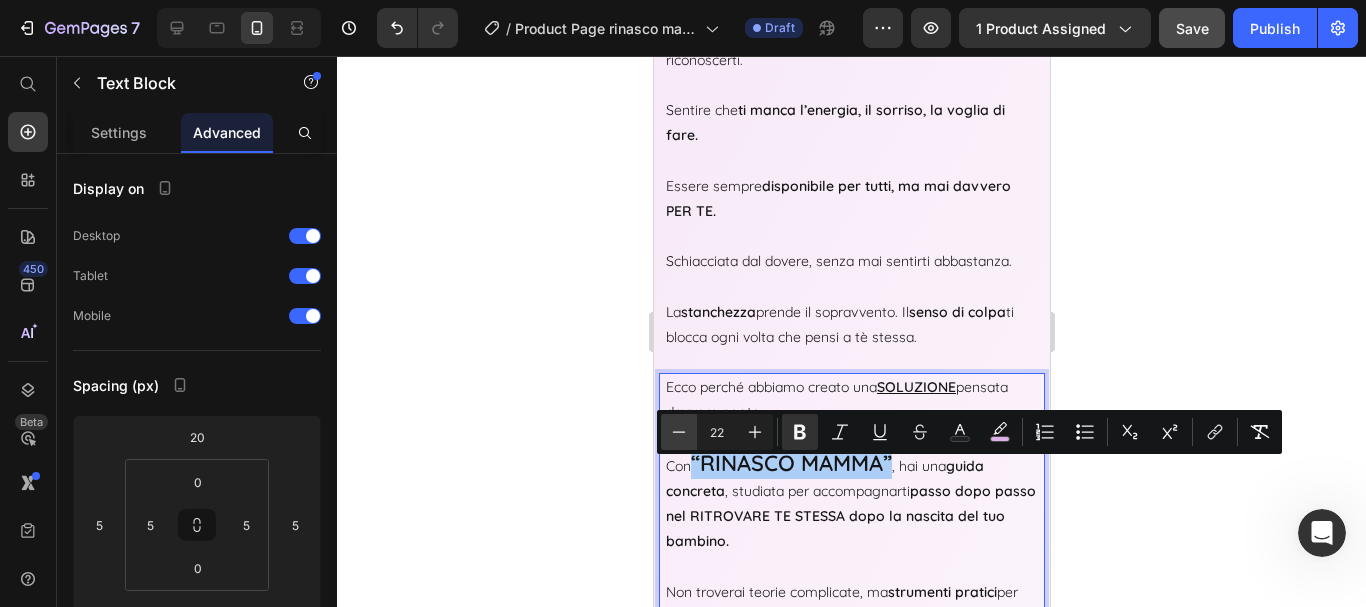 click 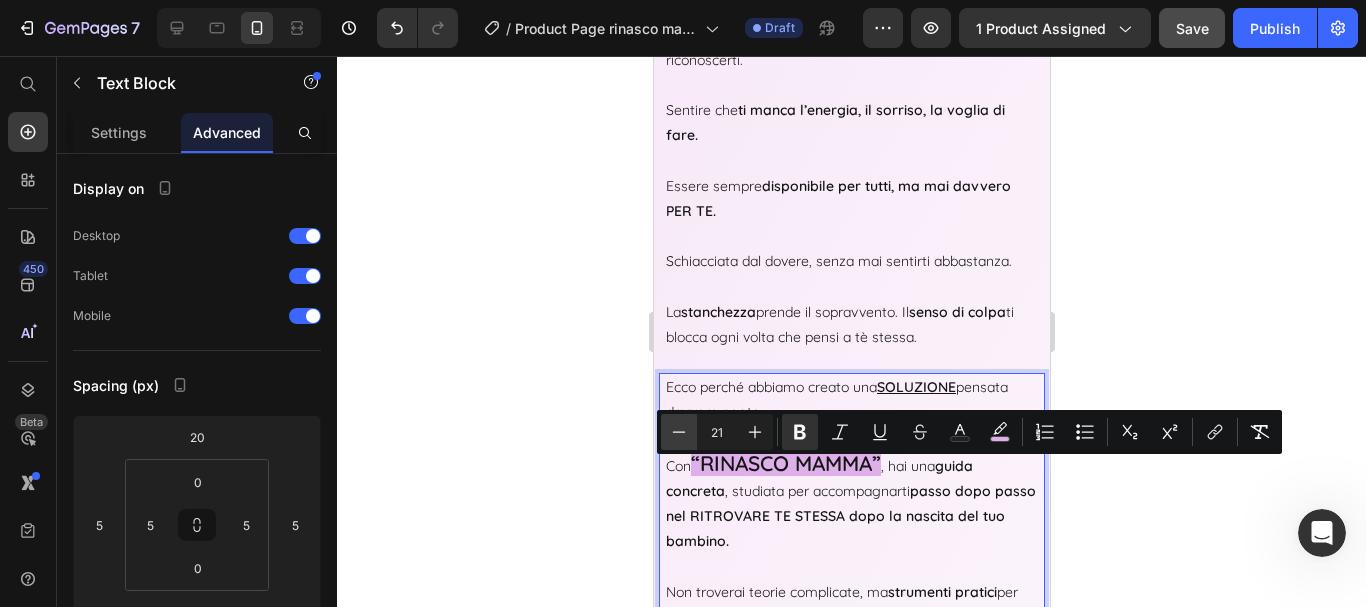 click 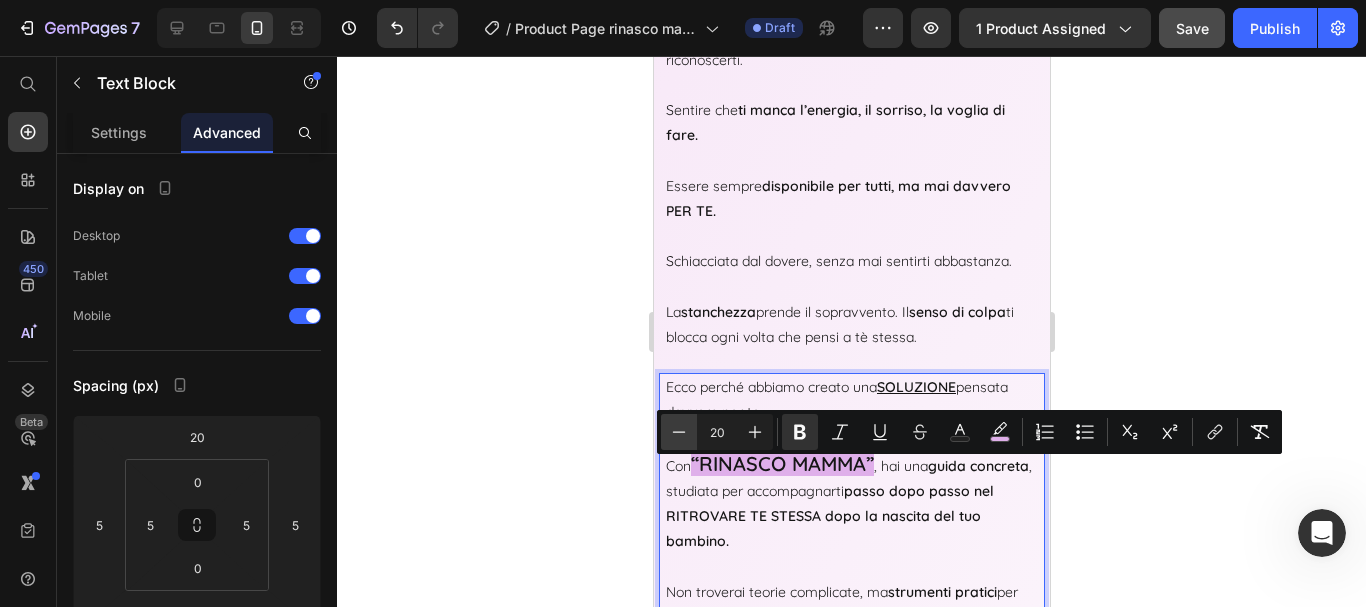 click 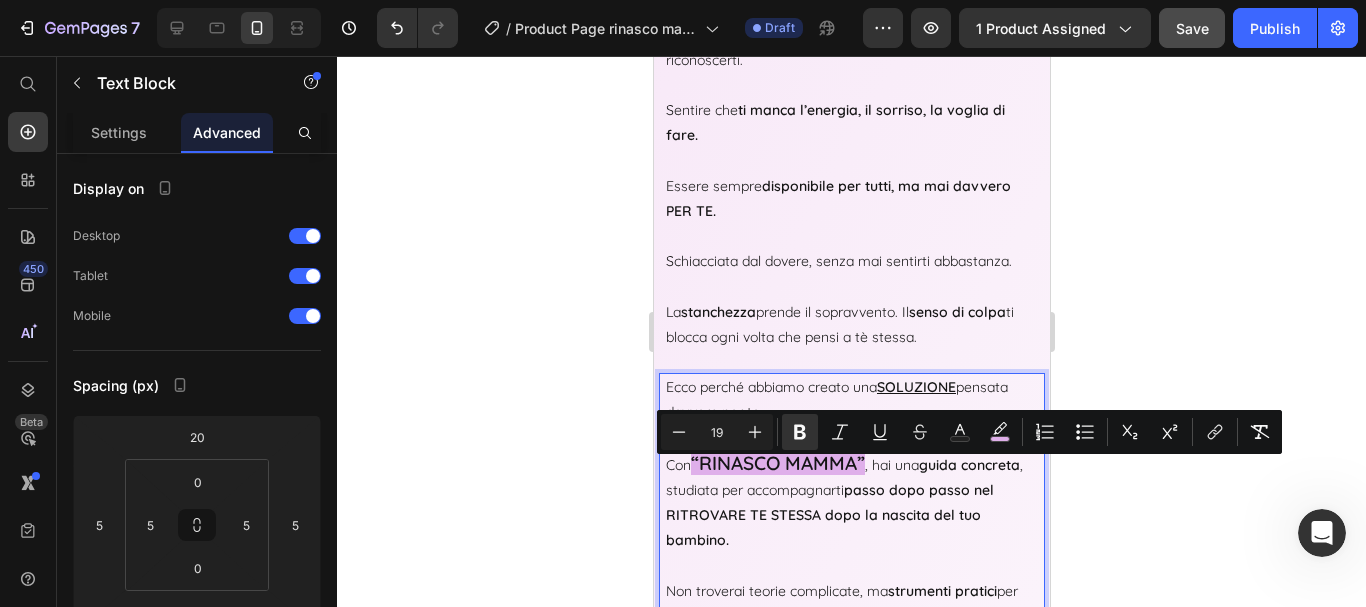 click 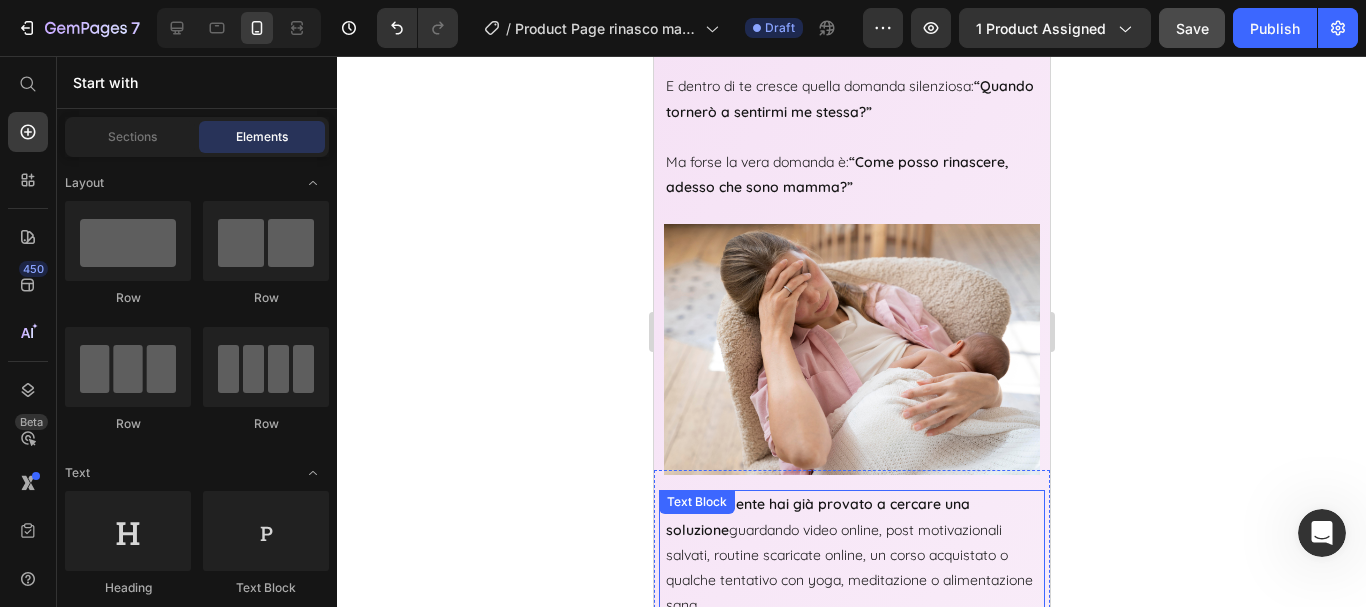scroll, scrollTop: 2875, scrollLeft: 0, axis: vertical 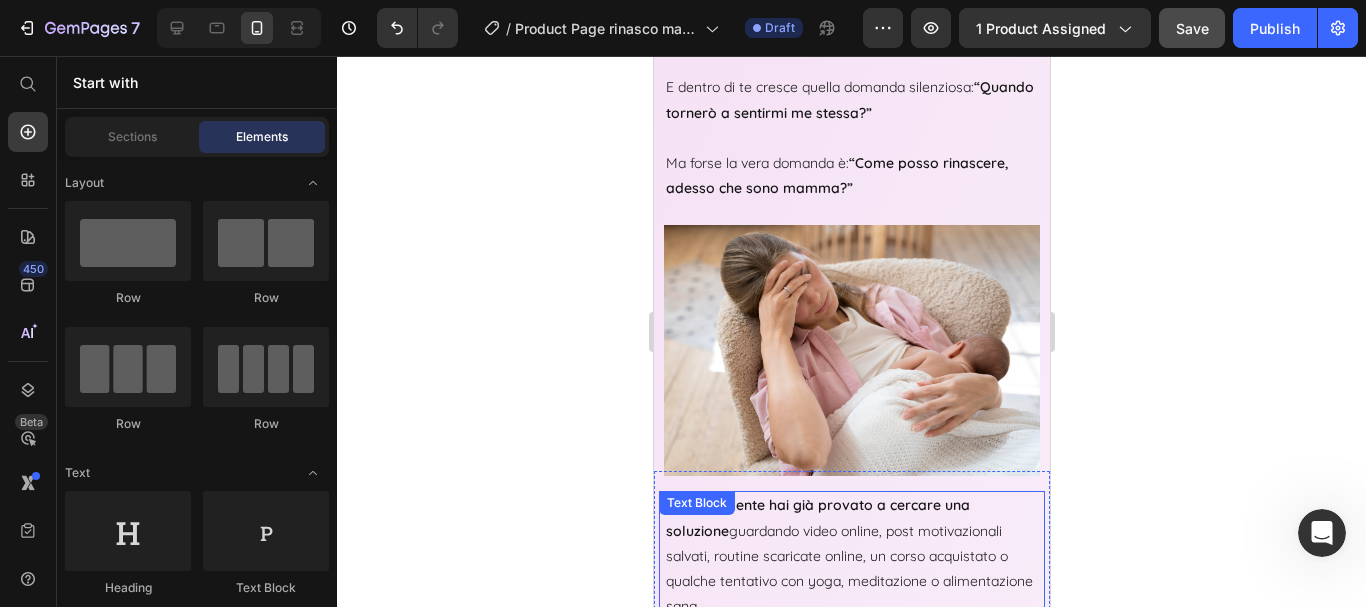click at bounding box center (851, 350) 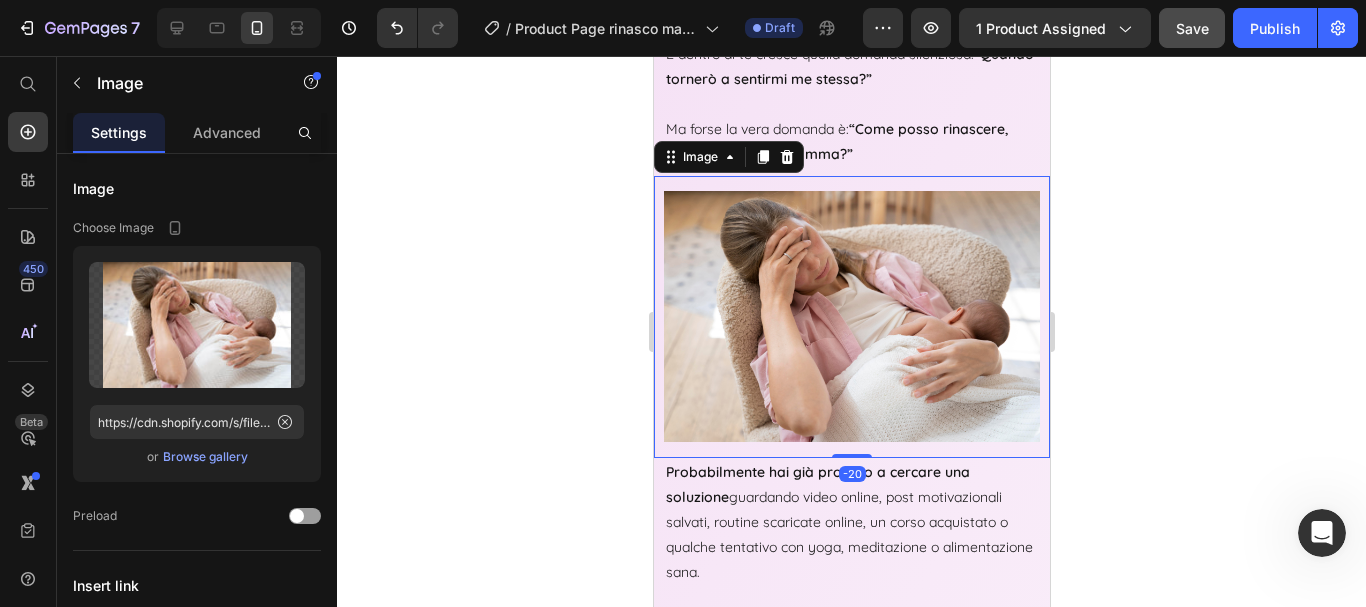 scroll, scrollTop: 2761, scrollLeft: 0, axis: vertical 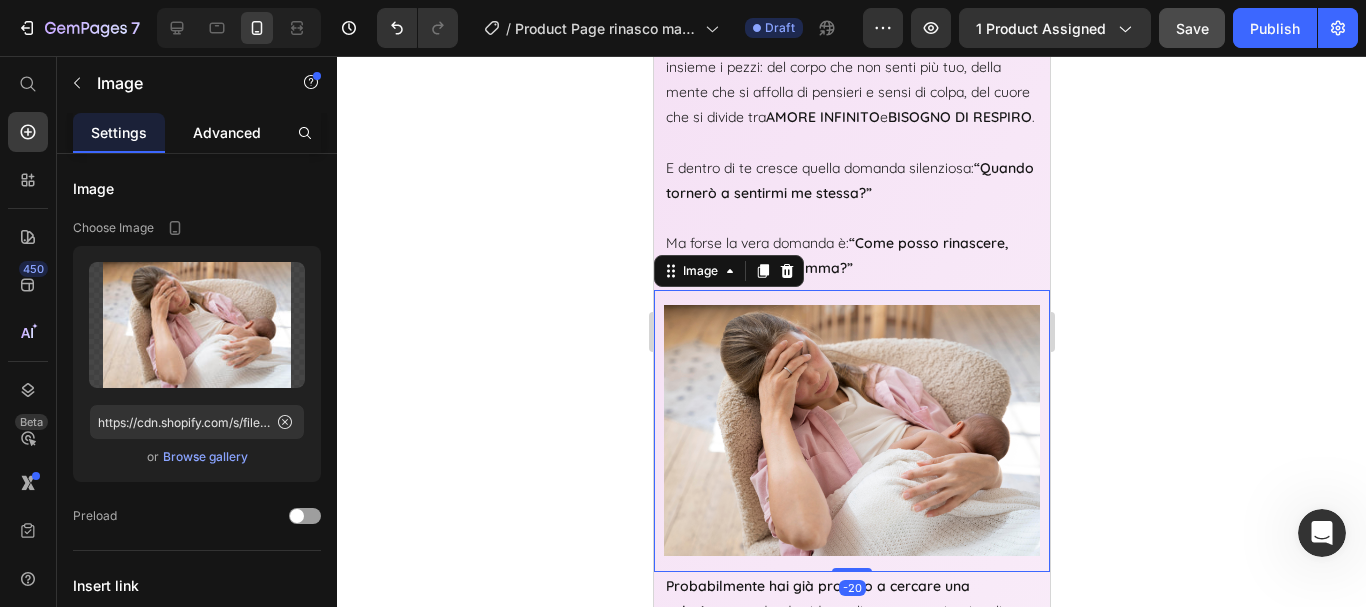 click on "Advanced" at bounding box center [227, 132] 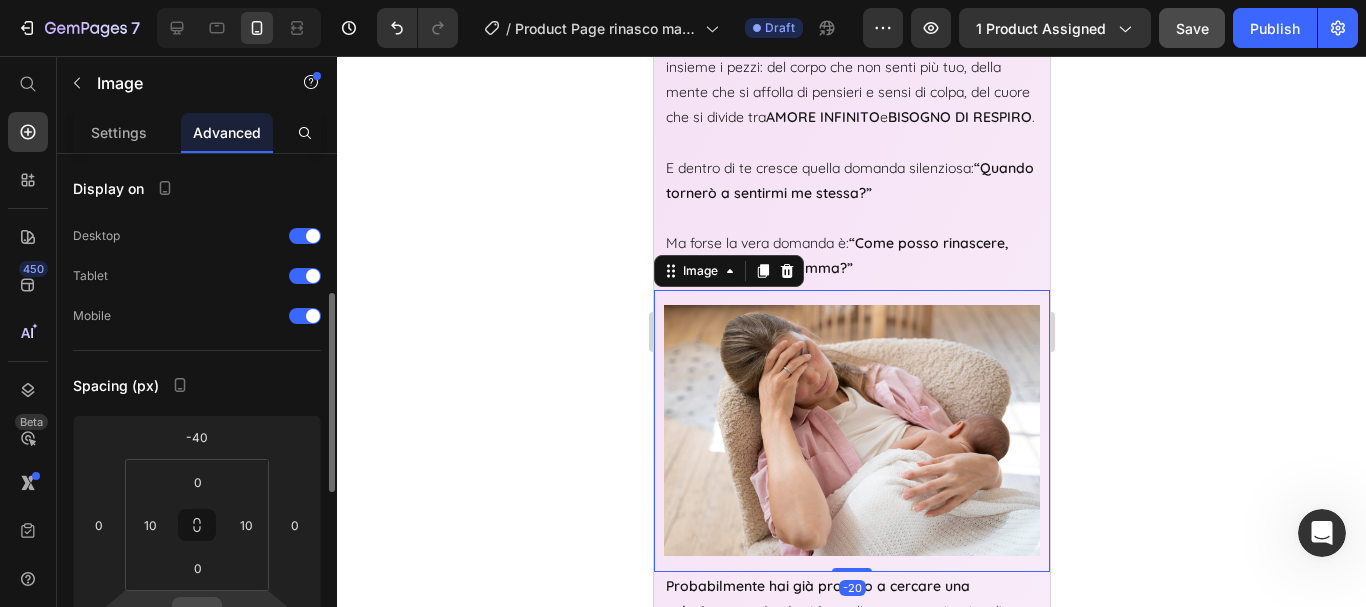 scroll, scrollTop: 100, scrollLeft: 0, axis: vertical 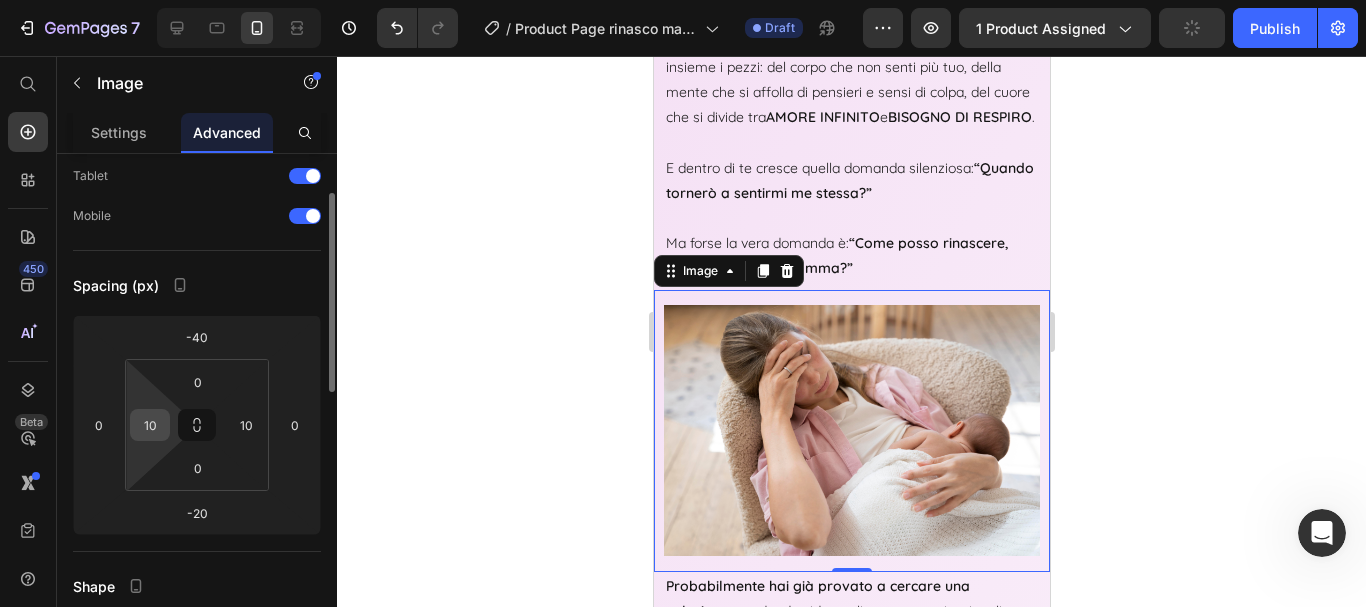 click on "10" at bounding box center [150, 425] 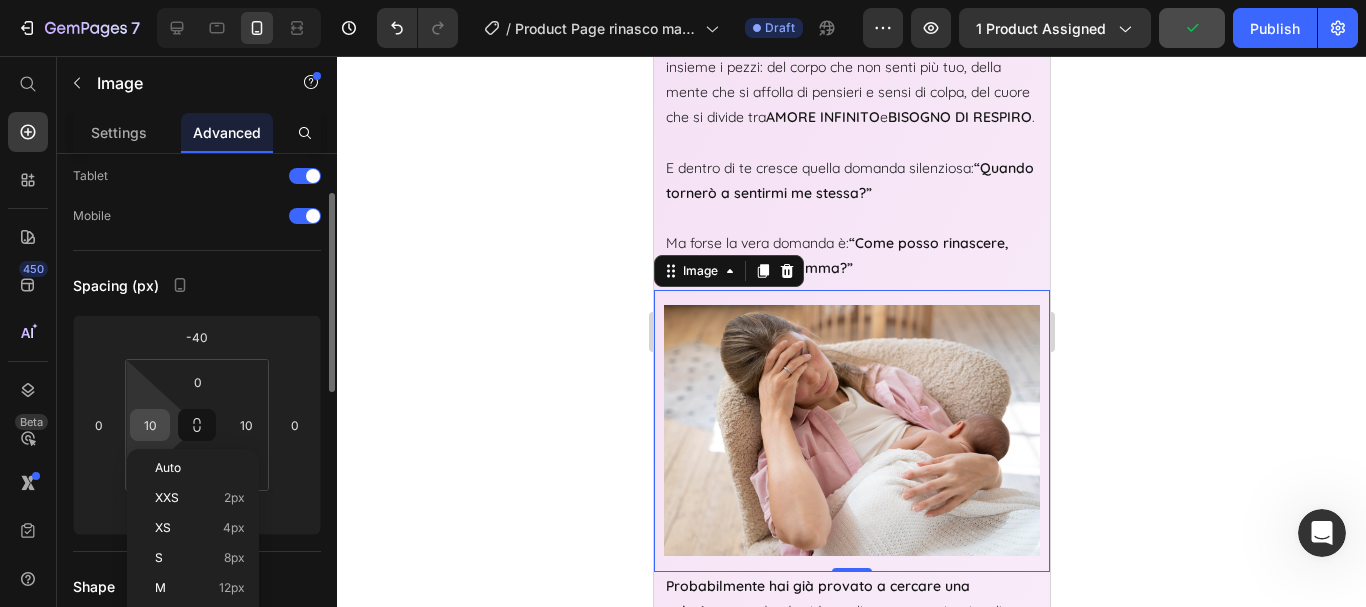 click on "10" at bounding box center (150, 425) 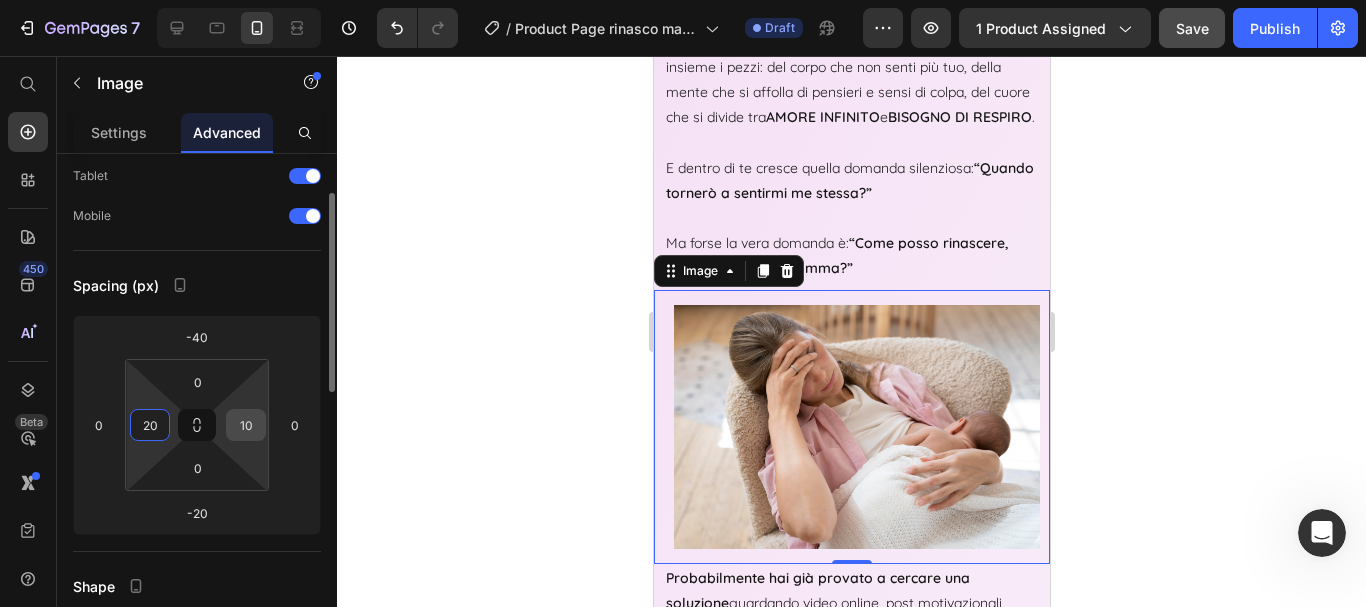 type on "20" 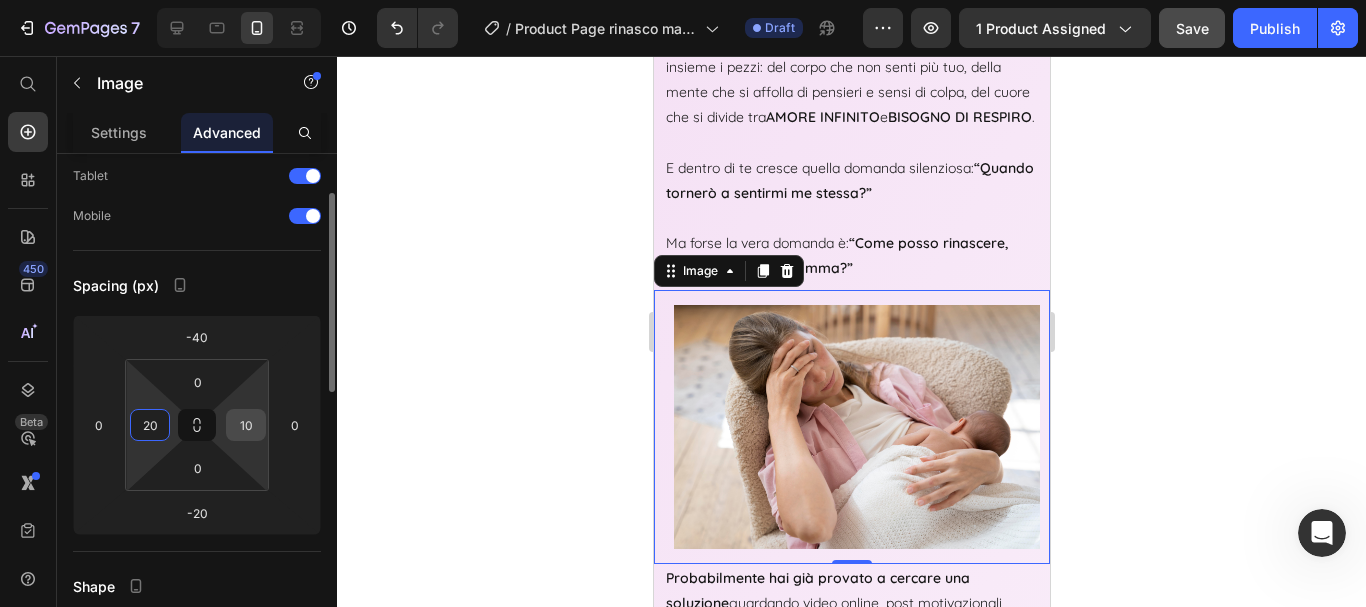 click on "10" at bounding box center [246, 425] 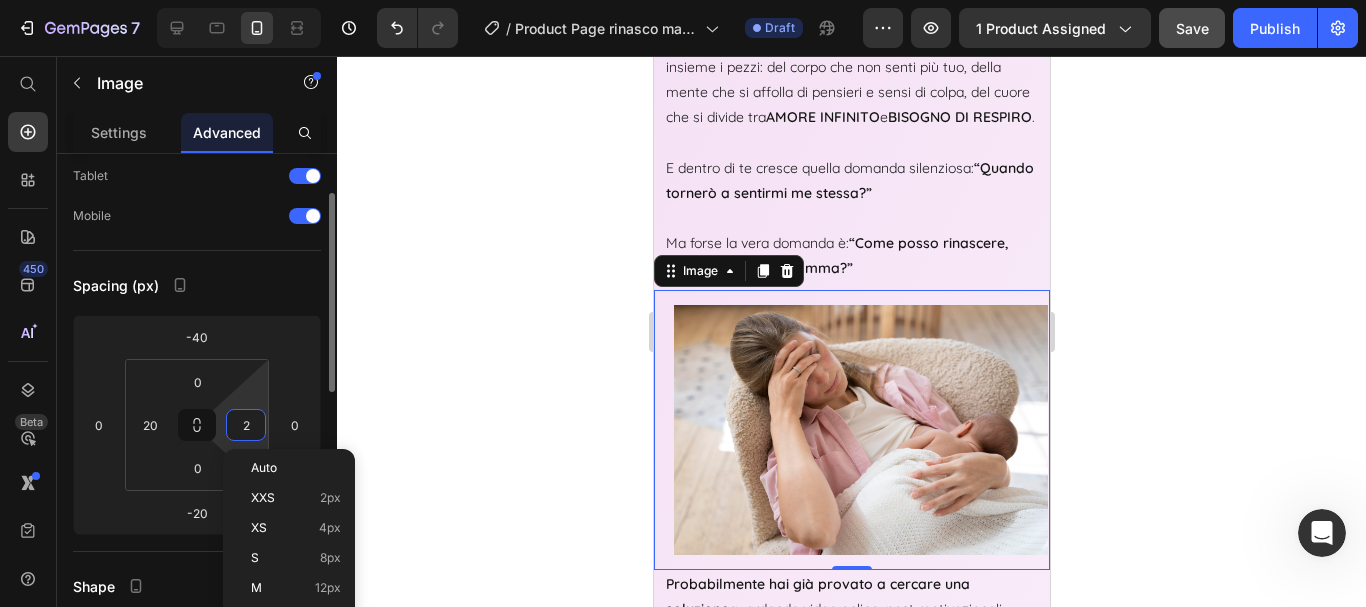 type on "20" 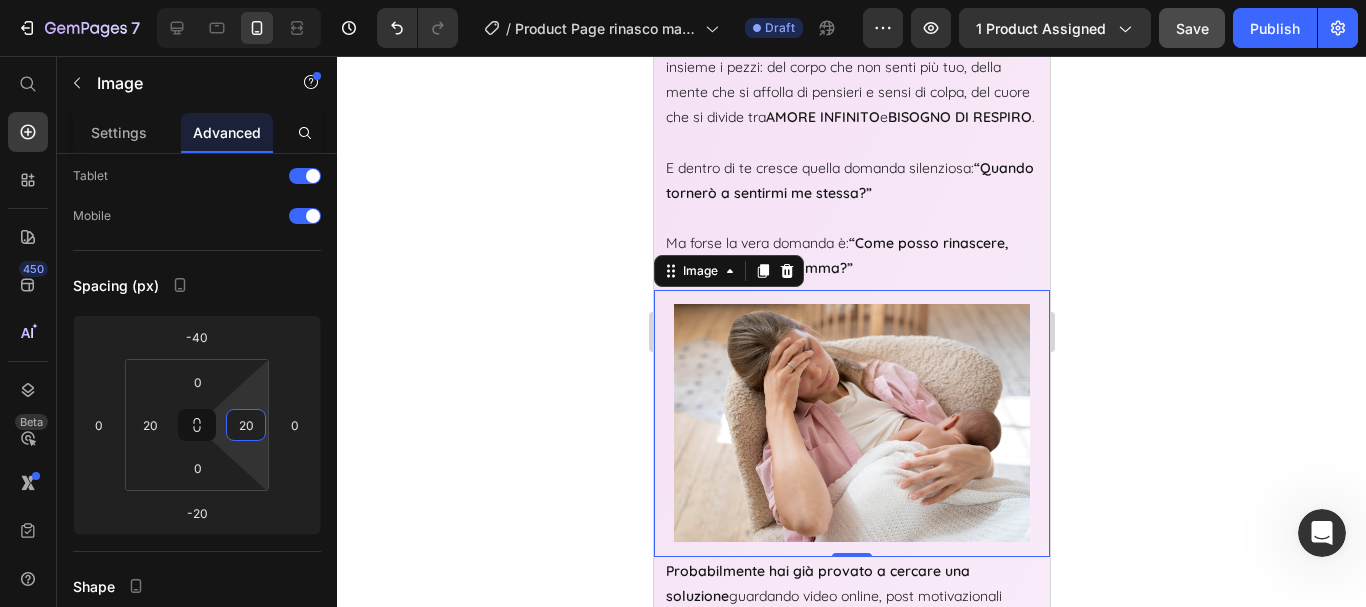 click 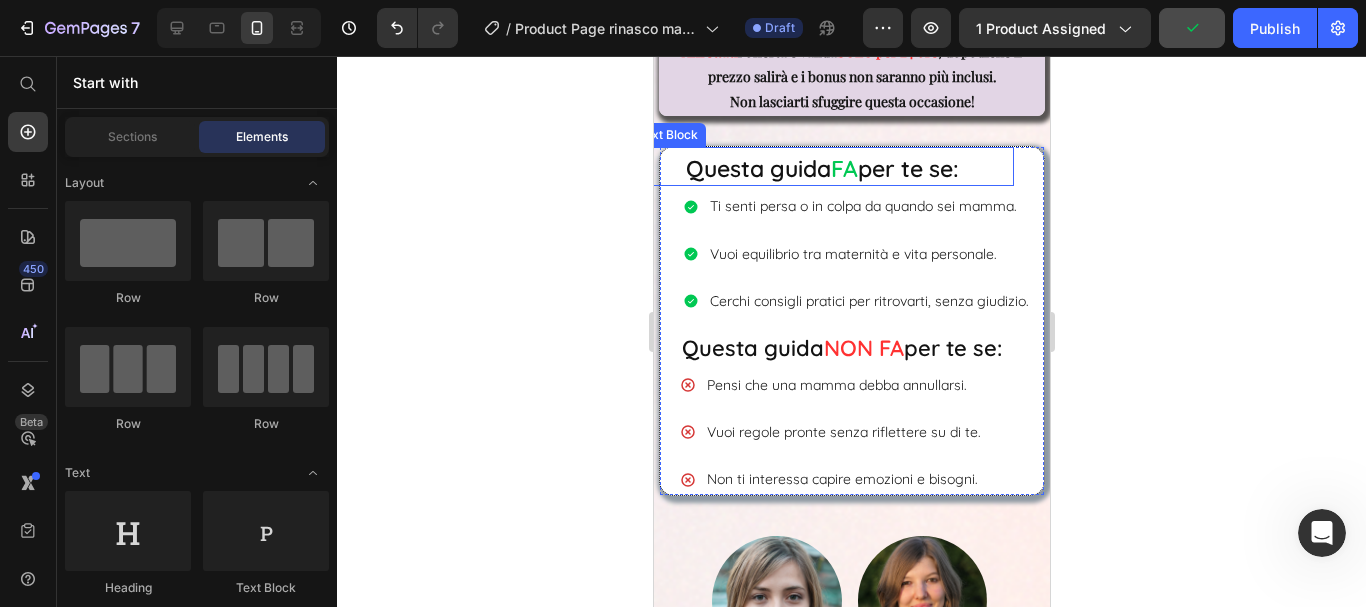 scroll, scrollTop: 861, scrollLeft: 0, axis: vertical 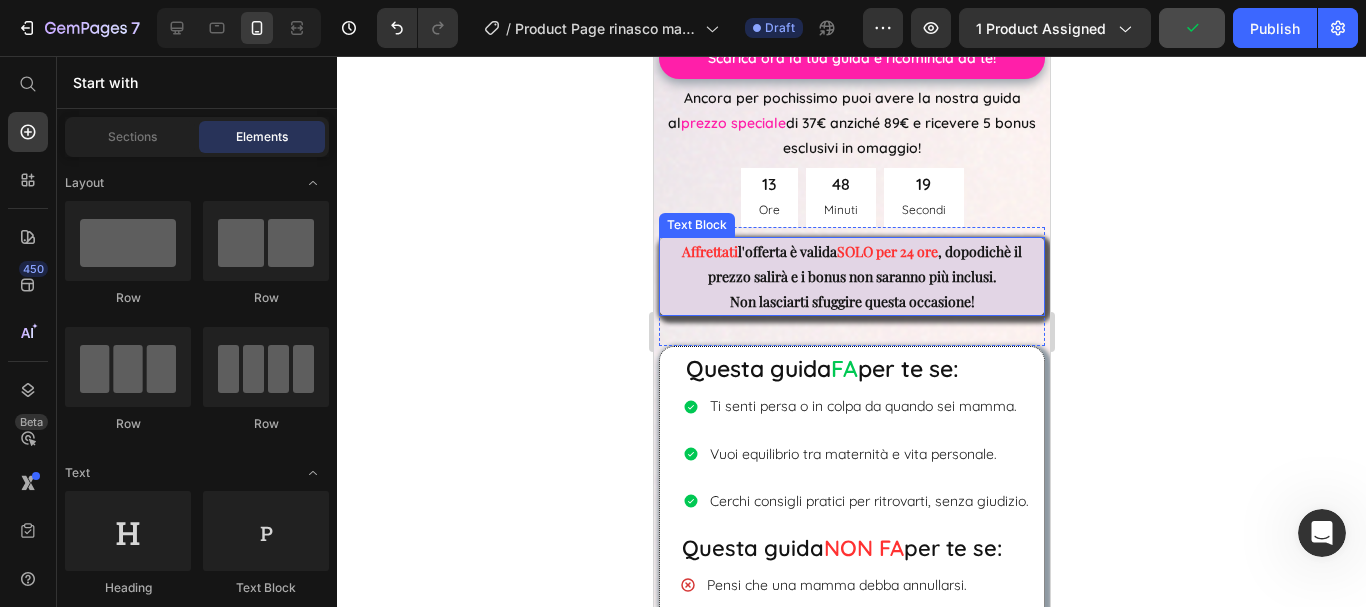click on "Affrettati  l'offerta è valida  SOLO per 24 ore , dopodichè il prezzo salirà e i bonus non saranno più inclusi." at bounding box center [851, 264] 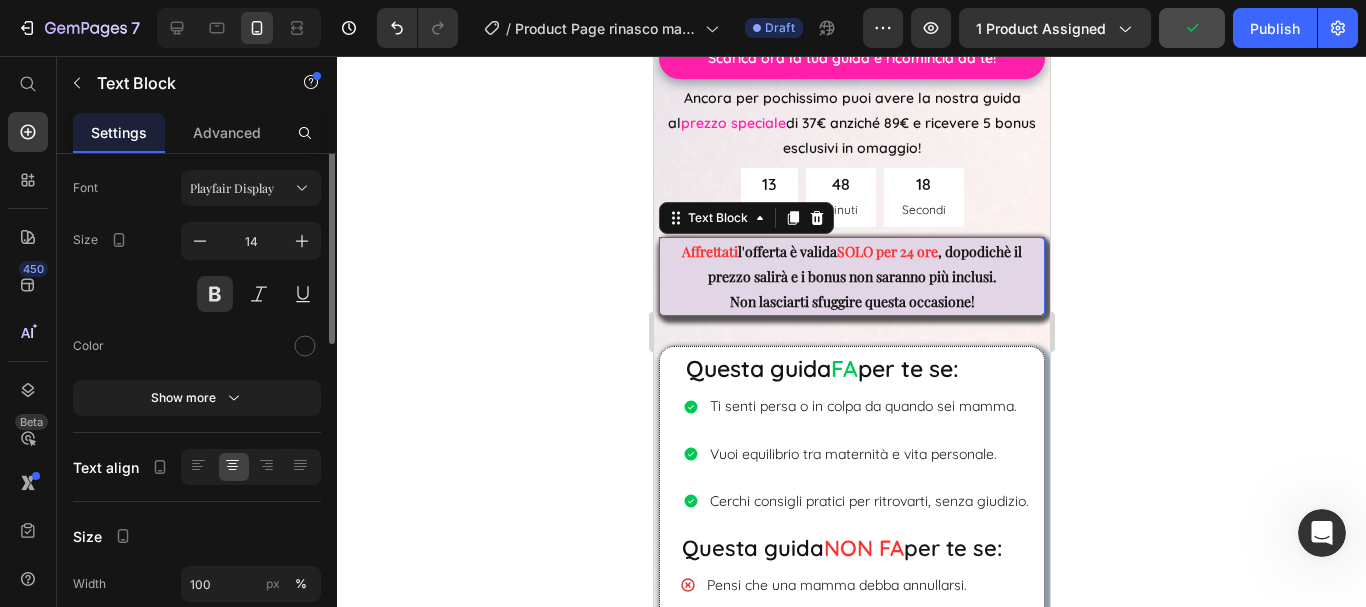 scroll, scrollTop: 0, scrollLeft: 0, axis: both 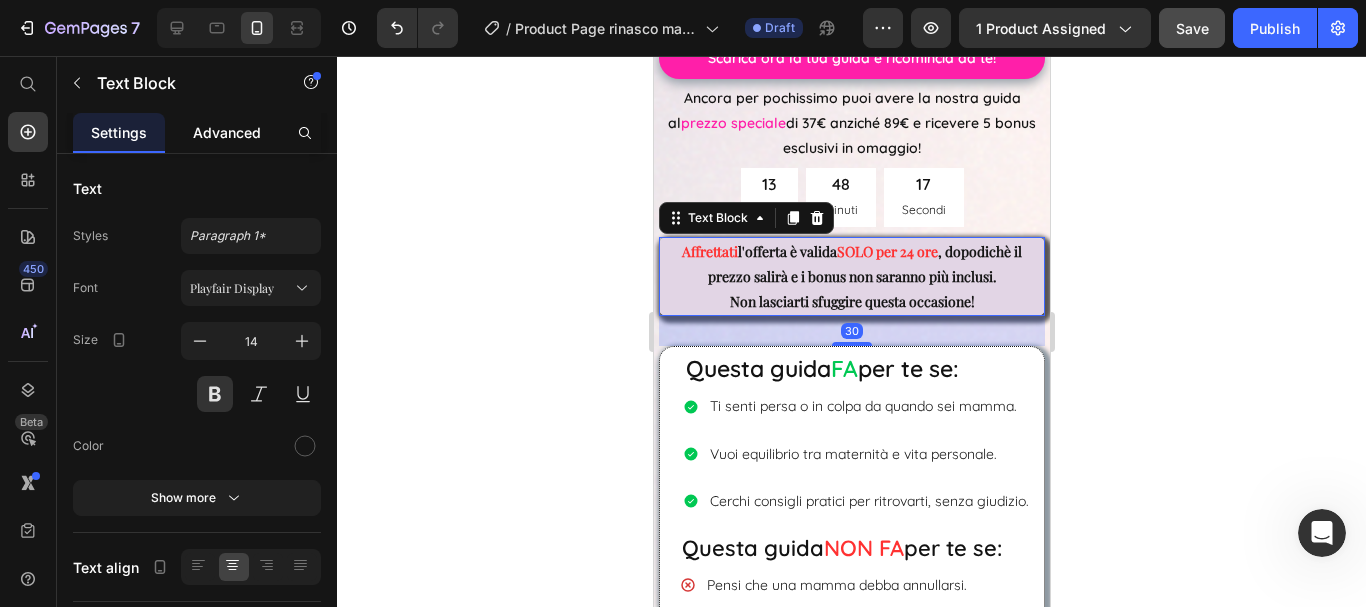 click on "Advanced" at bounding box center (227, 132) 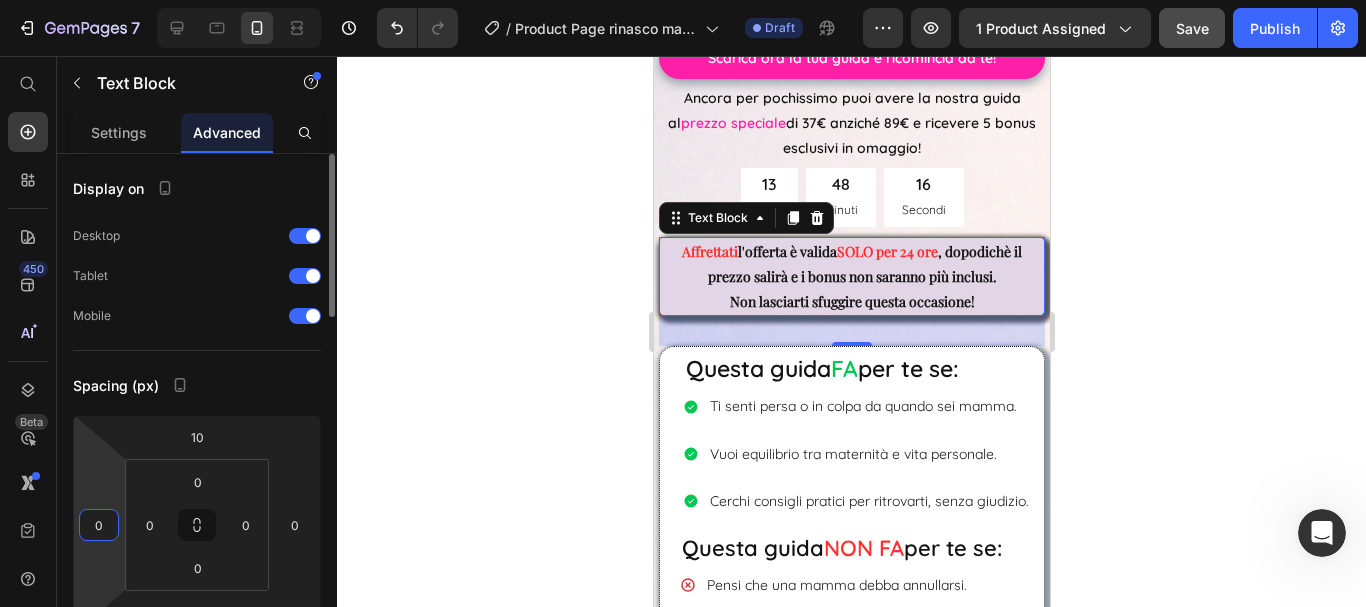 click on "0" at bounding box center [99, 525] 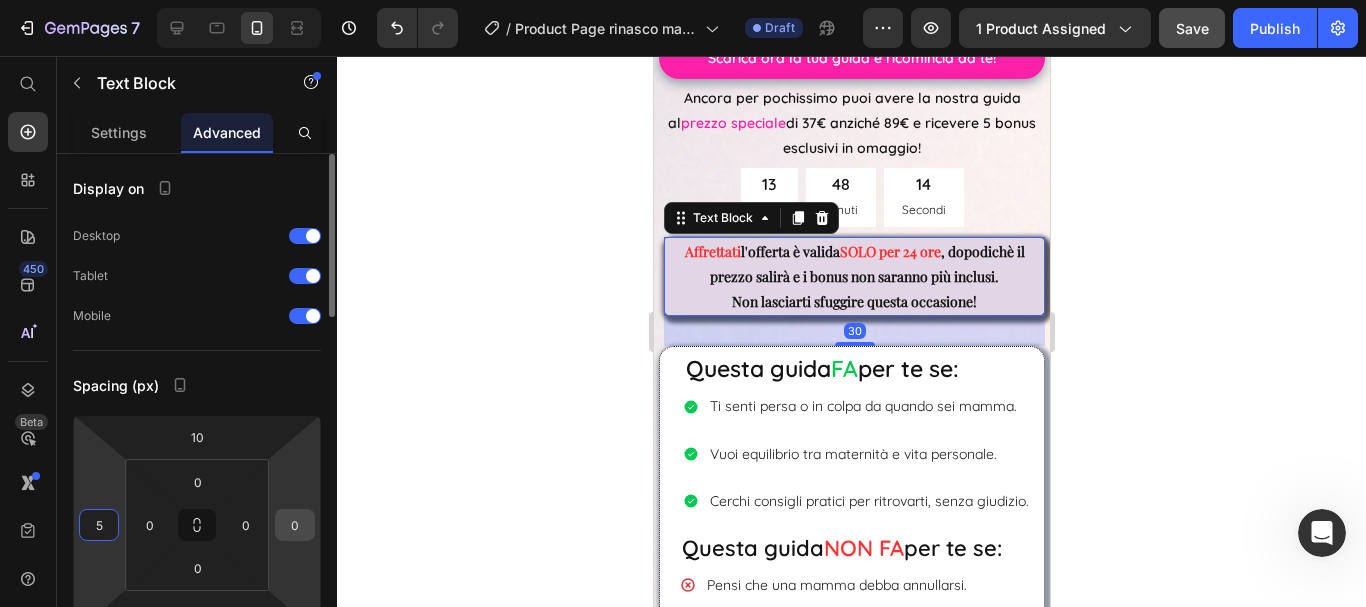 type on "5" 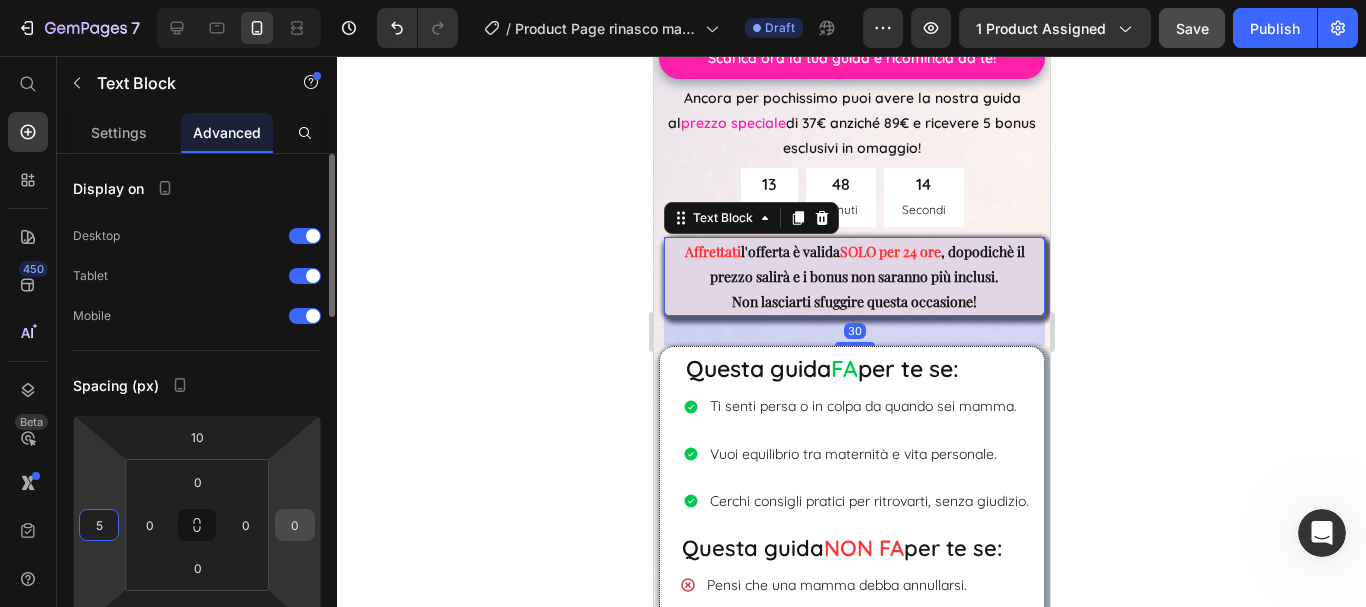 click on "0" at bounding box center [295, 525] 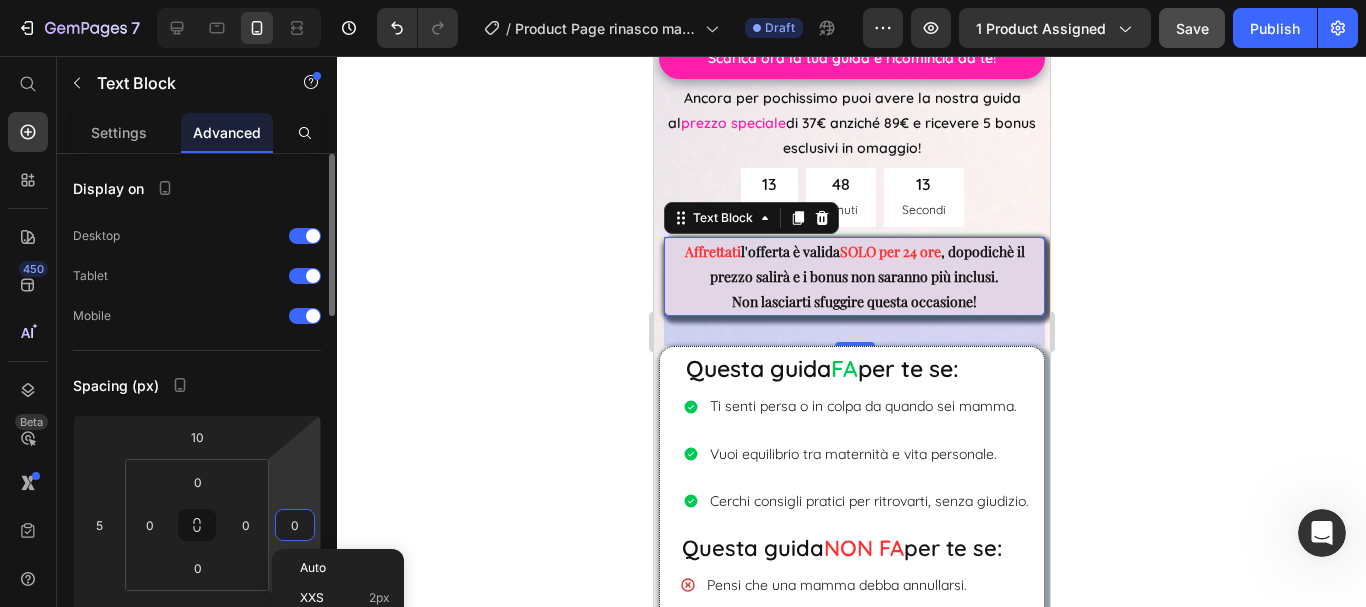 type on "5" 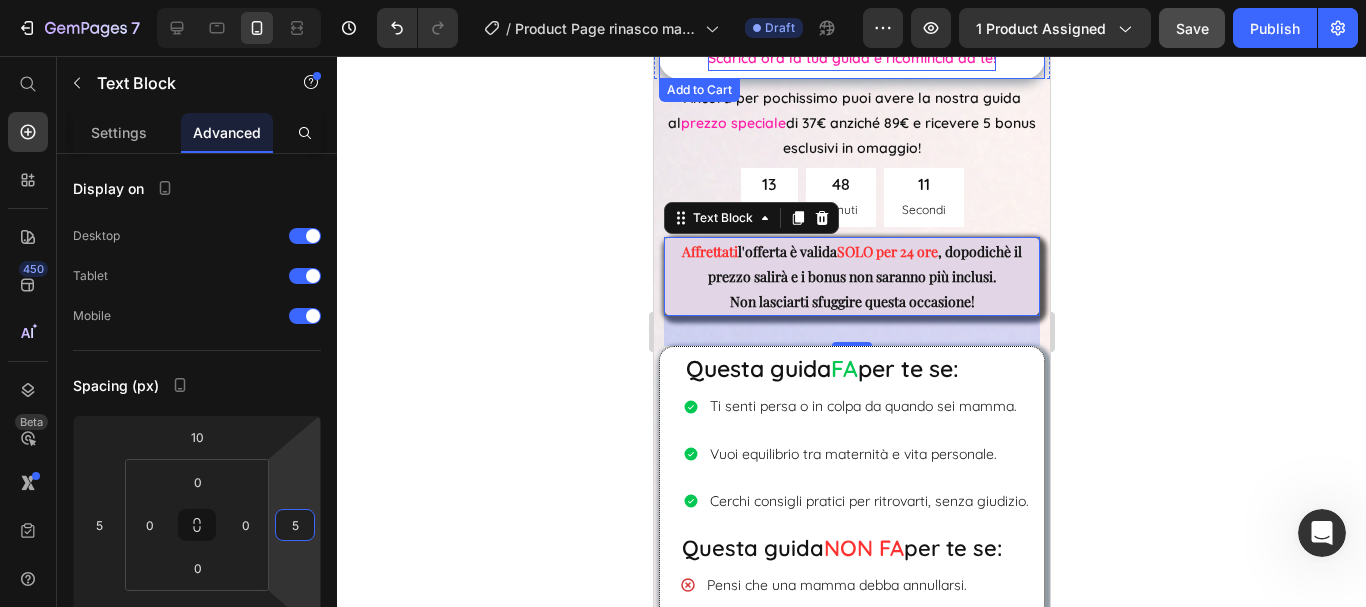 click on "Scarica ora la tua guida e ricomincia da te!" at bounding box center [851, 58] 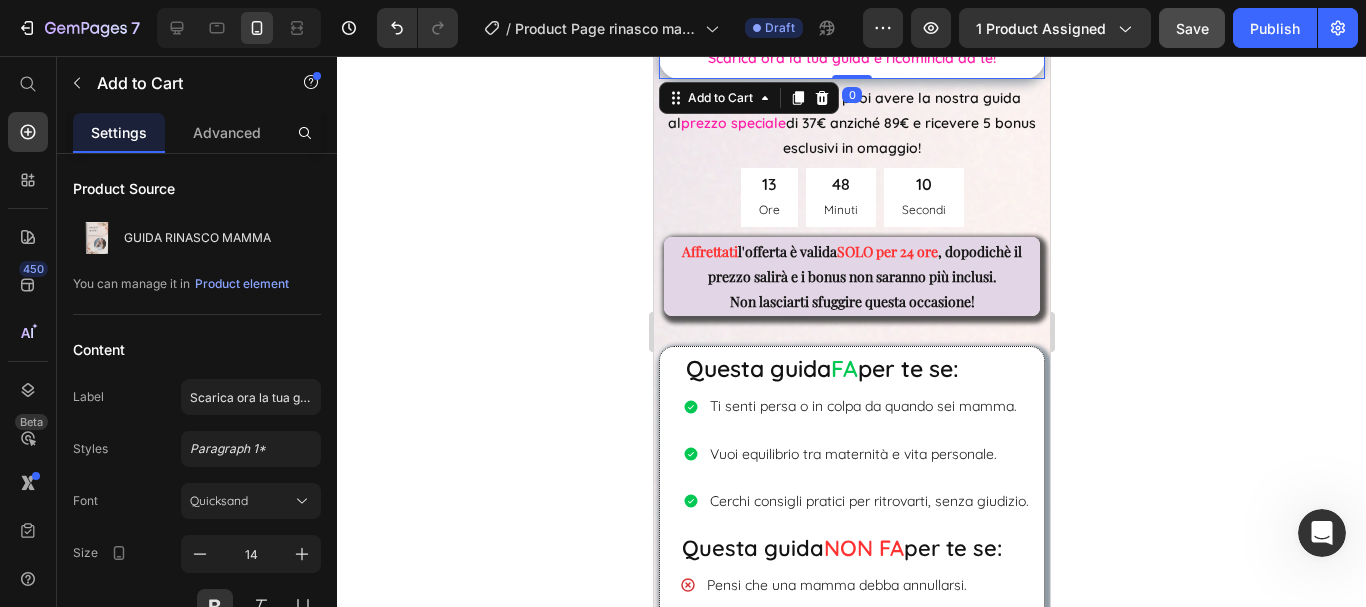 click on "Scarica ora la tua guida e ricomincia da te!" at bounding box center [851, 58] 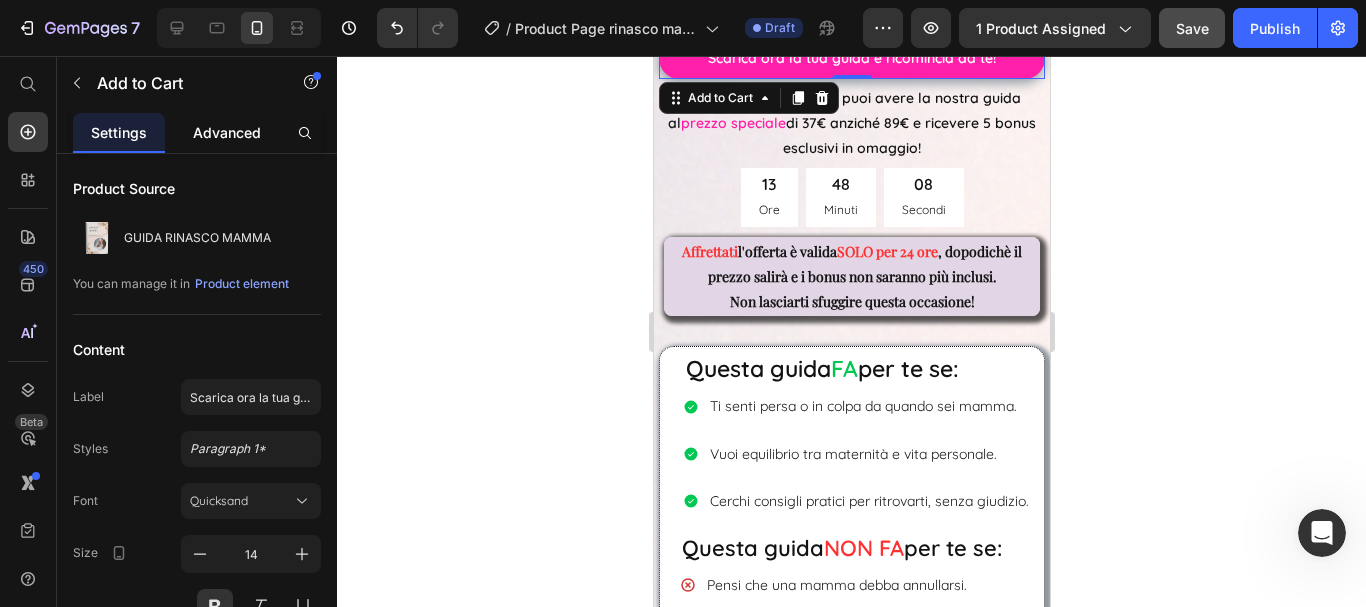 click on "Advanced" at bounding box center [227, 132] 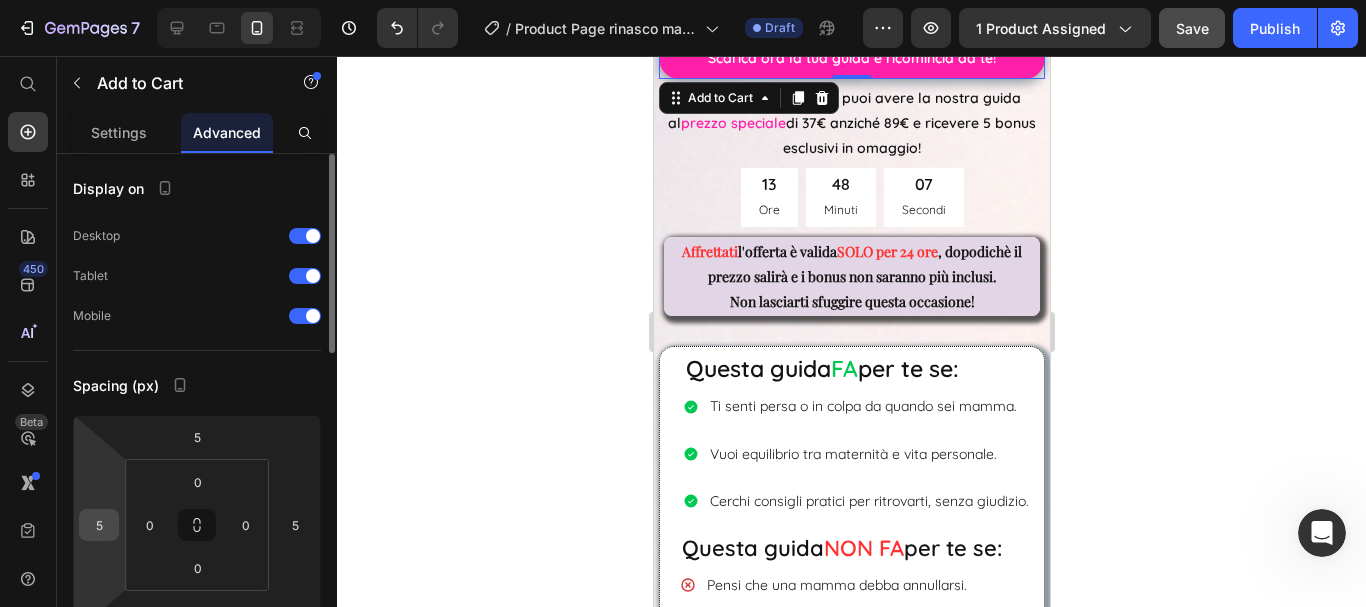 click on "5" at bounding box center [99, 525] 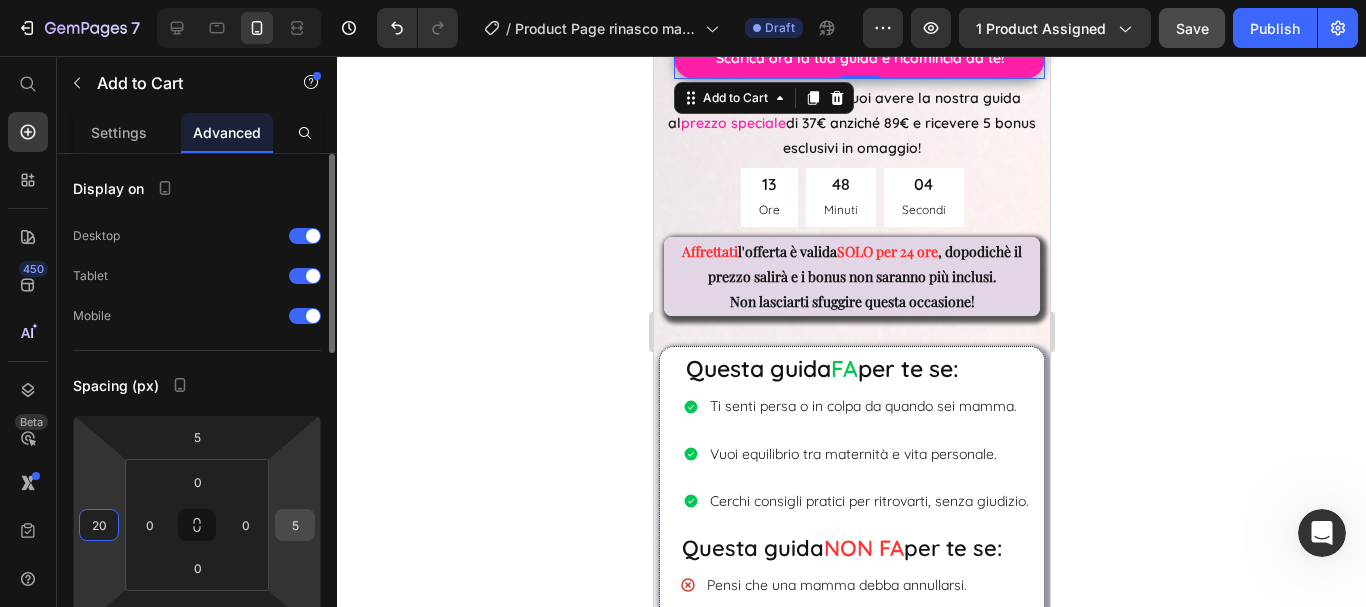 type on "20" 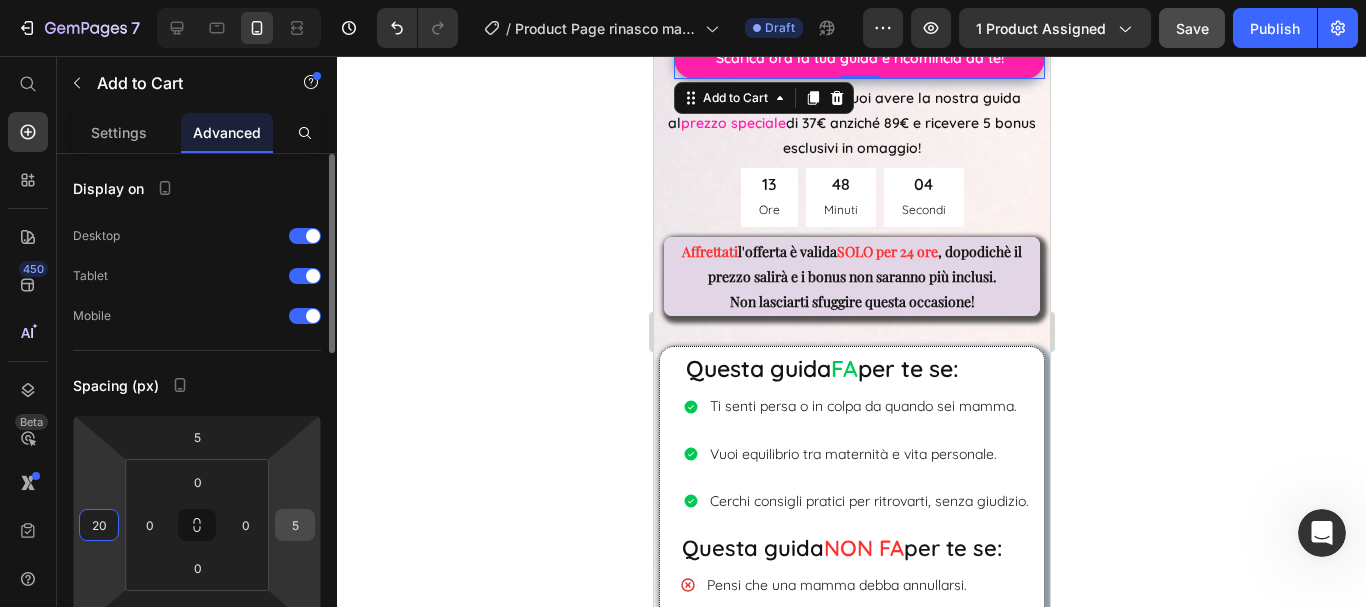 click on "5" at bounding box center [295, 525] 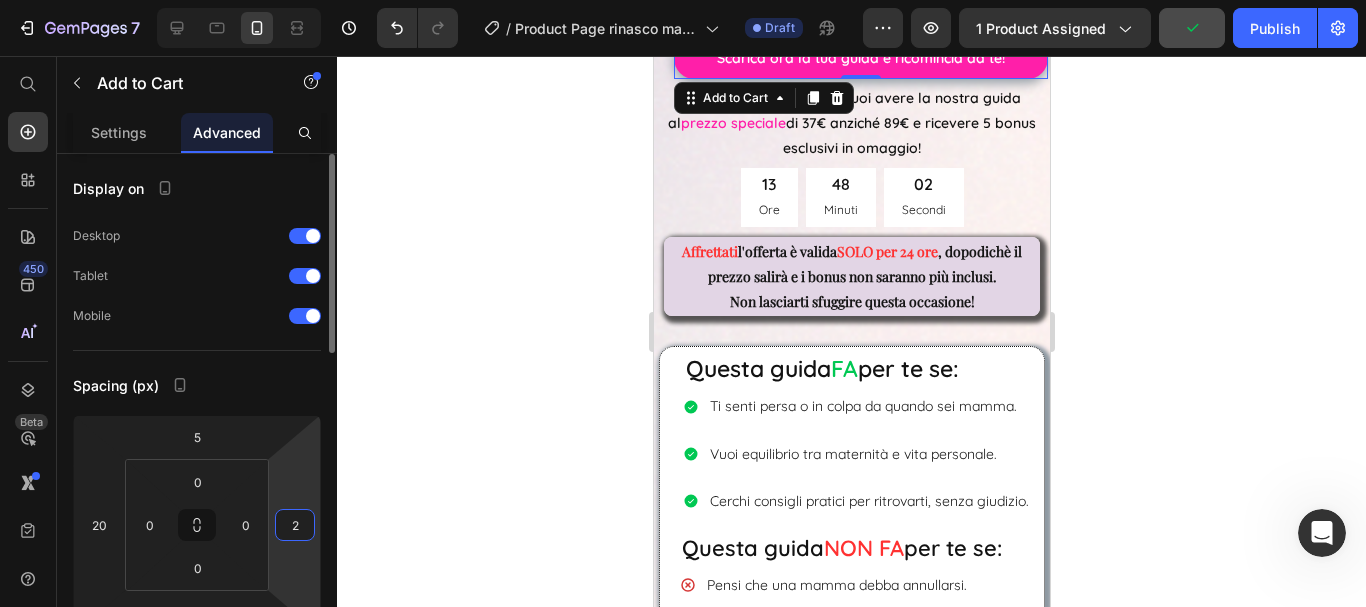 type on "20" 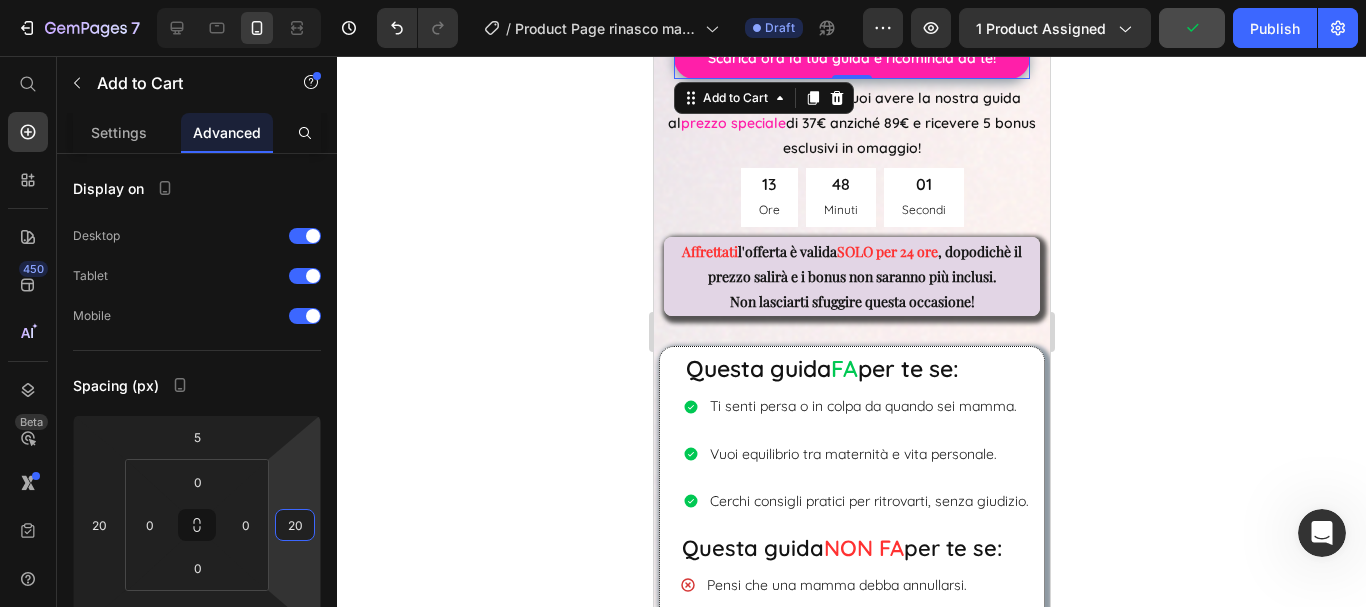 click 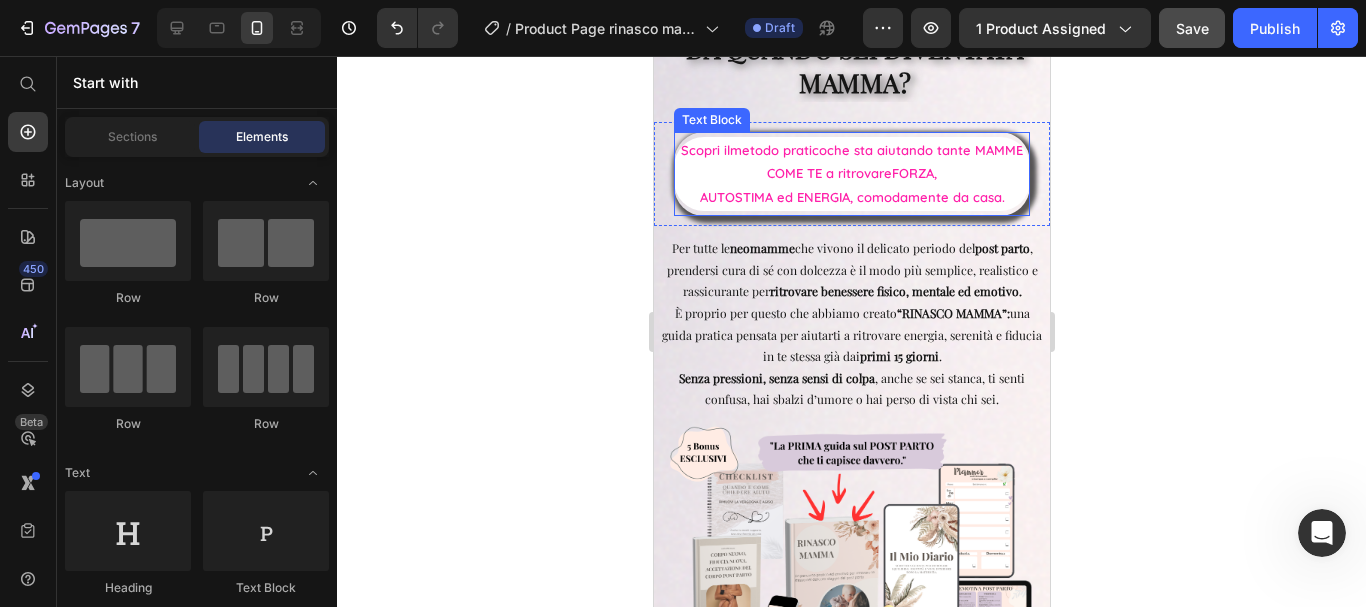 scroll, scrollTop: 400, scrollLeft: 0, axis: vertical 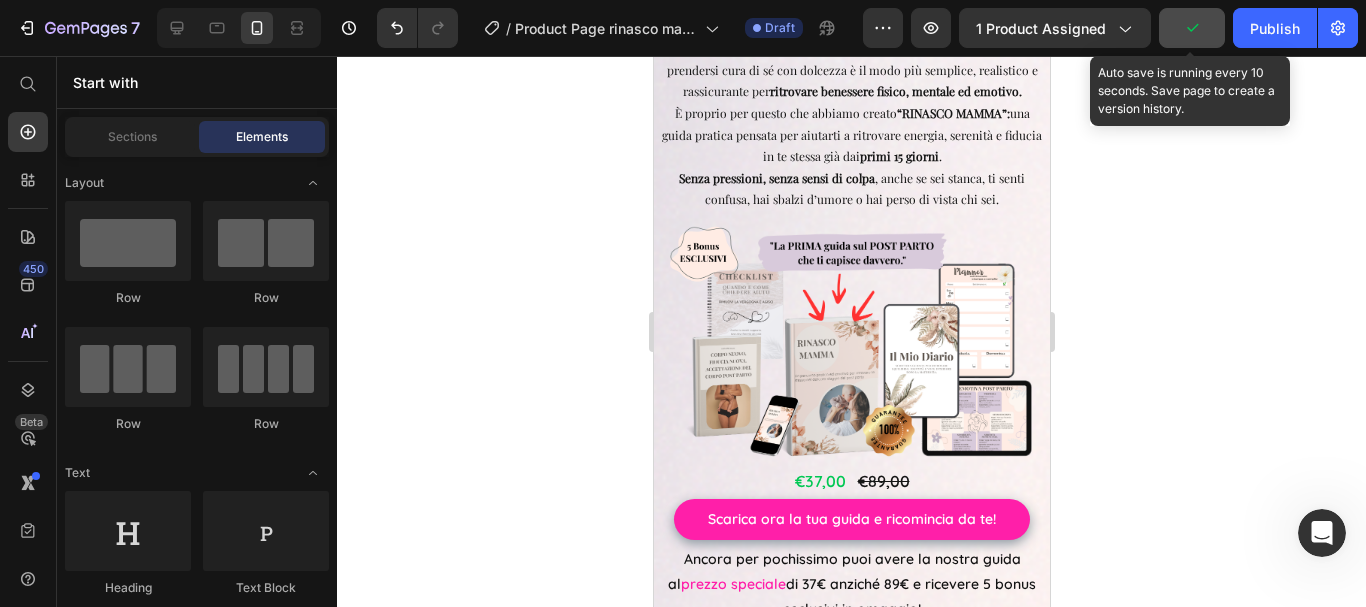 click 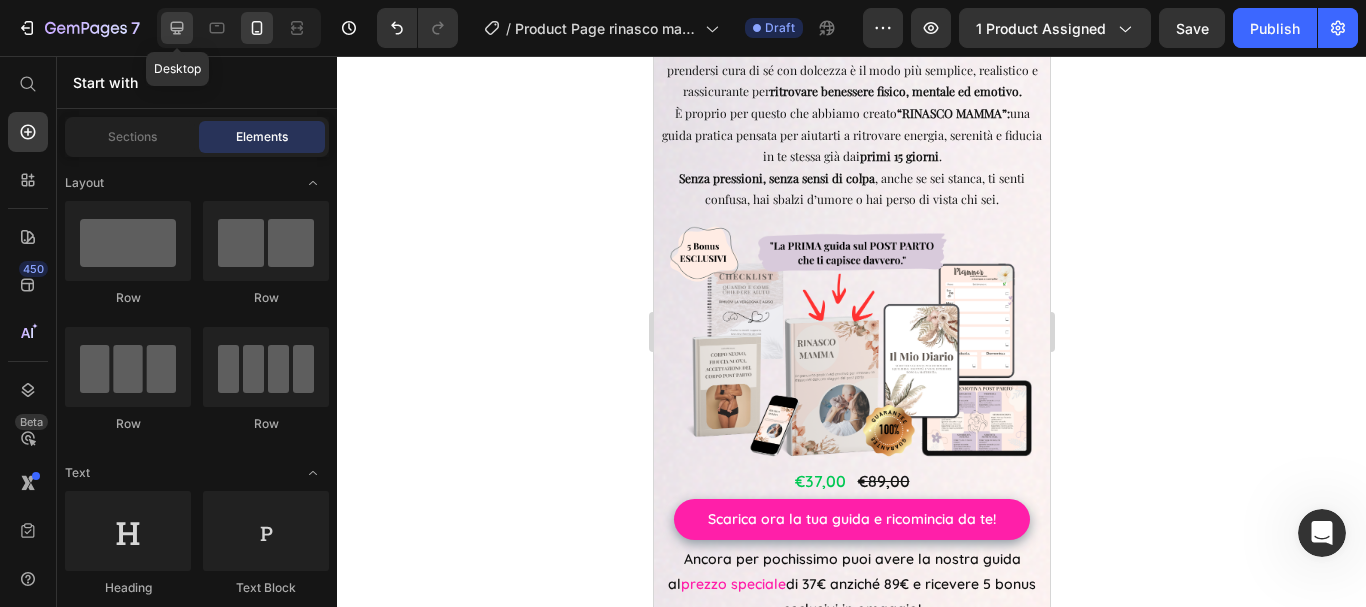 click 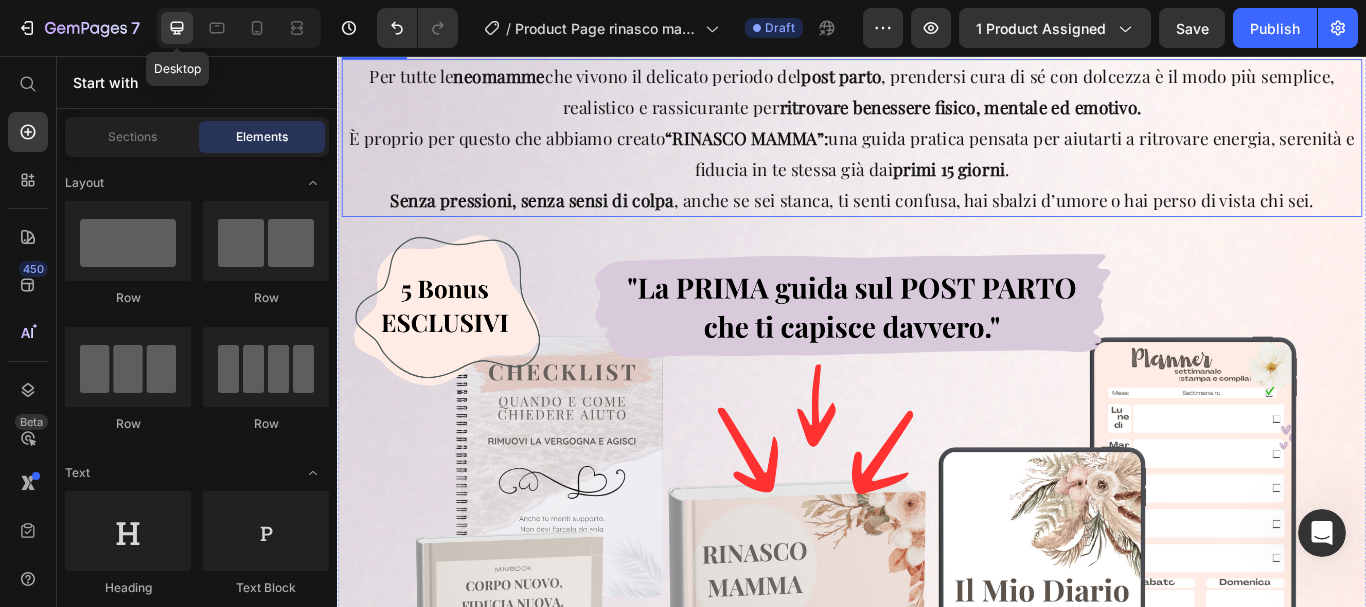scroll, scrollTop: 298, scrollLeft: 0, axis: vertical 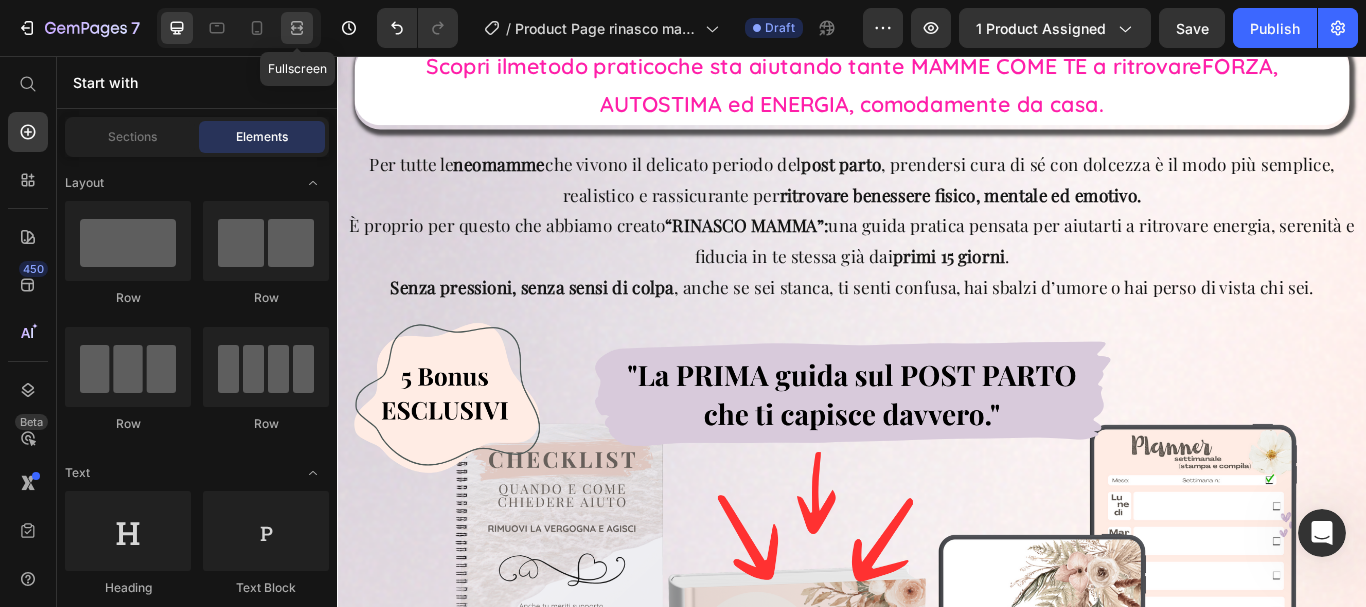 click 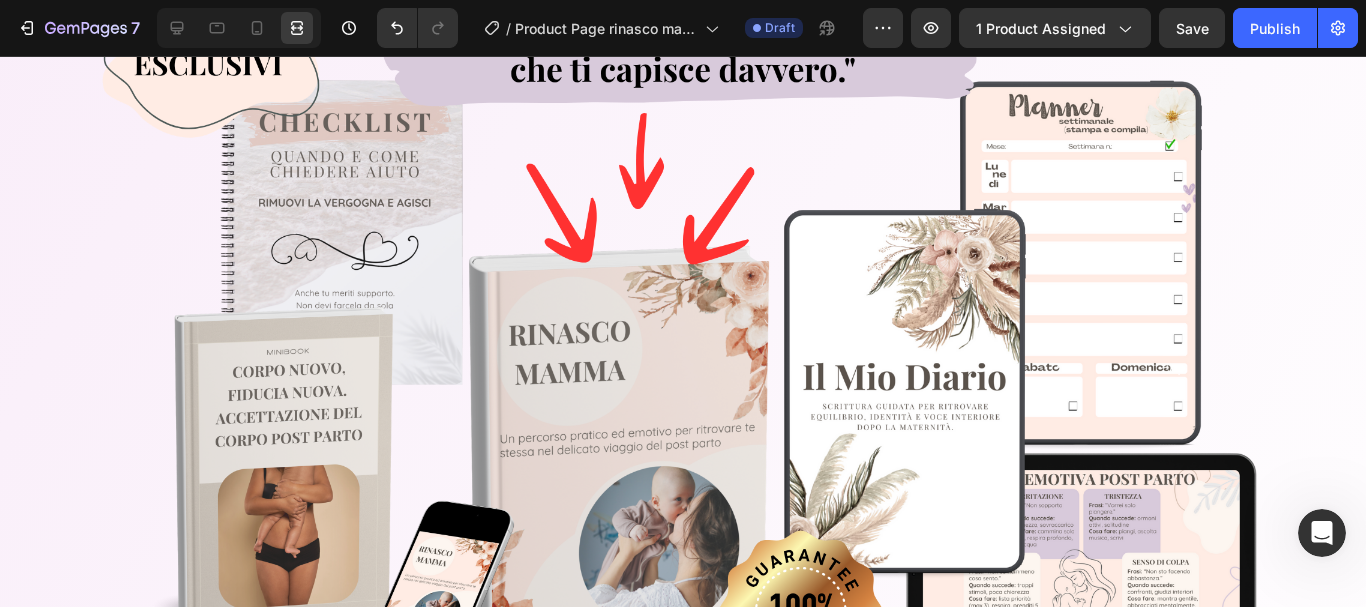 scroll, scrollTop: 7700, scrollLeft: 0, axis: vertical 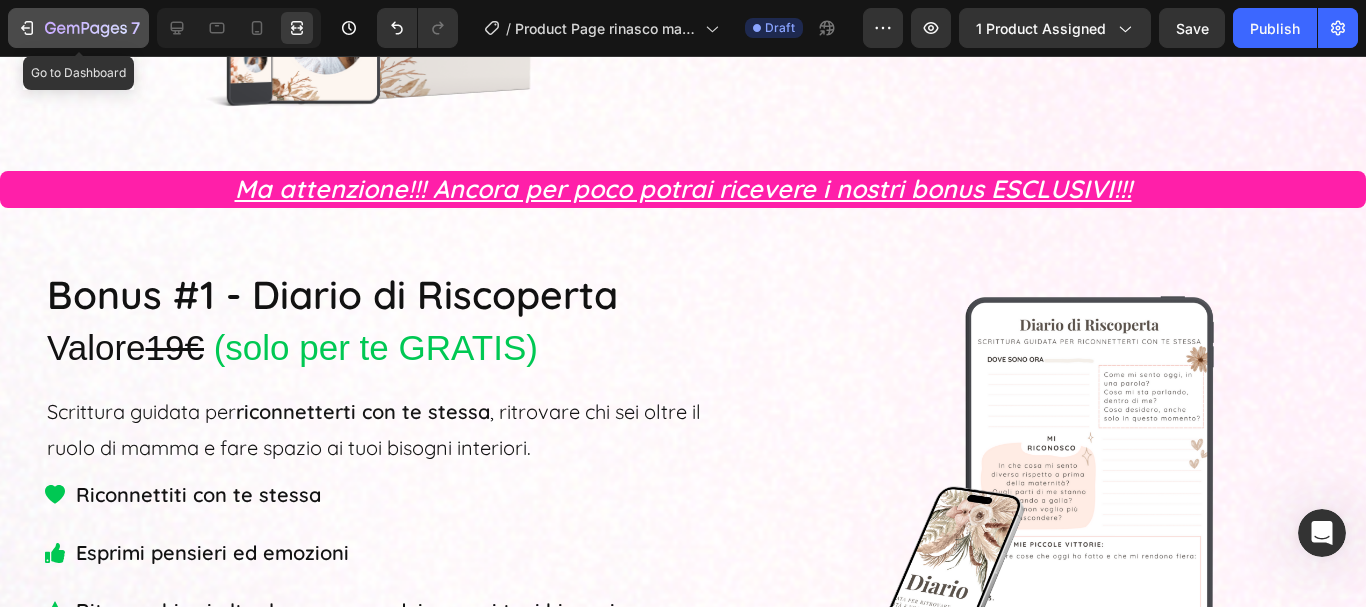click 